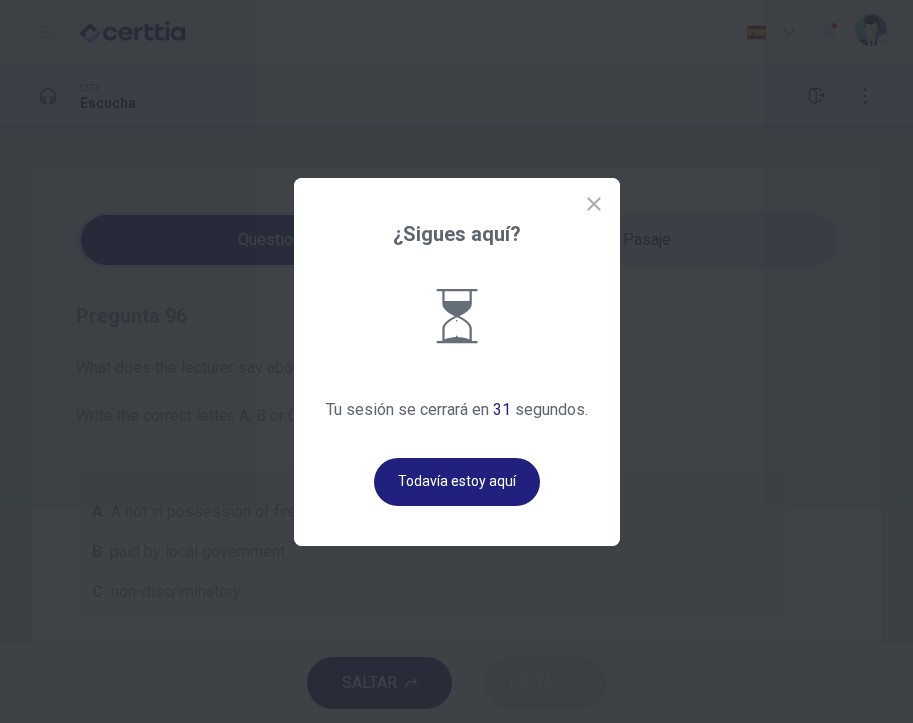 scroll, scrollTop: 0, scrollLeft: 0, axis: both 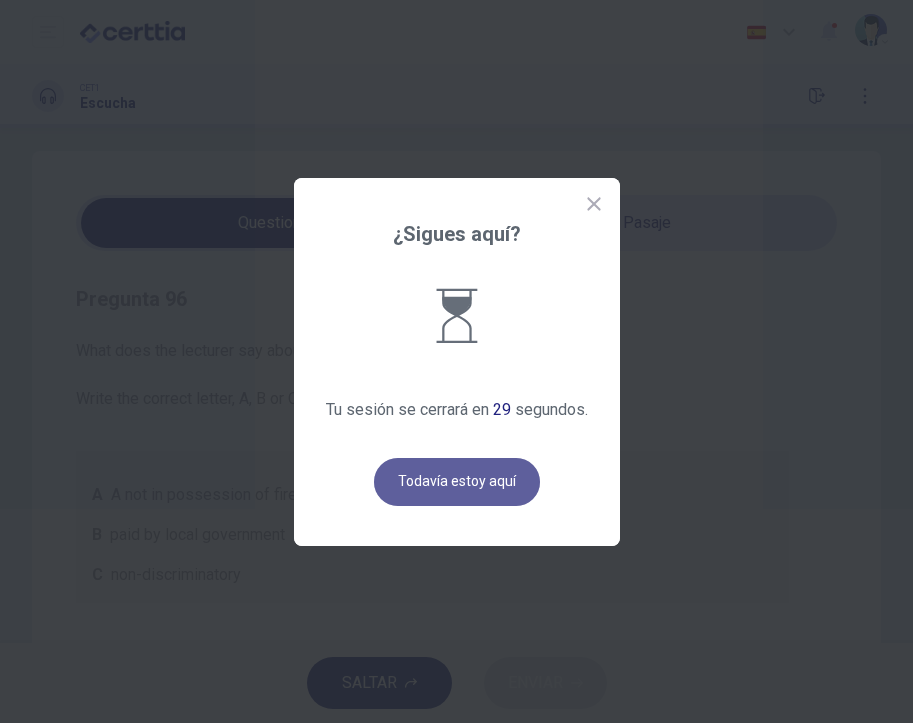 click on "Todavía estoy aquí" at bounding box center (457, 482) 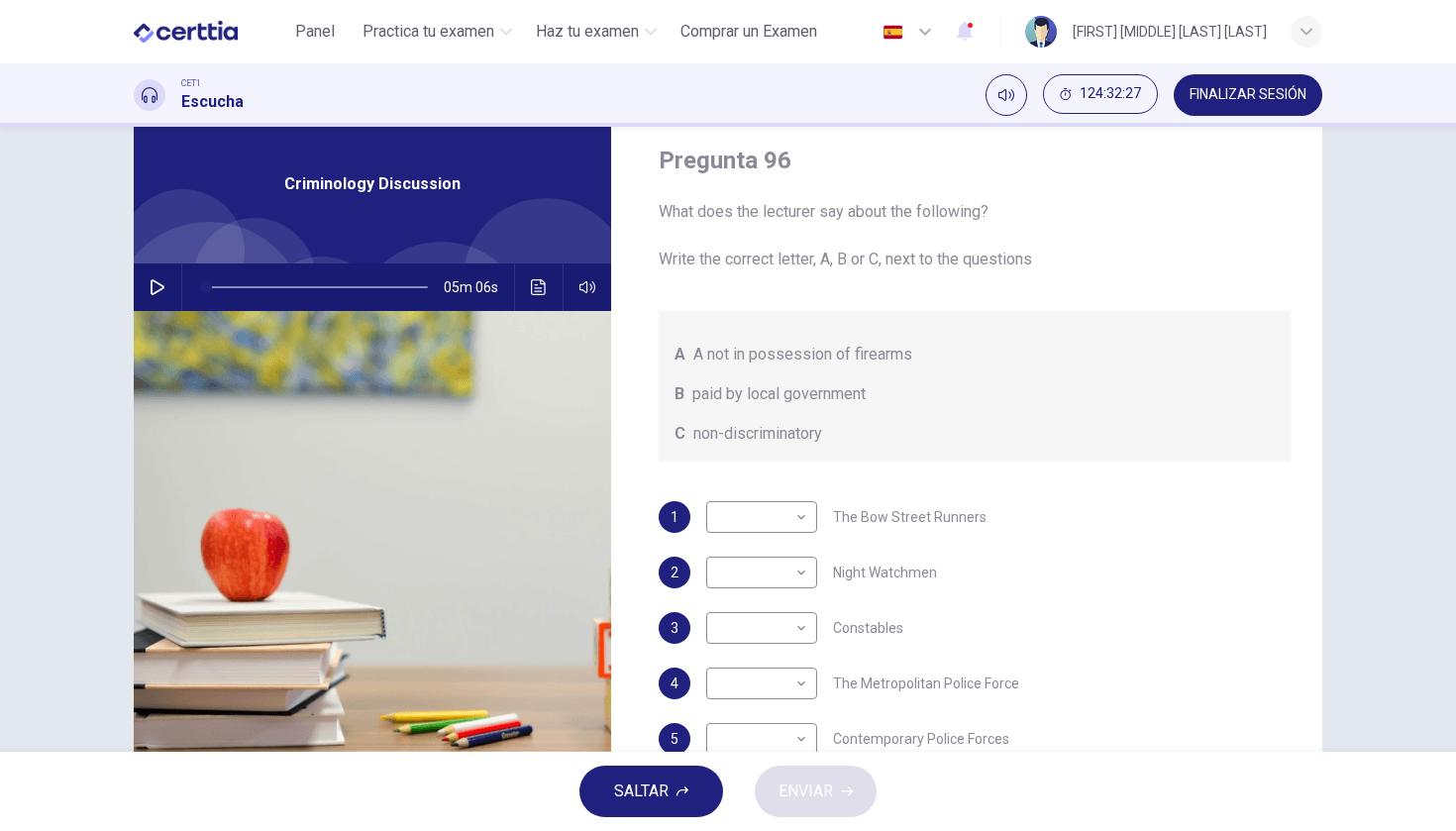 scroll, scrollTop: 89, scrollLeft: 0, axis: vertical 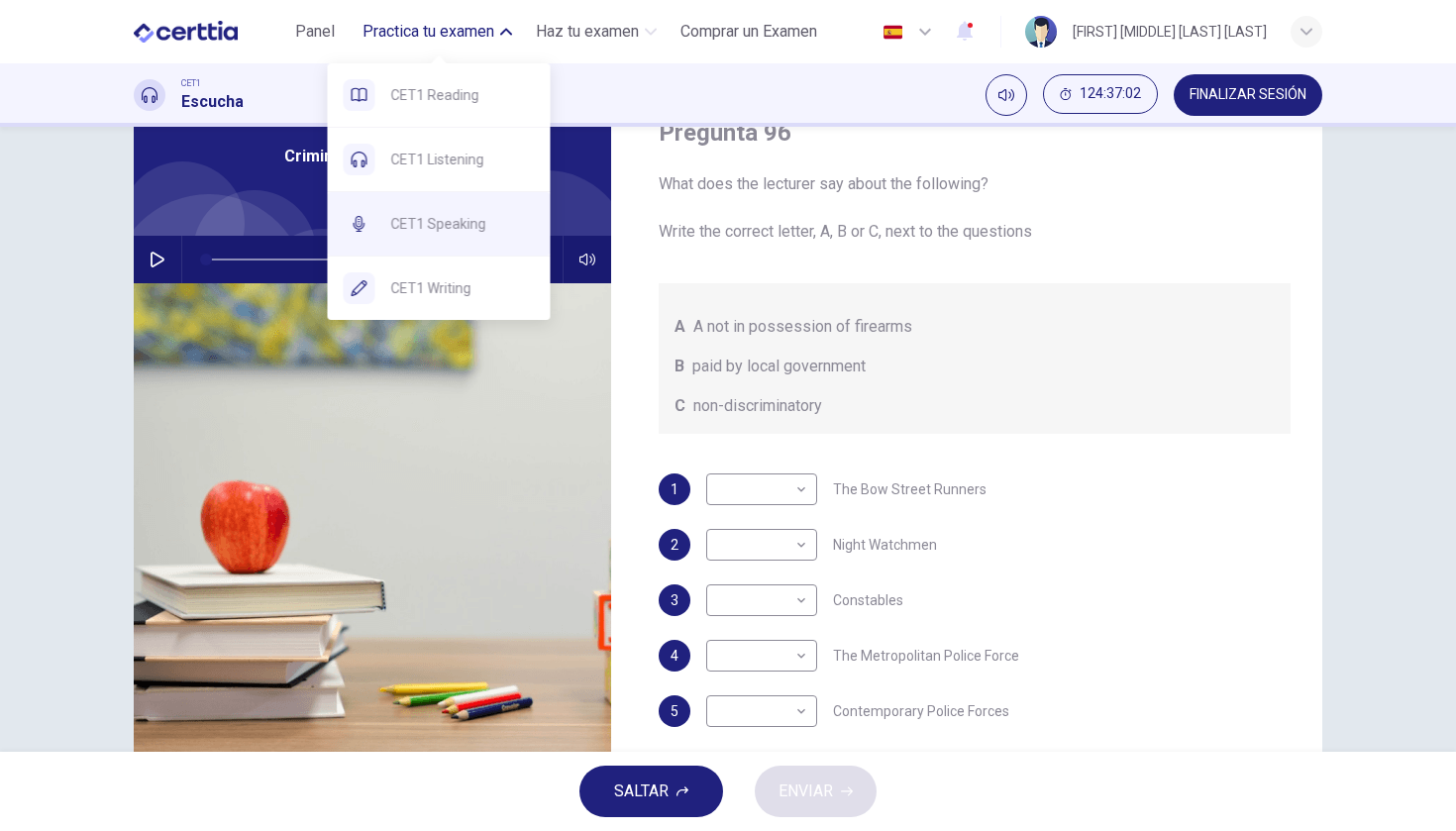 click on "CET1 Speaking" at bounding box center (439, 95) 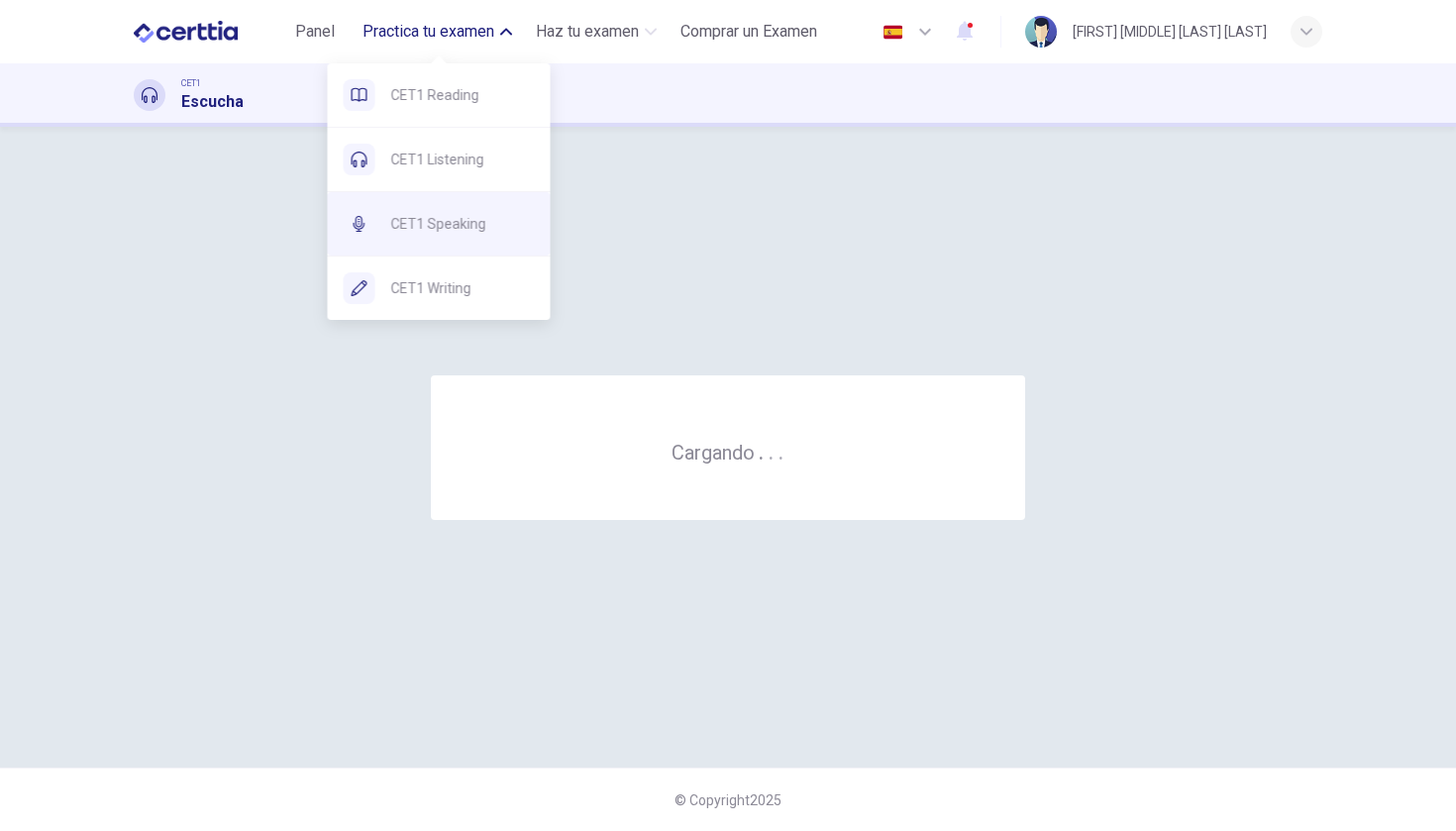 scroll, scrollTop: 0, scrollLeft: 0, axis: both 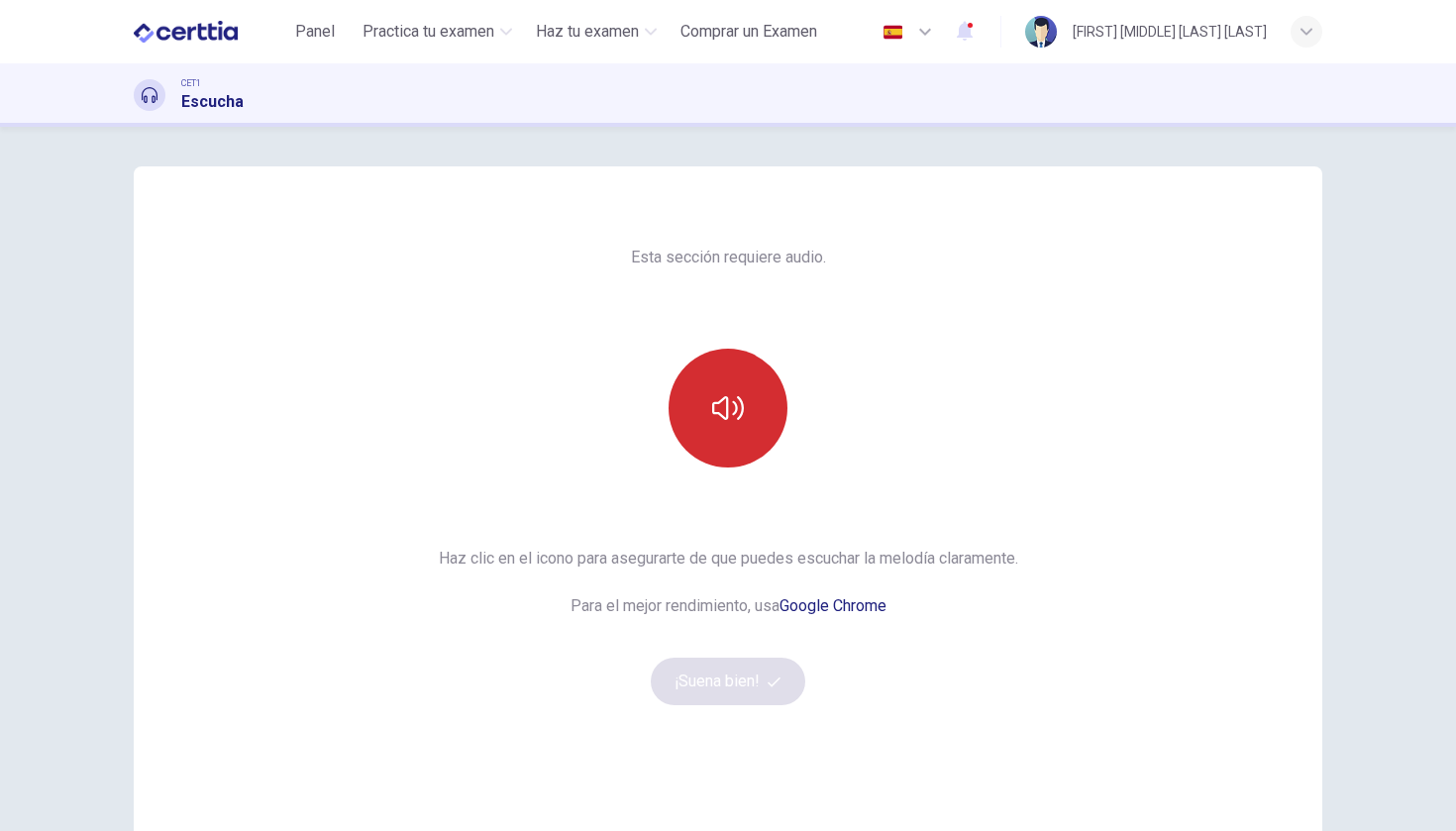 click at bounding box center [728, 408] 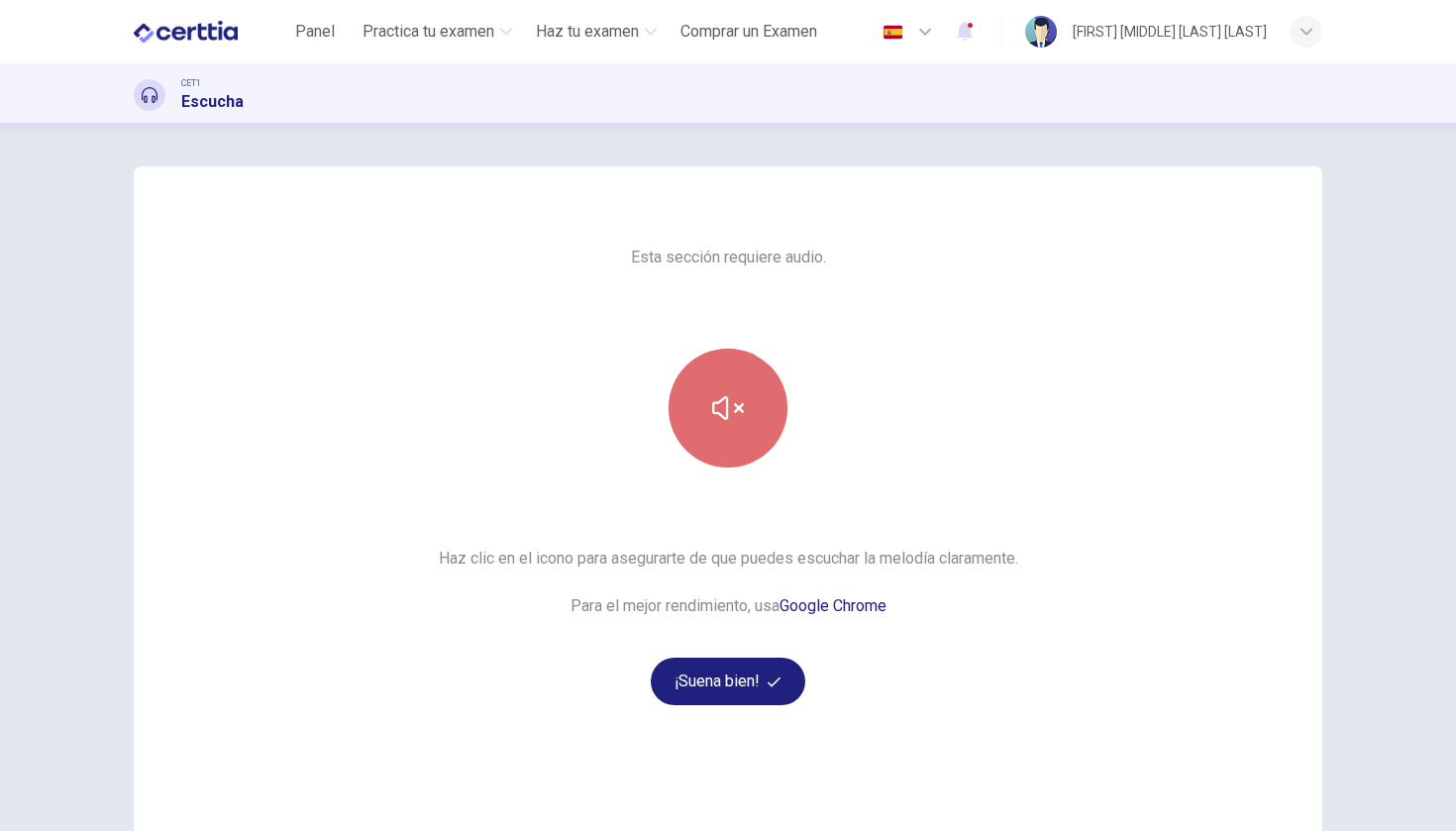 click at bounding box center [728, 408] 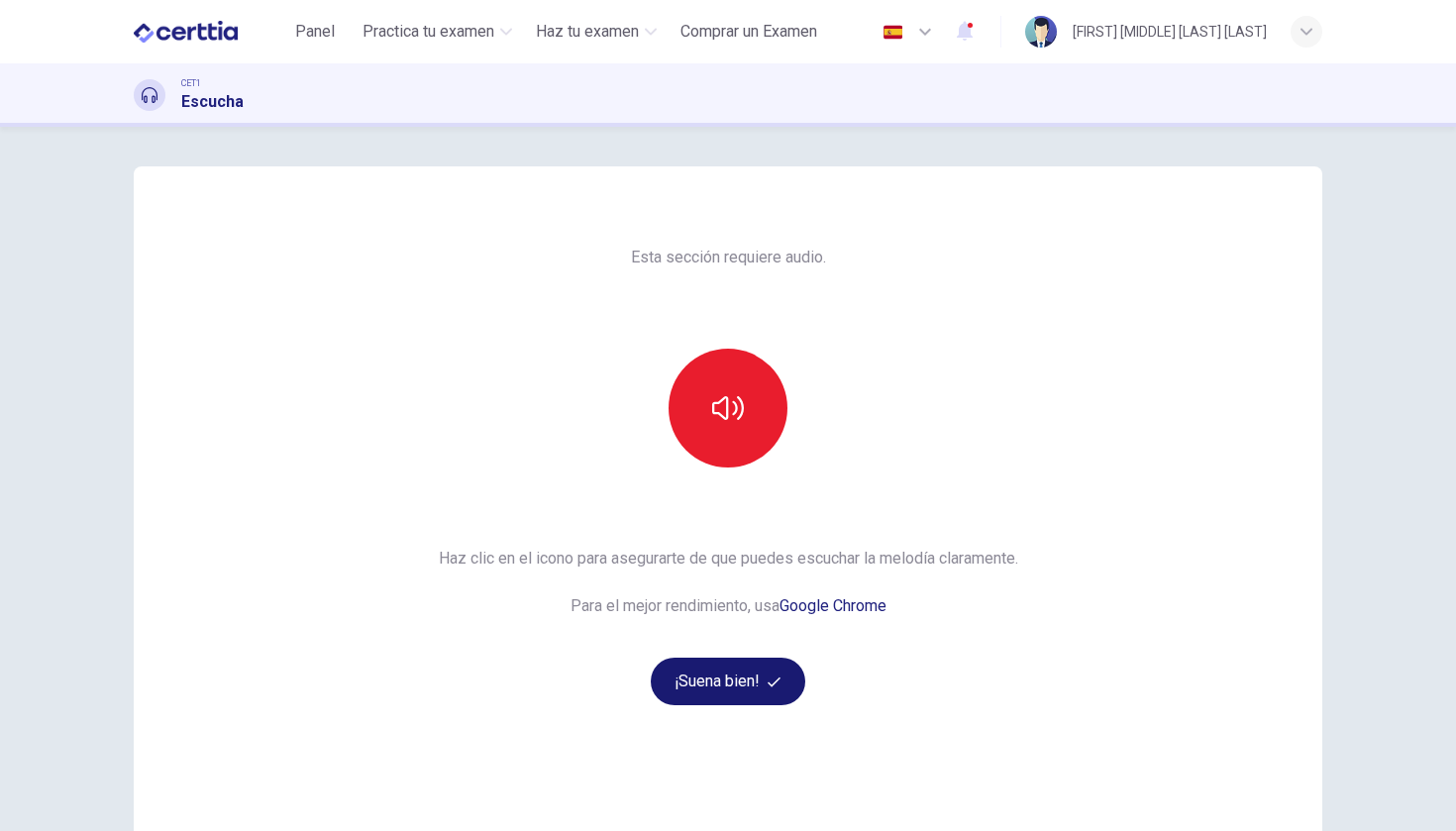 click on "¡Suena bien!" at bounding box center (728, 681) 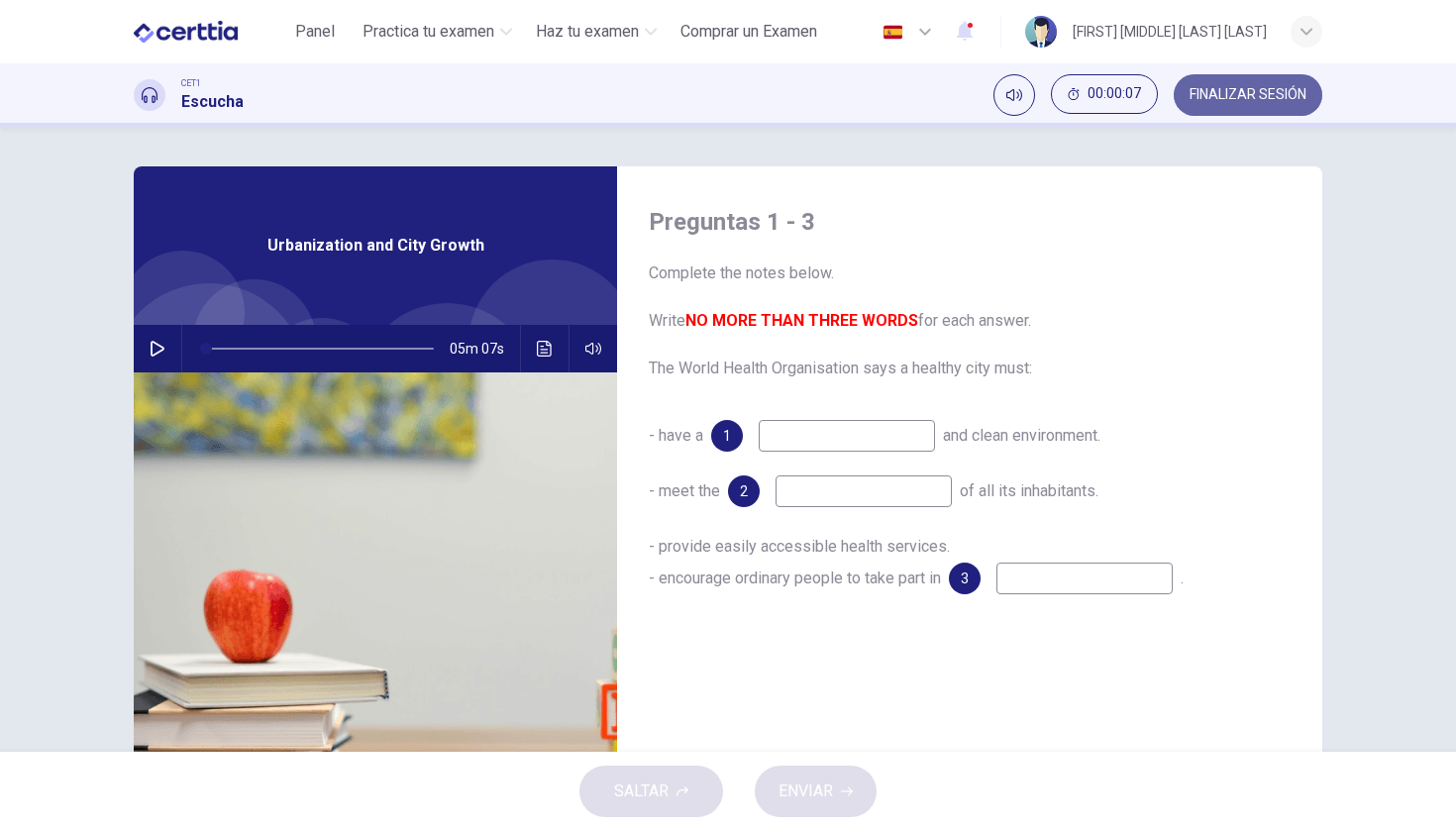 click on "FINALIZAR SESIÓN" at bounding box center [1248, 95] 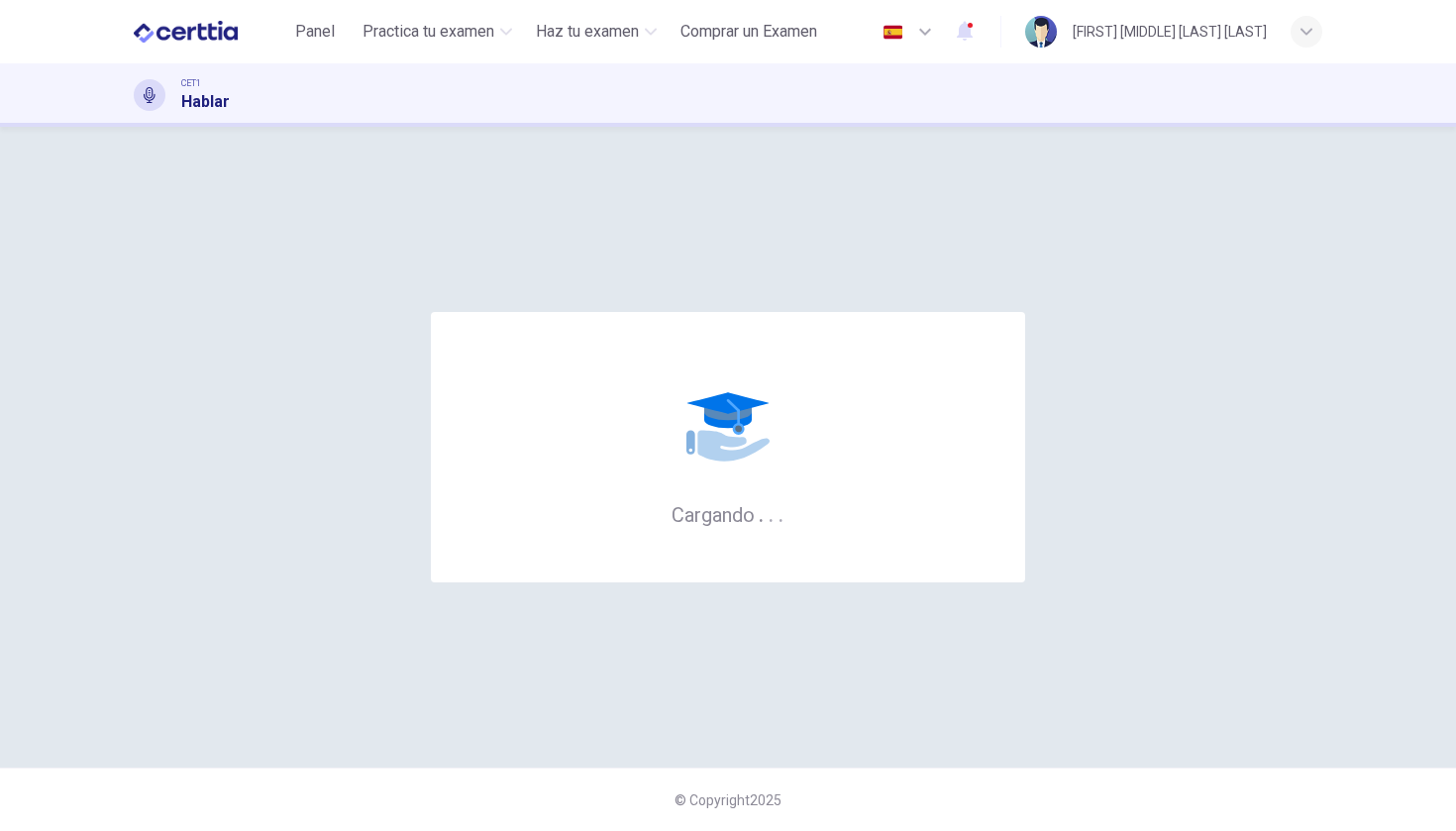 scroll, scrollTop: 0, scrollLeft: 0, axis: both 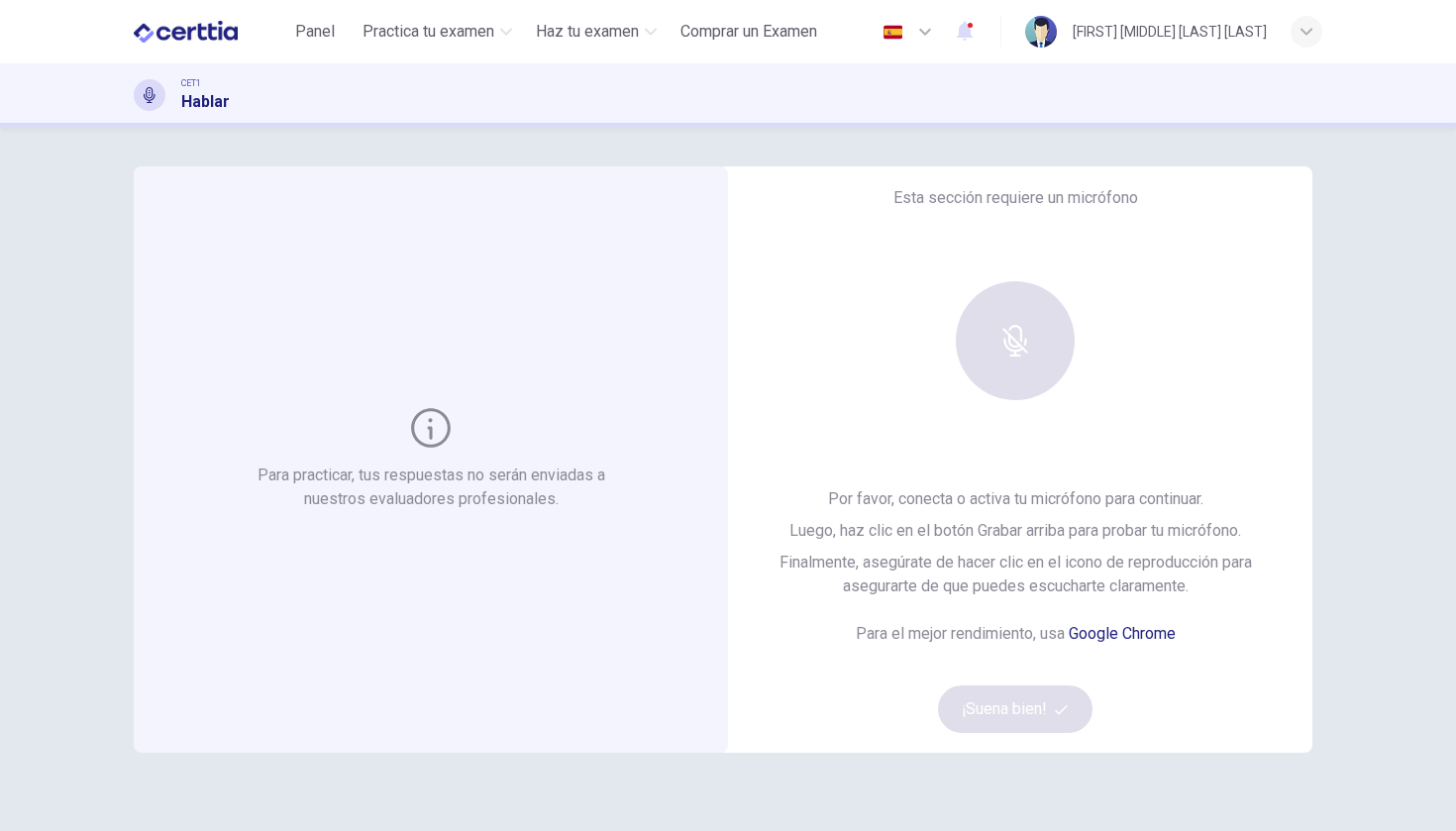 click at bounding box center [1015, 341] 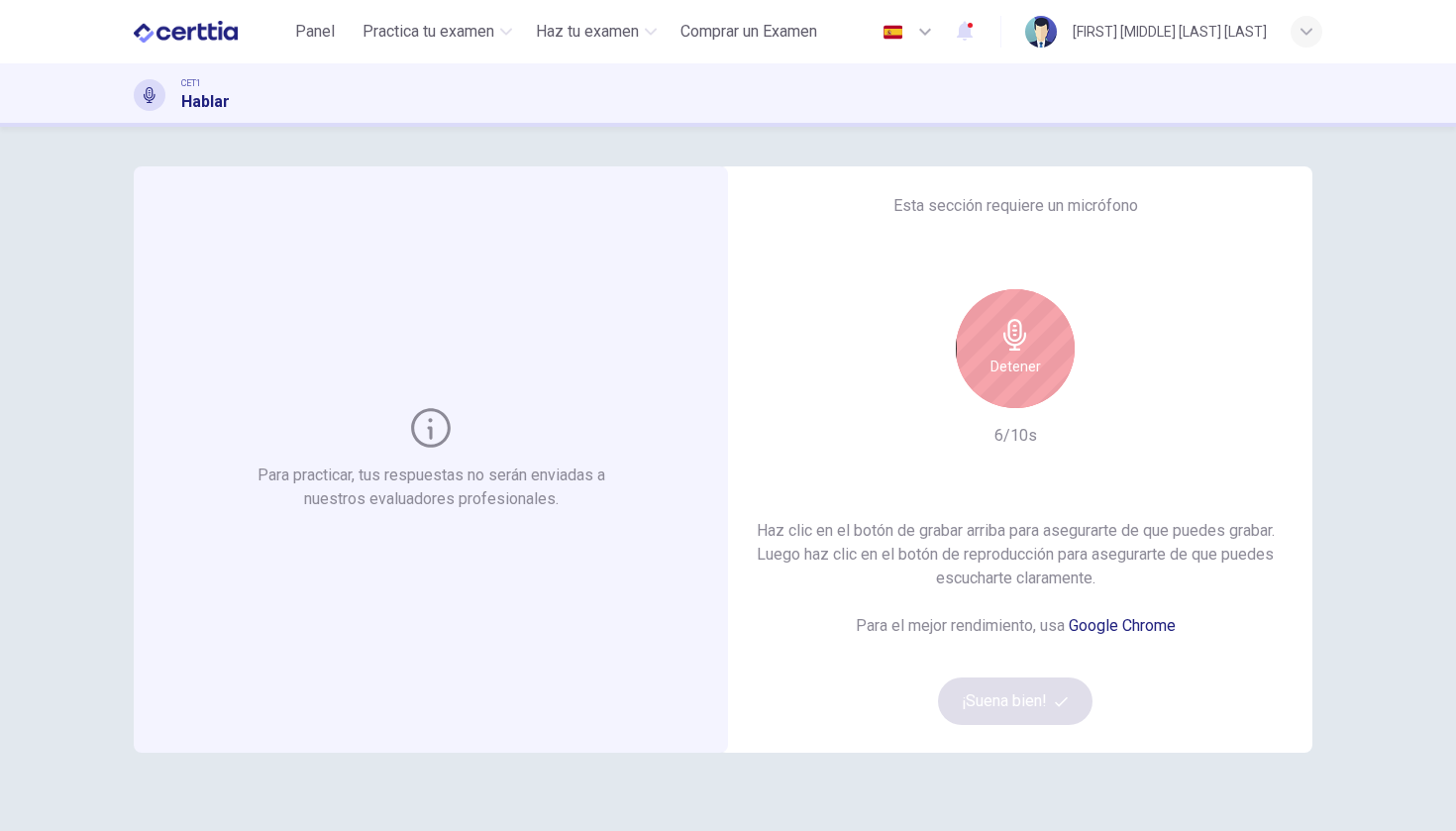click on "Detener" at bounding box center [1015, 366] 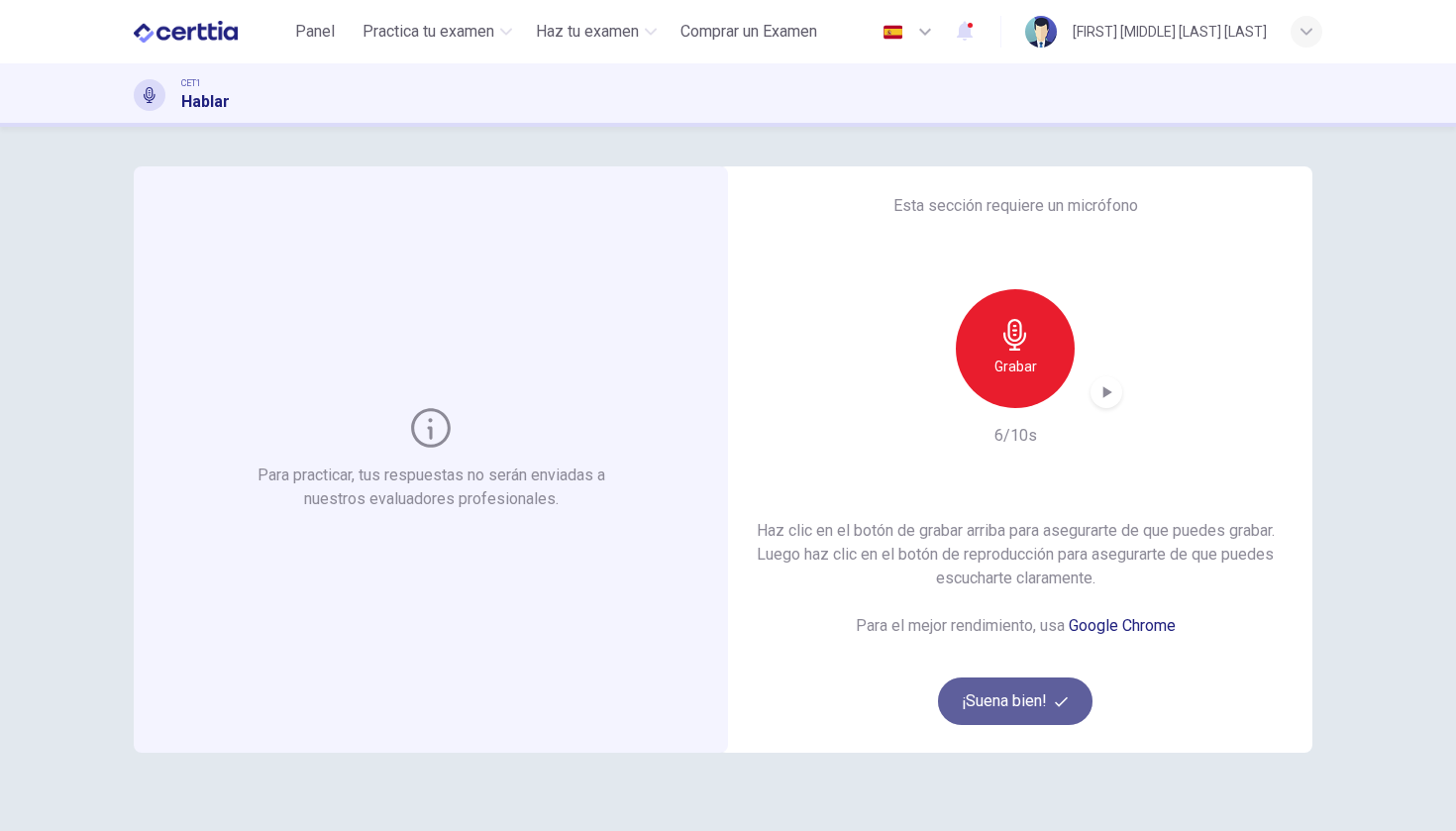 click on "¡Suena bien!" at bounding box center [1015, 701] 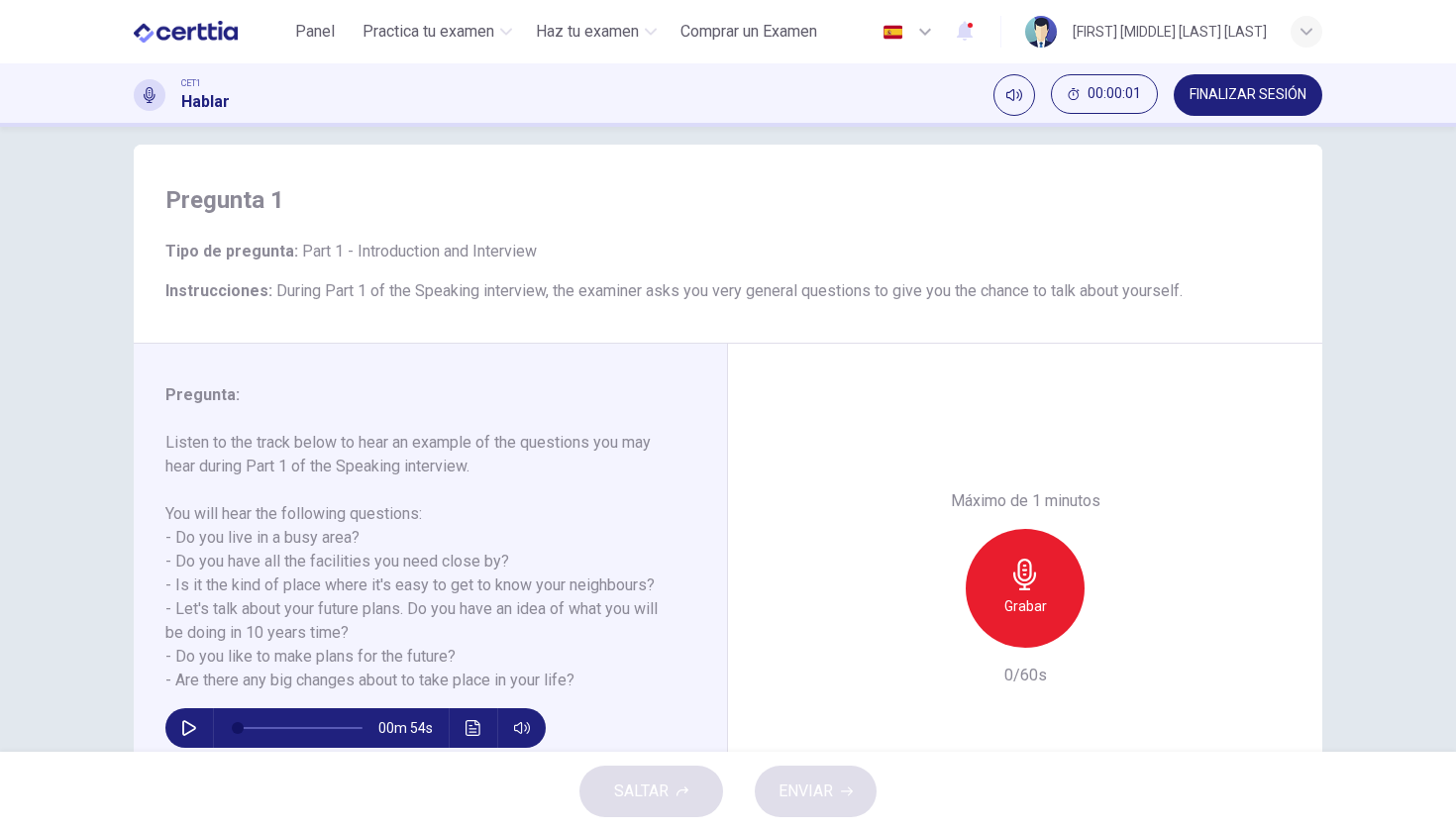 scroll, scrollTop: 85, scrollLeft: 0, axis: vertical 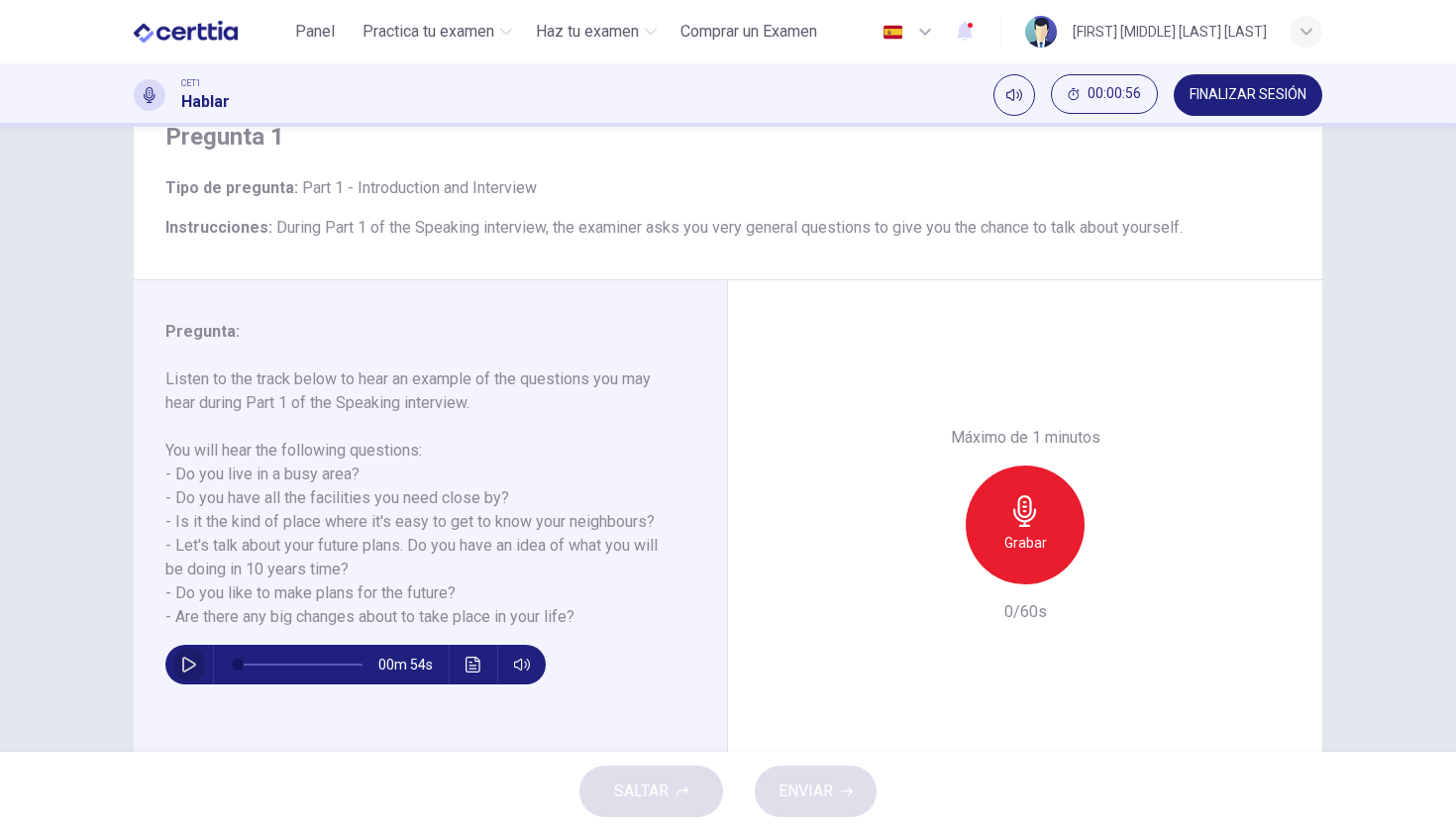 click at bounding box center (189, 665) 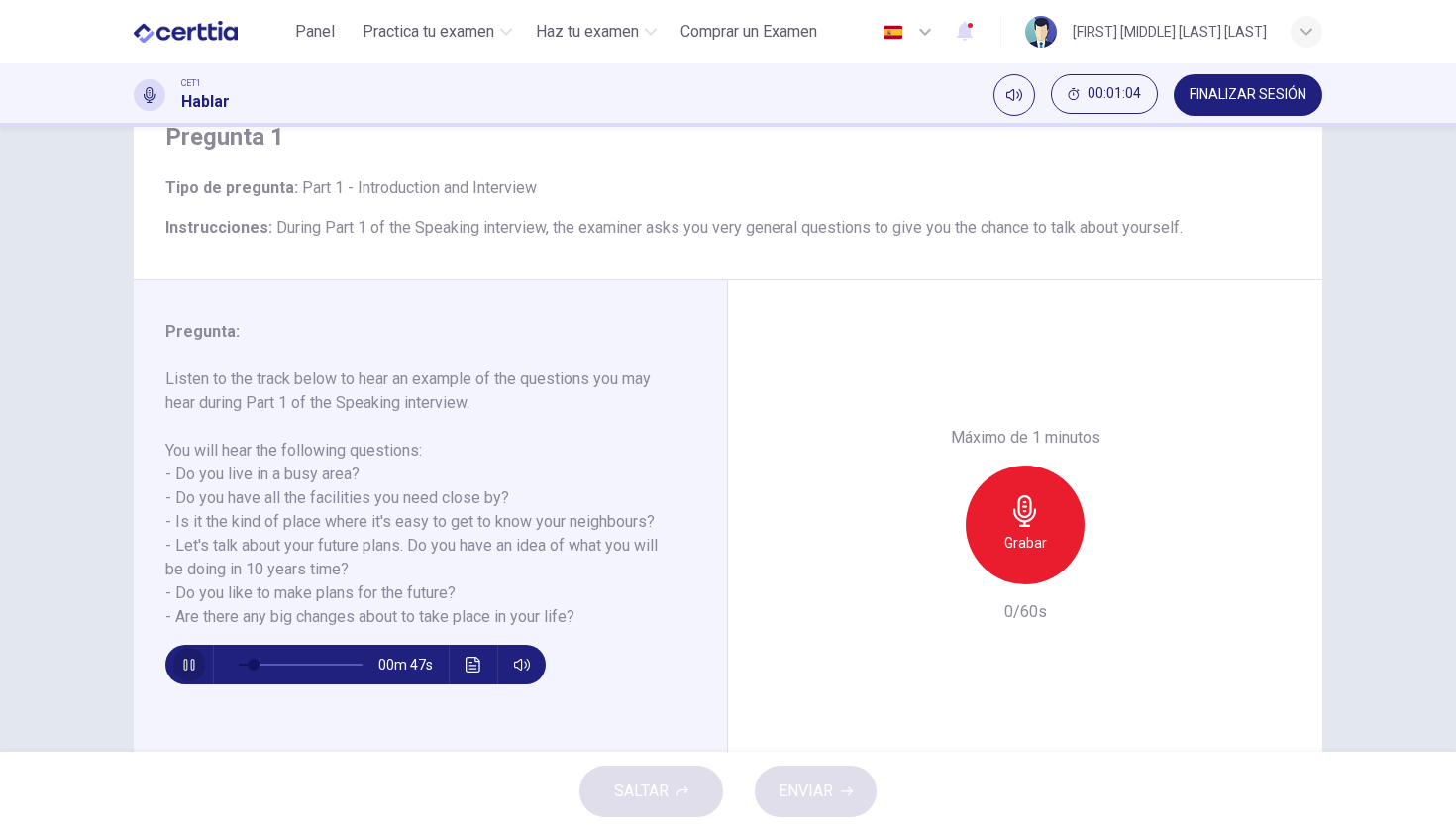 click at bounding box center (189, 665) 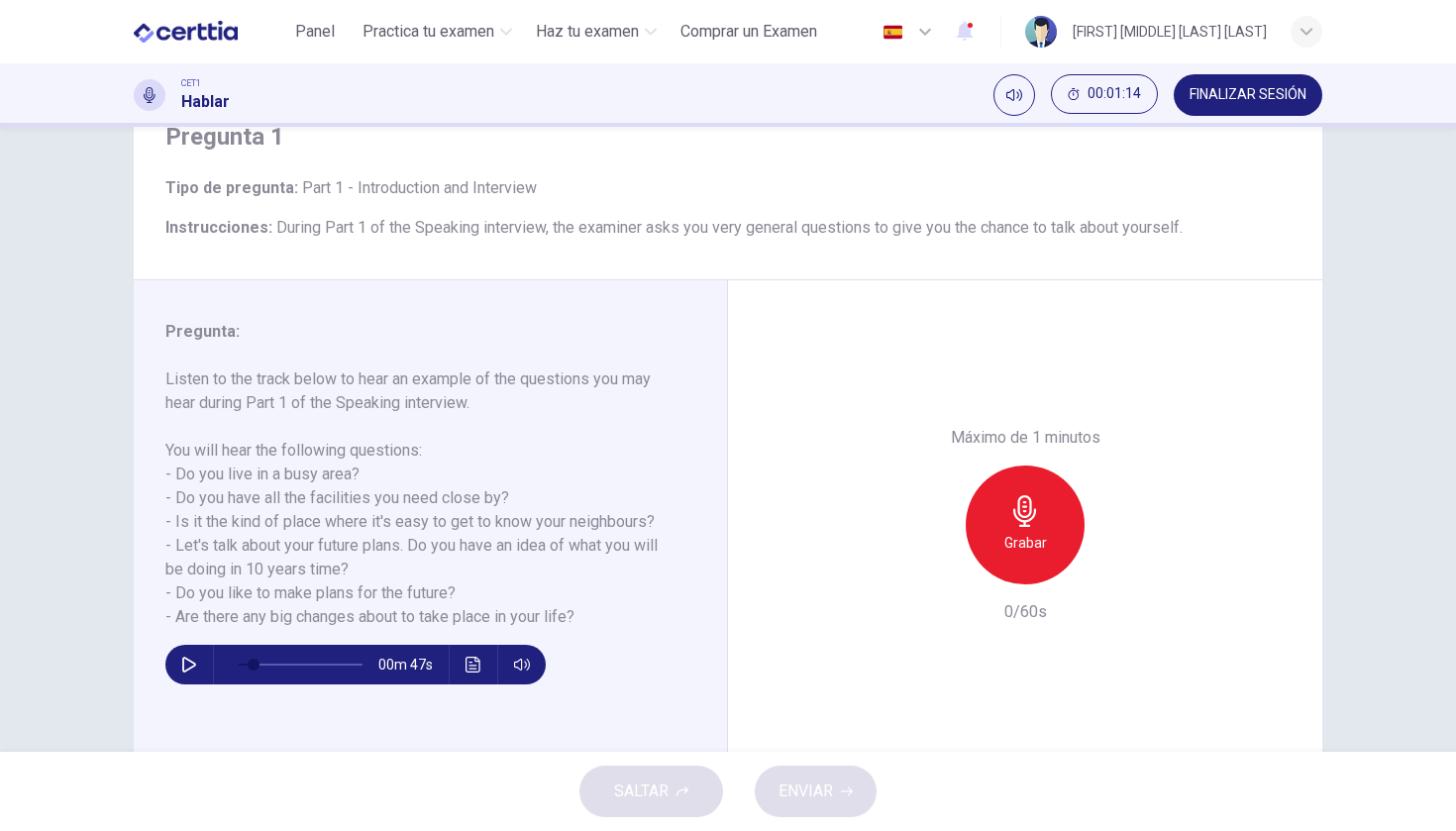 drag, startPoint x: 183, startPoint y: 494, endPoint x: 540, endPoint y: 479, distance: 357.31499 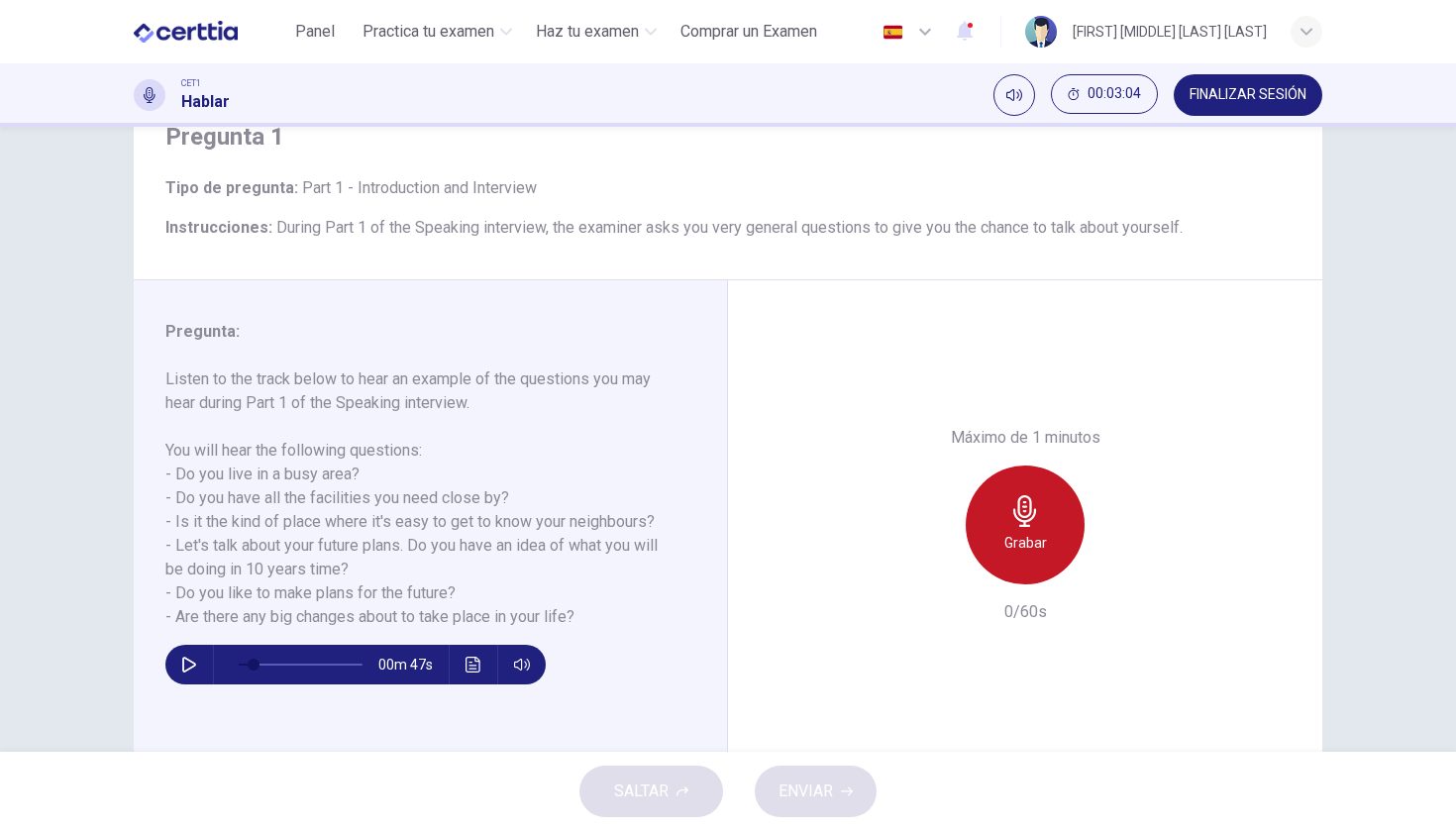 click at bounding box center (1024, 511) 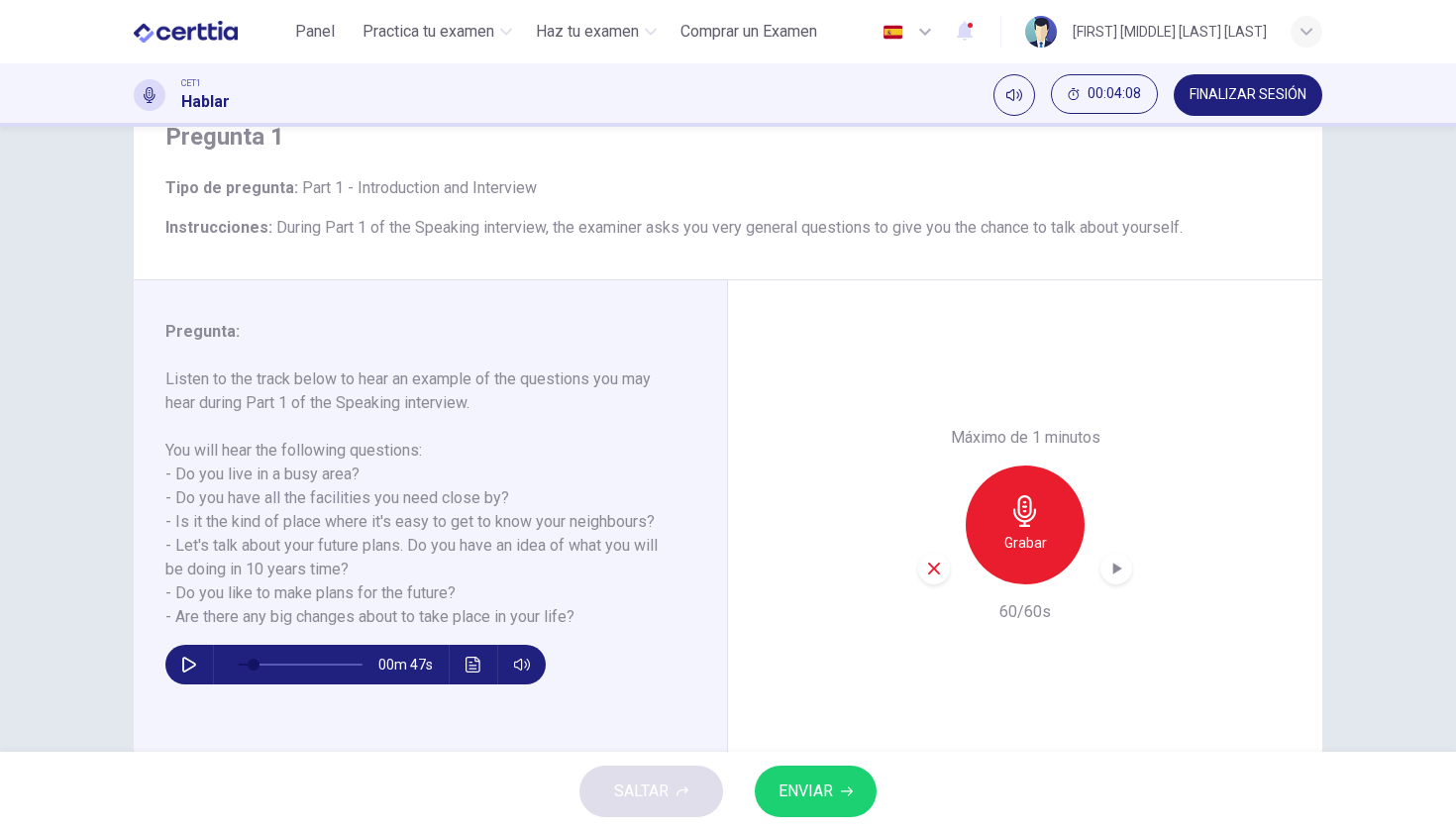 click on "ENVIAR" at bounding box center (805, 791) 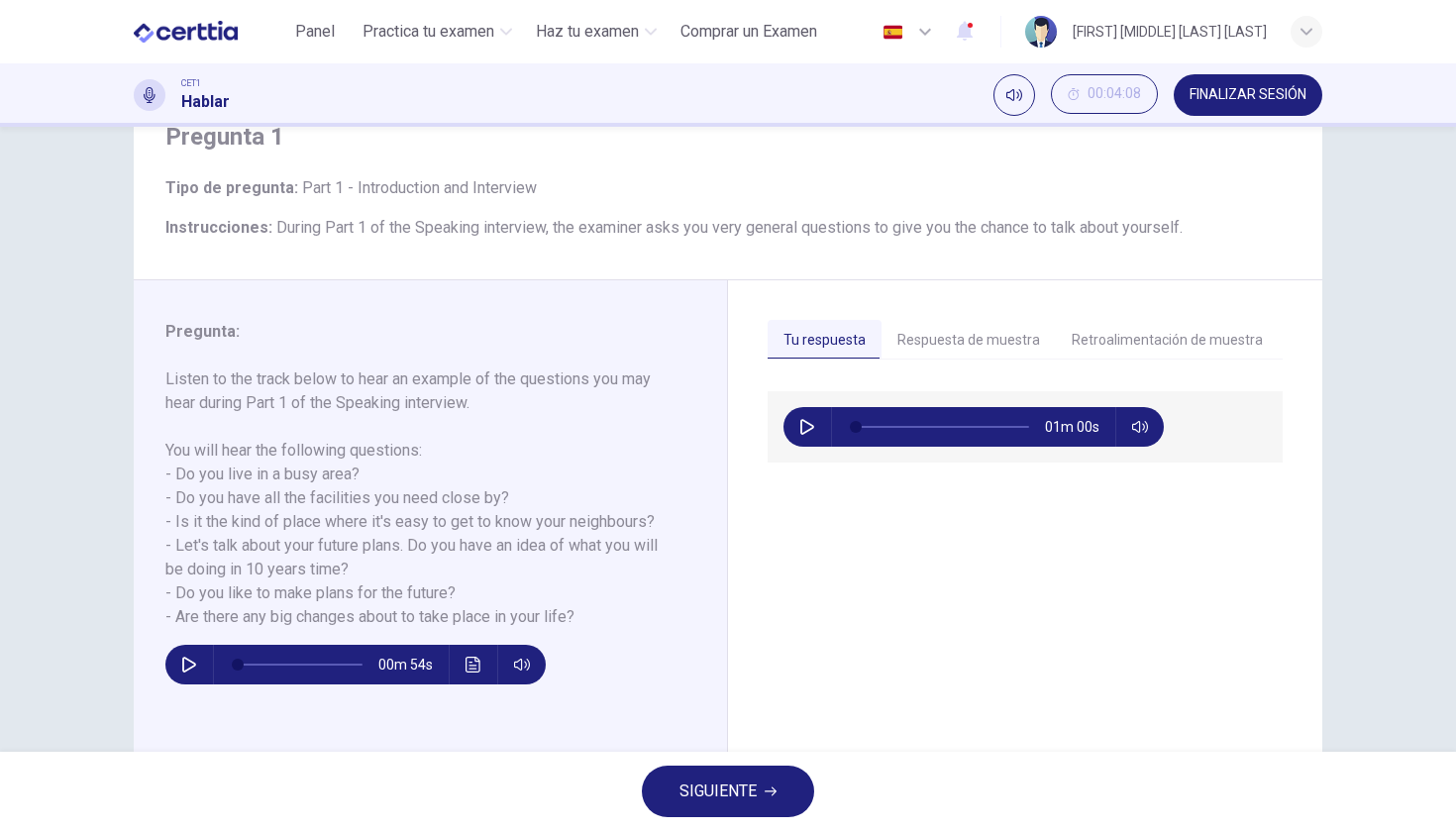 click on "Respuesta de muestra" at bounding box center (969, 341) 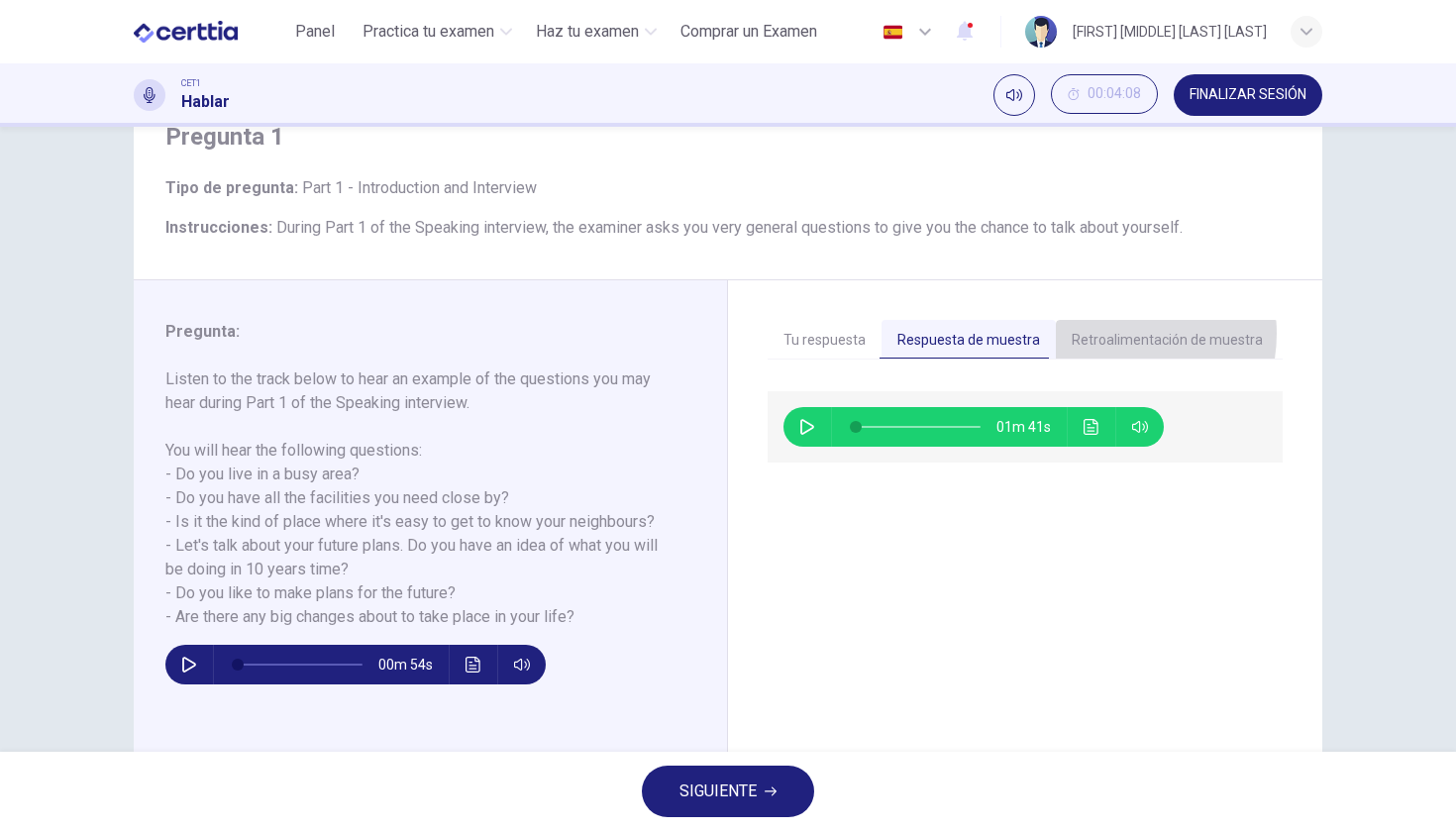 click on "Retroalimentación de muestra" at bounding box center (1167, 341) 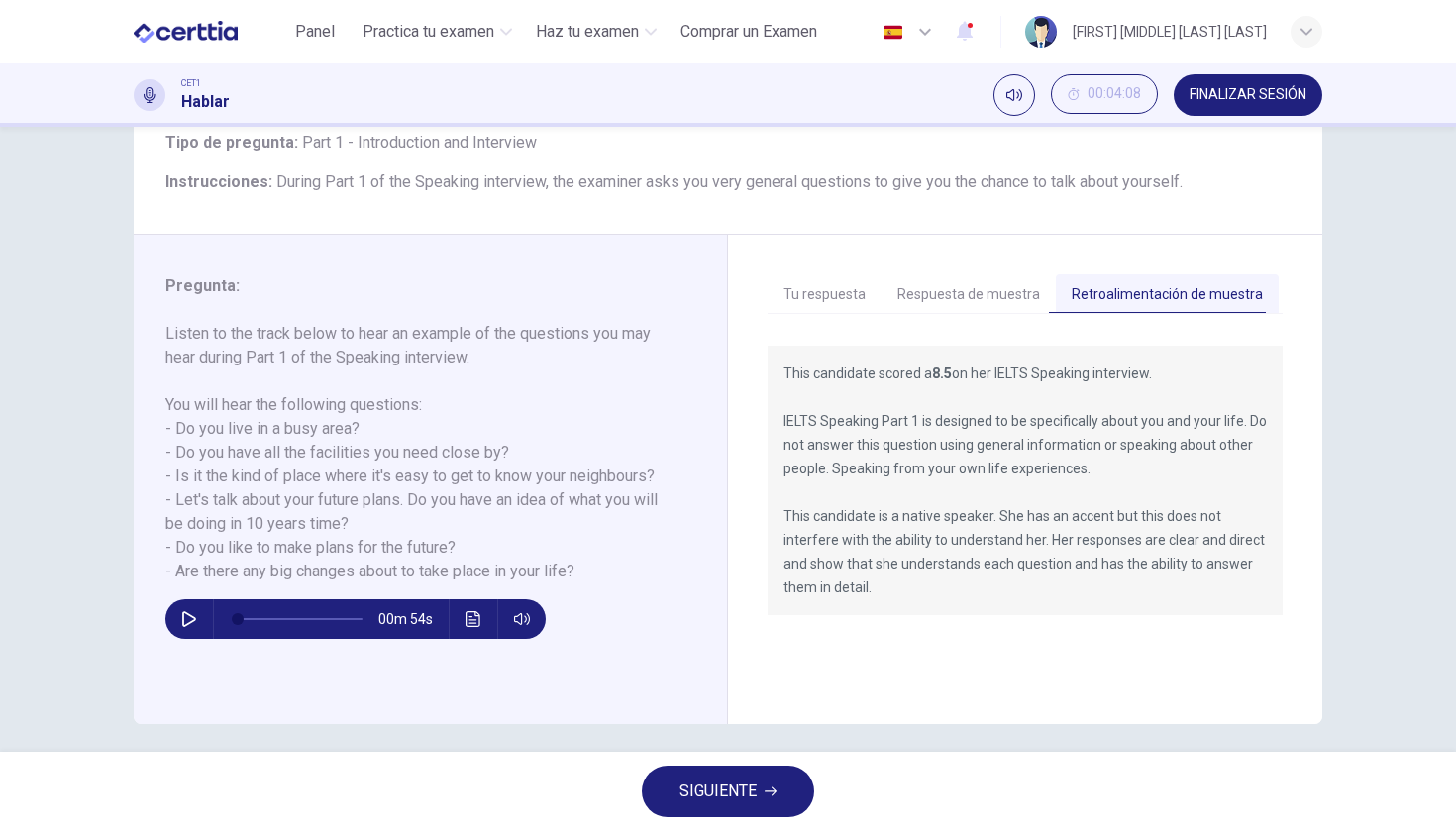scroll, scrollTop: 134, scrollLeft: 0, axis: vertical 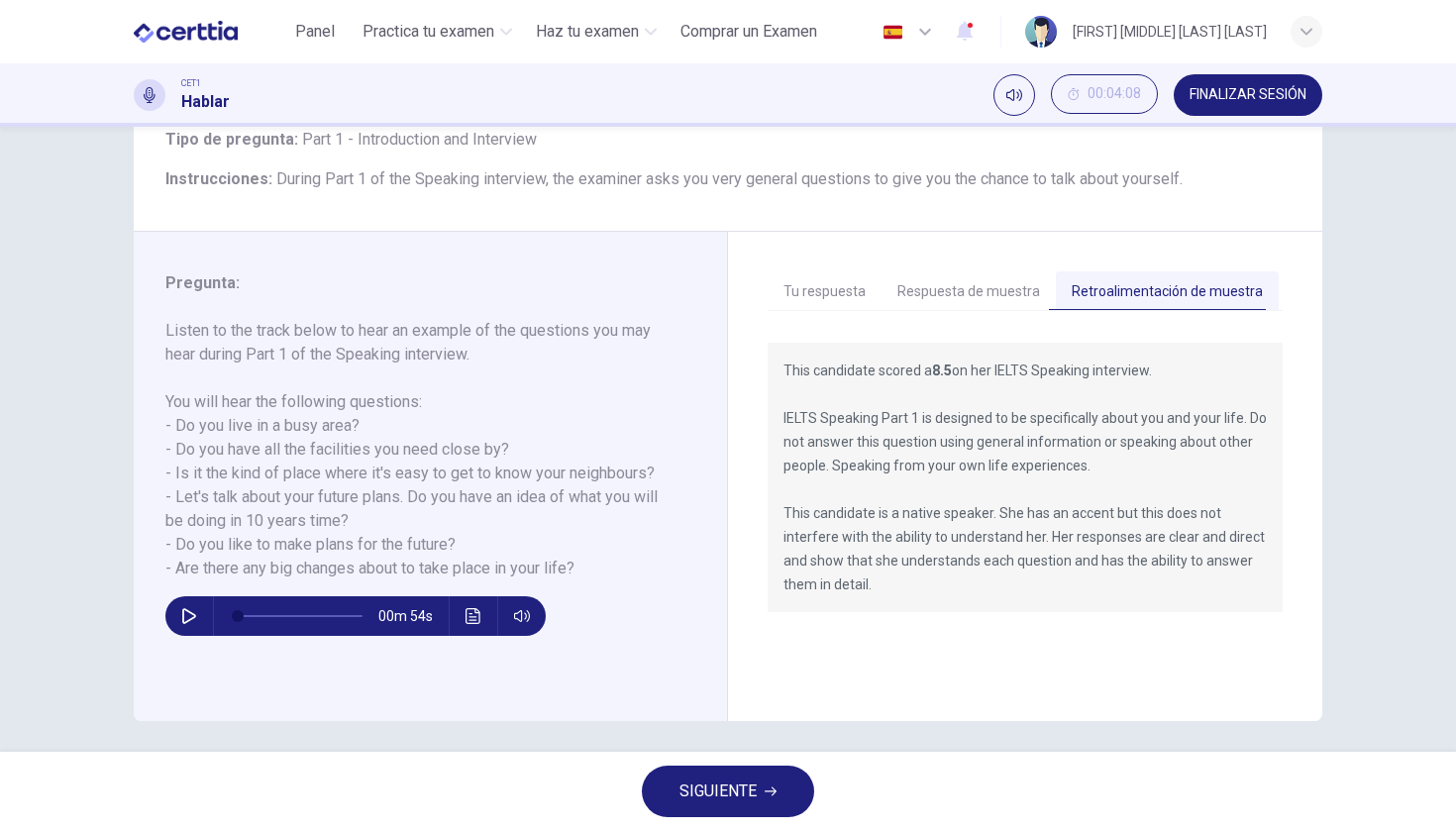 click on "SIGUIENTE" at bounding box center (718, 791) 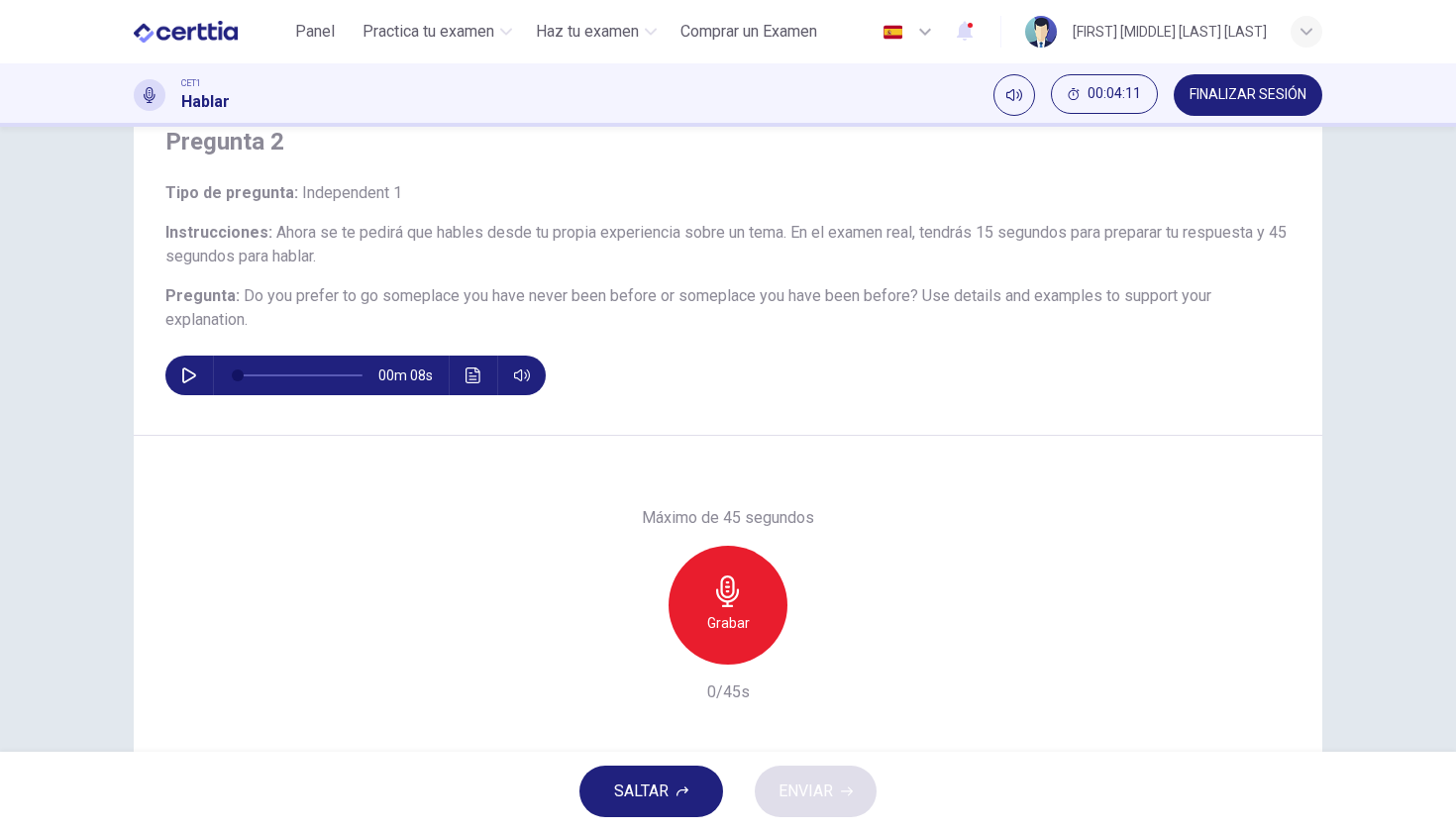 scroll, scrollTop: 67, scrollLeft: 0, axis: vertical 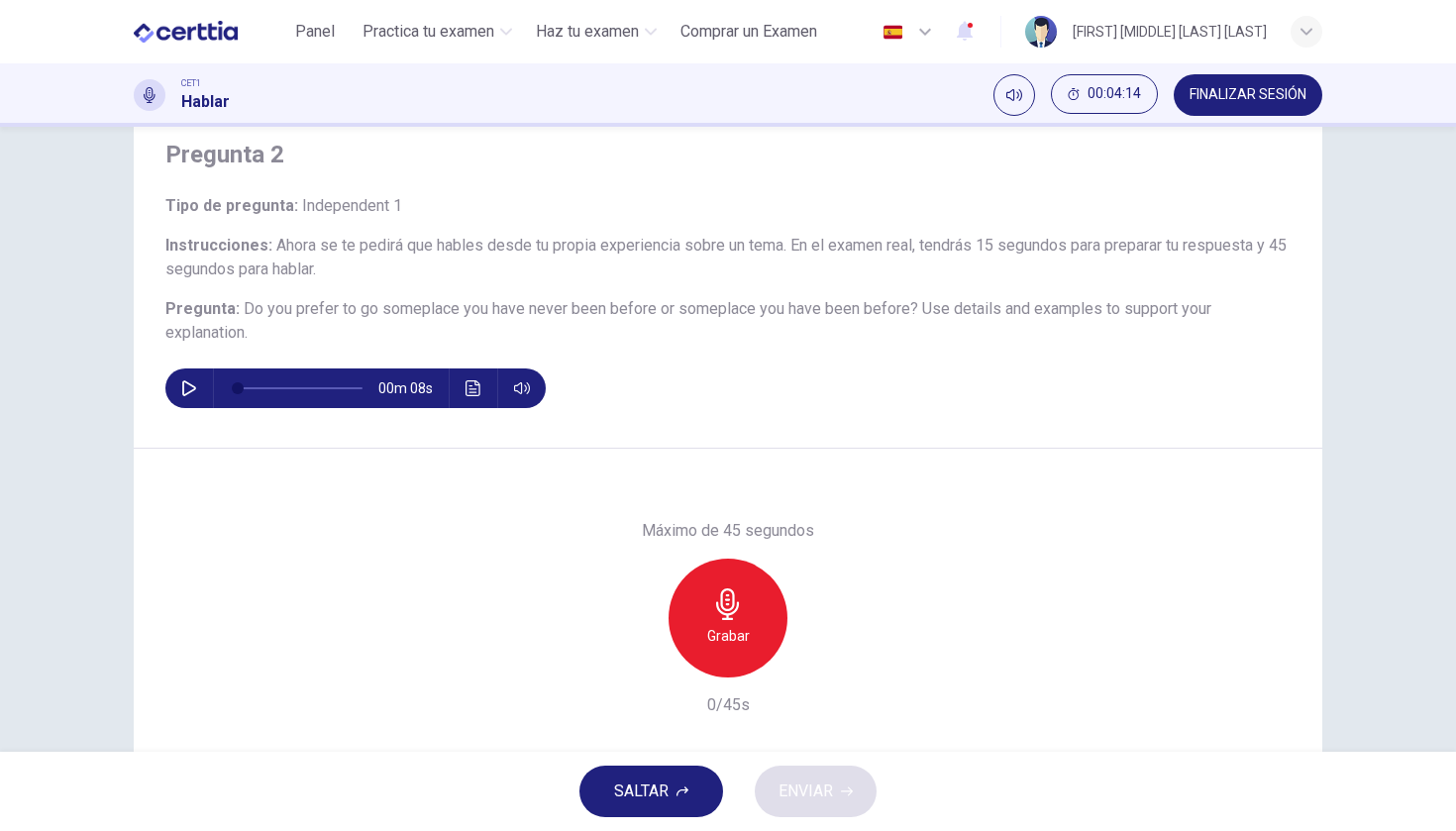 drag, startPoint x: 735, startPoint y: 252, endPoint x: 820, endPoint y: 250, distance: 85.023526 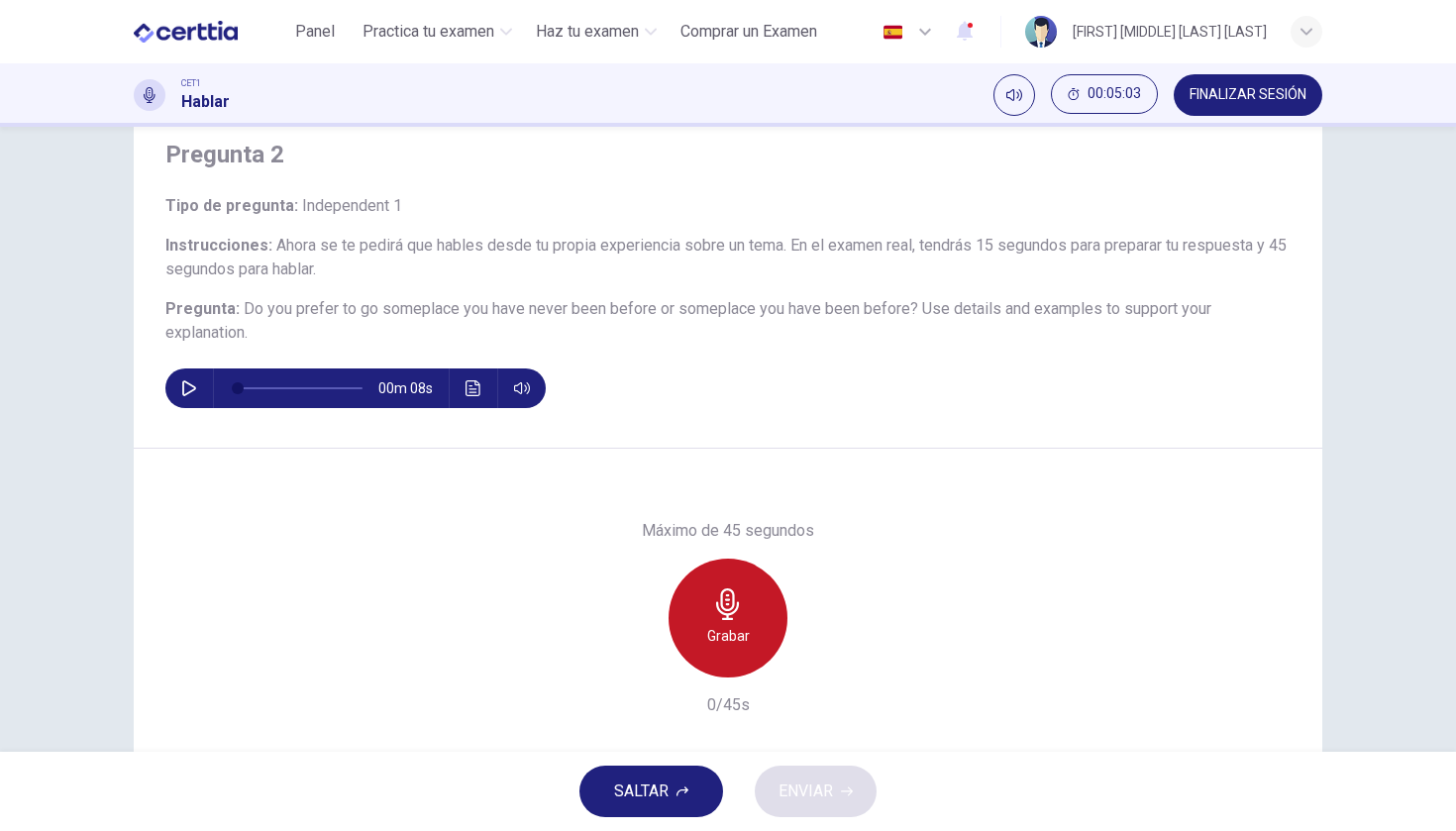click on "Grabar" at bounding box center [728, 618] 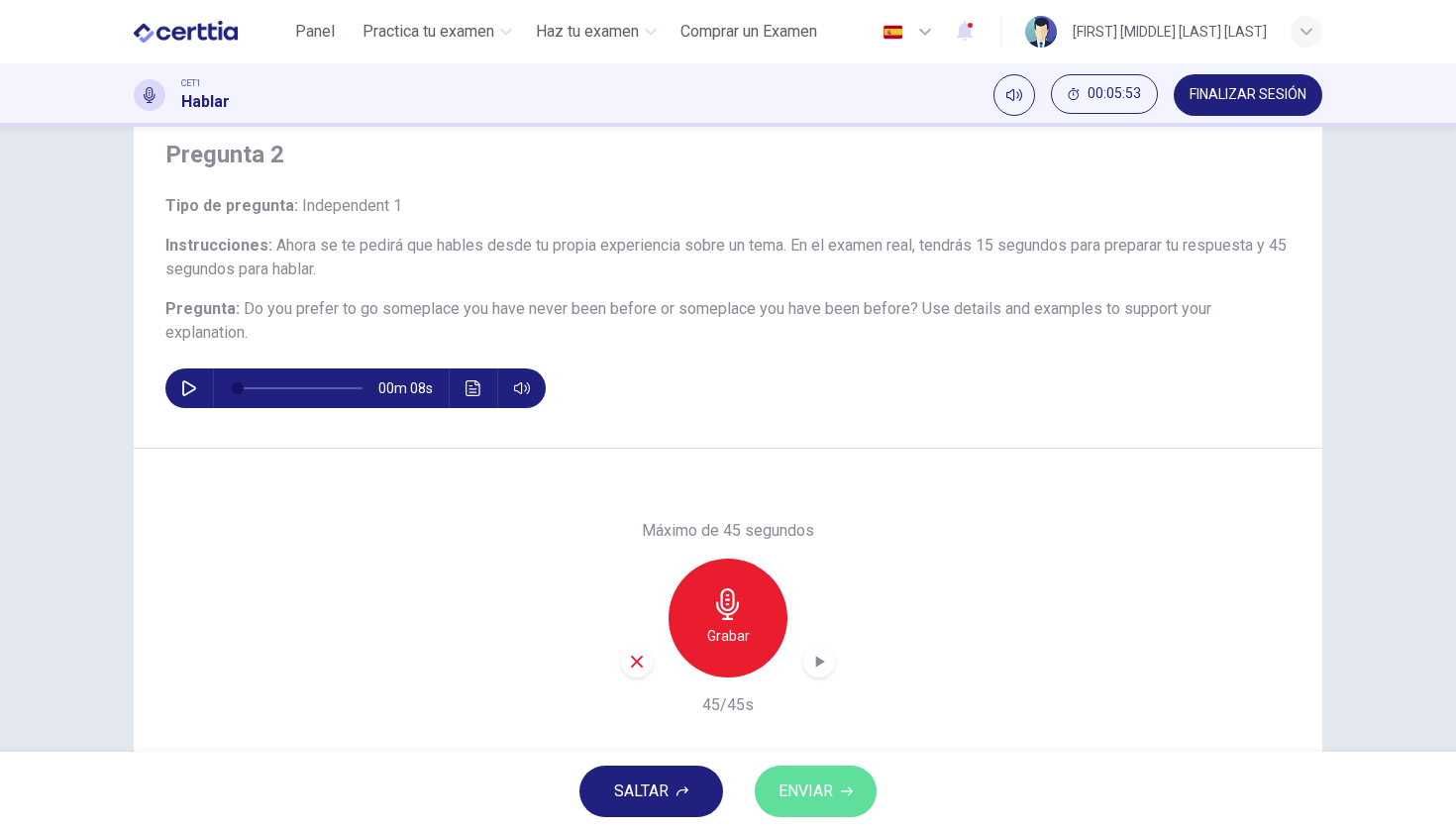 click on "ENVIAR" at bounding box center [805, 791] 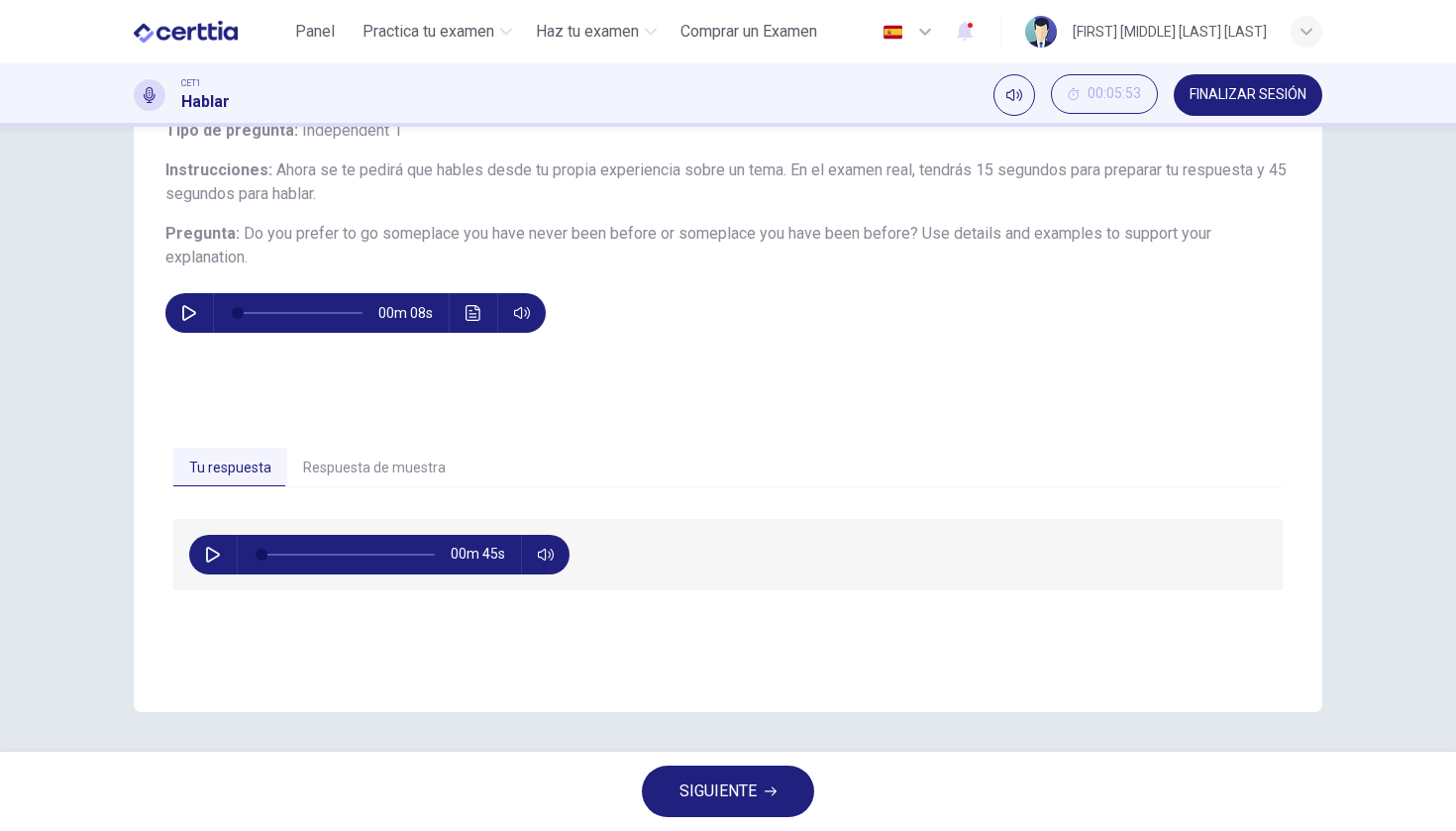 scroll, scrollTop: 143, scrollLeft: 0, axis: vertical 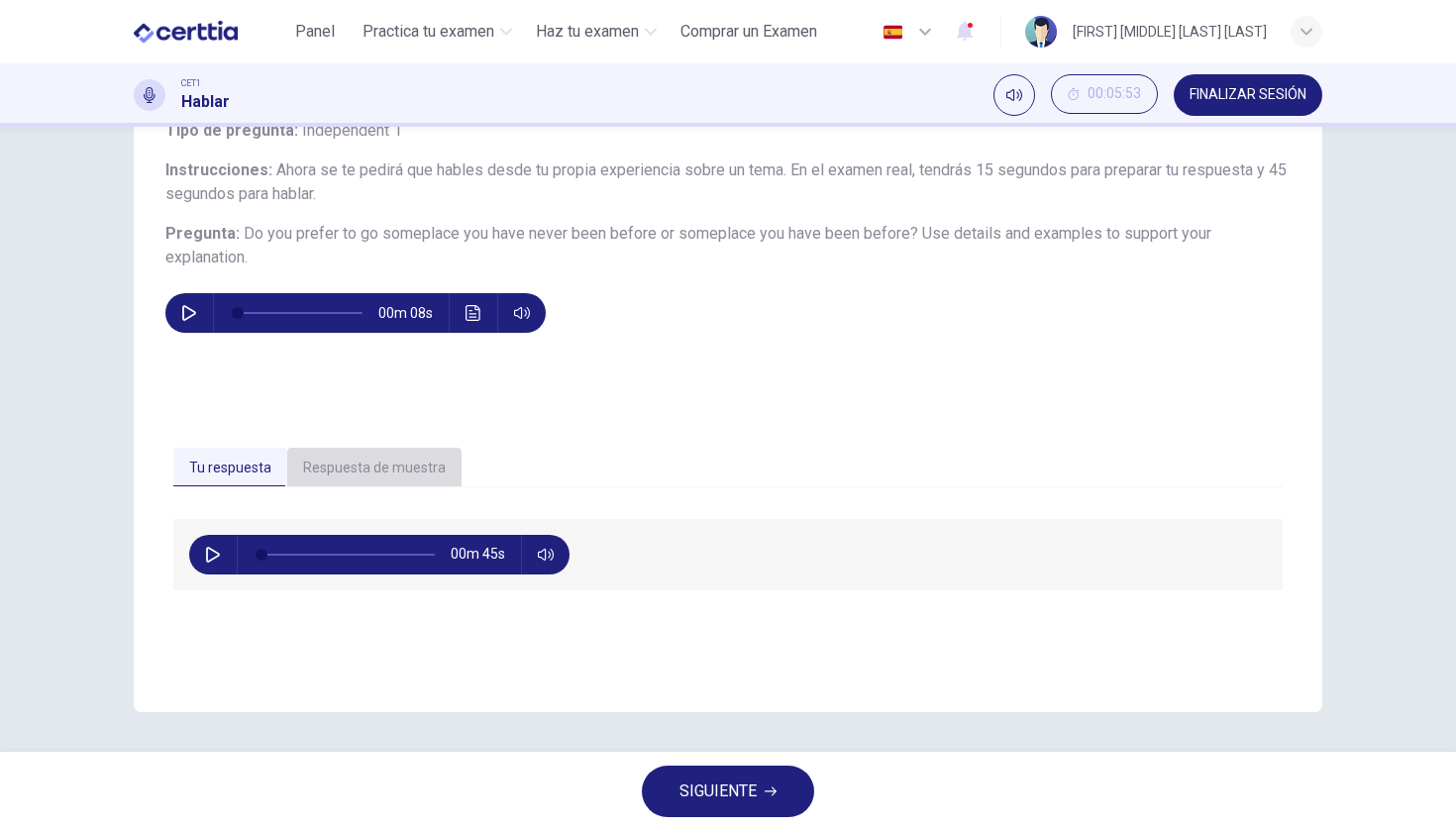 click on "Respuesta de muestra" at bounding box center (374, 468) 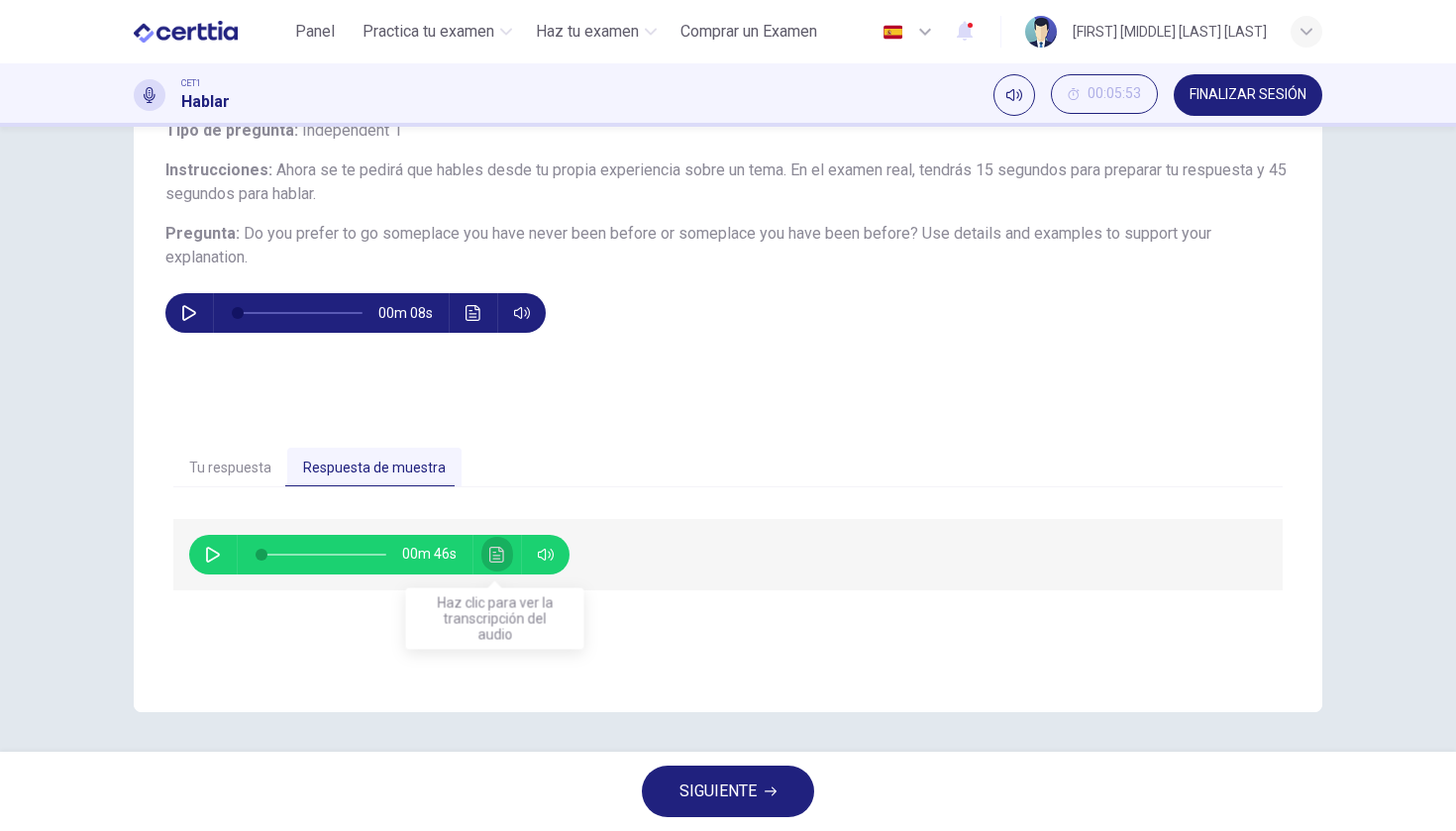 click at bounding box center [496, 555] 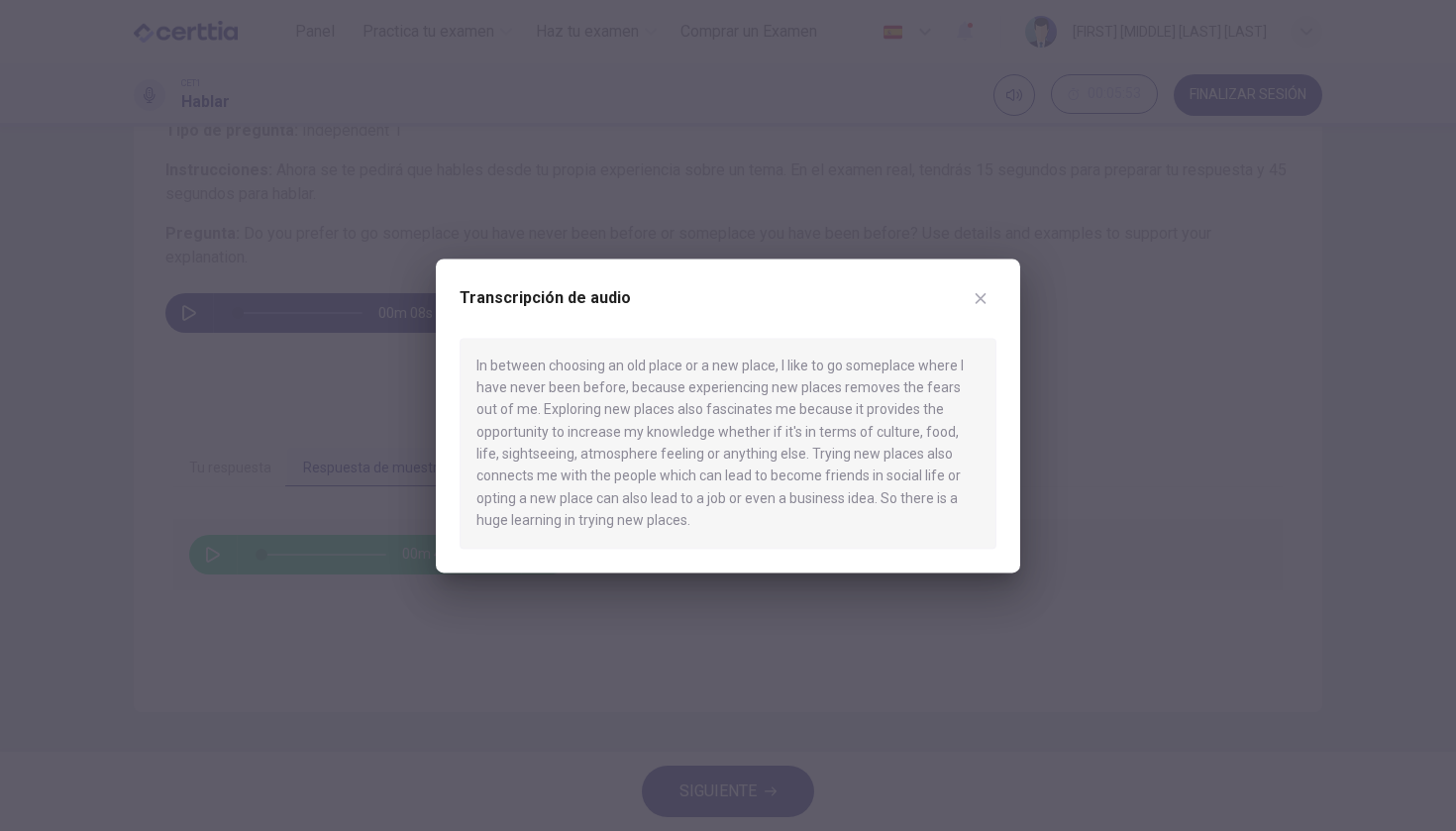 click on "In between choosing an old place or a new place, I like to go someplace where I have never been before, because experiencing new places removes the fears out of me. Exploring new places also fascinates me because it provides the opportunity to increase my knowledge whether if it's in terms of culture, food, life, sightseeing, atmosphere feeling or anything else. Trying new places also connects me with the people which can lead to become friends in social life or opting a new place can also lead to a job or even a business idea. So there is a huge learning in trying new places." at bounding box center (728, 443) 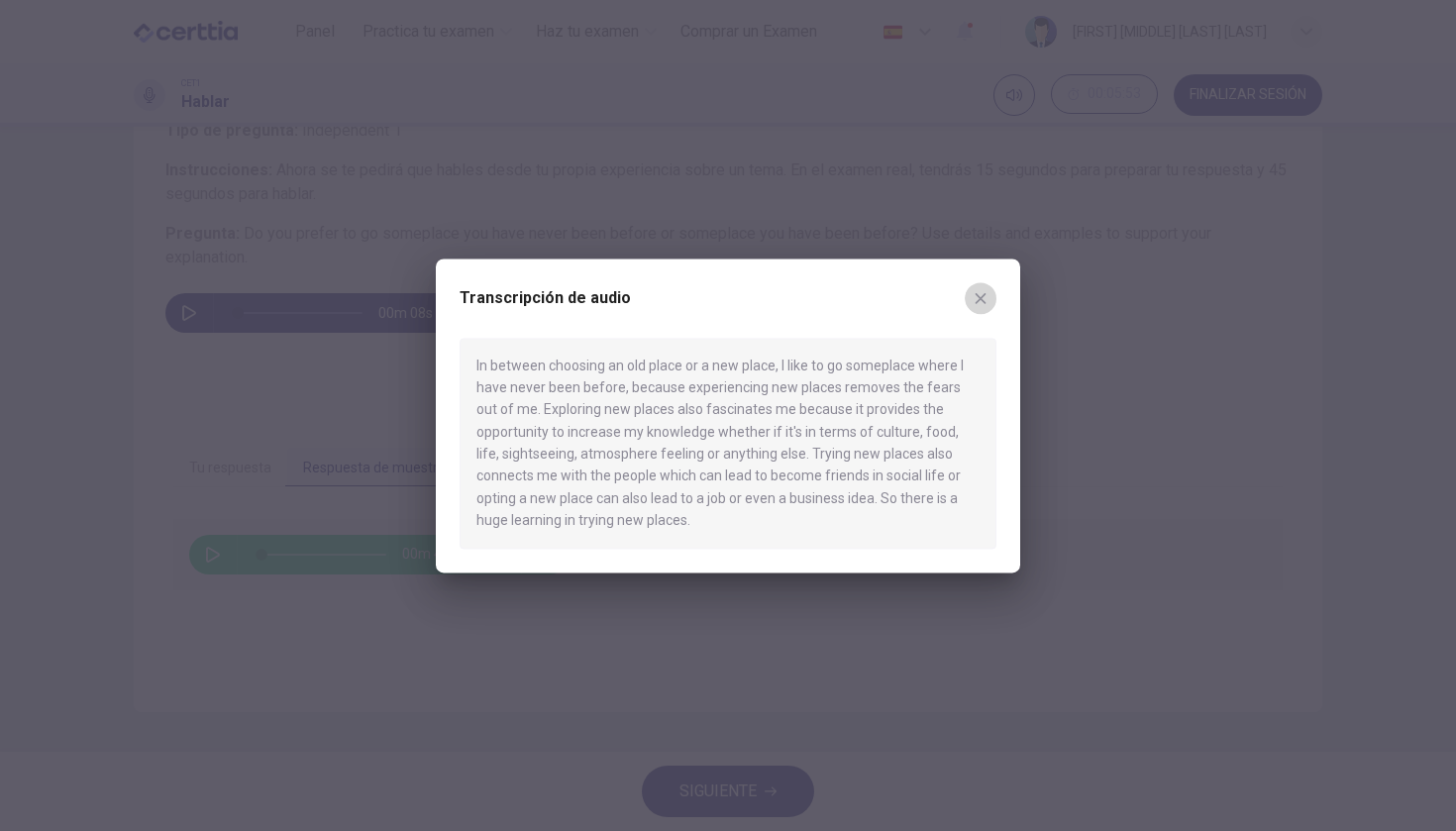 click at bounding box center (981, 298) 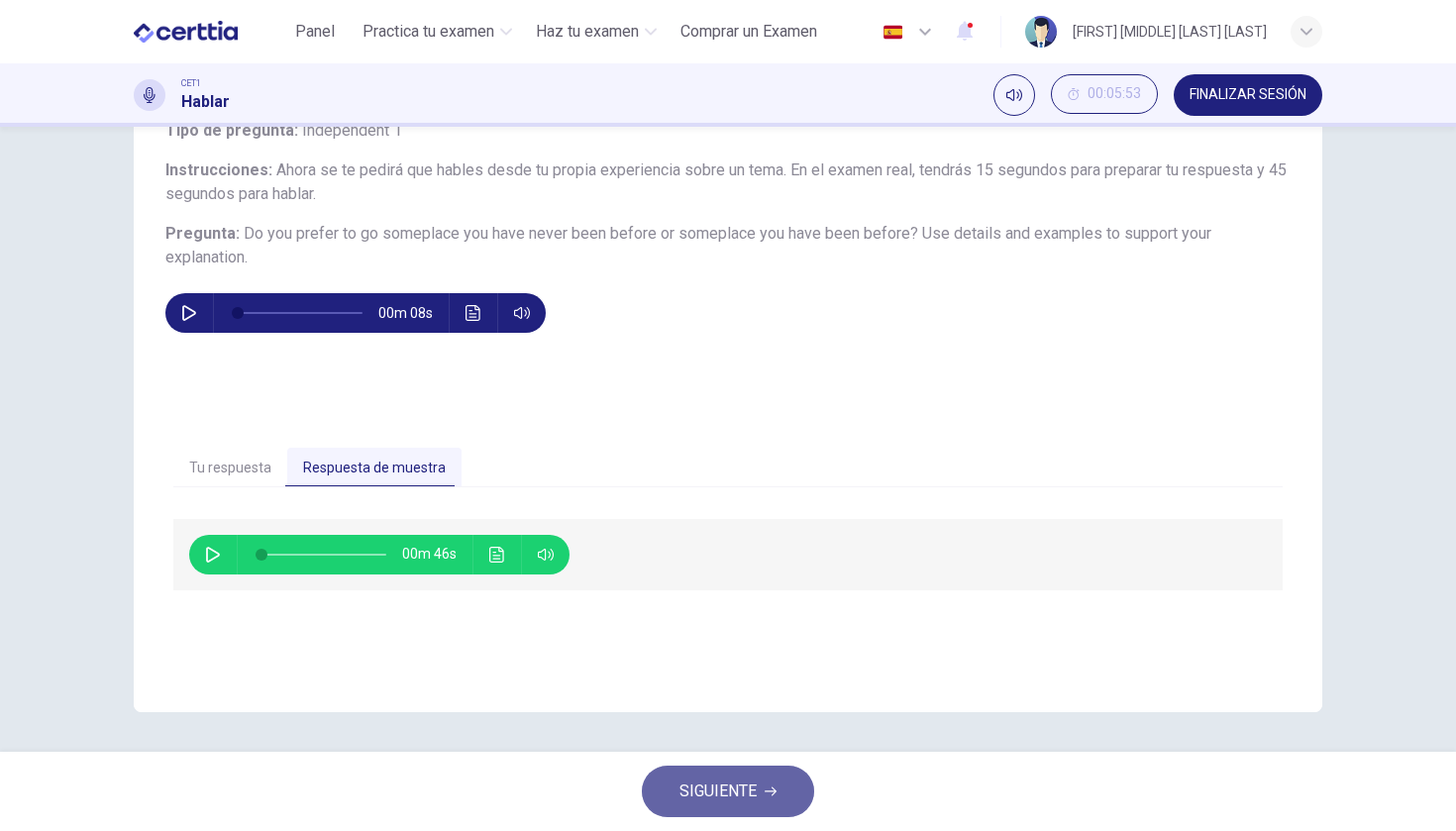 click on "SIGUIENTE" at bounding box center (718, 791) 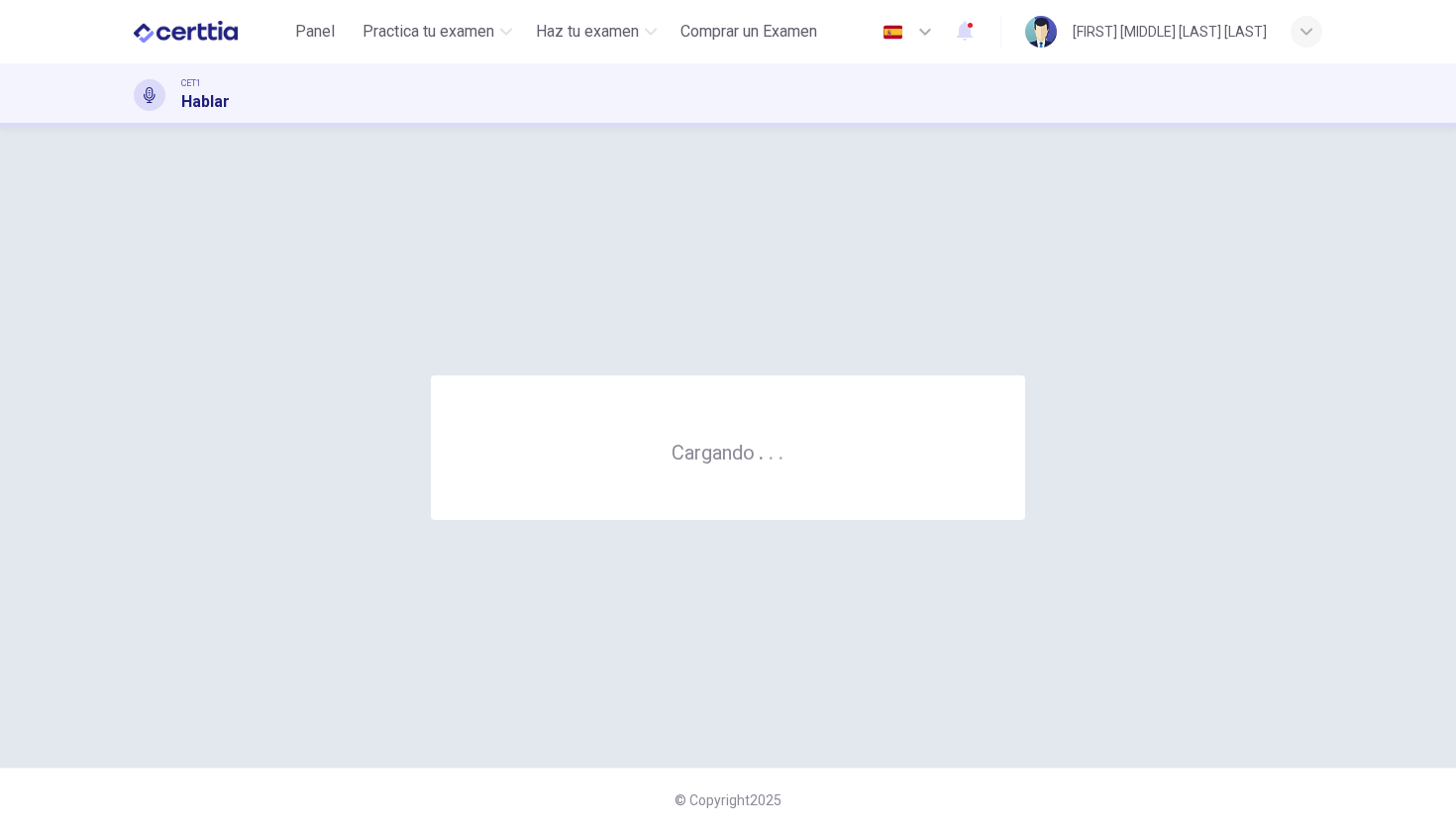 scroll, scrollTop: 0, scrollLeft: 0, axis: both 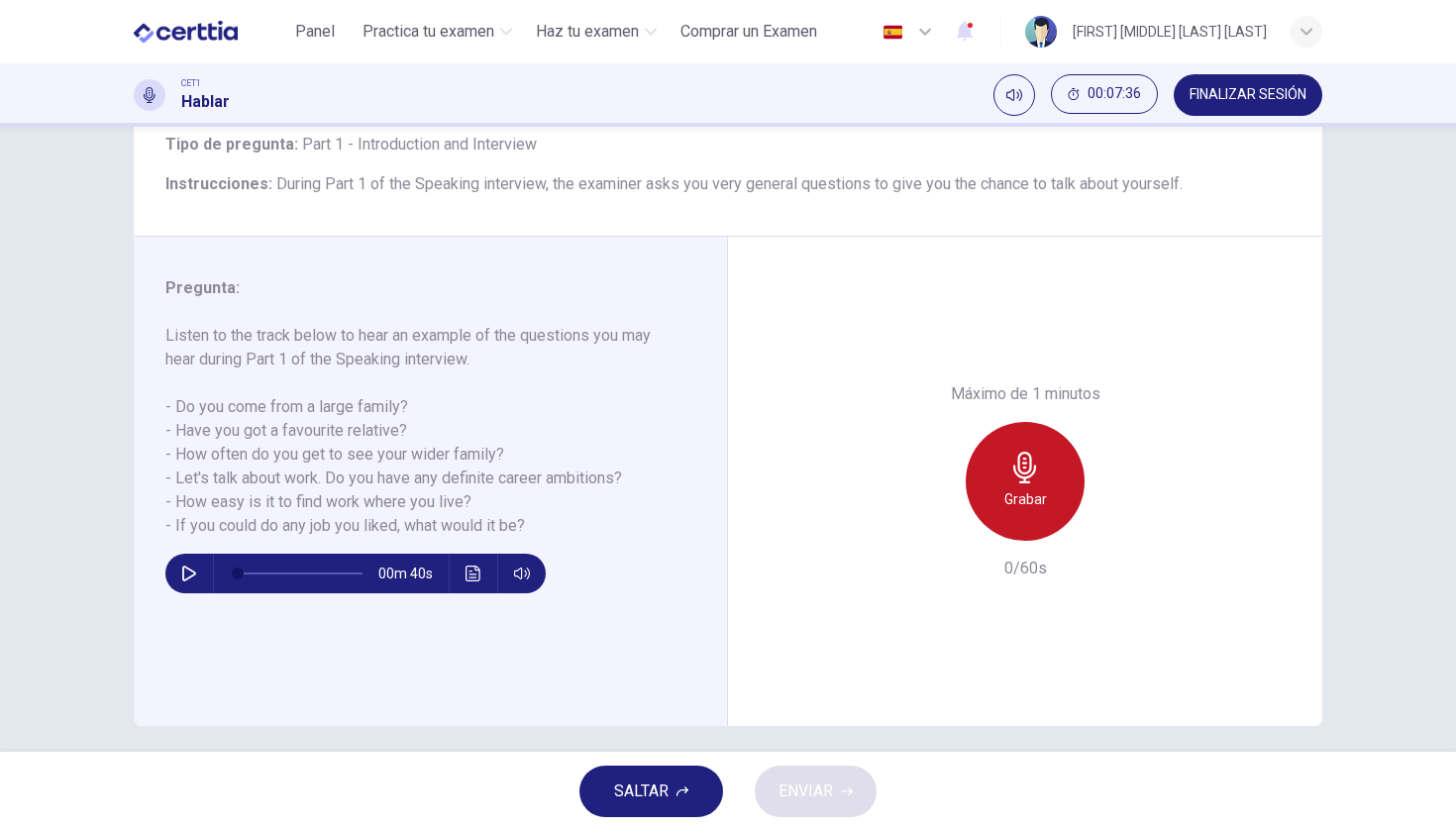 click on "Grabar" at bounding box center [1025, 481] 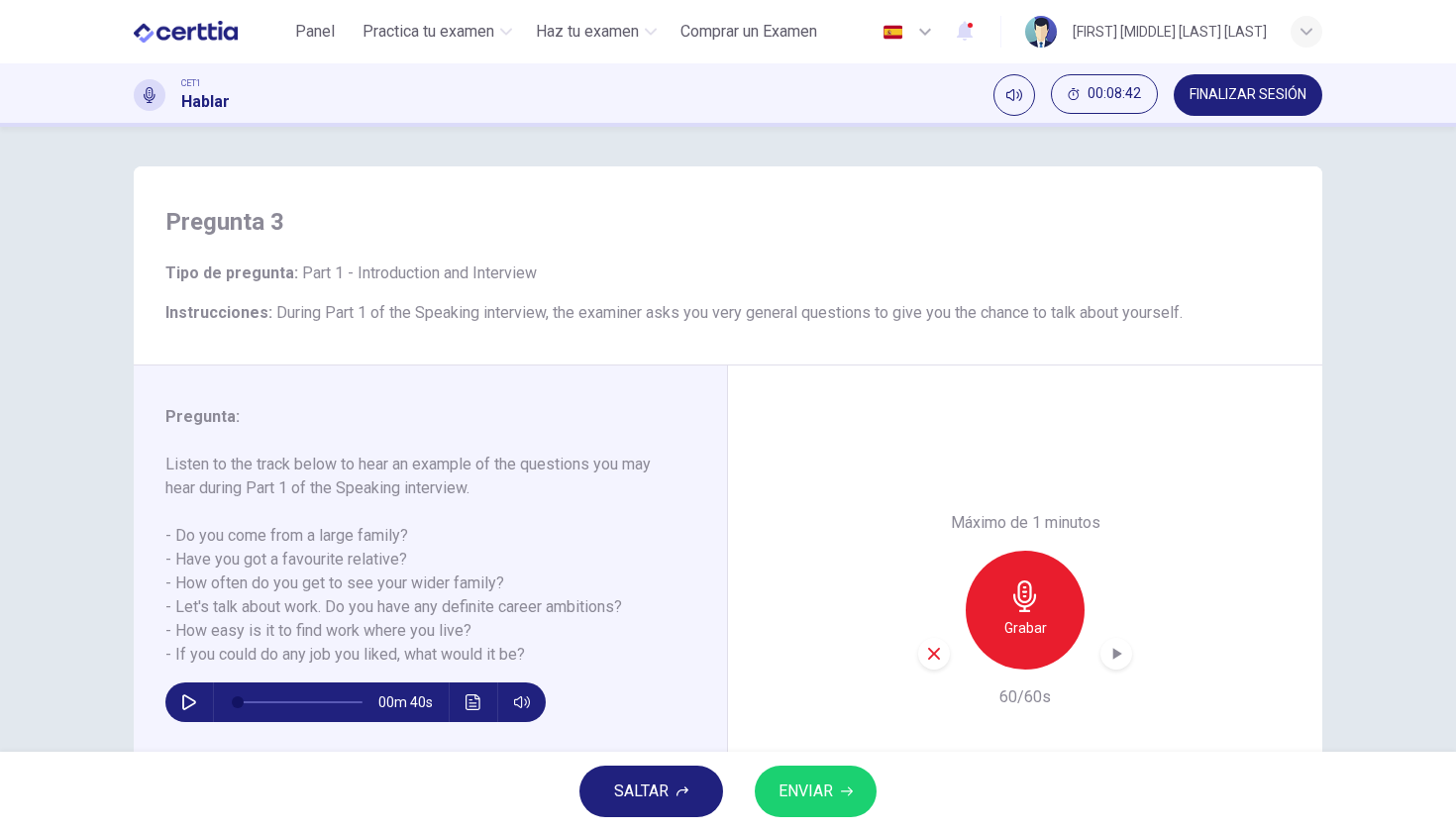 scroll, scrollTop: 0, scrollLeft: 0, axis: both 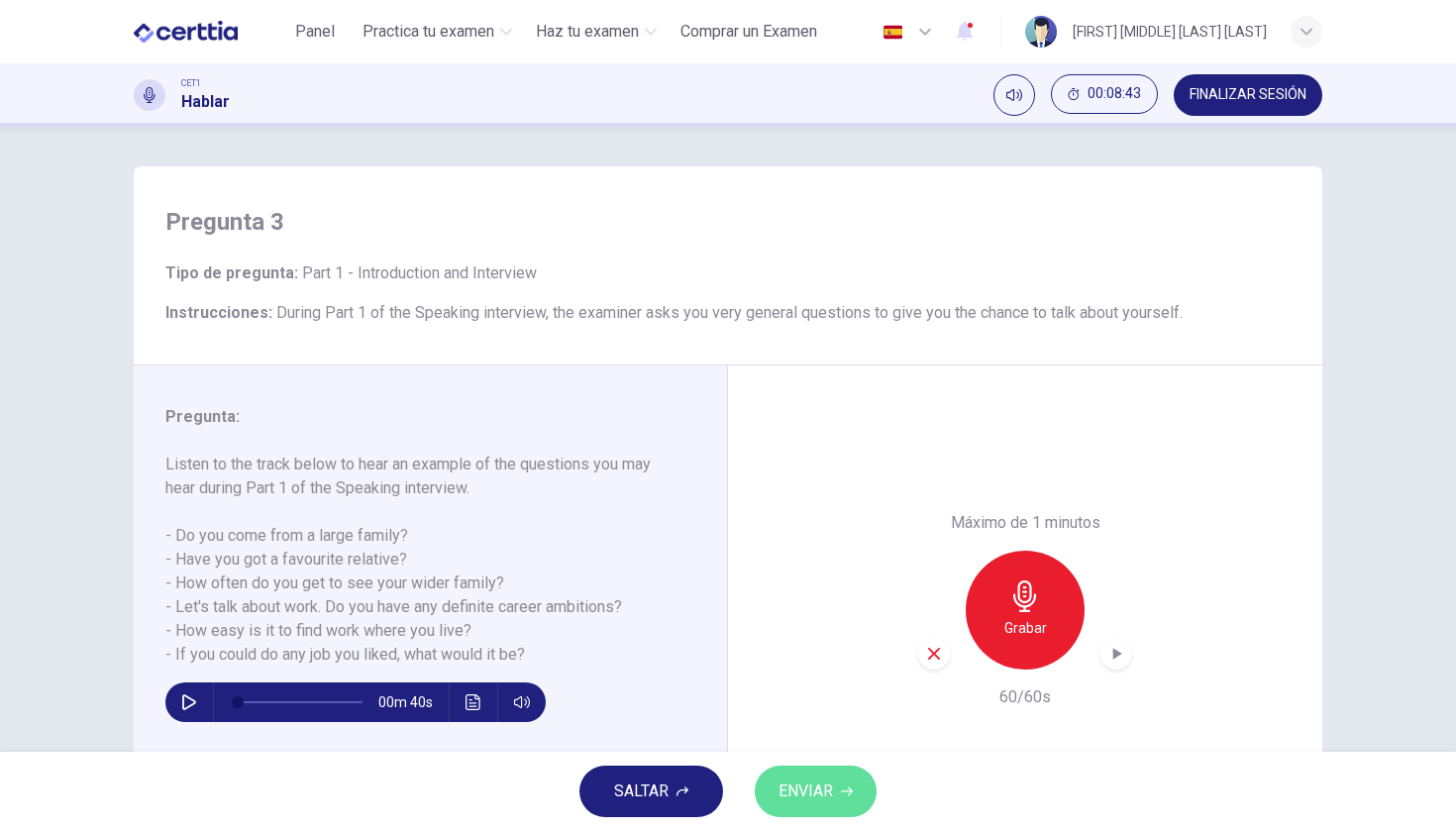 click on "ENVIAR" at bounding box center (805, 791) 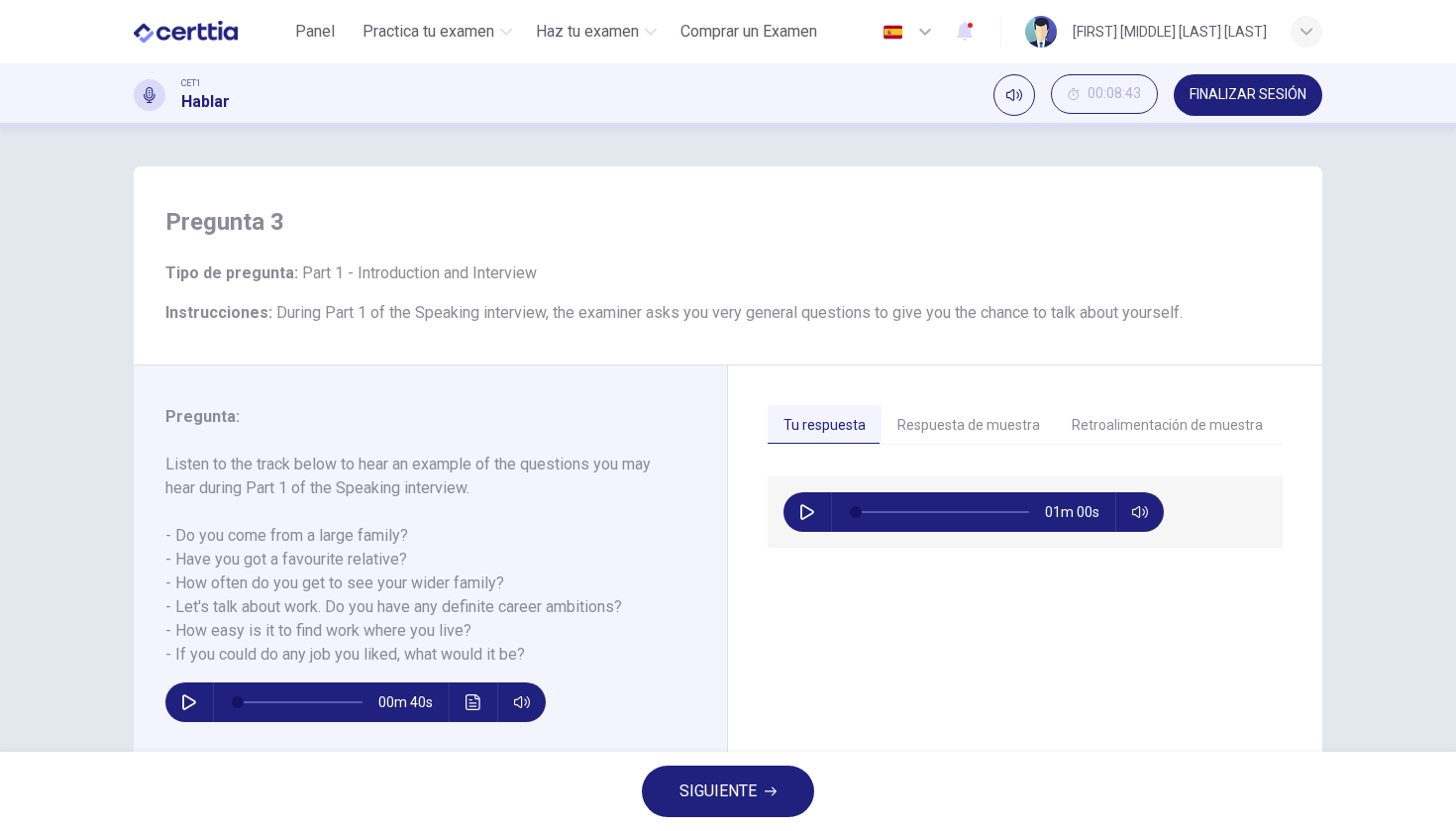 click on "Retroalimentación de muestra" at bounding box center [1167, 426] 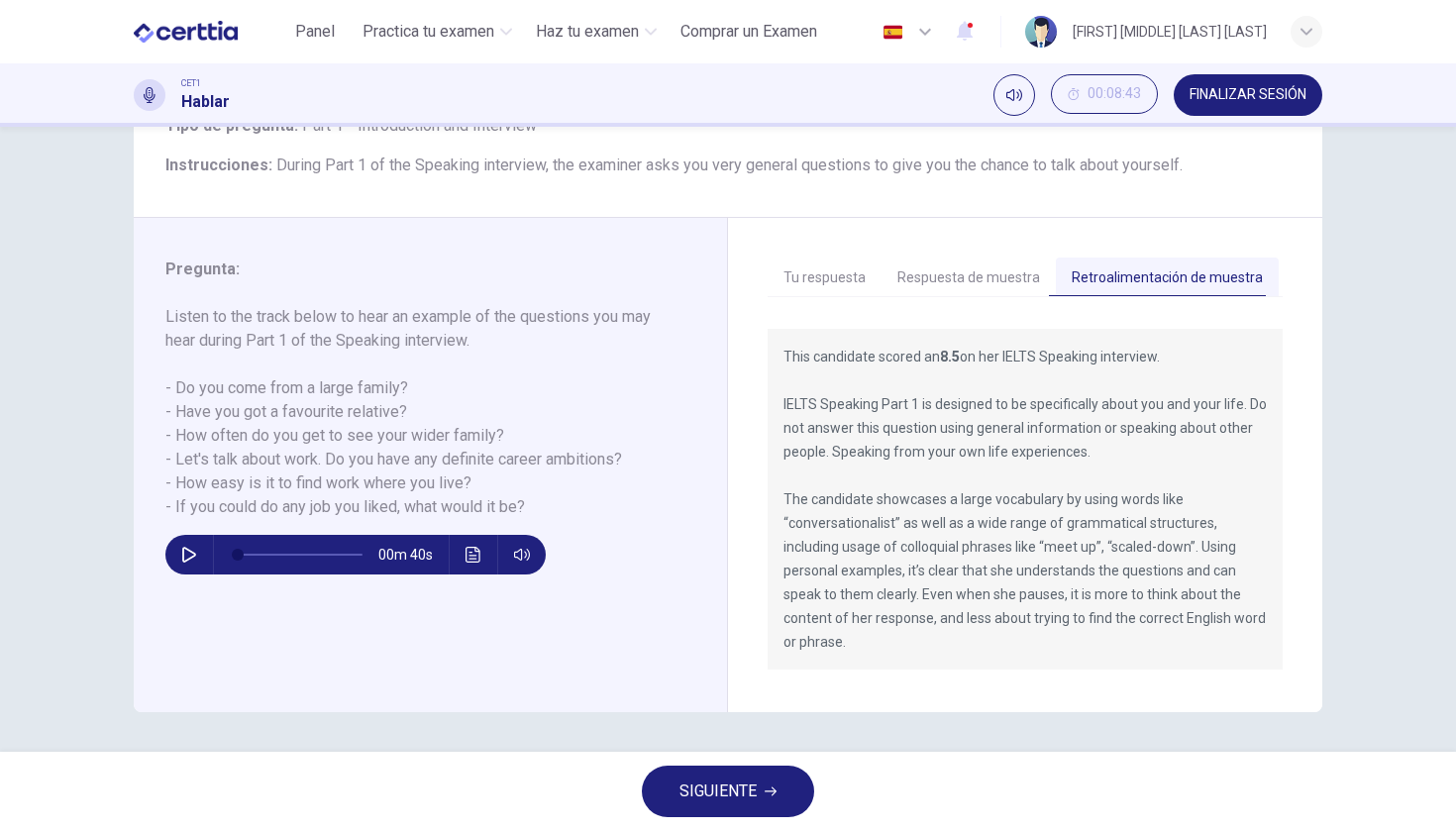 scroll, scrollTop: 147, scrollLeft: 0, axis: vertical 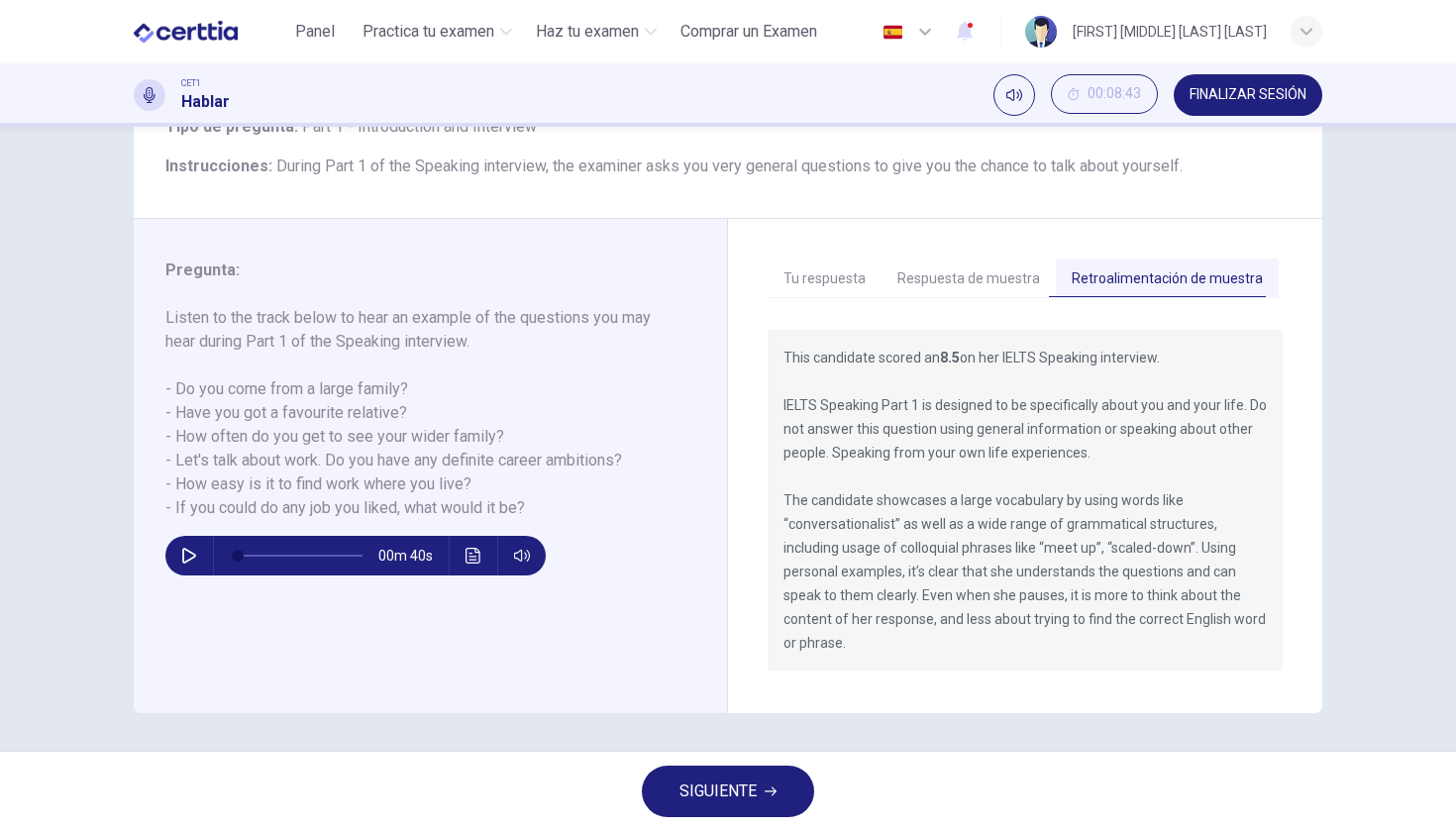 click on "Respuesta de muestra" at bounding box center (969, 279) 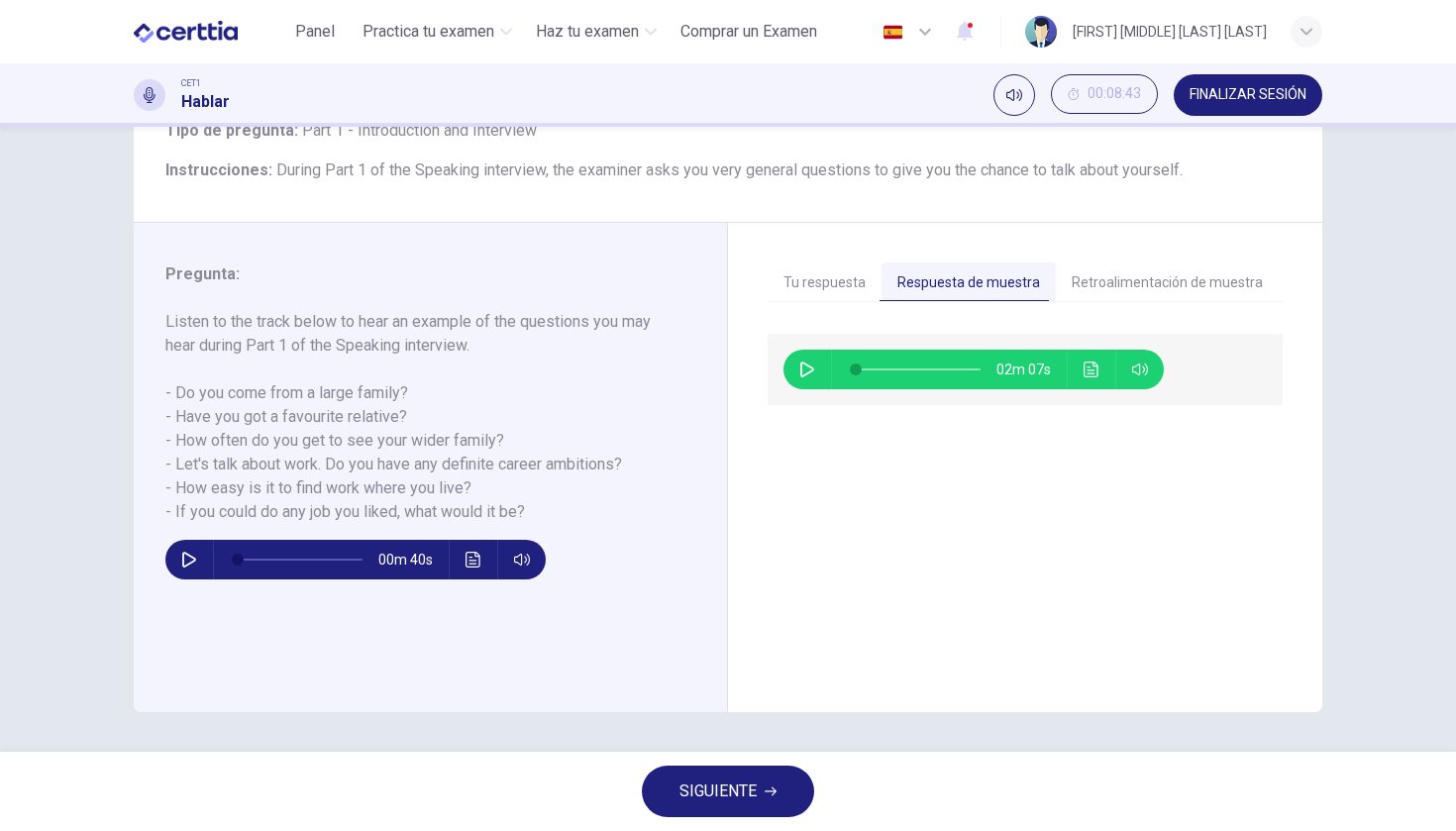 scroll, scrollTop: 143, scrollLeft: 0, axis: vertical 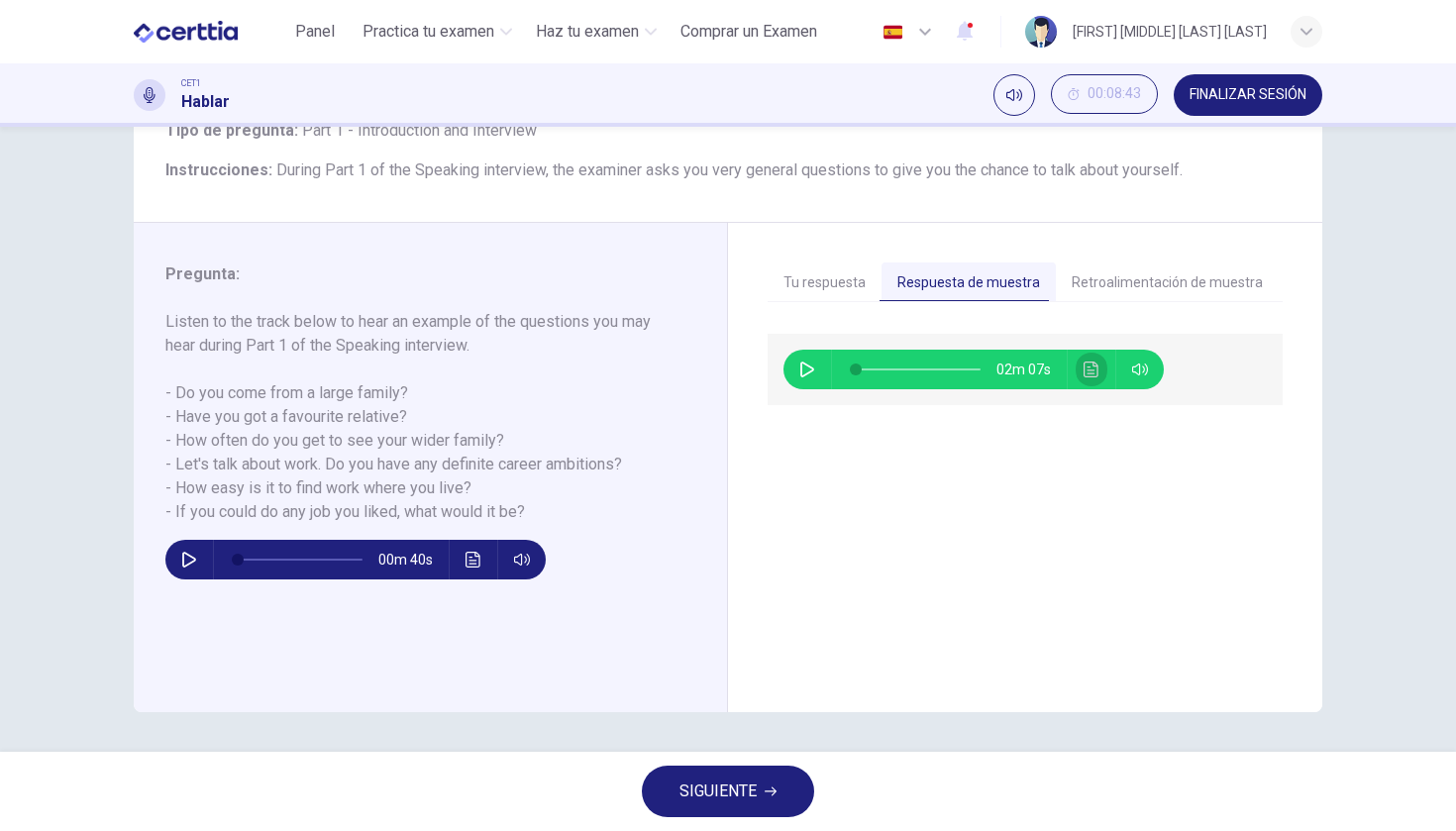click at bounding box center (1092, 369) 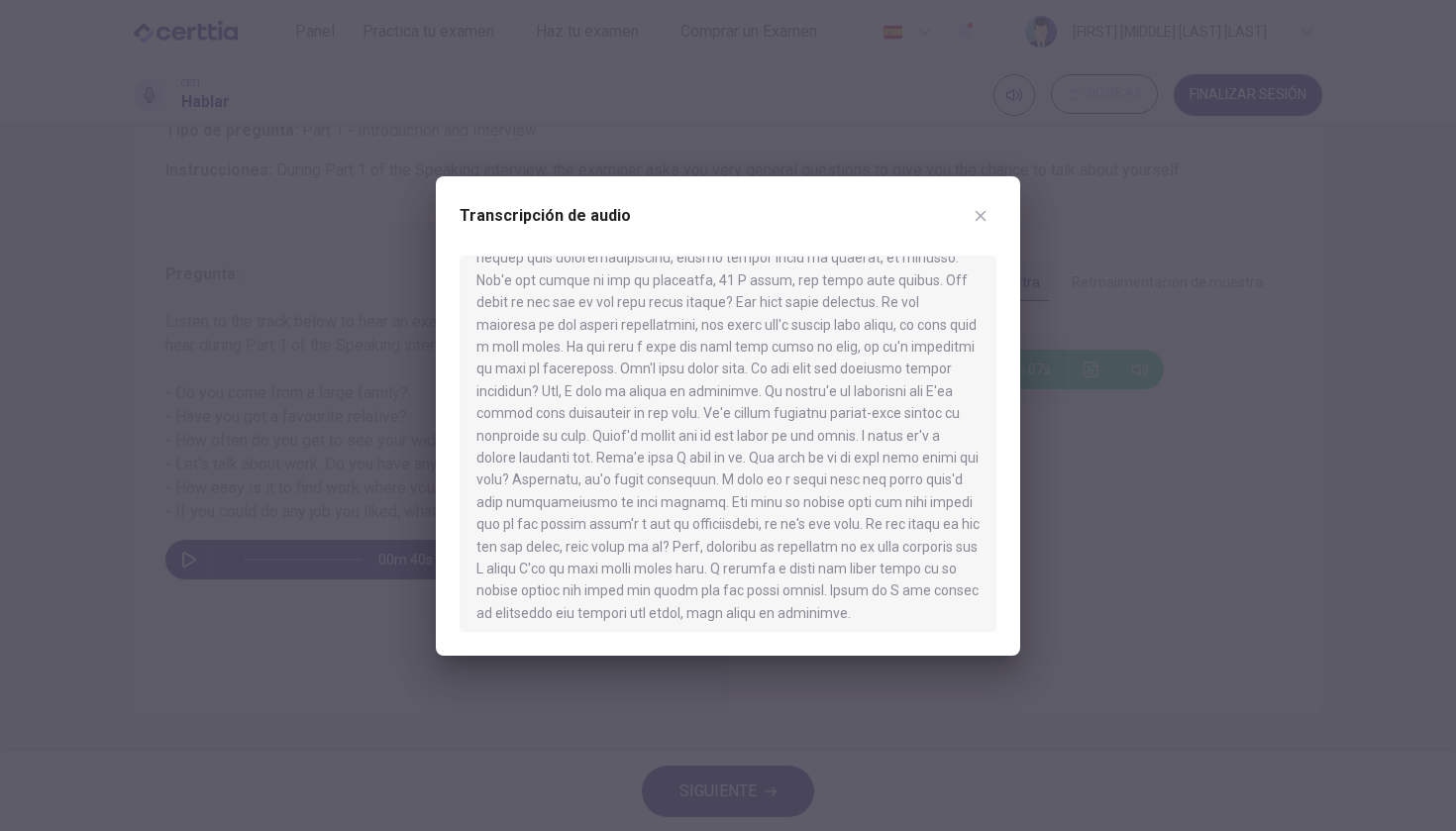 scroll, scrollTop: 137, scrollLeft: 0, axis: vertical 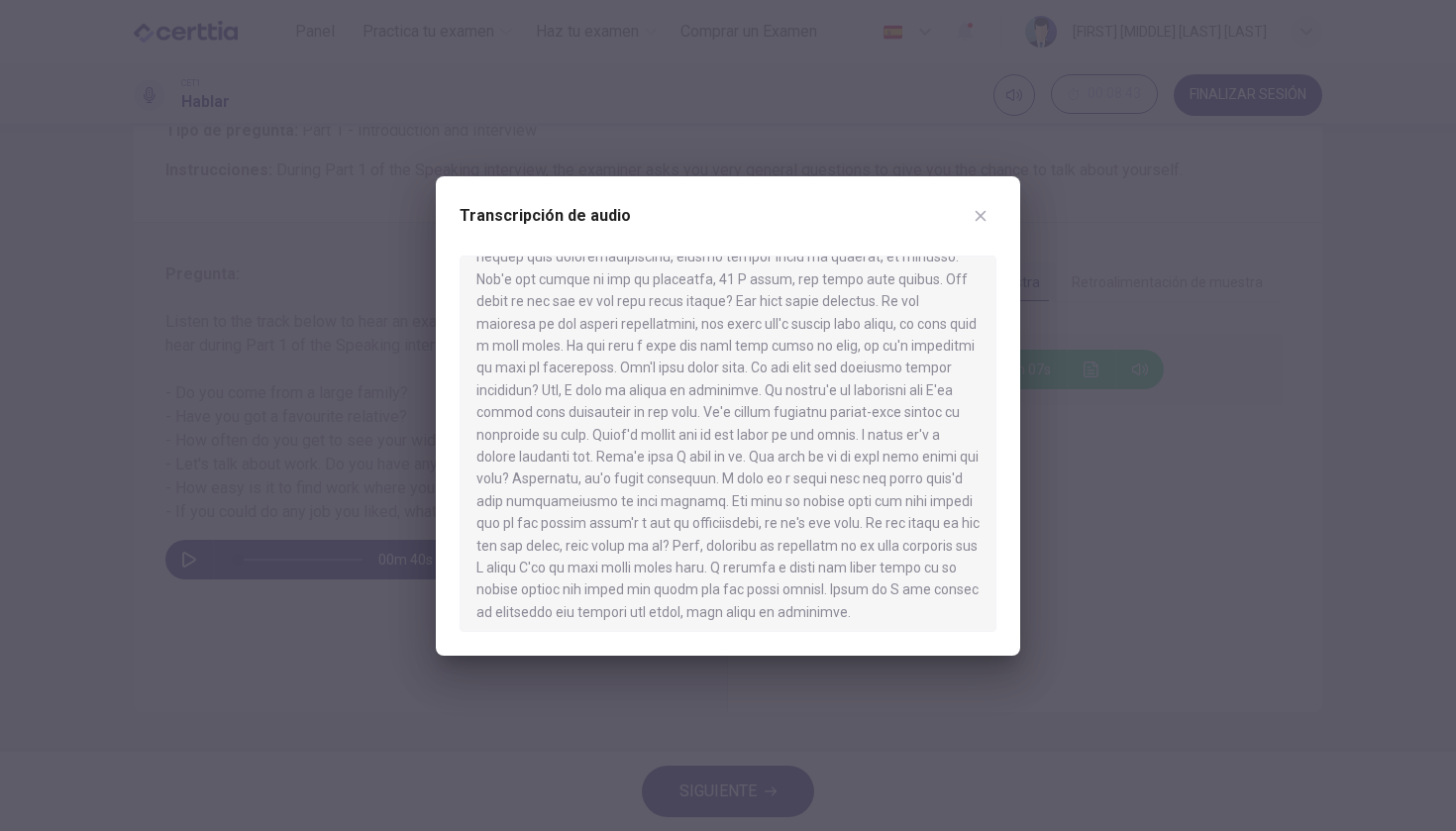 click at bounding box center (981, 216) 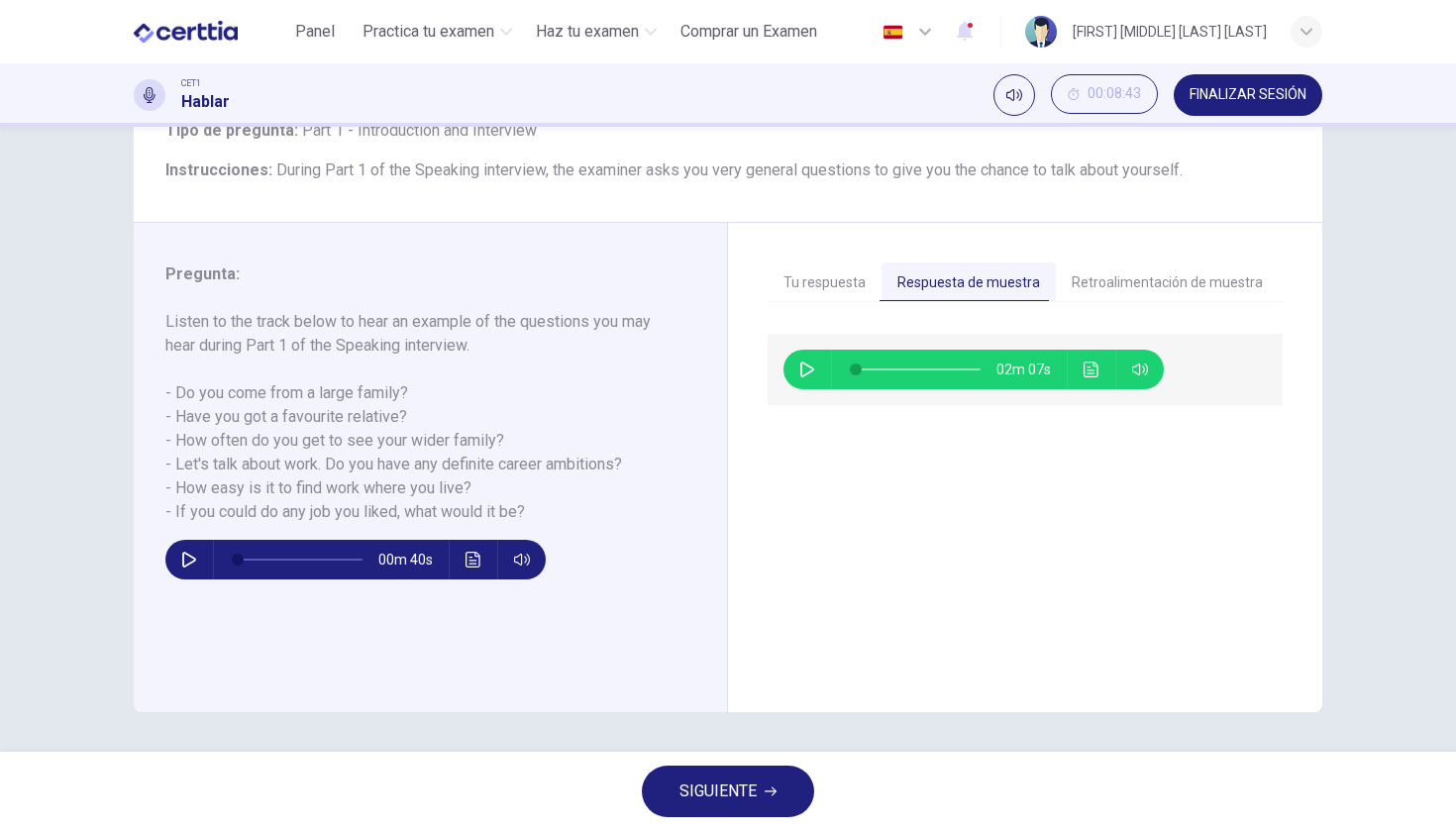 click on "SIGUIENTE" at bounding box center (718, 791) 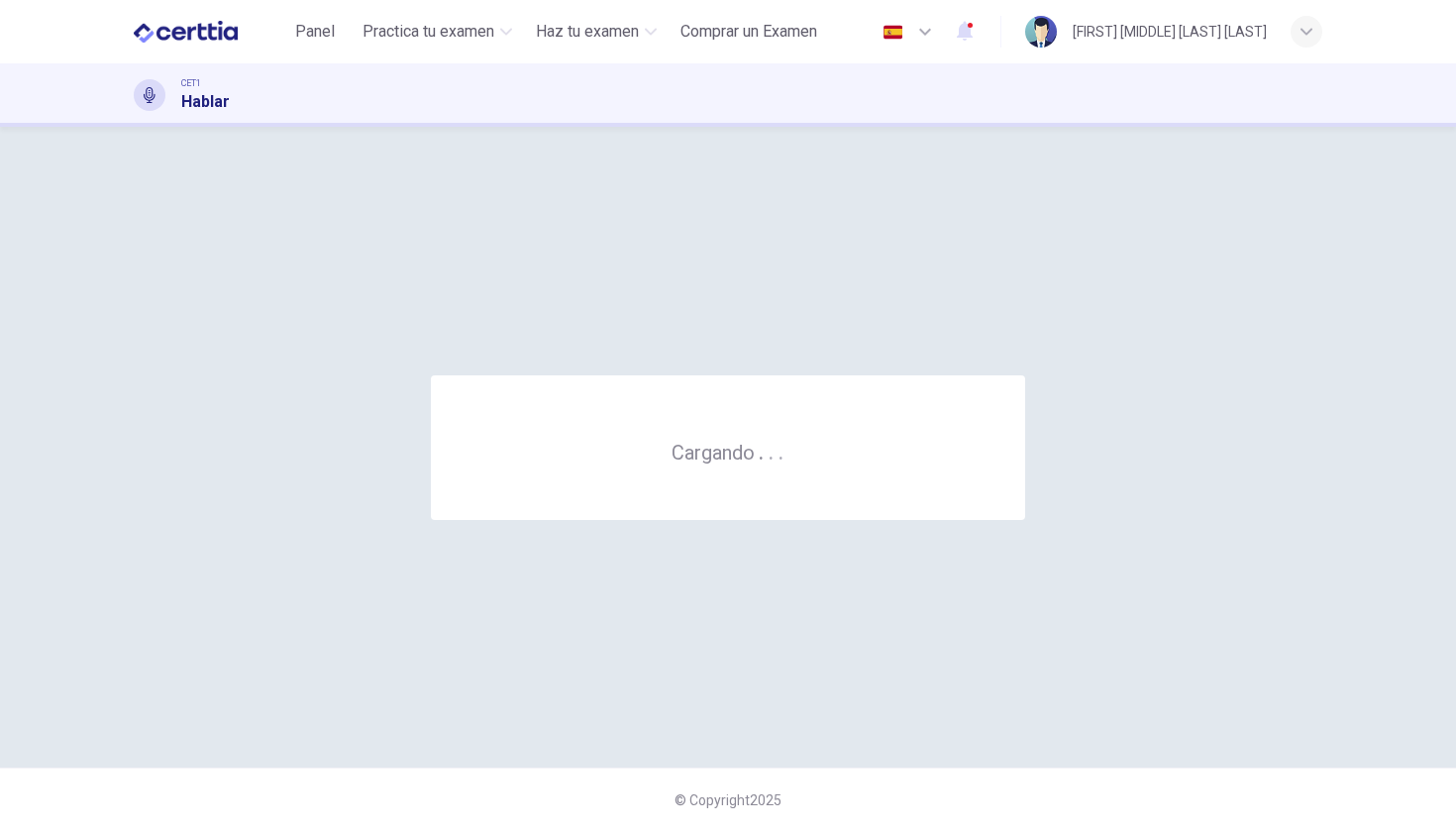scroll, scrollTop: 0, scrollLeft: 0, axis: both 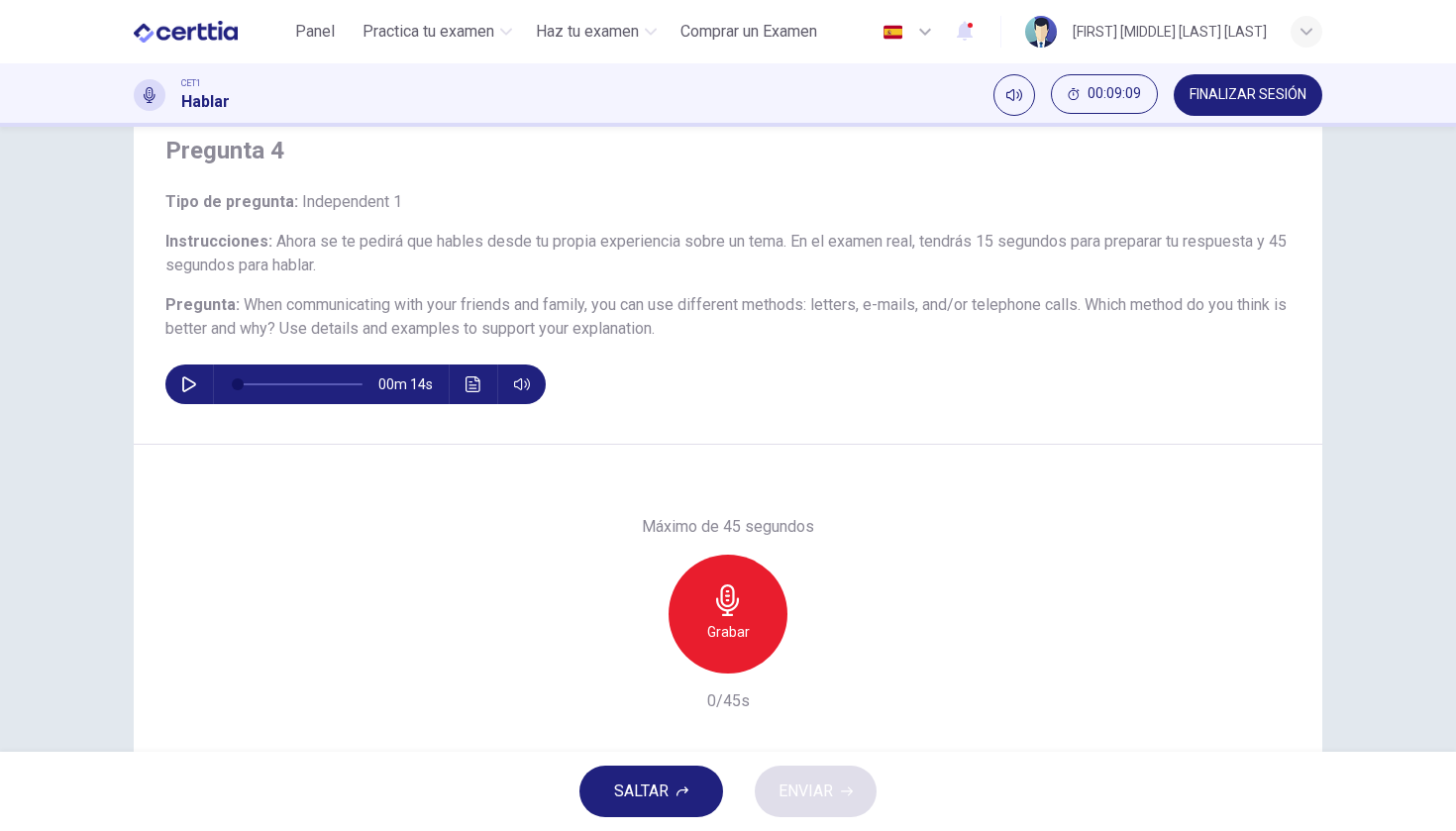 click on "Grabar" at bounding box center (728, 614) 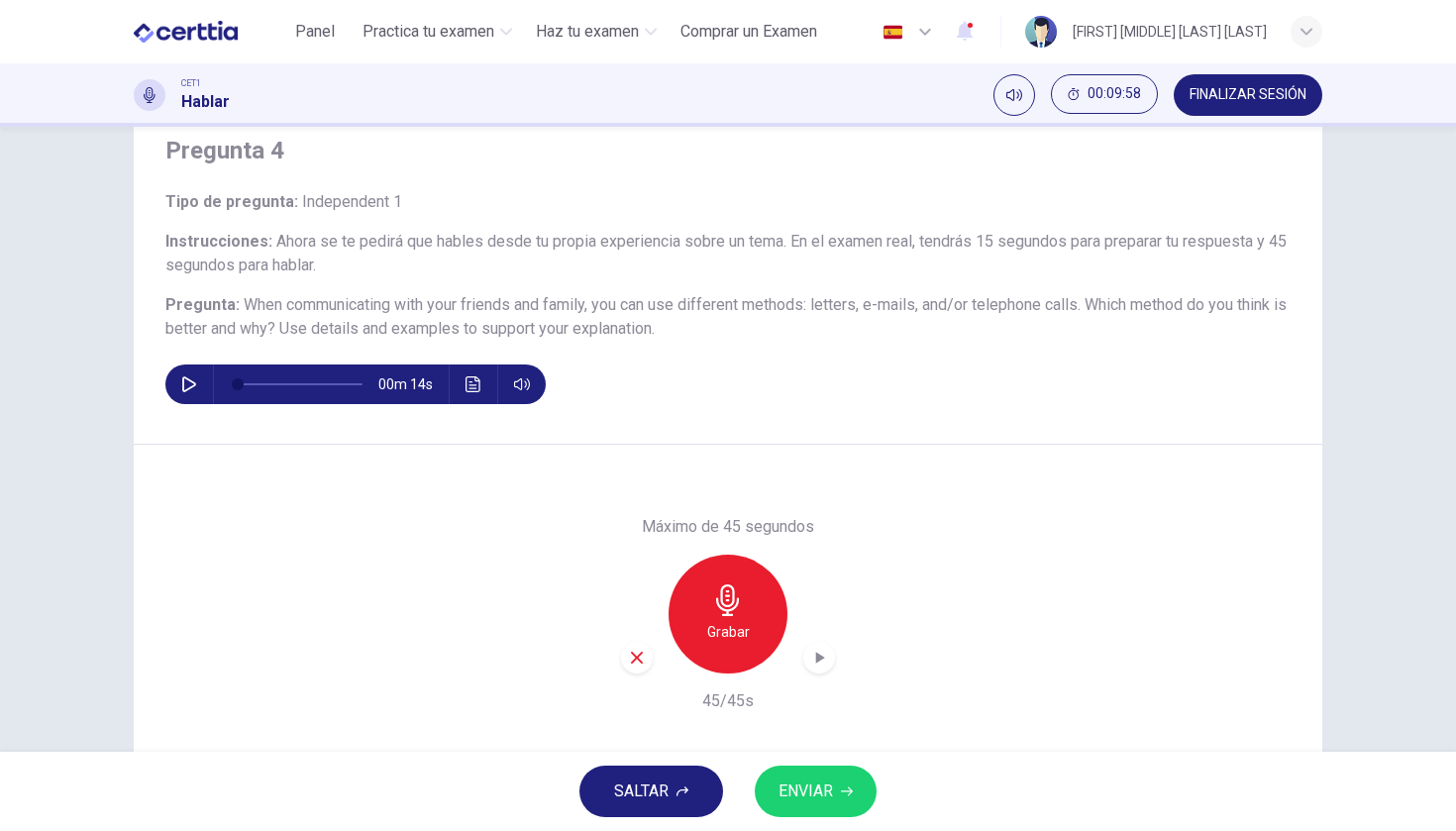 click on "ENVIAR" at bounding box center [805, 791] 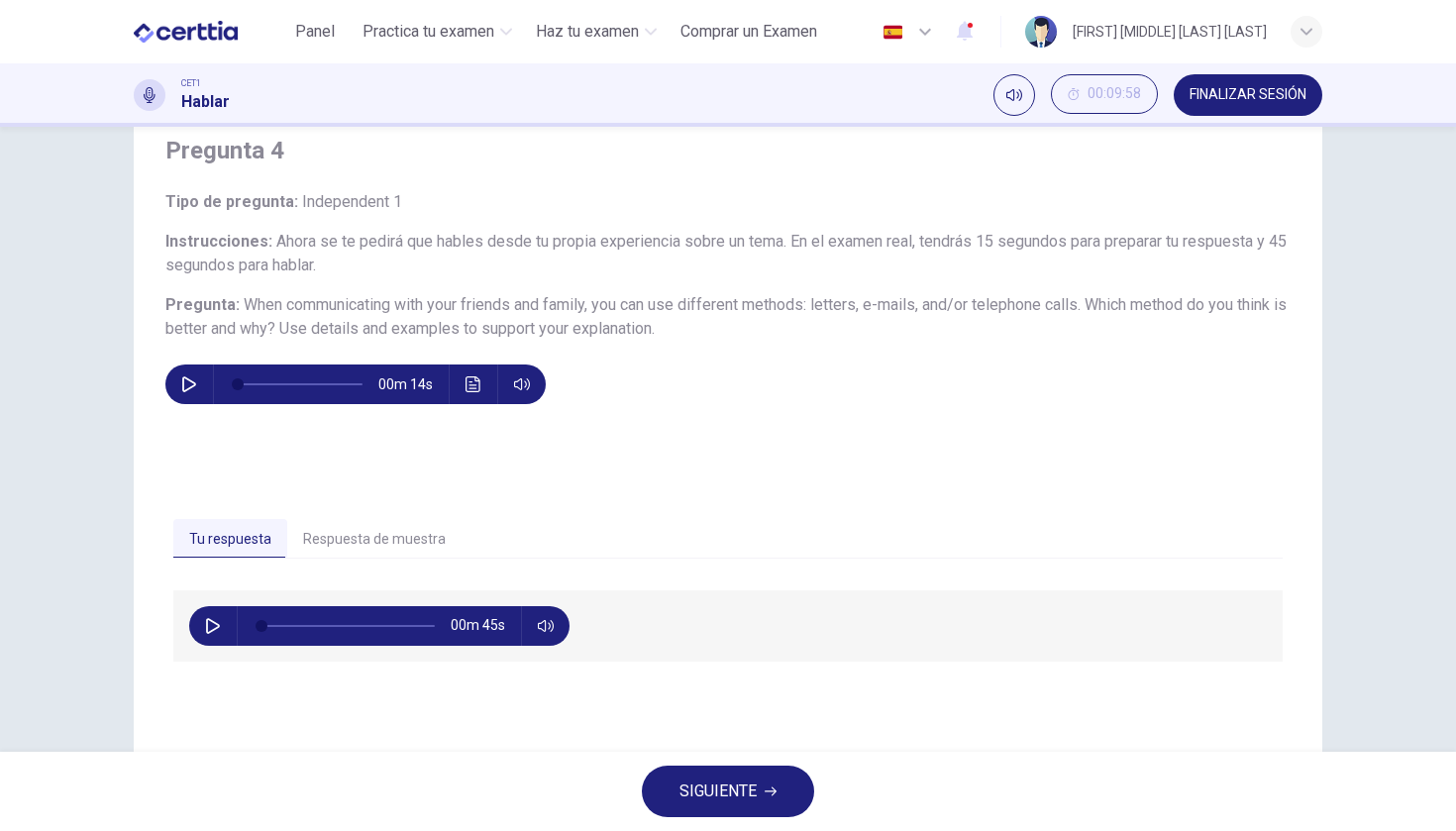scroll, scrollTop: 0, scrollLeft: 0, axis: both 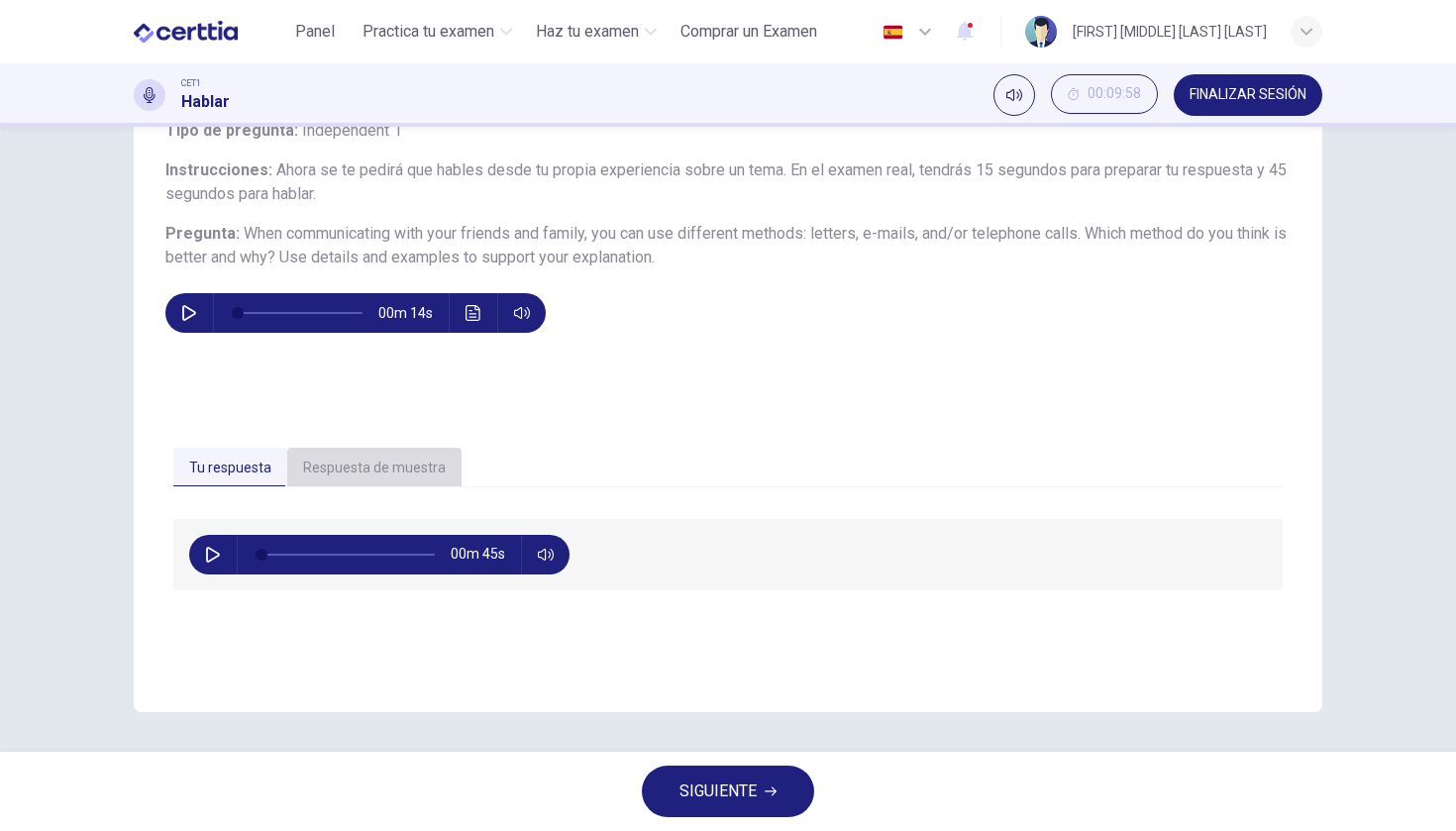 click on "Respuesta de muestra" at bounding box center (374, 468) 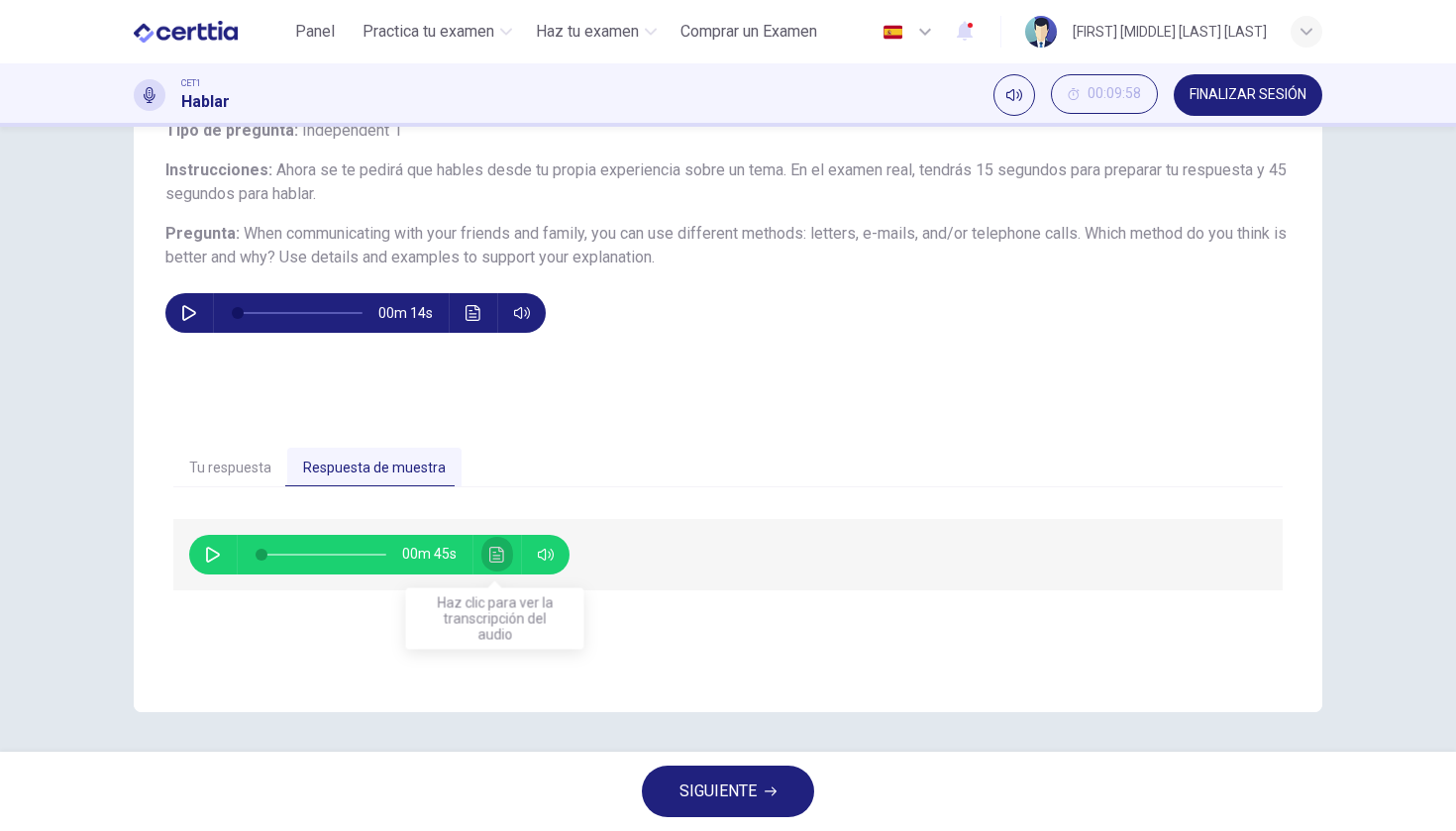 click at bounding box center [497, 555] 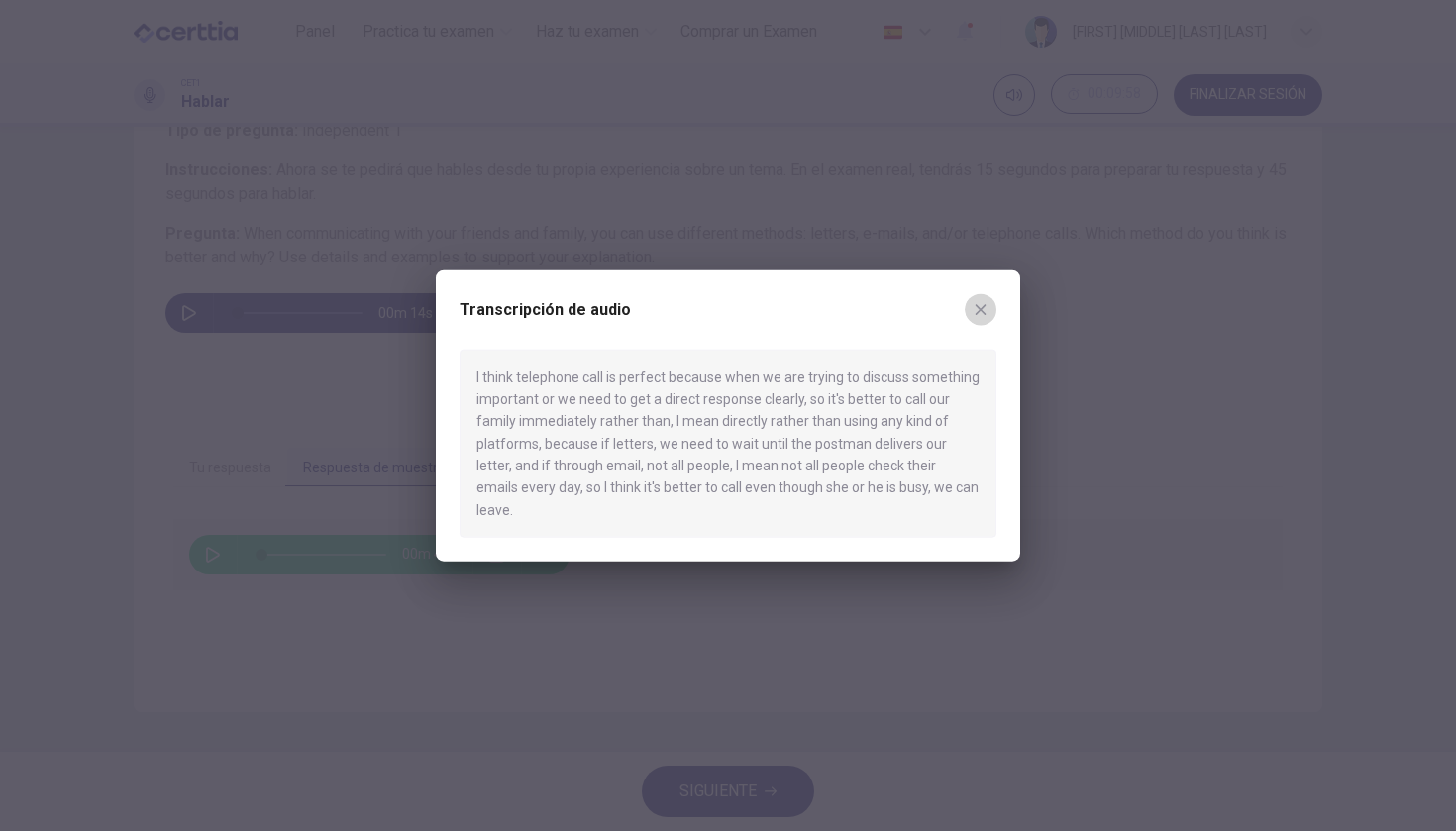 click at bounding box center (981, 309) 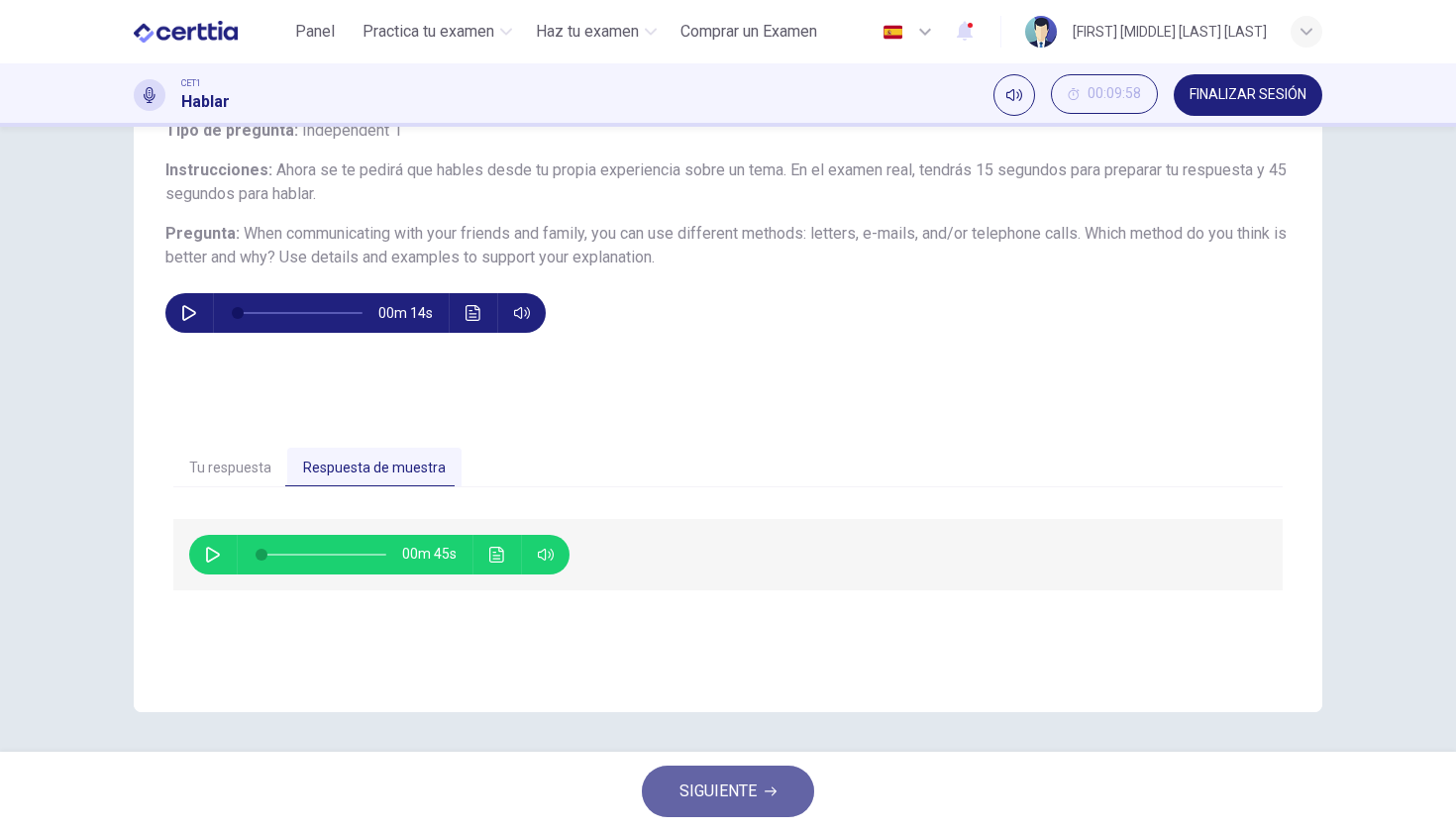 click on "SIGUIENTE" at bounding box center (718, 791) 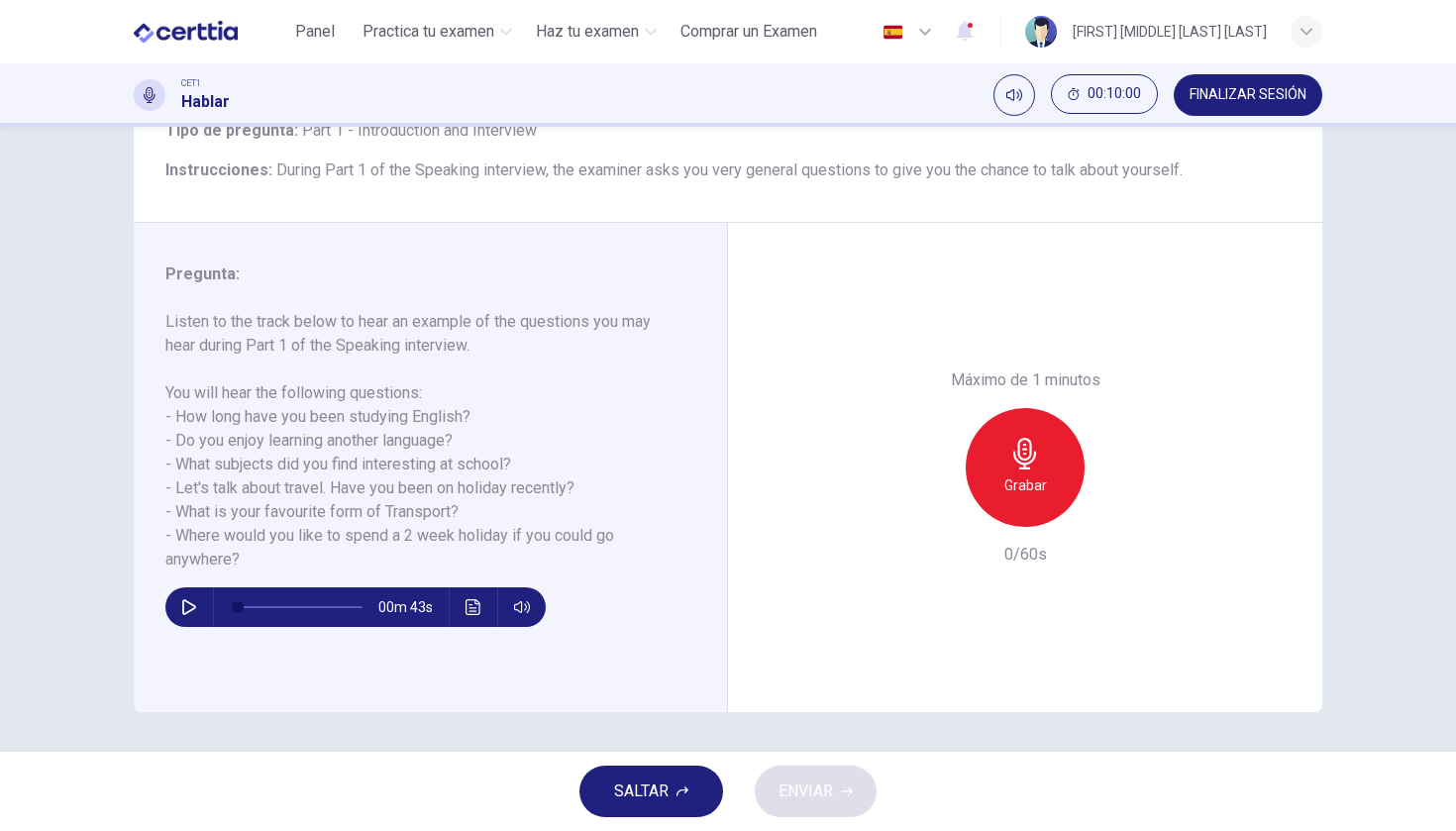 scroll, scrollTop: 143, scrollLeft: 0, axis: vertical 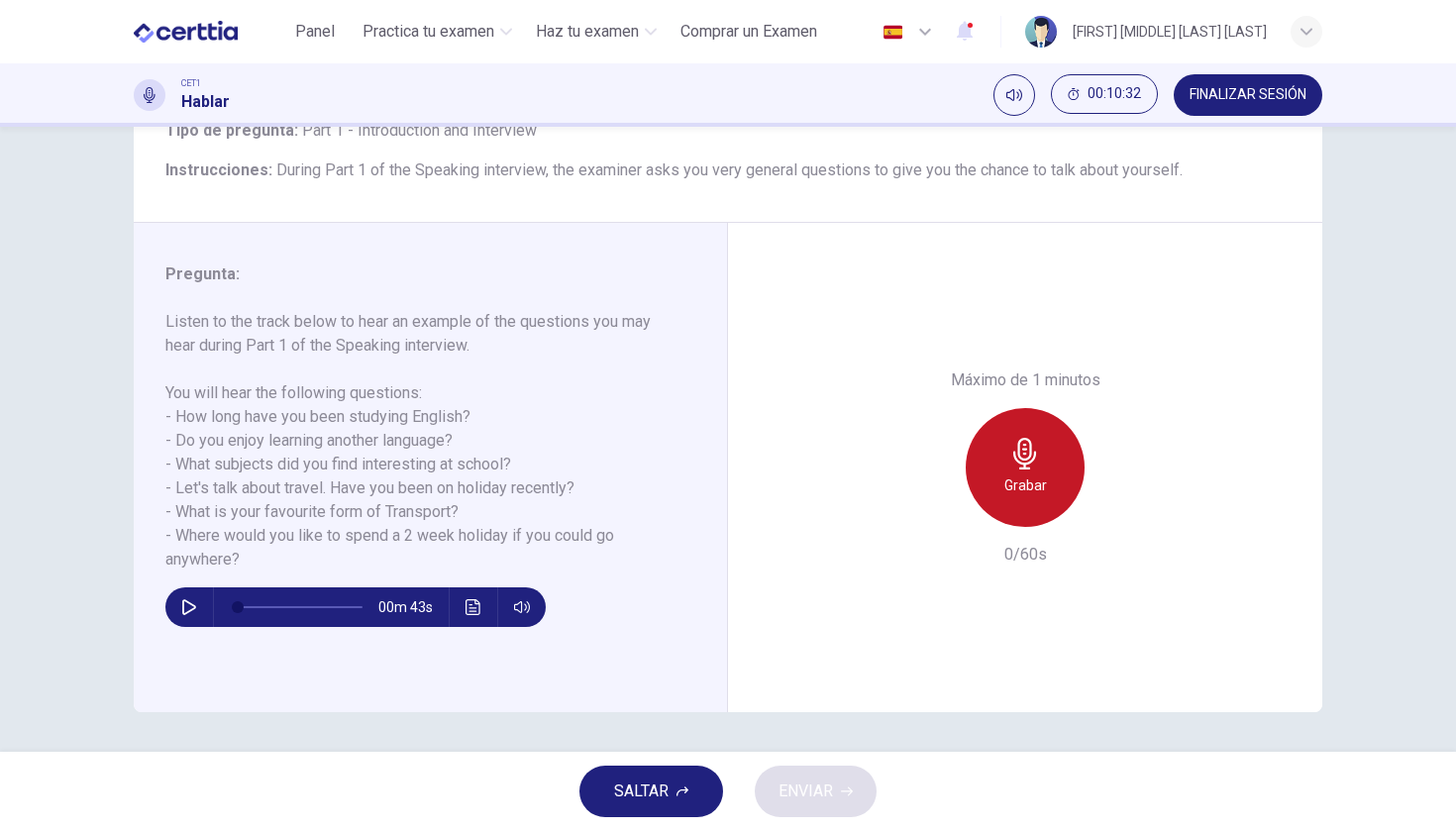 click on "Grabar" at bounding box center (1025, 467) 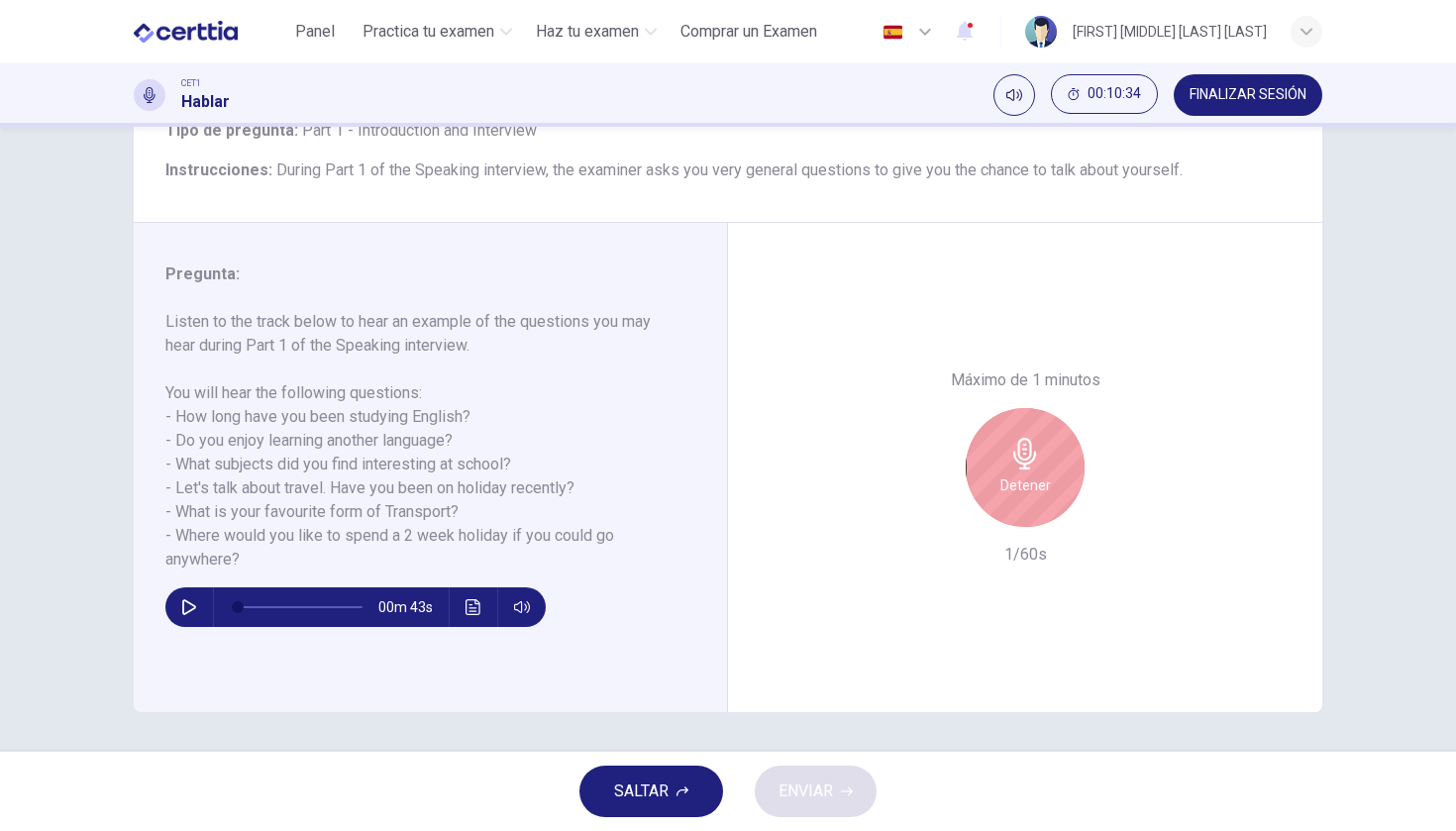 click on "Detener" at bounding box center (1025, 467) 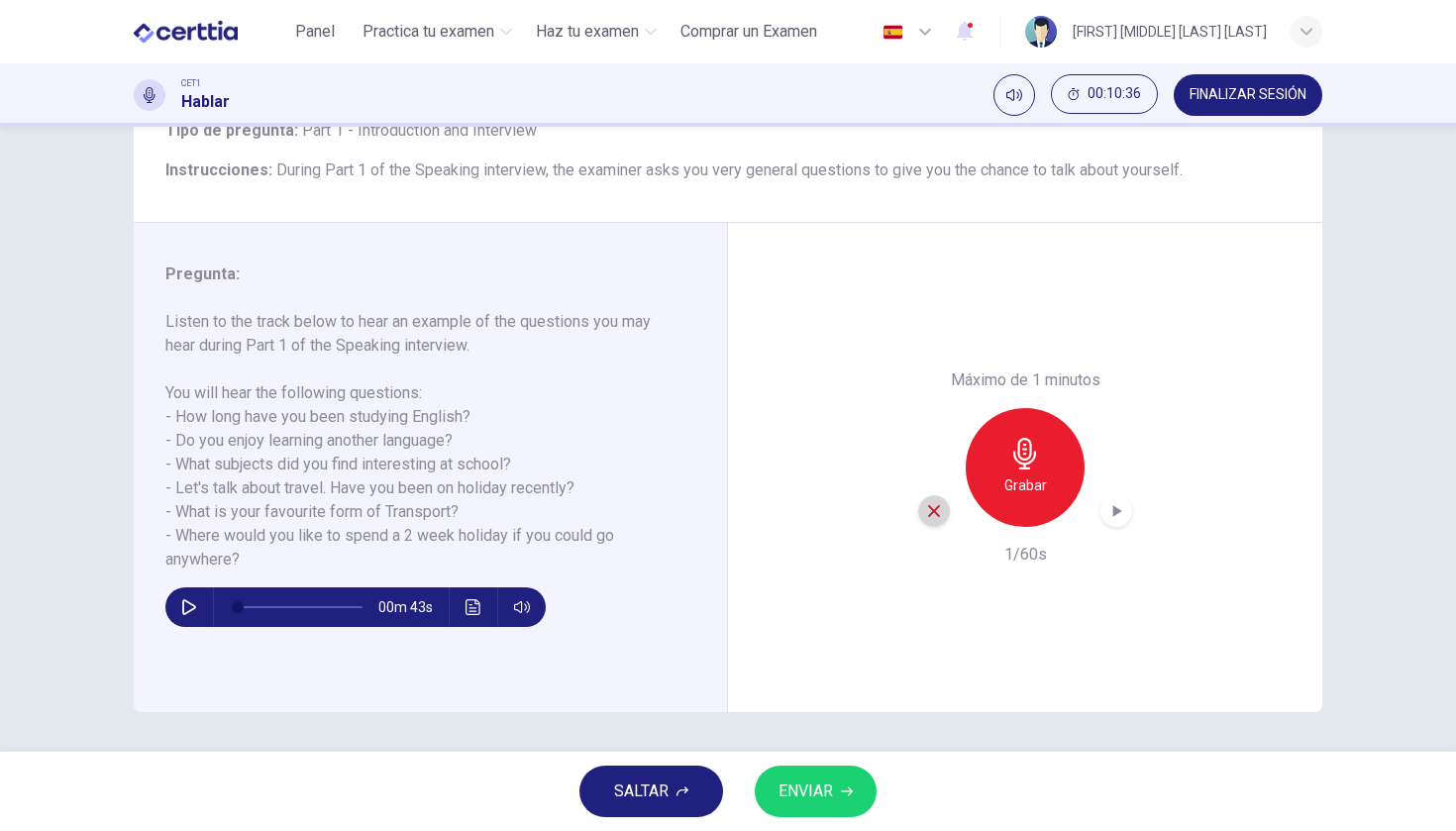 click at bounding box center (934, 511) 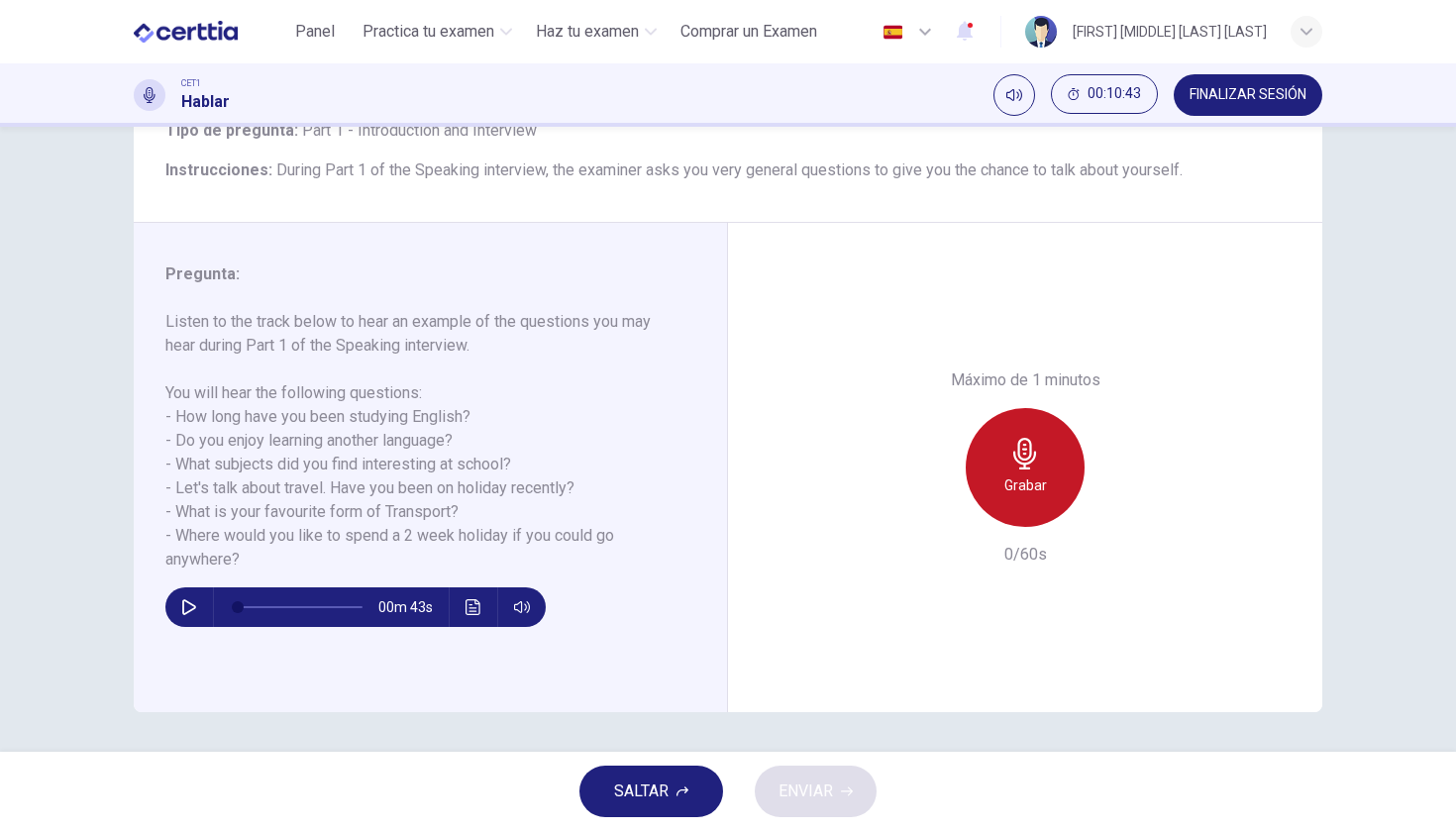 click on "Grabar" at bounding box center [1025, 485] 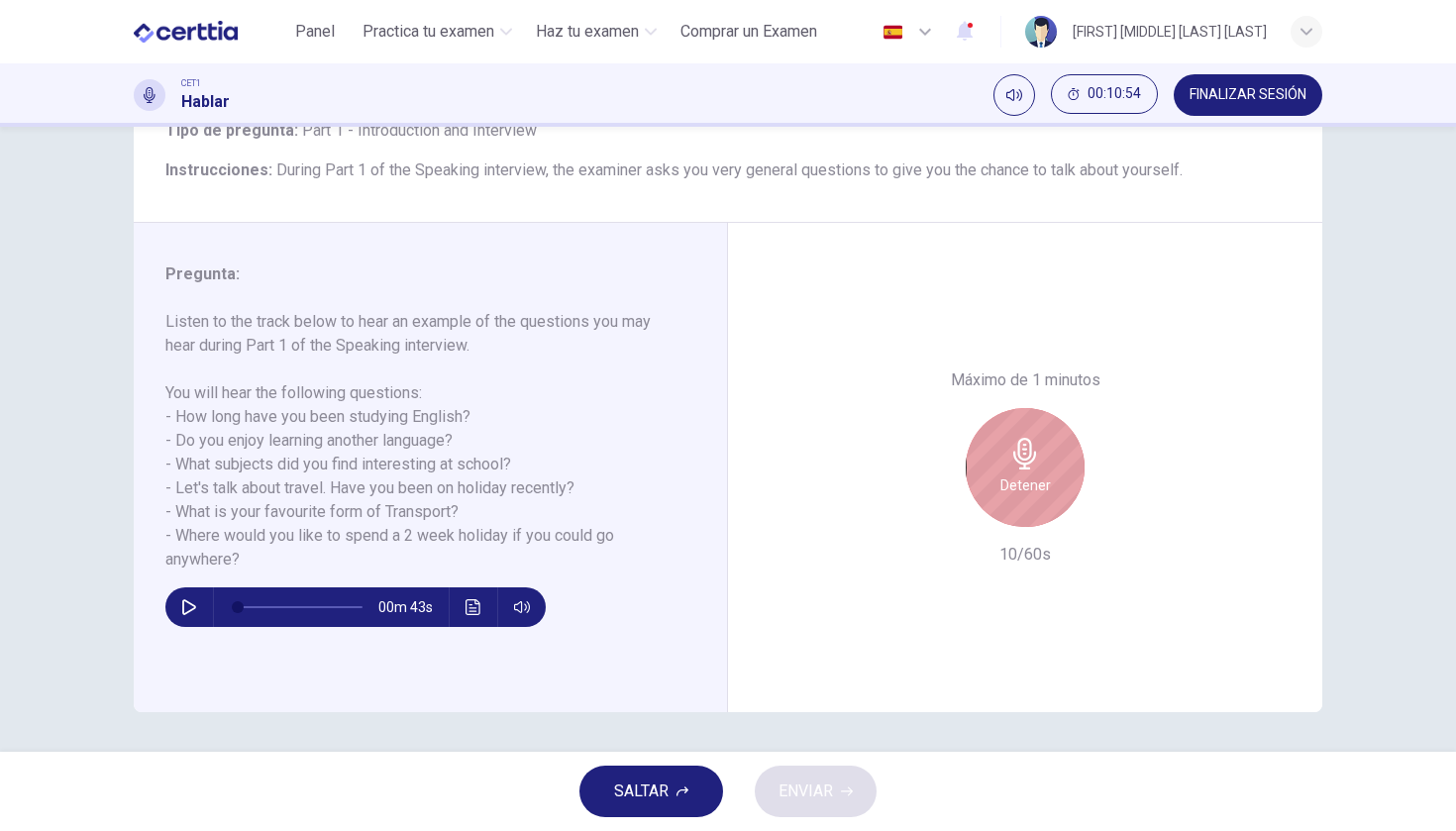 click on "Detener" at bounding box center (1025, 485) 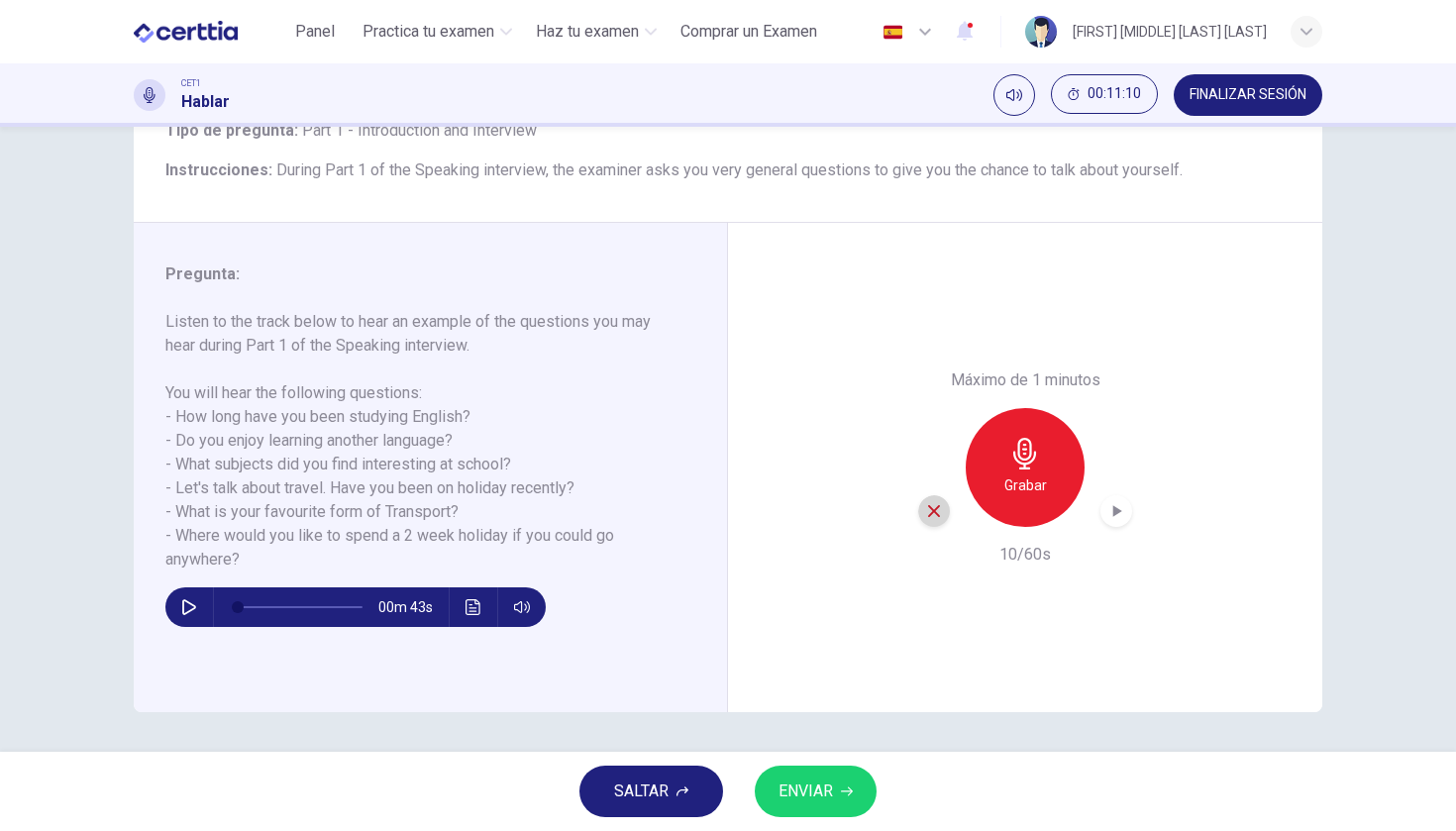 click at bounding box center [934, 511] 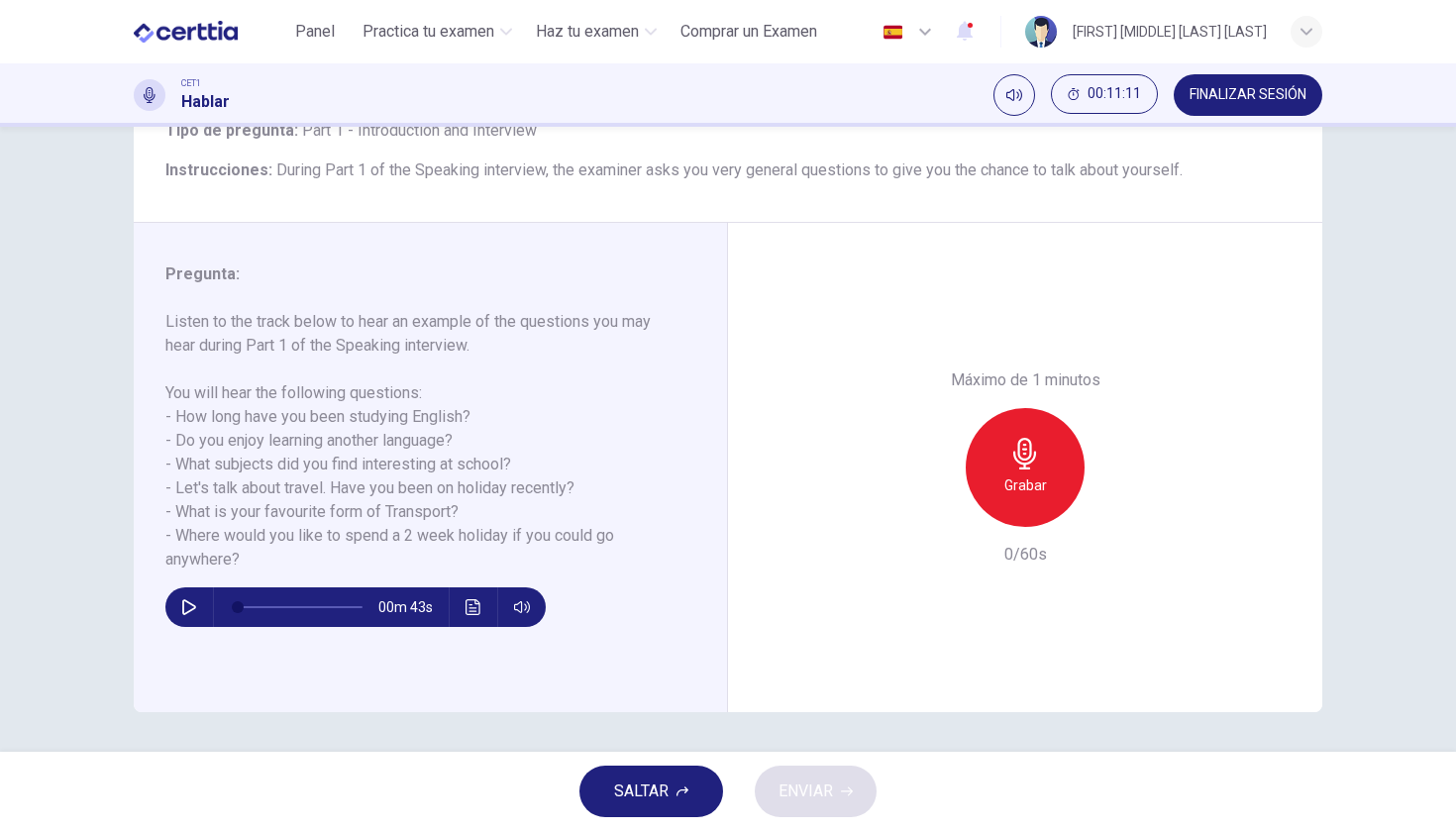 click on "Grabar" at bounding box center (1025, 485) 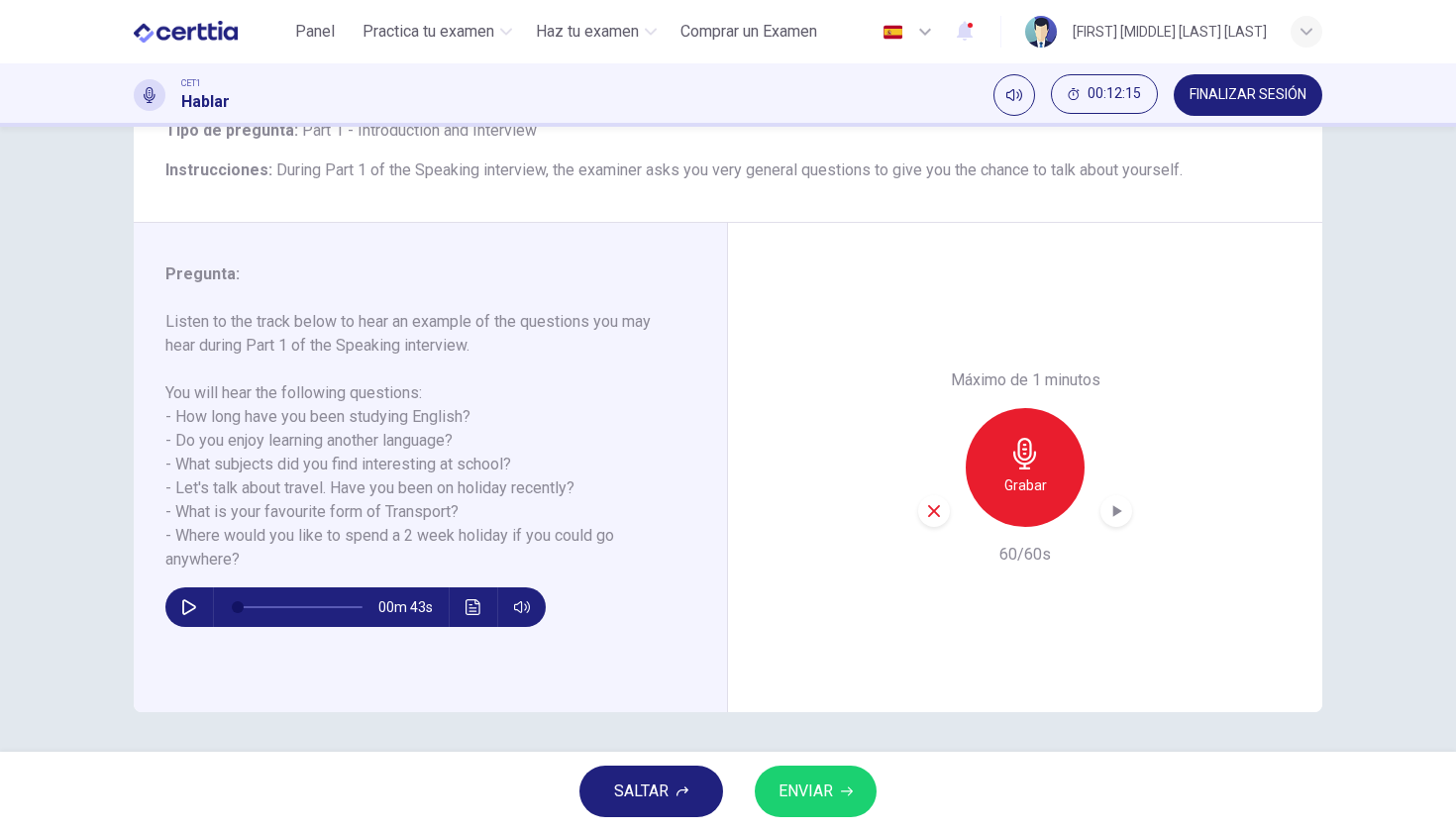 click on "SALTAR ENVIAR" at bounding box center (728, 791) 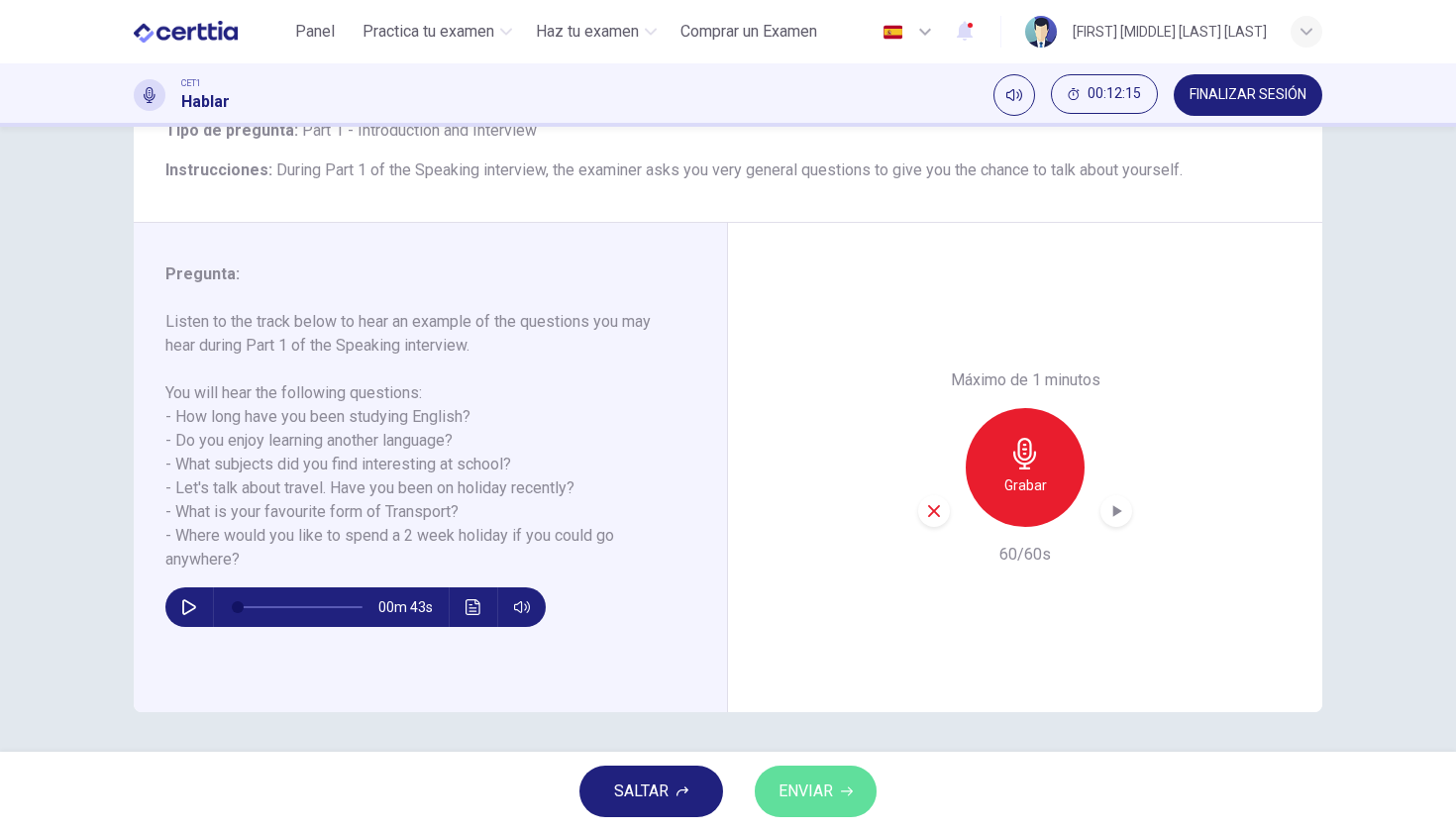 click on "ENVIAR" at bounding box center (815, 791) 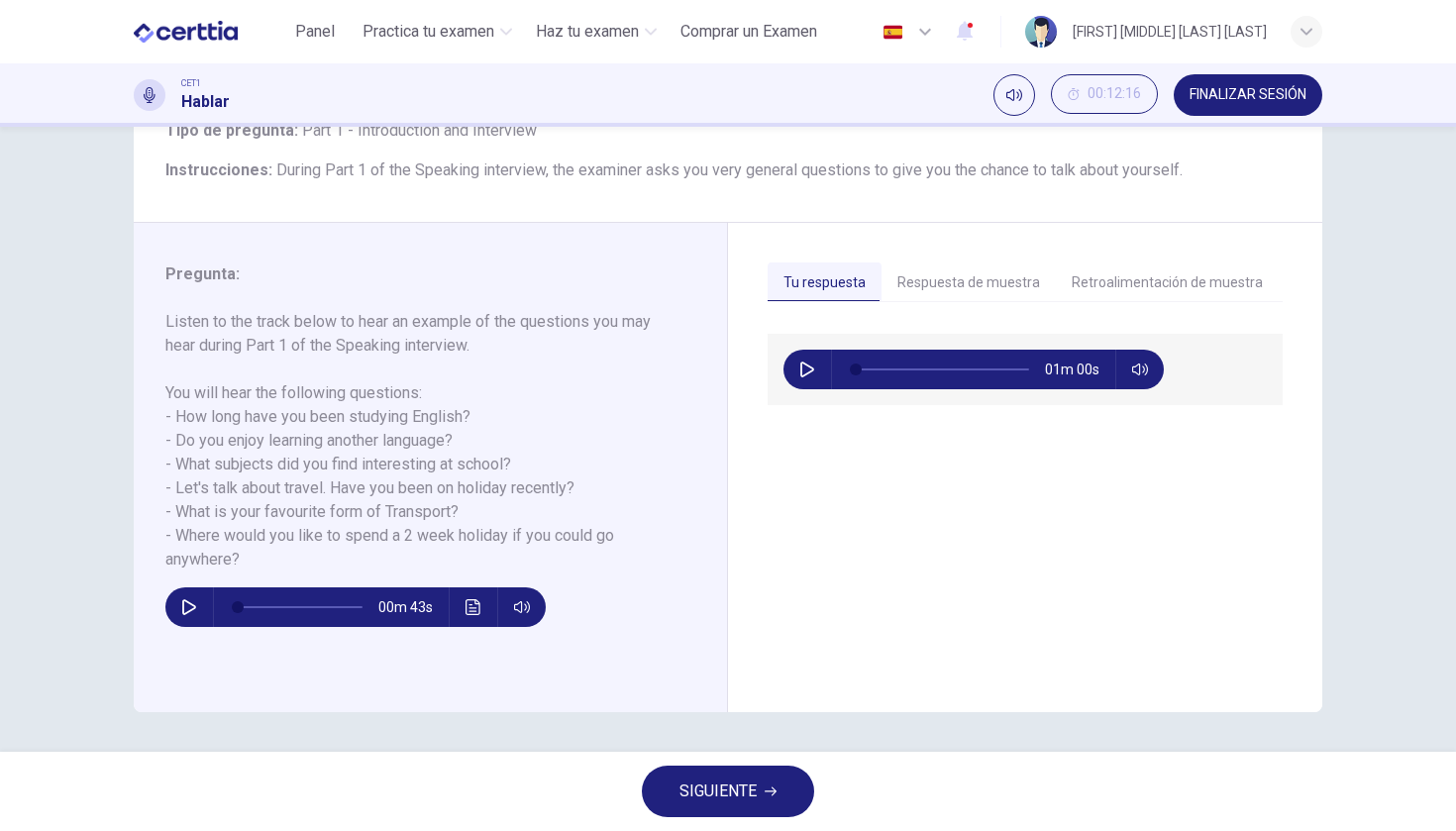 click on "Retroalimentación de muestra" at bounding box center [1167, 283] 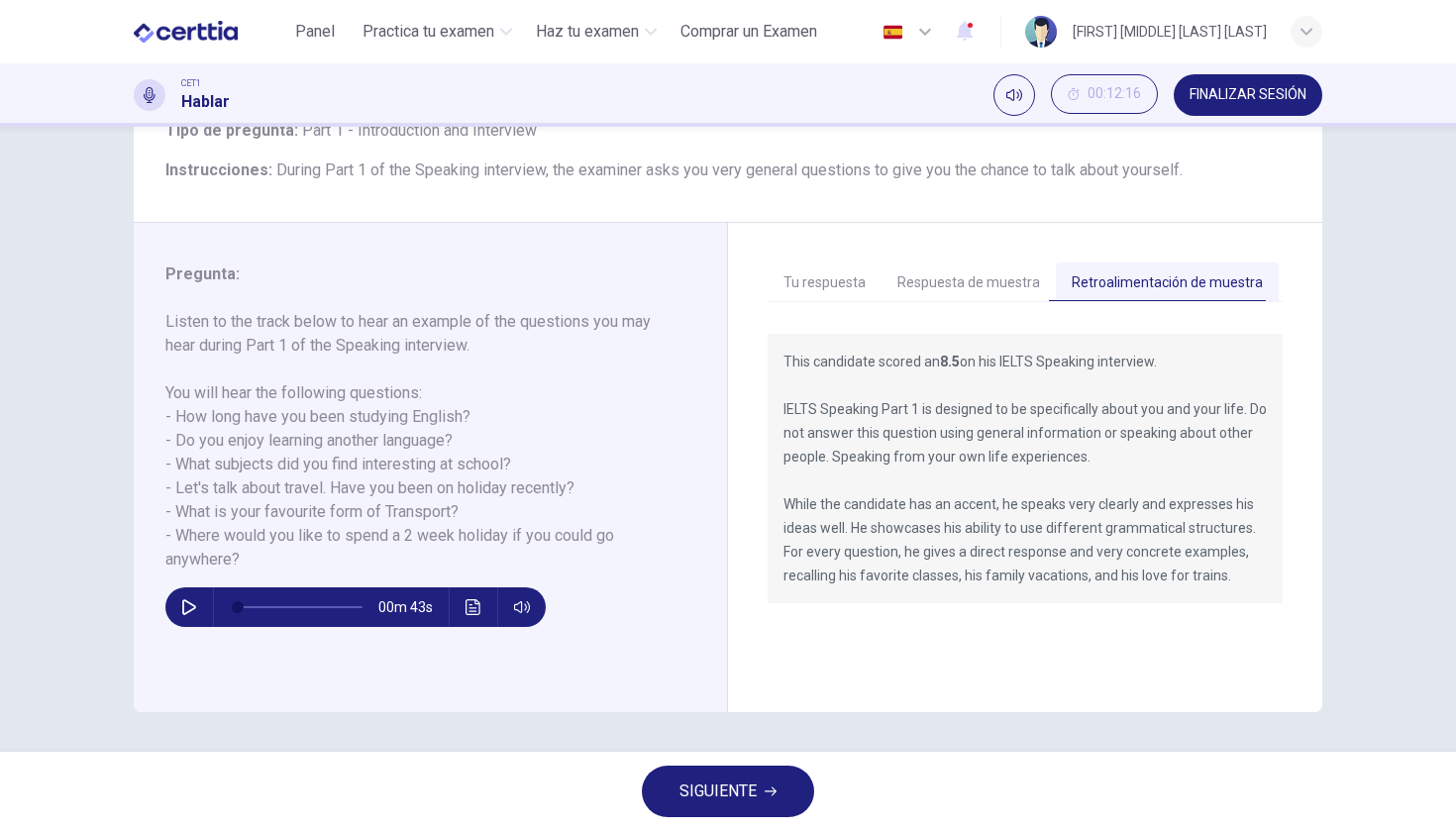 click on "Respuesta de muestra" at bounding box center (969, 283) 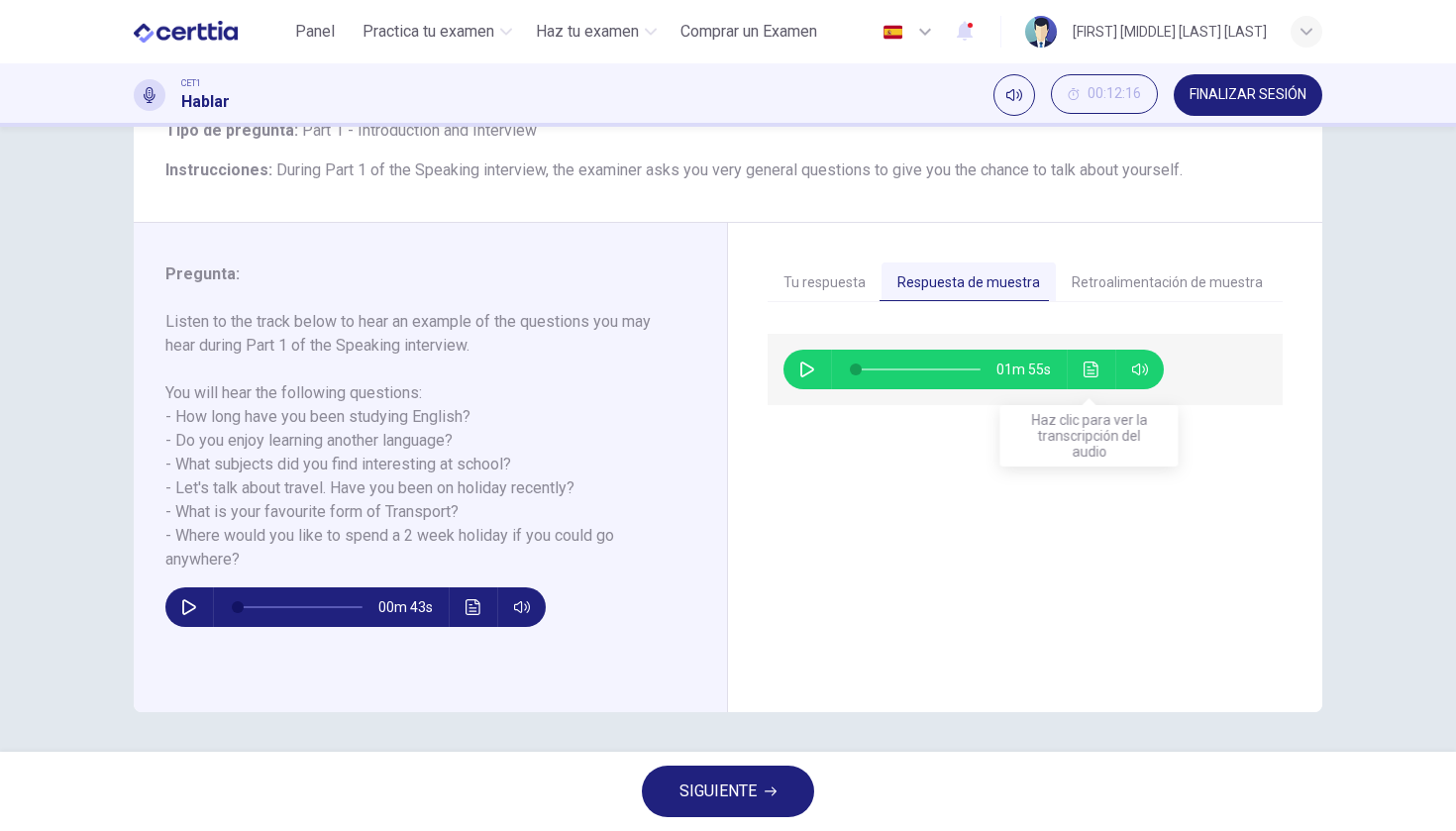 click at bounding box center (1092, 369) 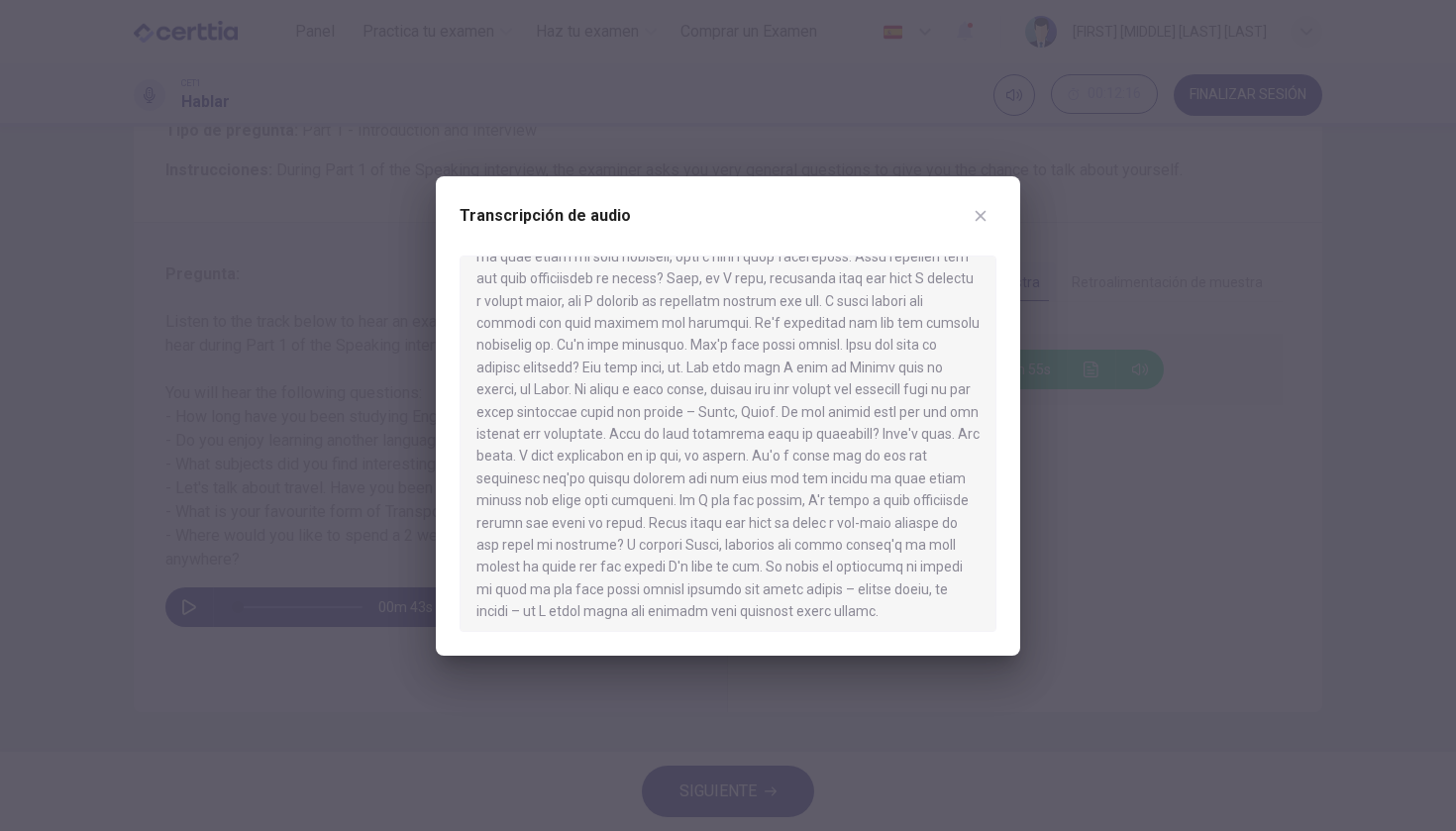 scroll, scrollTop: 158, scrollLeft: 0, axis: vertical 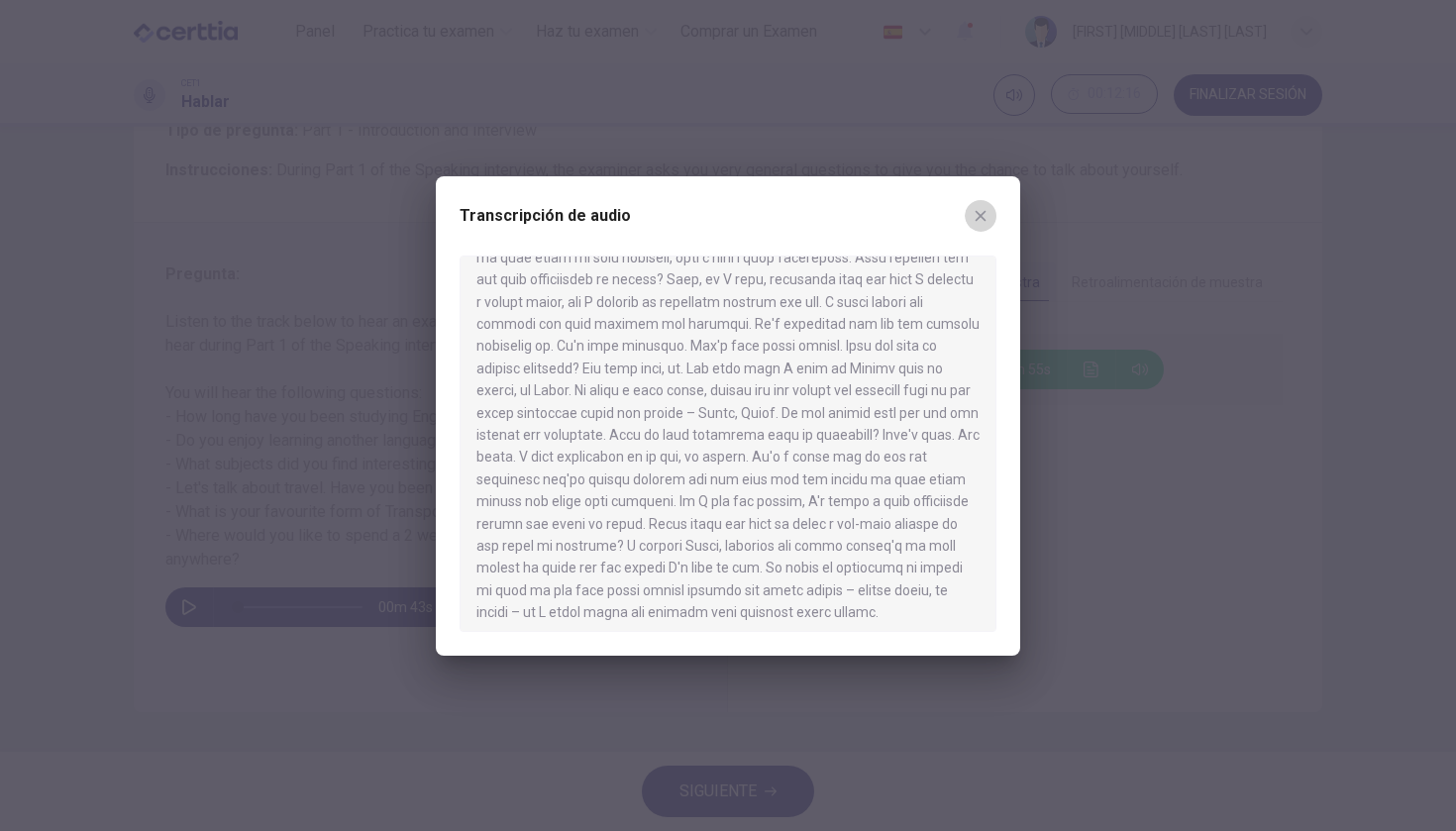 click at bounding box center [981, 216] 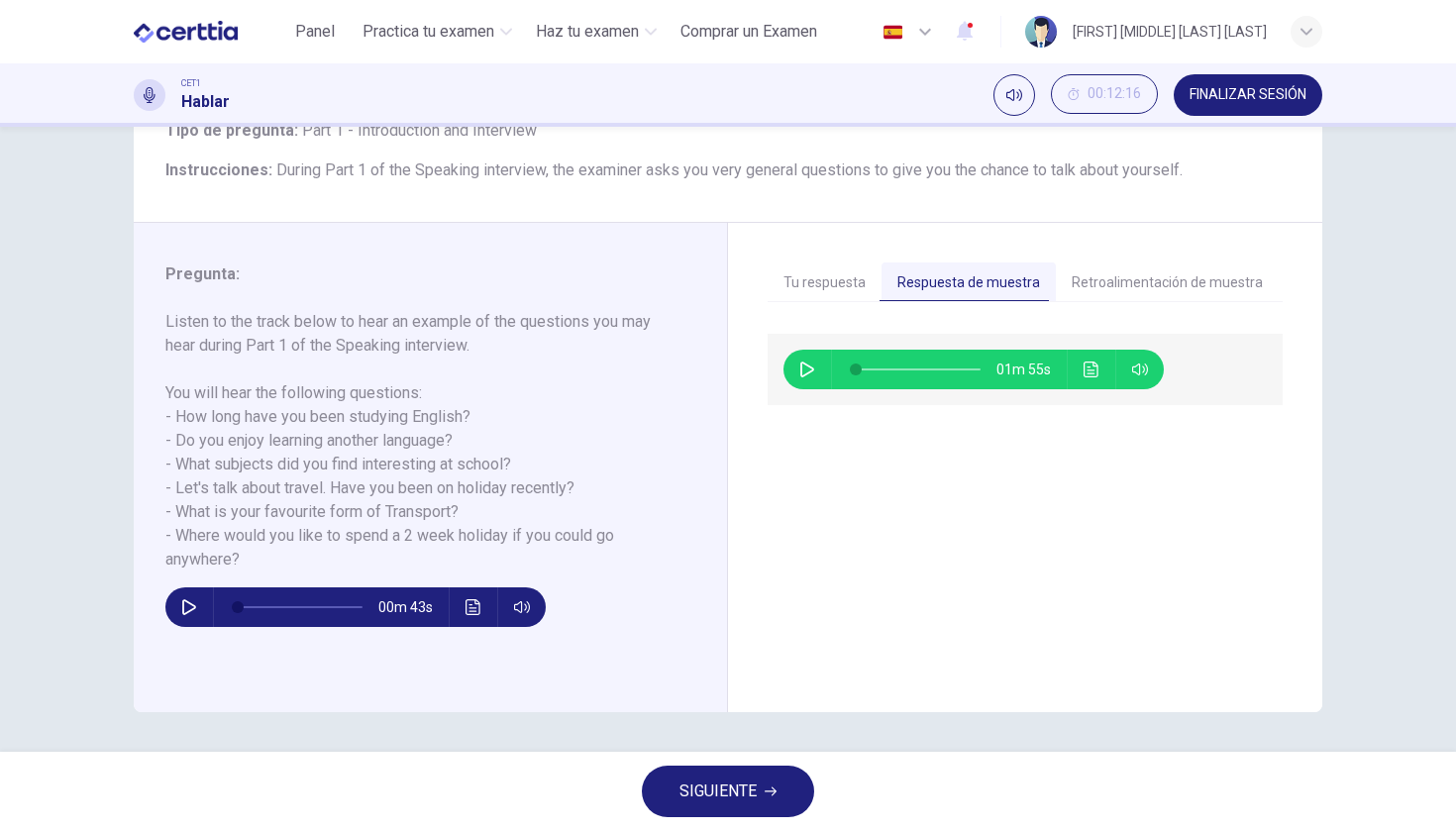 click on "SIGUIENTE" at bounding box center (718, 791) 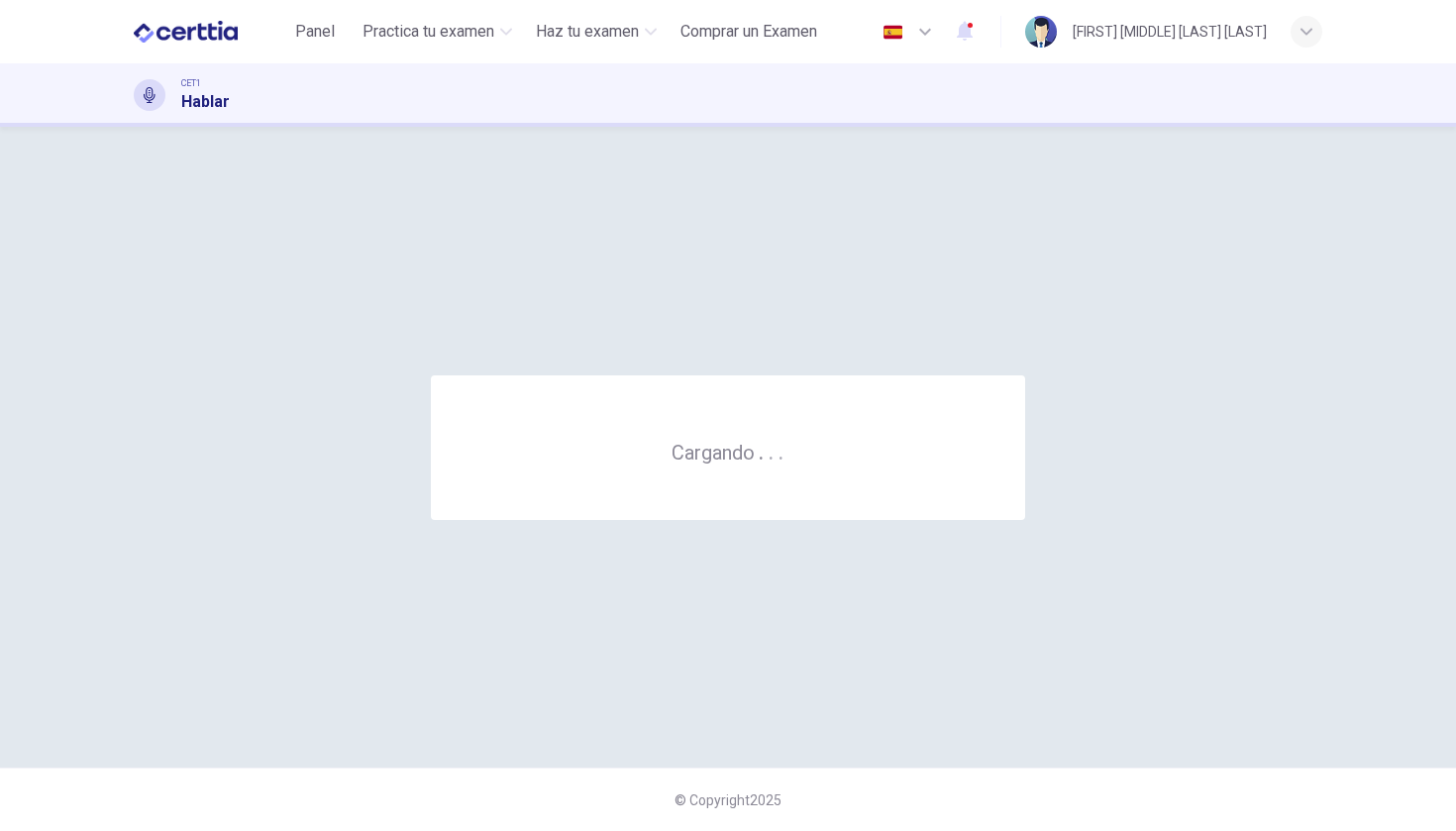 scroll, scrollTop: 0, scrollLeft: 0, axis: both 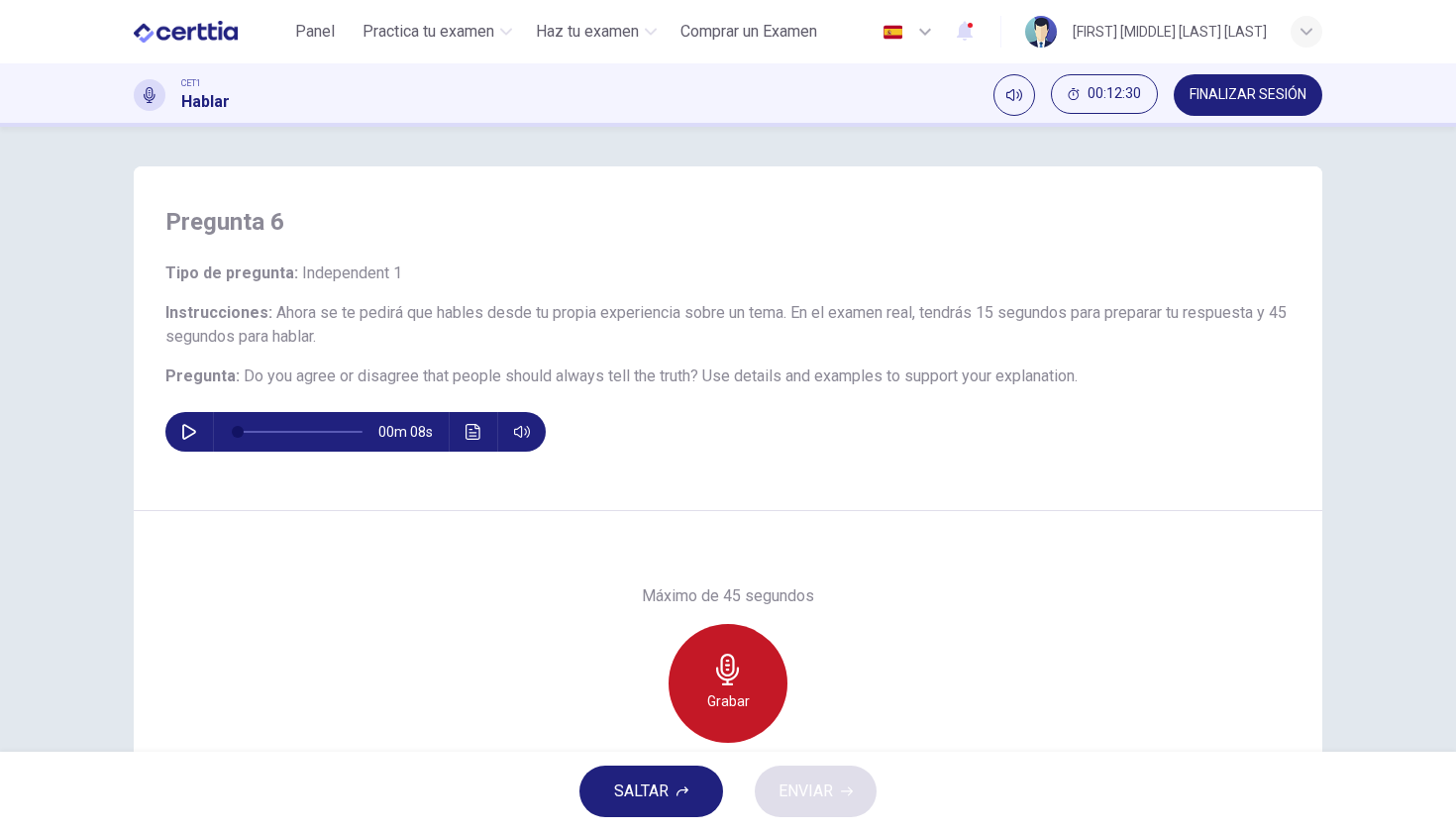 click on "Grabar" at bounding box center [728, 683] 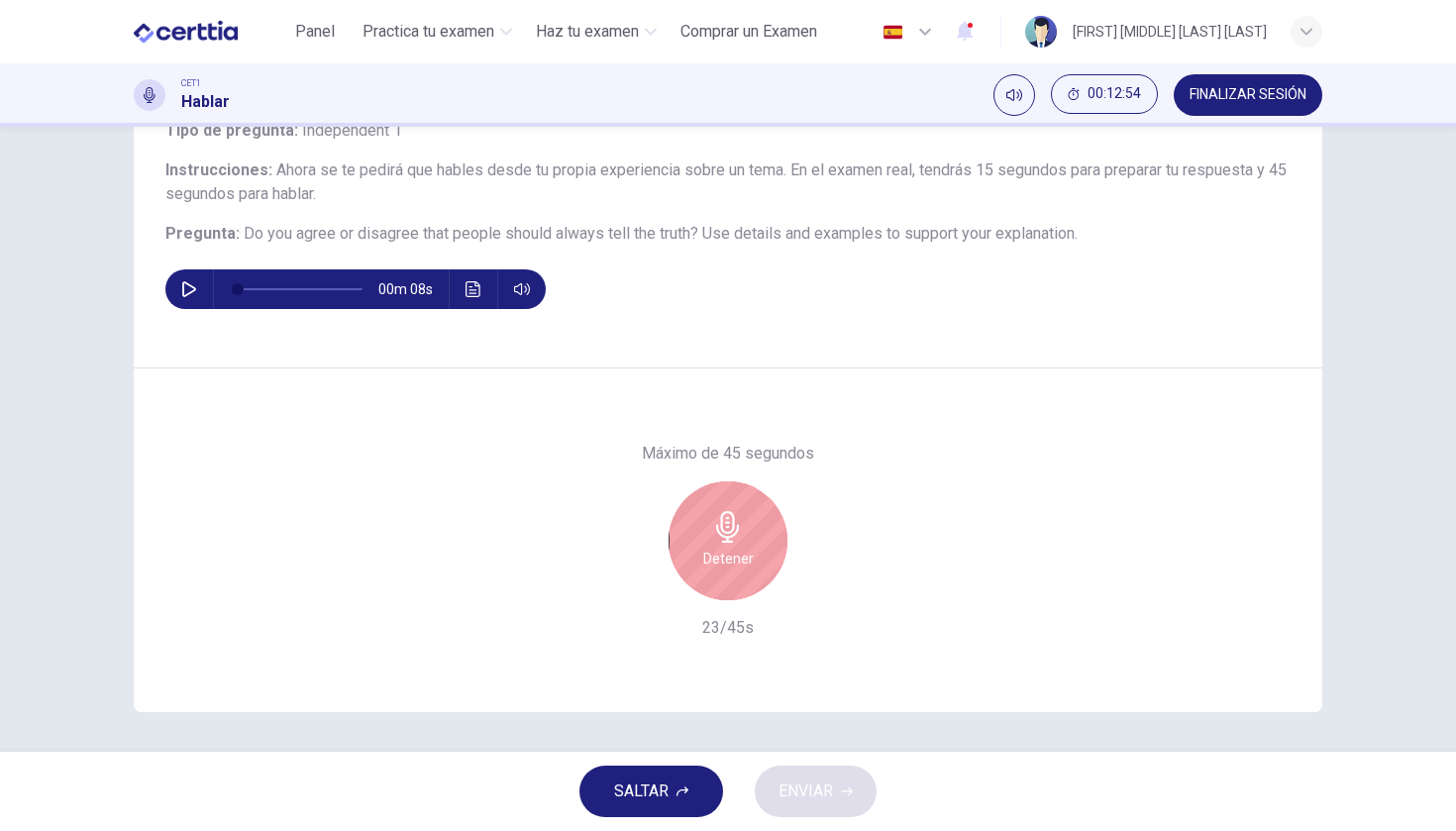 scroll, scrollTop: 143, scrollLeft: 0, axis: vertical 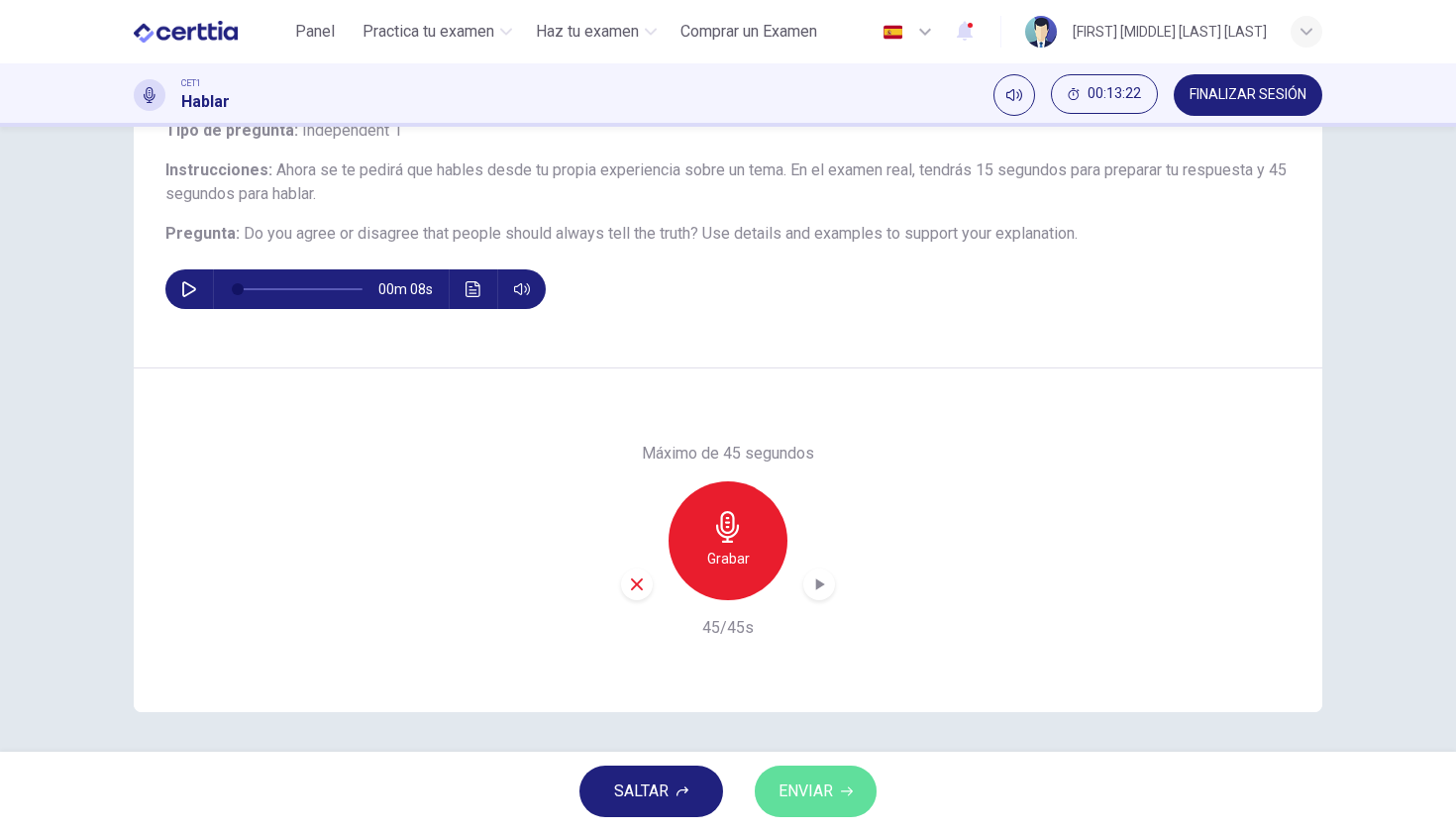 click on "ENVIAR" at bounding box center [805, 791] 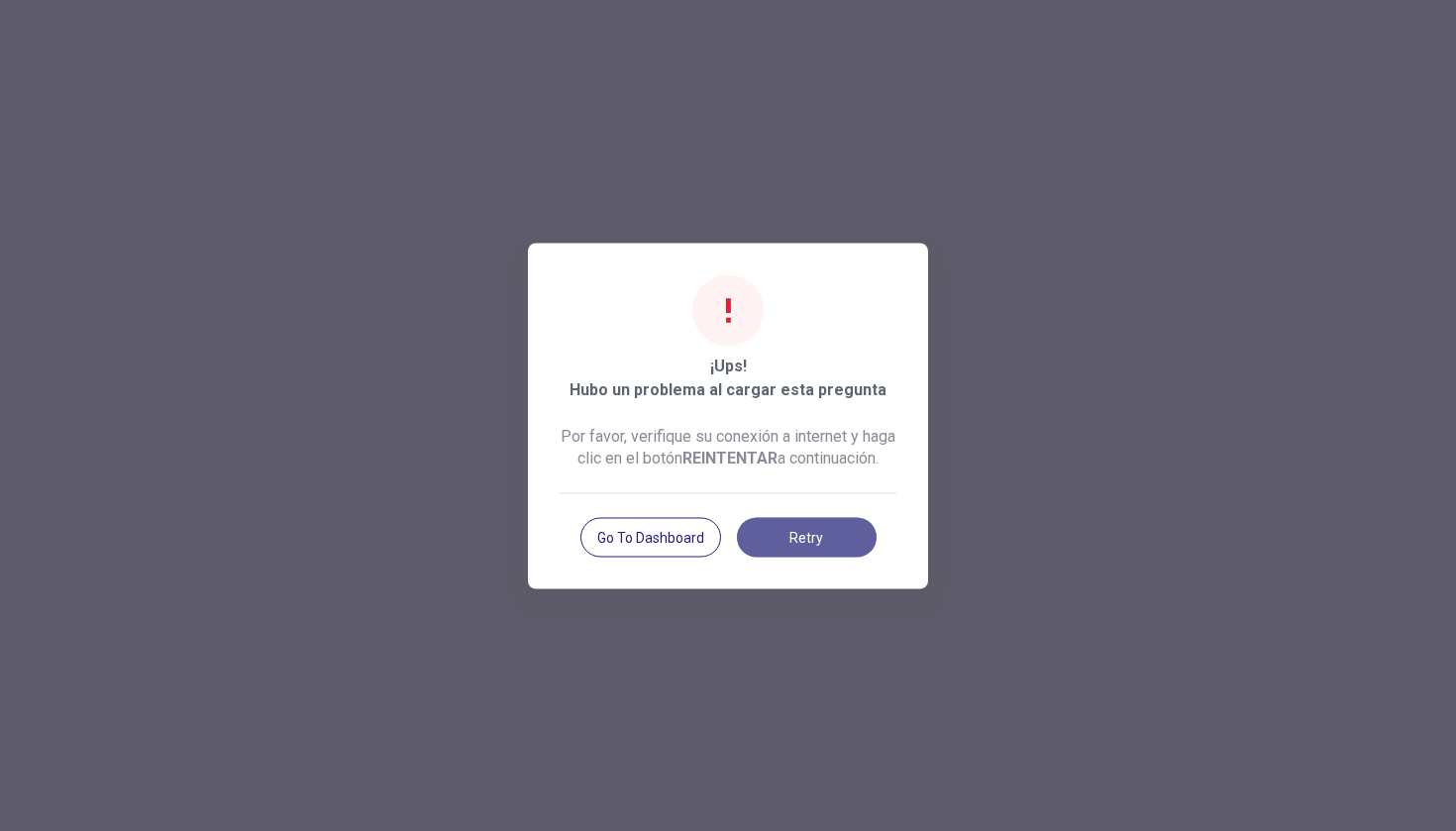 click on "Retry" at bounding box center [806, 537] 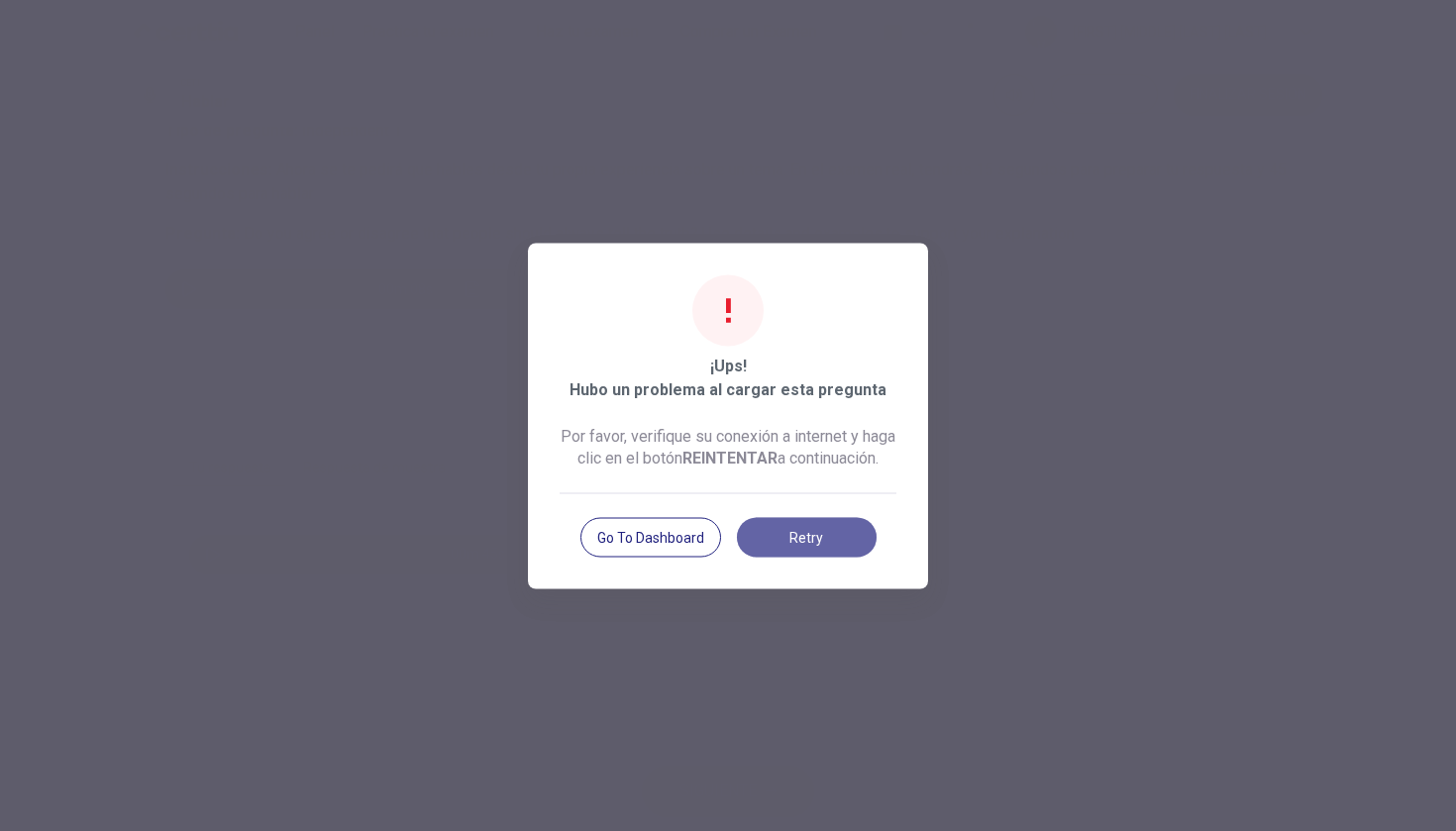 click on "Retry" at bounding box center [806, 537] 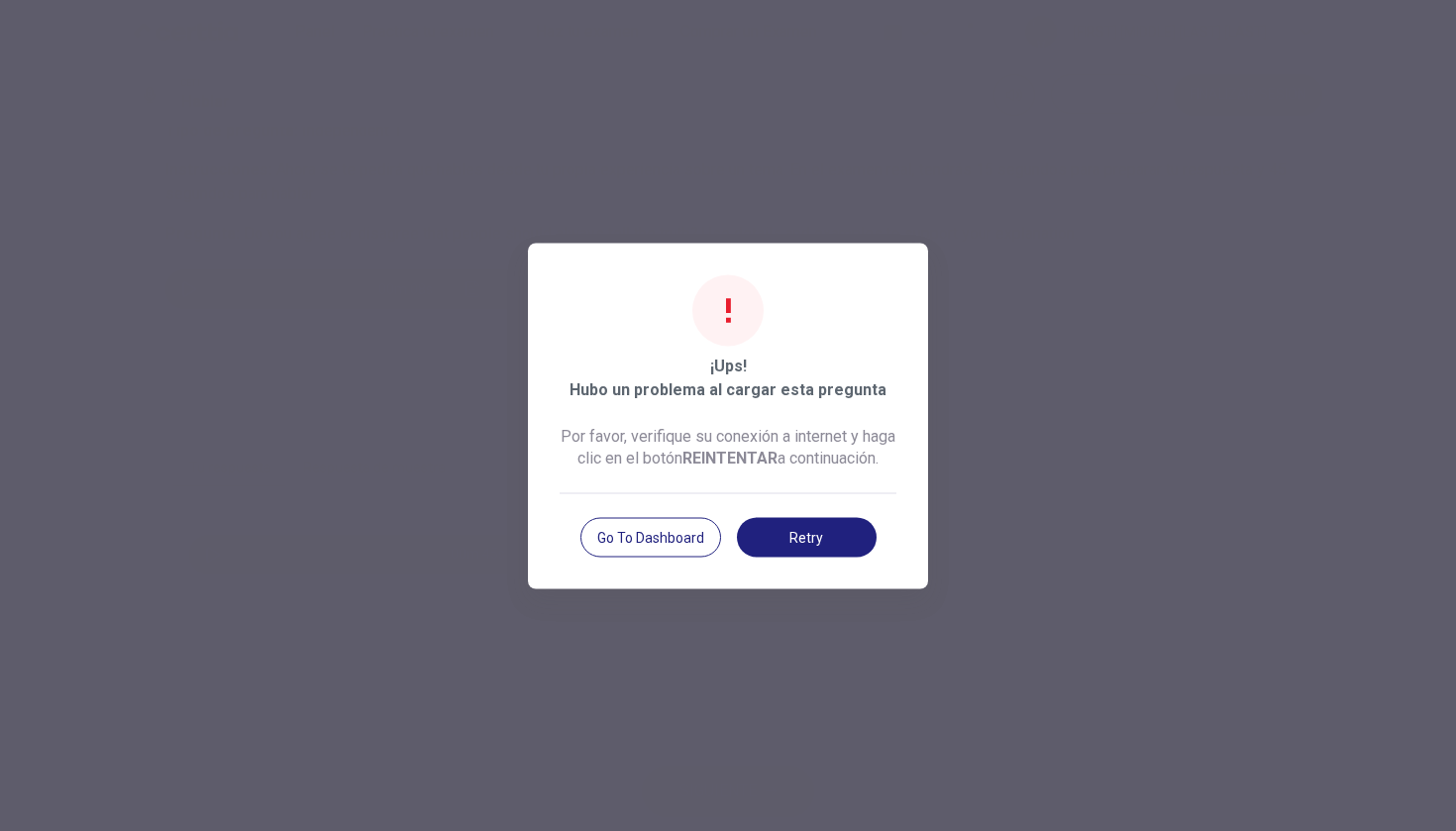 click on "Retry" at bounding box center [806, 537] 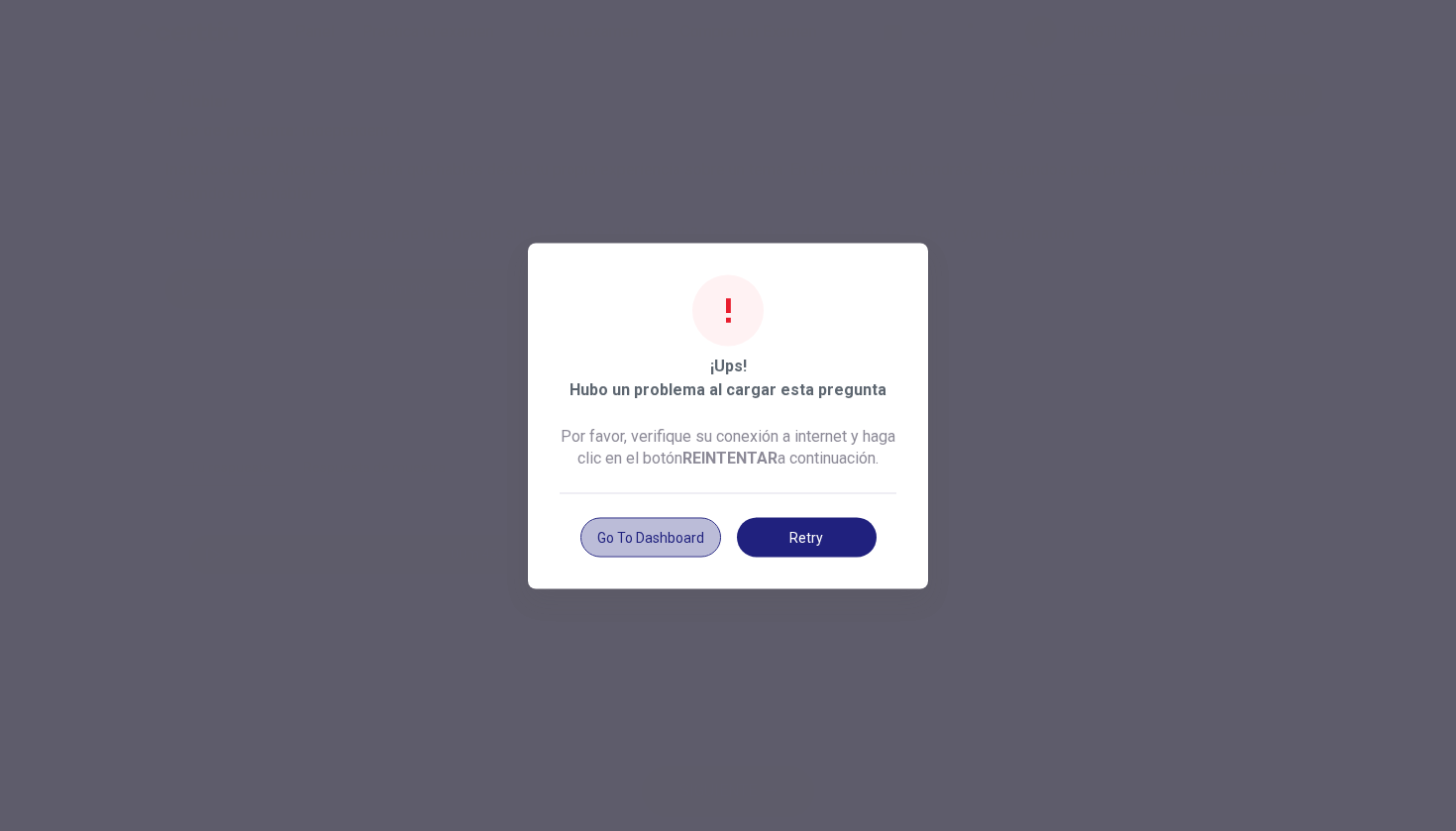 click on "Go to Dashboard" at bounding box center [651, 537] 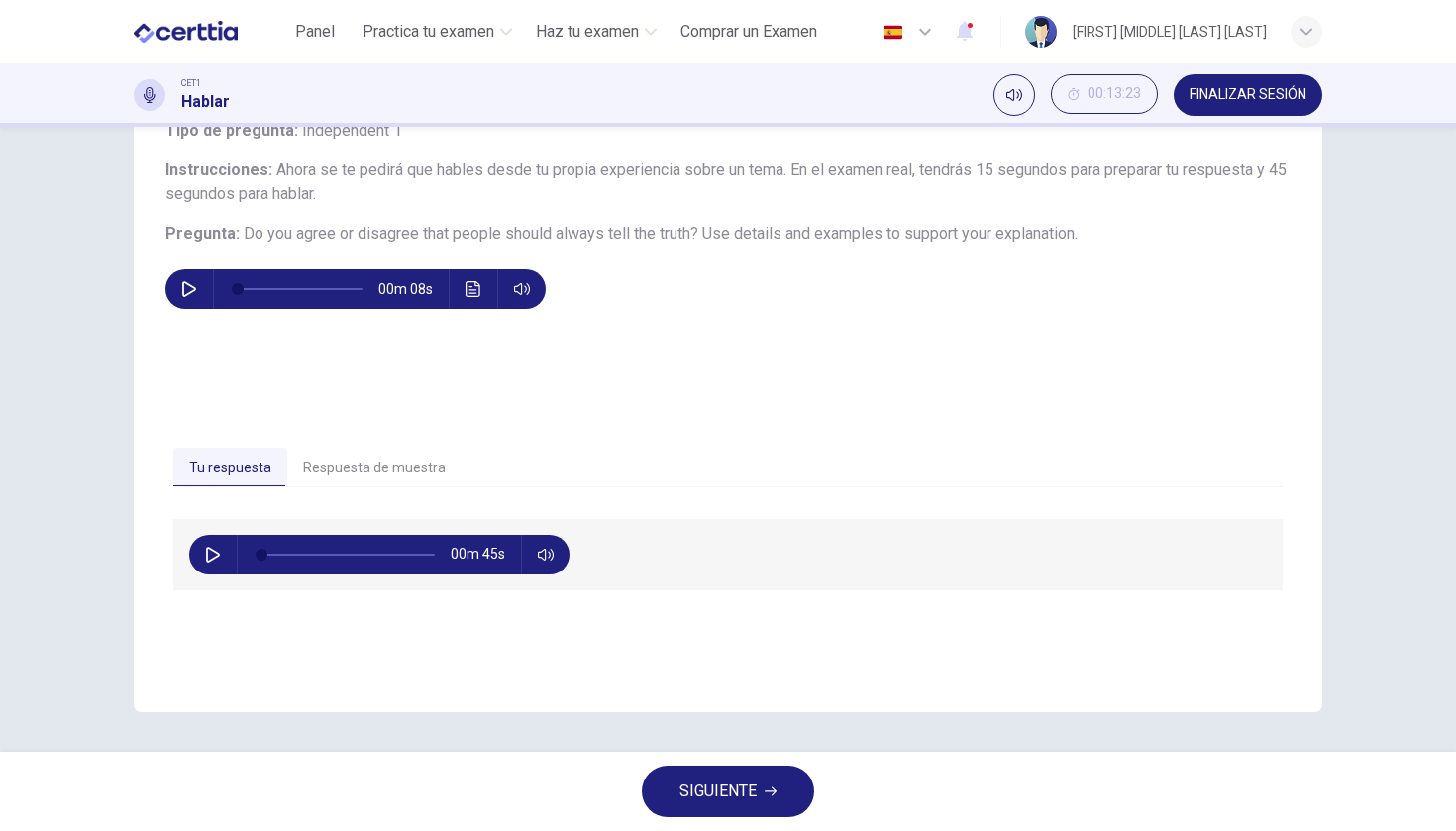 scroll, scrollTop: 0, scrollLeft: 0, axis: both 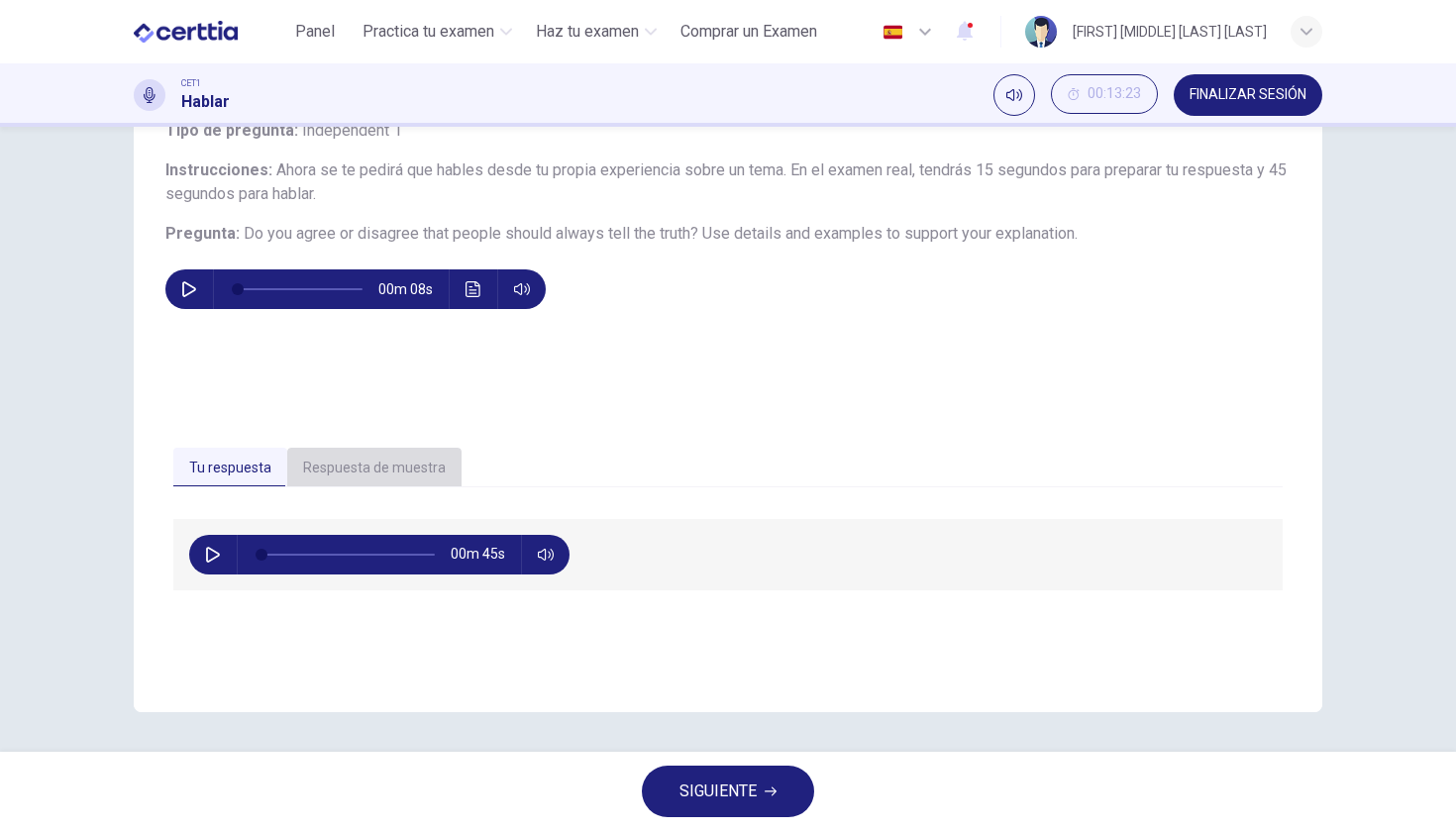 click on "Respuesta de muestra" at bounding box center (374, 468) 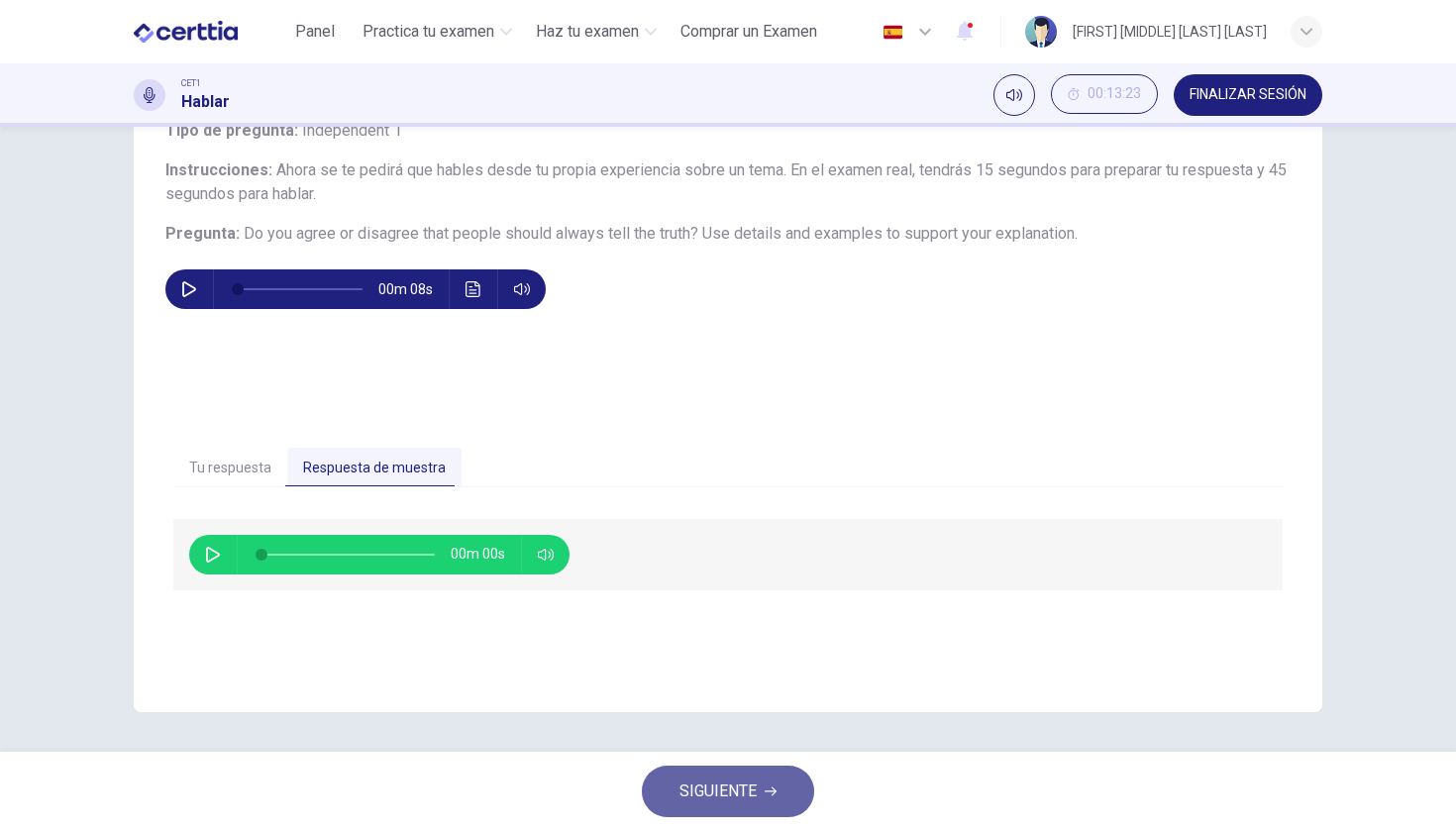 click on "SIGUIENTE" at bounding box center (718, 791) 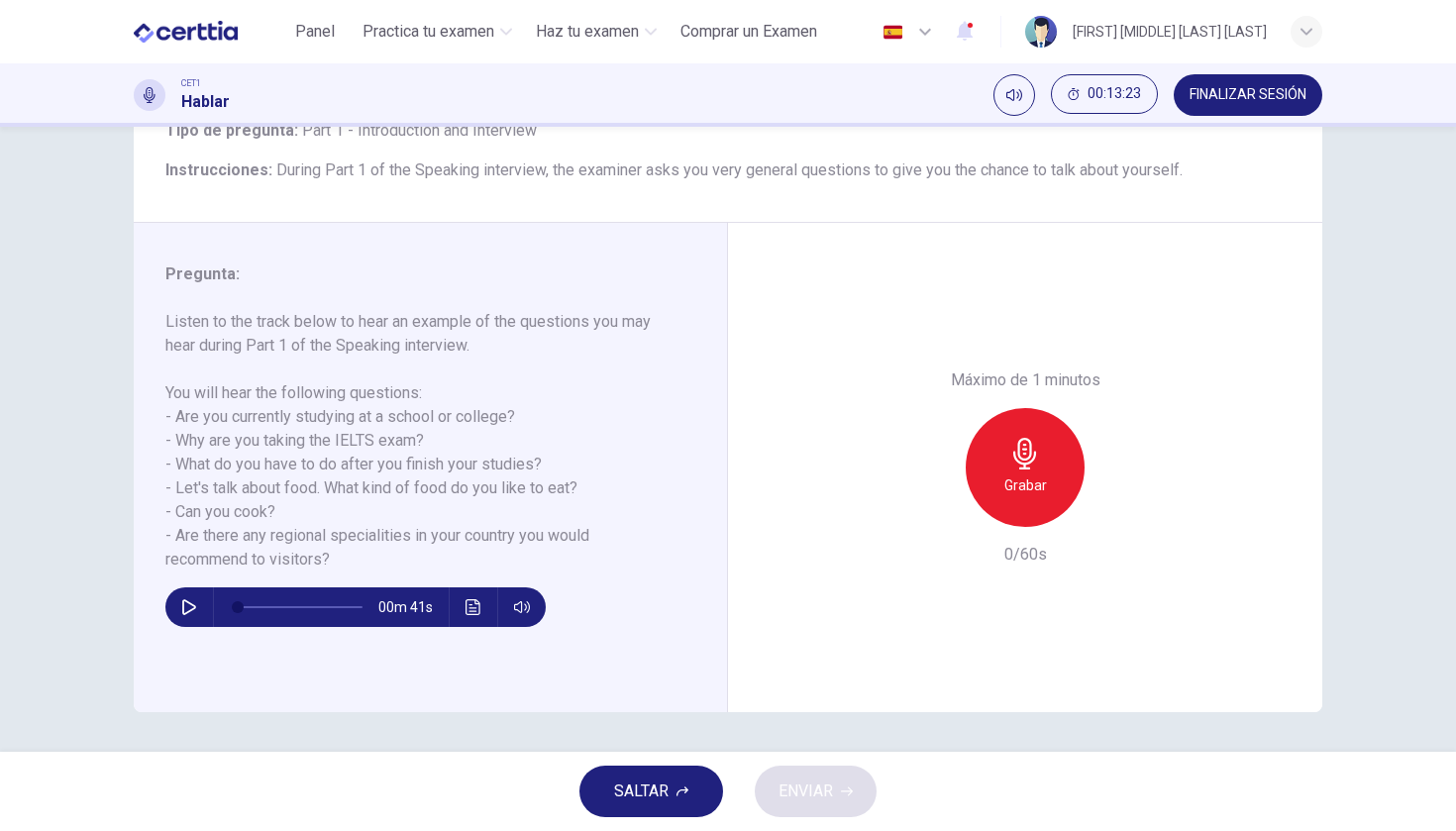 scroll, scrollTop: 143, scrollLeft: 0, axis: vertical 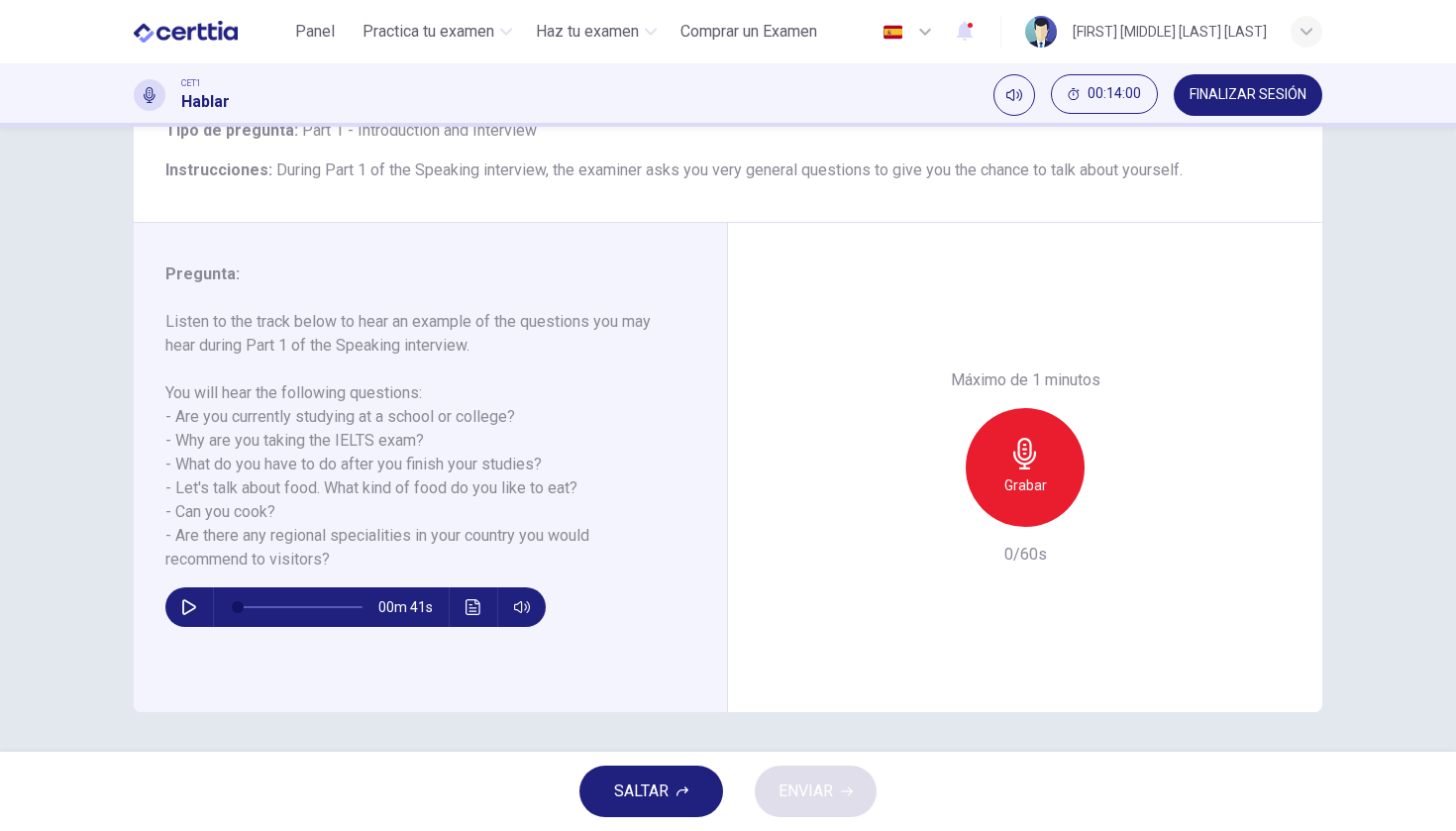click on "Grabar" at bounding box center [1025, 467] 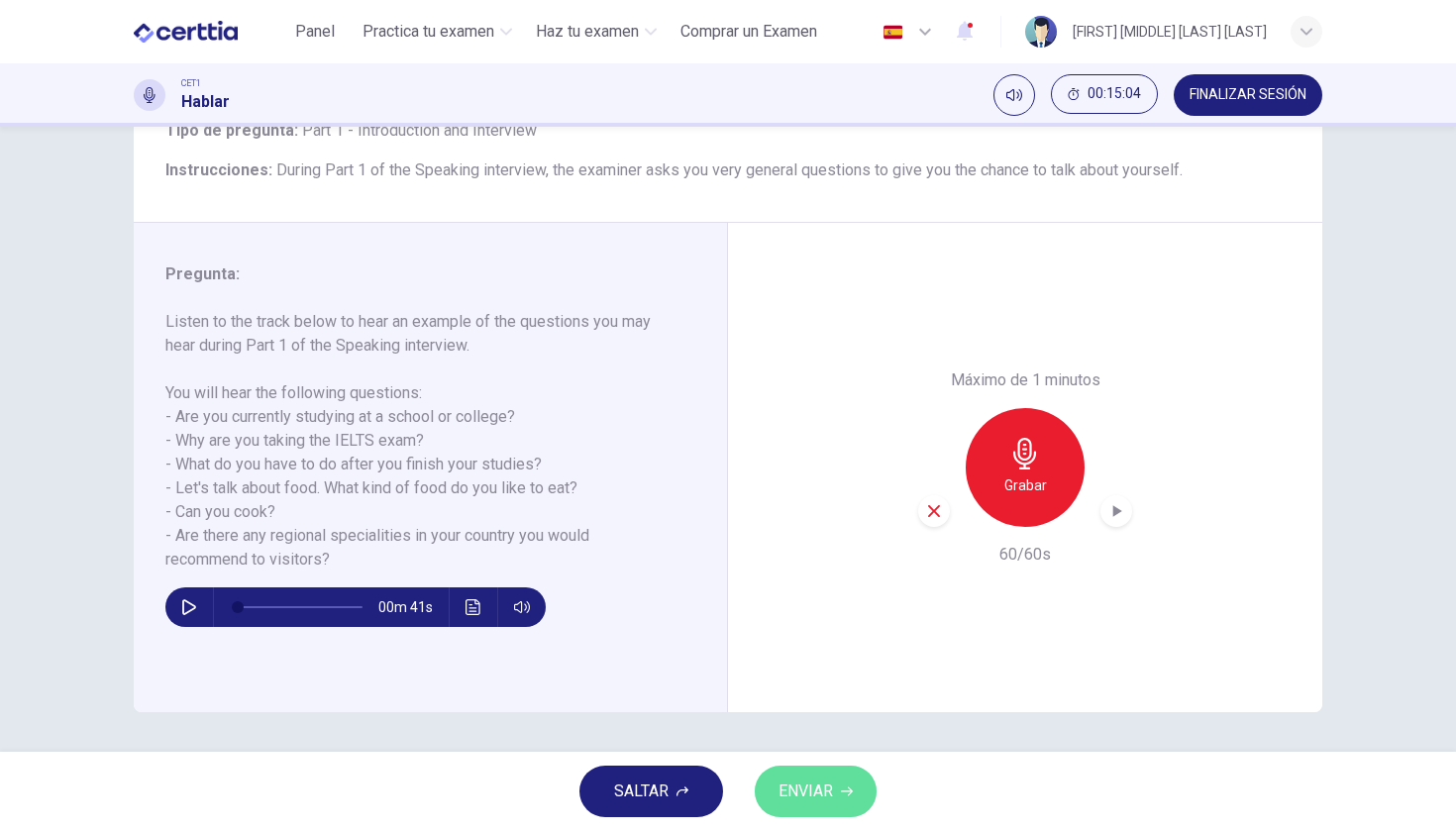 click on "ENVIAR" at bounding box center (805, 791) 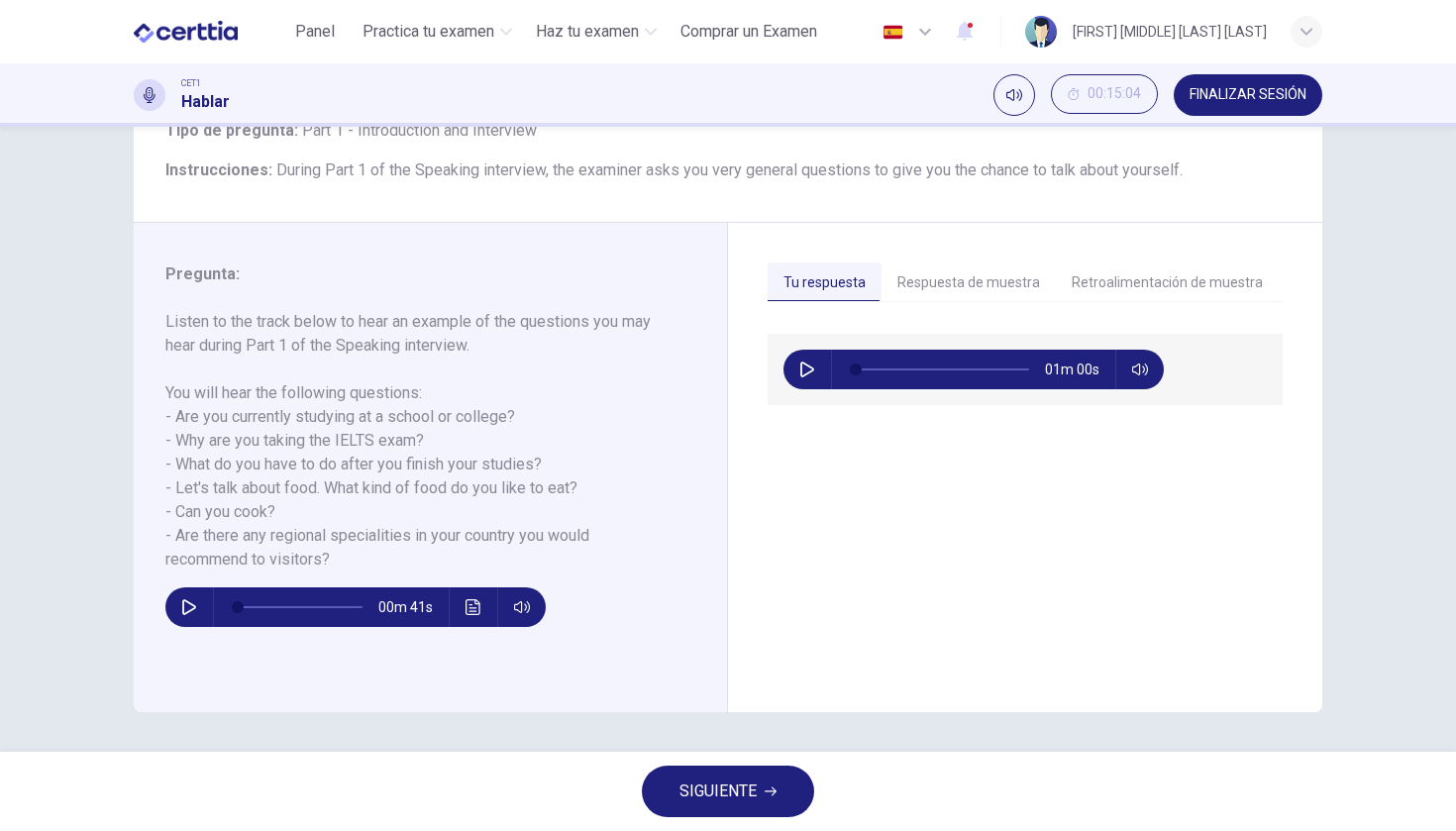 click on "Respuesta de muestra" at bounding box center (969, 283) 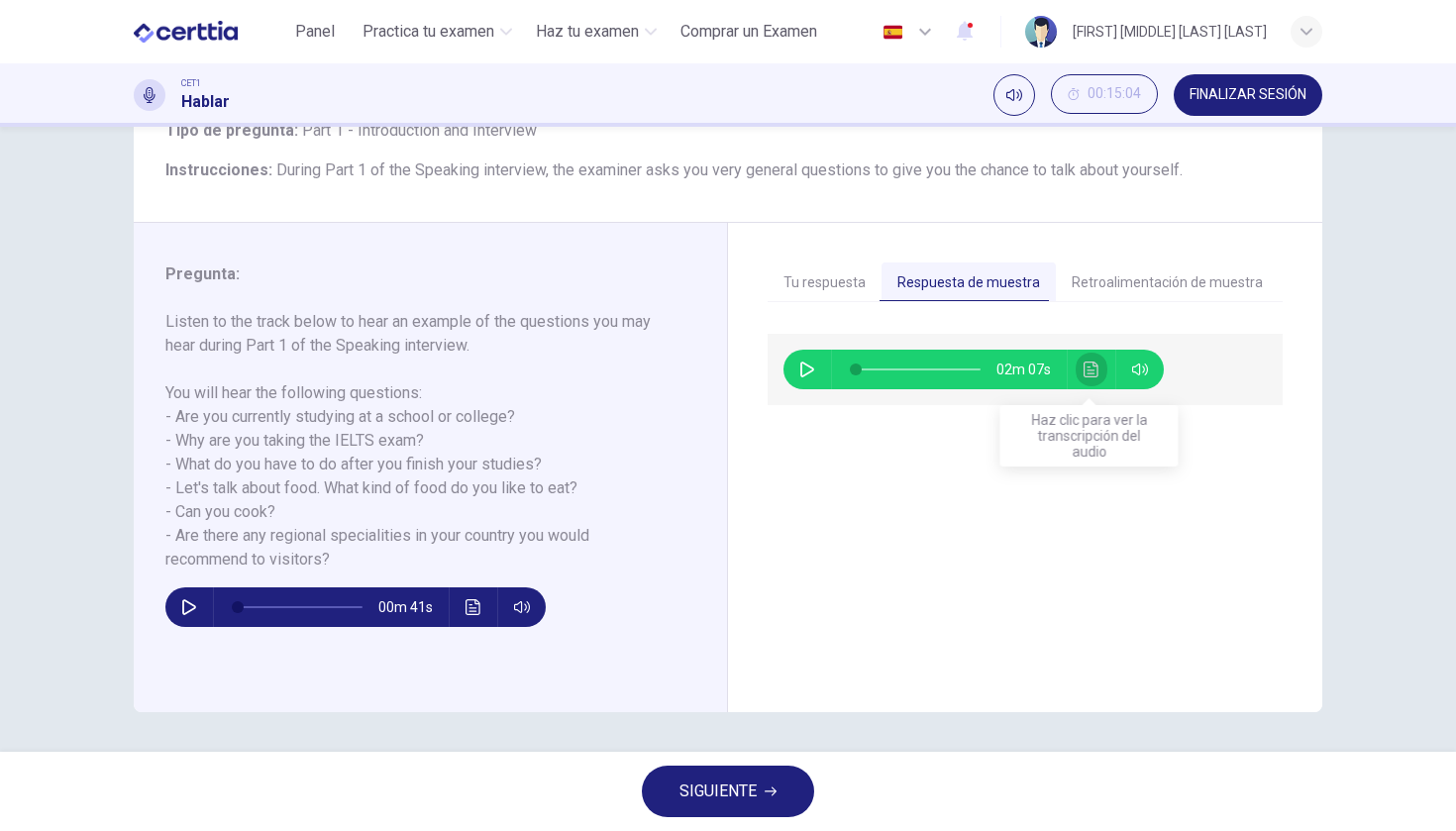 click at bounding box center [1092, 369] 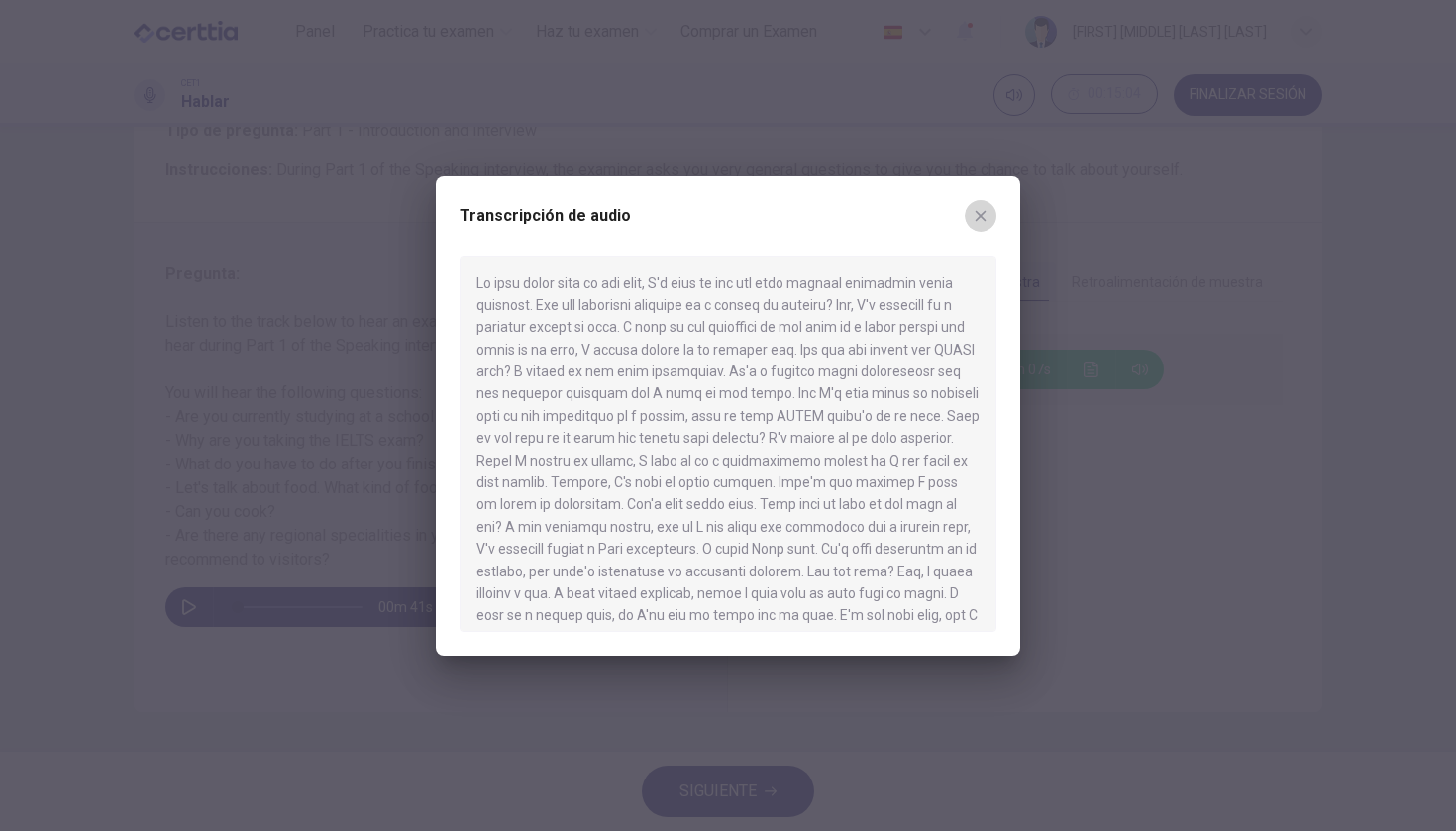 click at bounding box center (981, 216) 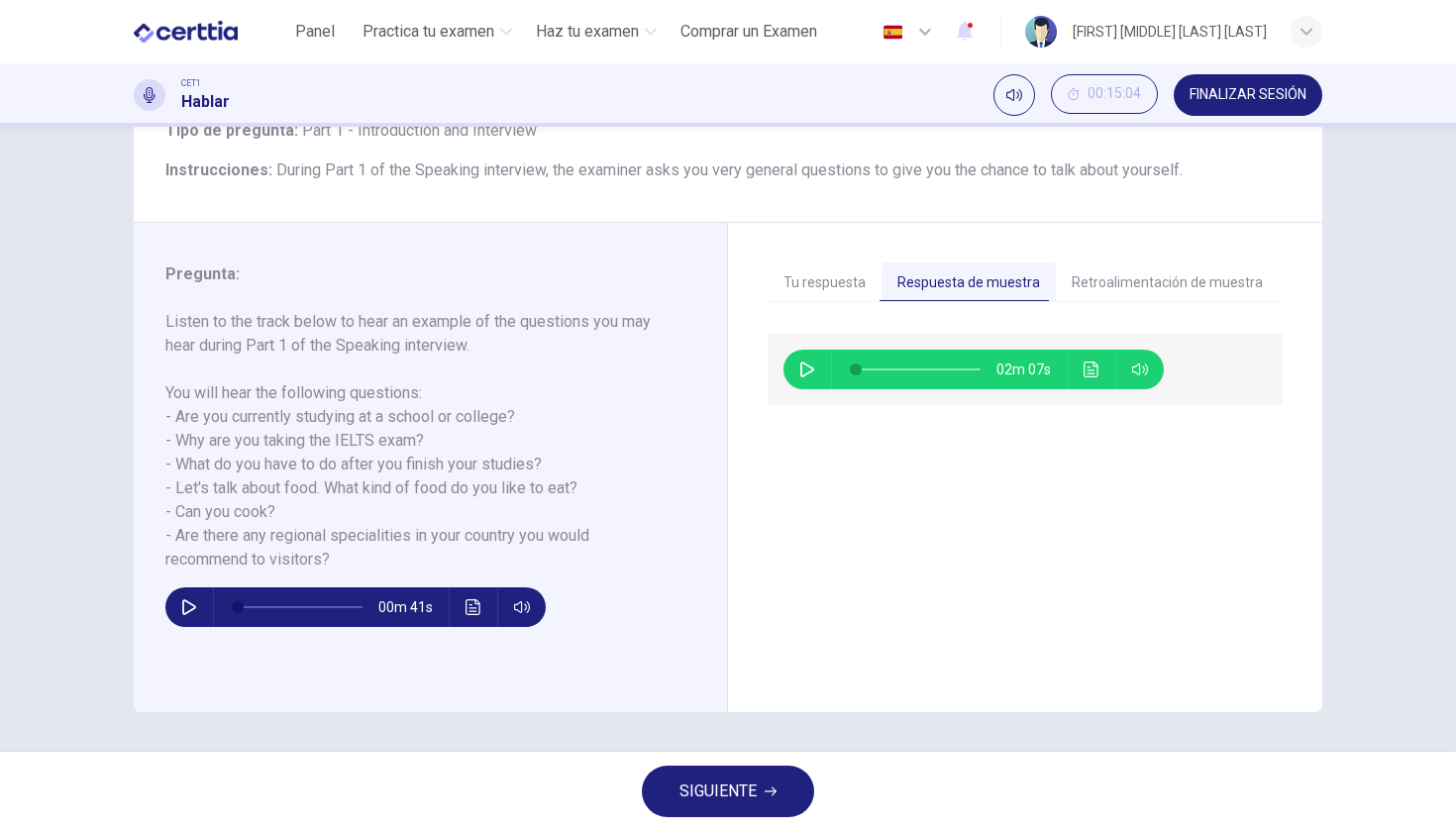 click on "SIGUIENTE" at bounding box center [718, 791] 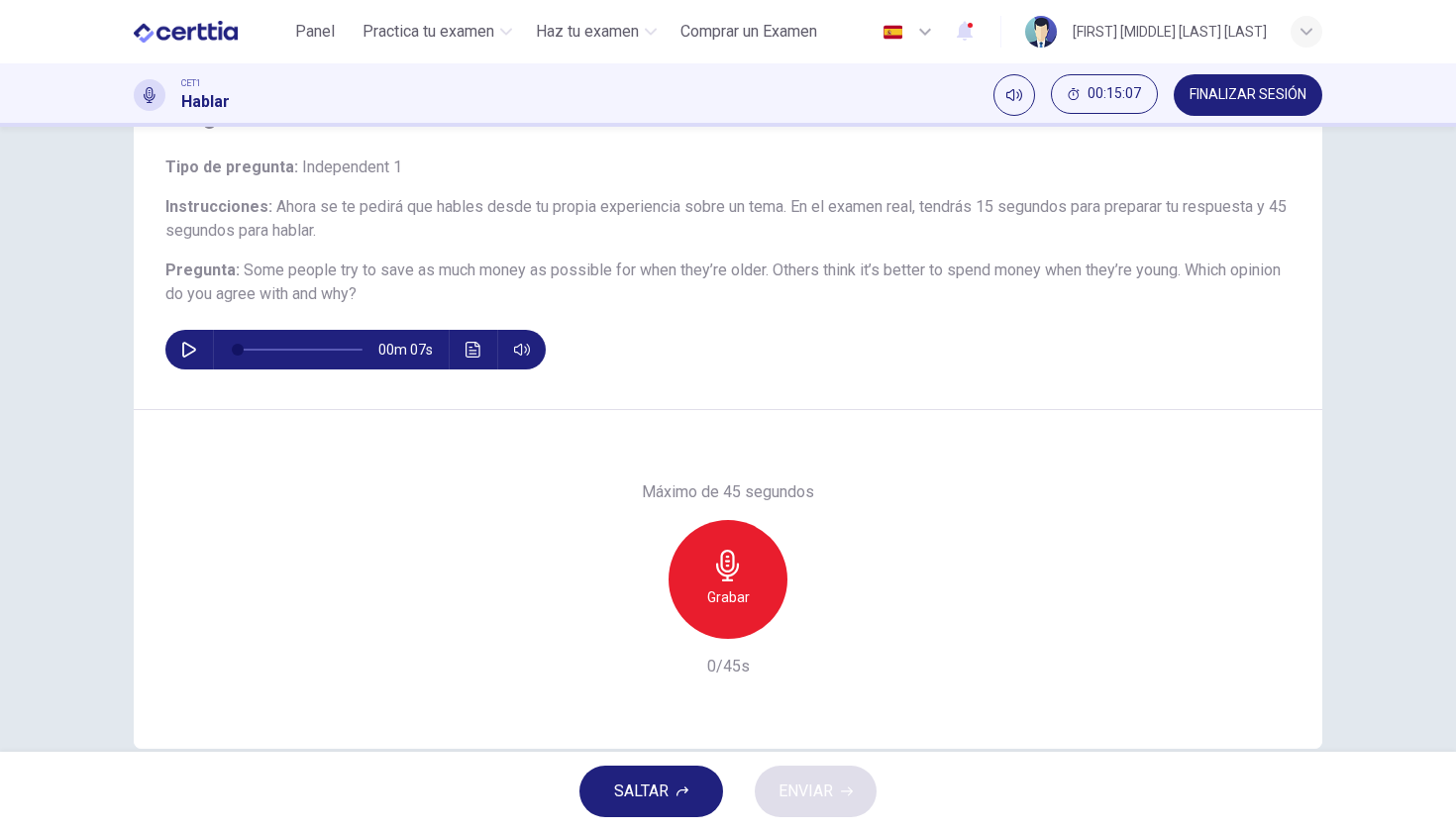 scroll, scrollTop: 95, scrollLeft: 0, axis: vertical 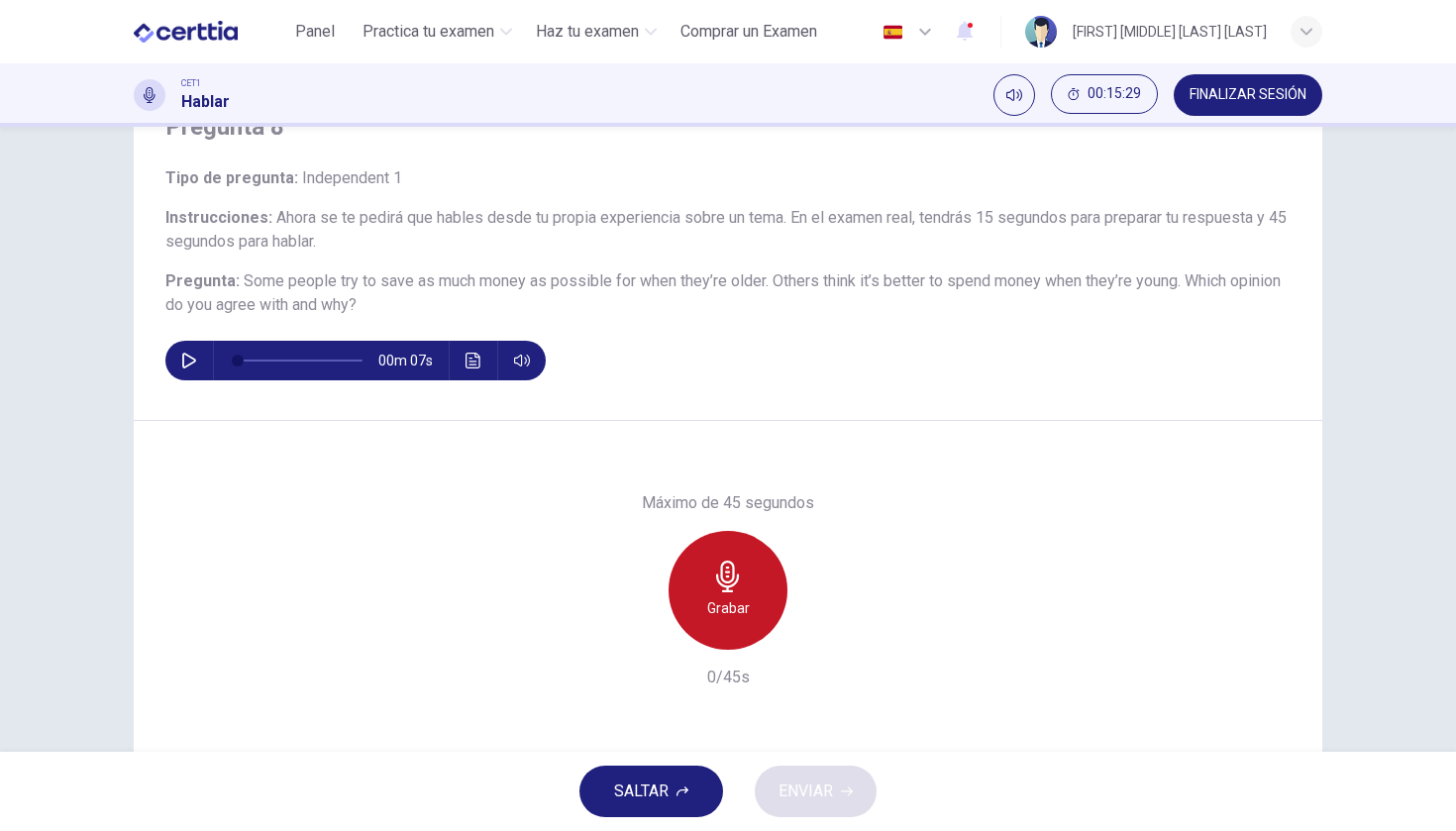 click on "Grabar" at bounding box center (728, 590) 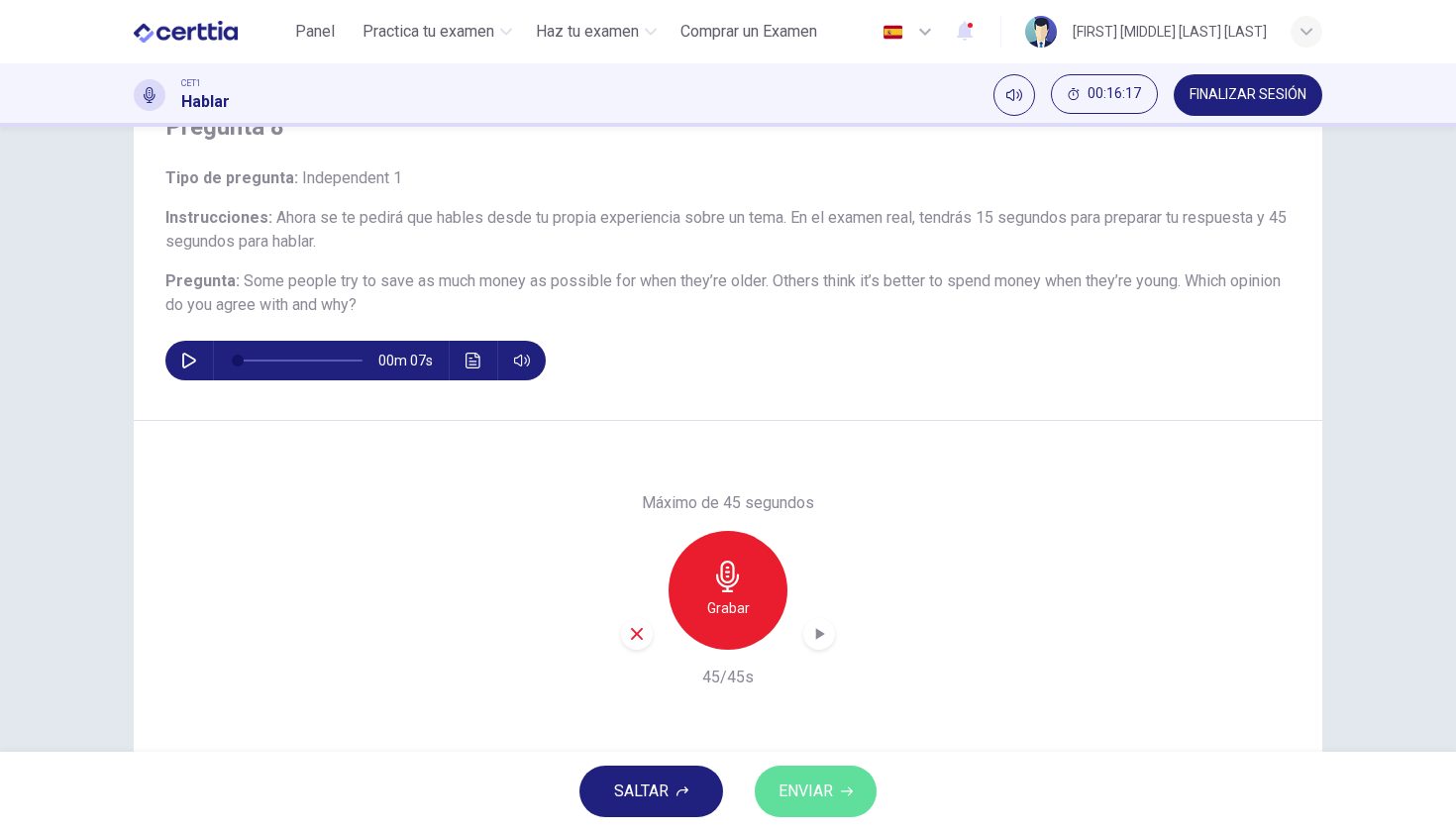 click on "ENVIAR" at bounding box center (805, 791) 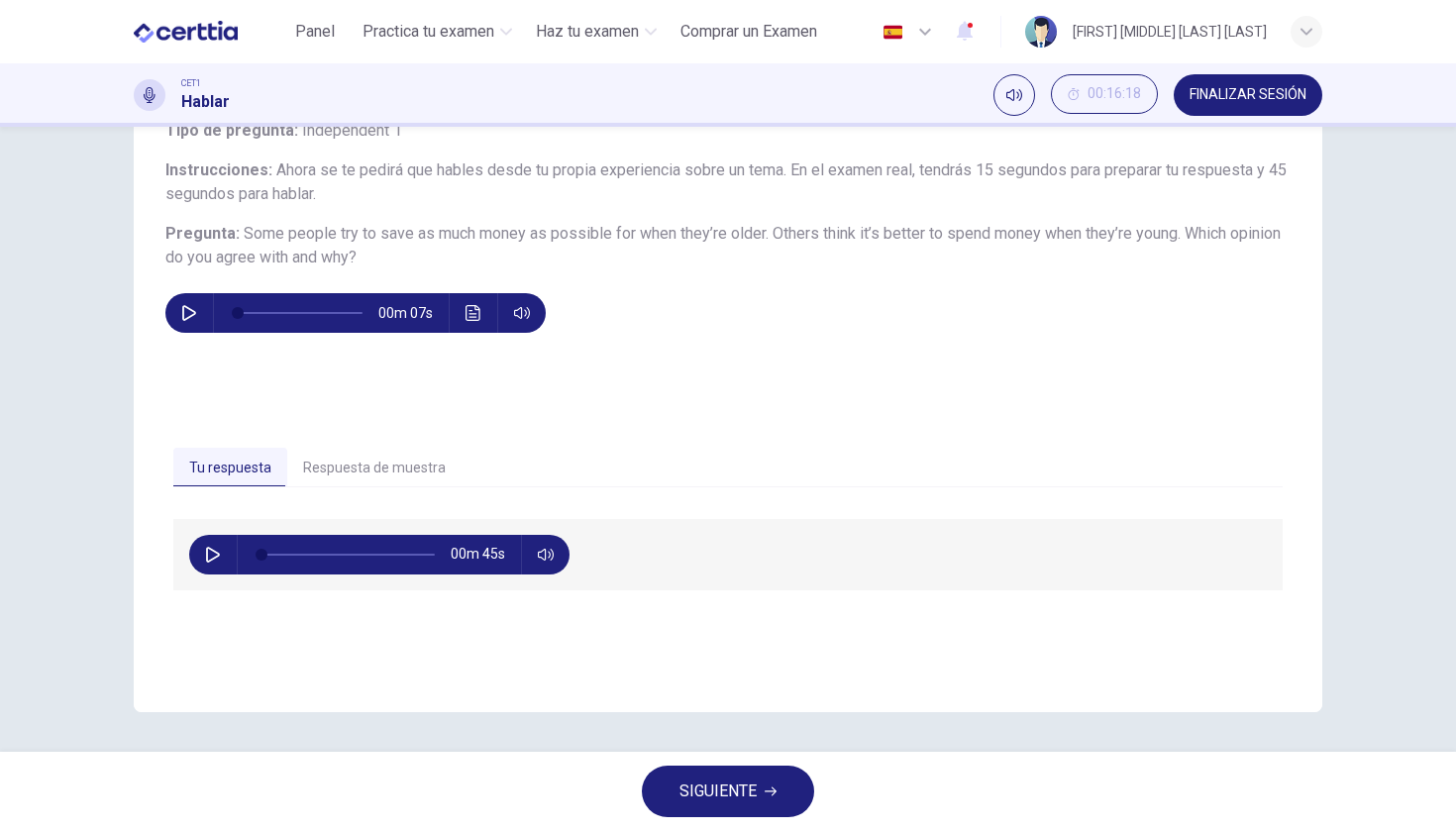 scroll, scrollTop: 143, scrollLeft: 0, axis: vertical 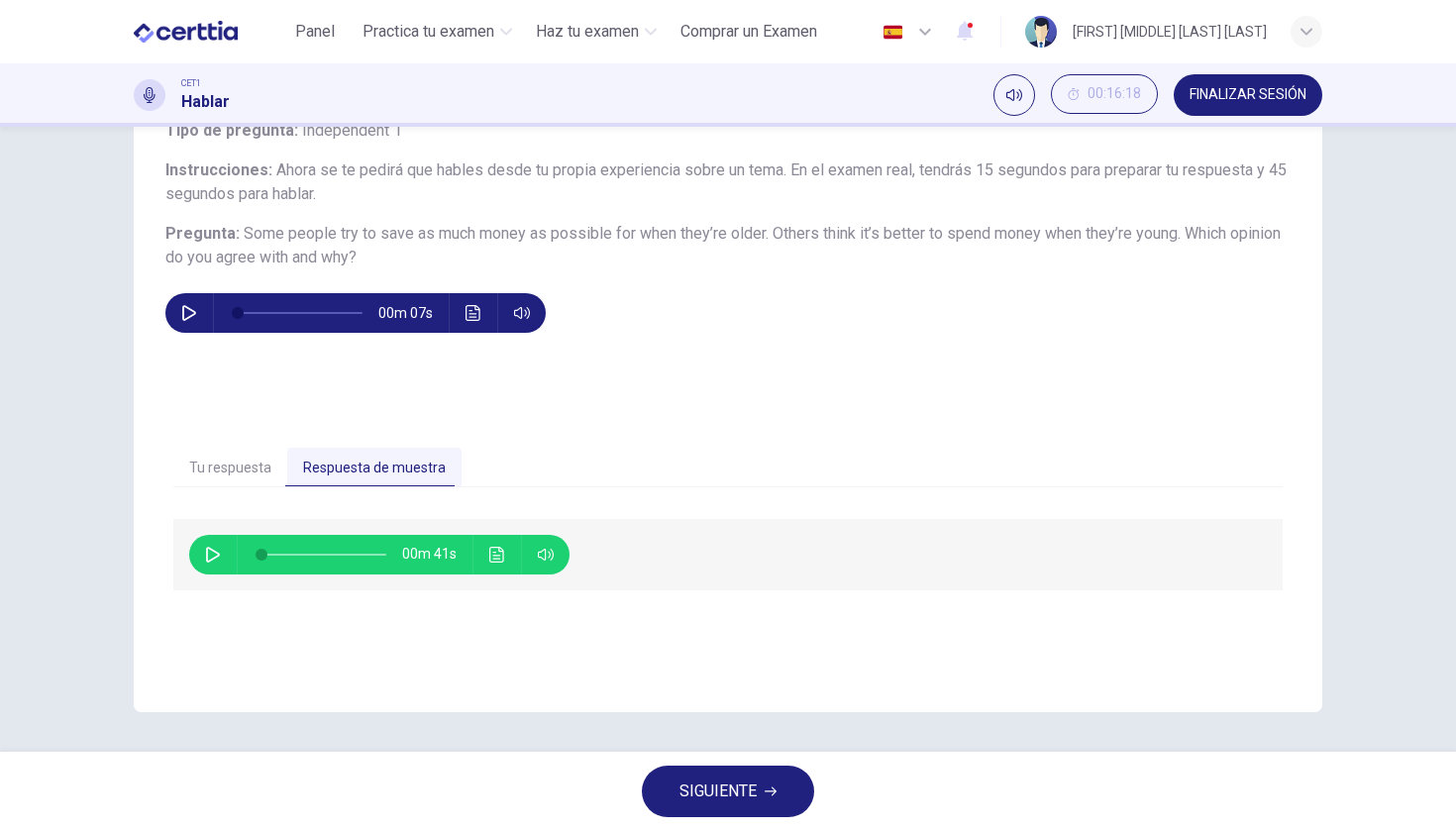 click on "Tu respuesta" at bounding box center [230, 468] 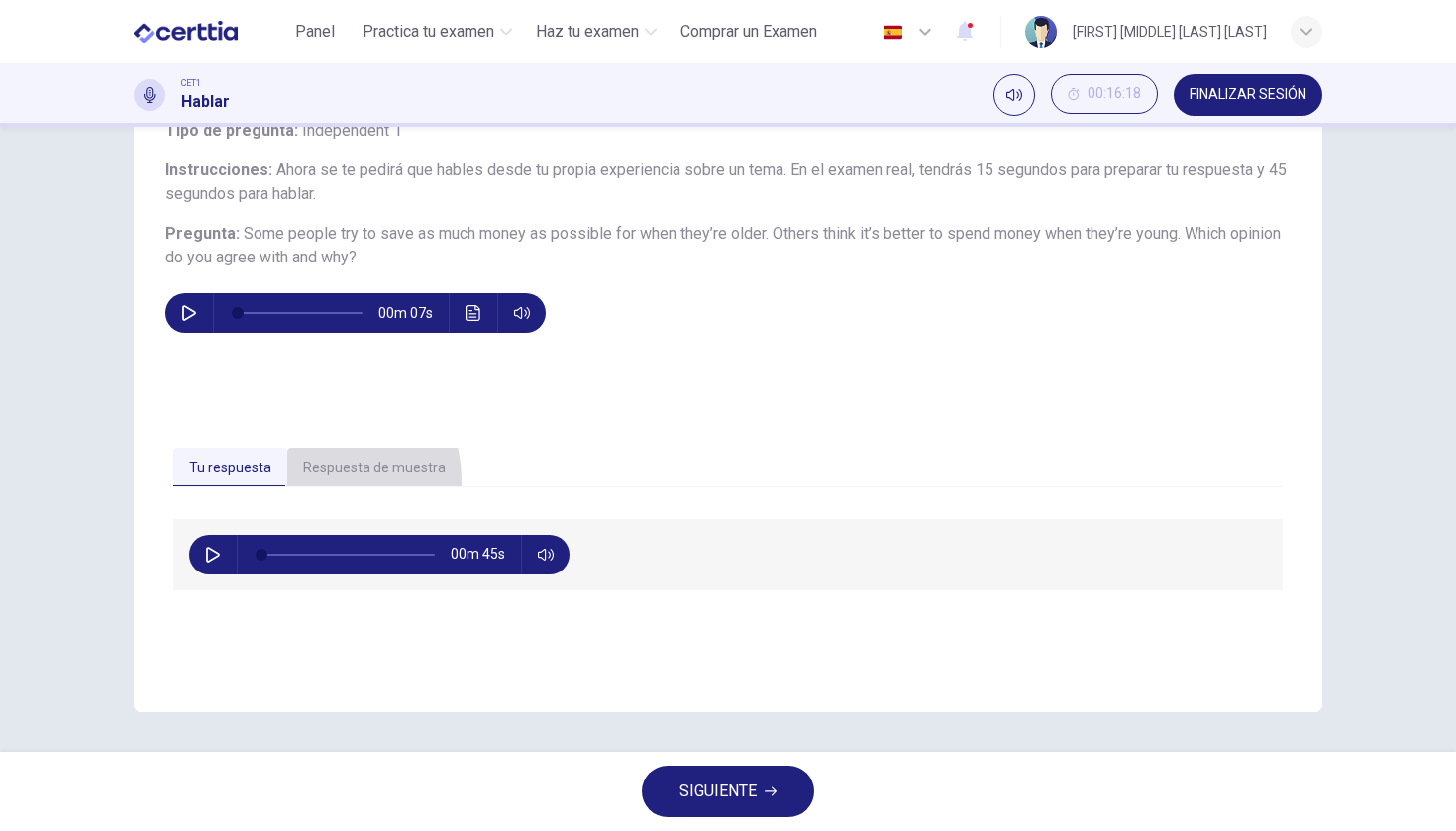 click on "Respuesta de muestra" at bounding box center [374, 468] 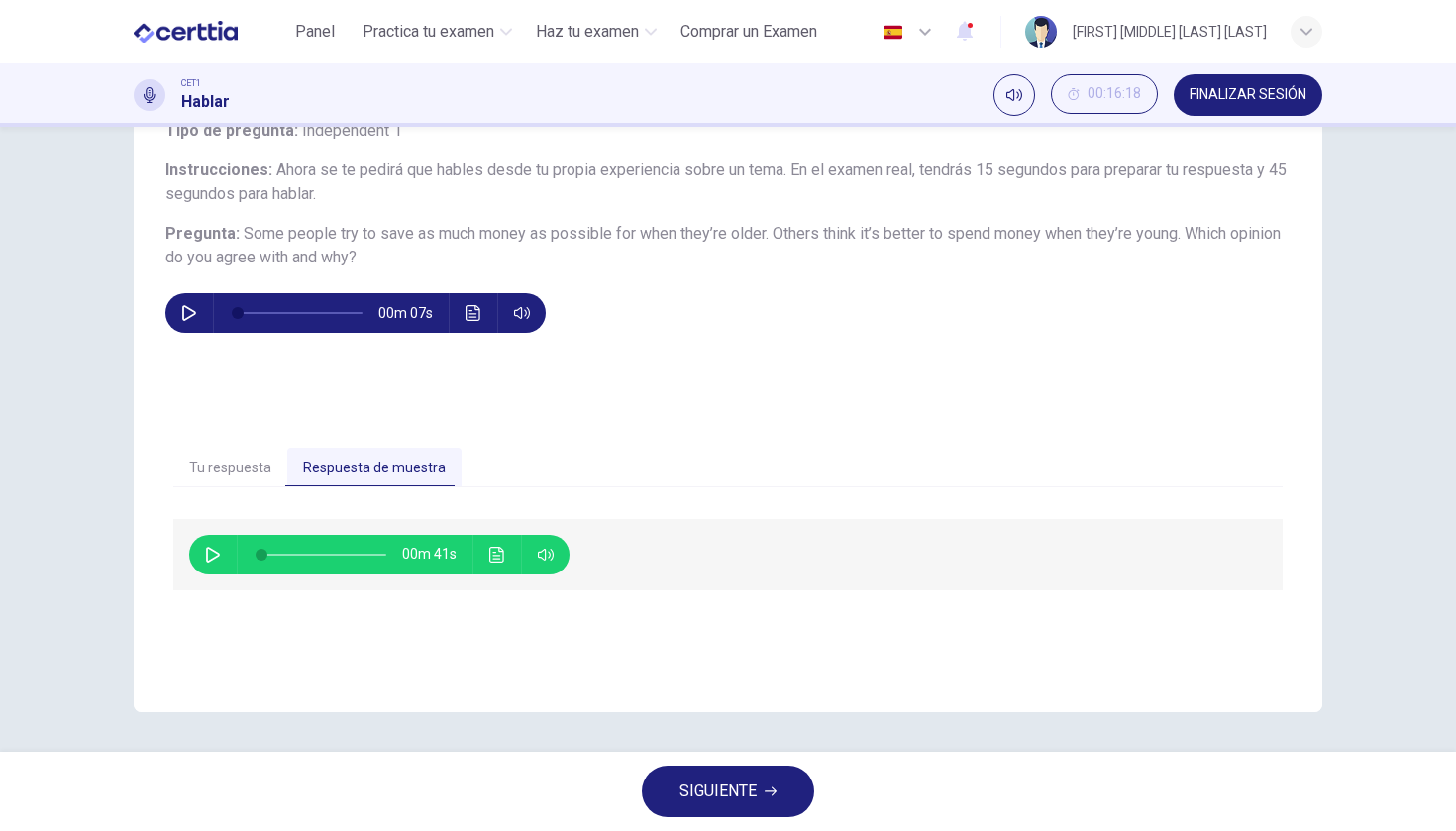click on "Tu respuesta" at bounding box center [230, 468] 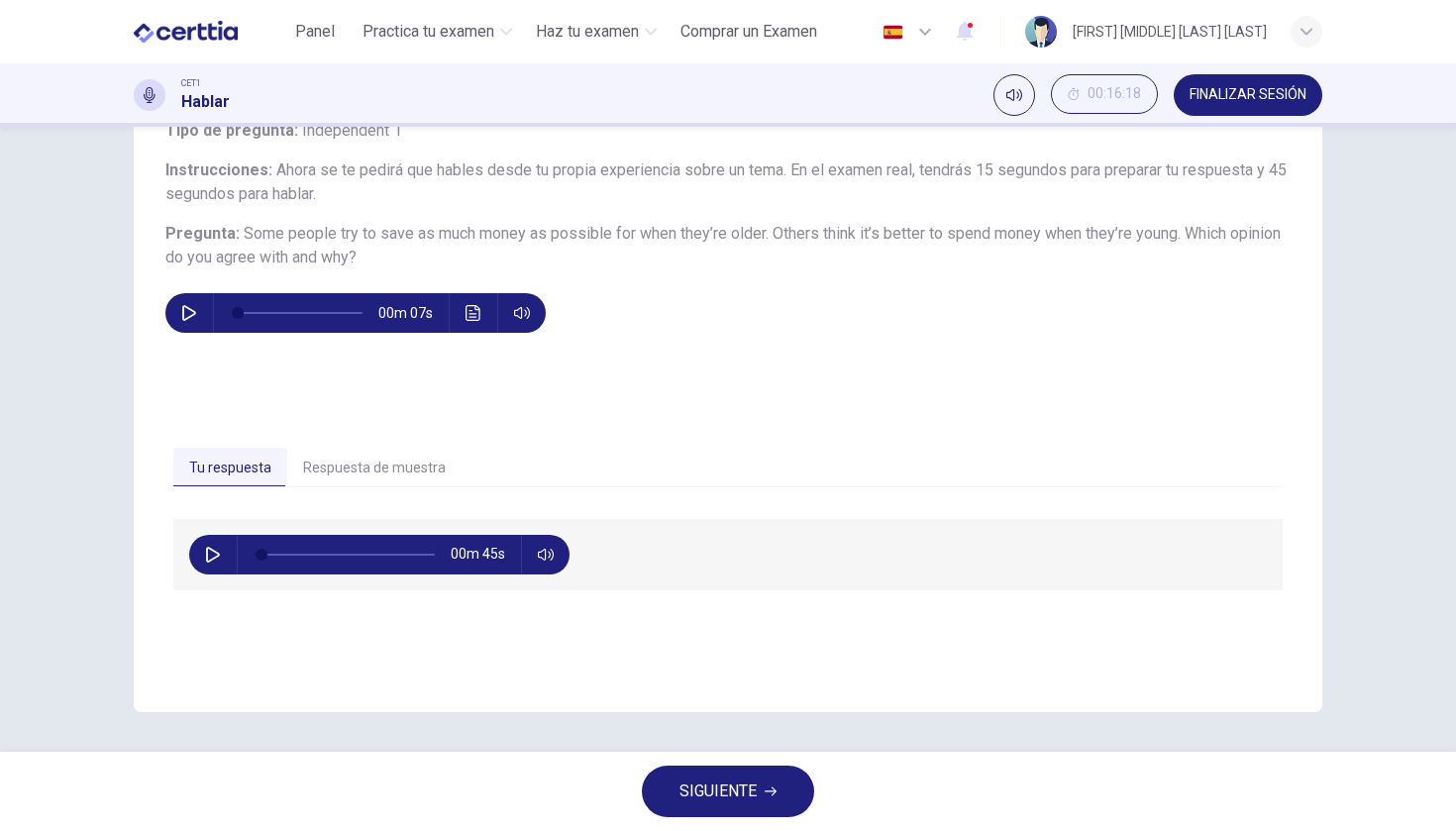 click on "SIGUIENTE" at bounding box center (718, 791) 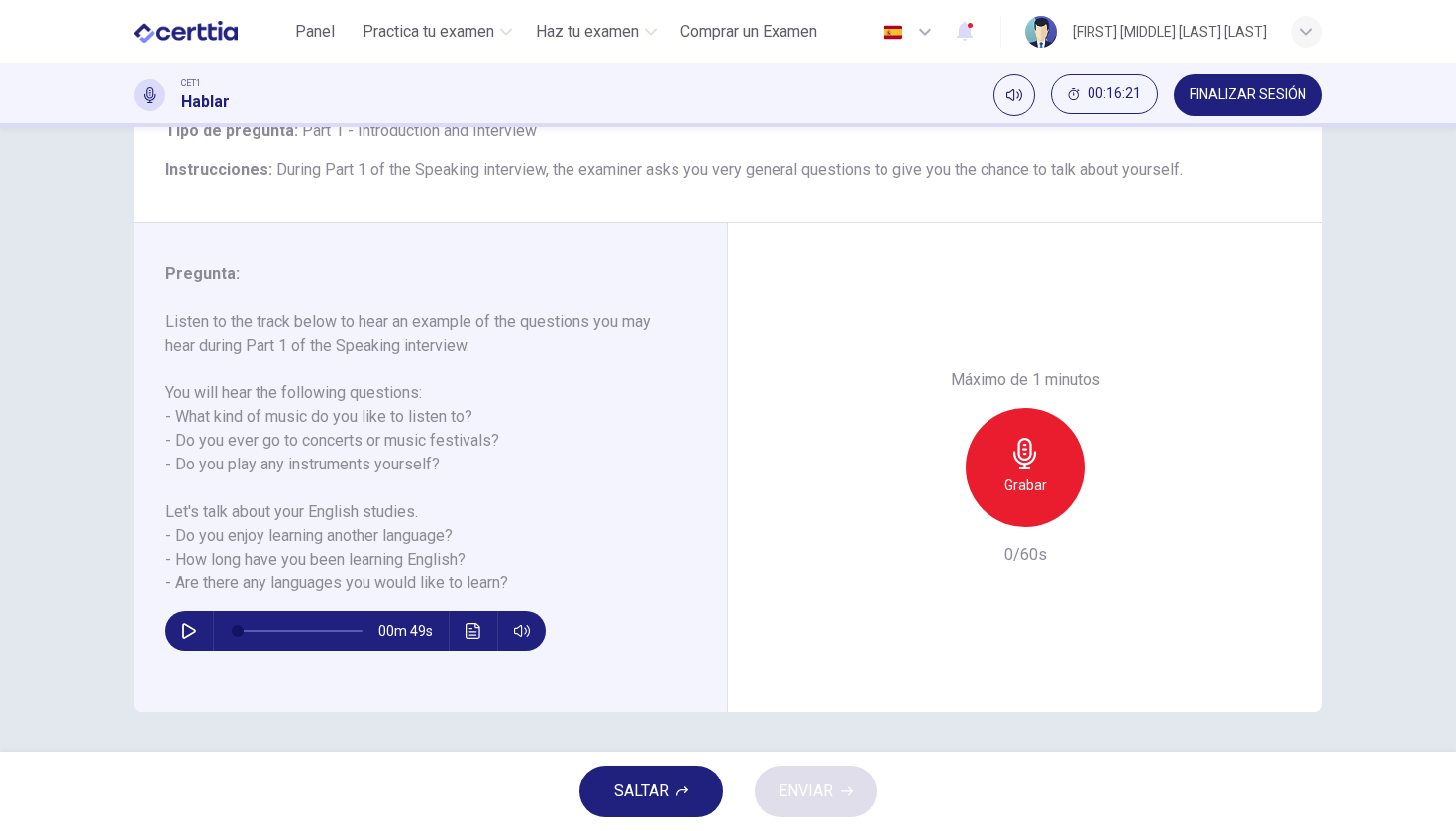 scroll, scrollTop: 143, scrollLeft: 0, axis: vertical 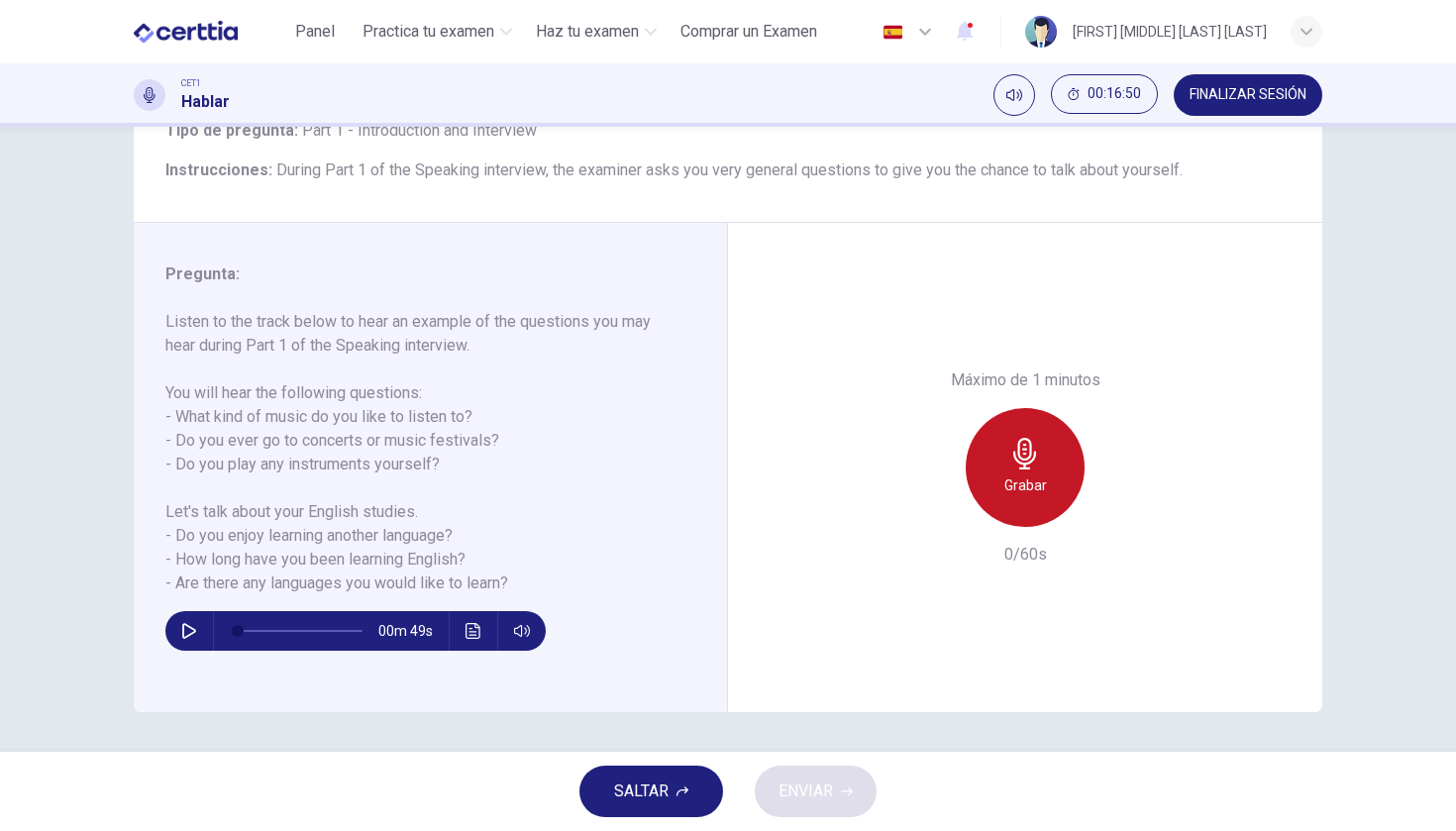 click on "Grabar" at bounding box center [1025, 467] 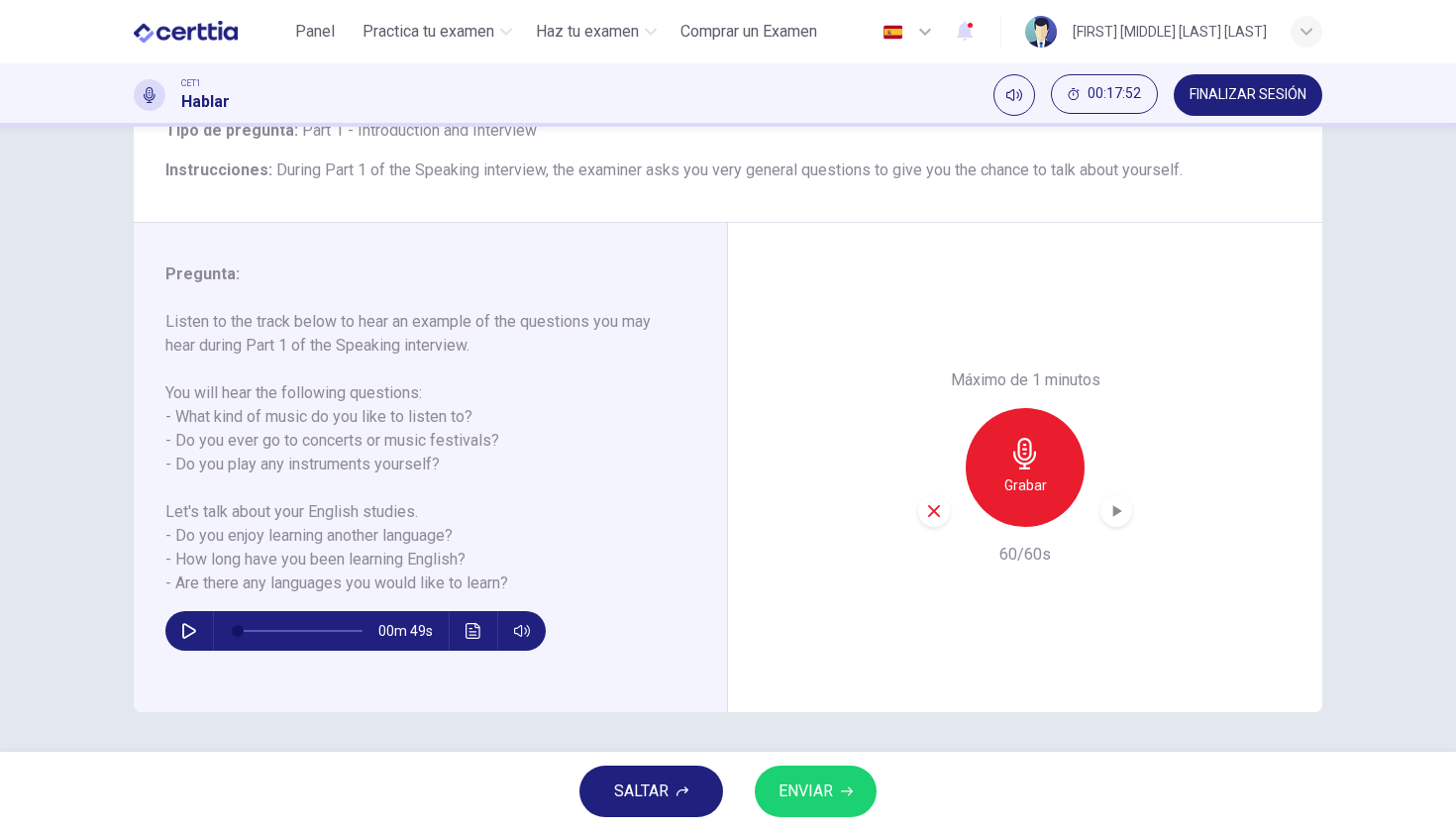click on "ENVIAR" at bounding box center [805, 791] 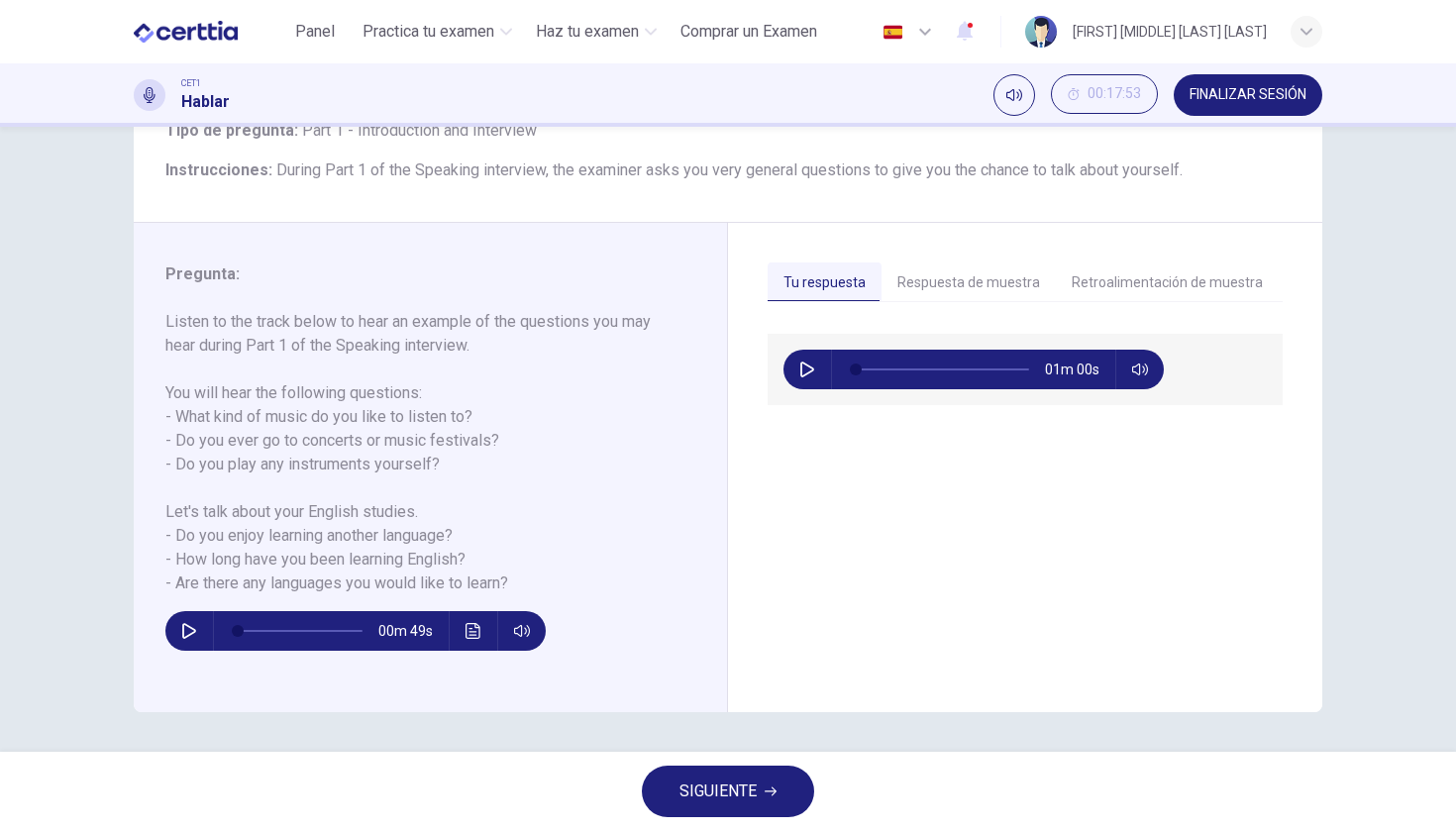 click on "SIGUIENTE" at bounding box center [728, 791] 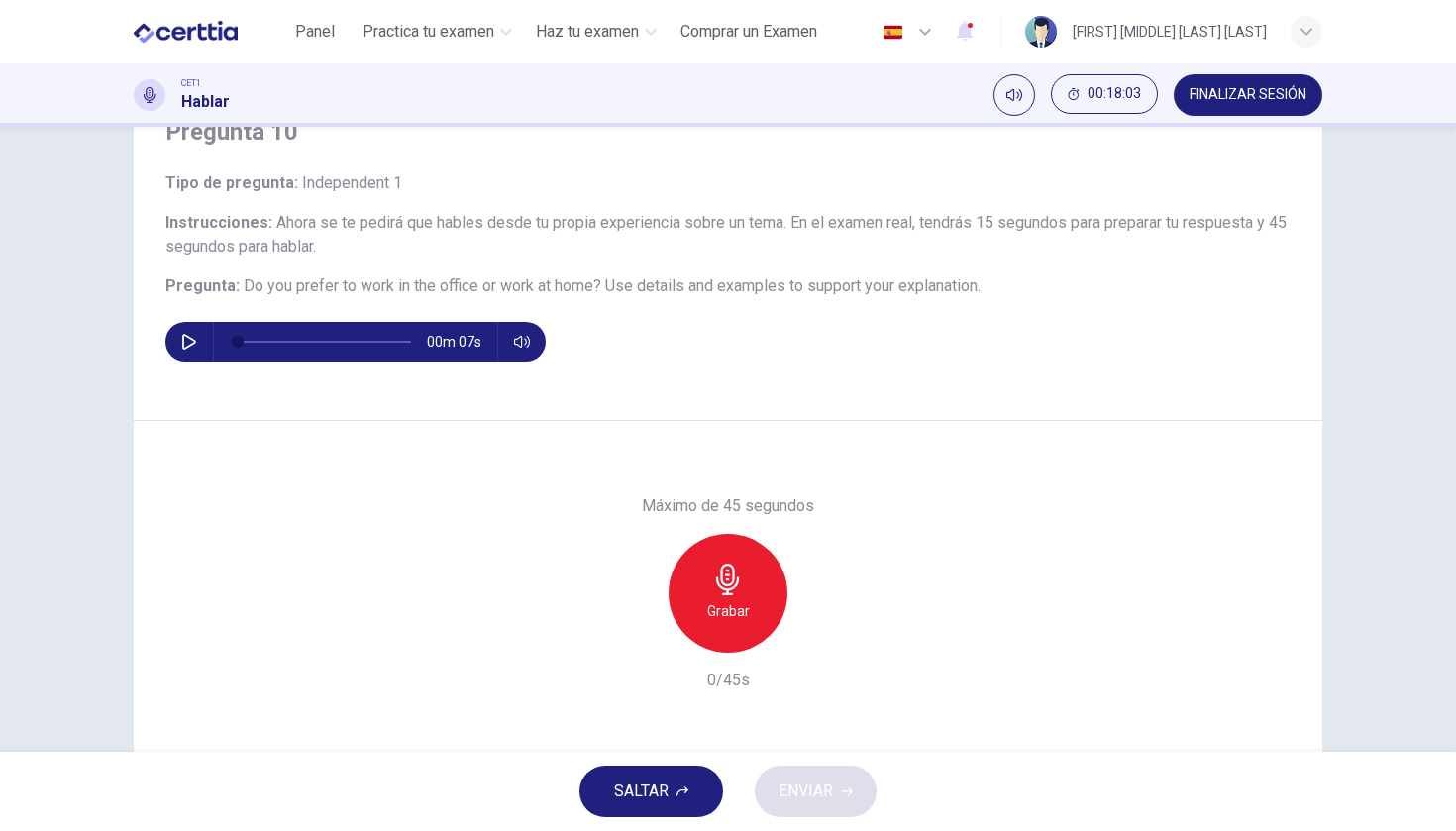 scroll, scrollTop: 100, scrollLeft: 0, axis: vertical 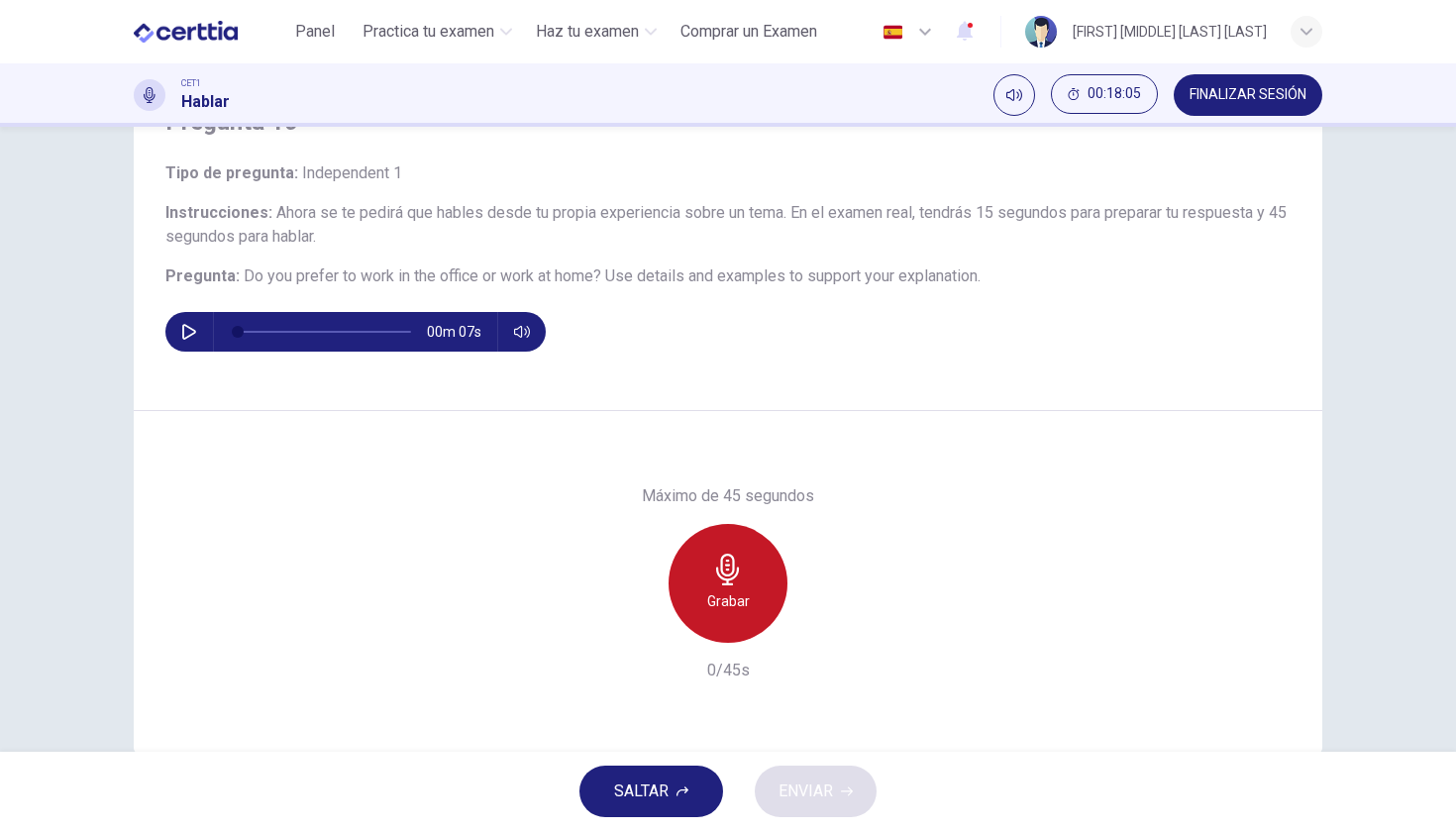 click on "Grabar" at bounding box center [728, 583] 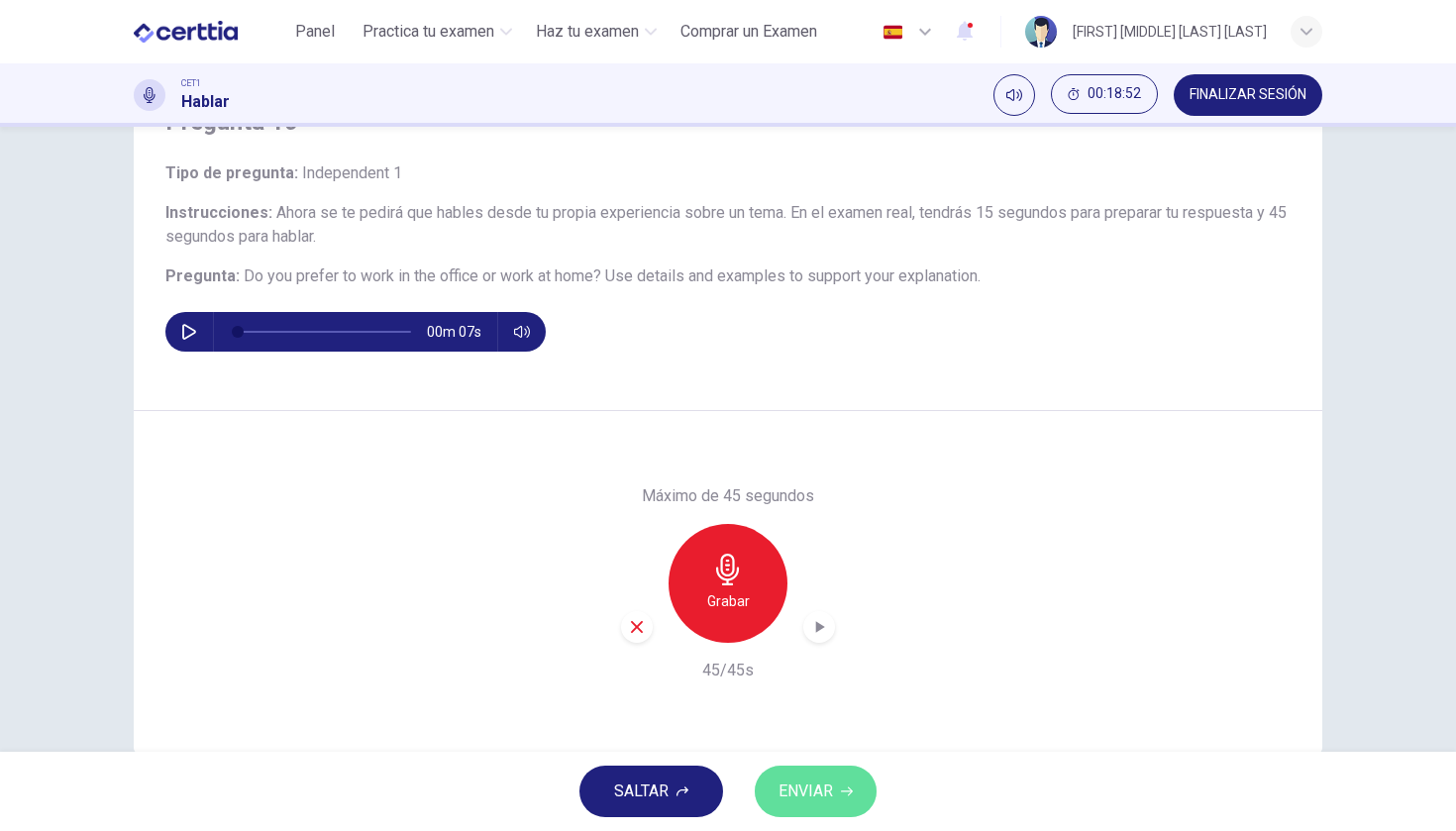 click on "ENVIAR" at bounding box center [805, 791] 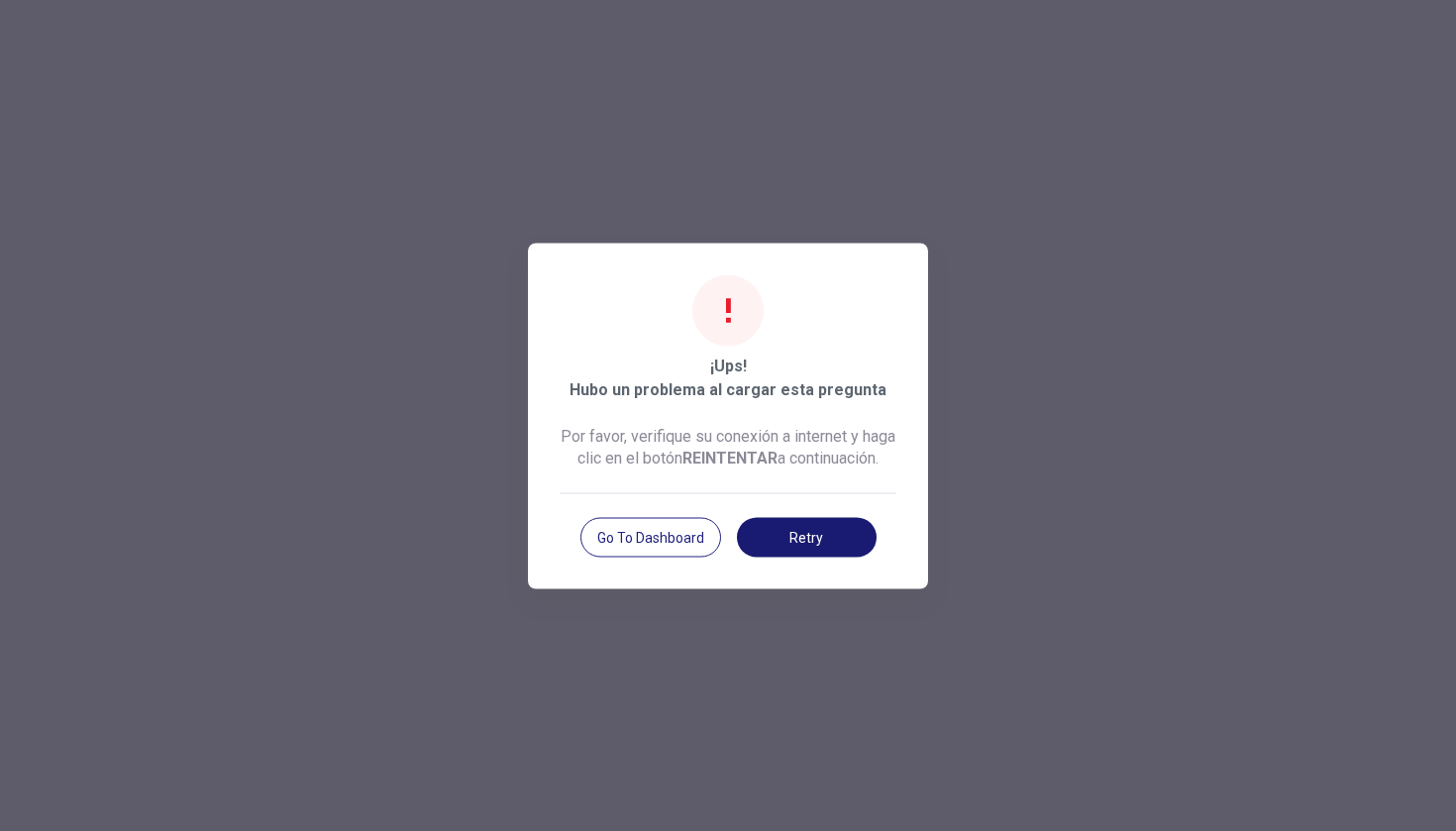 click on "Retry" at bounding box center [806, 537] 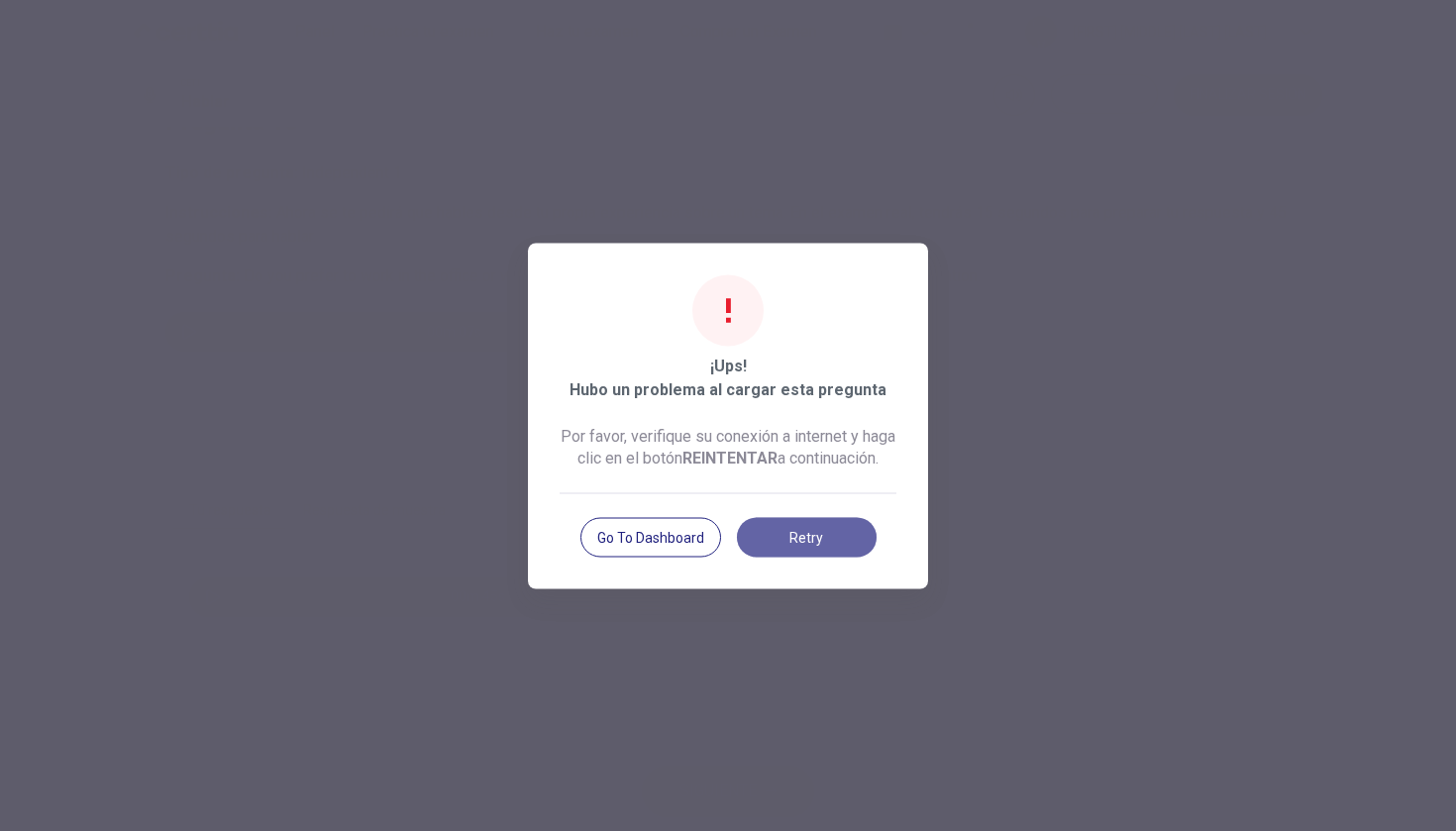 click on "Retry" at bounding box center (806, 537) 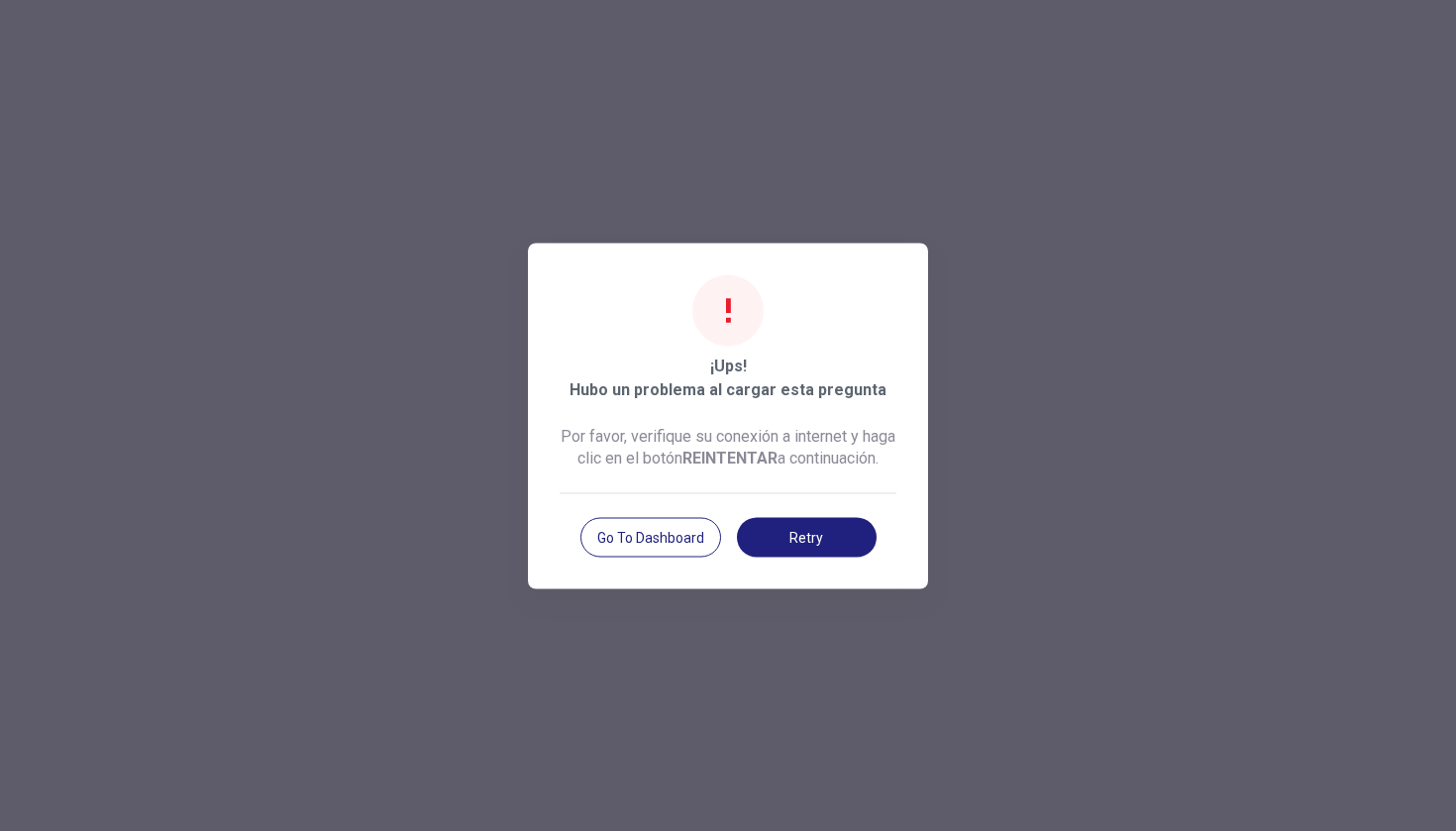 click on "Retry" at bounding box center [806, 537] 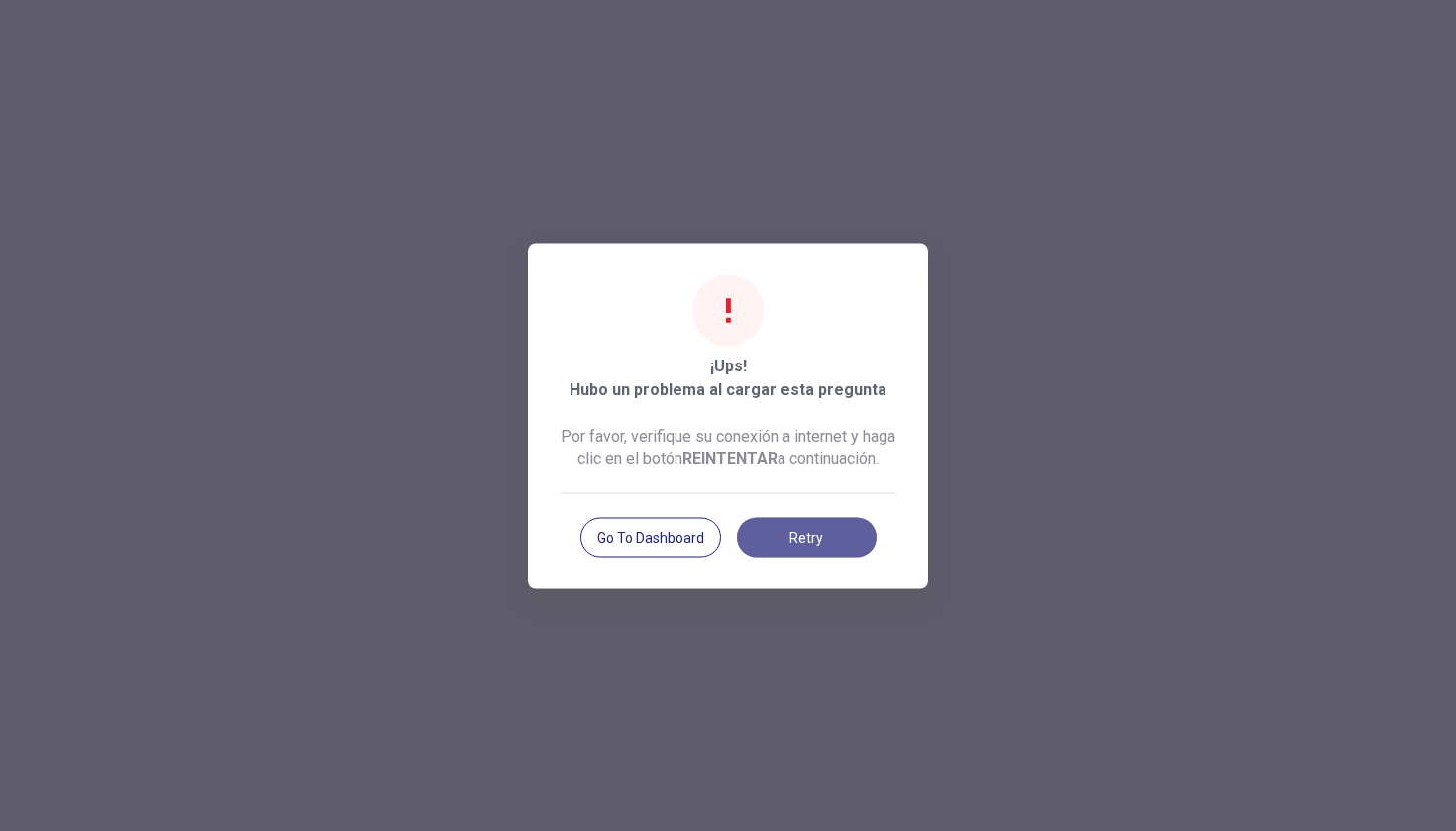 click on "Retry" at bounding box center (806, 537) 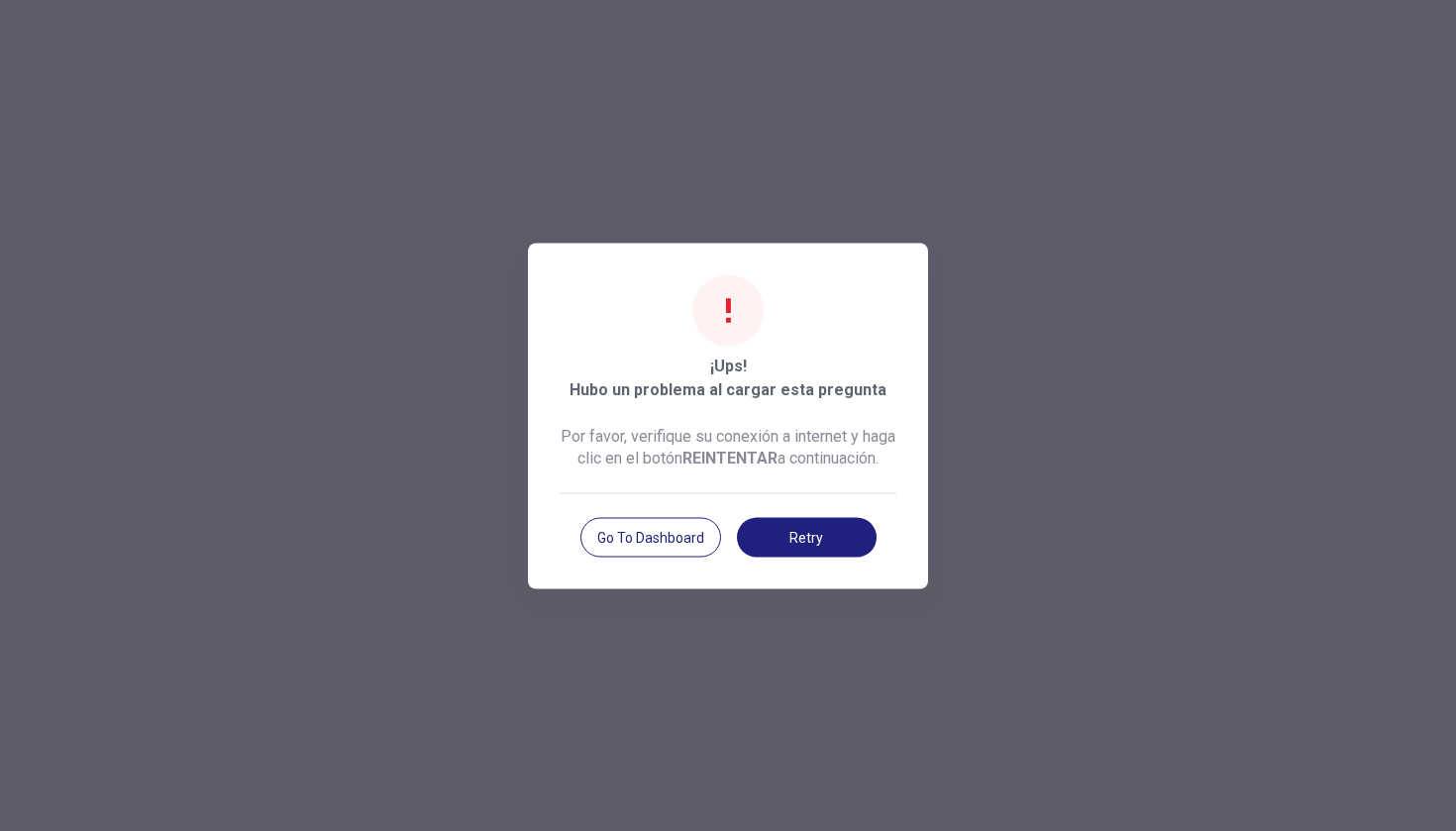 click on "Retry" at bounding box center [806, 537] 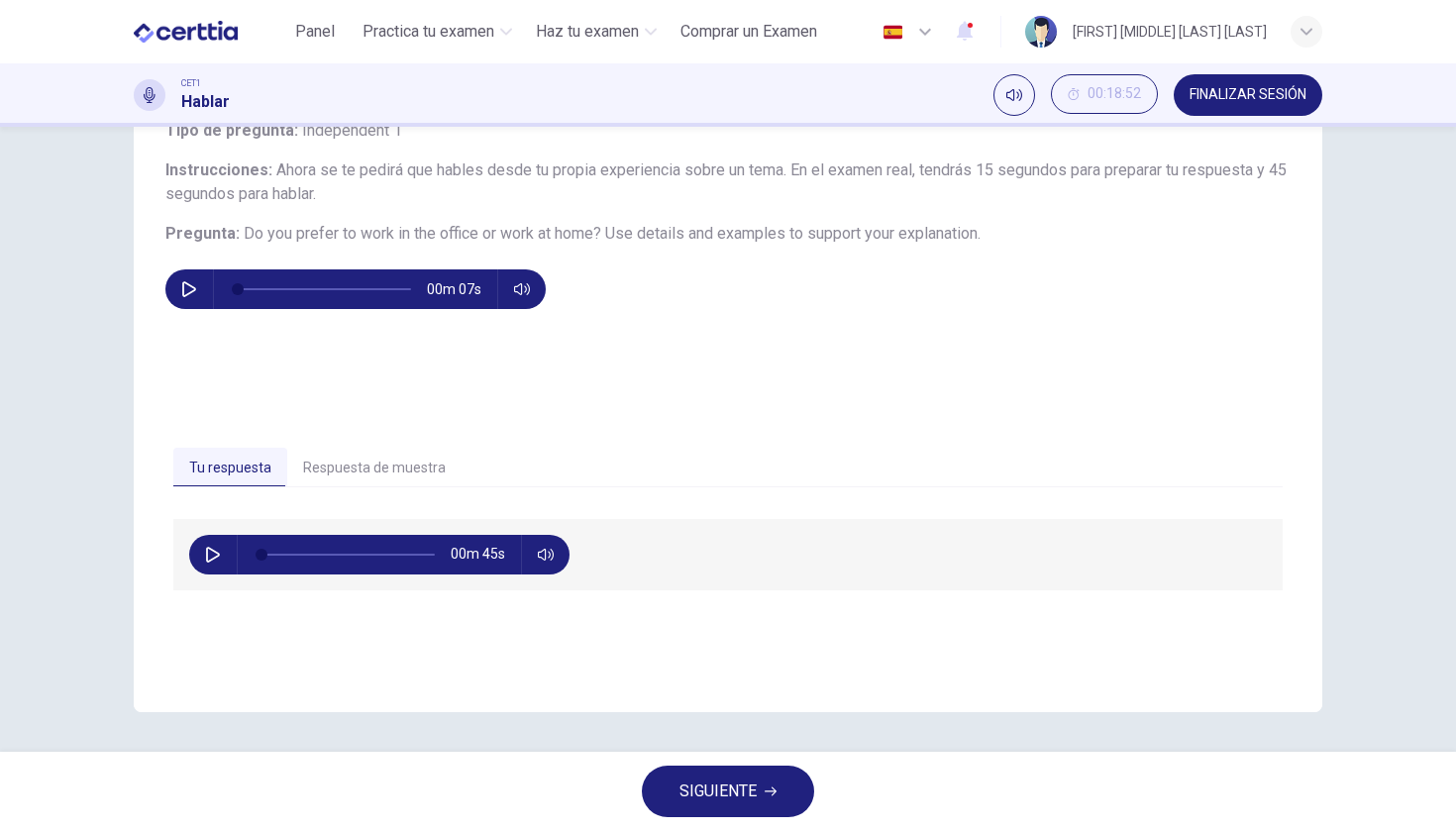 scroll, scrollTop: 143, scrollLeft: 0, axis: vertical 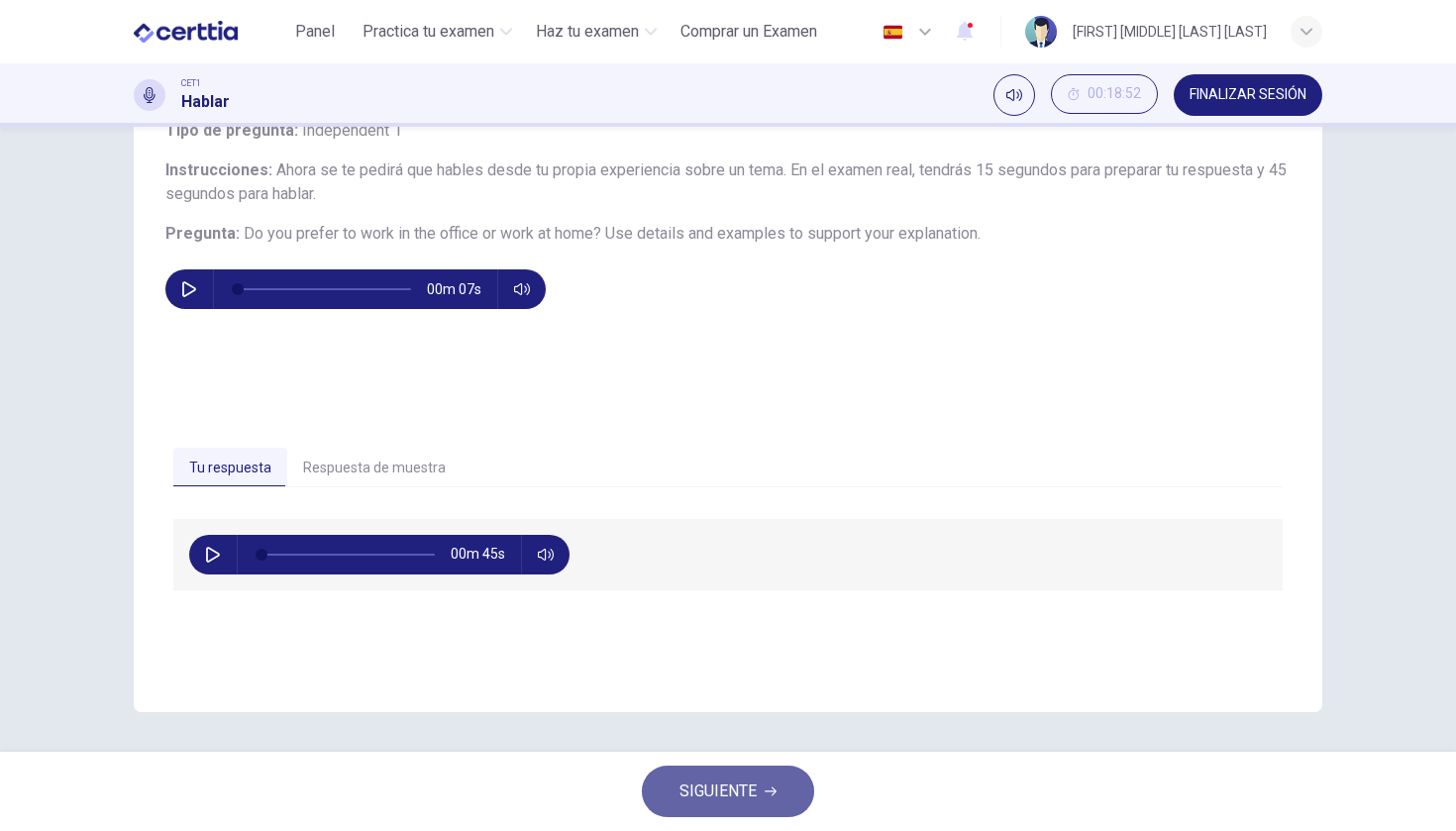 click on "SIGUIENTE" at bounding box center (718, 791) 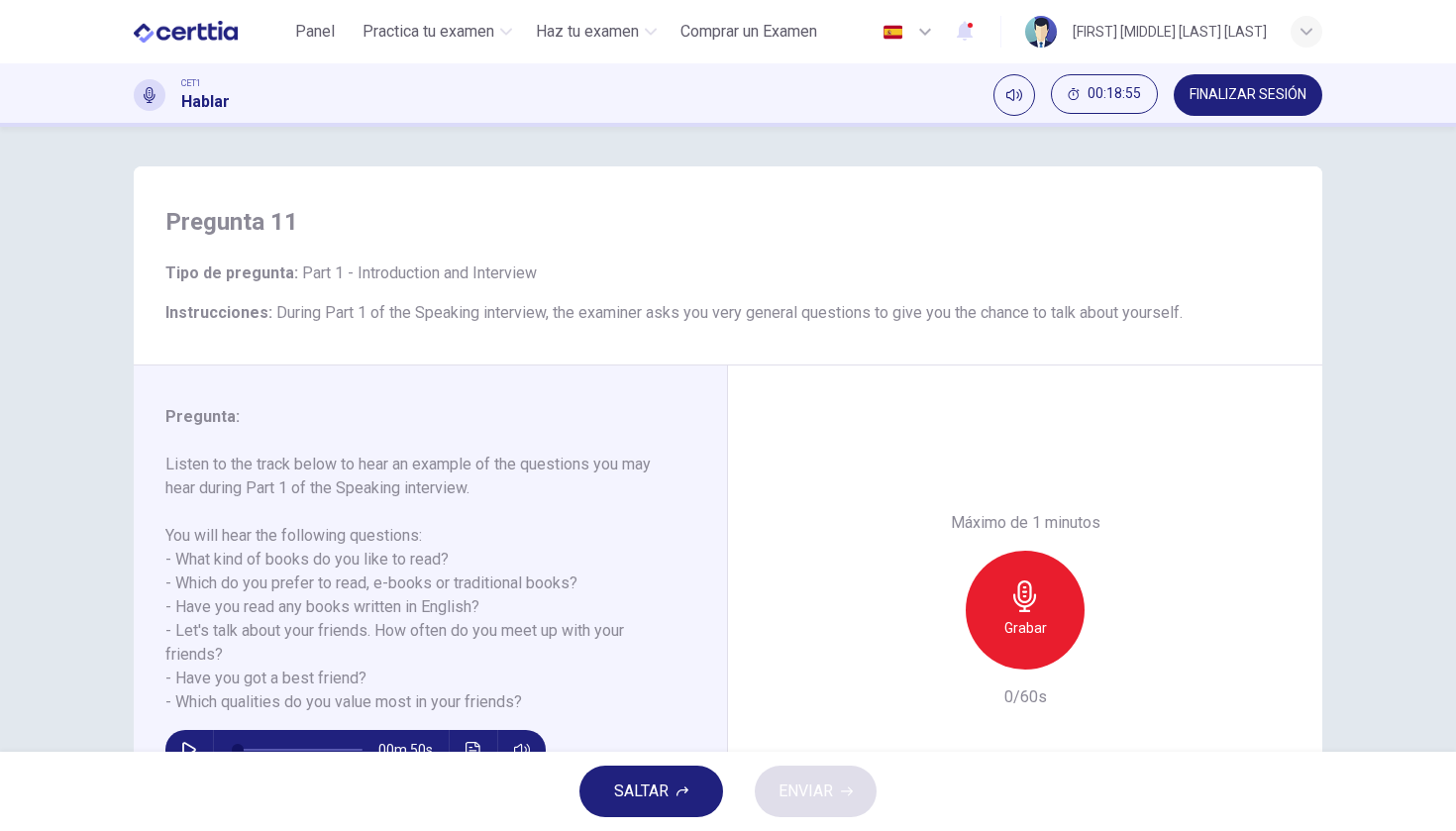scroll, scrollTop: 1, scrollLeft: 0, axis: vertical 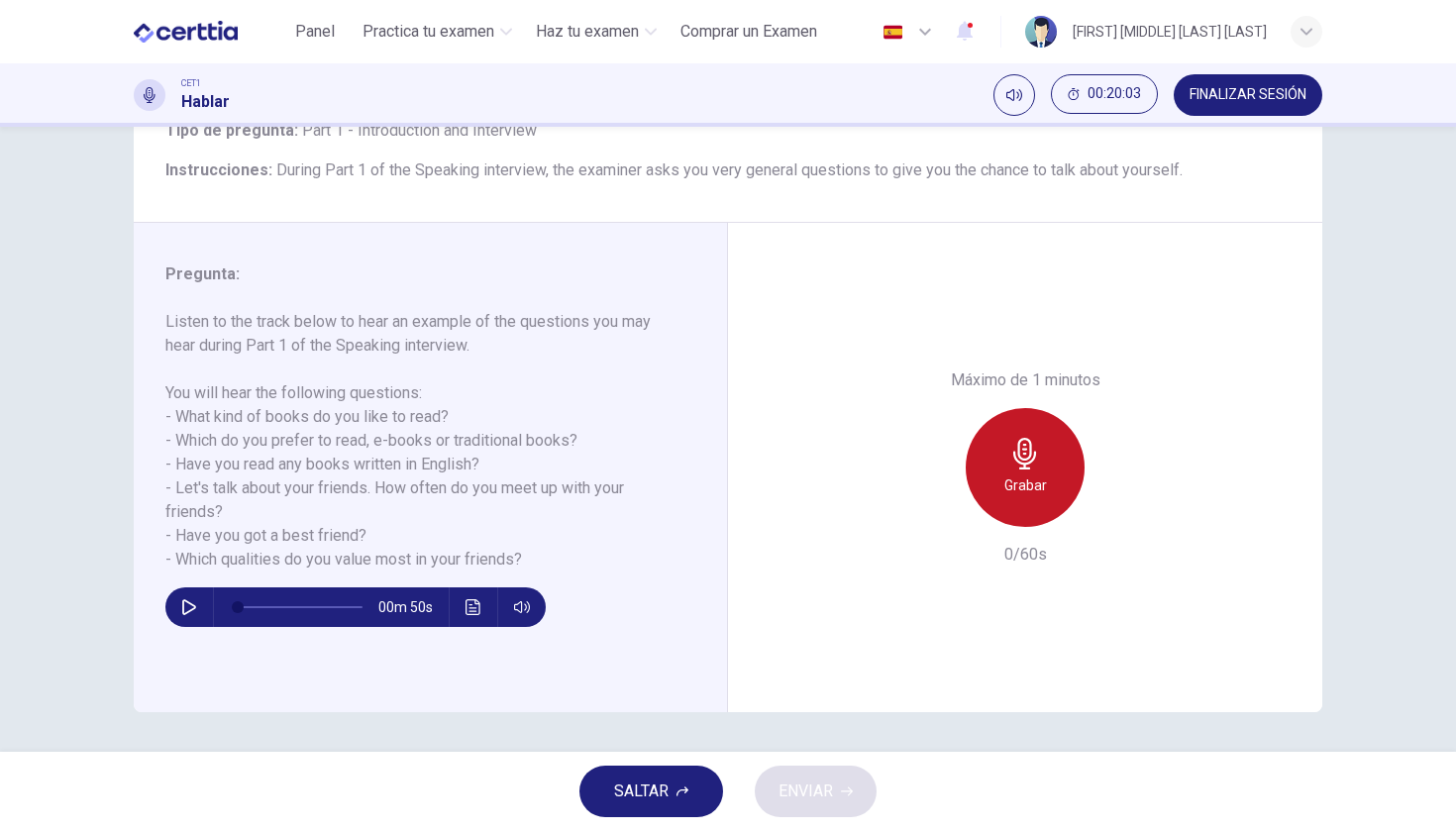 click on "Grabar" at bounding box center (1025, 467) 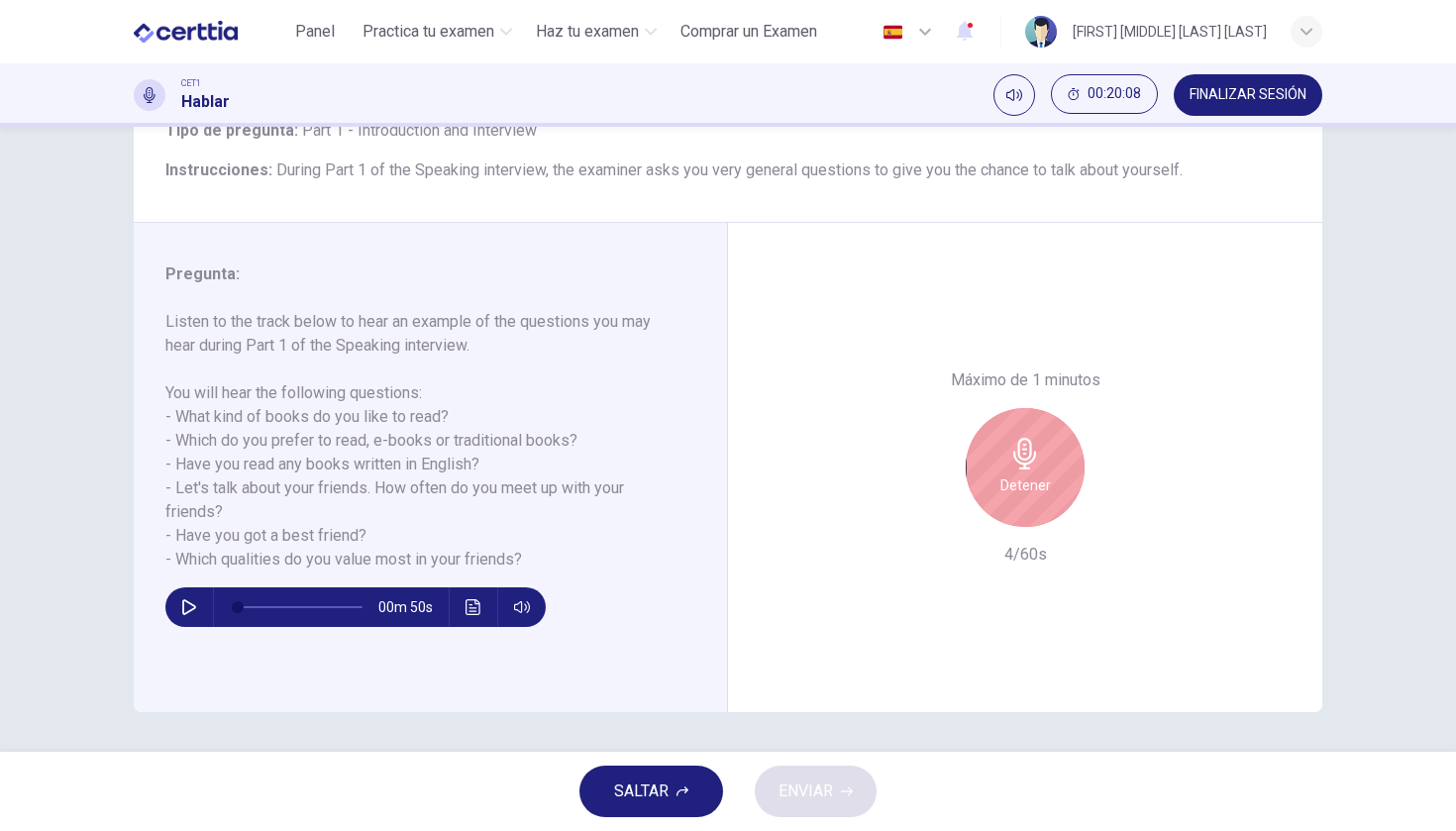 click on "Detener" at bounding box center [1025, 467] 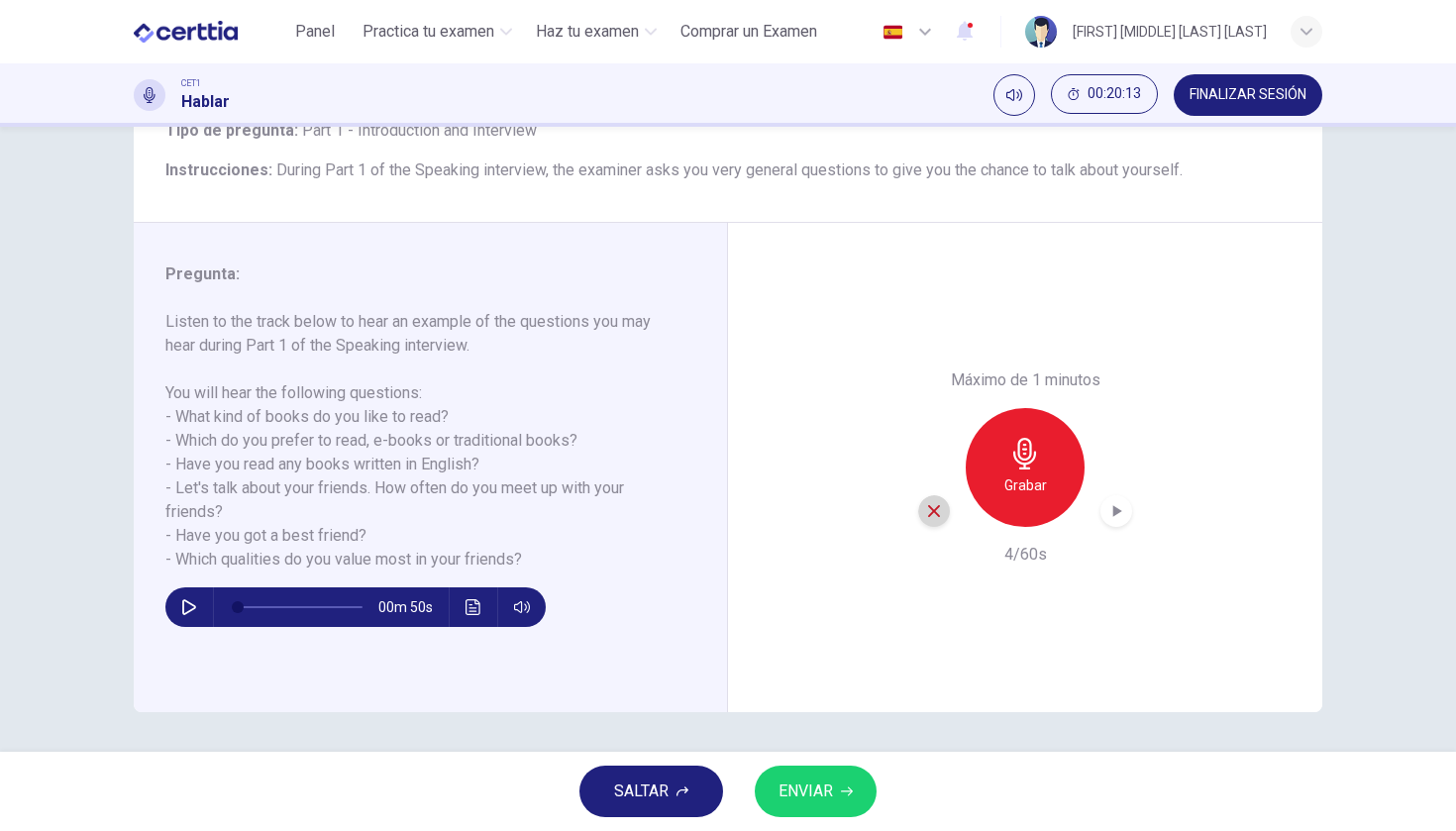 click at bounding box center [934, 511] 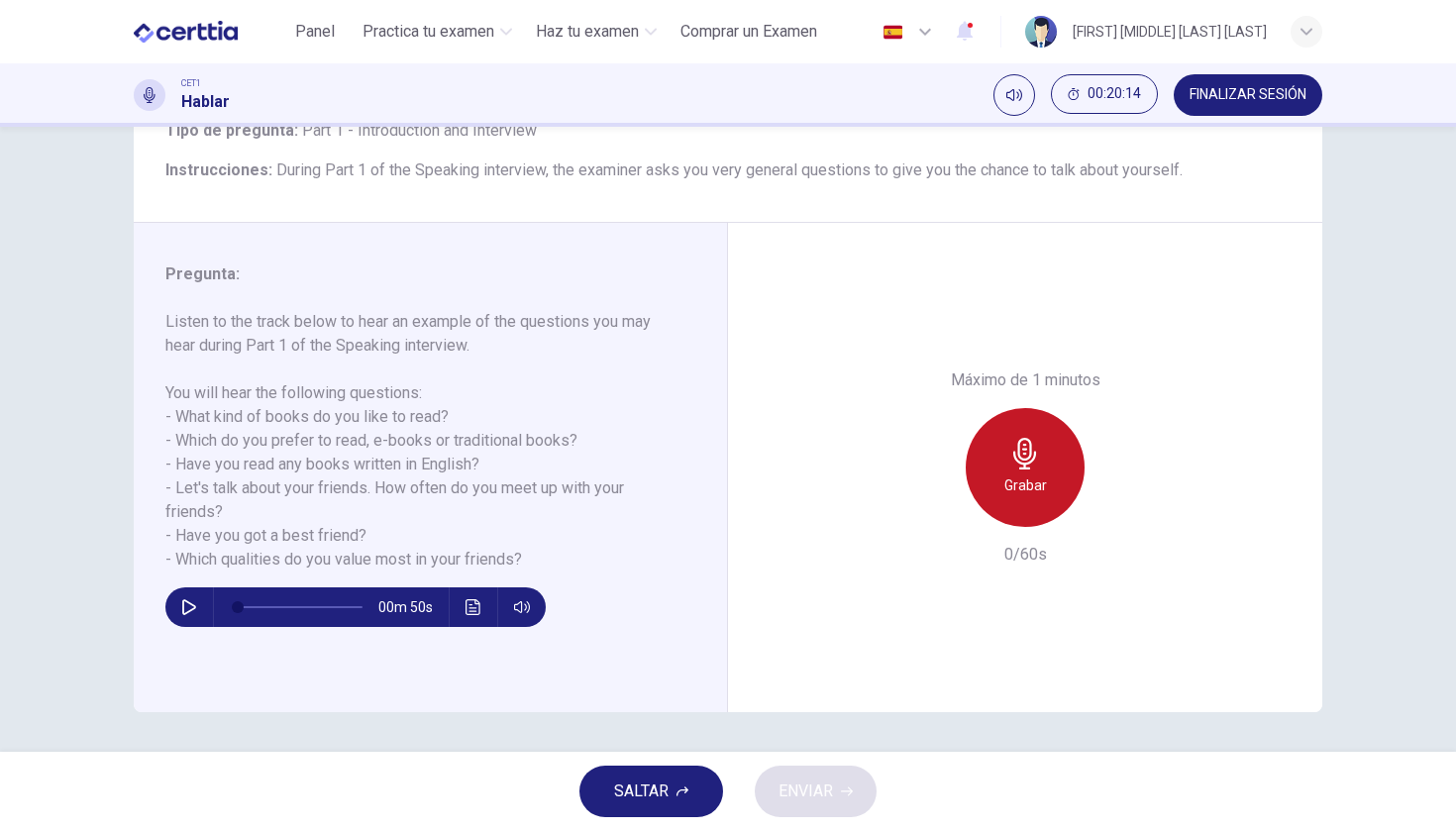 click on "Grabar" at bounding box center (1025, 485) 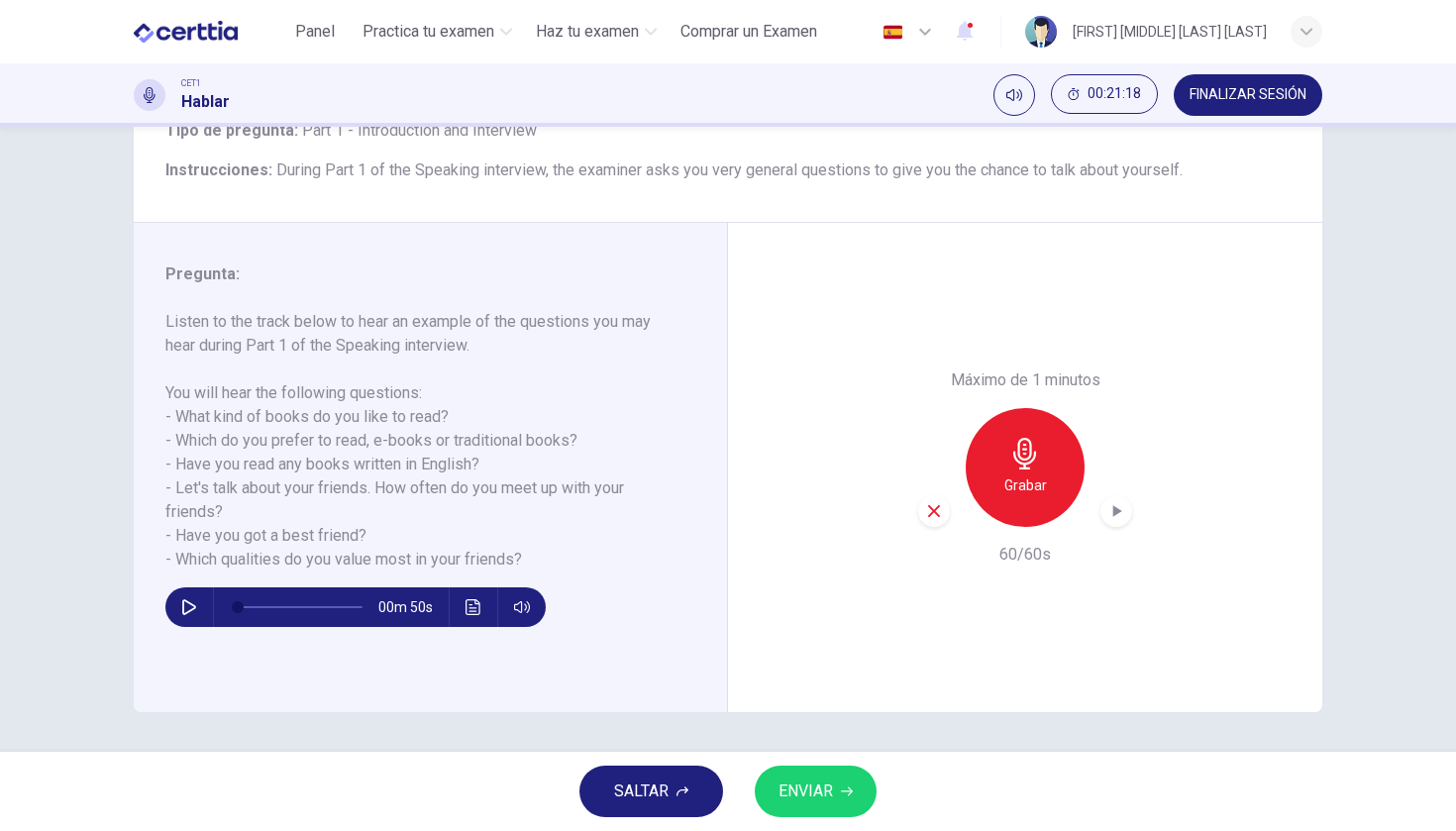 click on "ENVIAR" at bounding box center (815, 791) 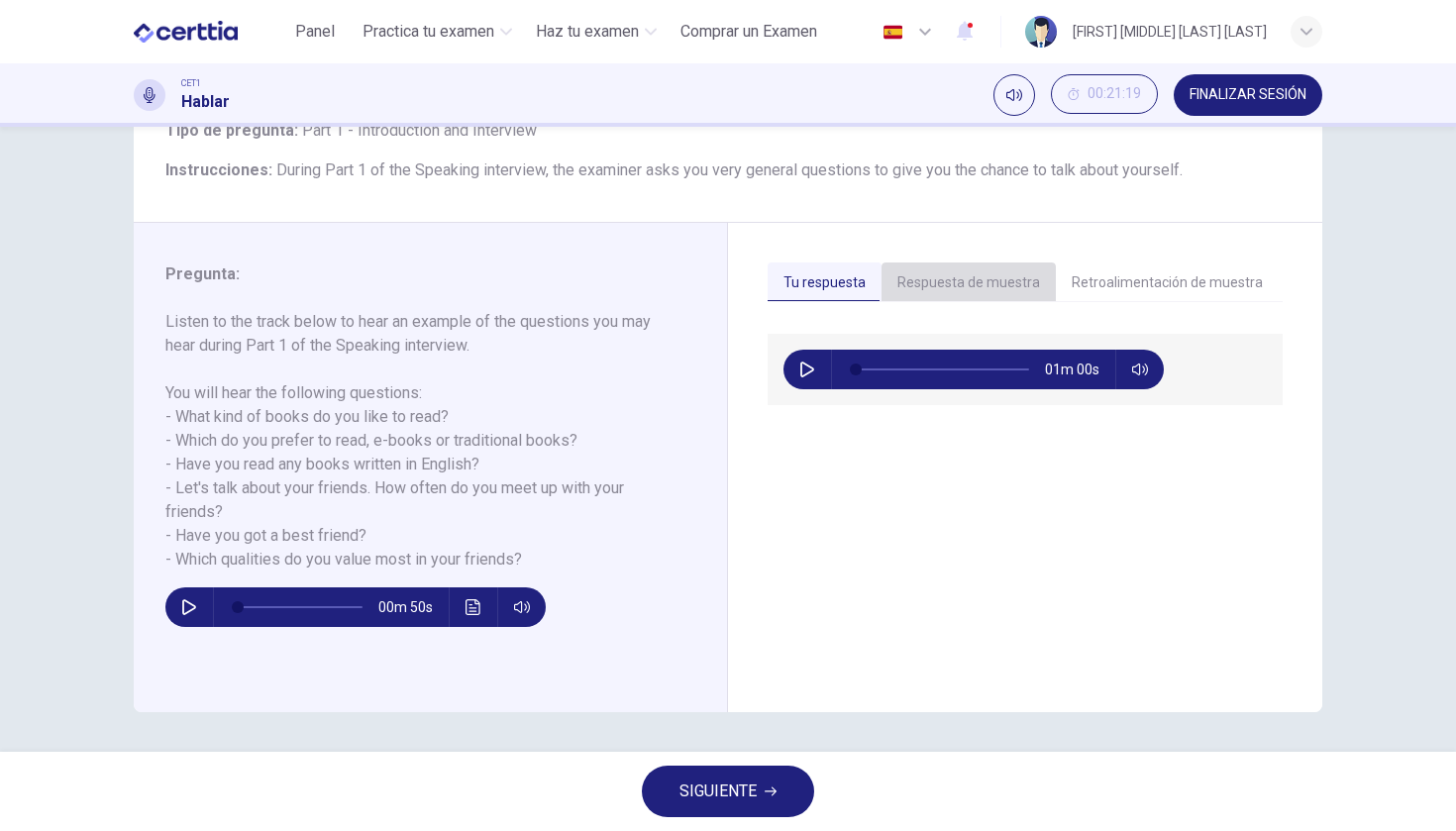 click on "Respuesta de muestra" at bounding box center (969, 283) 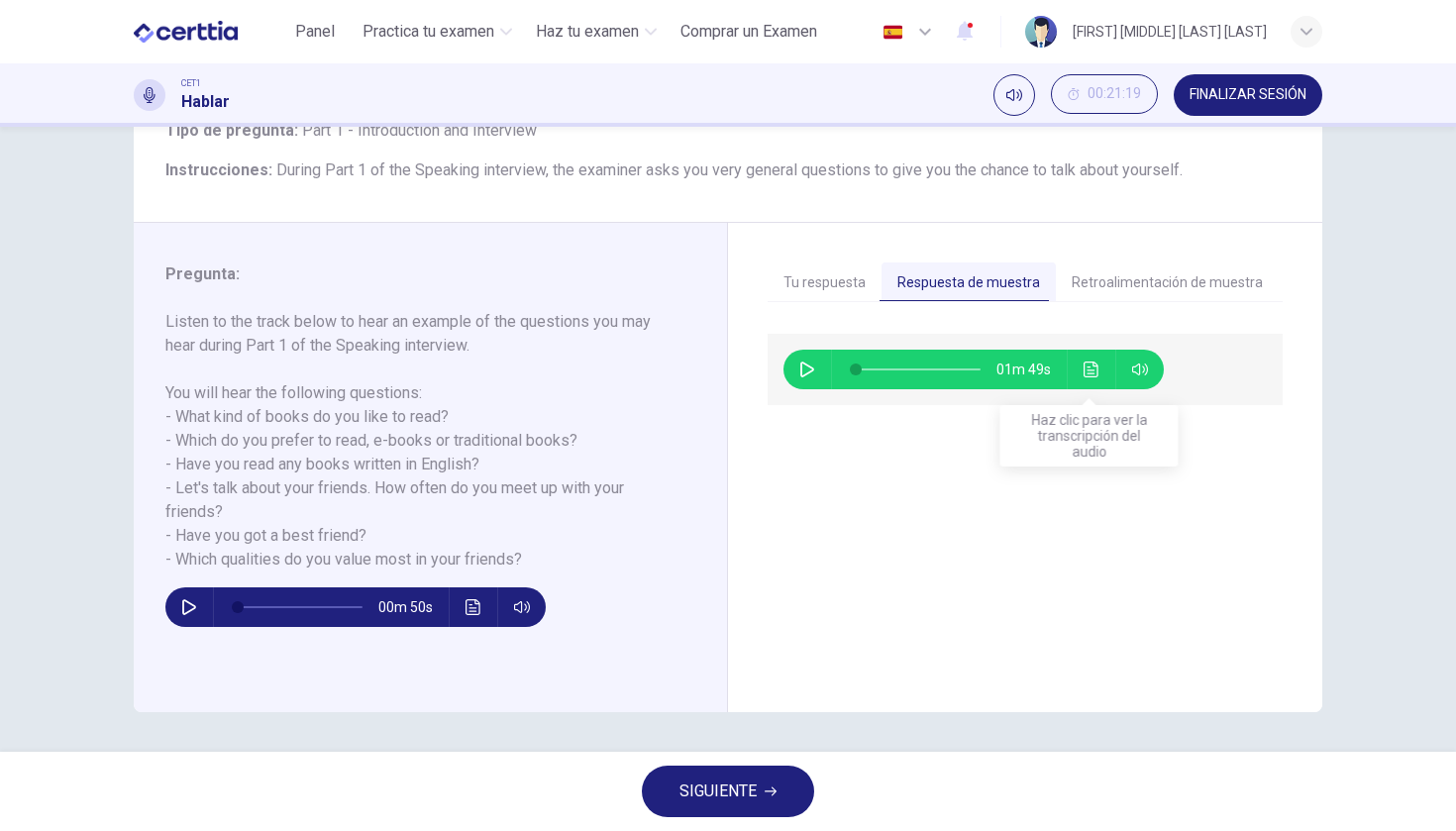 click at bounding box center (1092, 369) 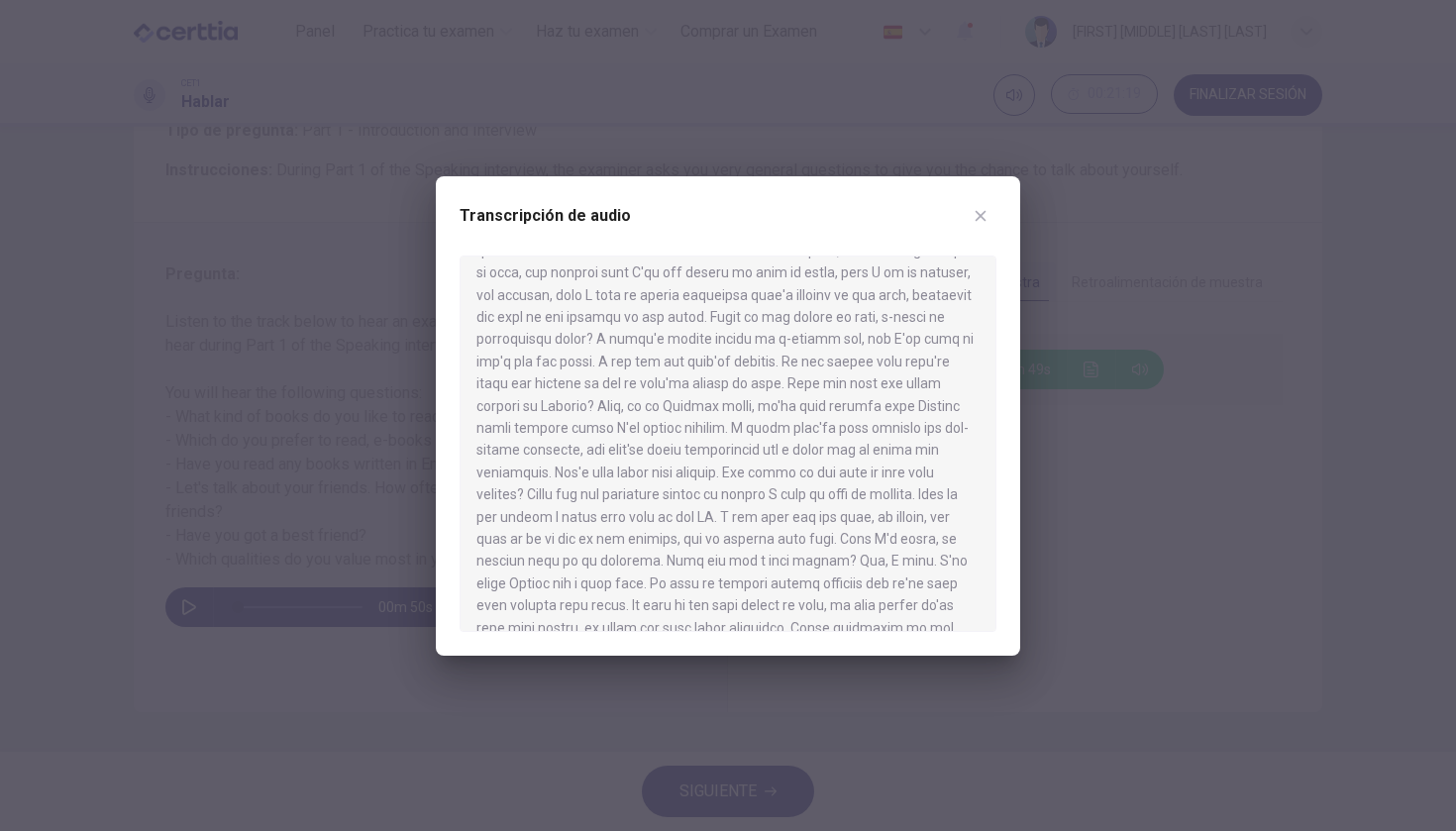 scroll, scrollTop: 64, scrollLeft: 0, axis: vertical 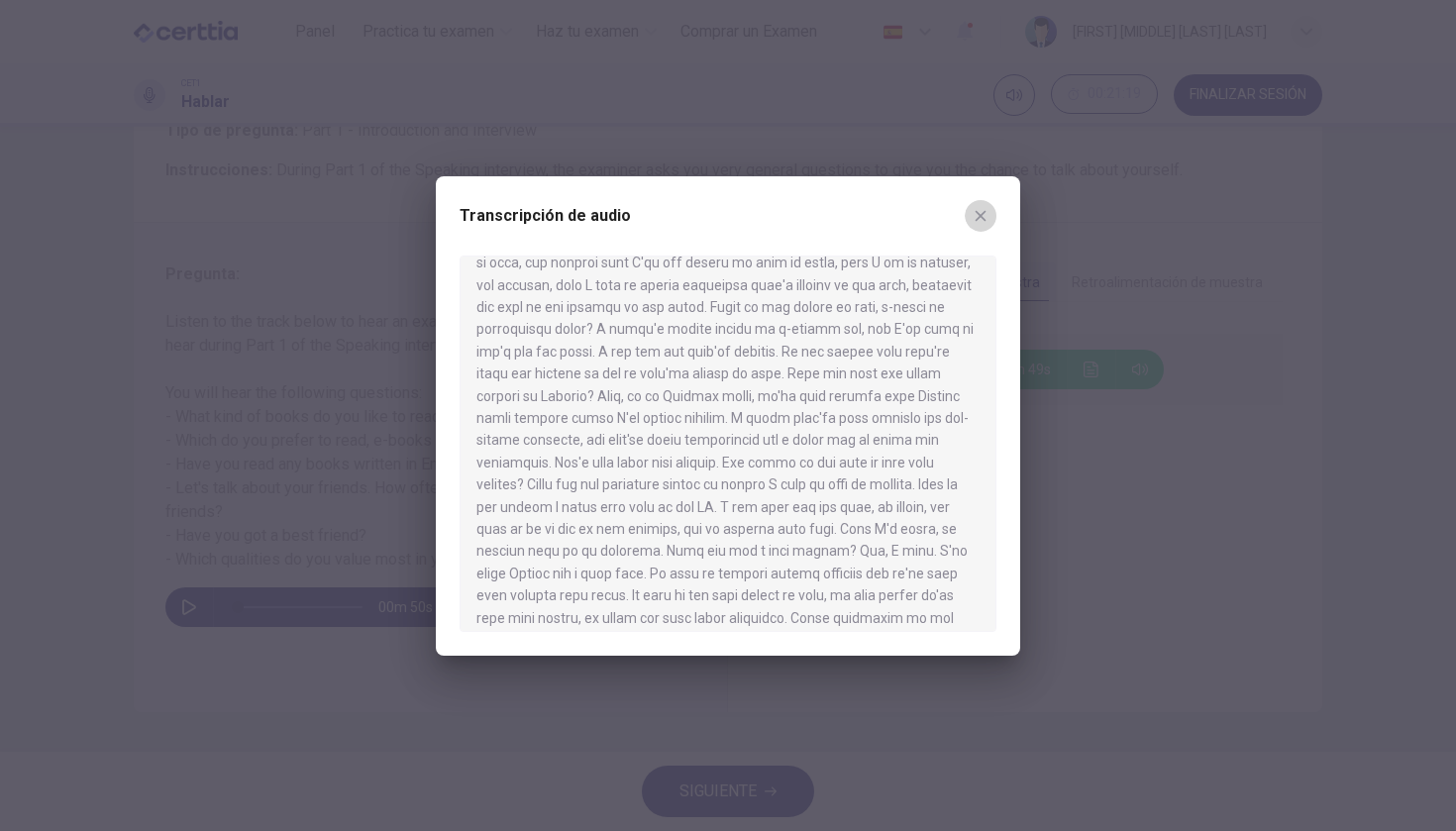 click at bounding box center (981, 216) 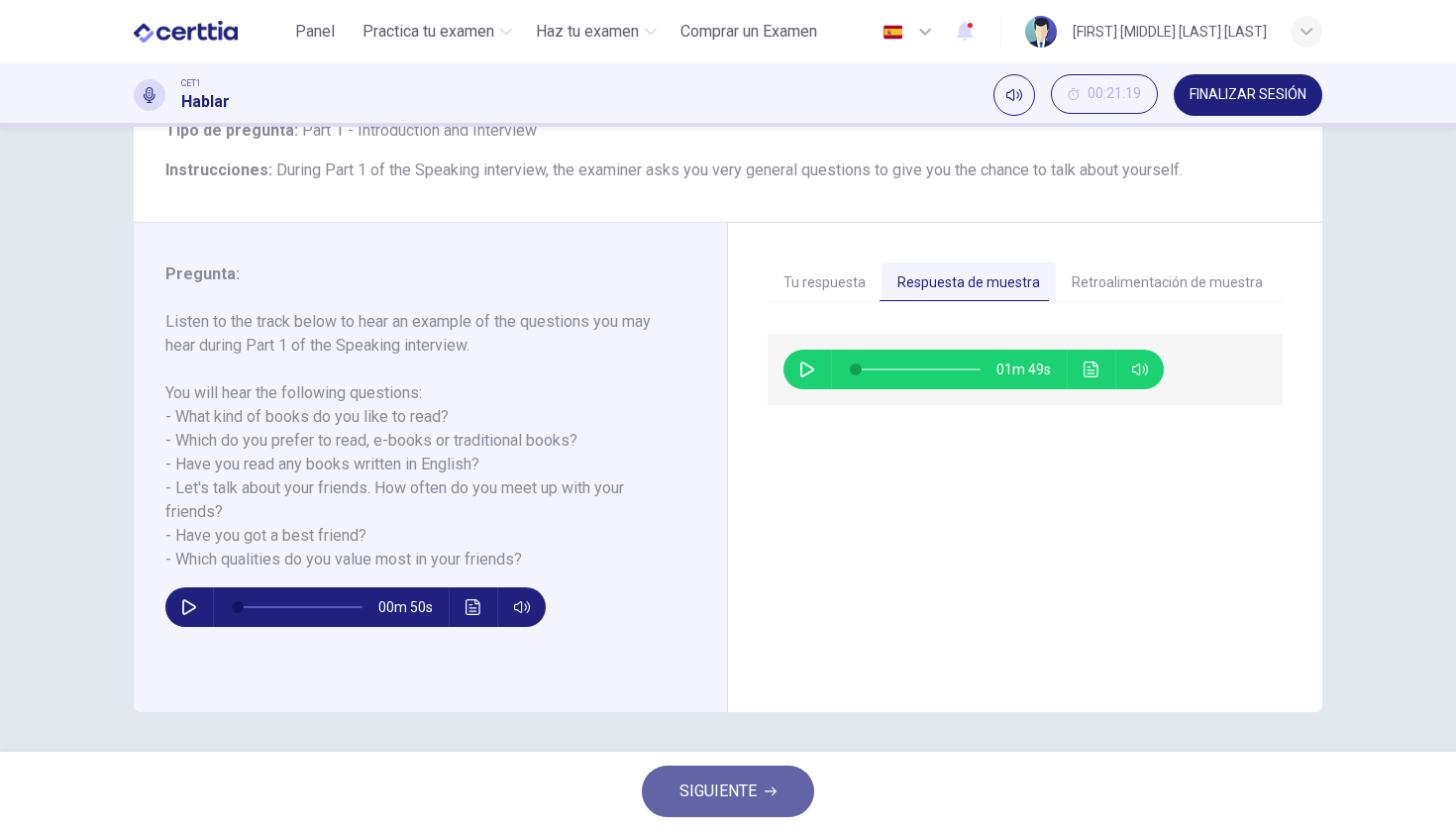 click on "SIGUIENTE" at bounding box center (718, 791) 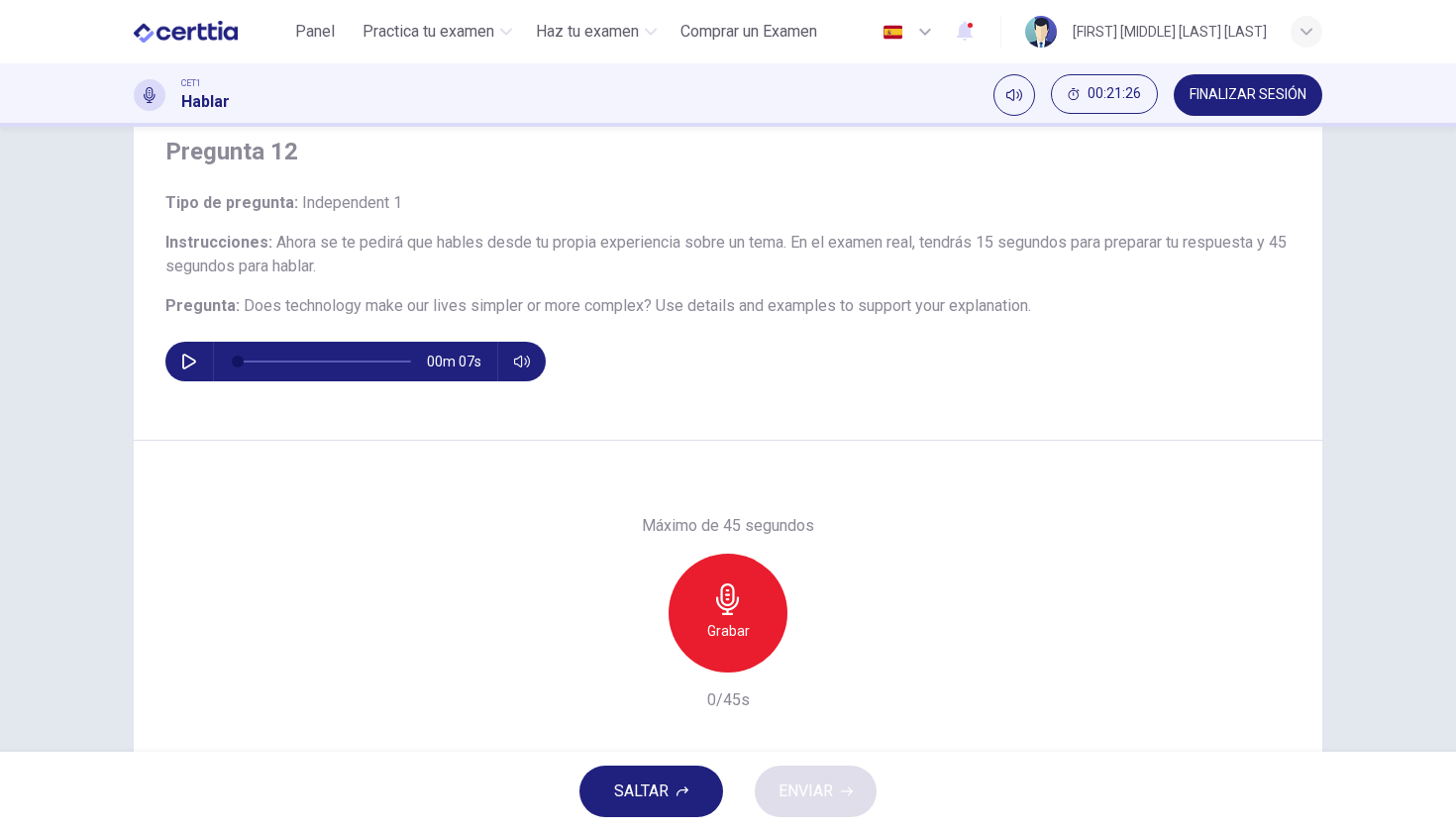 scroll, scrollTop: 86, scrollLeft: 0, axis: vertical 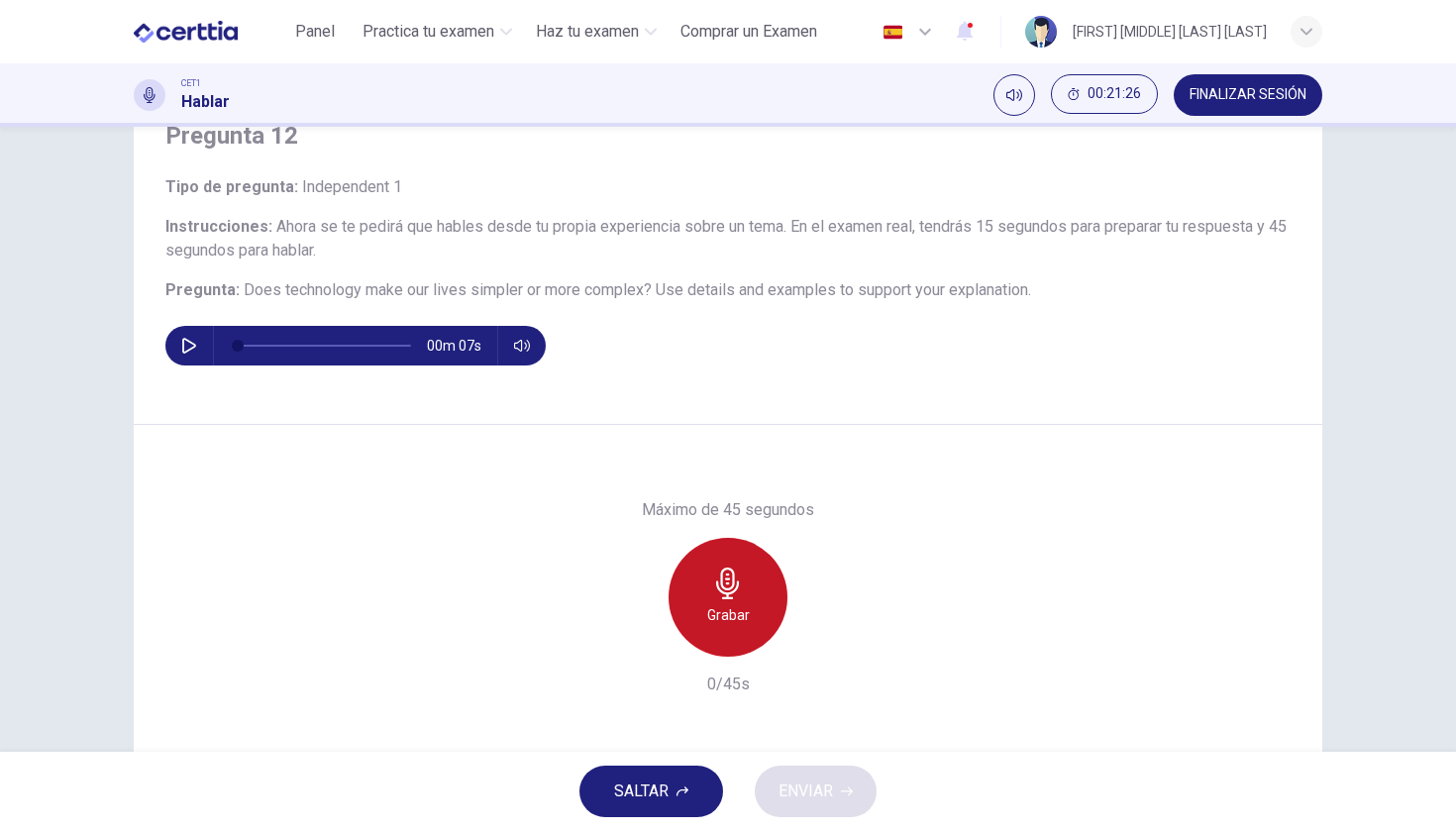 click on "Grabar" at bounding box center (728, 597) 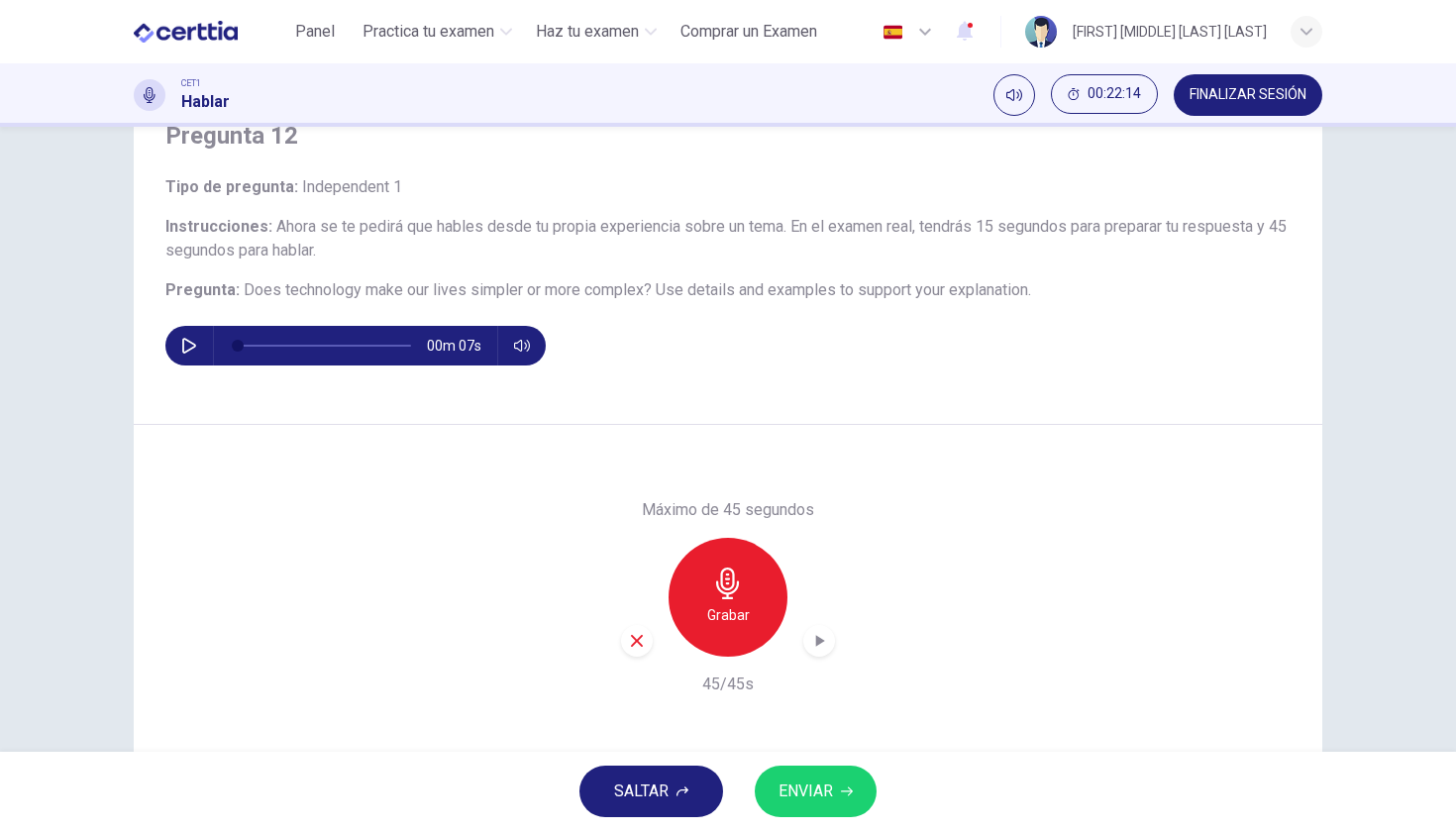 click on "ENVIAR" at bounding box center [815, 791] 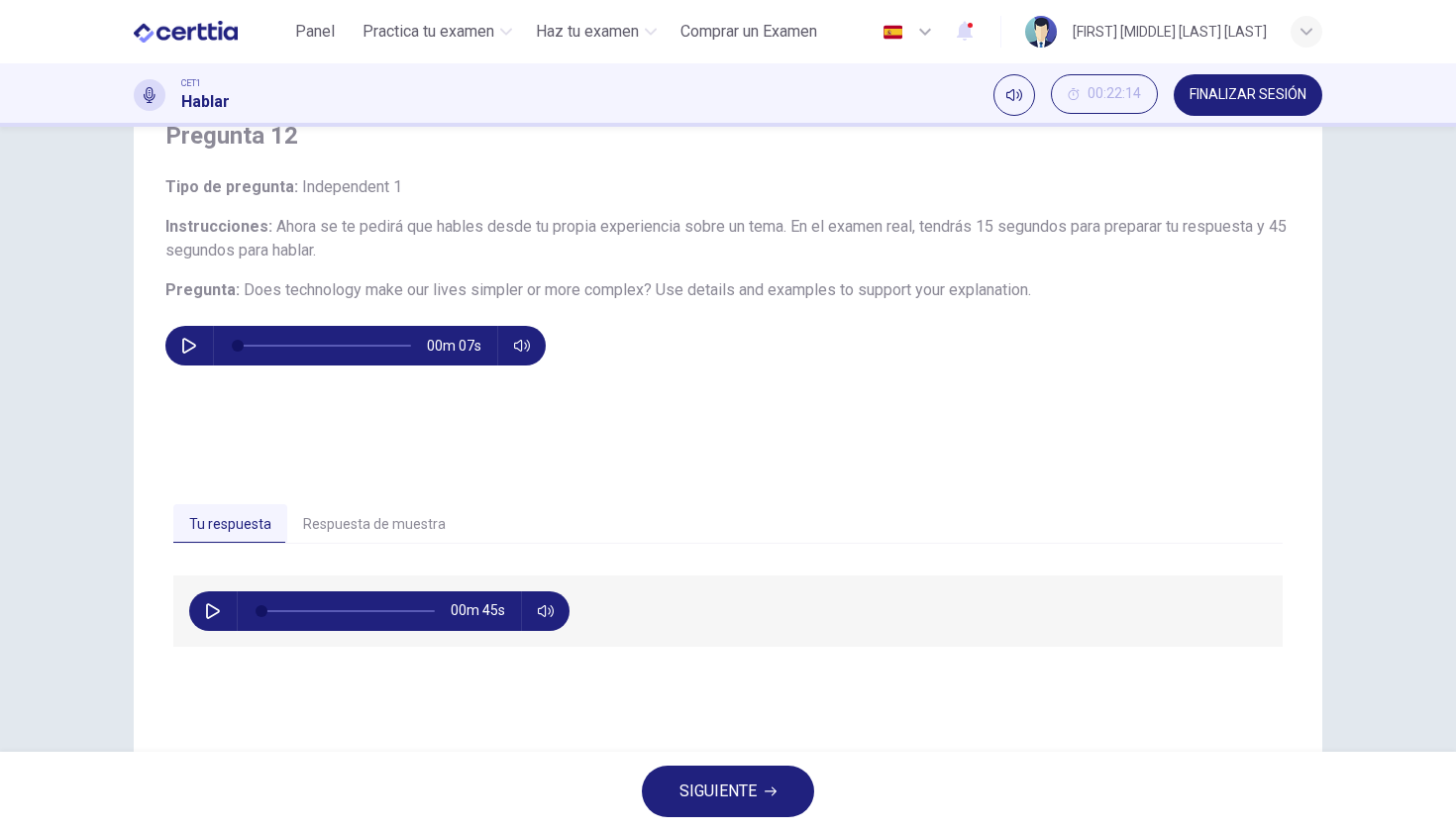 click on "Respuesta de muestra" at bounding box center [374, 525] 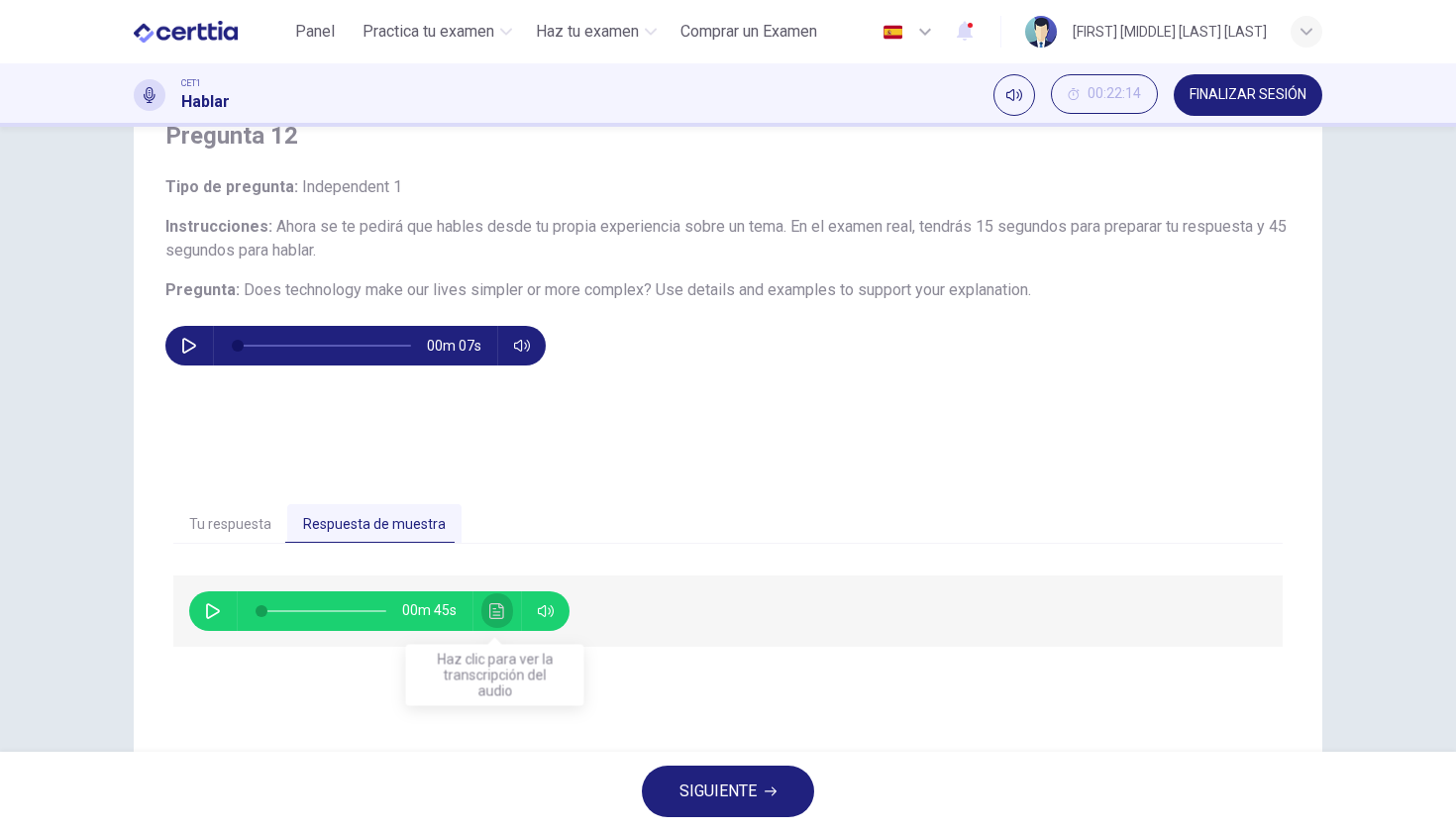 click at bounding box center (496, 611) 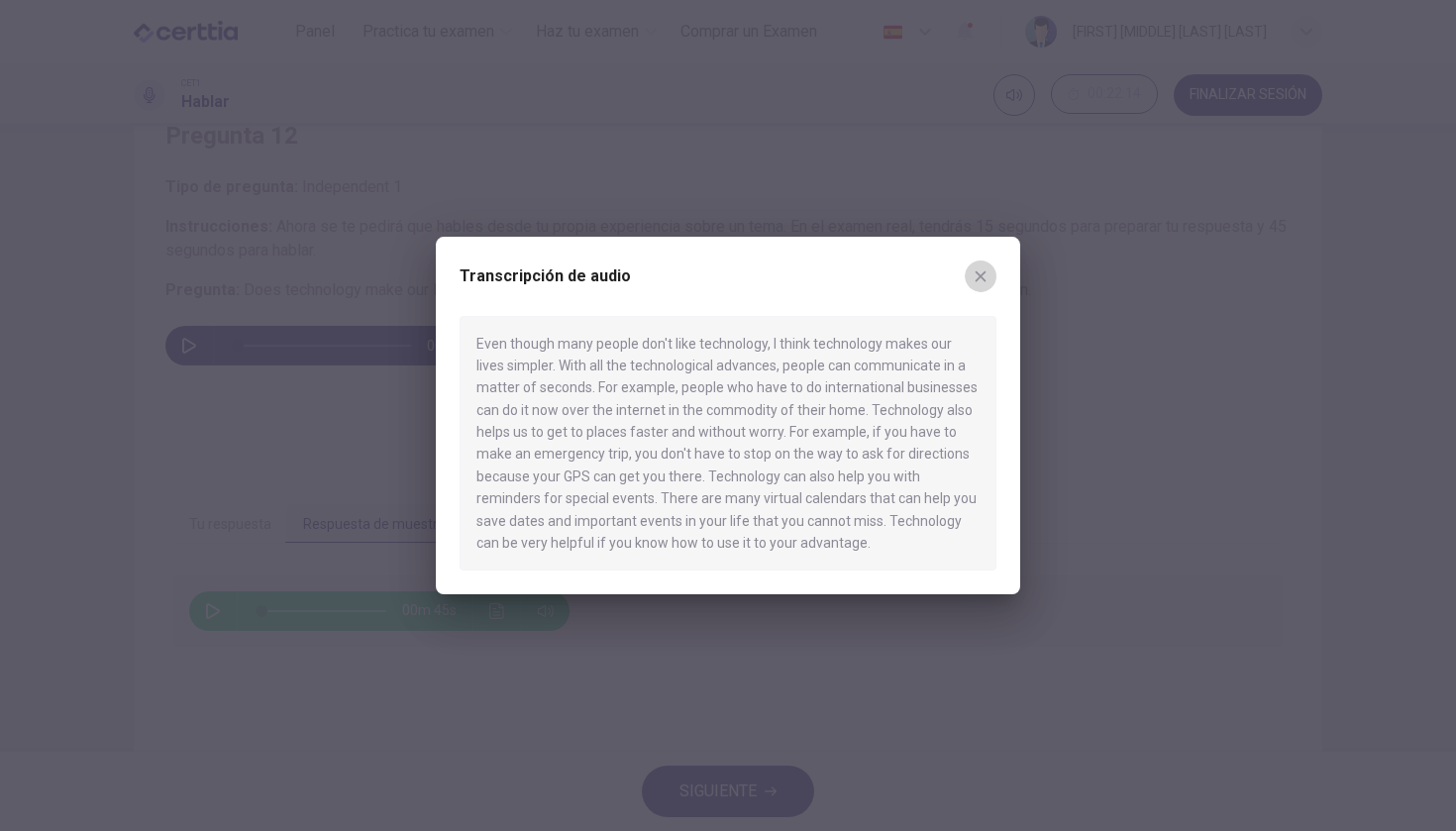 click at bounding box center (981, 276) 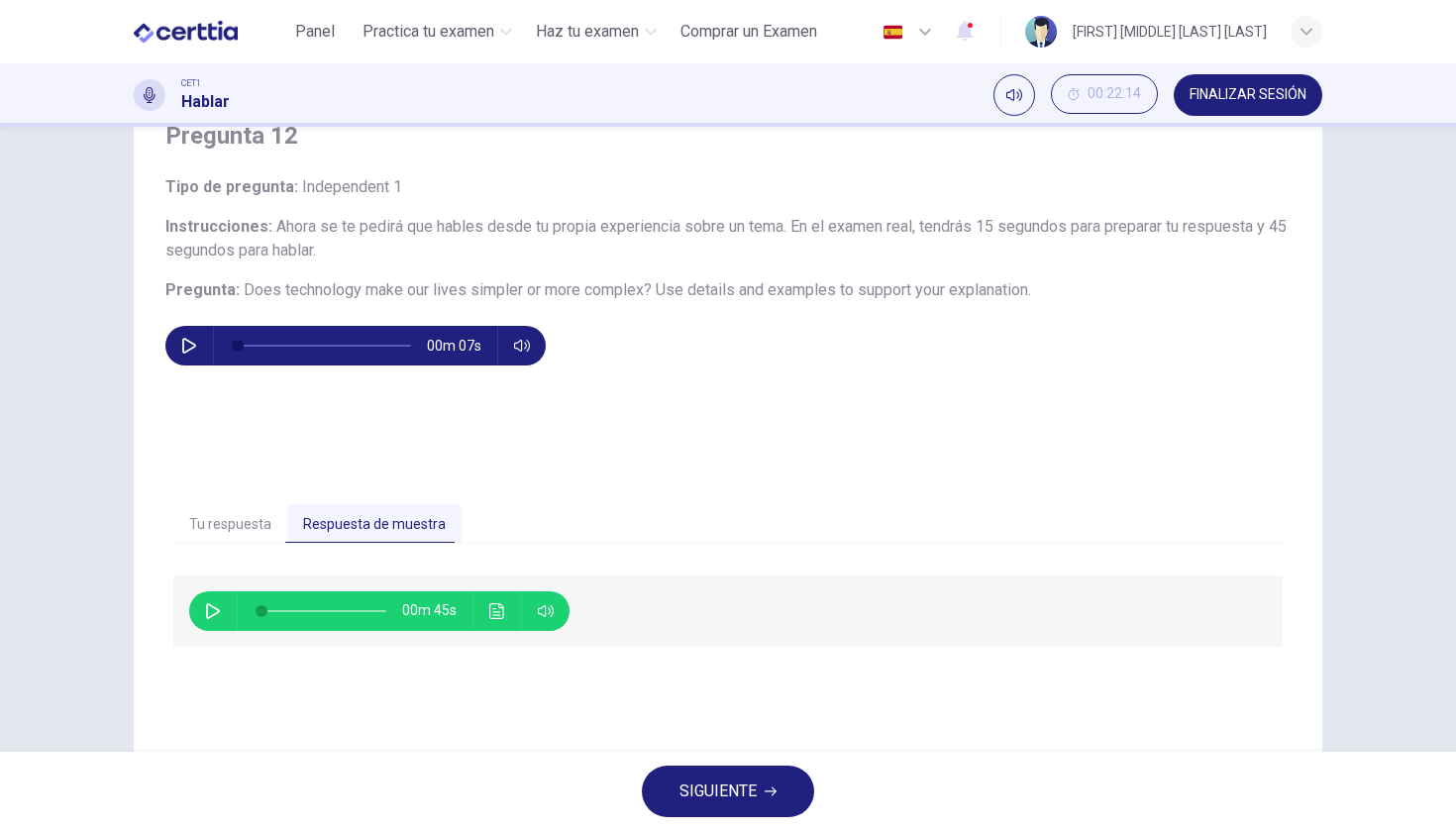 click on "SIGUIENTE" at bounding box center (728, 791) 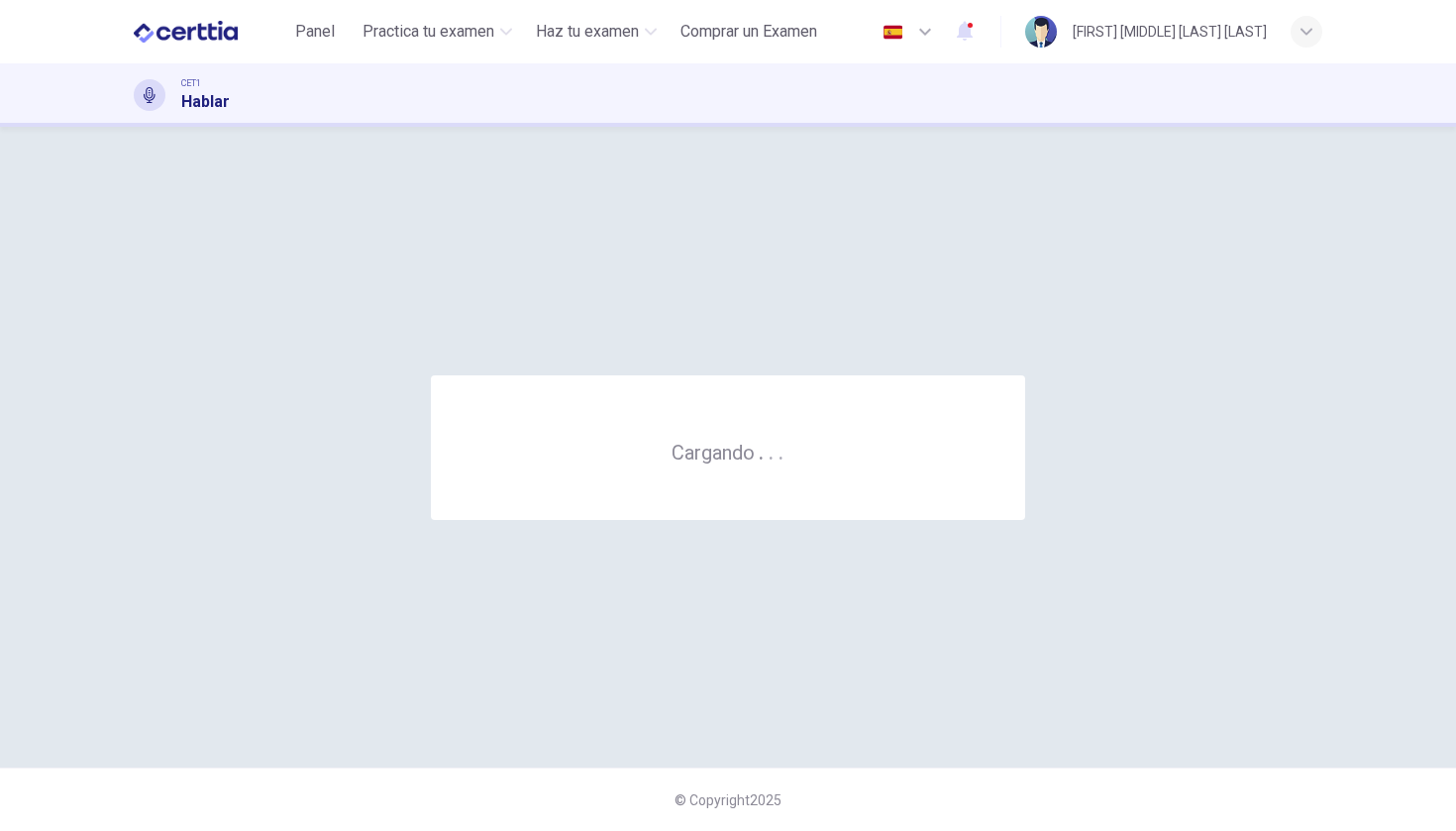 scroll, scrollTop: 0, scrollLeft: 0, axis: both 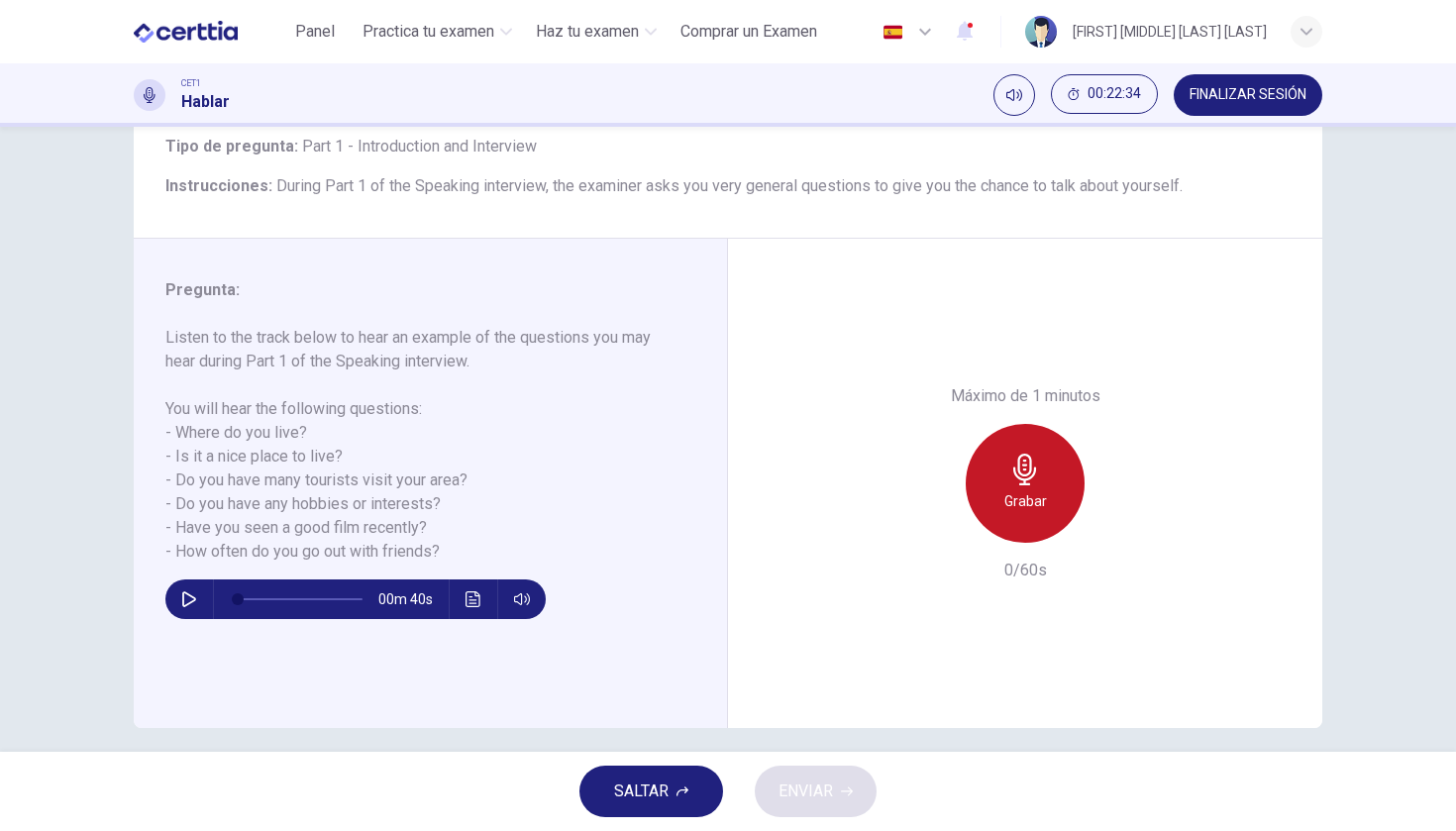 click on "Grabar" at bounding box center [1025, 483] 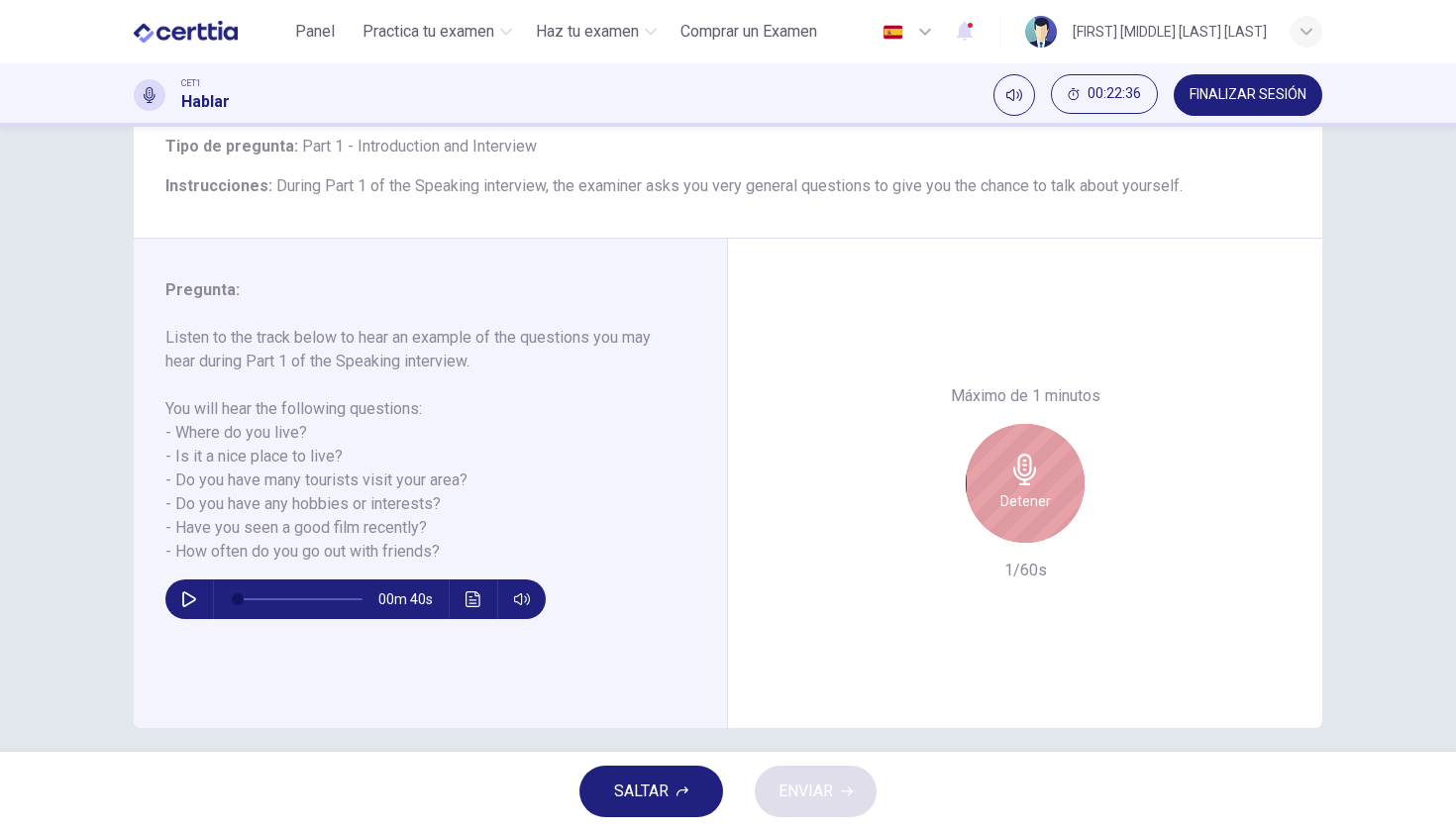 click on "Detener" at bounding box center [1025, 483] 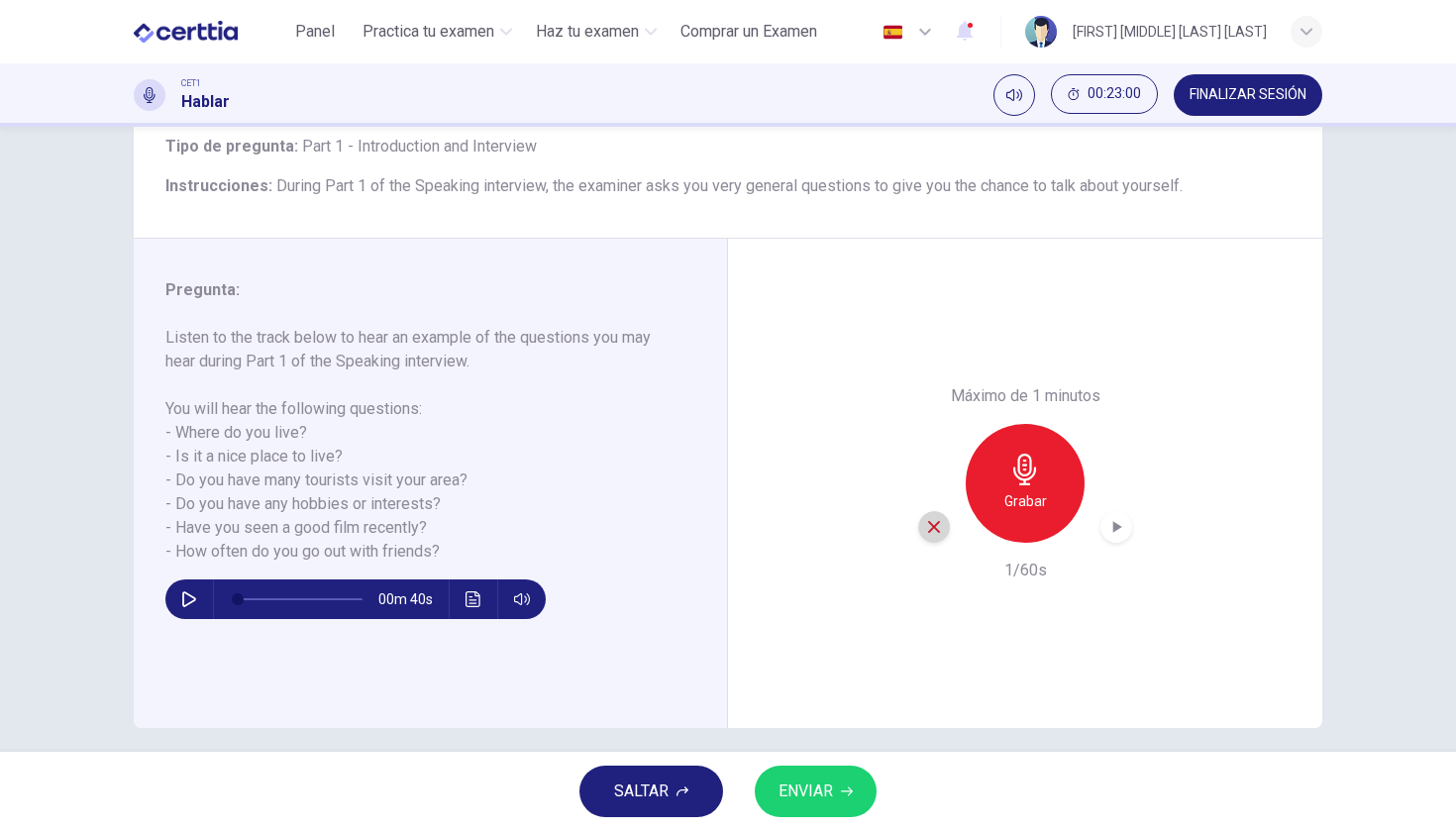 click at bounding box center [934, 527] 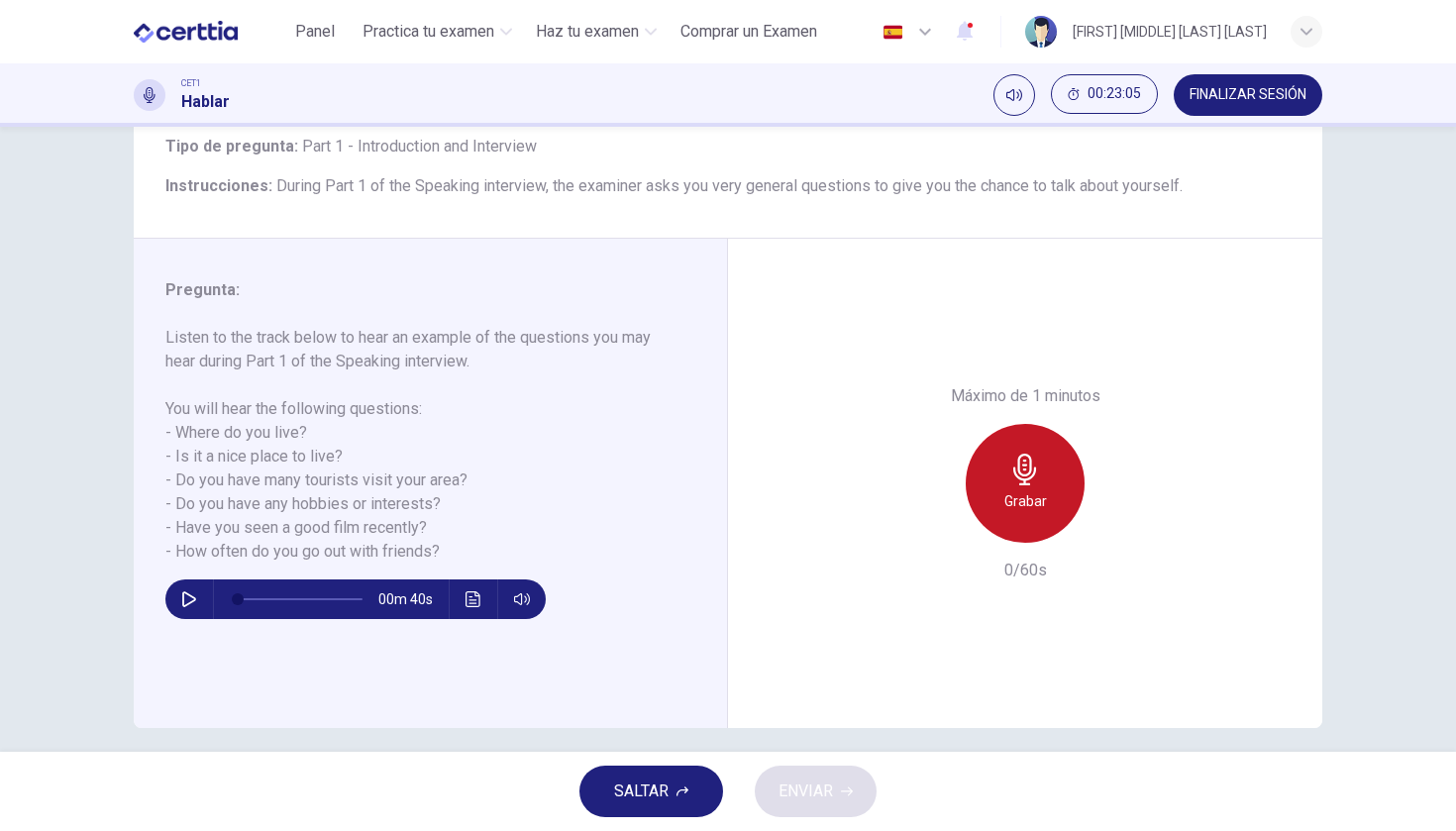 click at bounding box center [1024, 469] 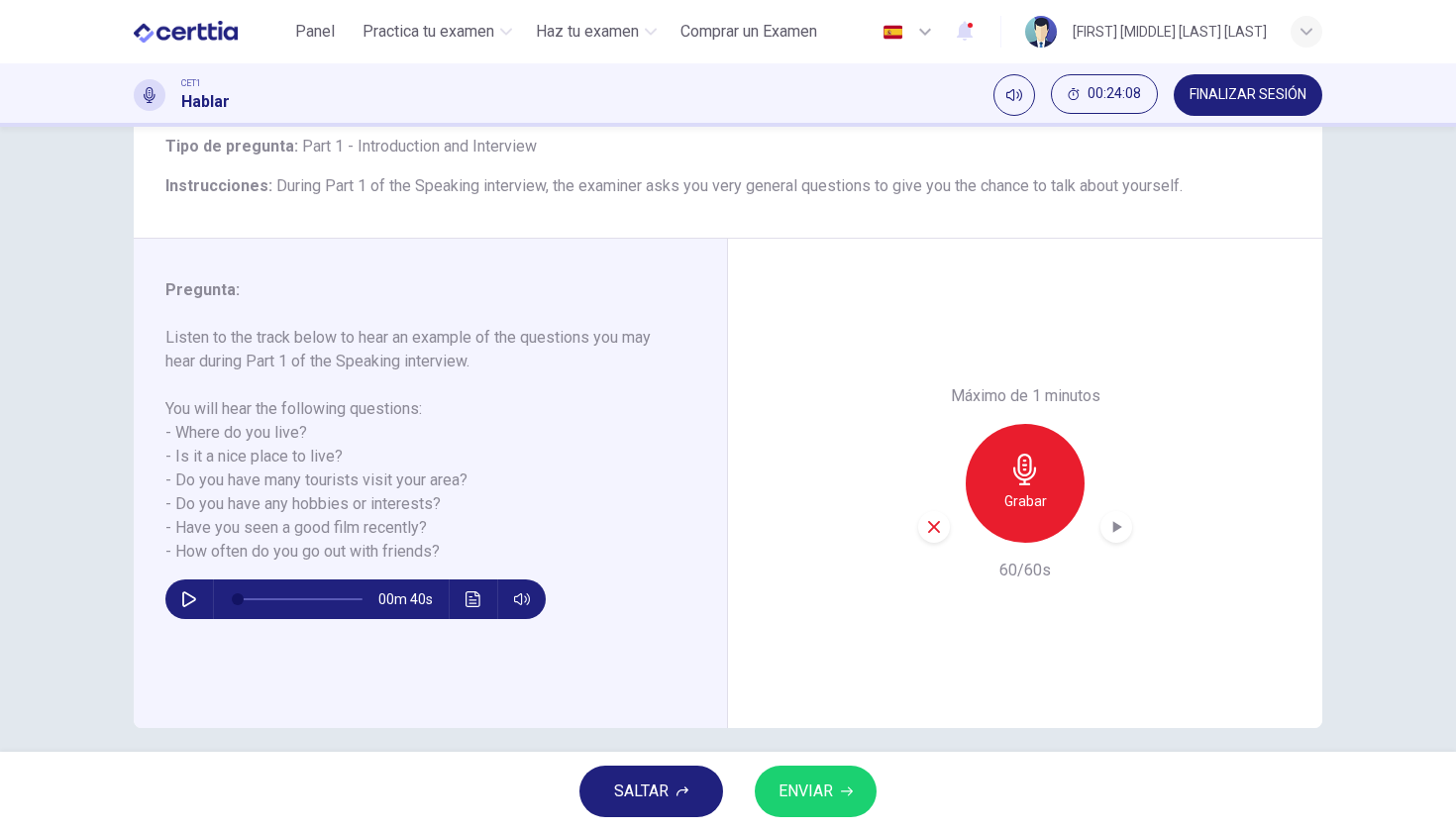 click on "ENVIAR" at bounding box center (805, 791) 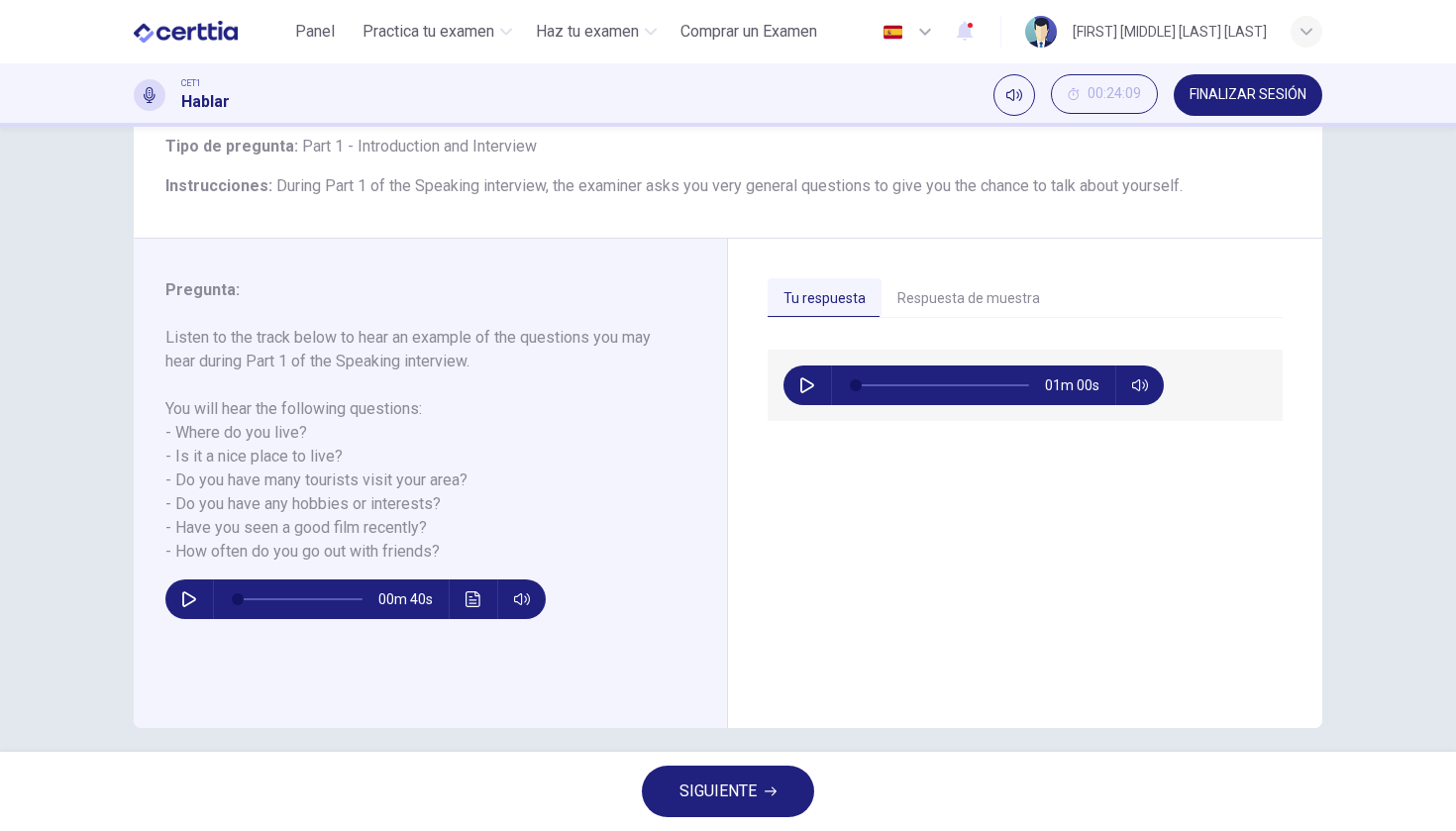 click on "Respuesta de muestra" at bounding box center (969, 299) 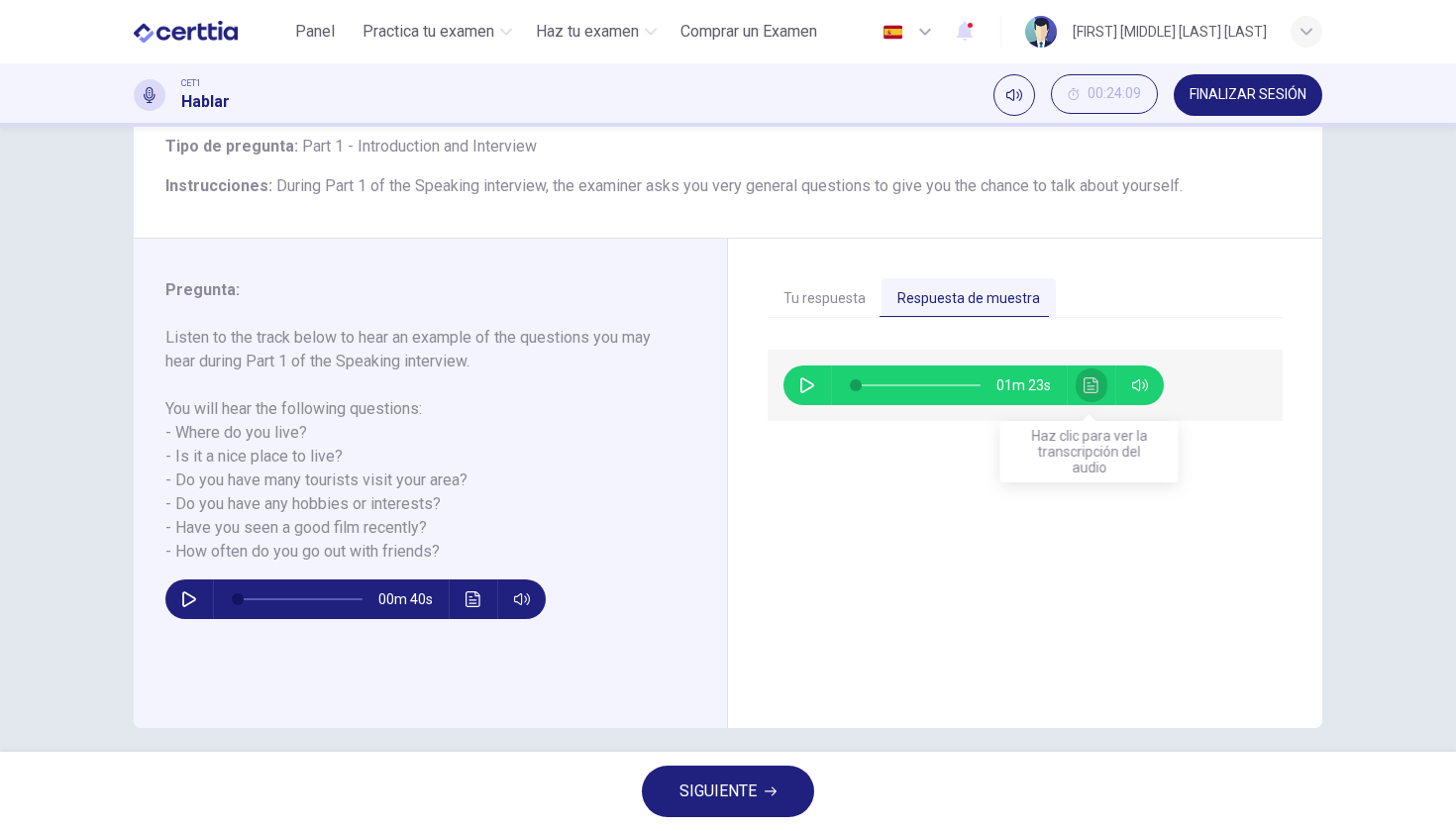click at bounding box center (1092, 385) 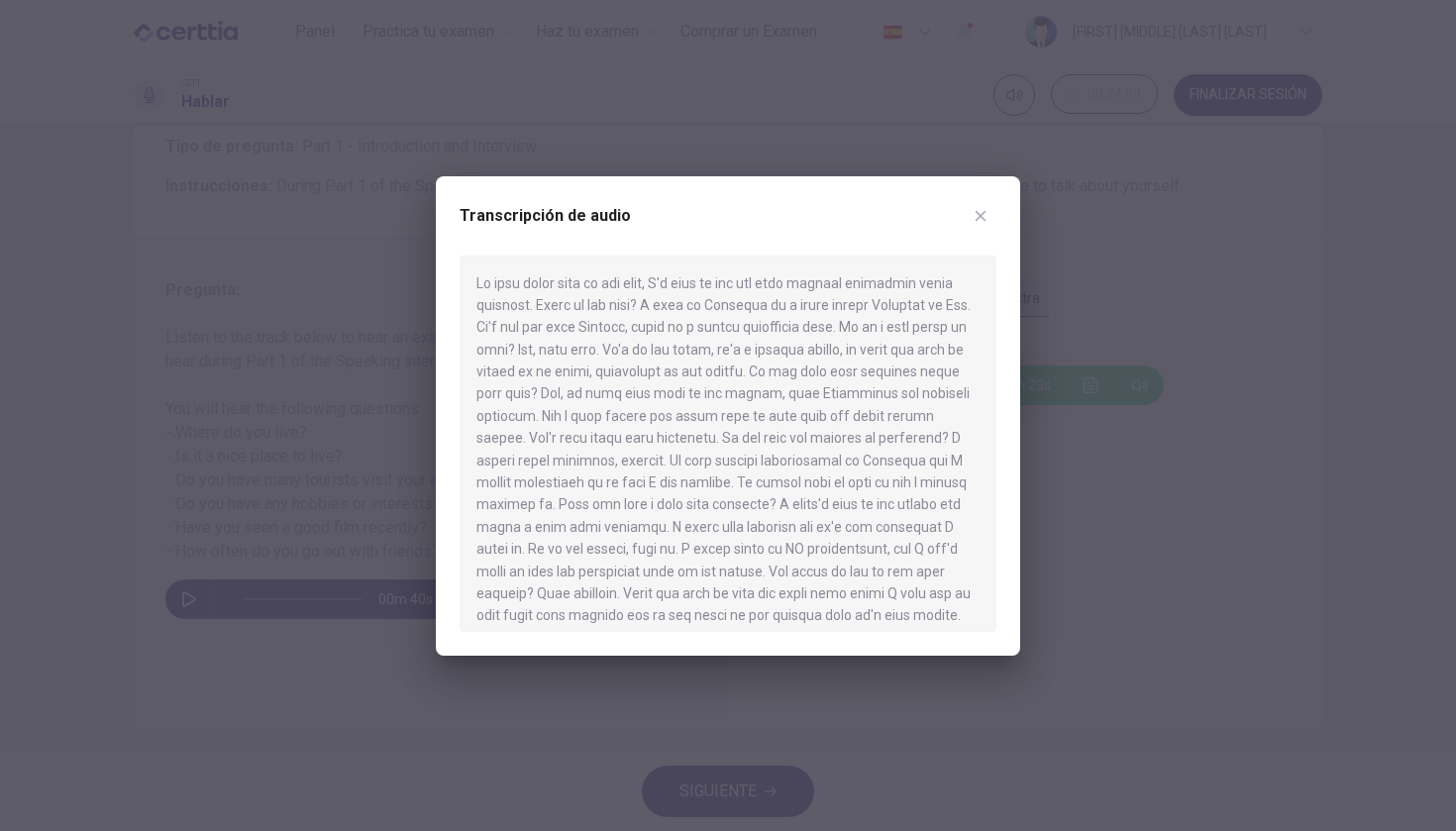 click at bounding box center (981, 216) 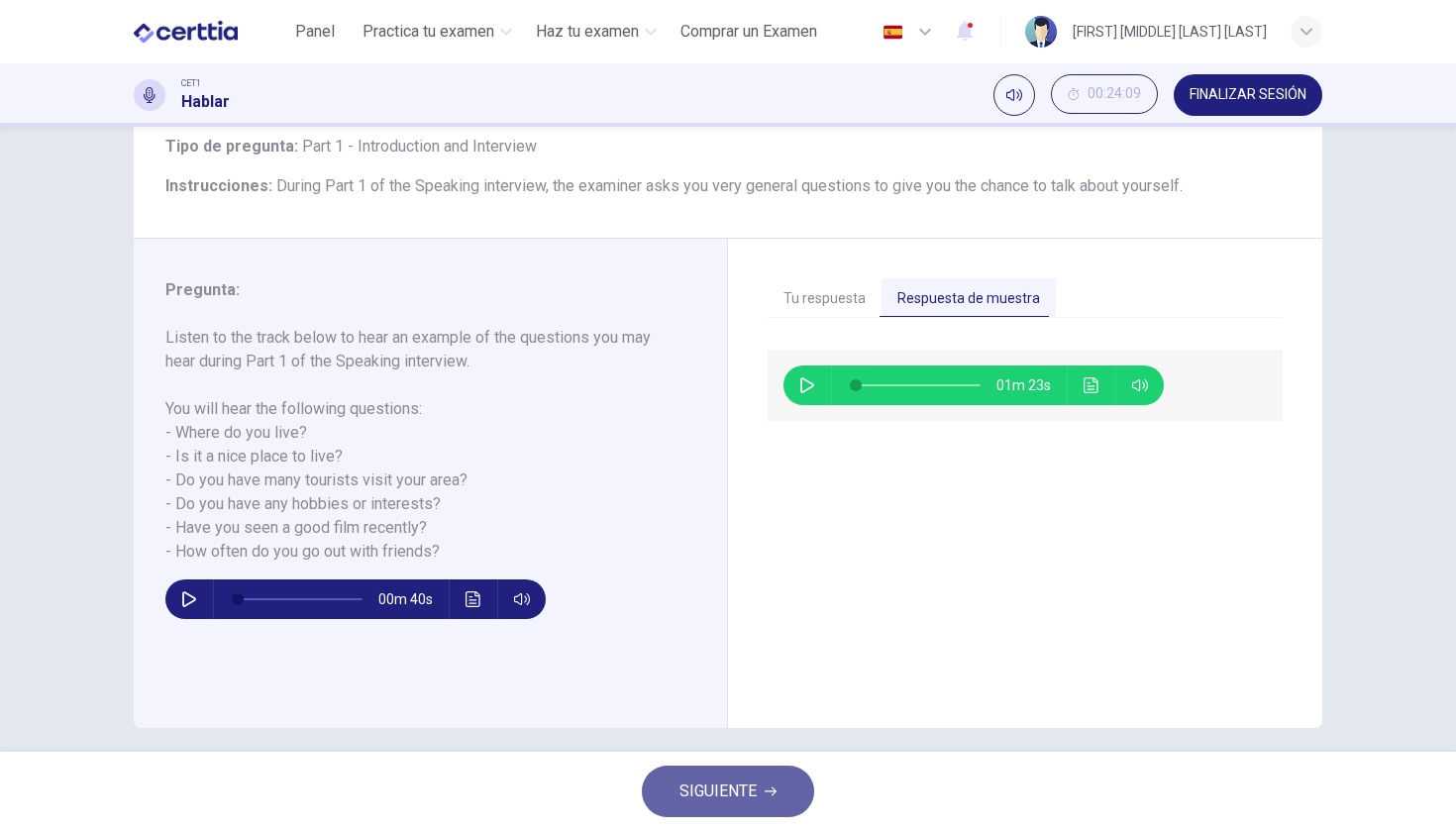 click on "SIGUIENTE" at bounding box center (728, 791) 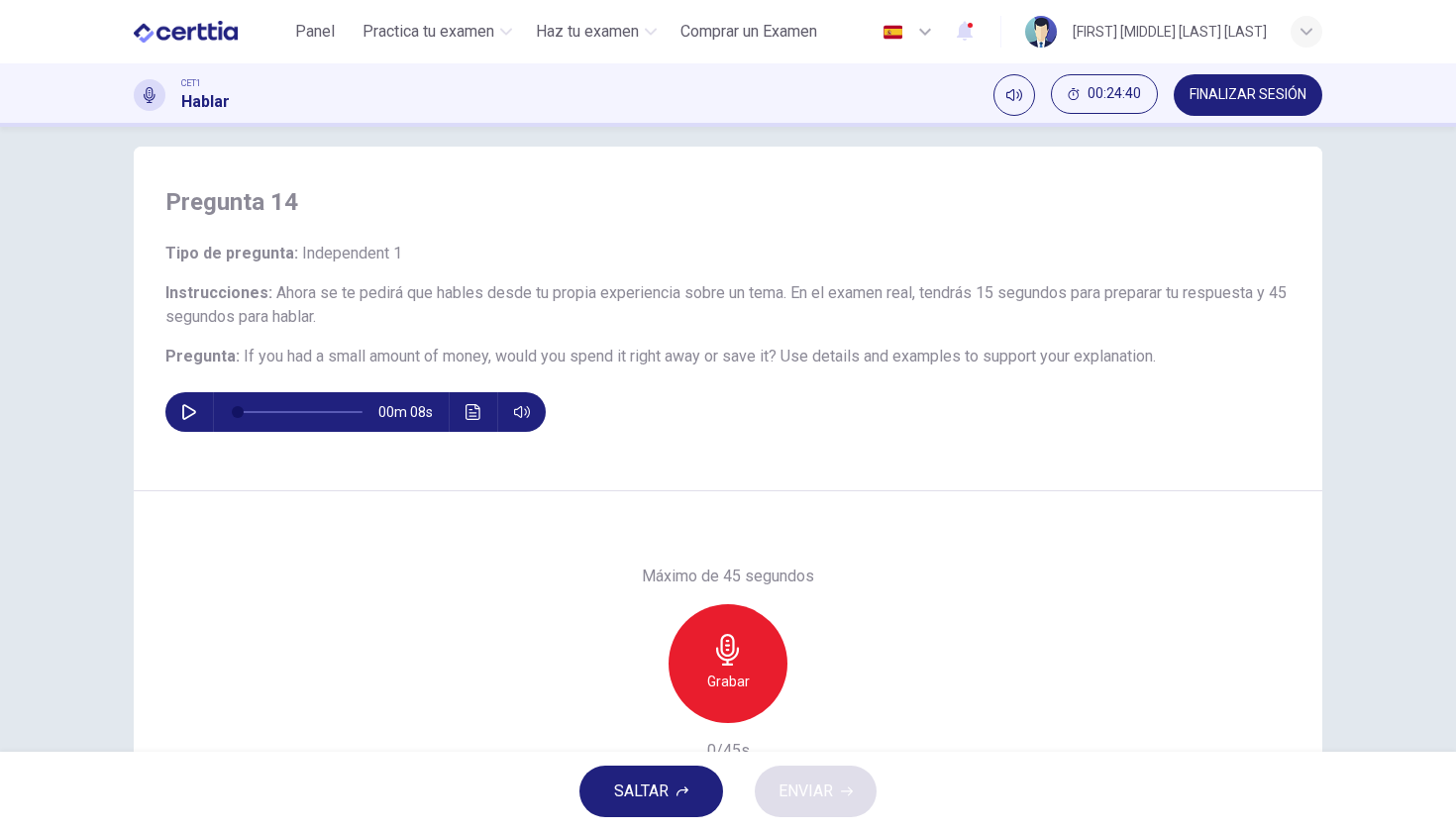 scroll, scrollTop: 36, scrollLeft: 0, axis: vertical 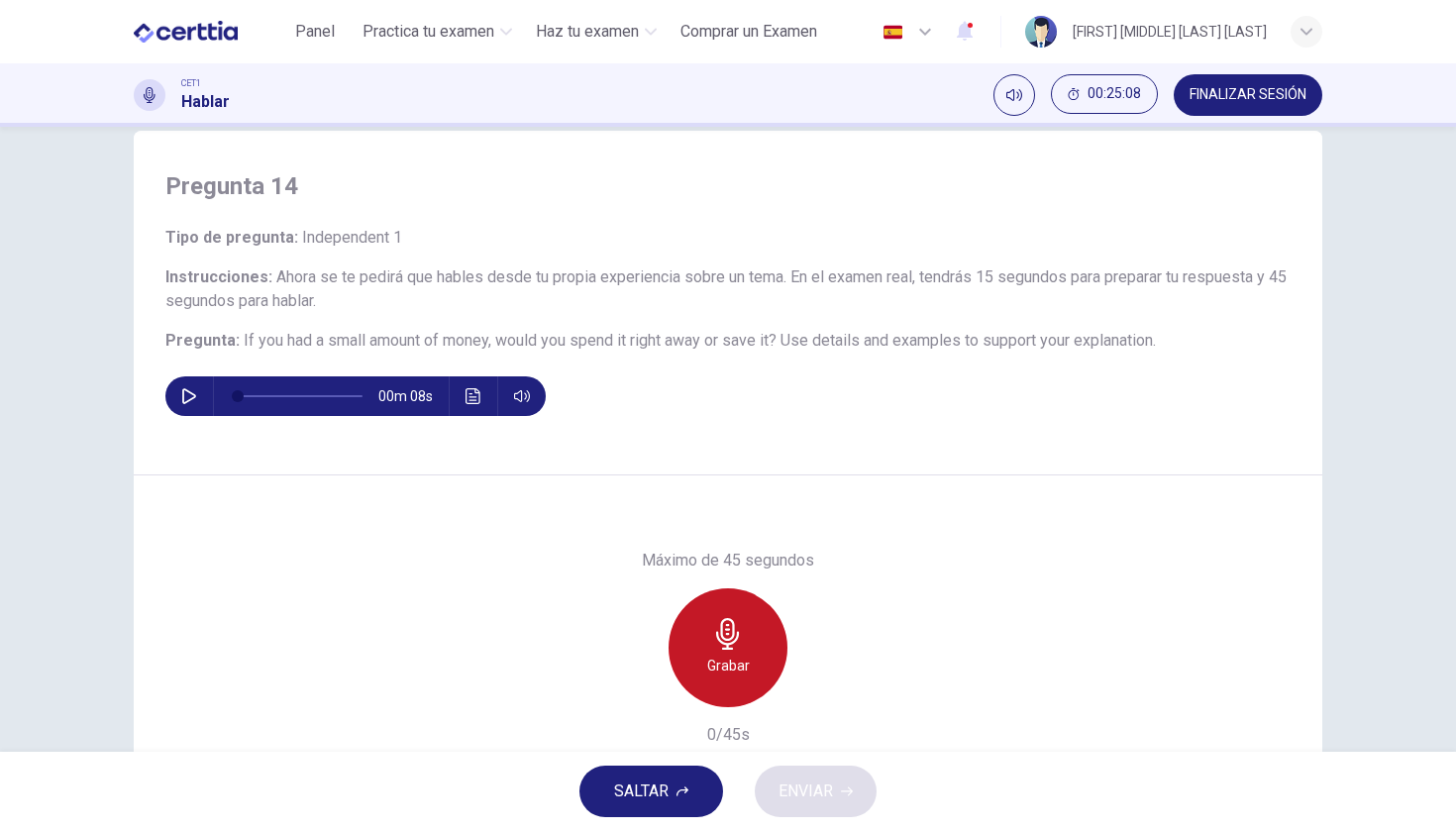 click on "Grabar" at bounding box center (728, 648) 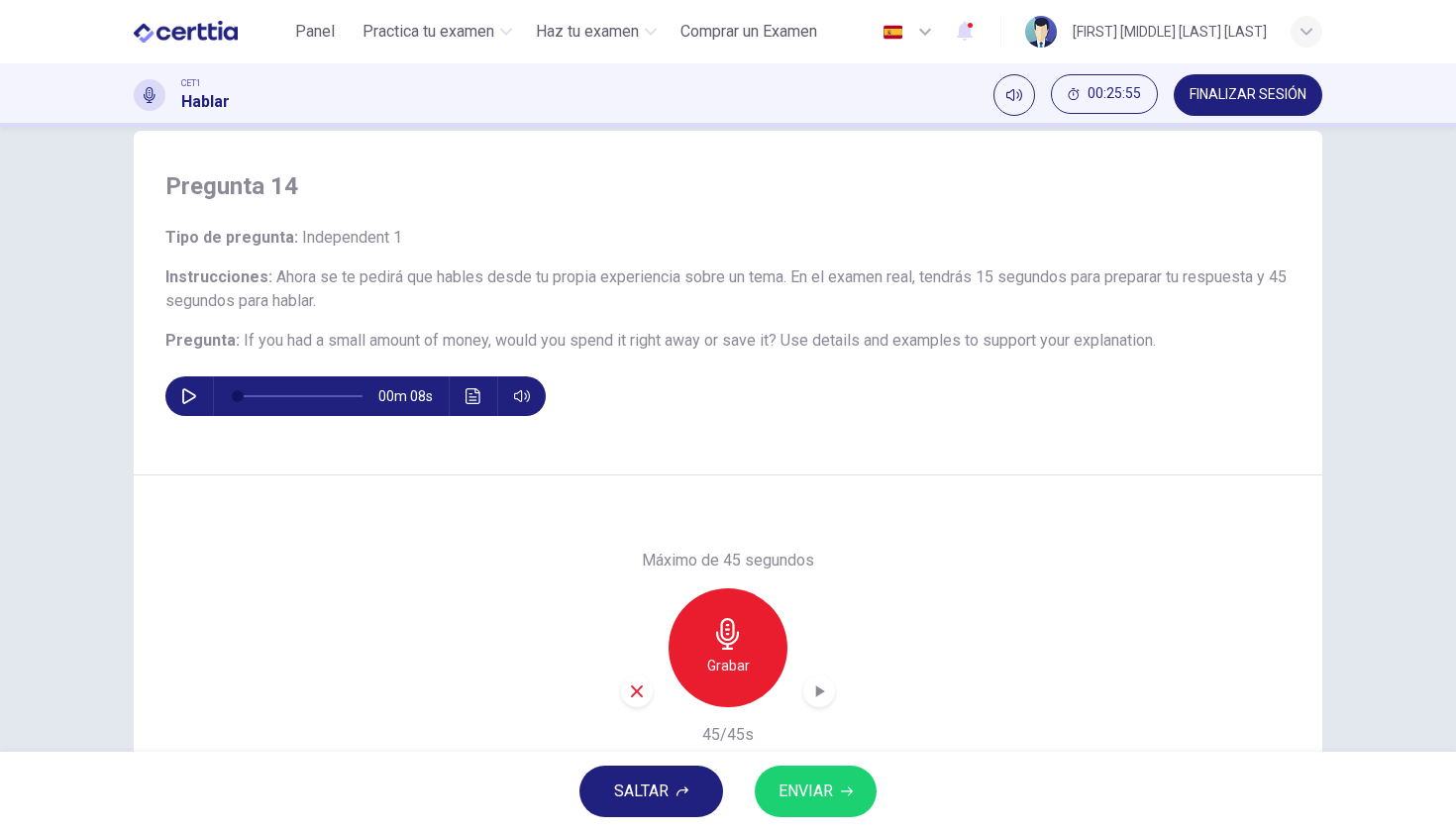 click on "ENVIAR" at bounding box center [815, 791] 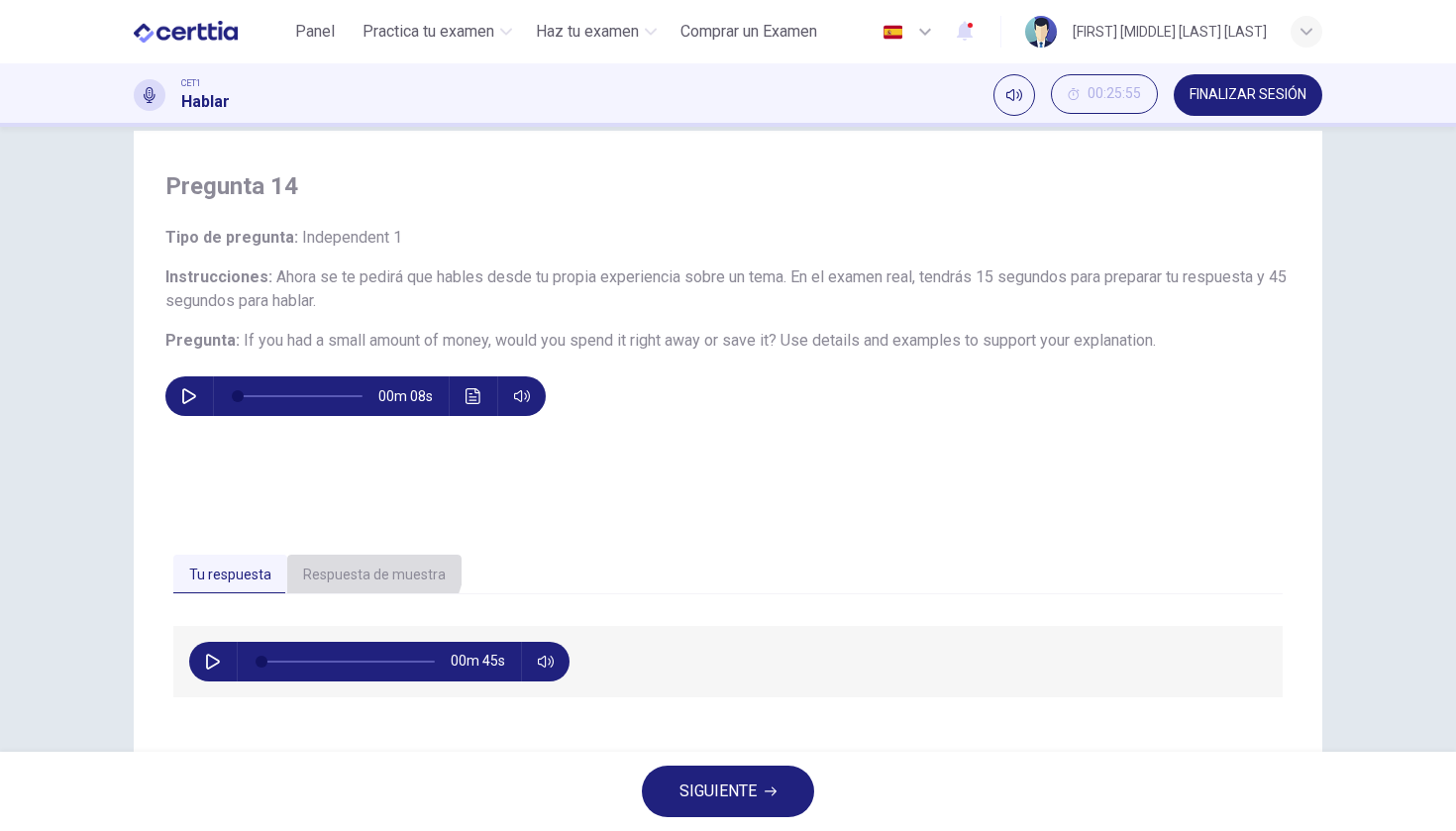 click on "Respuesta de muestra" at bounding box center [374, 575] 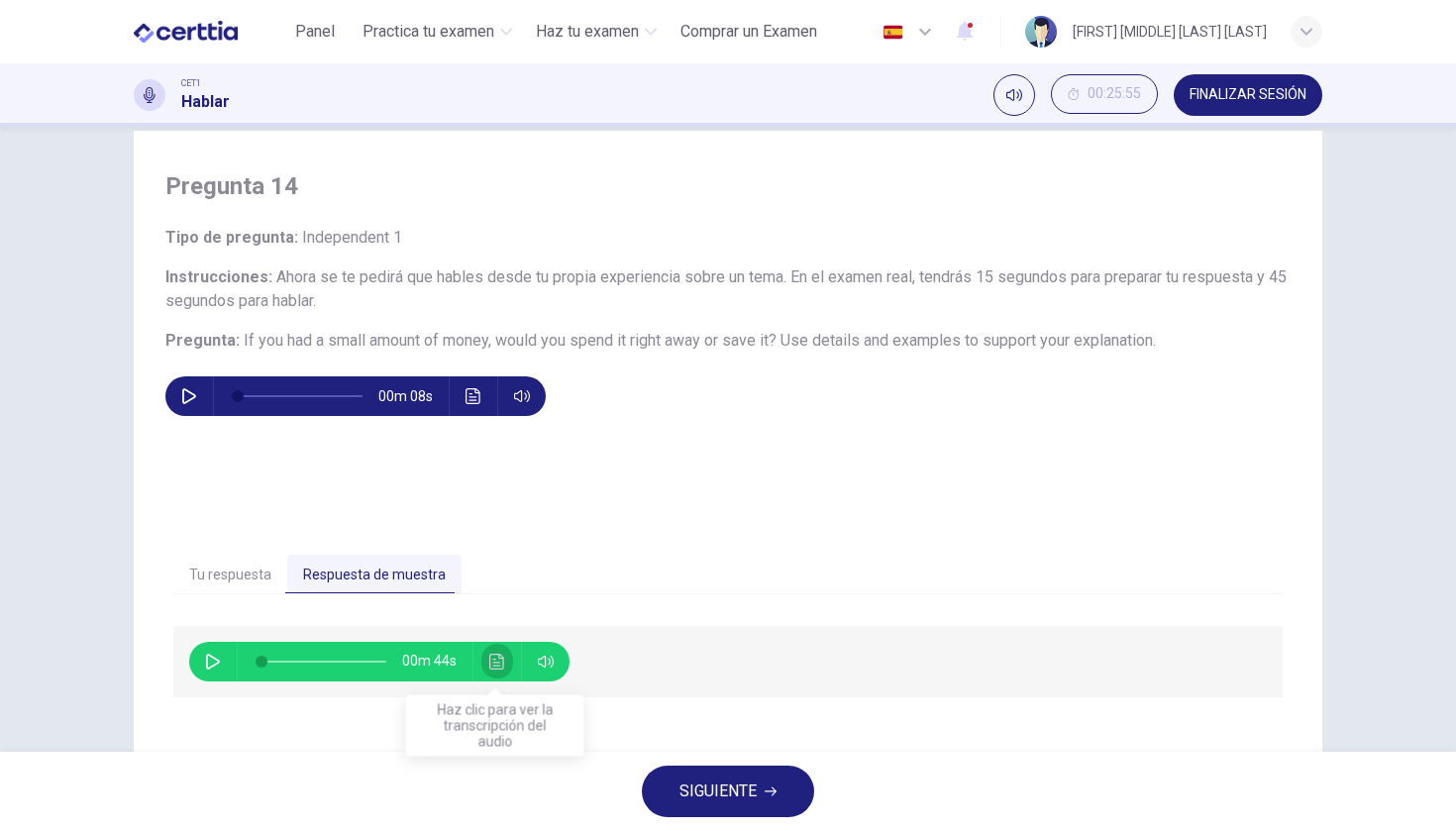 click at bounding box center (497, 662) 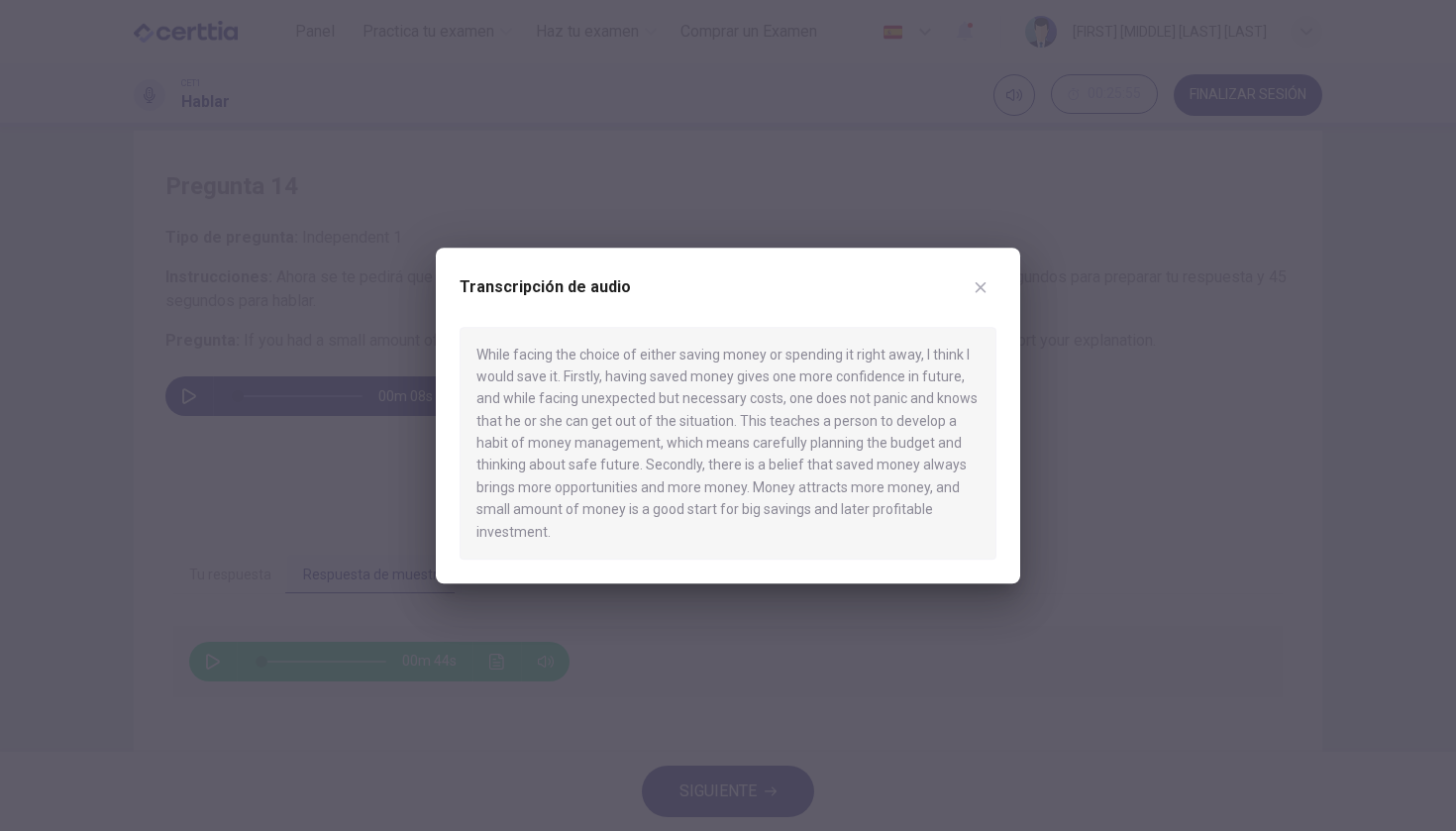click at bounding box center [981, 287] 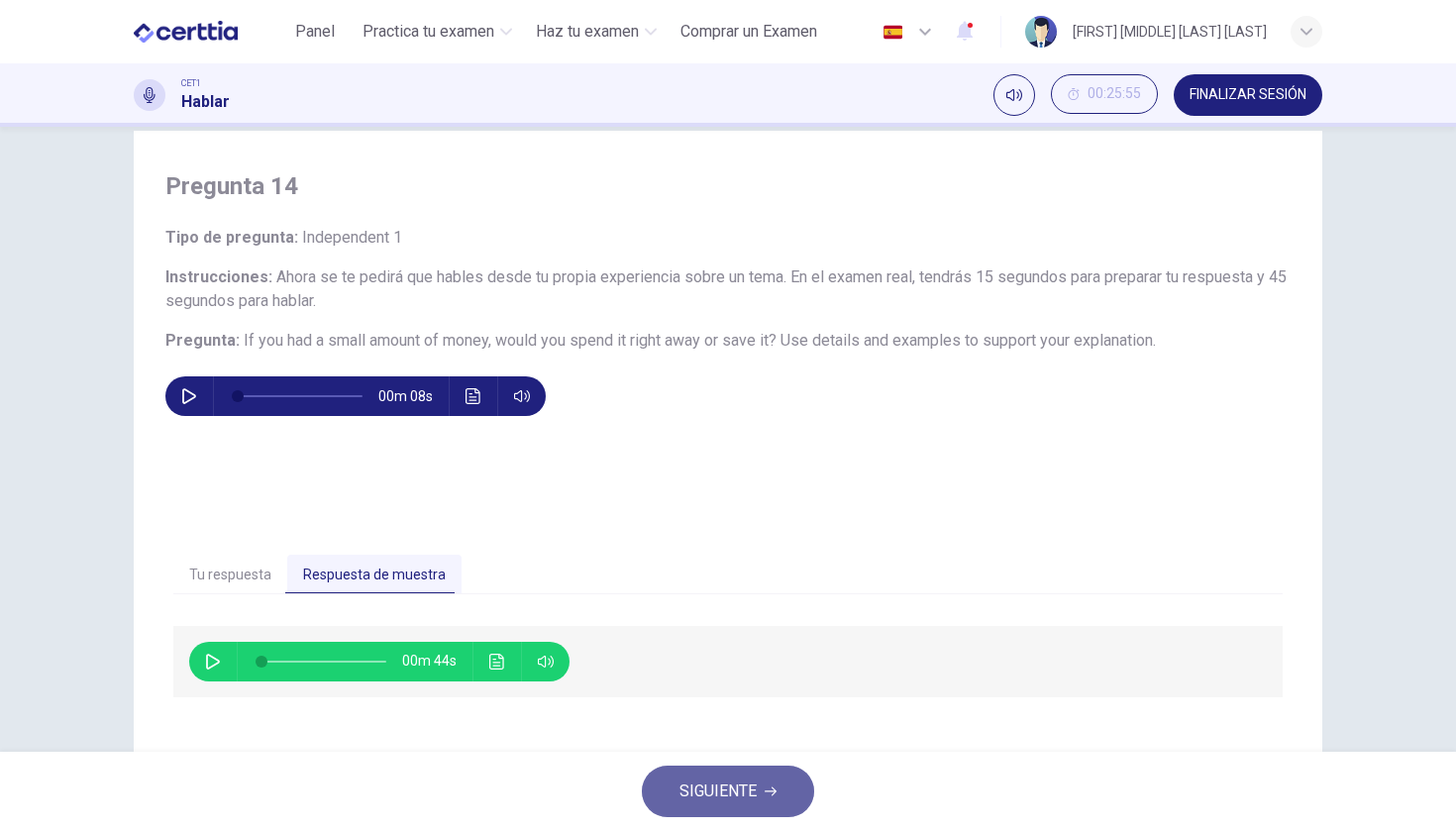 click on "SIGUIENTE" at bounding box center [718, 791] 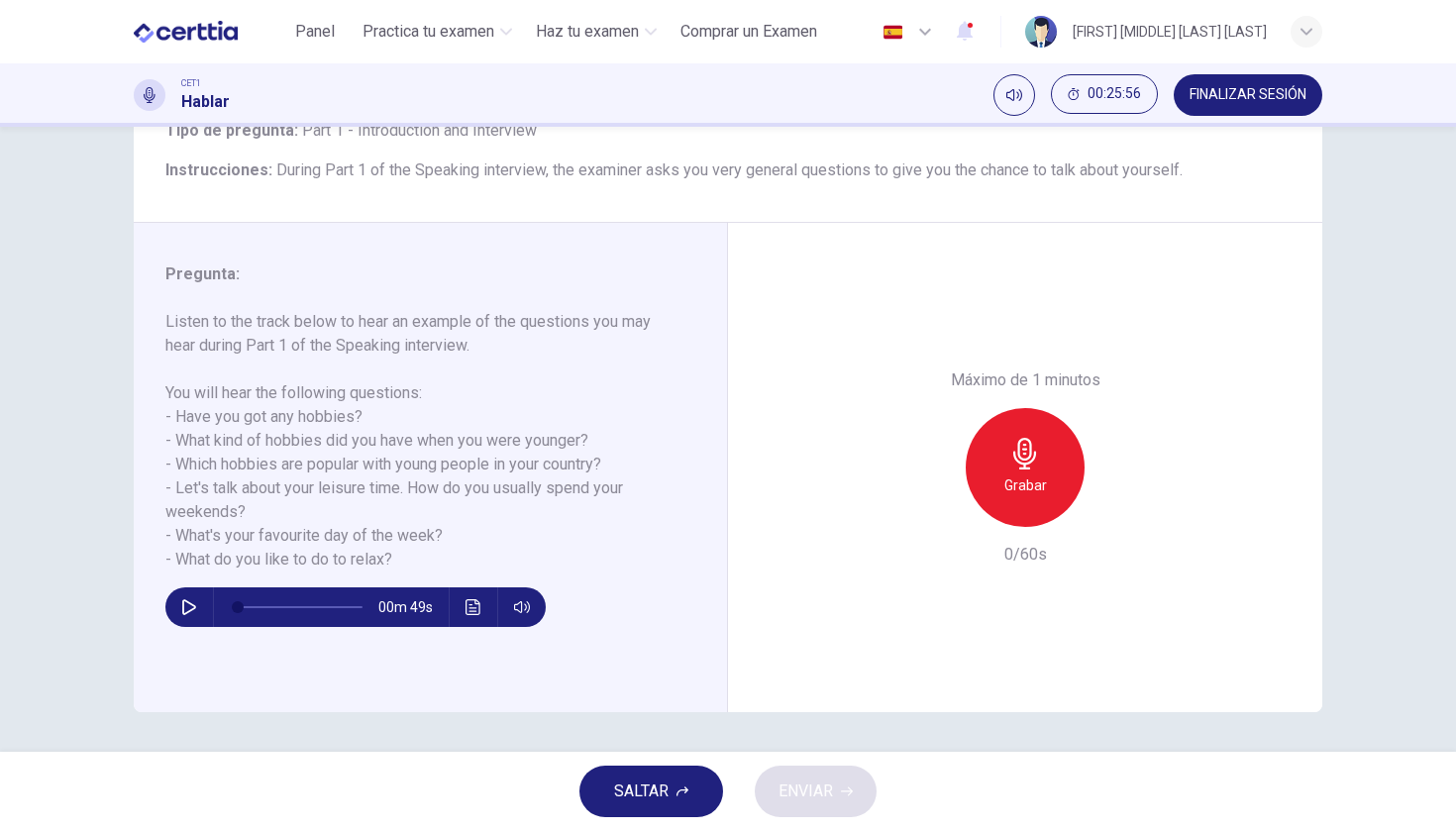 scroll, scrollTop: 143, scrollLeft: 0, axis: vertical 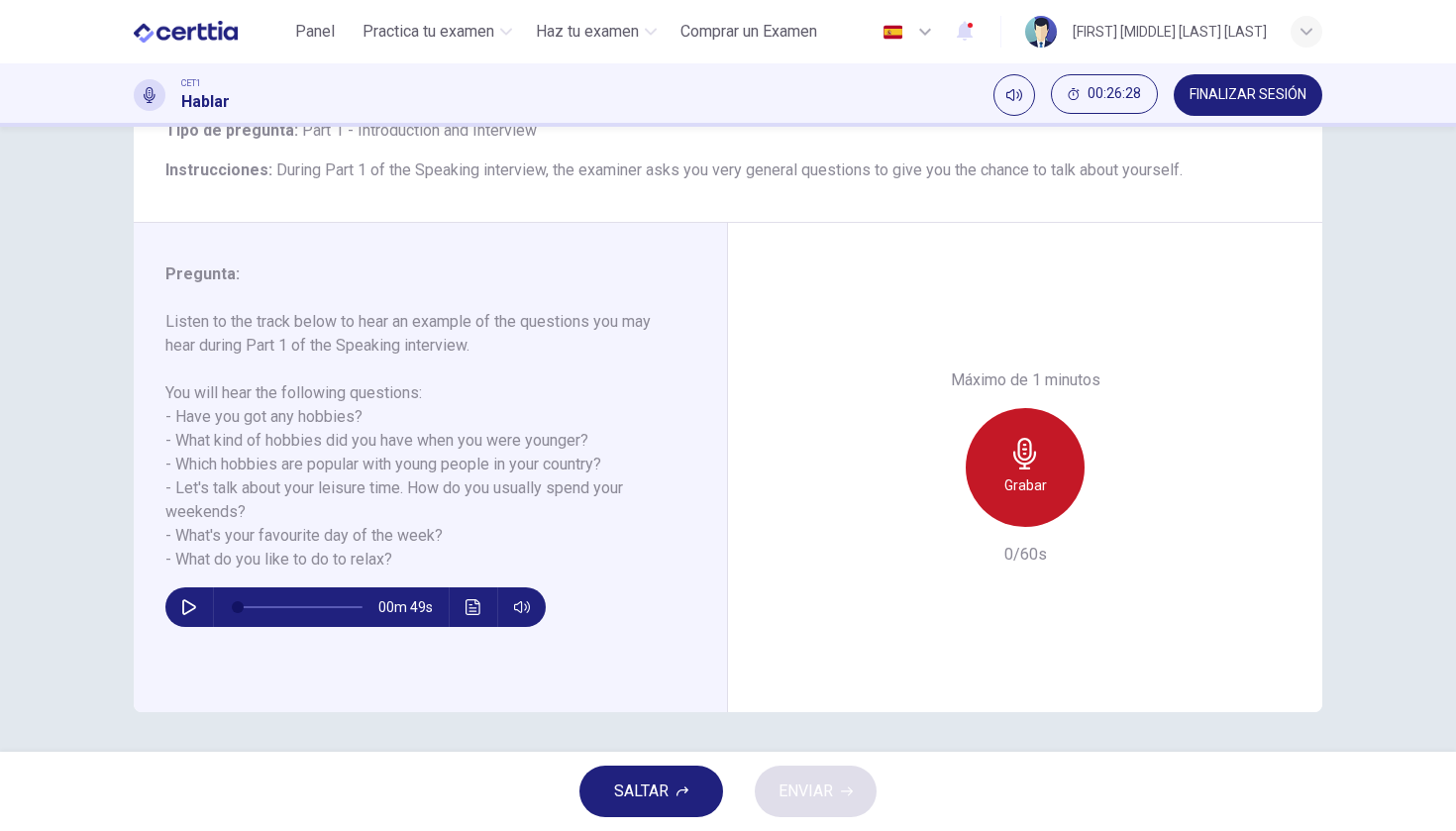 click on "Grabar" at bounding box center (1025, 467) 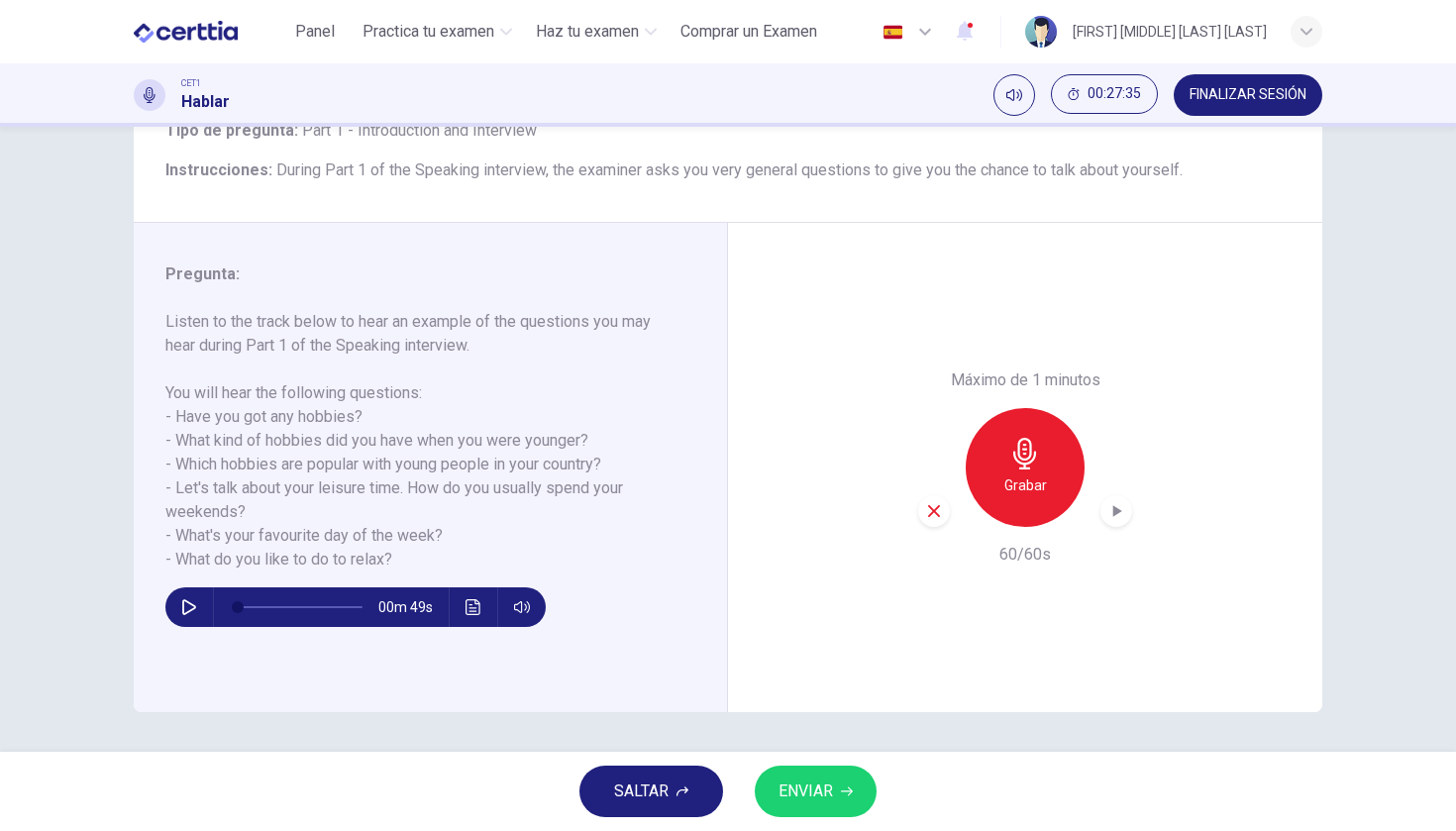 click on "ENVIAR" at bounding box center (815, 791) 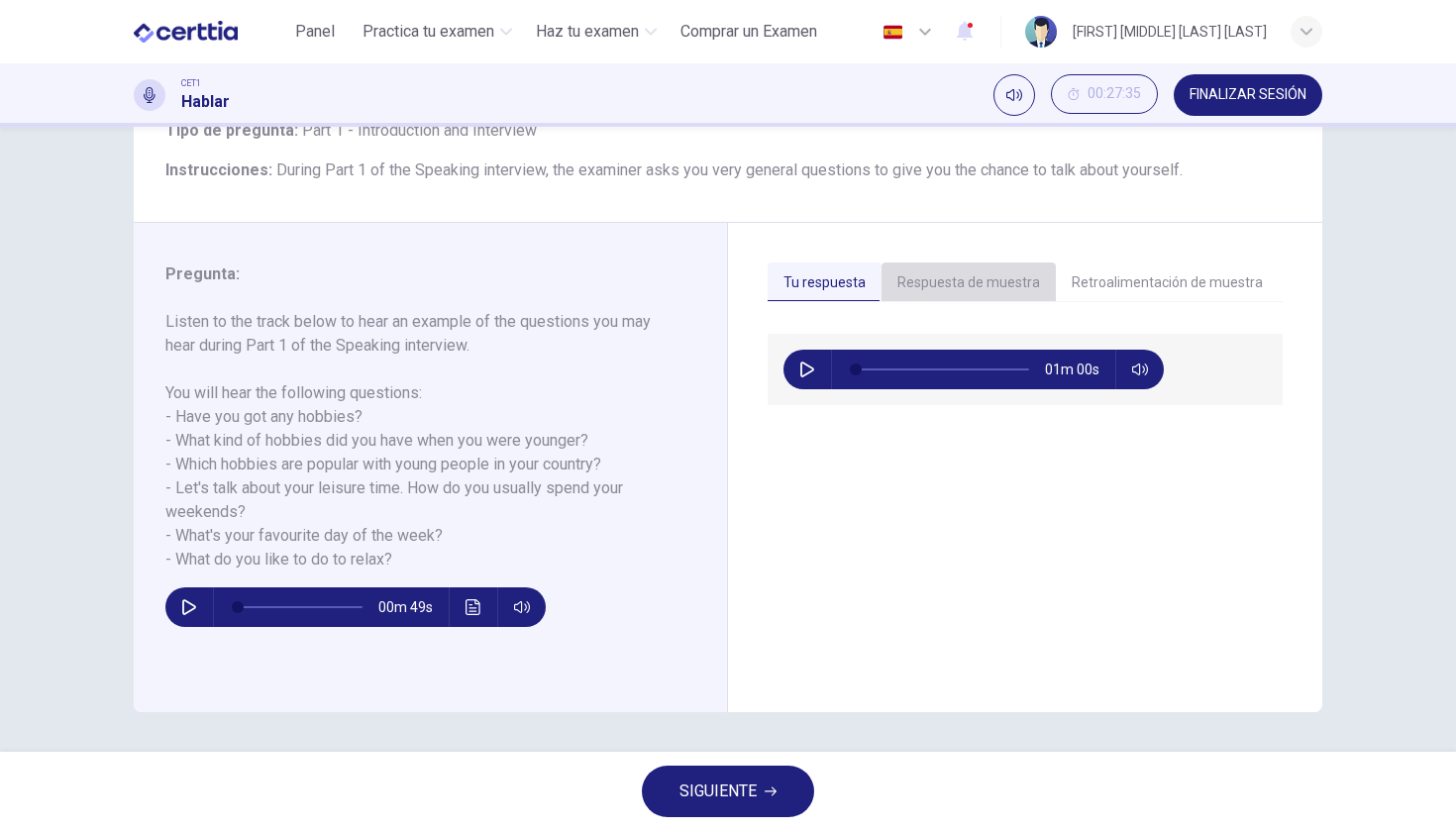 click on "Respuesta de muestra" at bounding box center [969, 283] 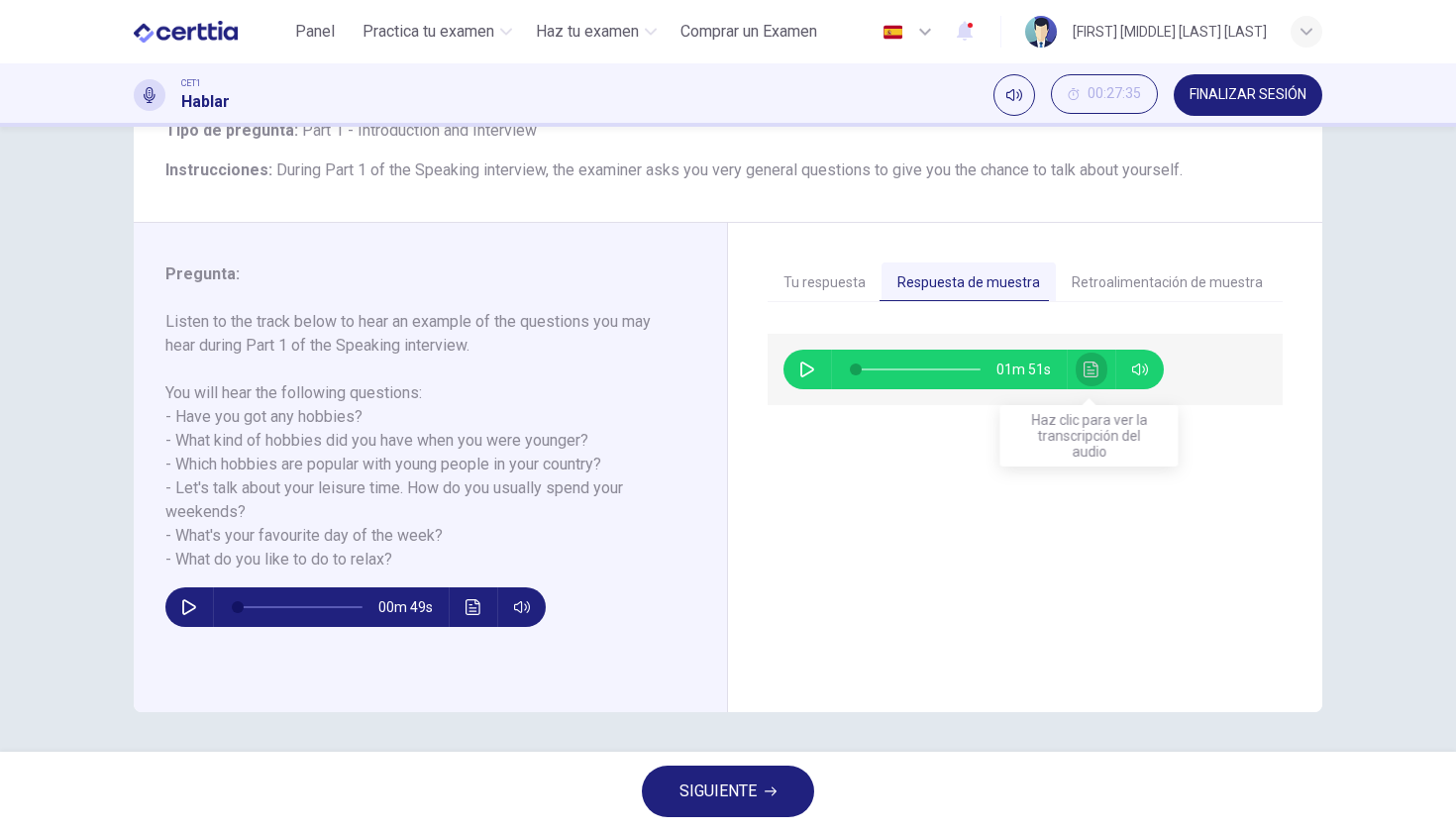 click at bounding box center [1092, 369] 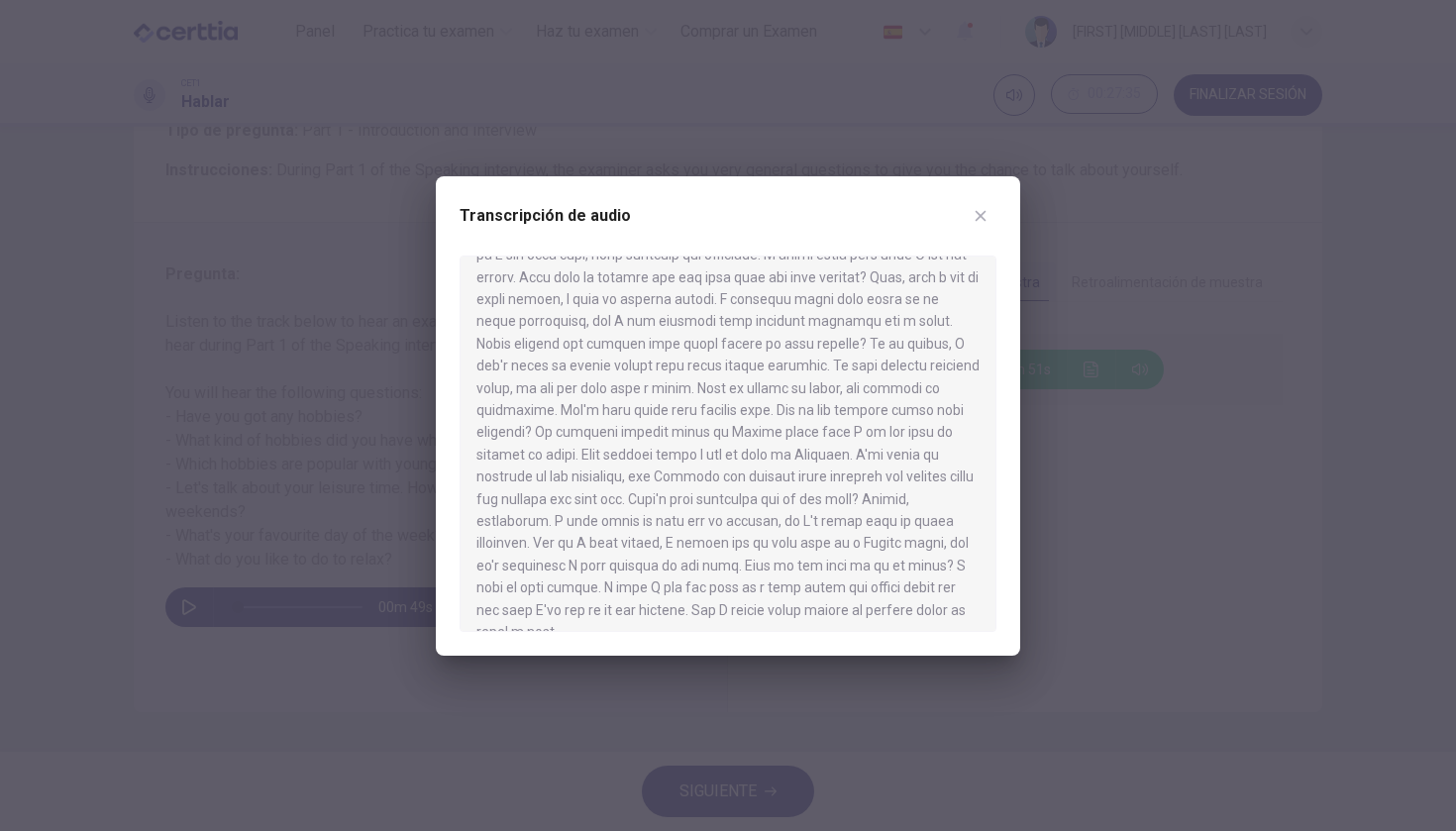 scroll, scrollTop: 71, scrollLeft: 0, axis: vertical 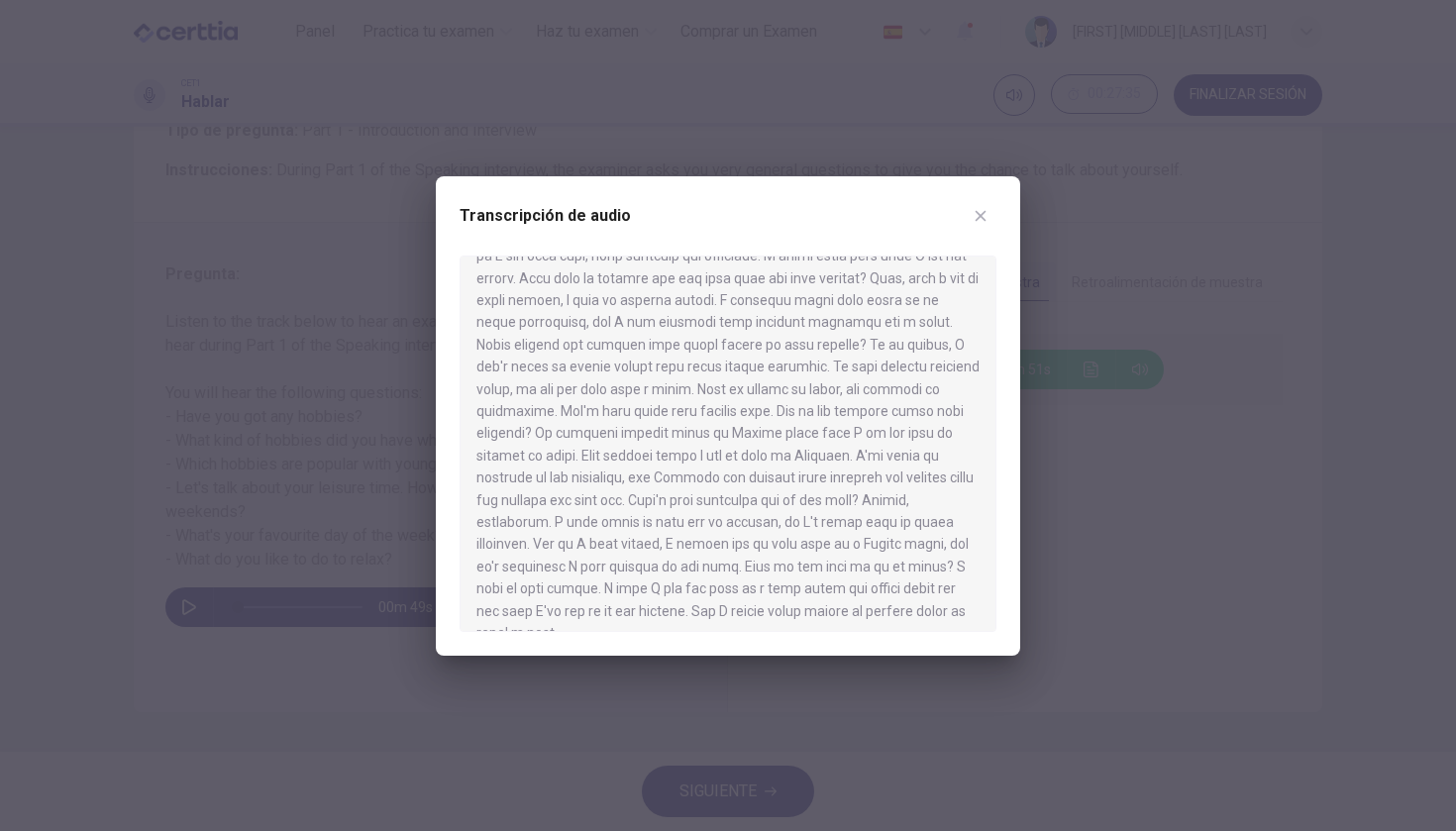 click at bounding box center [981, 216] 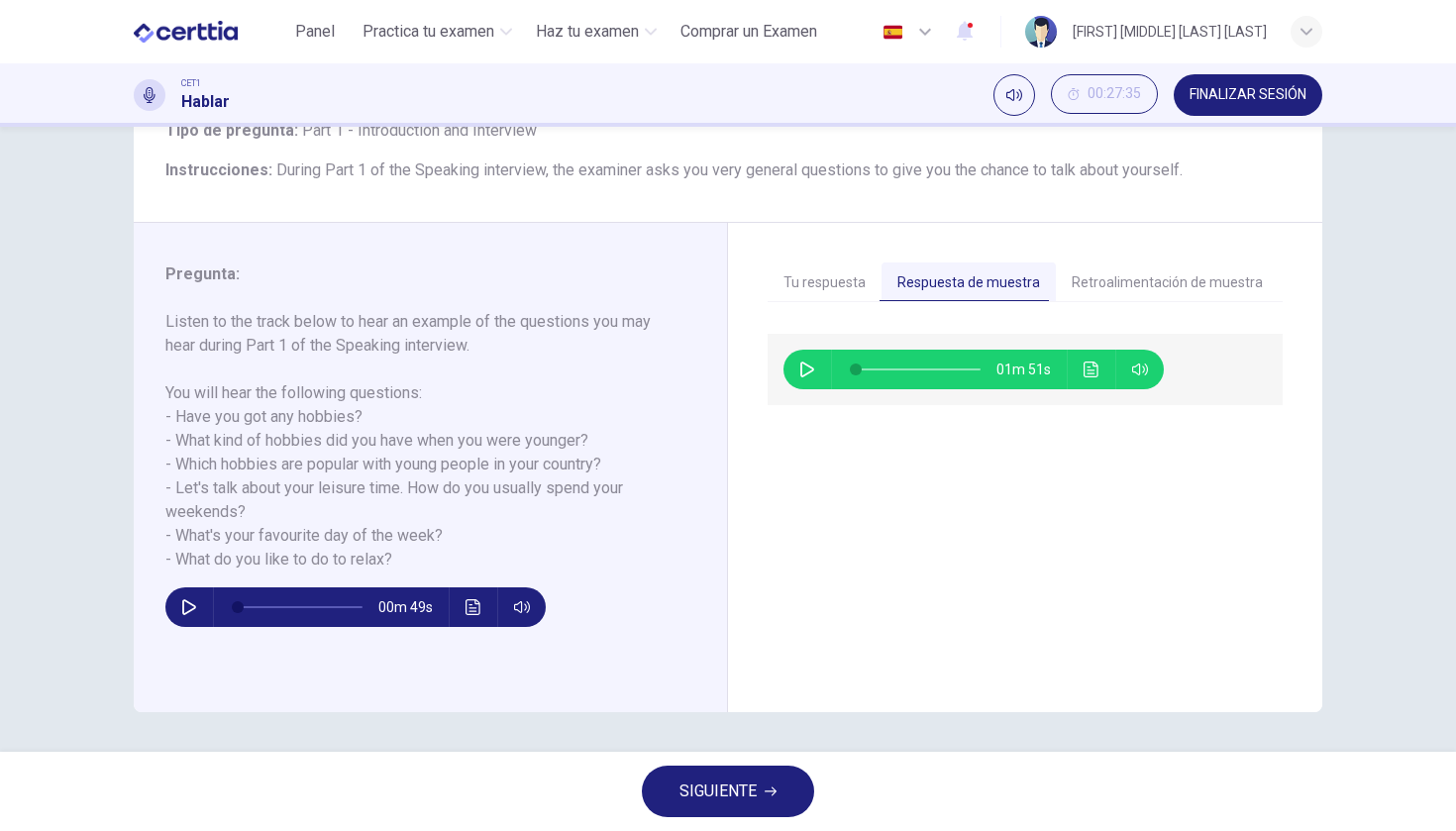click on "SIGUIENTE" at bounding box center (728, 791) 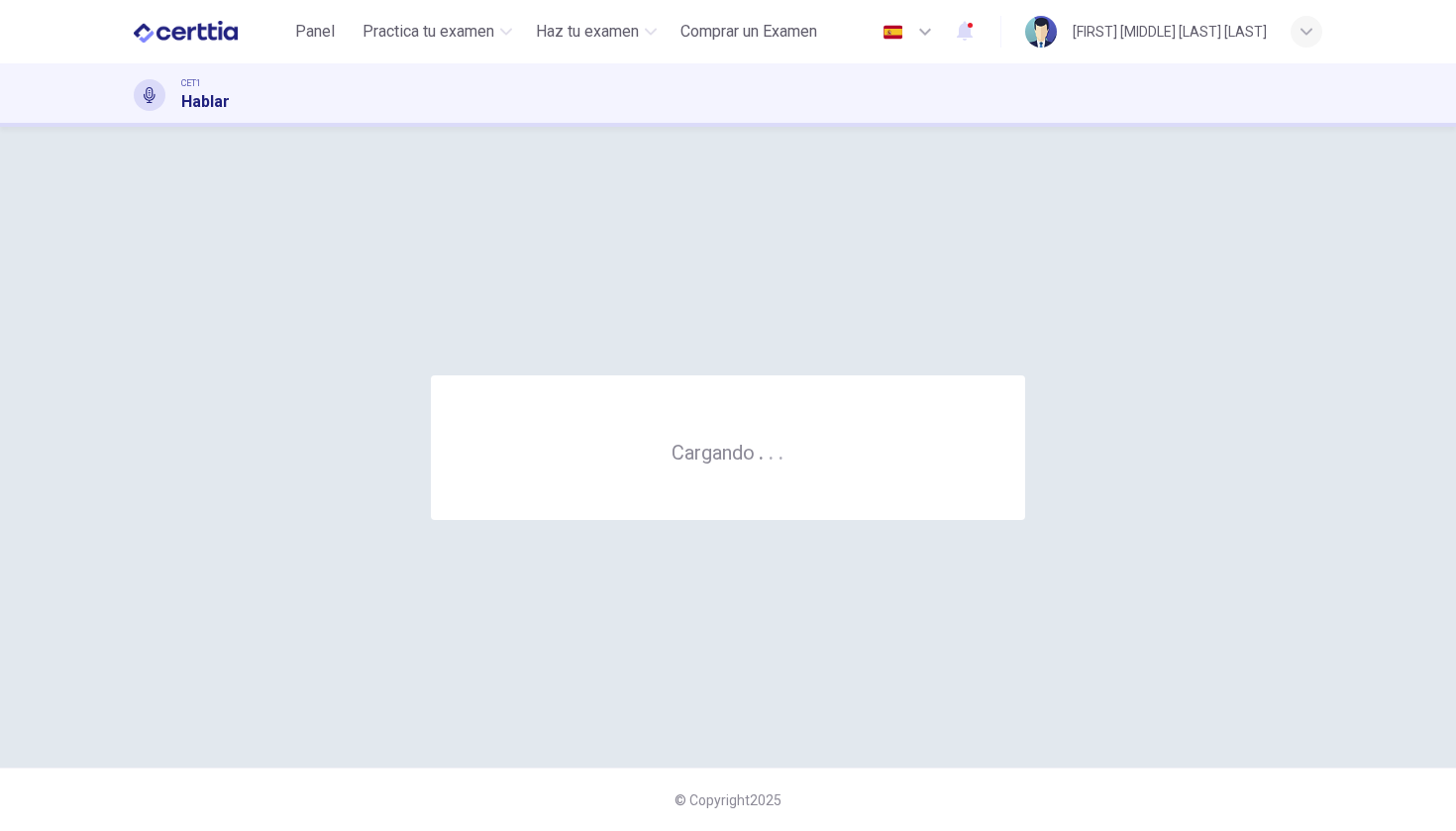 scroll, scrollTop: 0, scrollLeft: 0, axis: both 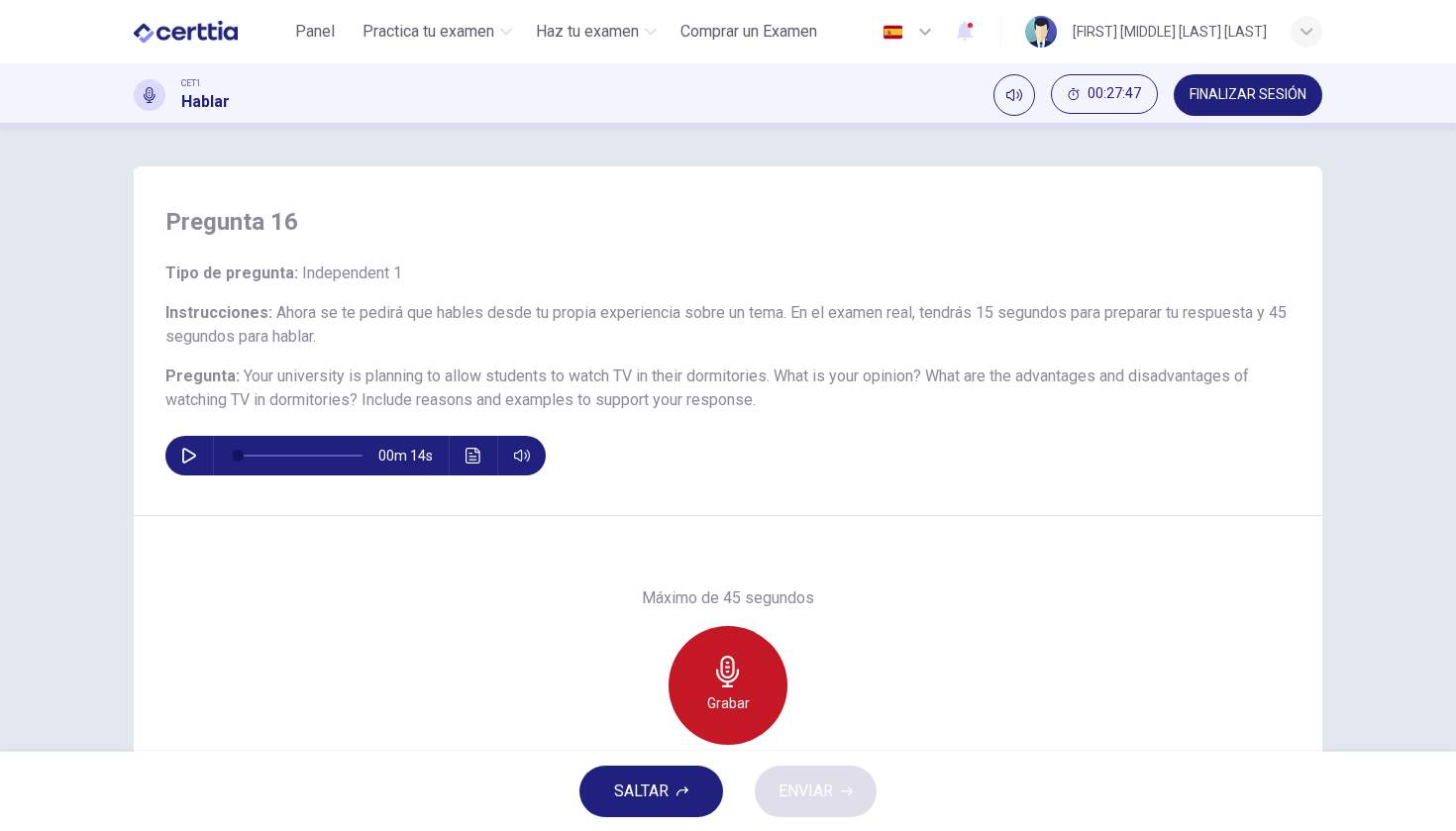 click on "Grabar" at bounding box center [728, 685] 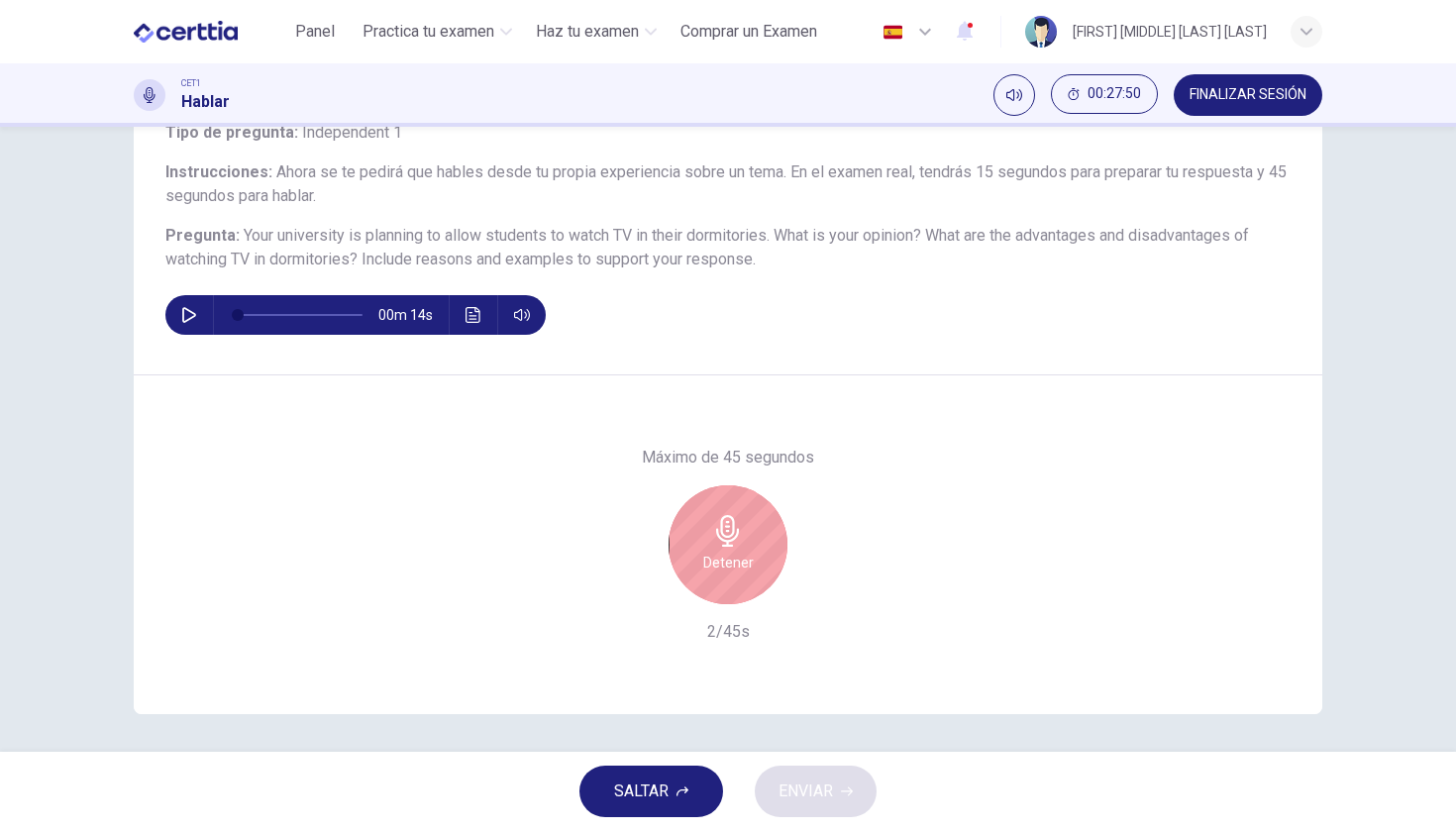 scroll, scrollTop: 143, scrollLeft: 0, axis: vertical 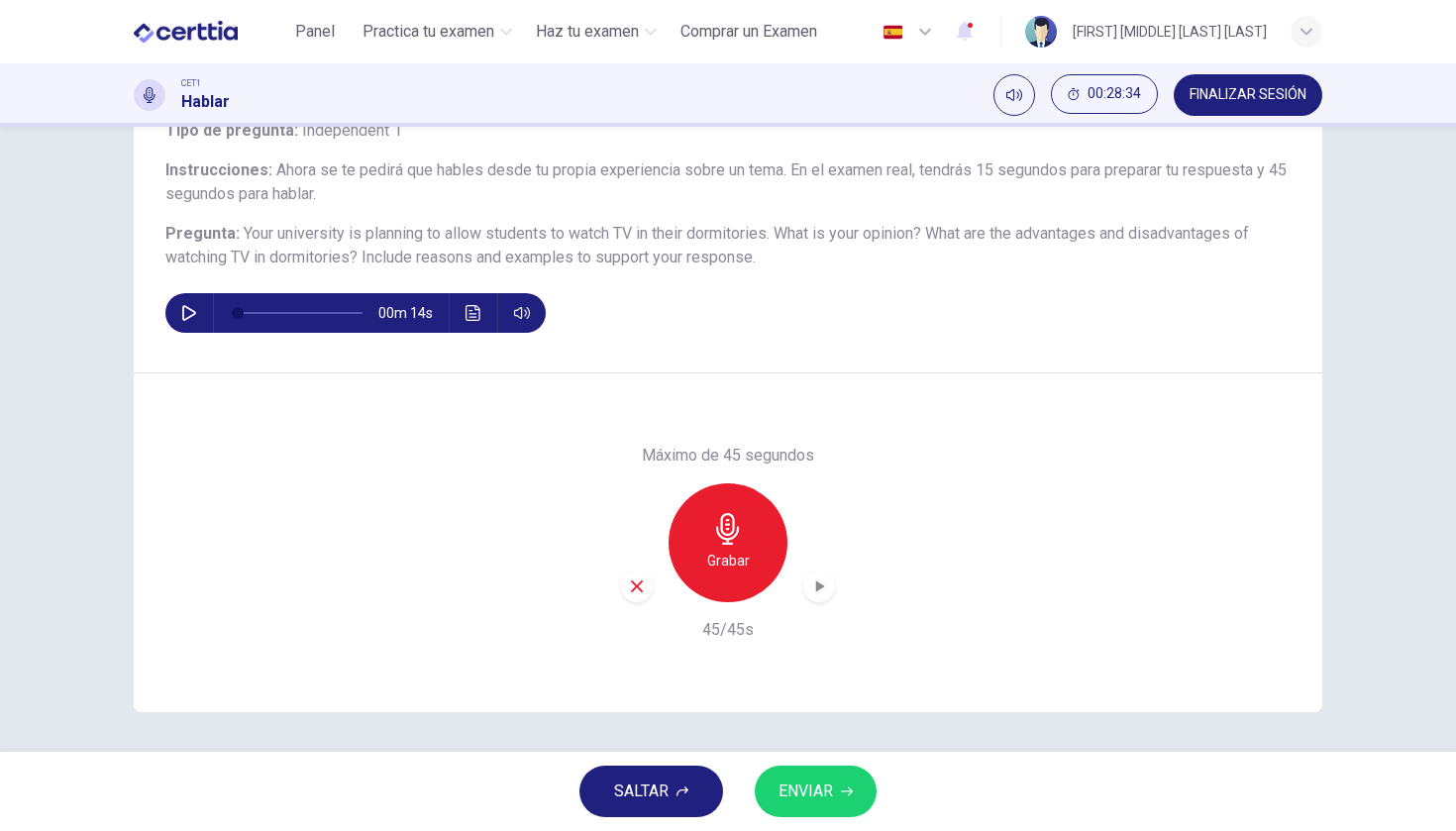 click on "ENVIAR" at bounding box center (805, 791) 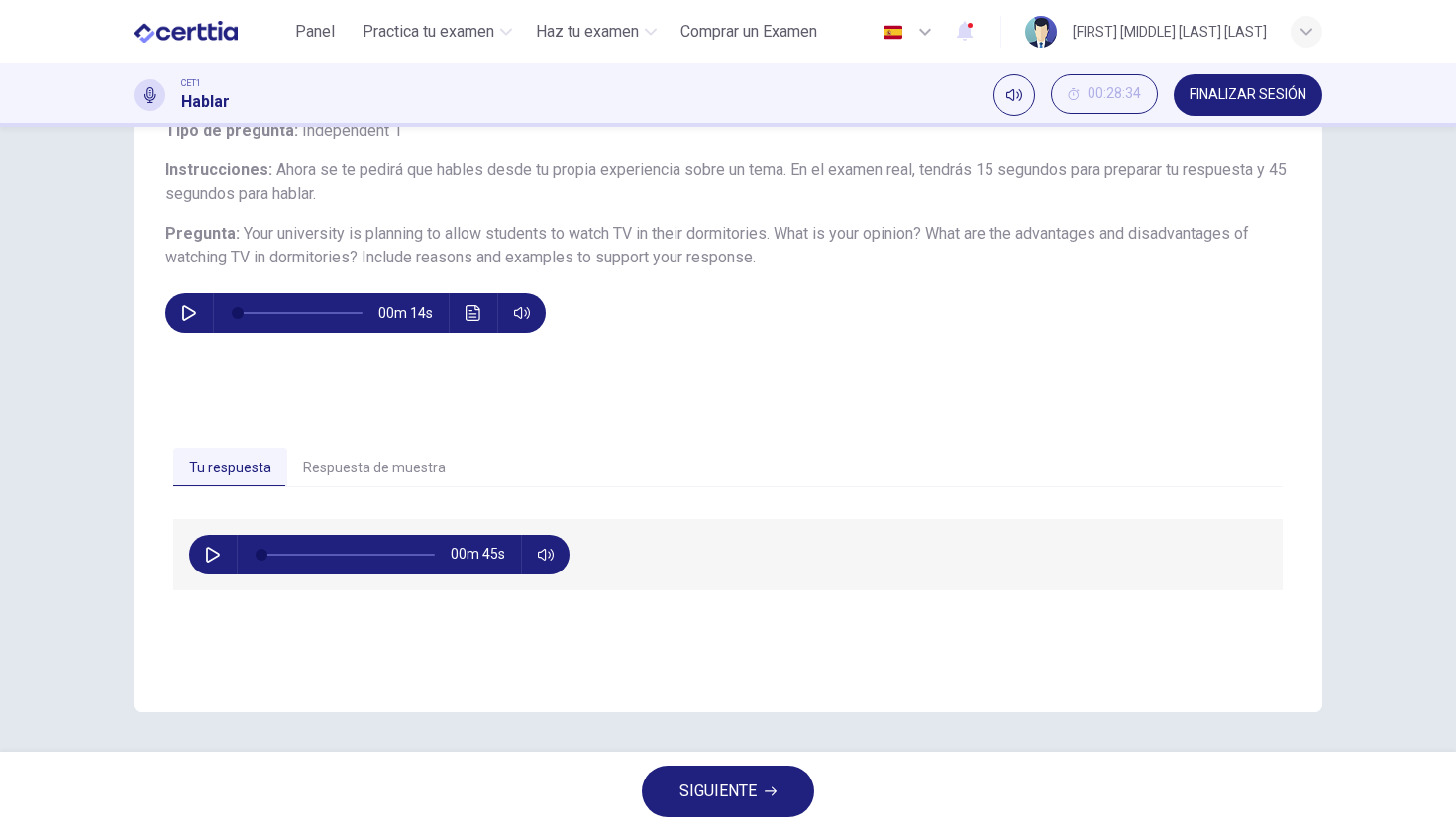 click on "Respuesta de muestra" at bounding box center (374, 468) 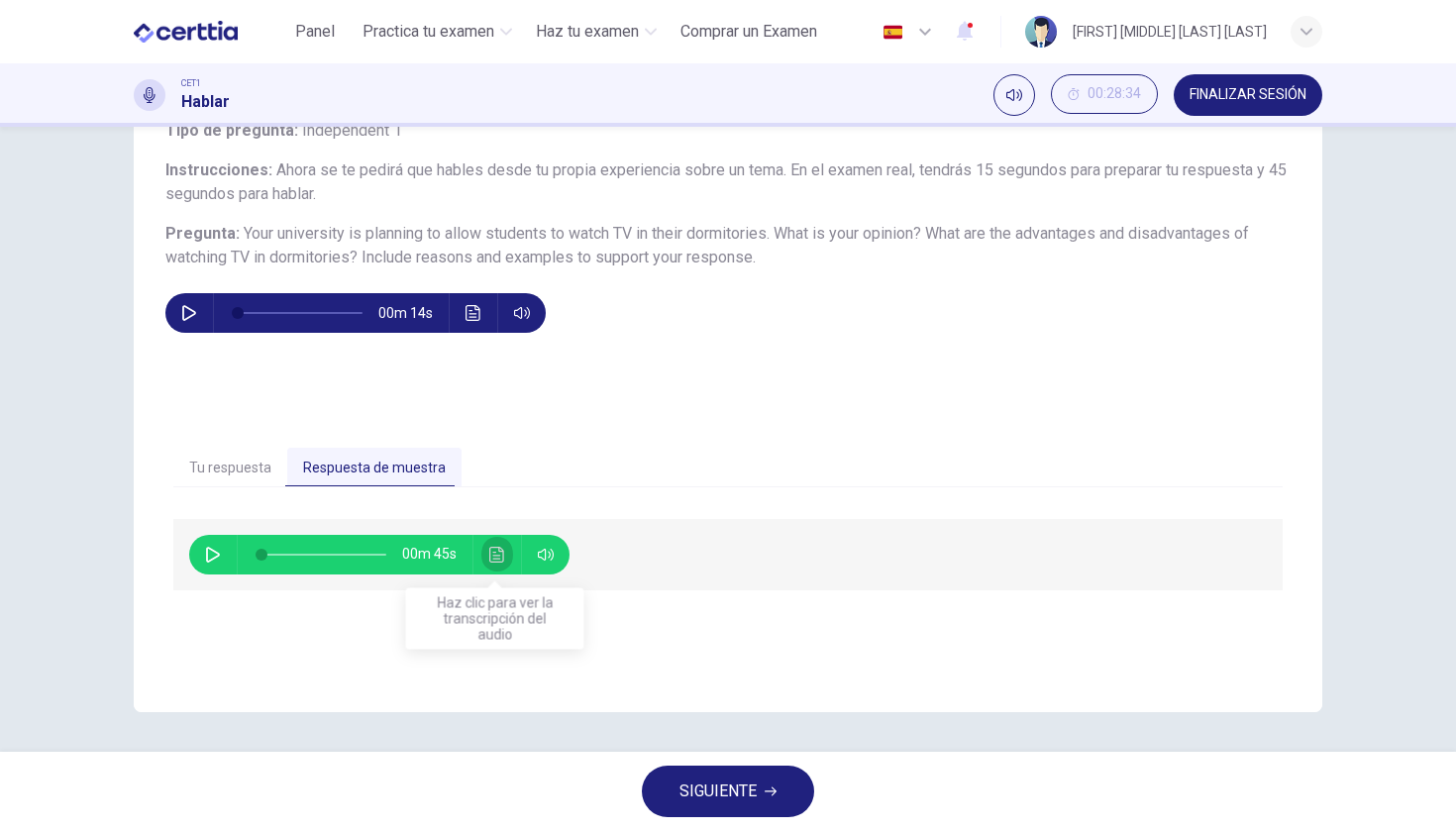click at bounding box center (496, 555) 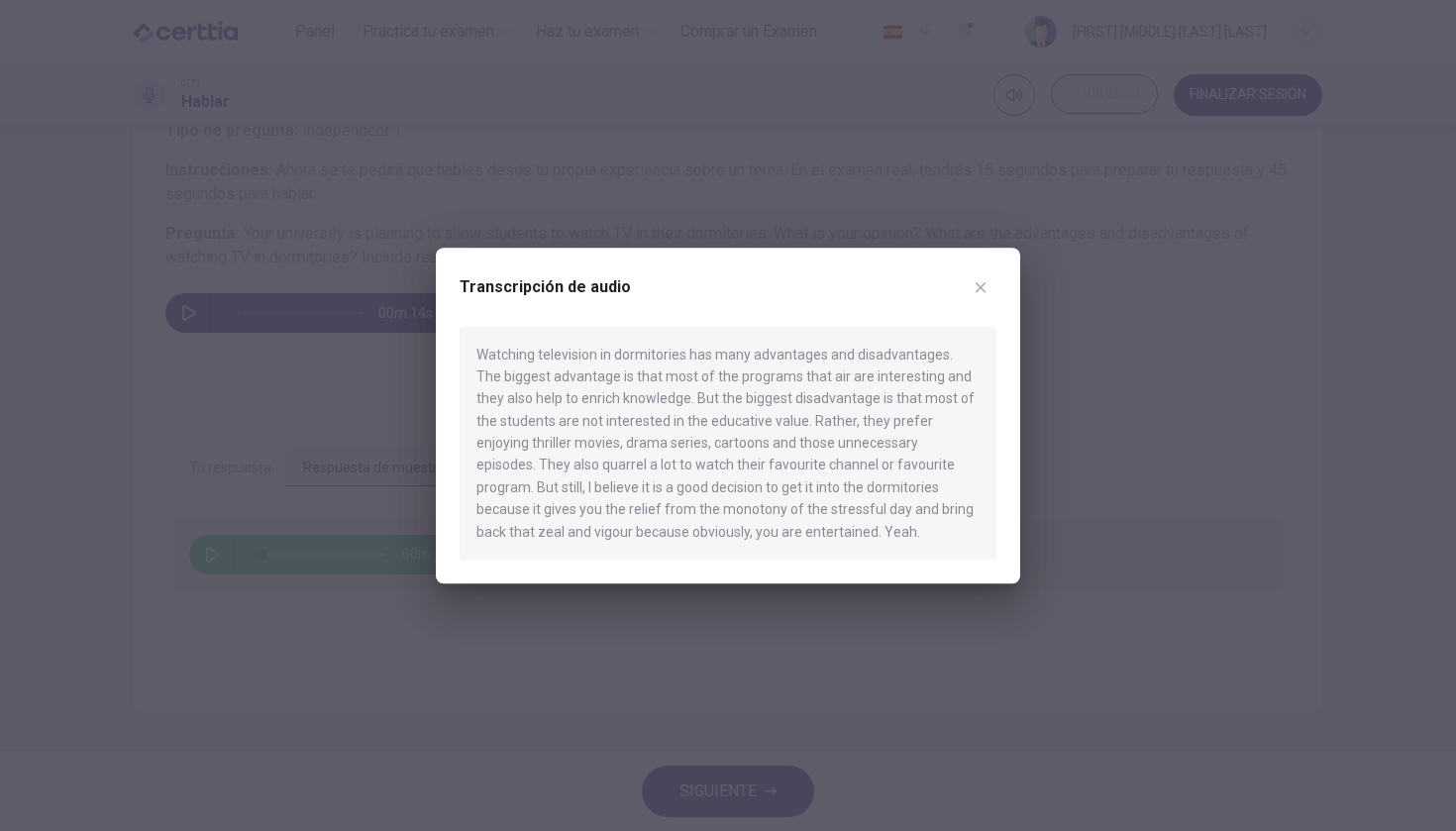 click at bounding box center [981, 287] 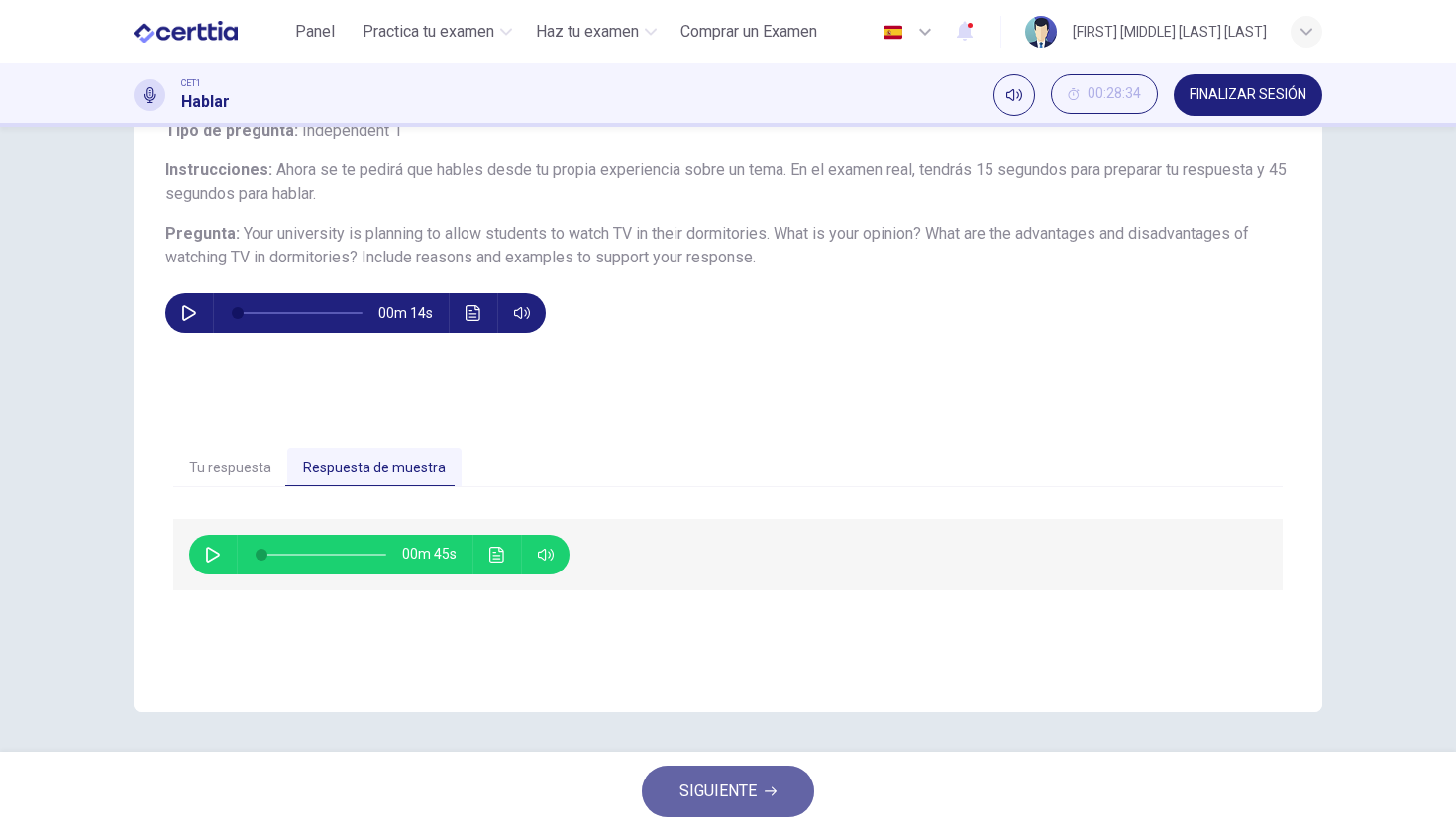 click on "SIGUIENTE" at bounding box center [718, 791] 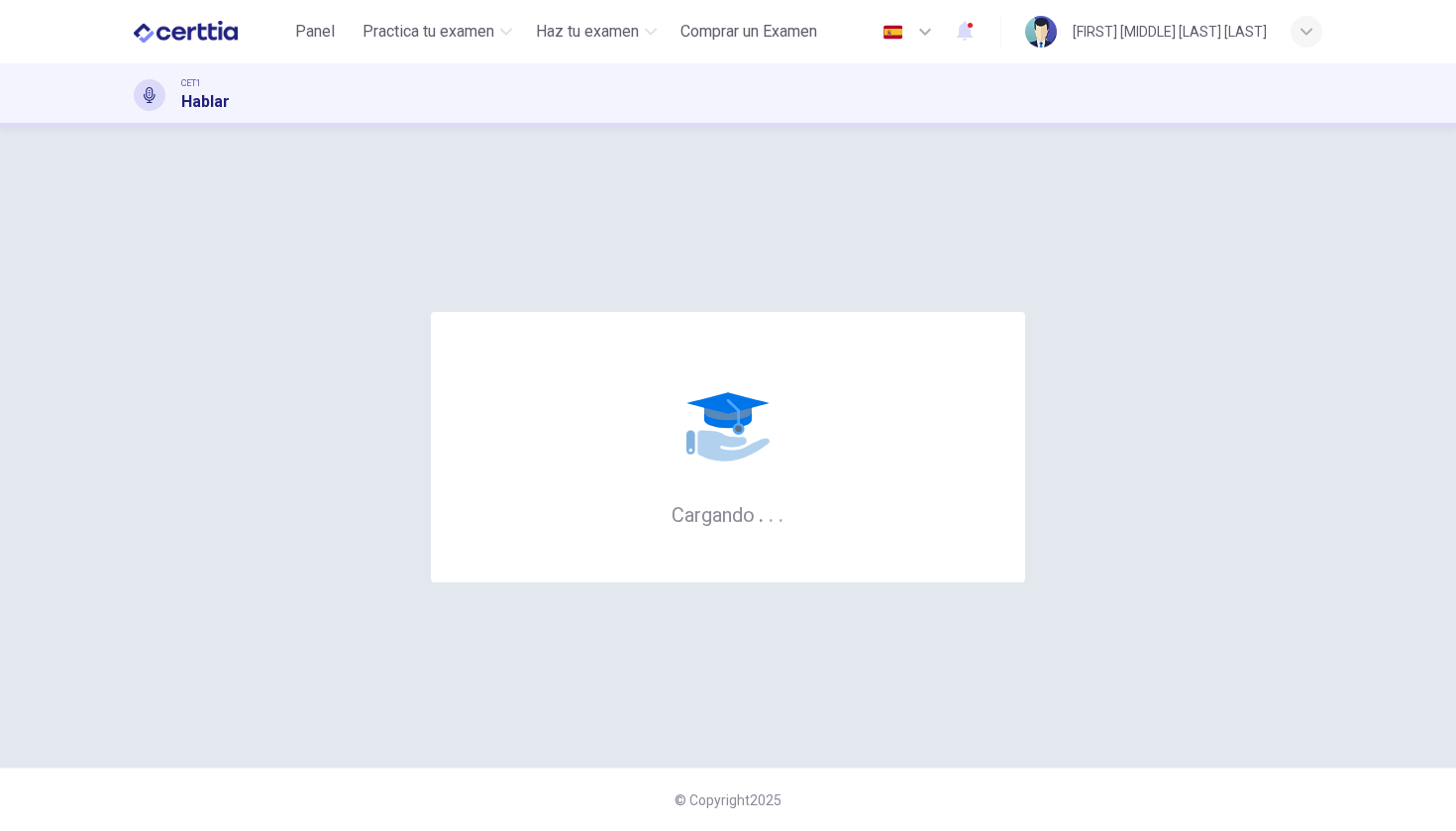 scroll, scrollTop: 0, scrollLeft: 0, axis: both 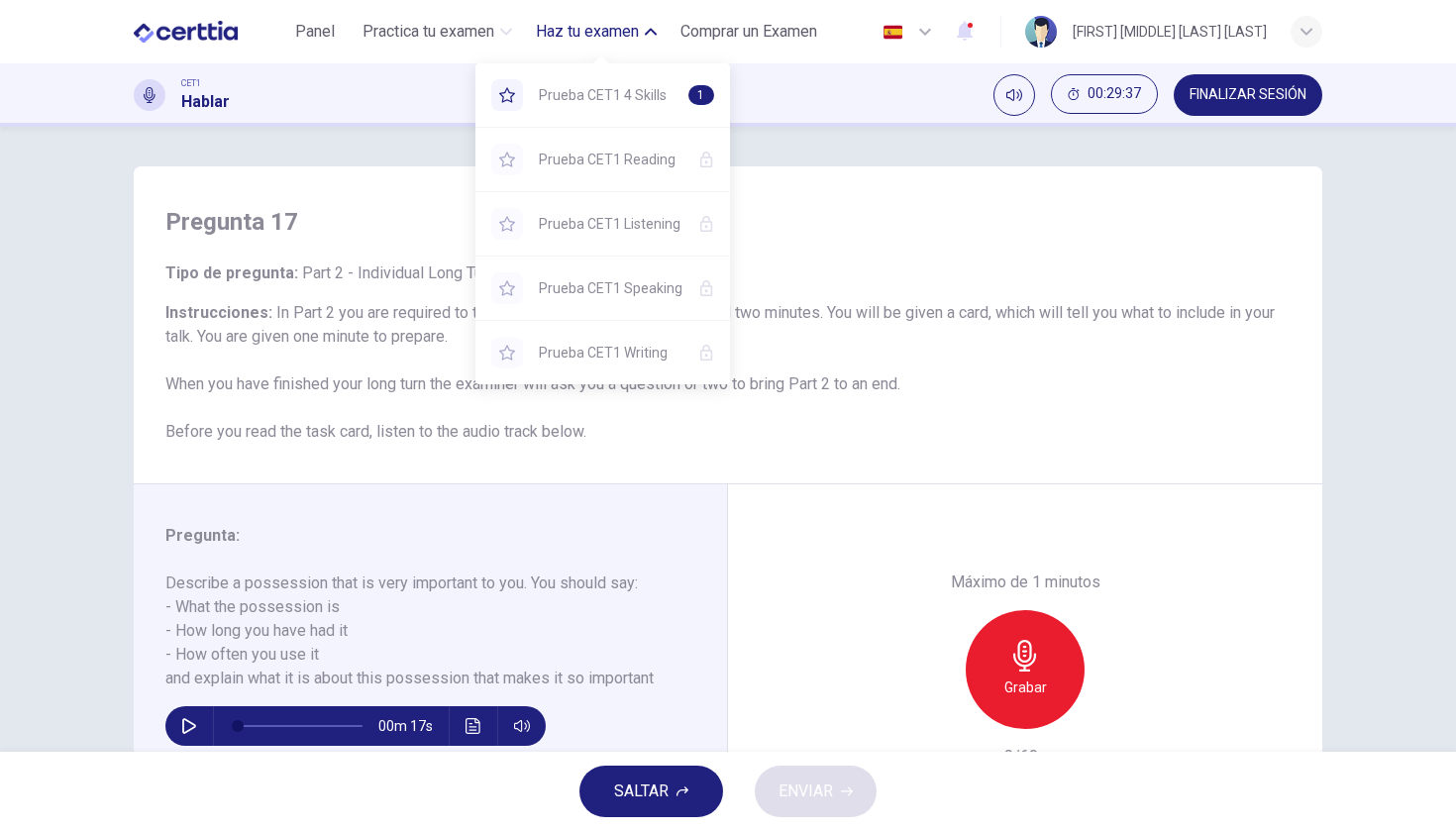 click on "Haz tu examen" at bounding box center (587, 32) 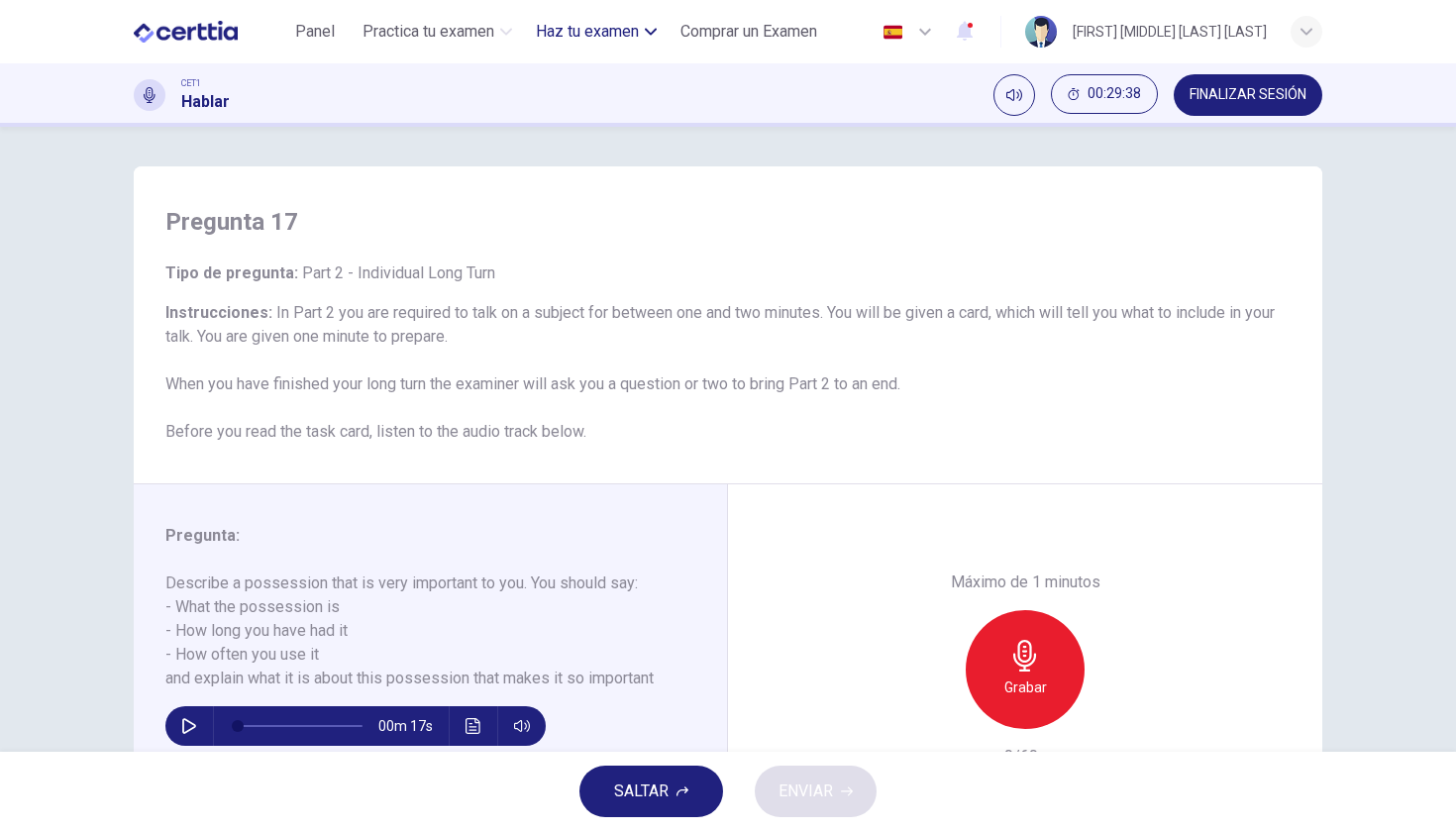 click on "Haz tu examen" at bounding box center (428, 32) 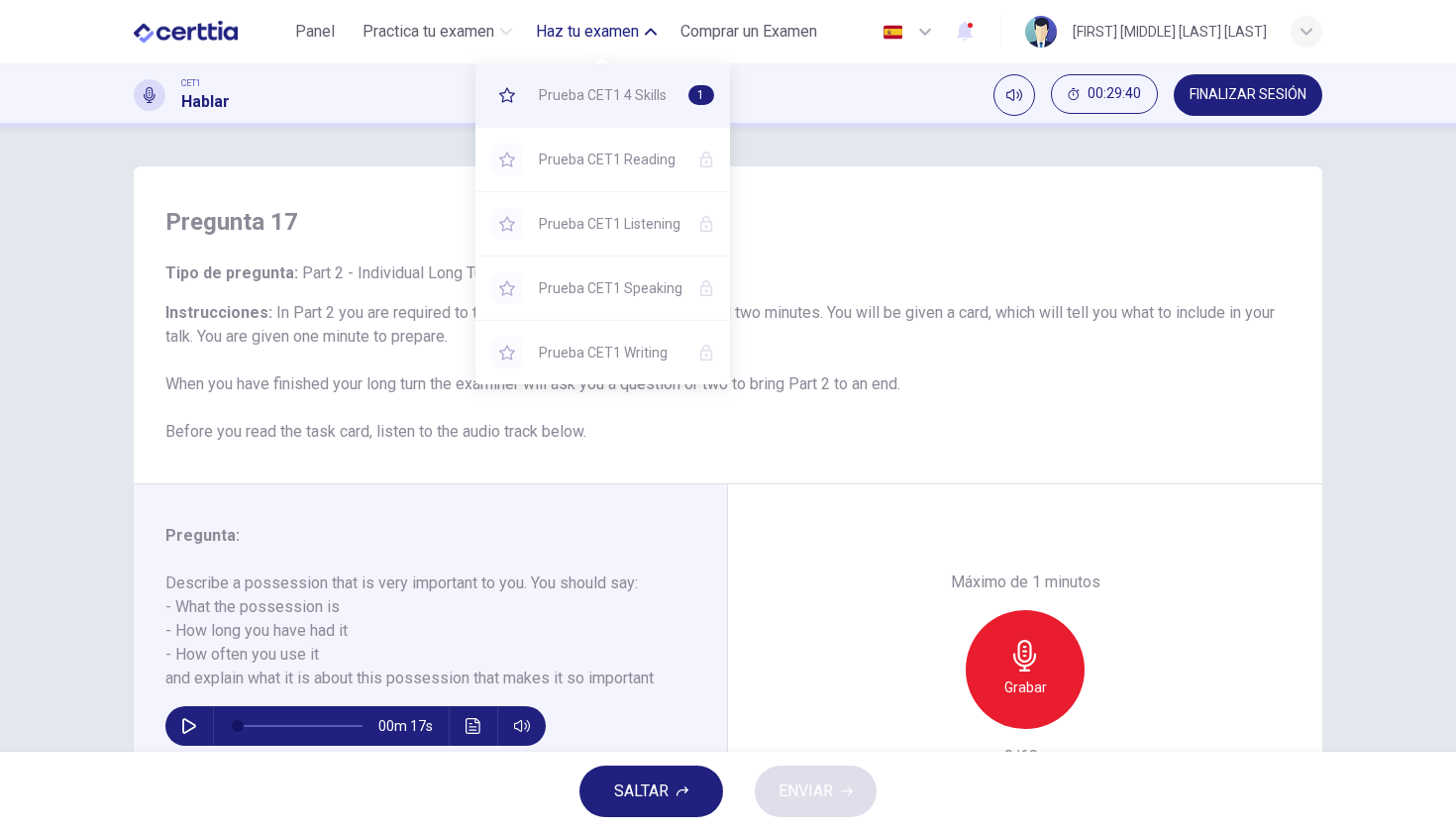click on "Prueba CET1 4 Skills" at bounding box center [605, 95] 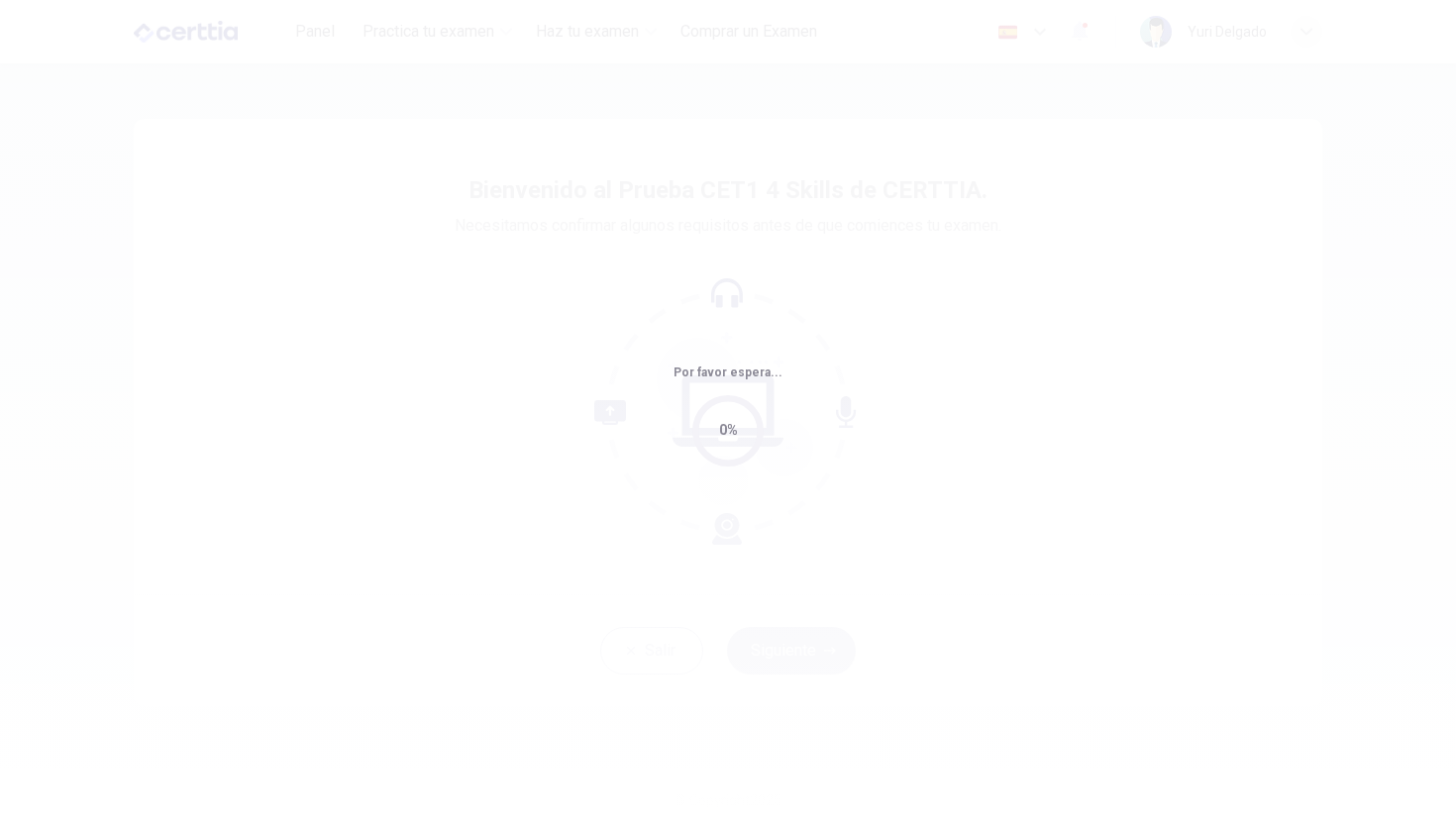 scroll, scrollTop: 0, scrollLeft: 0, axis: both 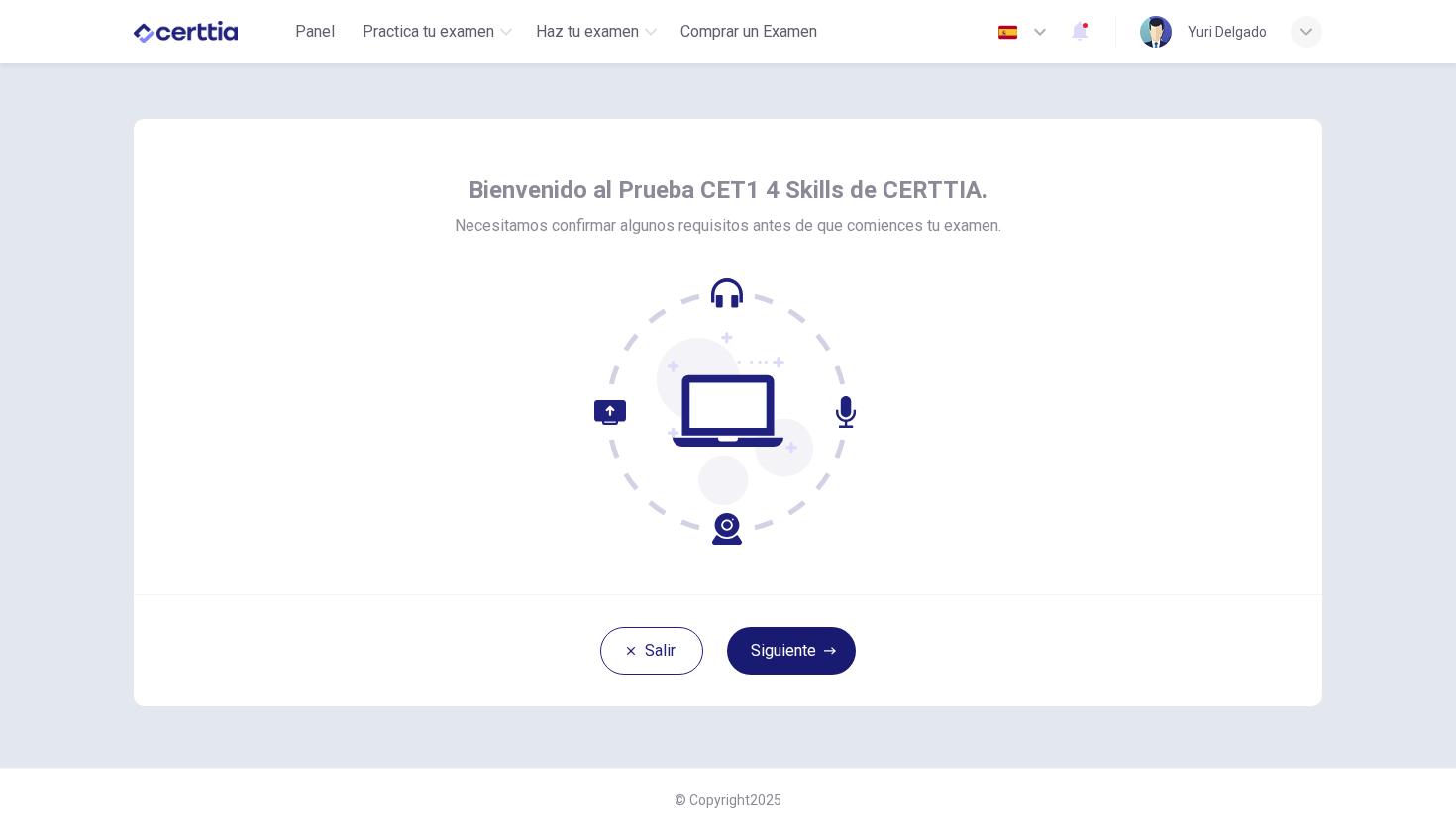 click on "Siguiente" at bounding box center [791, 651] 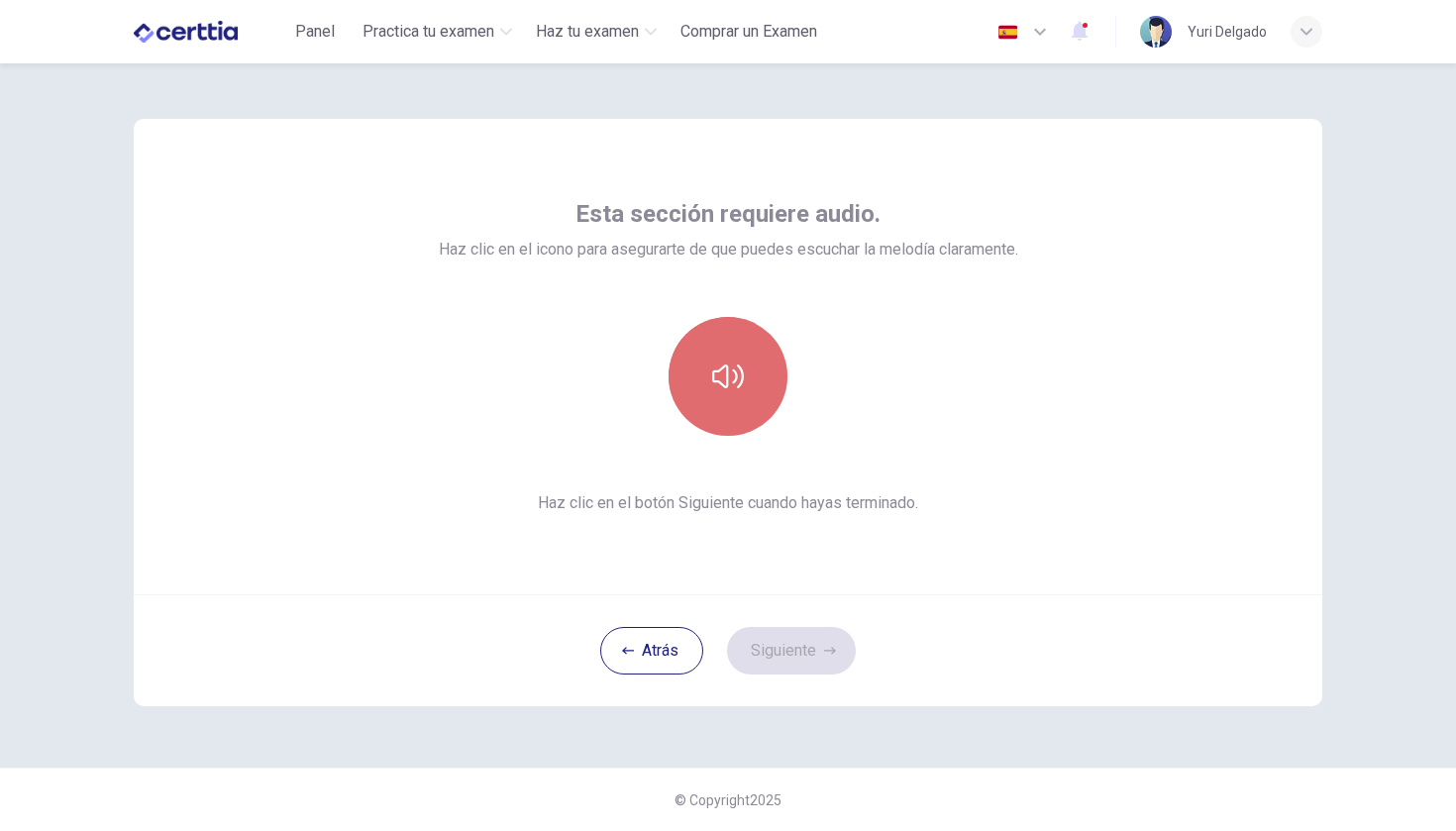 click at bounding box center (728, 376) 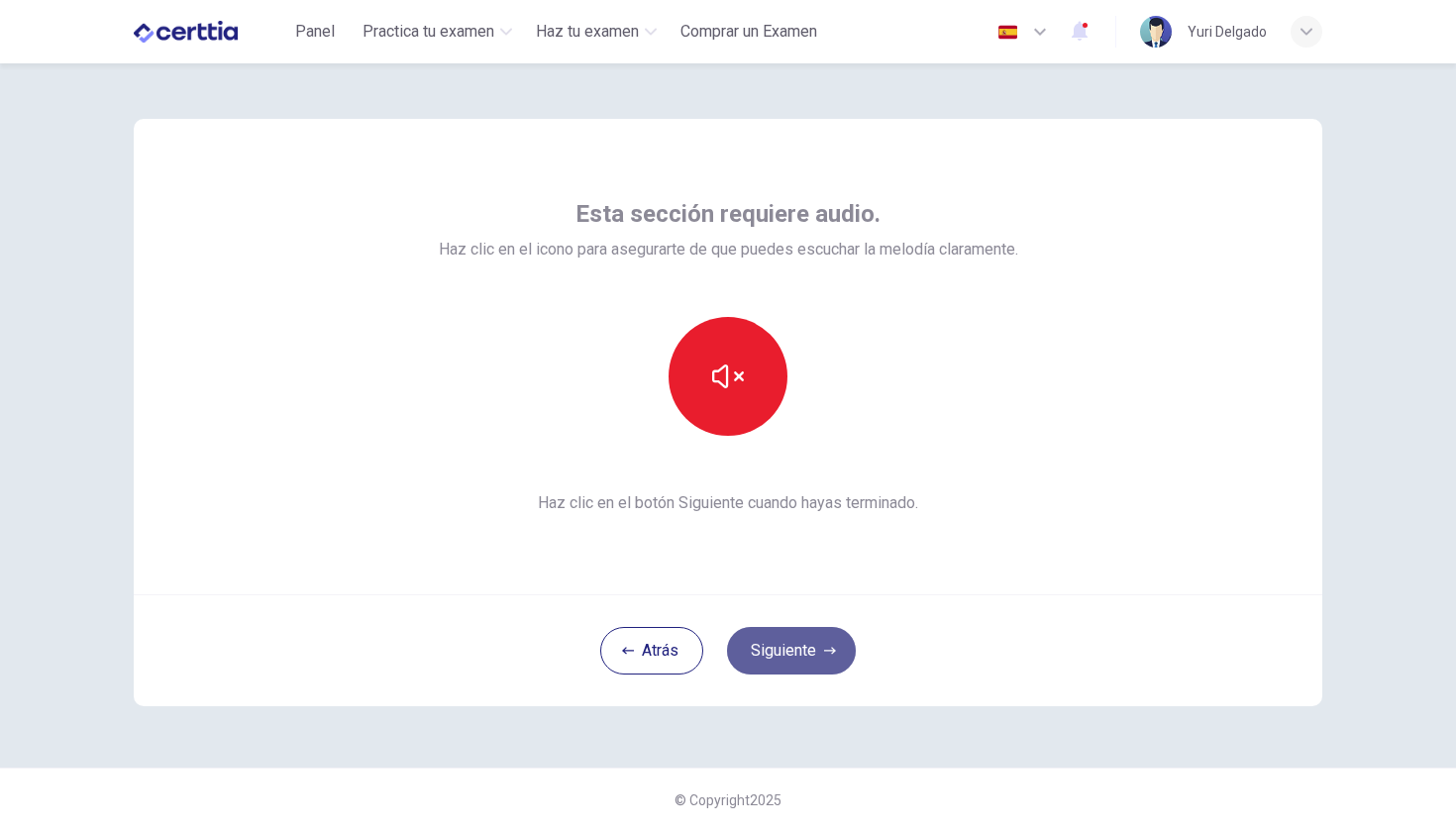 click on "Siguiente" at bounding box center [791, 651] 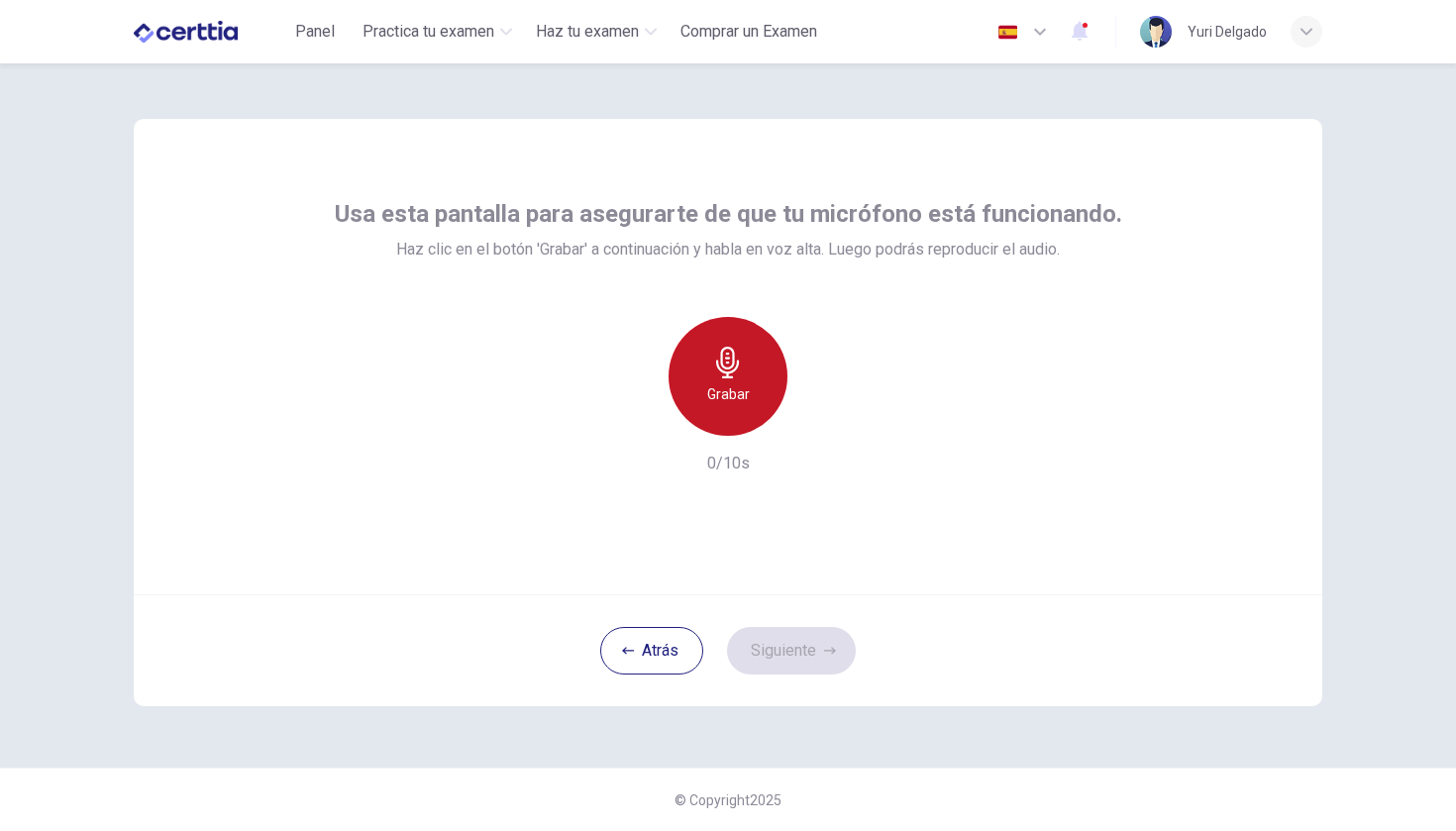 click on "Grabar" at bounding box center [728, 376] 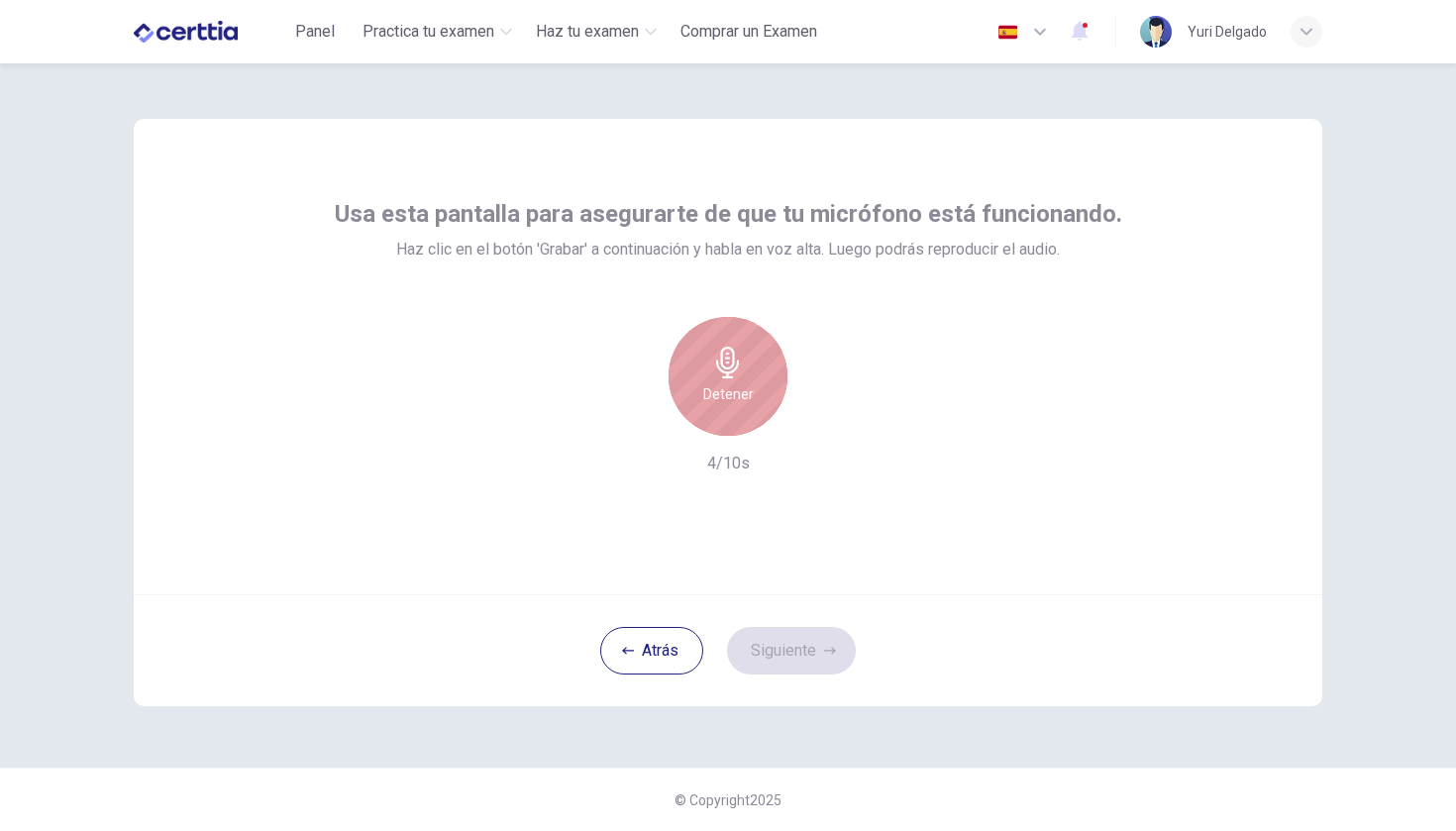 click on "Detener" at bounding box center [728, 376] 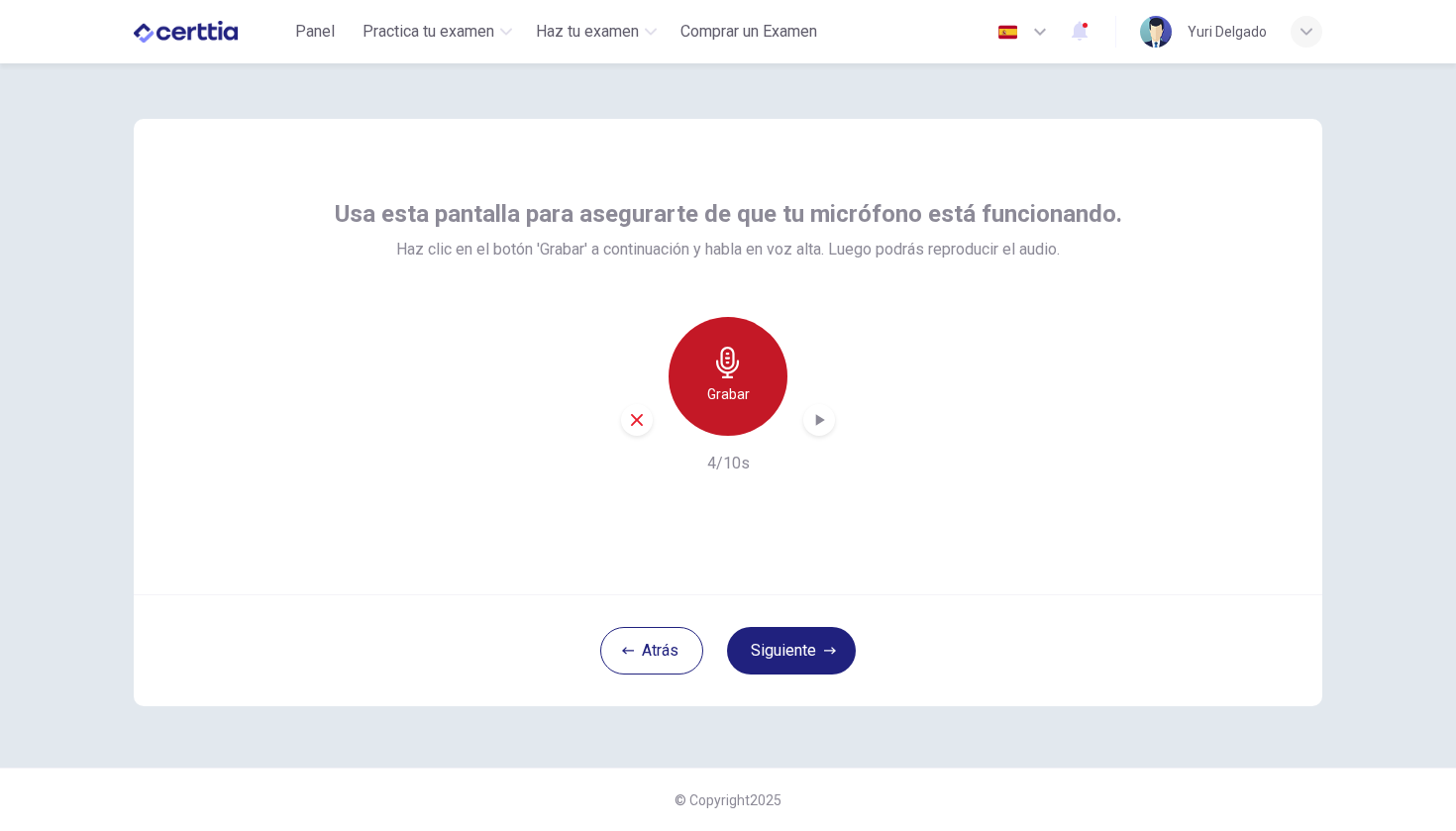 click at bounding box center [728, 363] 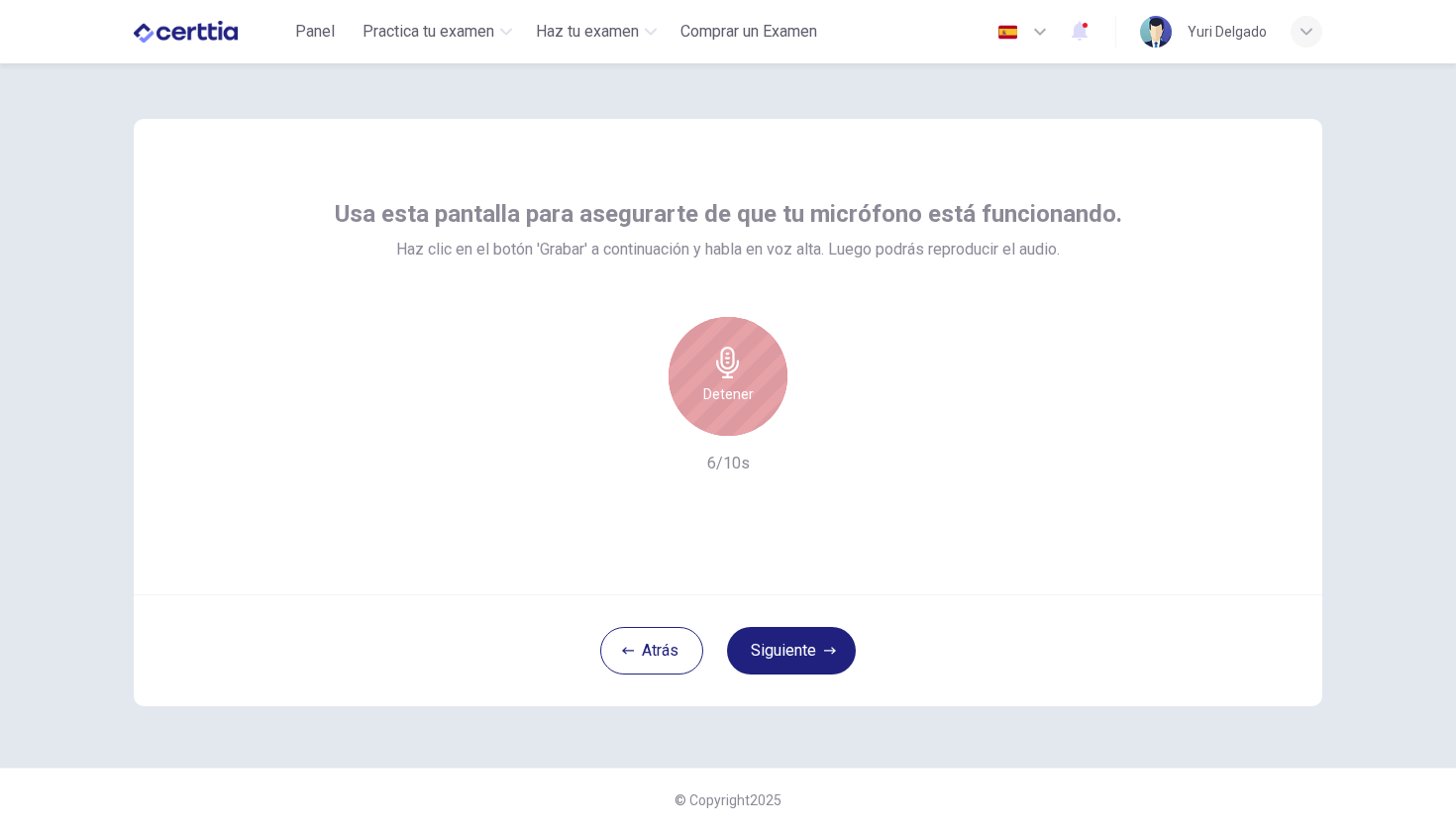 click at bounding box center (727, 363) 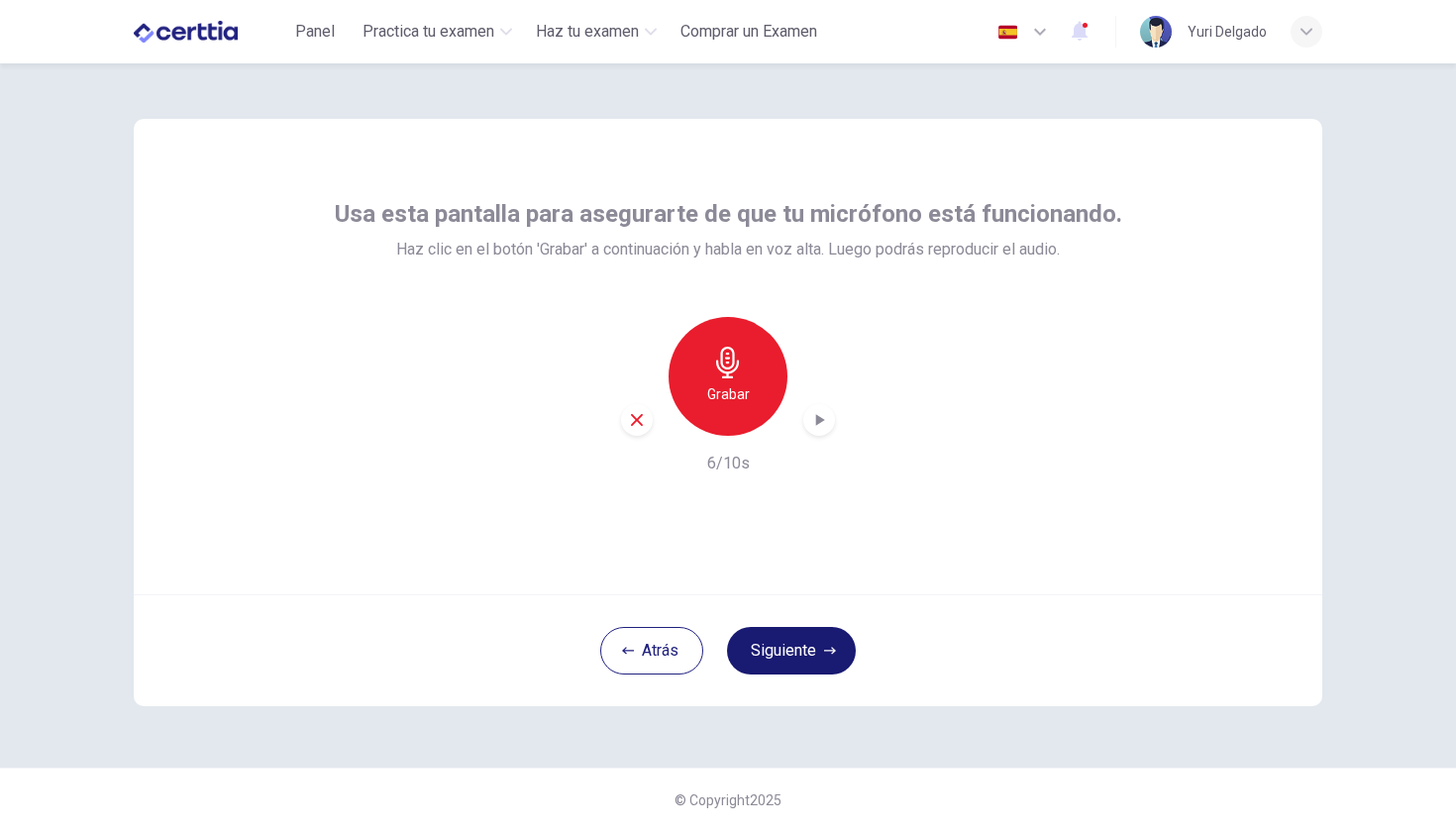 click on "Siguiente" at bounding box center (791, 651) 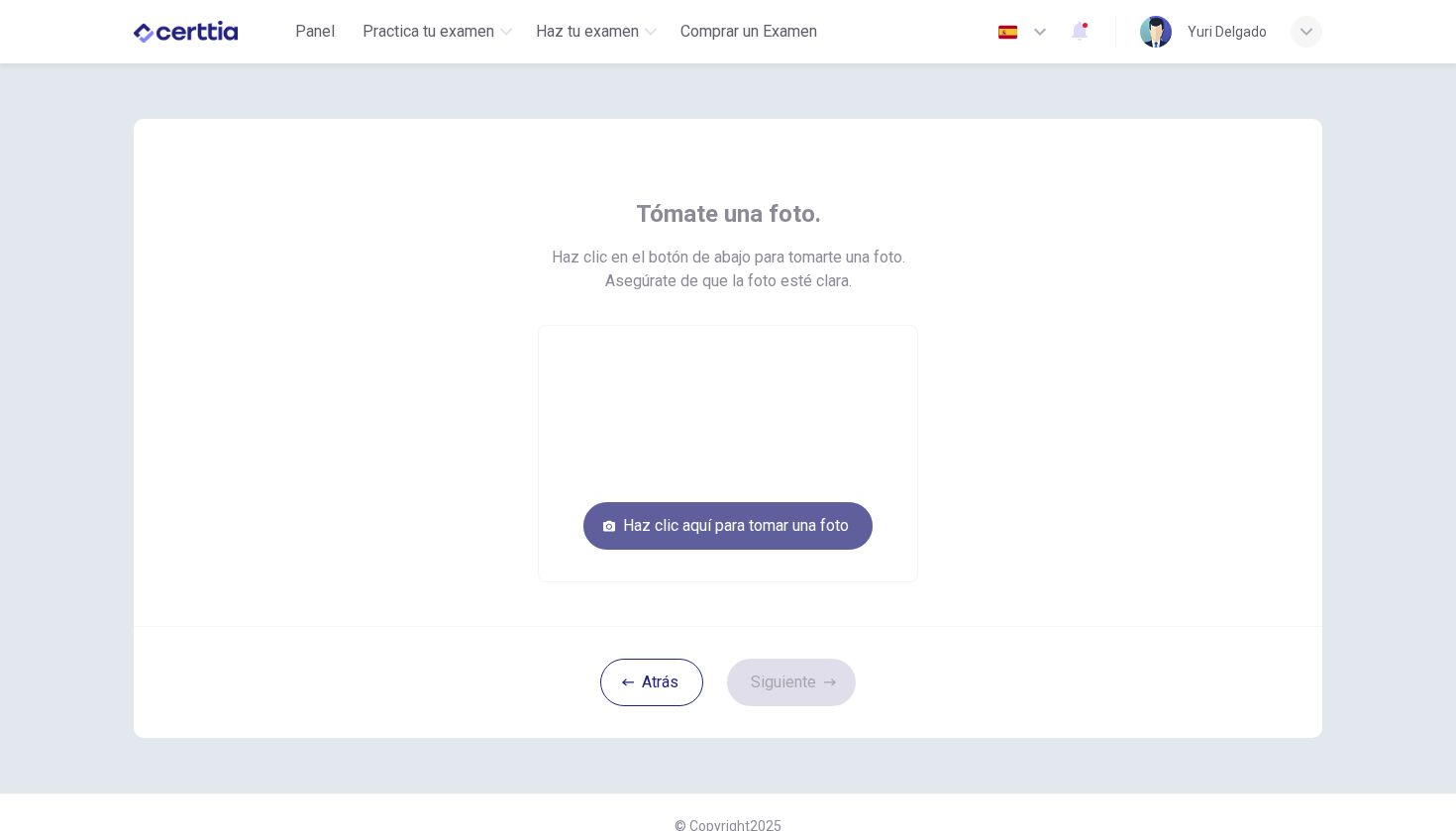click on "Haz clic aquí para tomar una foto" at bounding box center (728, 526) 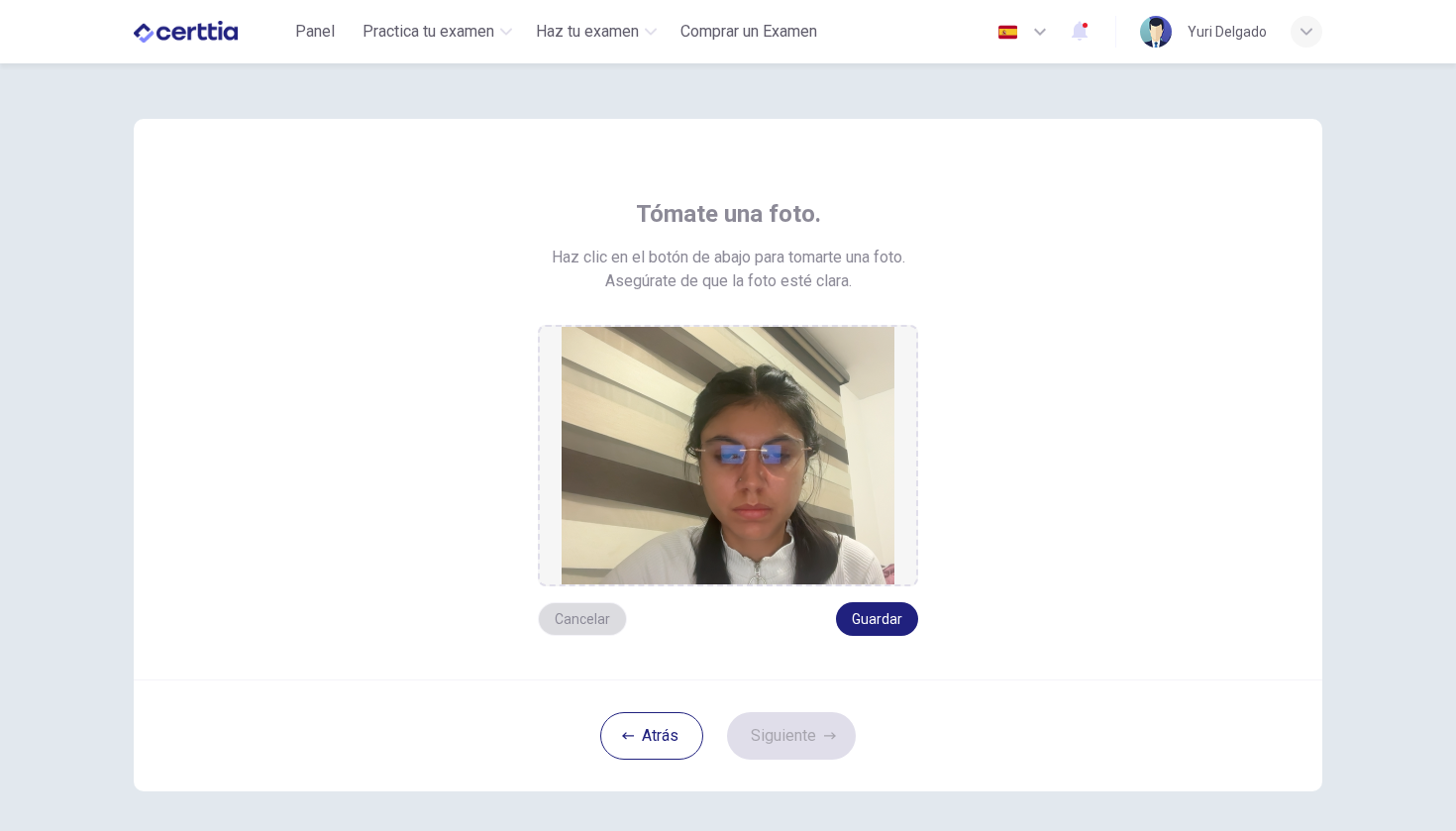 click on "Cancelar" at bounding box center [582, 619] 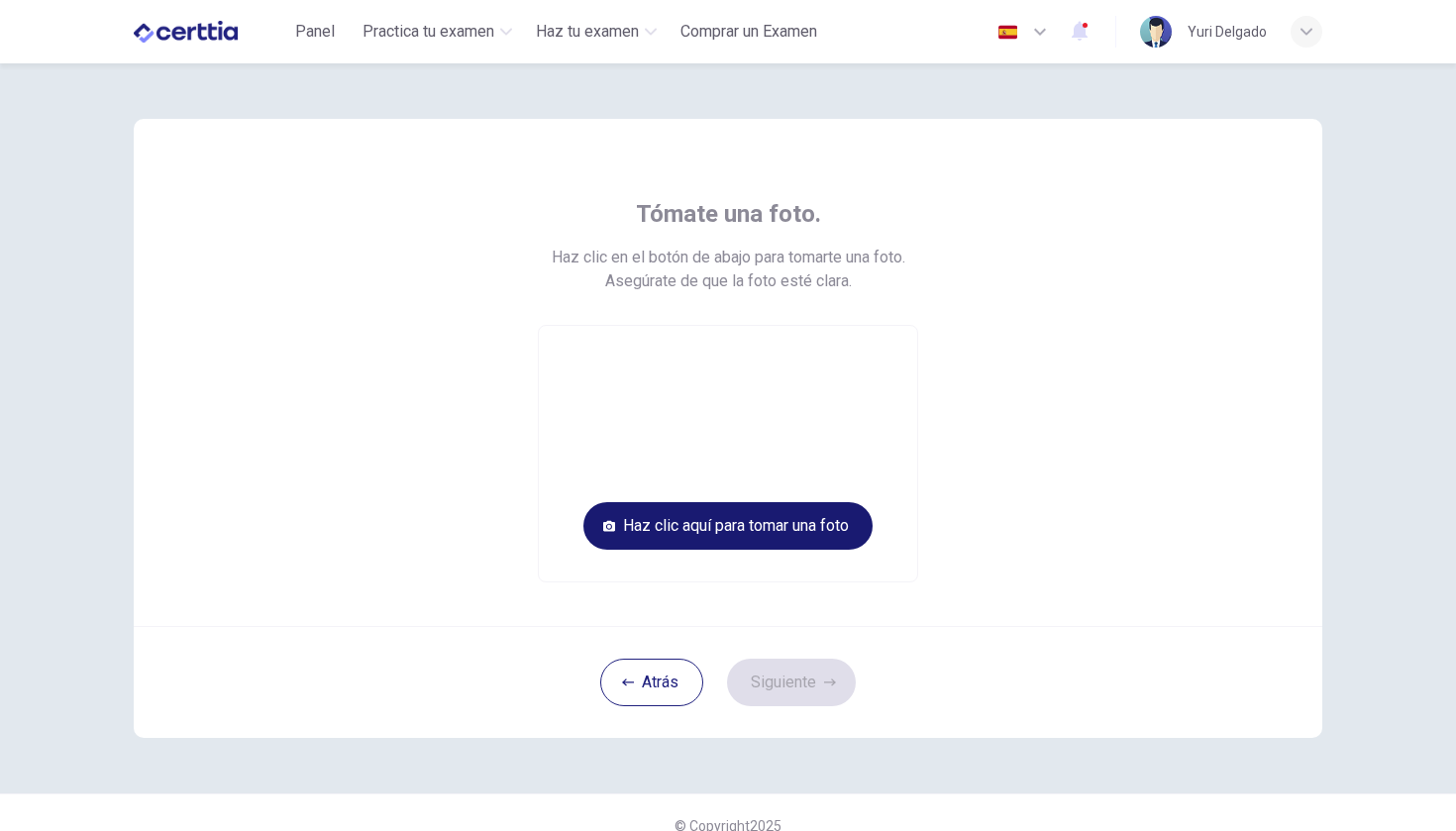 click on "Haz clic aquí para tomar una foto" at bounding box center [728, 526] 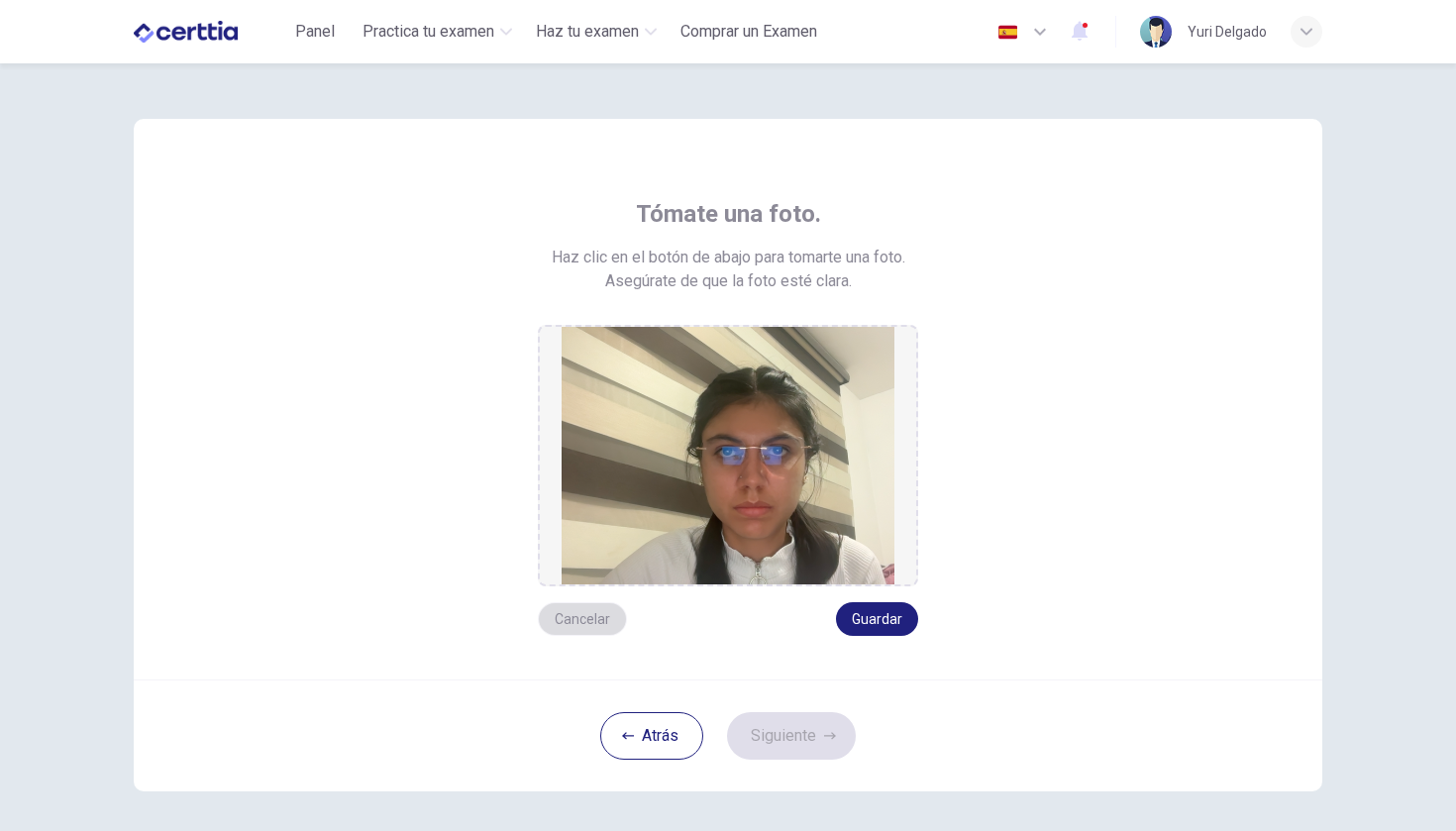 click on "Cancelar" at bounding box center (582, 619) 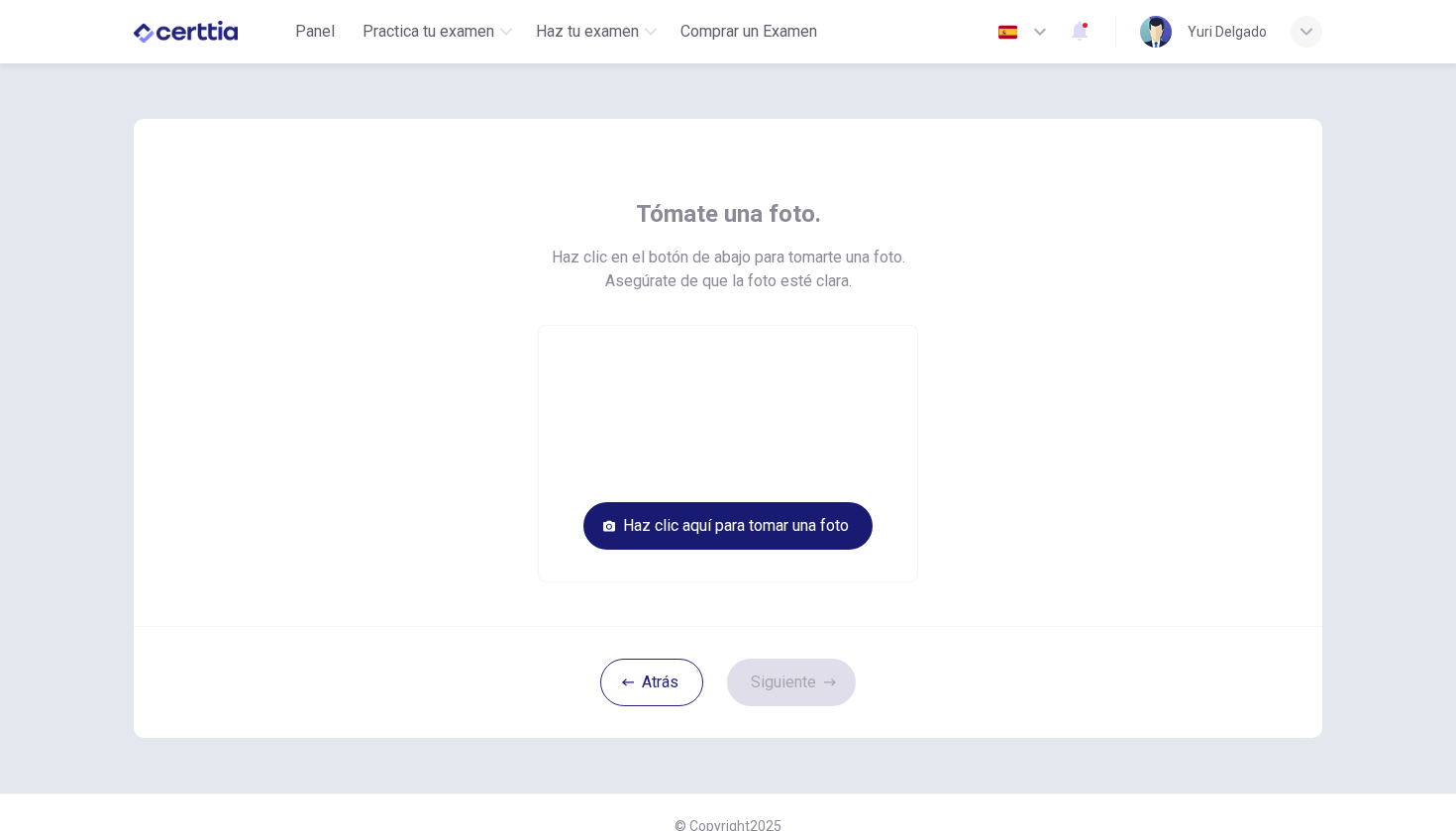 click on "Haz clic aquí para tomar una foto" at bounding box center (728, 526) 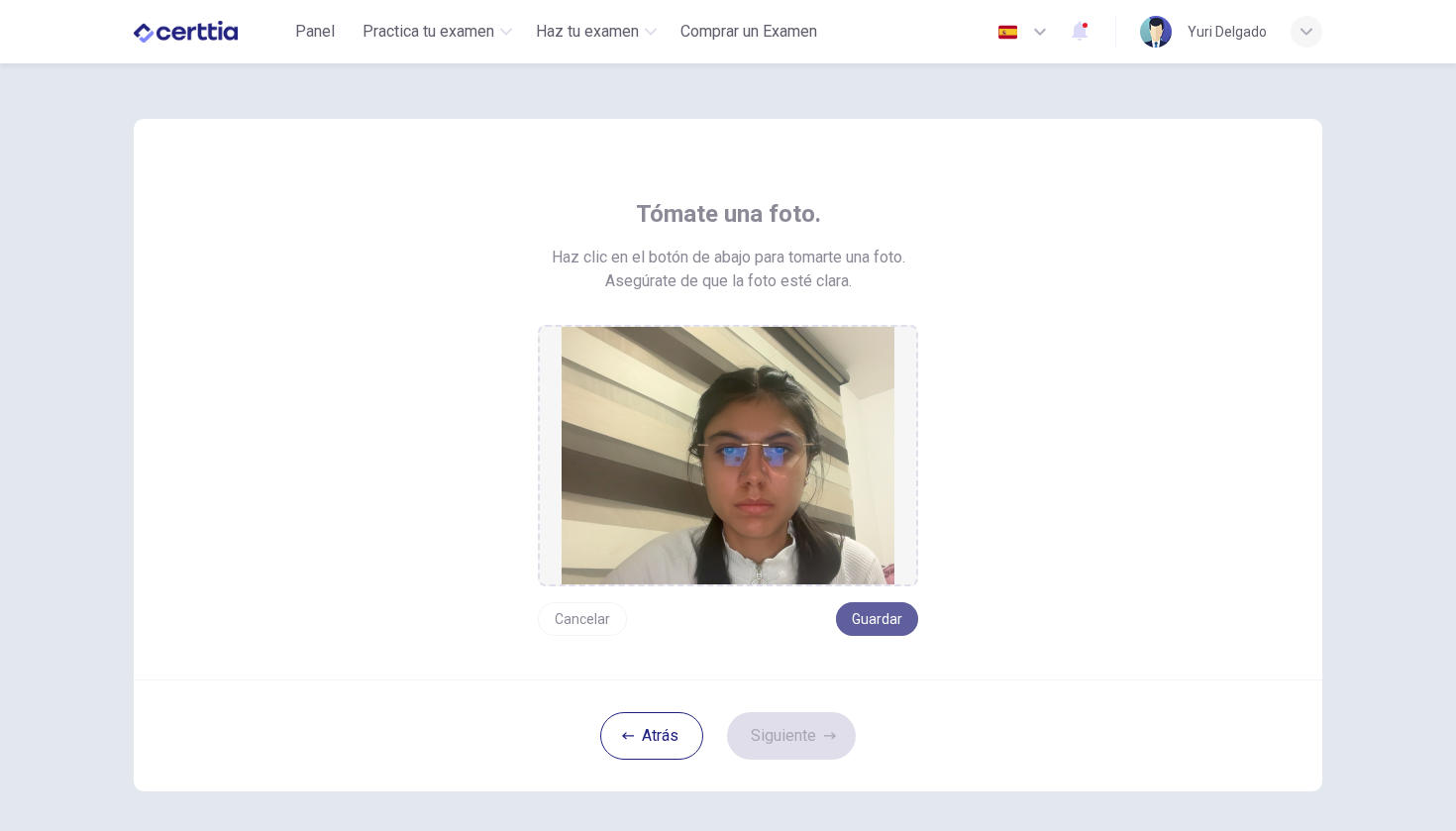 click on "Guardar" at bounding box center [877, 619] 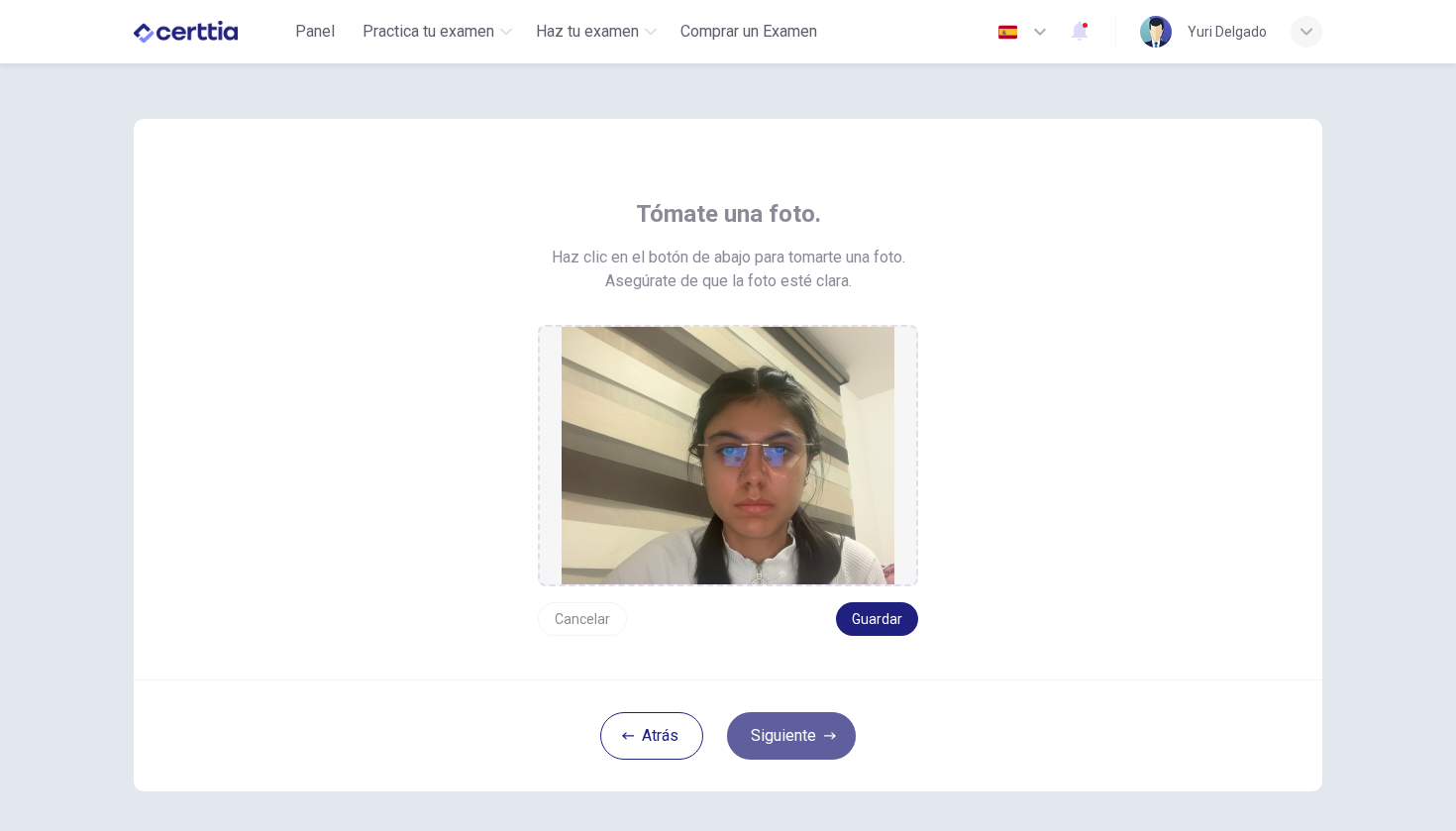 click on "Siguiente" at bounding box center (791, 736) 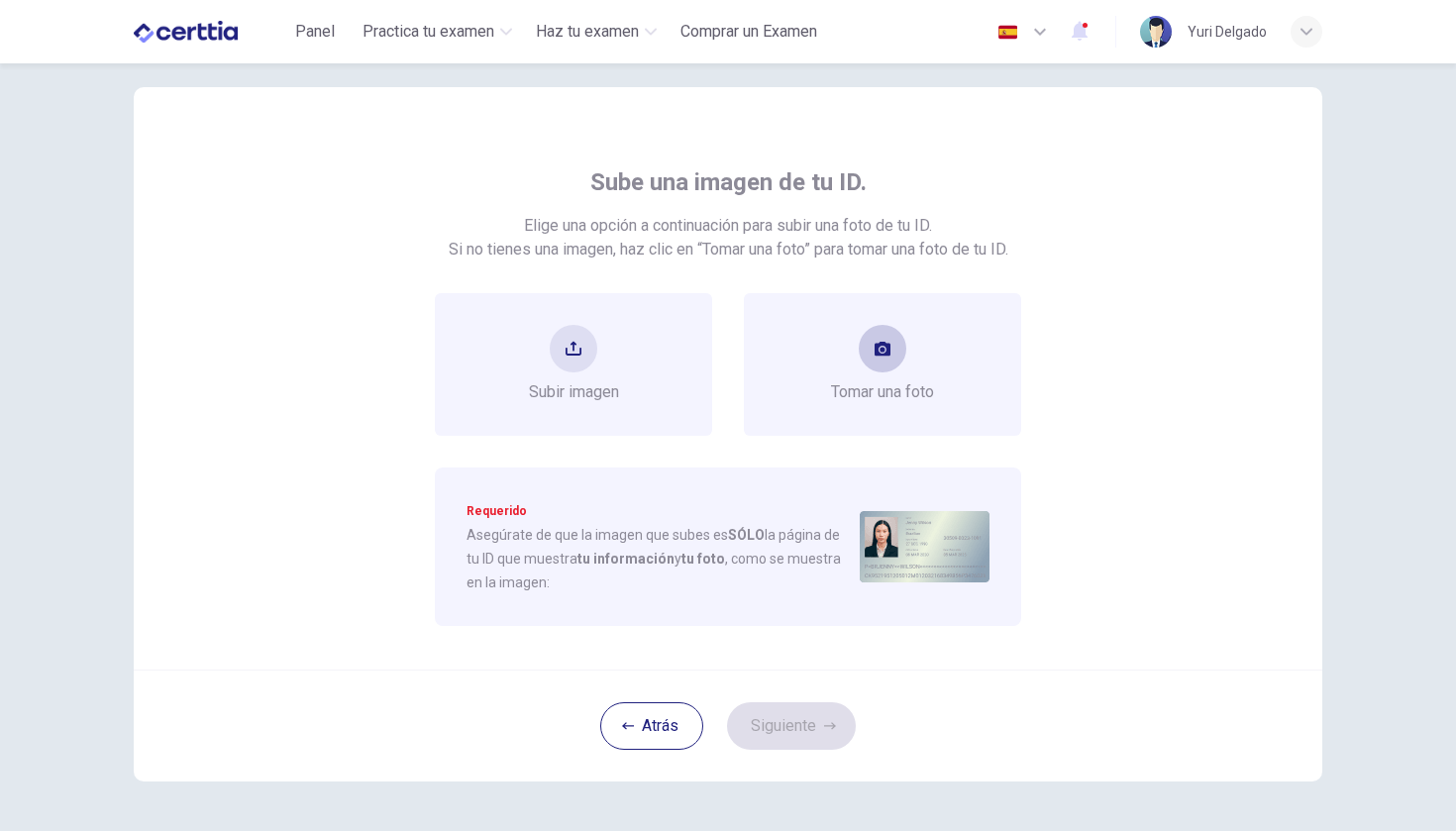 scroll, scrollTop: 35, scrollLeft: 0, axis: vertical 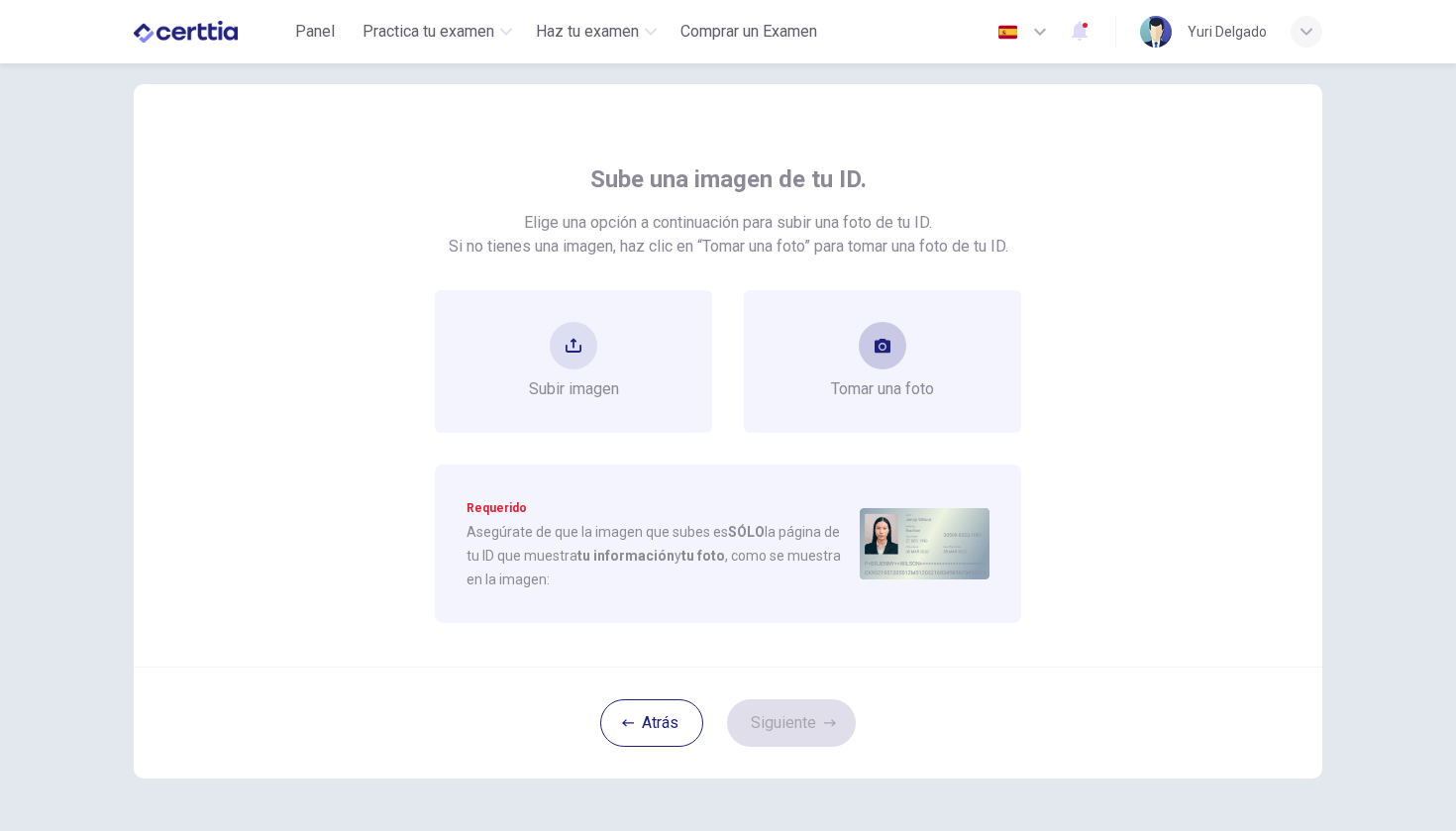 click on "Tomar una foto" at bounding box center [883, 362] 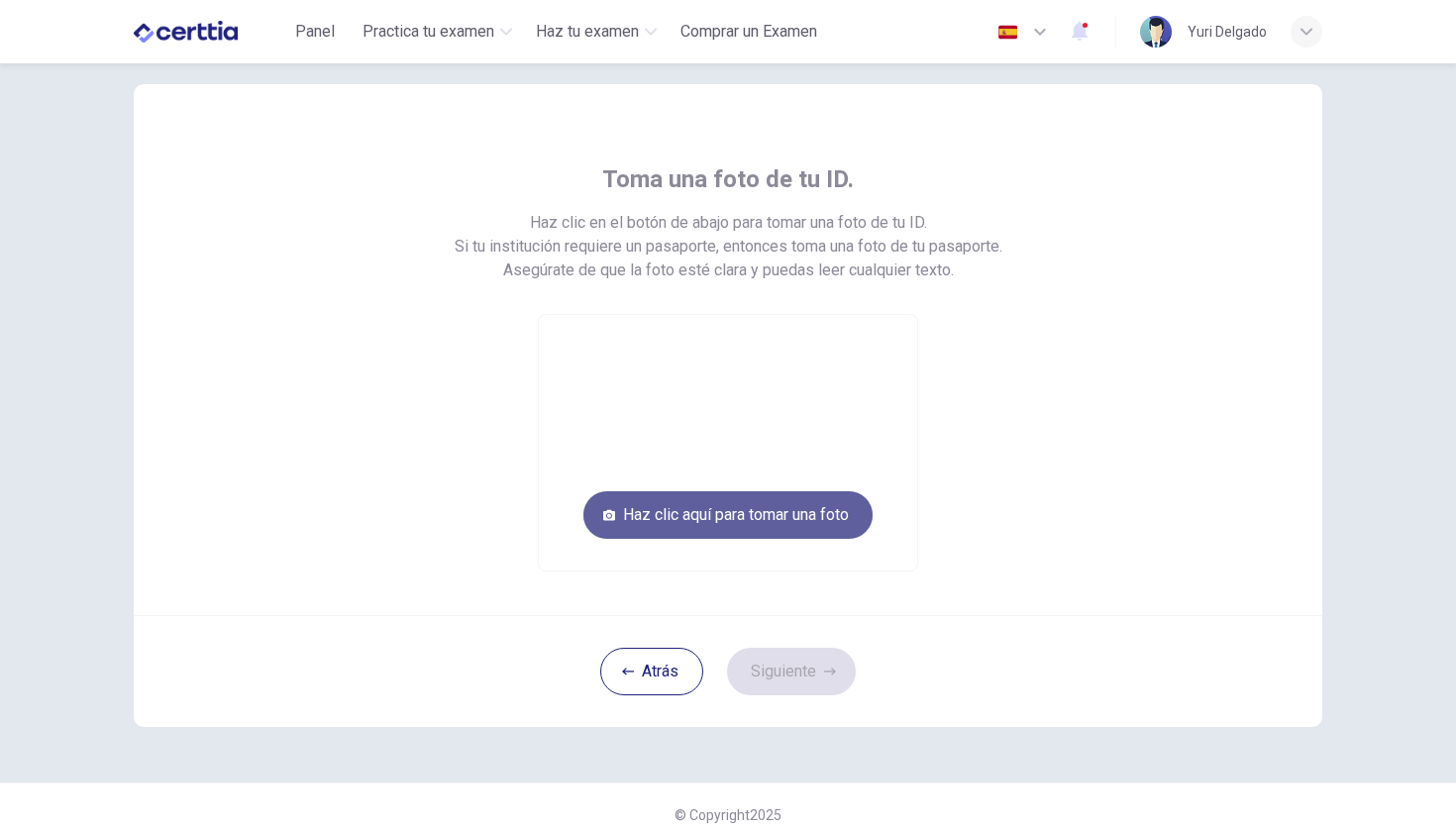 click on "Haz clic aquí para tomar una foto" at bounding box center (728, 515) 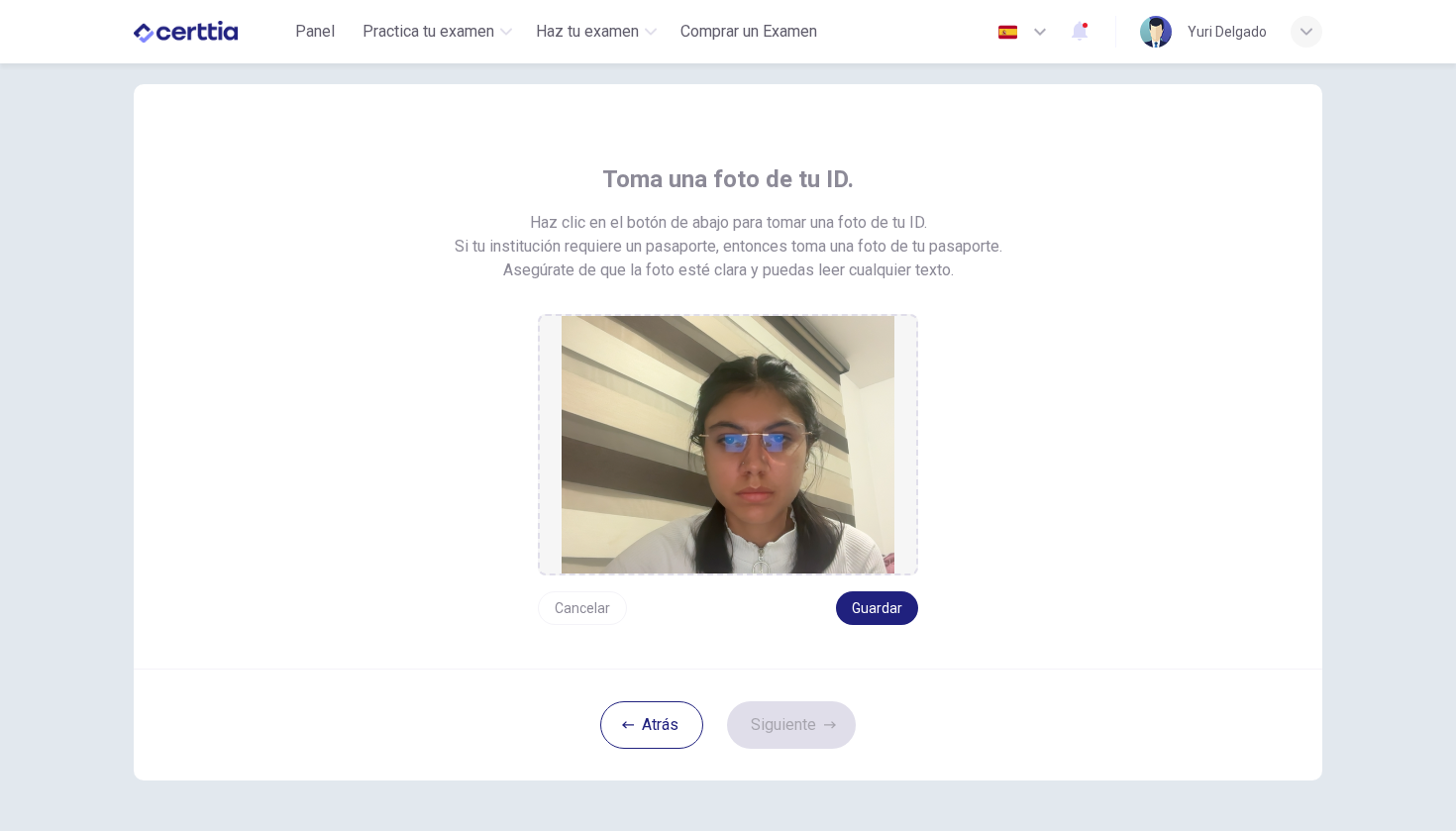 click on "Cancelar" at bounding box center [582, 608] 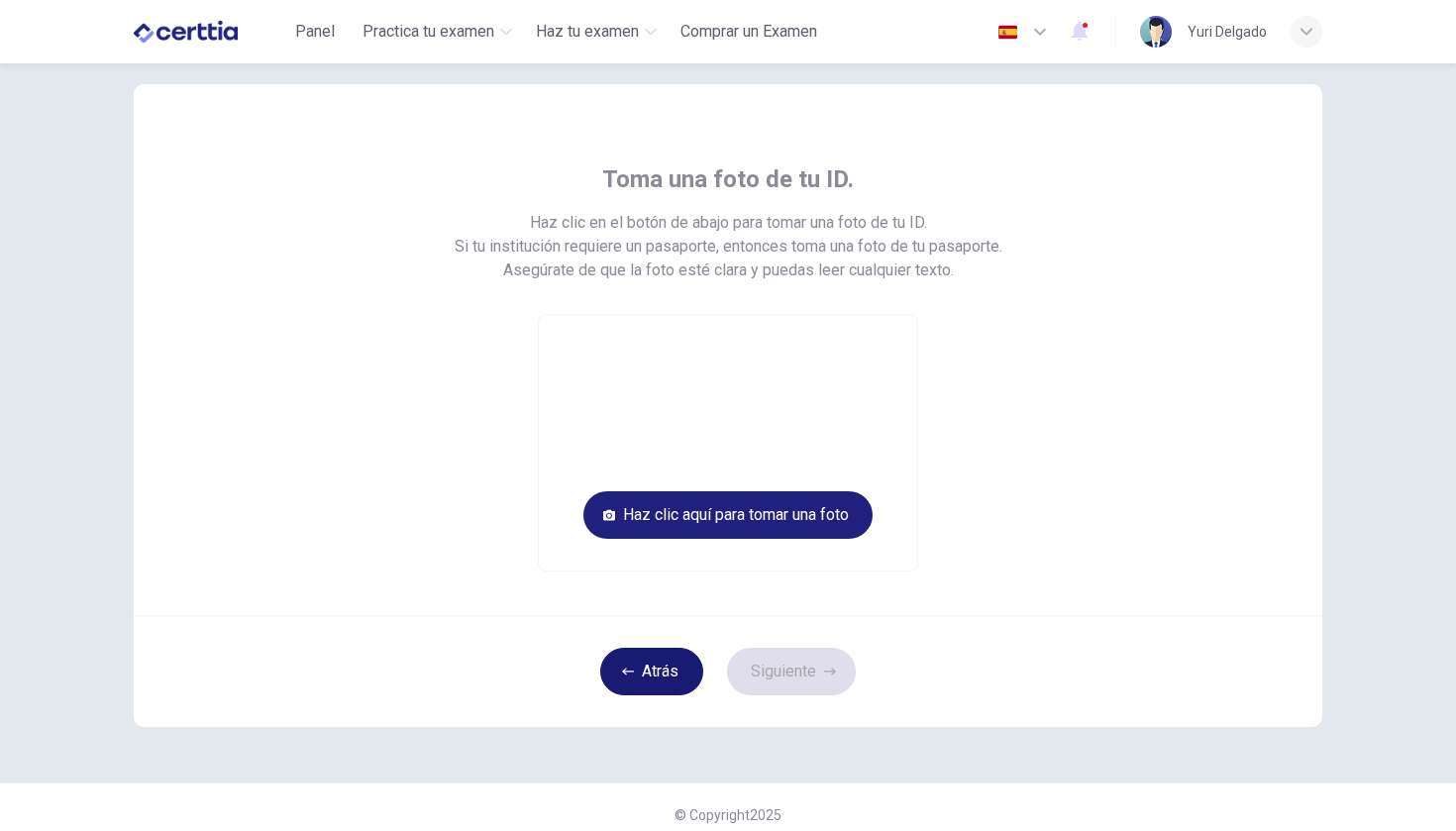 click at bounding box center (628, 672) 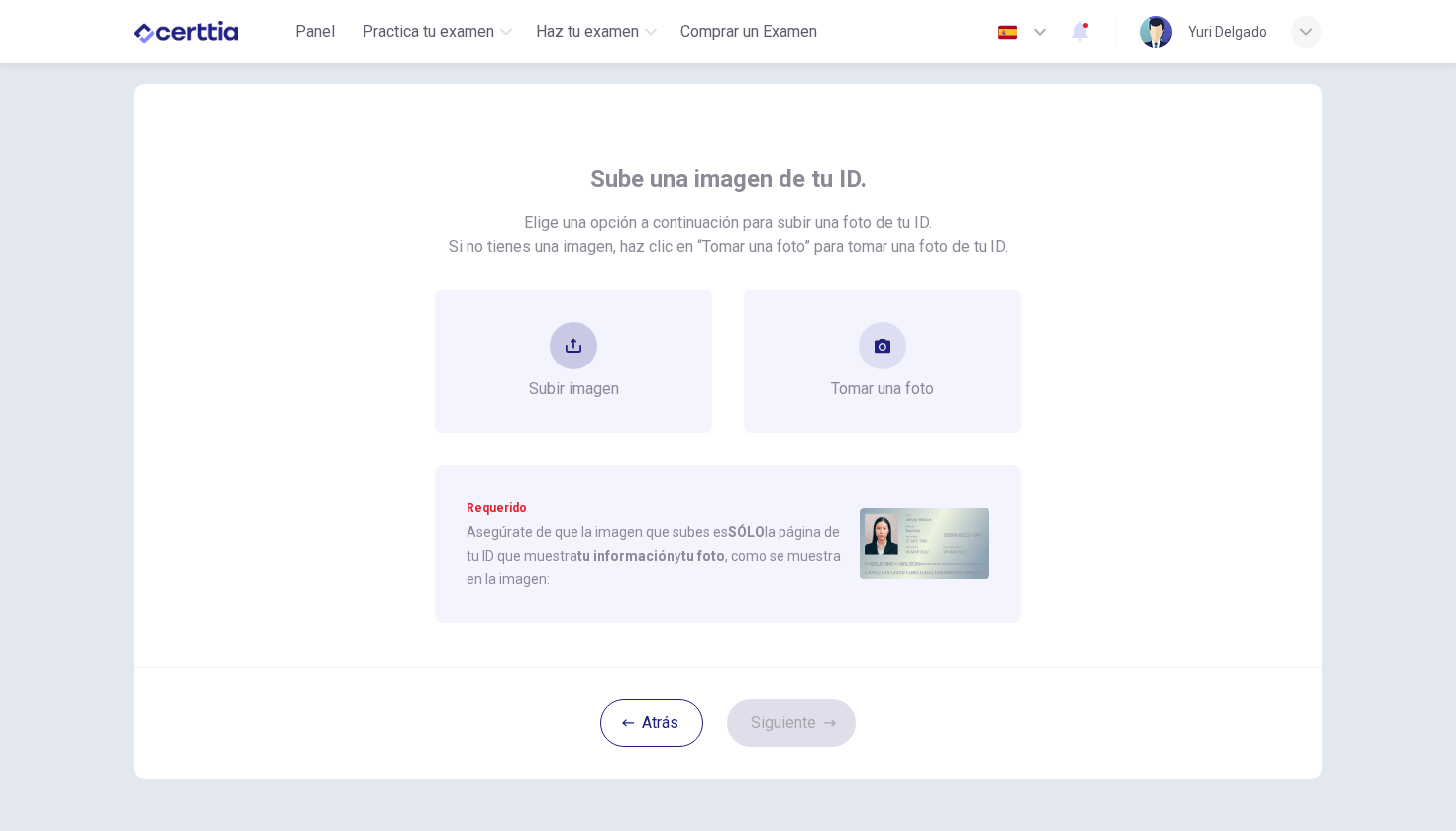click on "Subir imagen" at bounding box center (573, 362) 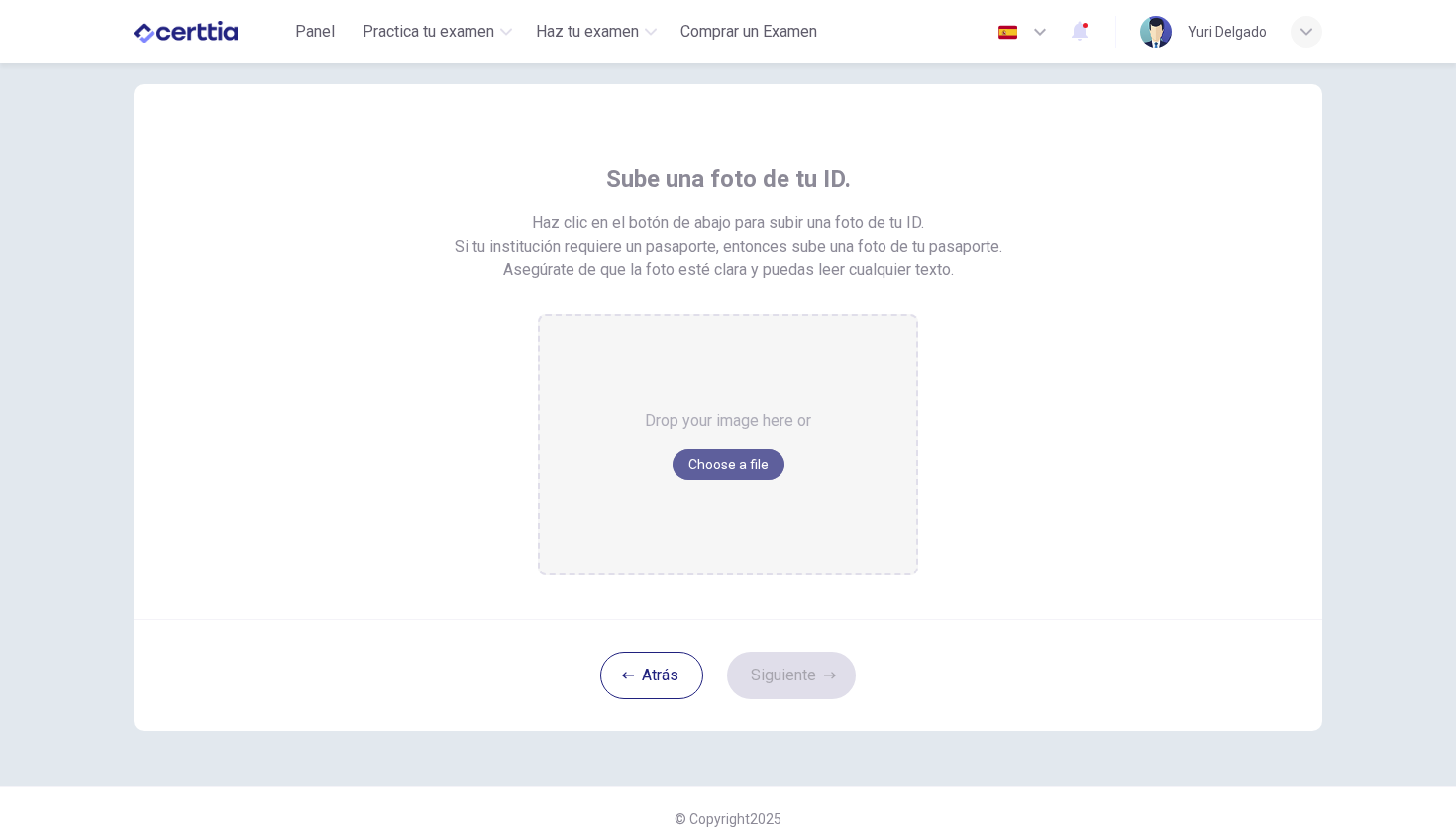 click on "Choose a file" at bounding box center (728, 465) 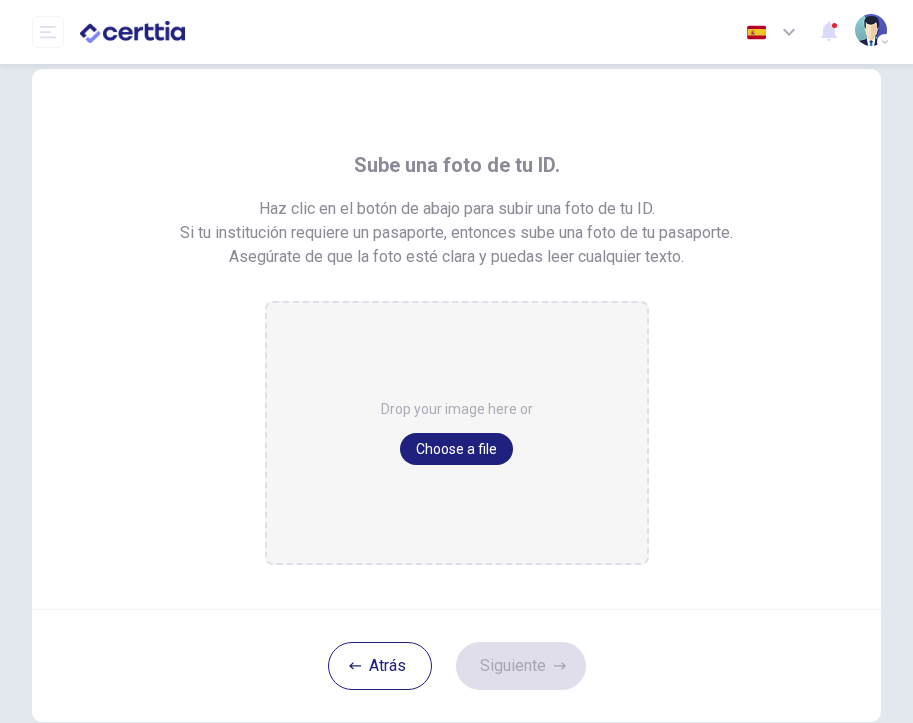 click on "Drop your image here or Choose a file" at bounding box center (457, 433) 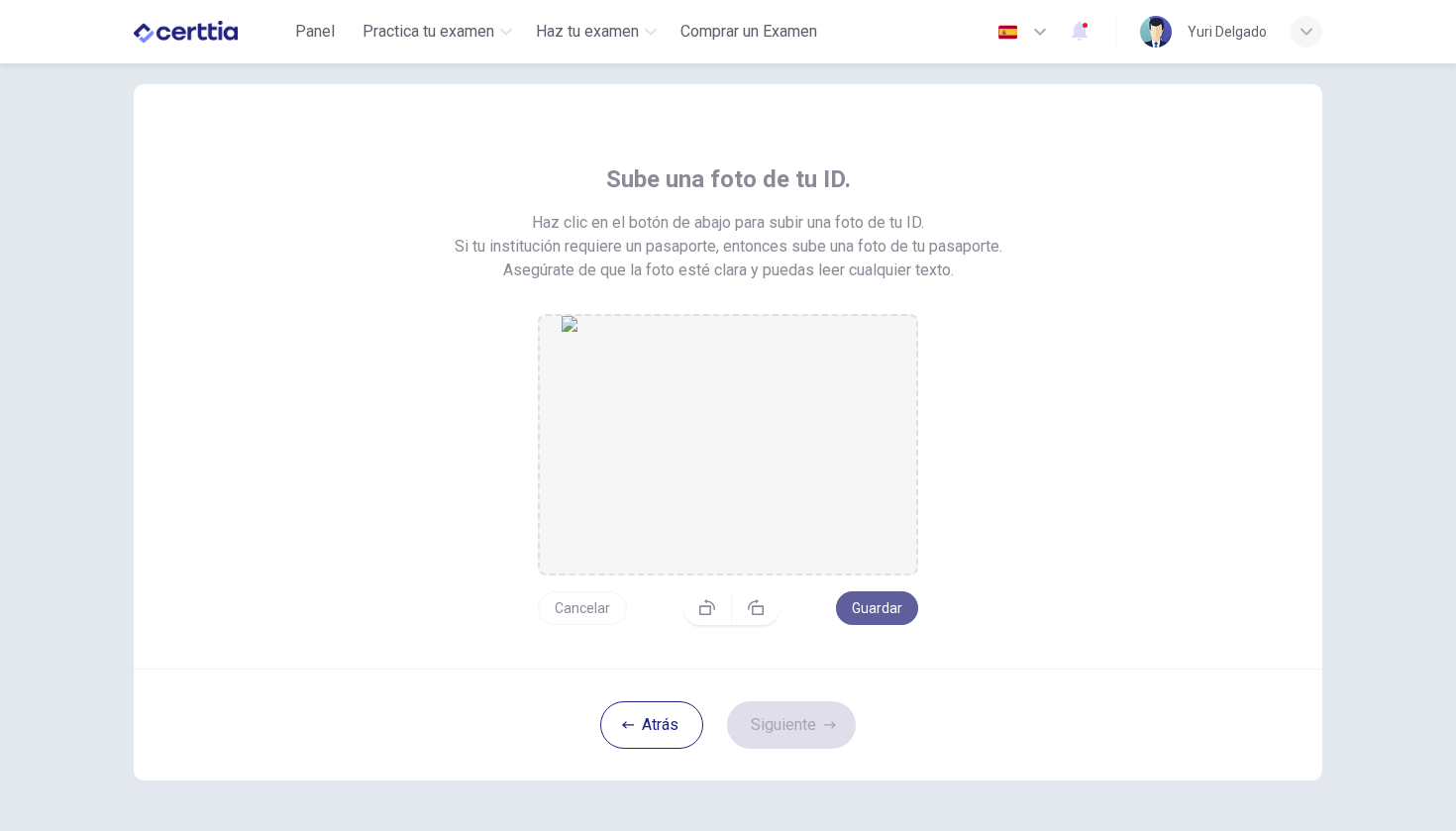 click on "Guardar" at bounding box center [877, 608] 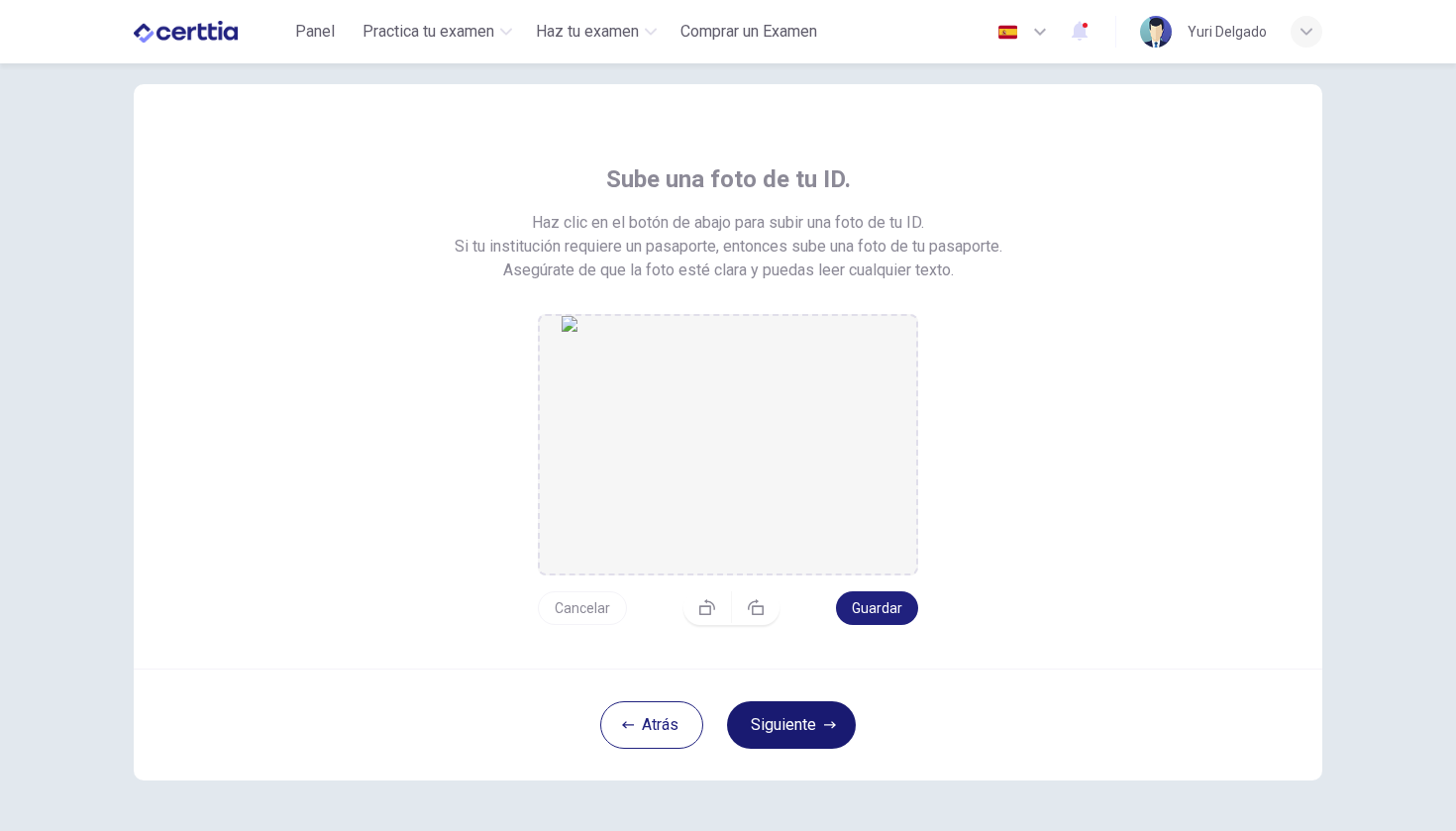 click on "Siguiente" at bounding box center [791, 725] 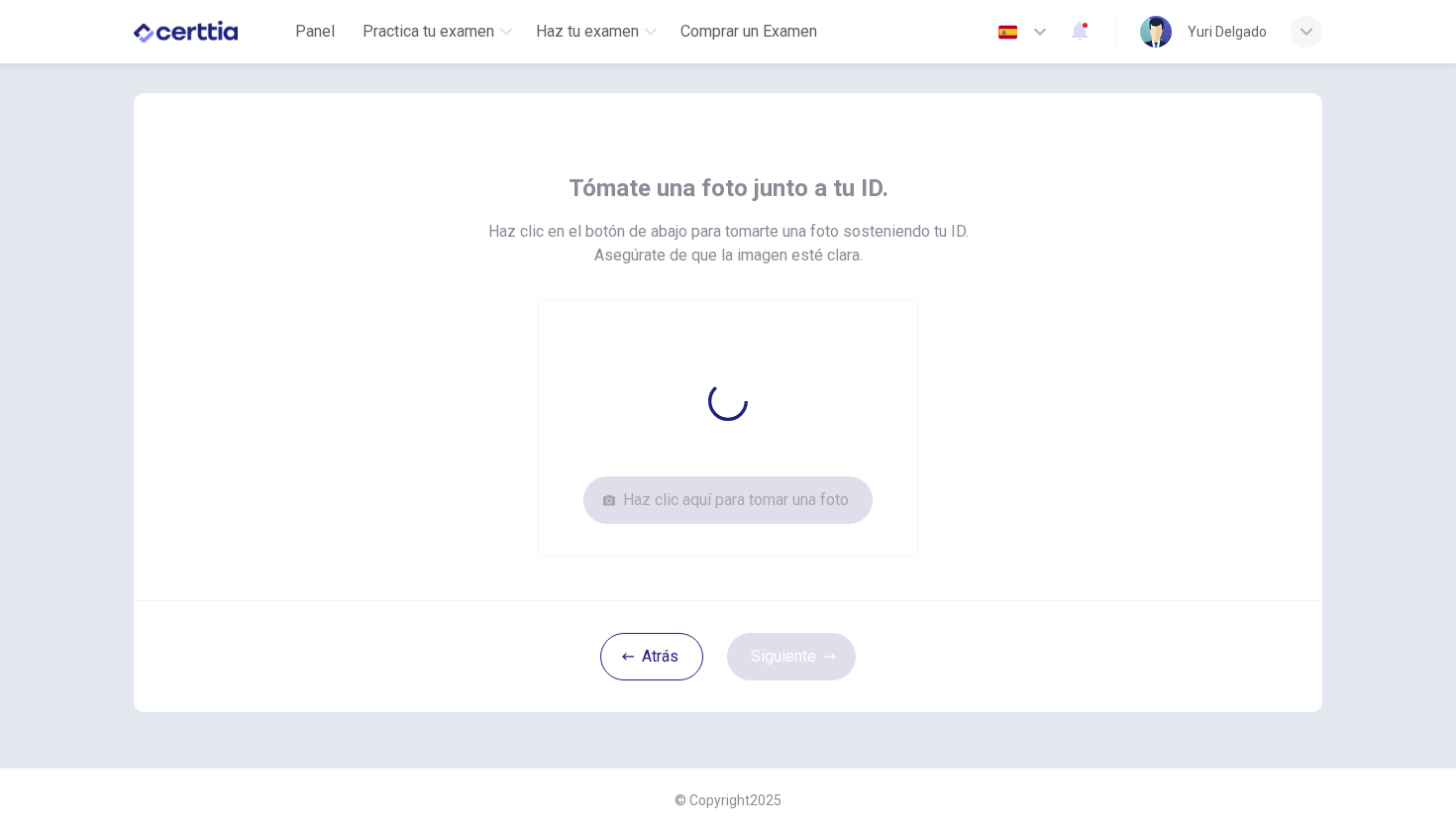 scroll, scrollTop: 26, scrollLeft: 0, axis: vertical 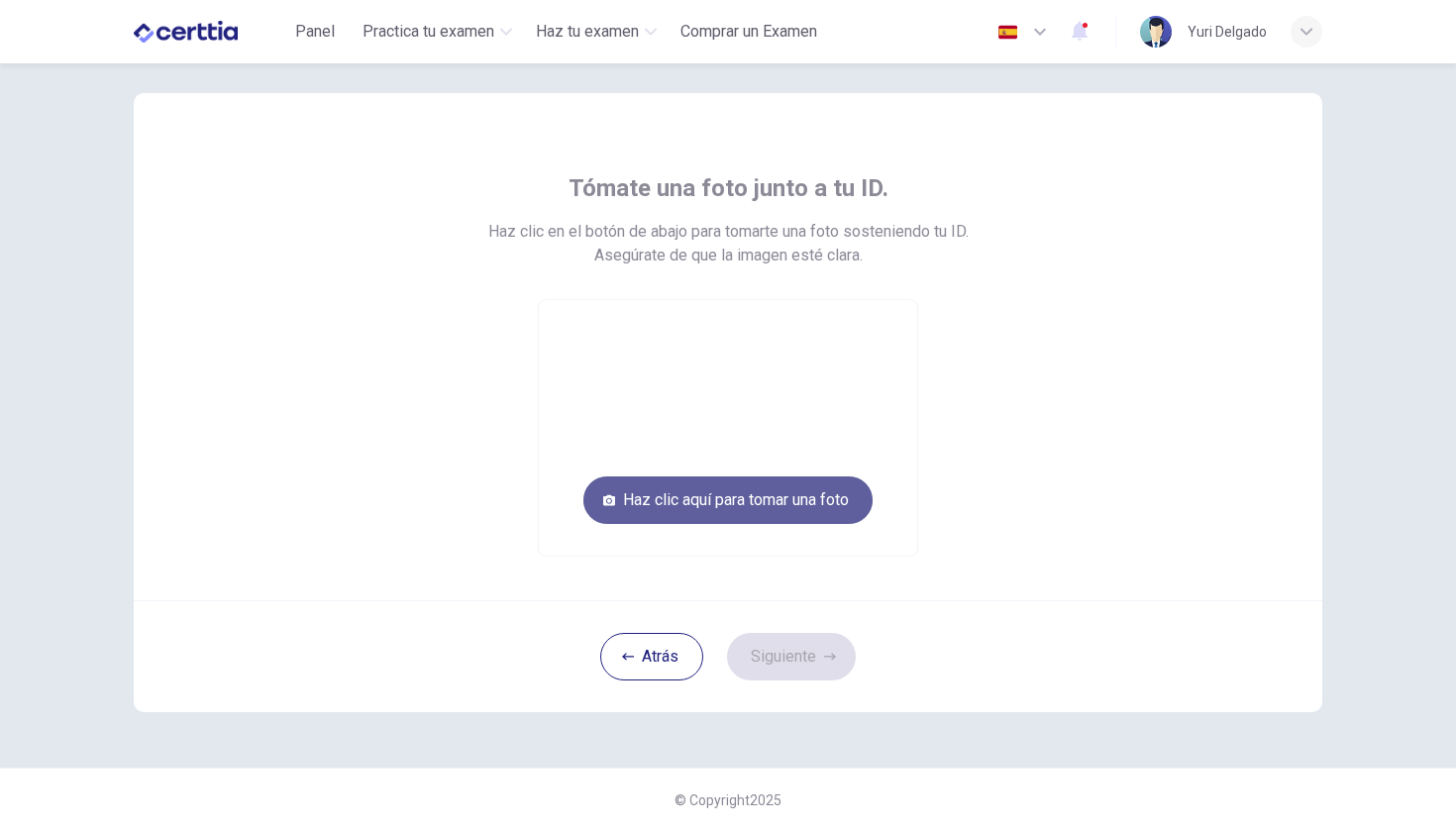 click on "Haz clic aquí para tomar una foto" at bounding box center [728, 500] 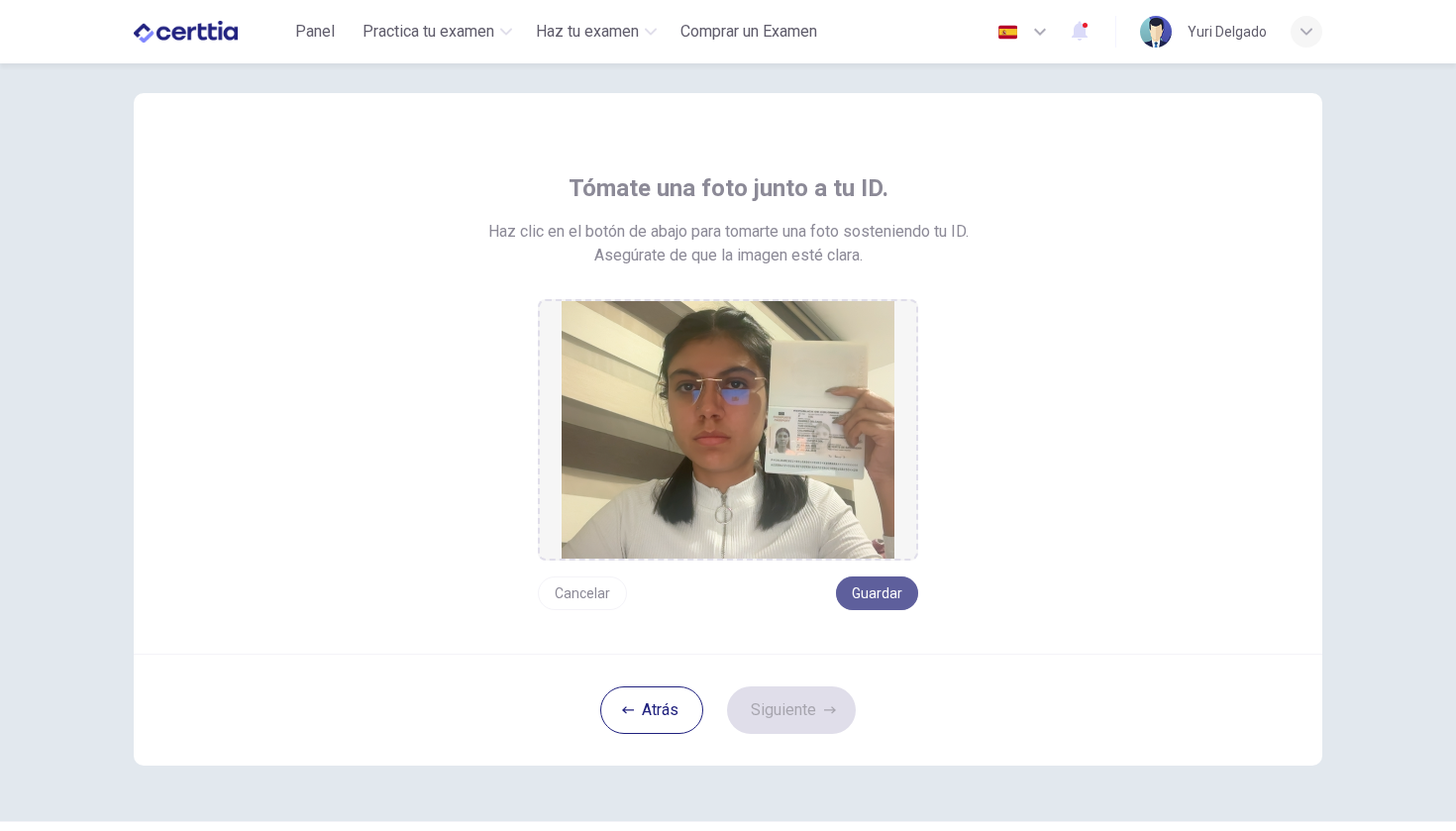 click on "Guardar" at bounding box center (877, 593) 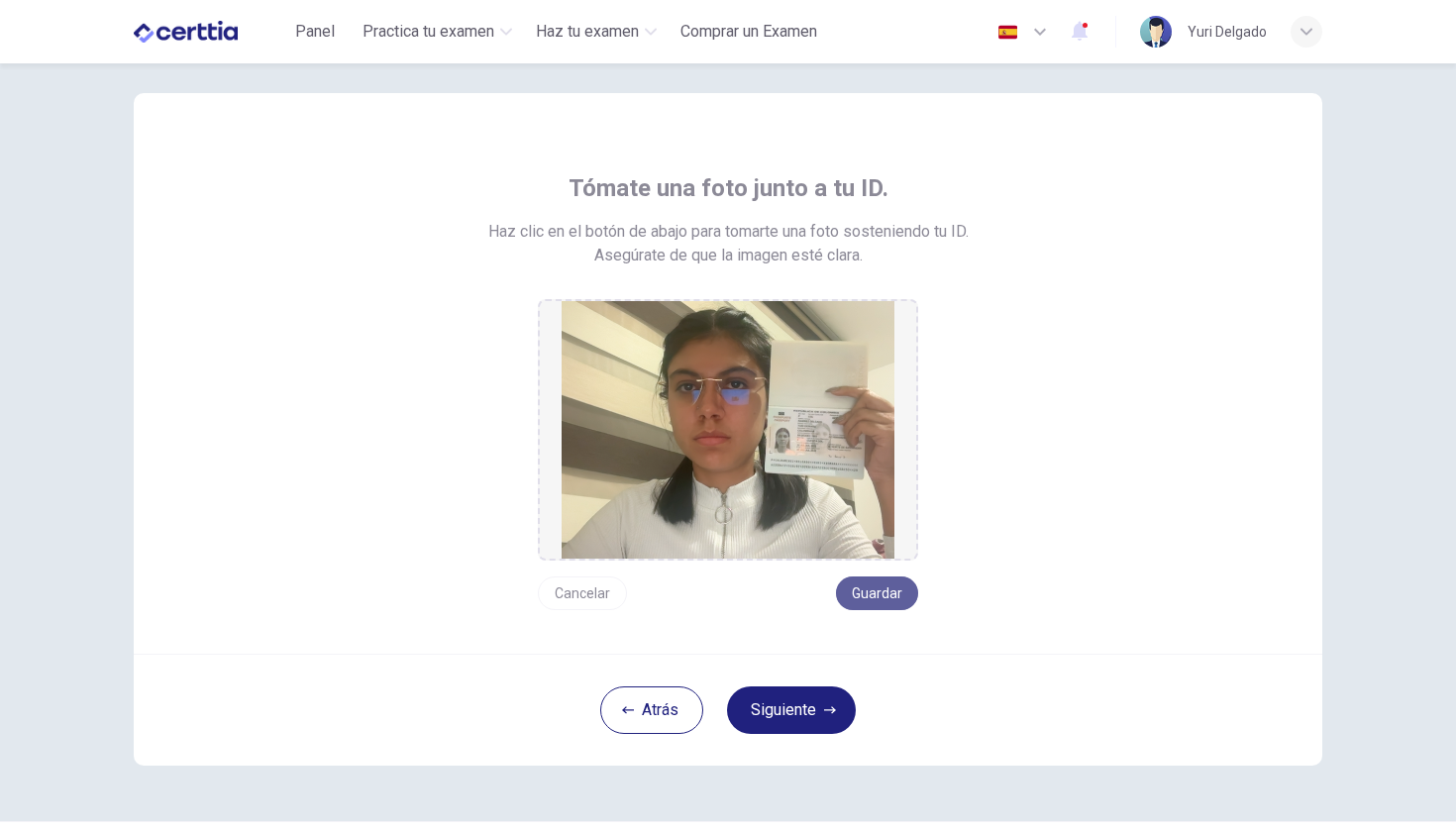 click on "Guardar" at bounding box center (877, 593) 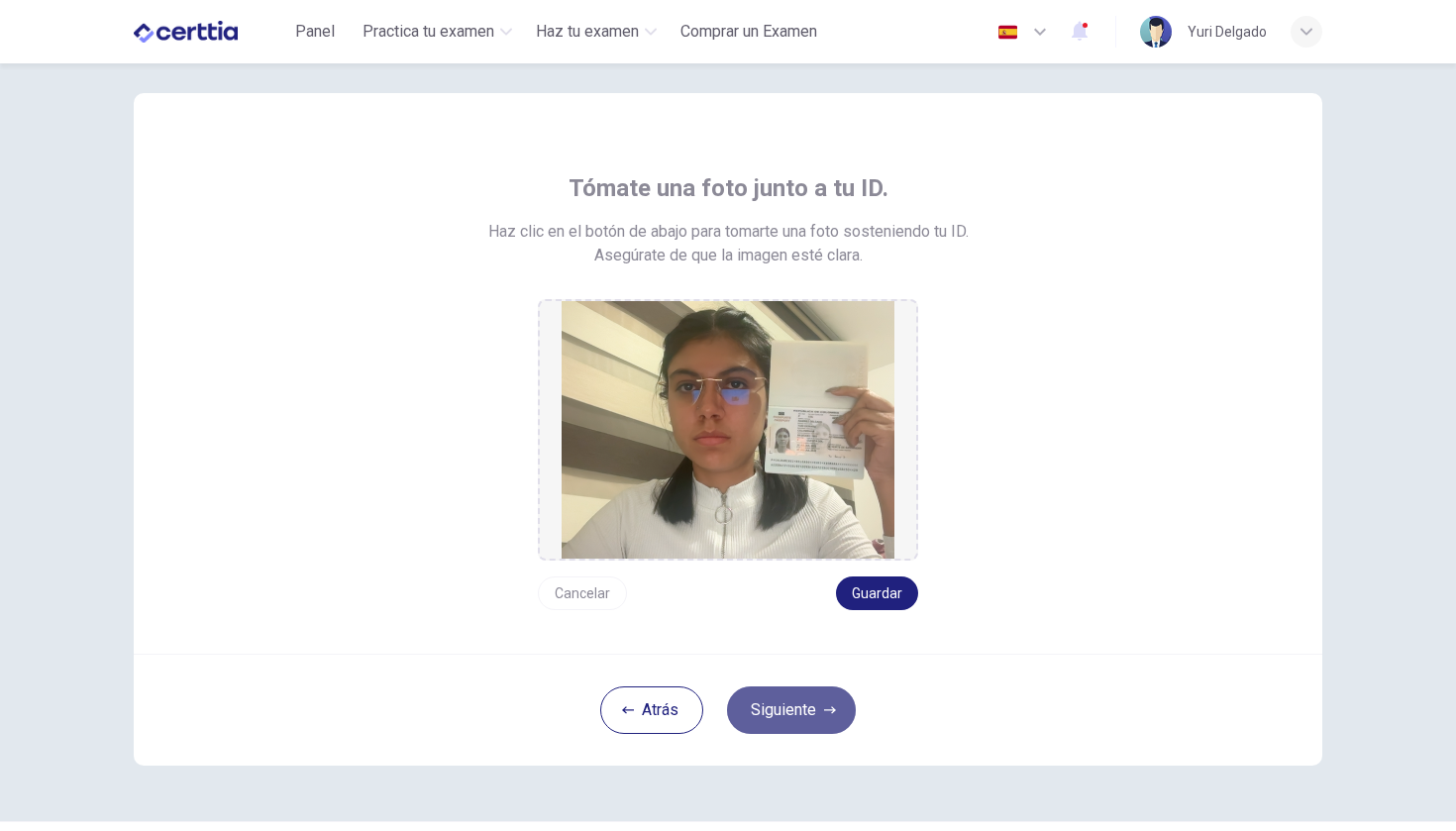 click on "Siguiente" at bounding box center (791, 710) 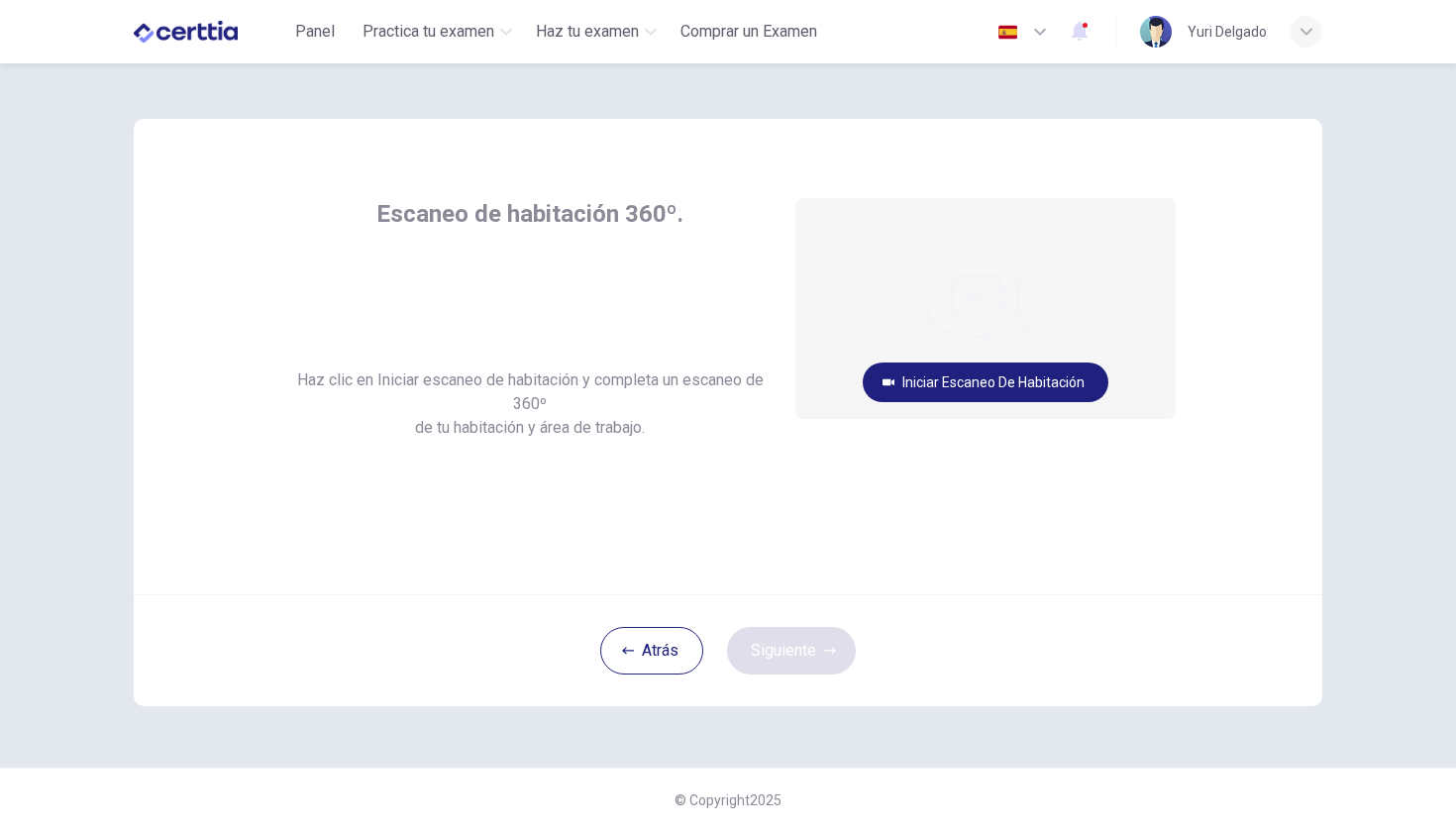 scroll, scrollTop: 0, scrollLeft: 0, axis: both 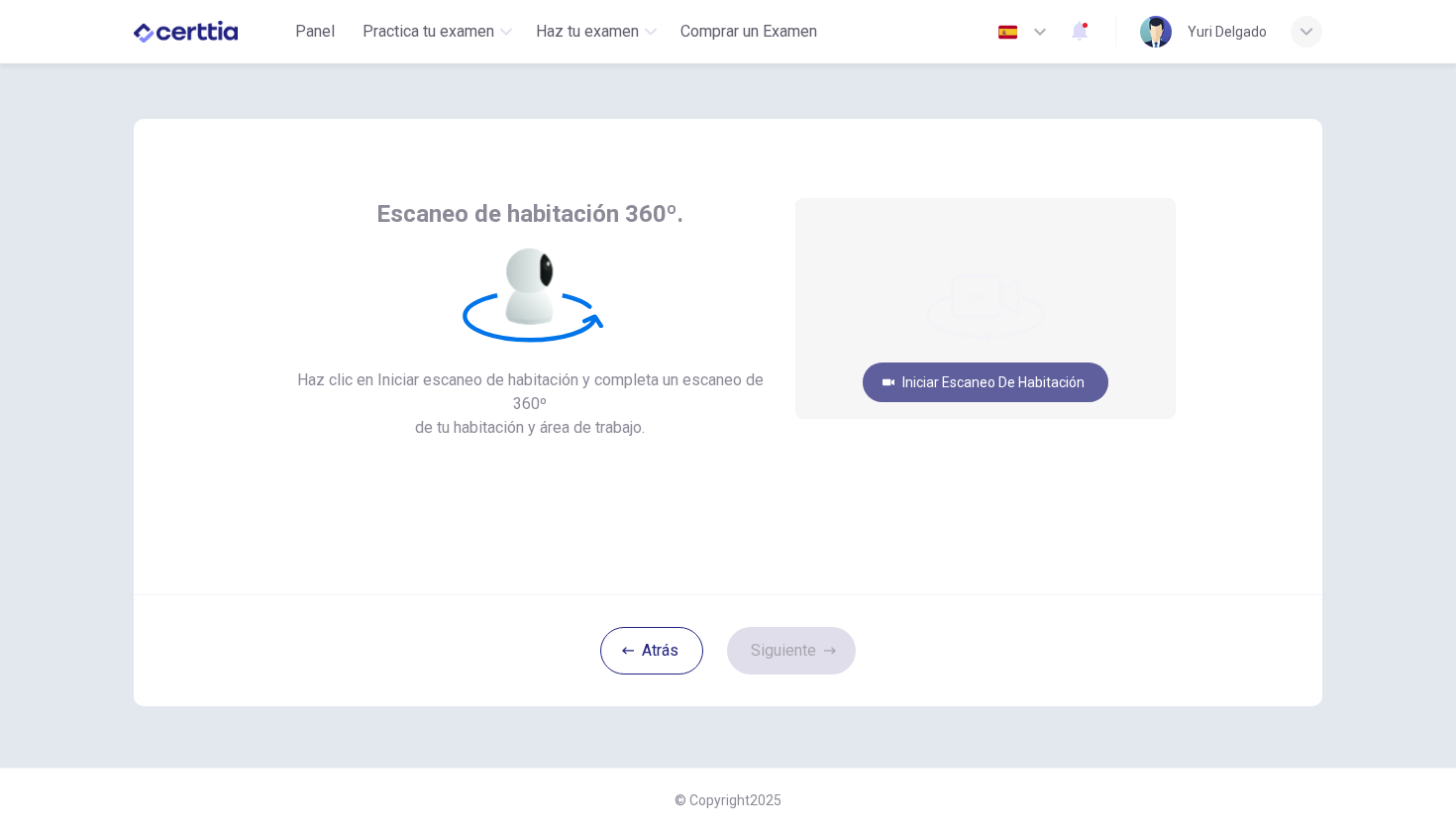 click on "Iniciar escaneo de habitación" at bounding box center [986, 382] 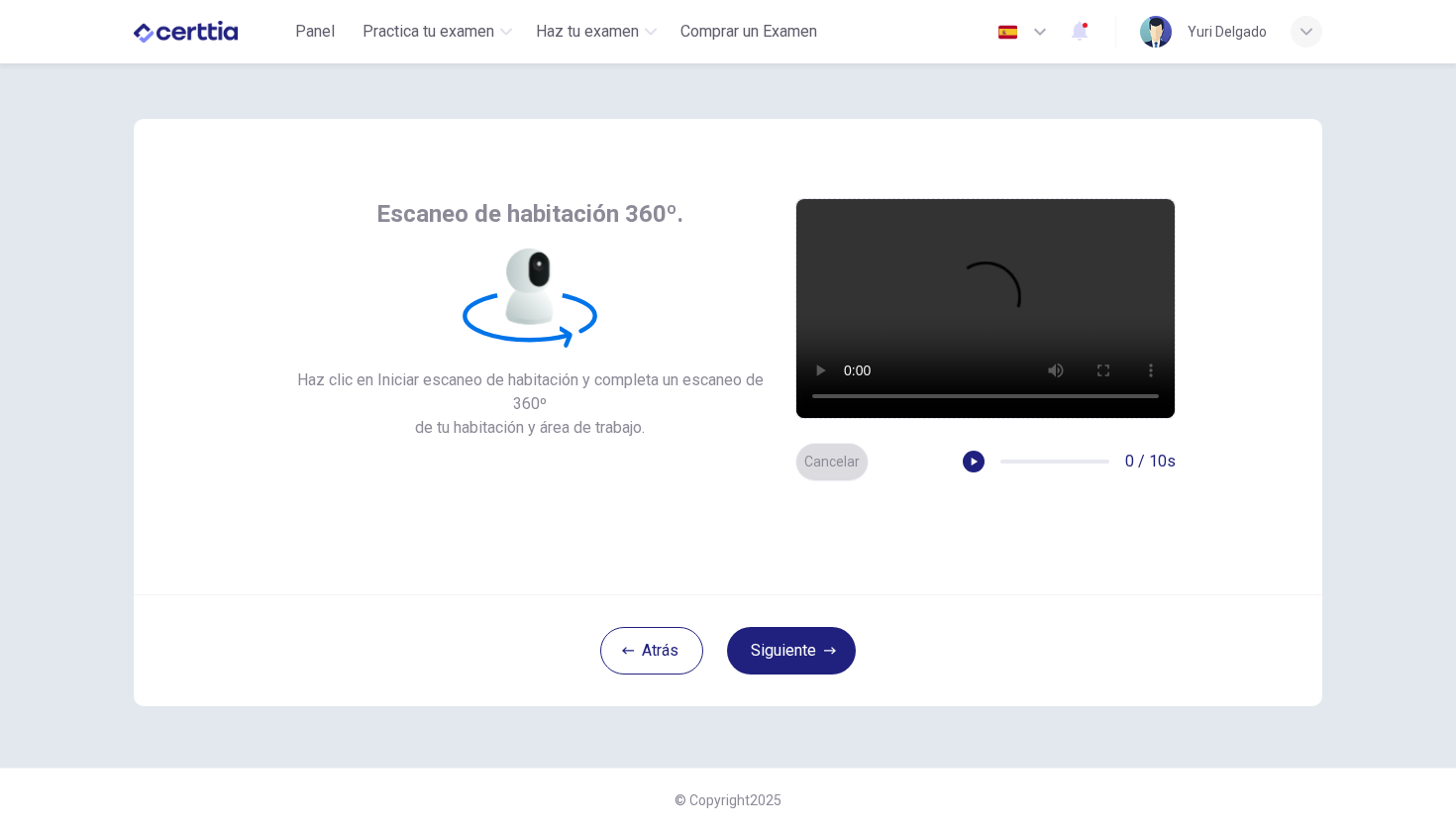 click on "Cancelar" at bounding box center (832, 462) 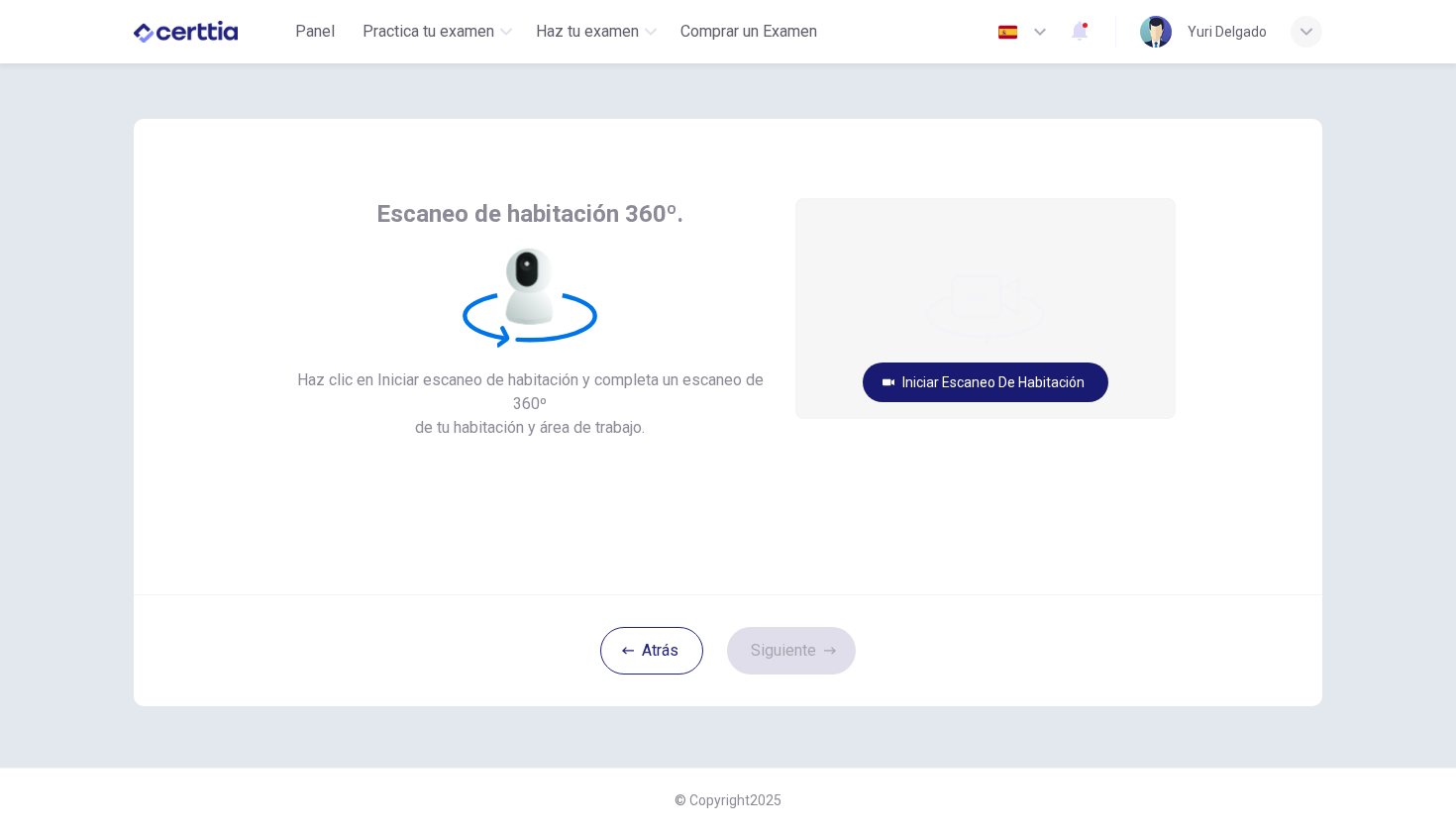 click on "Iniciar escaneo de habitación" at bounding box center (986, 382) 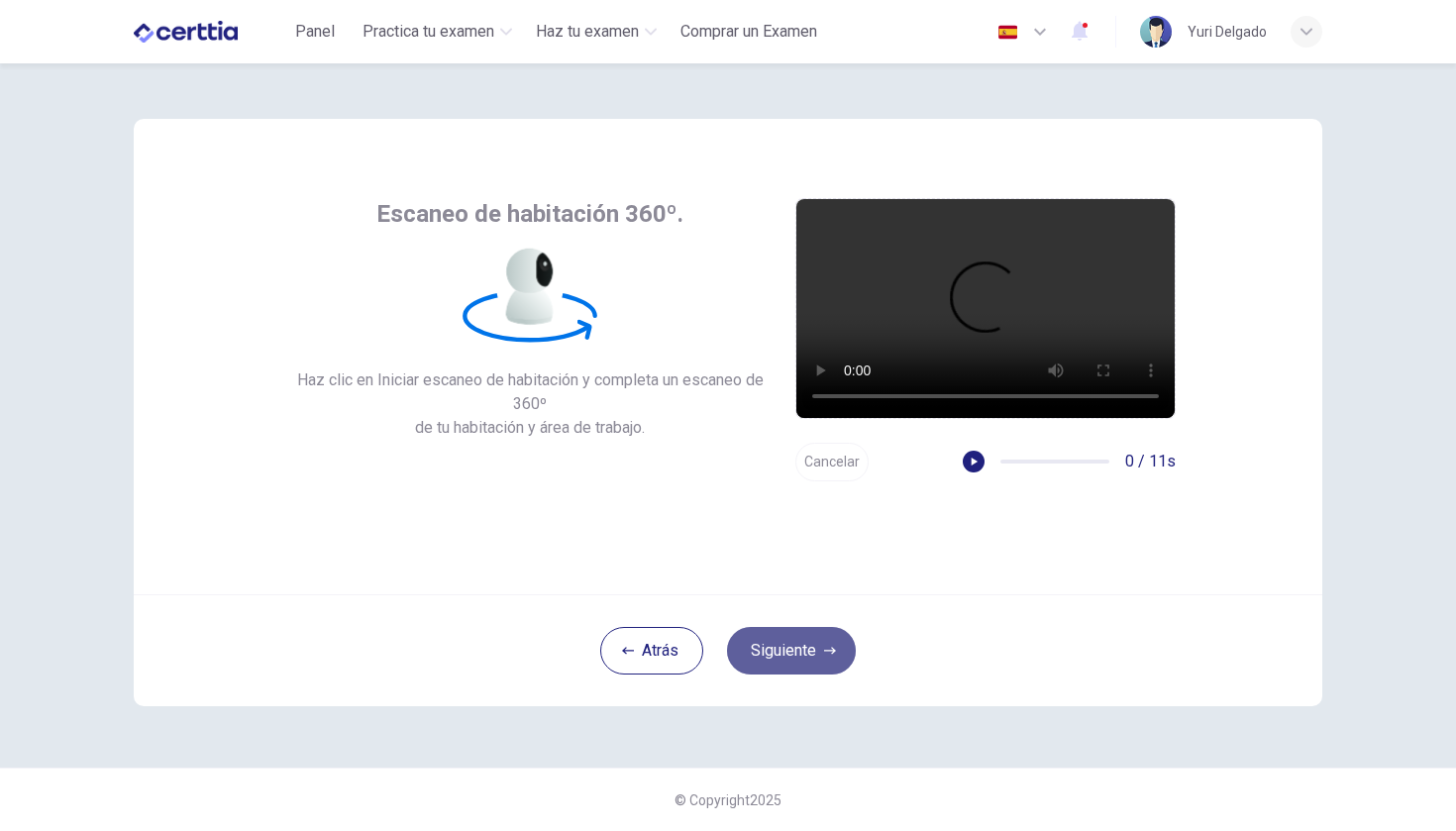 click on "Siguiente" at bounding box center (791, 651) 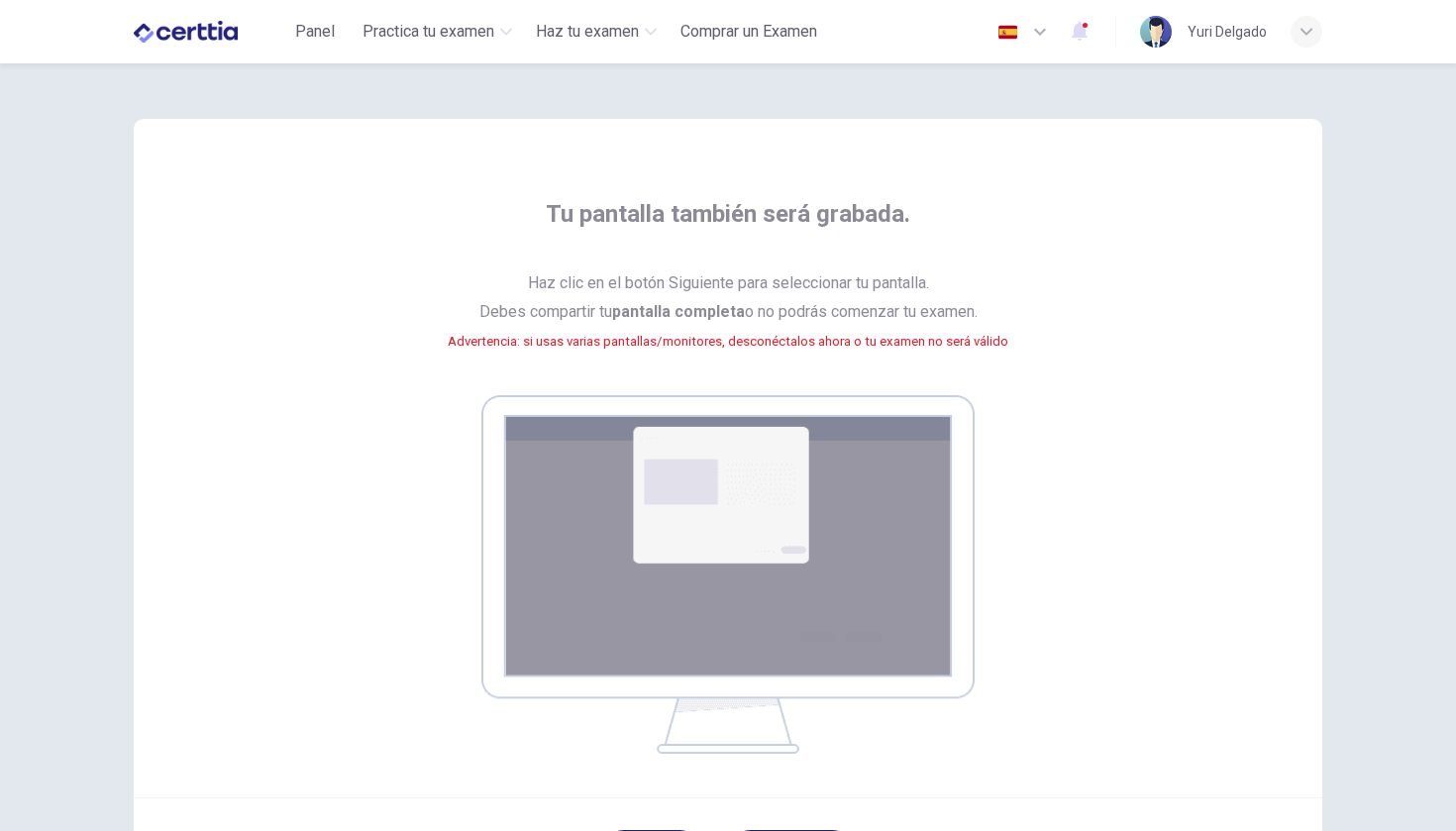 click on "Advertencia: si usas varias pantallas/monitores, desconéctalos ahora o tu examen no será válido" at bounding box center (728, 341) 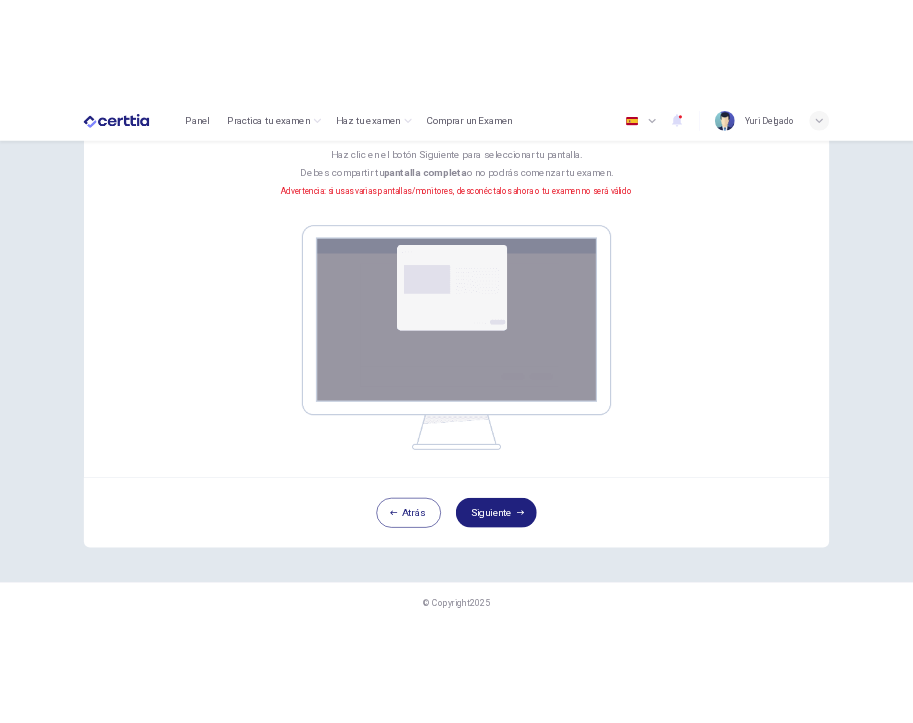 scroll, scrollTop: 197, scrollLeft: 0, axis: vertical 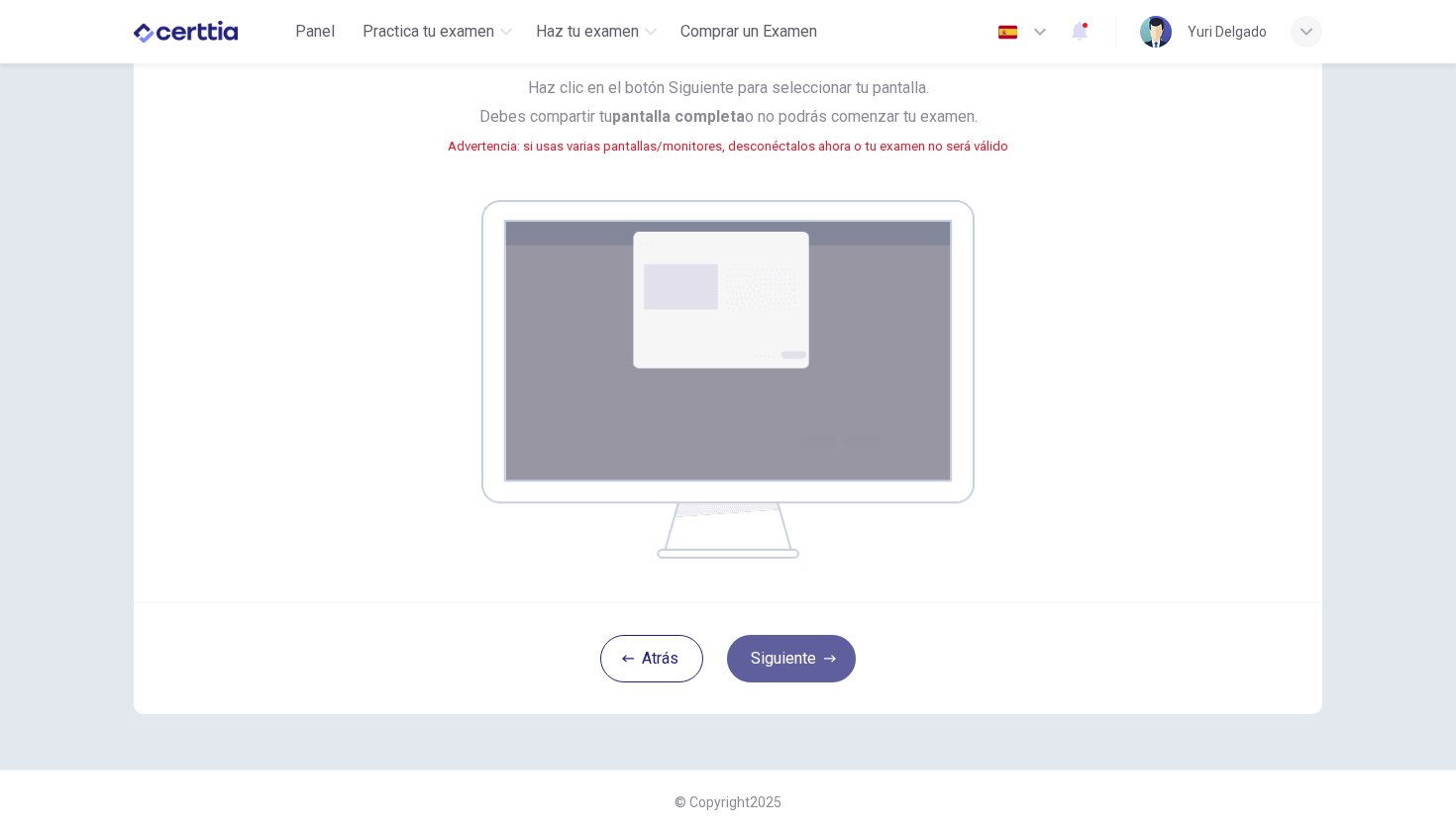 click on "Siguiente" at bounding box center (791, 659) 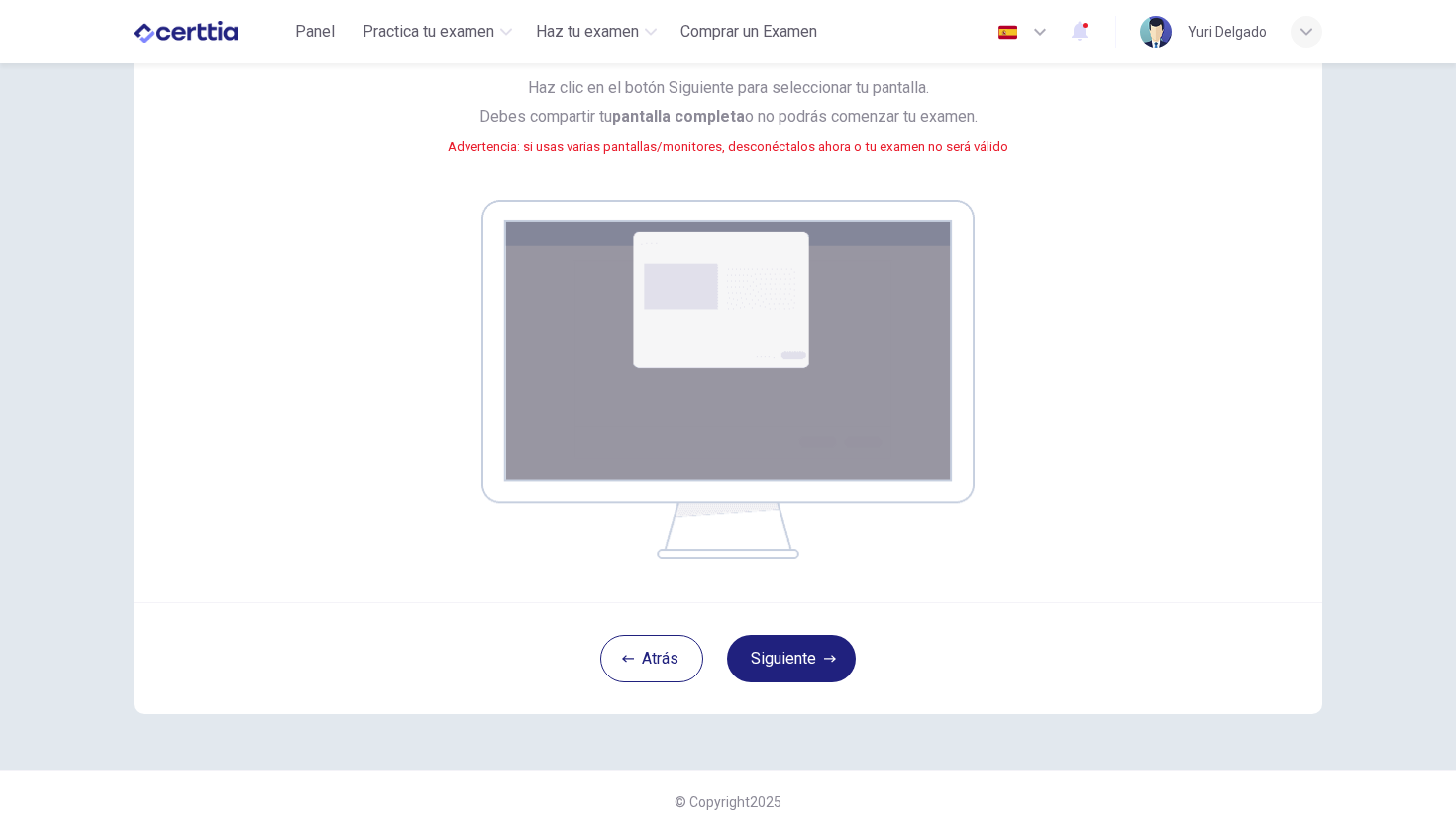 type 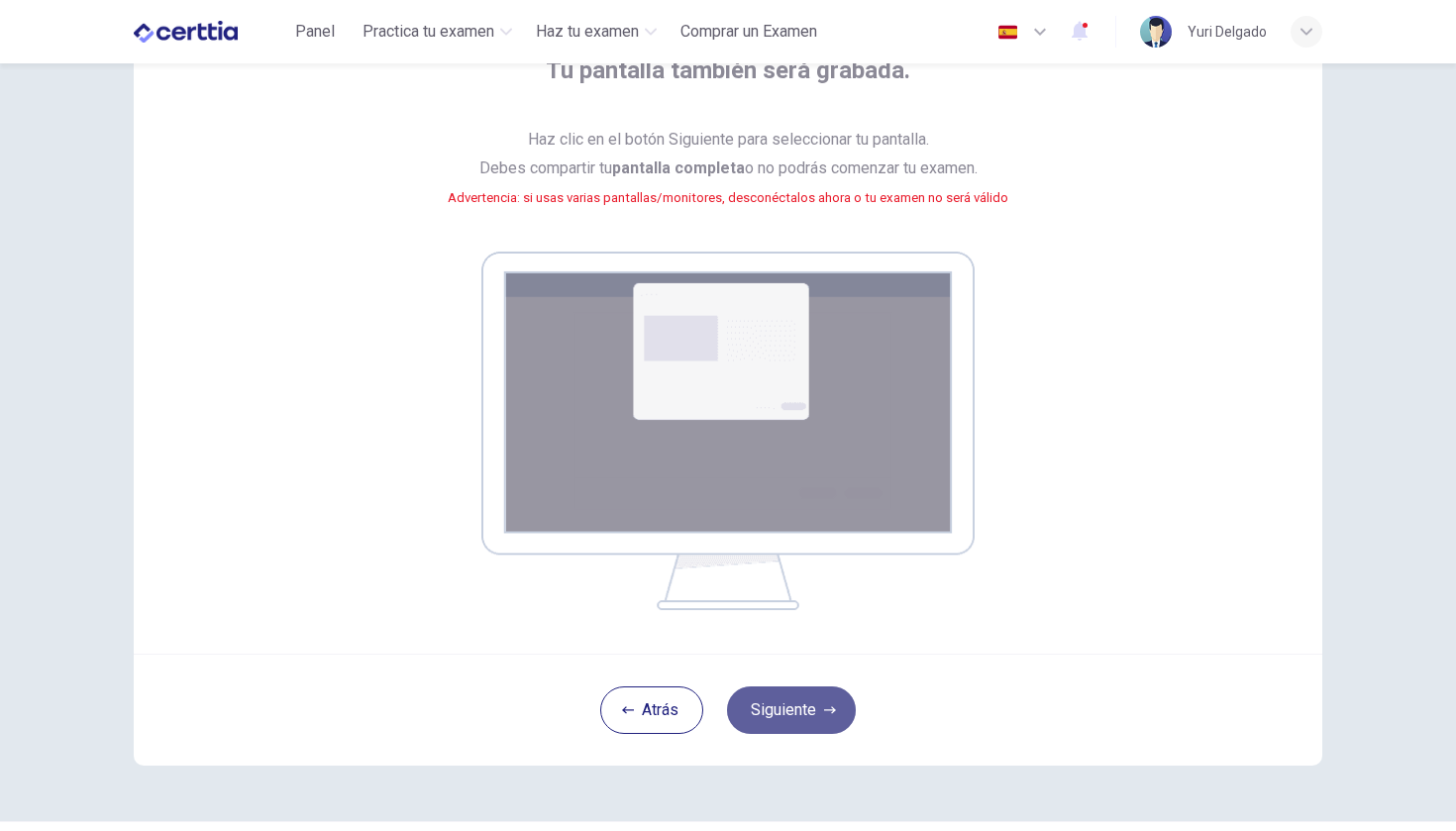 click on "Siguiente" at bounding box center [791, 710] 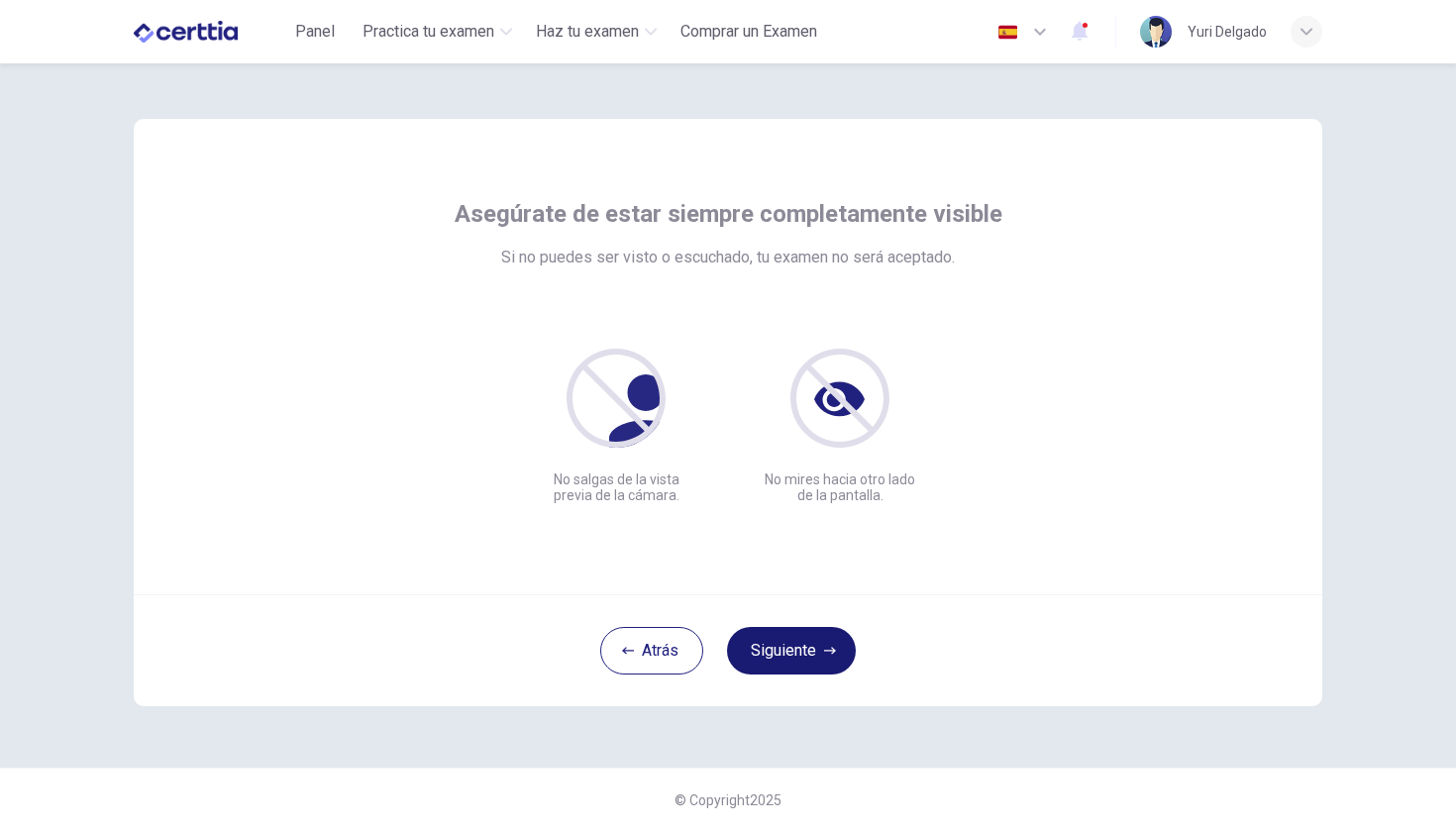 scroll, scrollTop: 0, scrollLeft: 0, axis: both 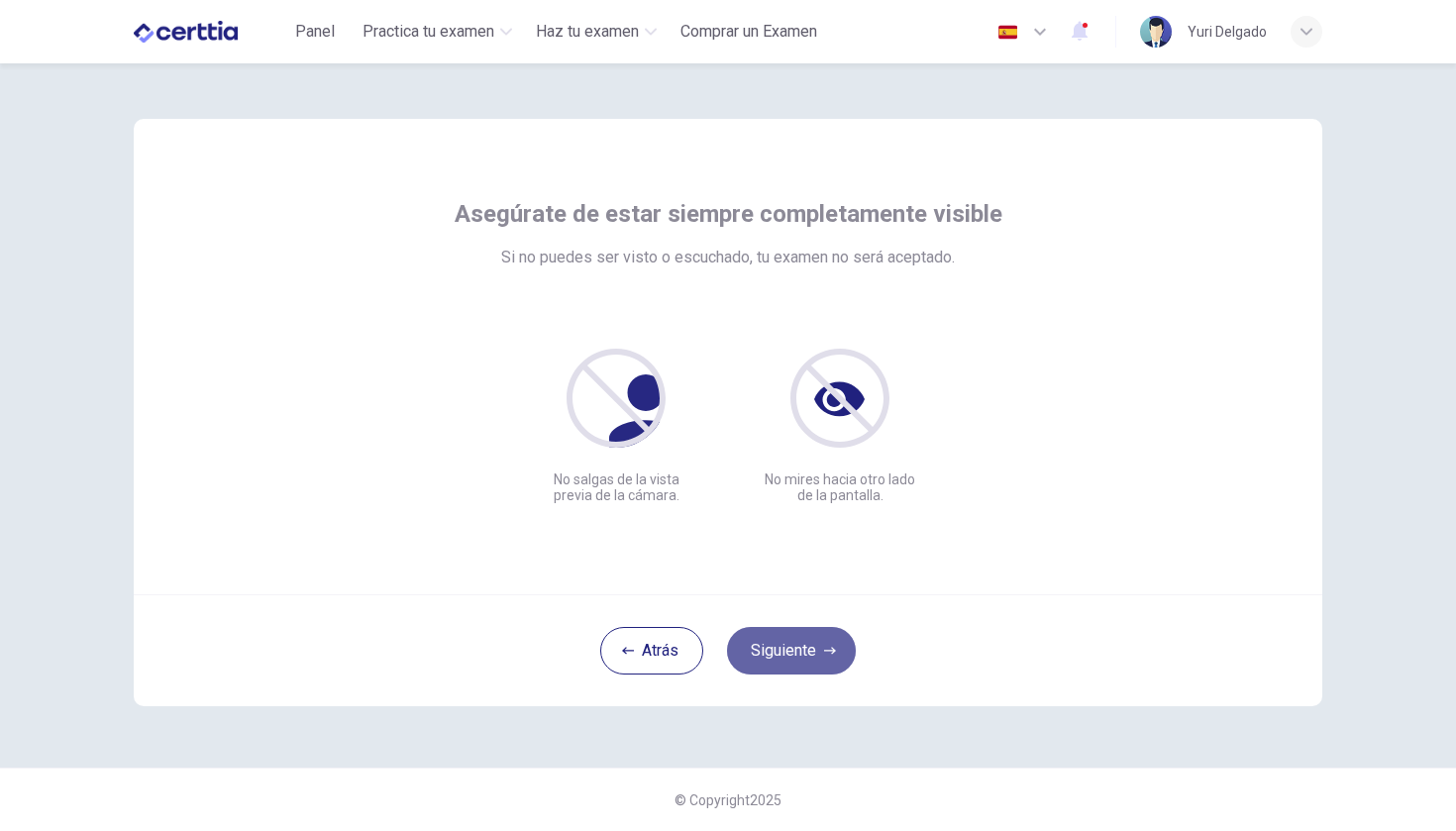 click on "Siguiente" at bounding box center [791, 651] 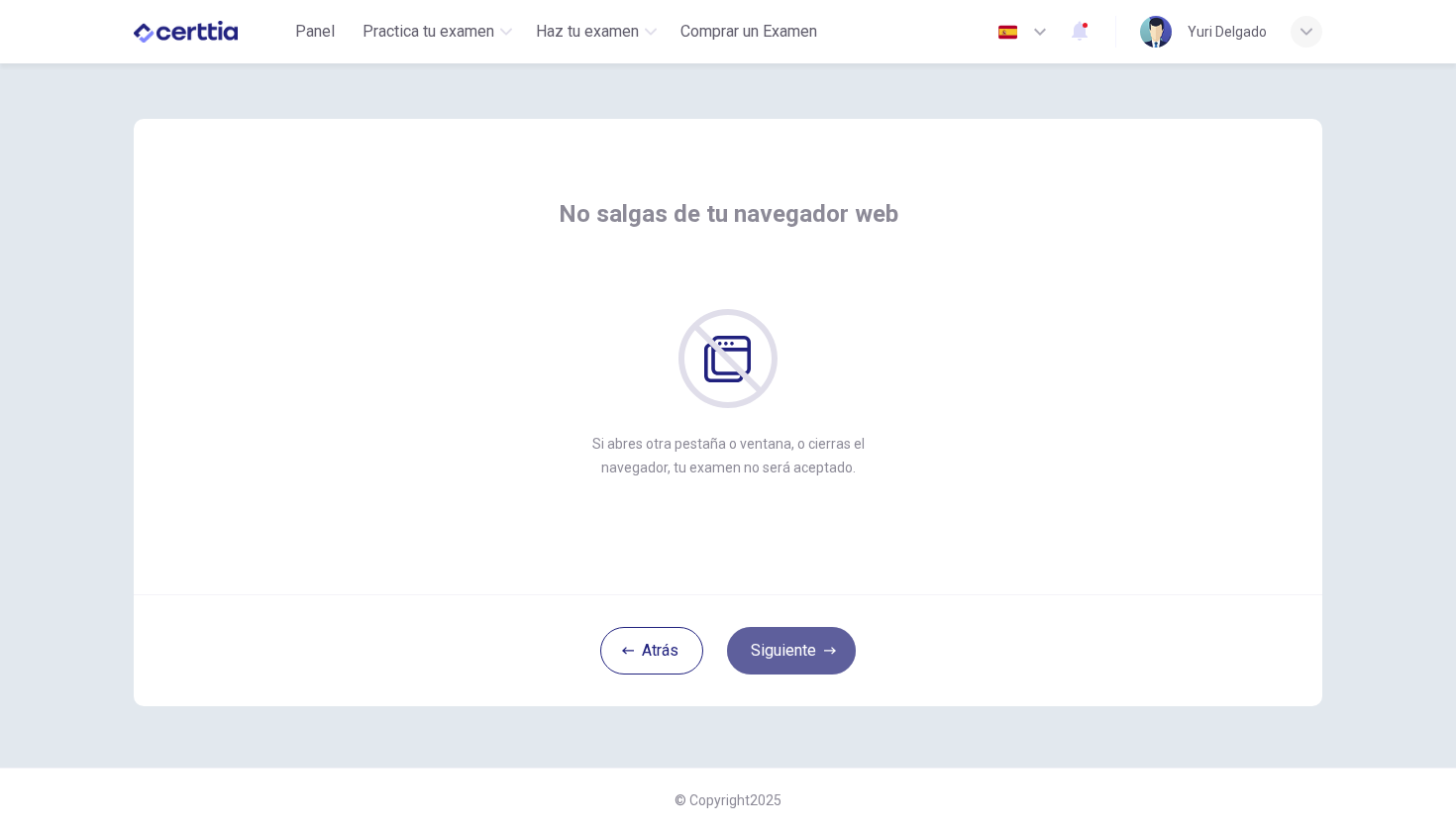 click on "Siguiente" at bounding box center (791, 651) 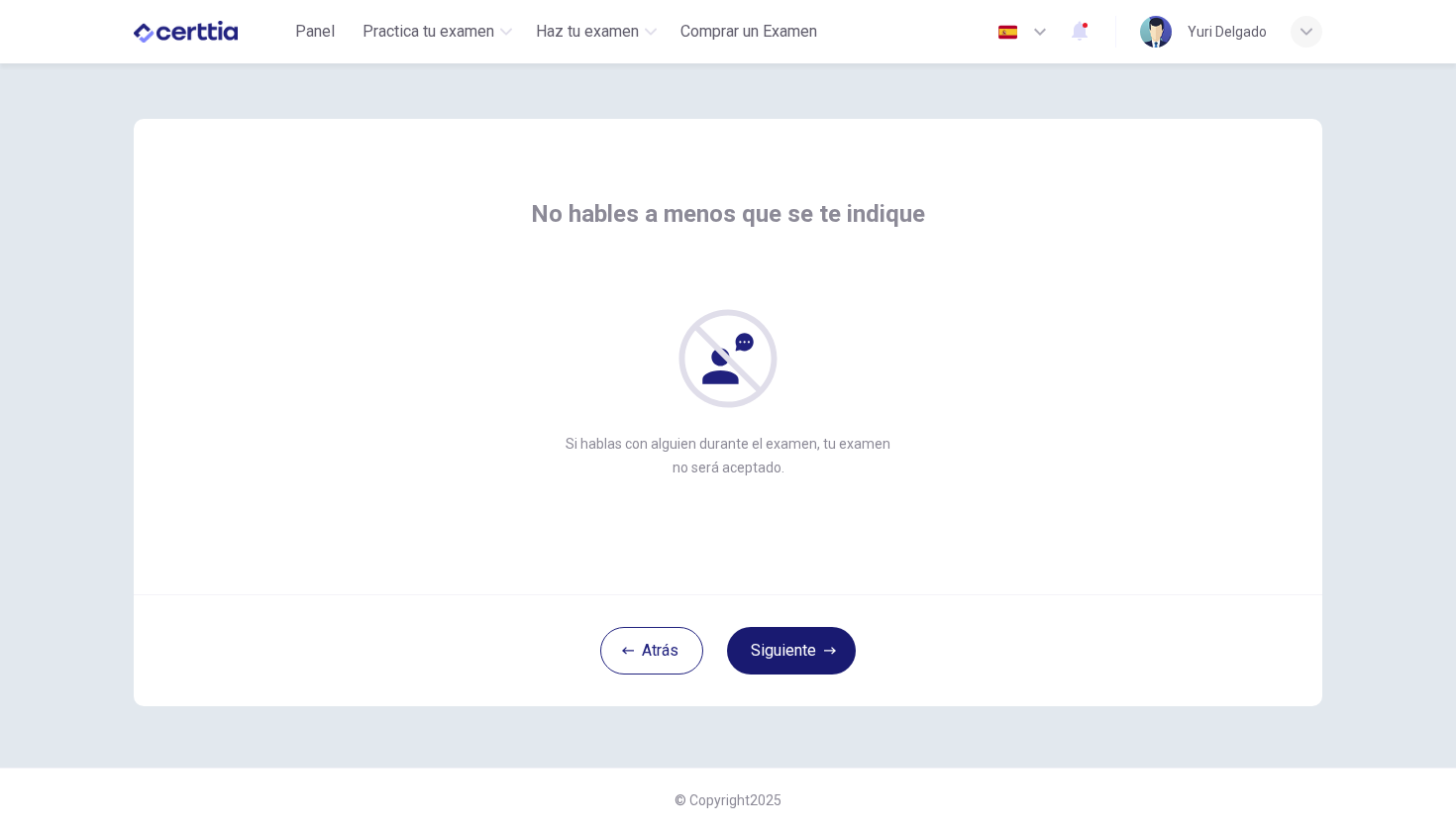 click on "Siguiente" at bounding box center (791, 651) 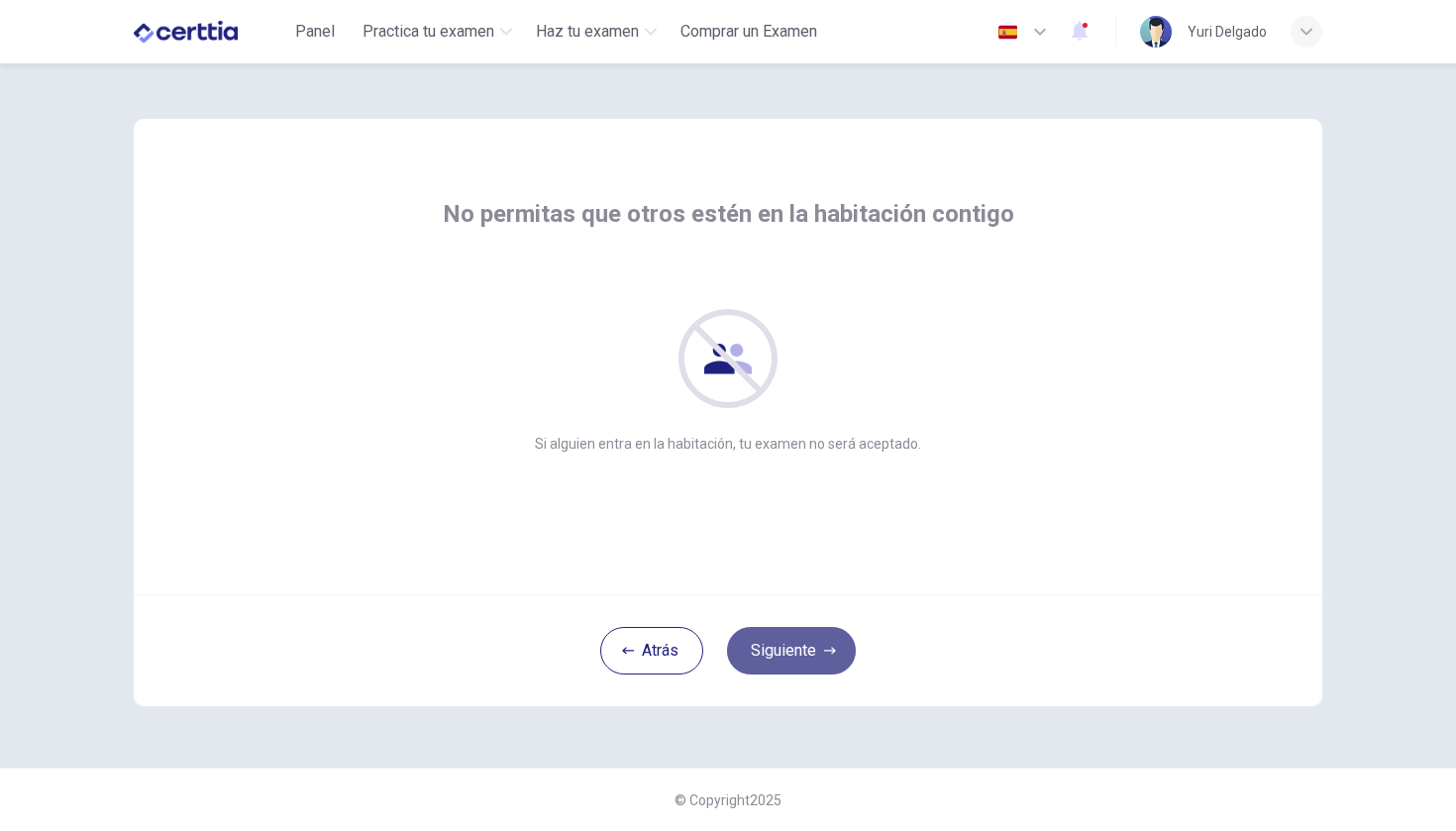 click on "Siguiente" at bounding box center (791, 651) 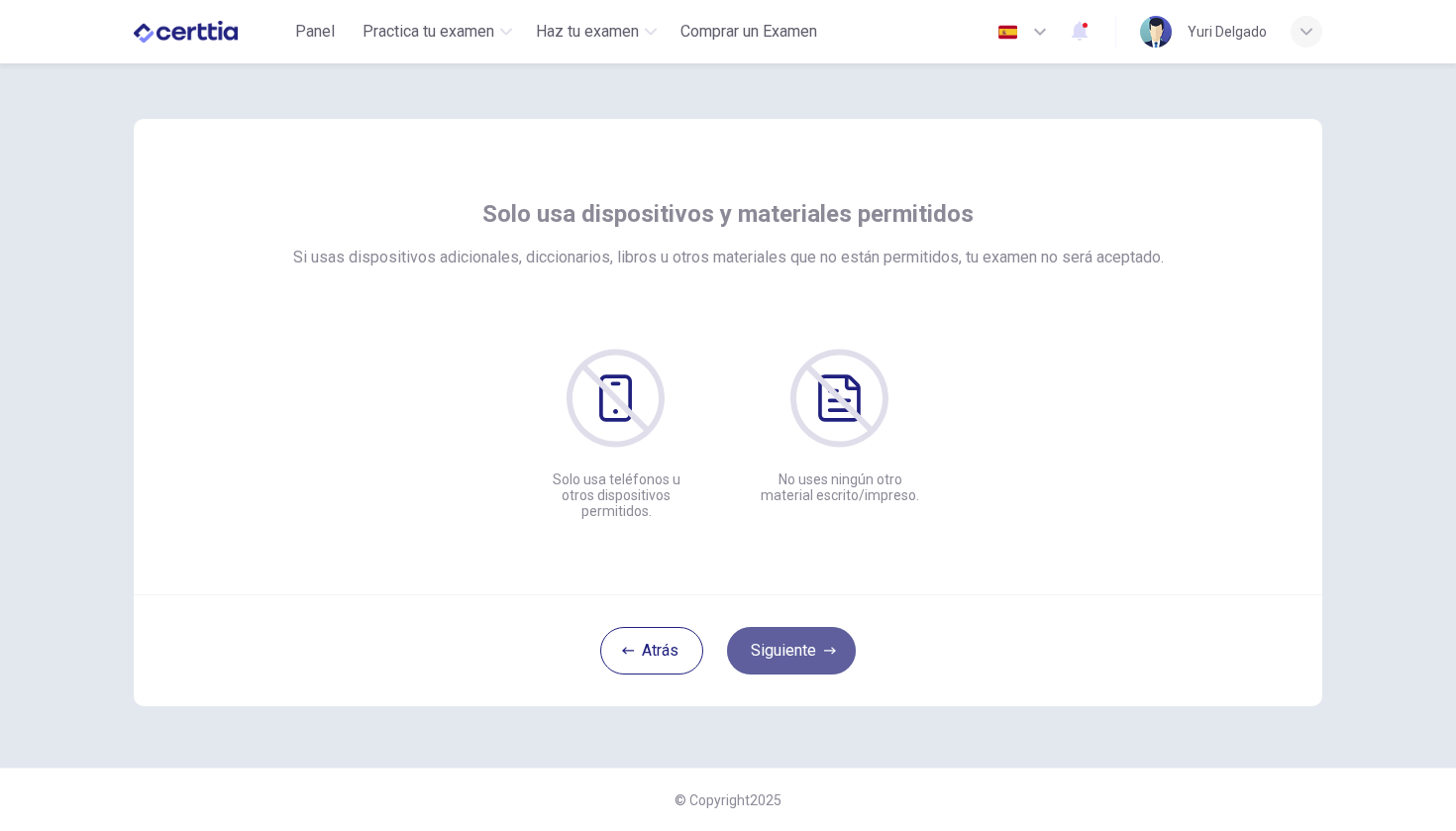 click on "Siguiente" at bounding box center (791, 651) 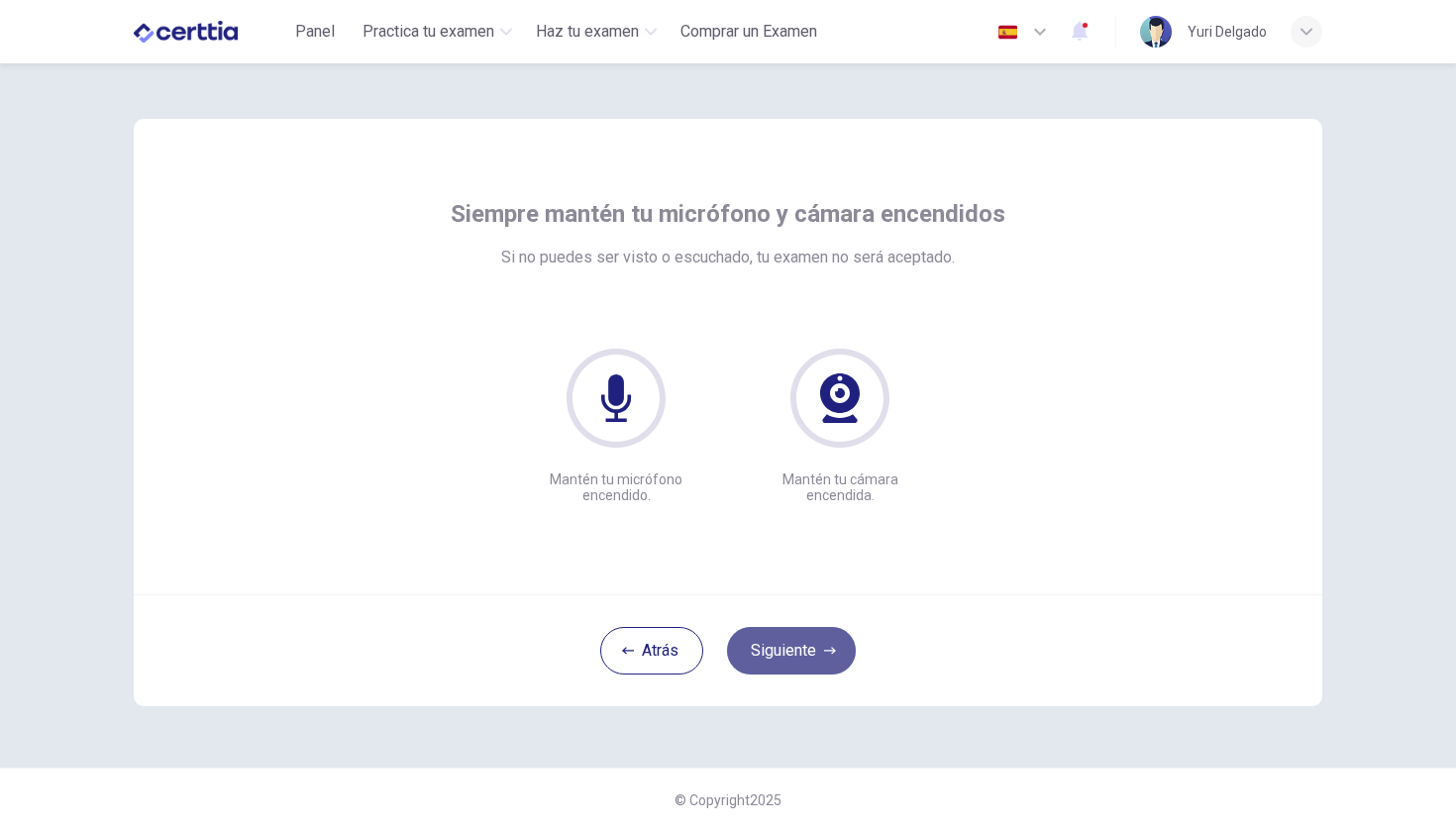 click on "Siguiente" at bounding box center (791, 651) 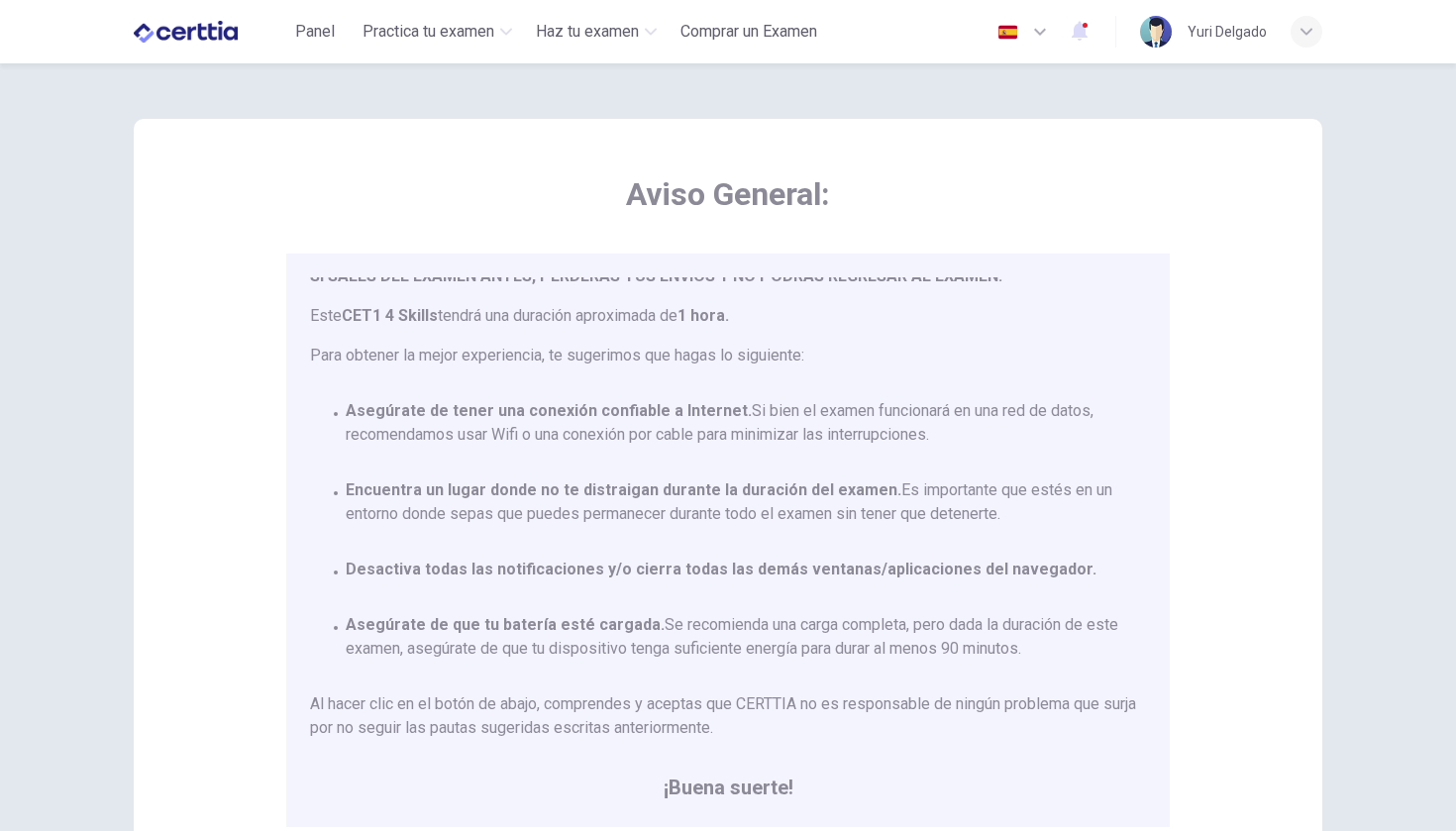 scroll, scrollTop: 102, scrollLeft: 0, axis: vertical 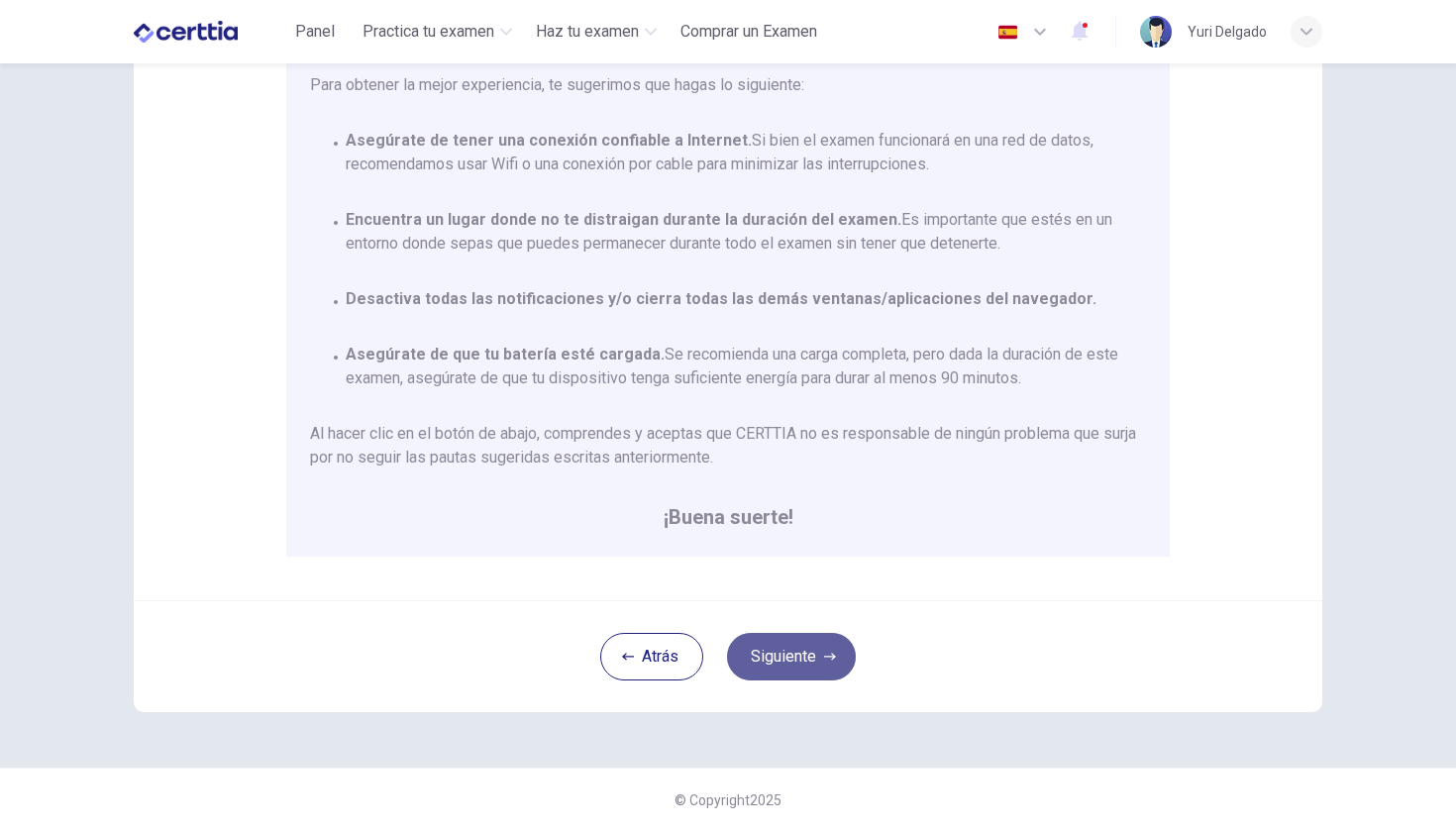 click on "Siguiente" at bounding box center [791, 657] 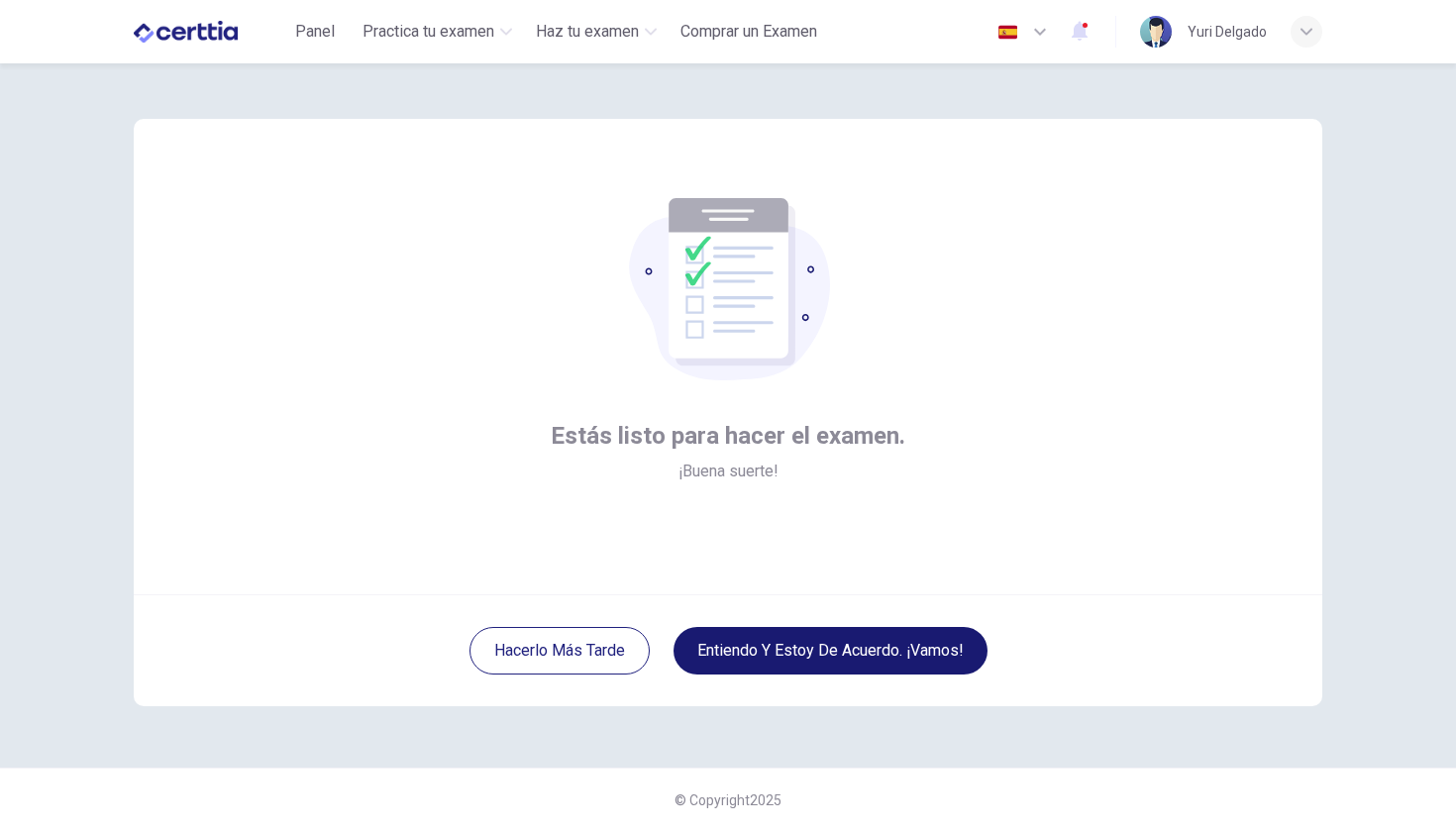 scroll, scrollTop: 0, scrollLeft: 0, axis: both 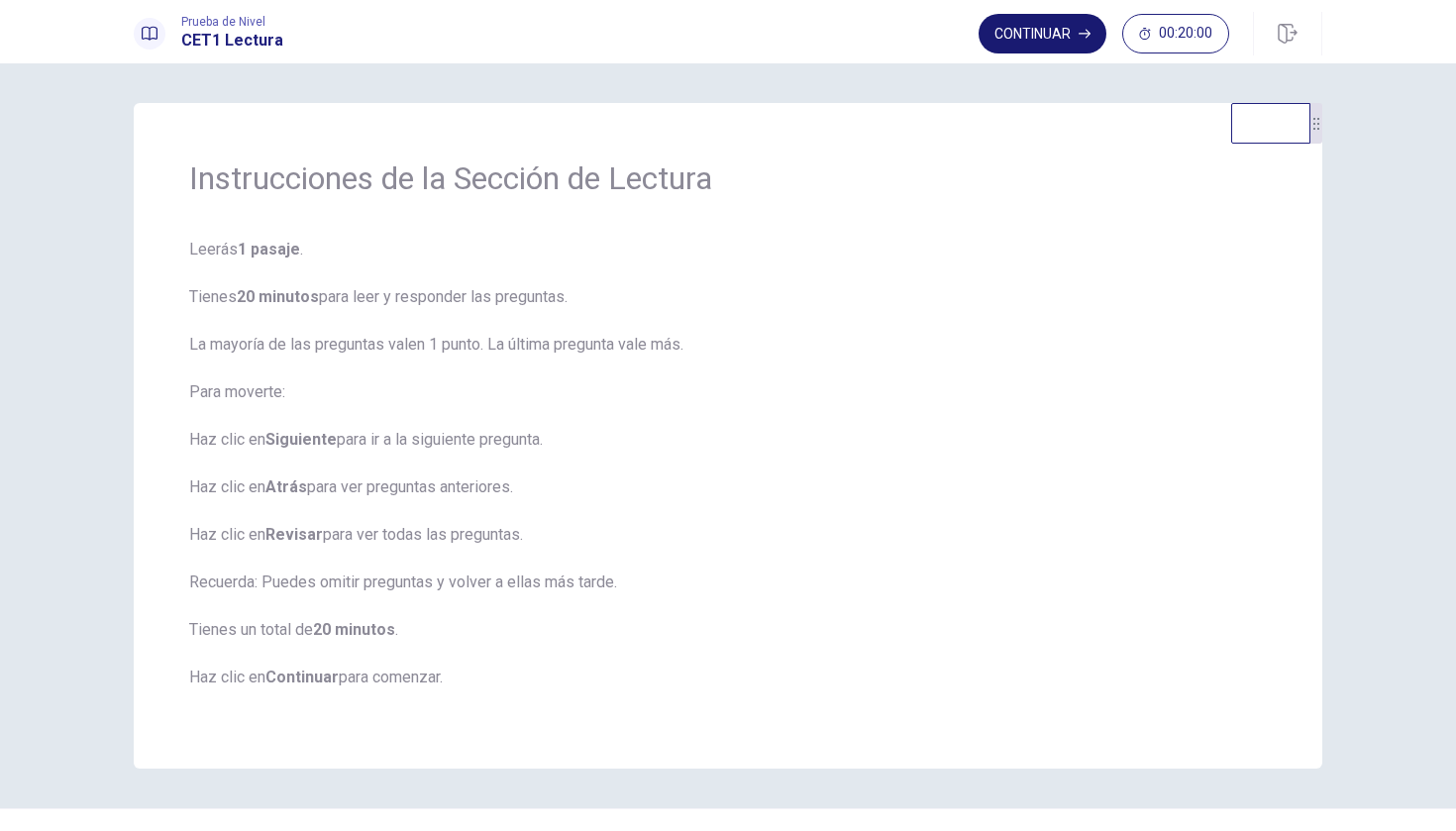 click on "Continuar" at bounding box center (1042, 34) 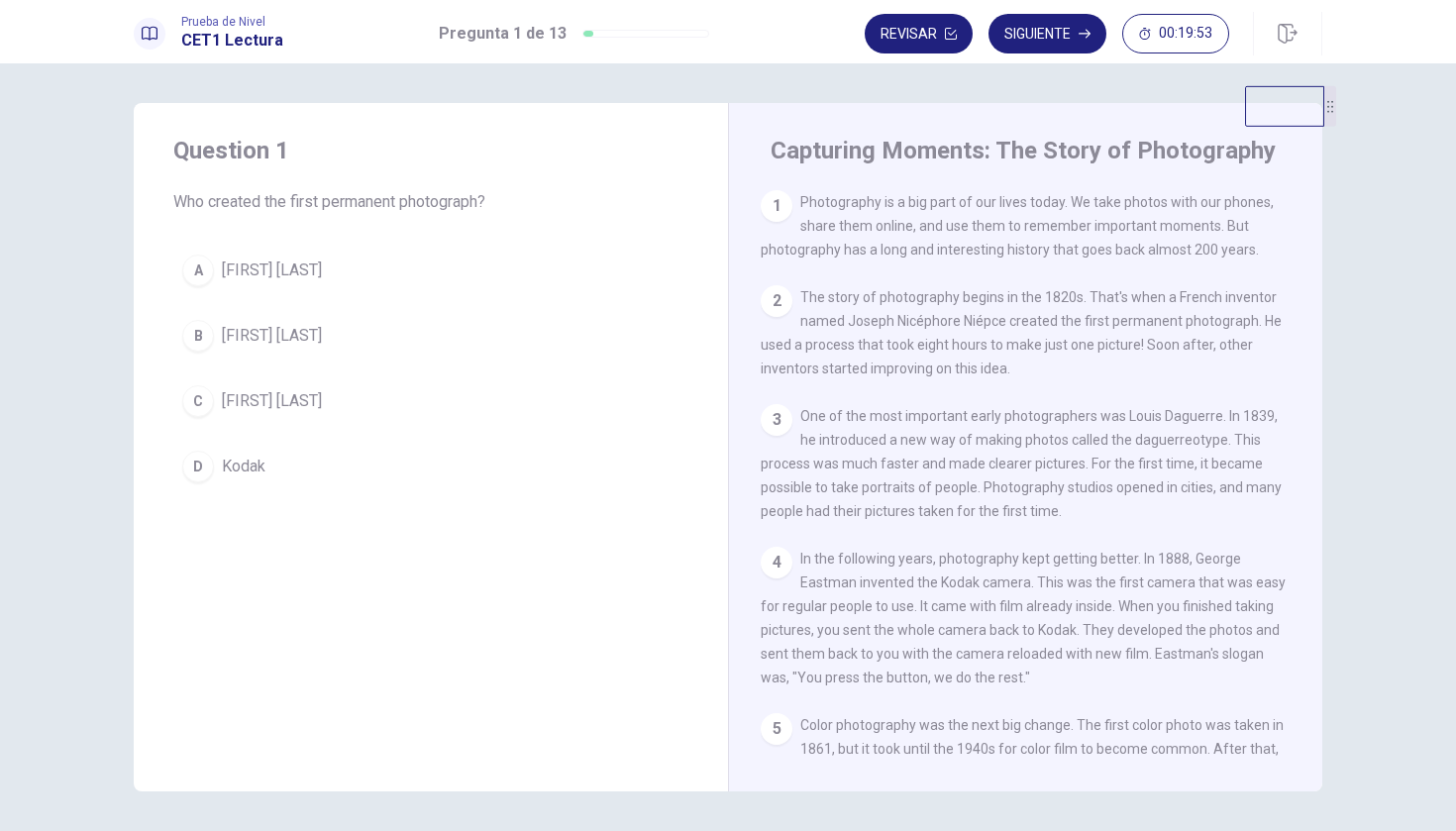 drag, startPoint x: 1267, startPoint y: 120, endPoint x: 1306, endPoint y: 71, distance: 62.62587 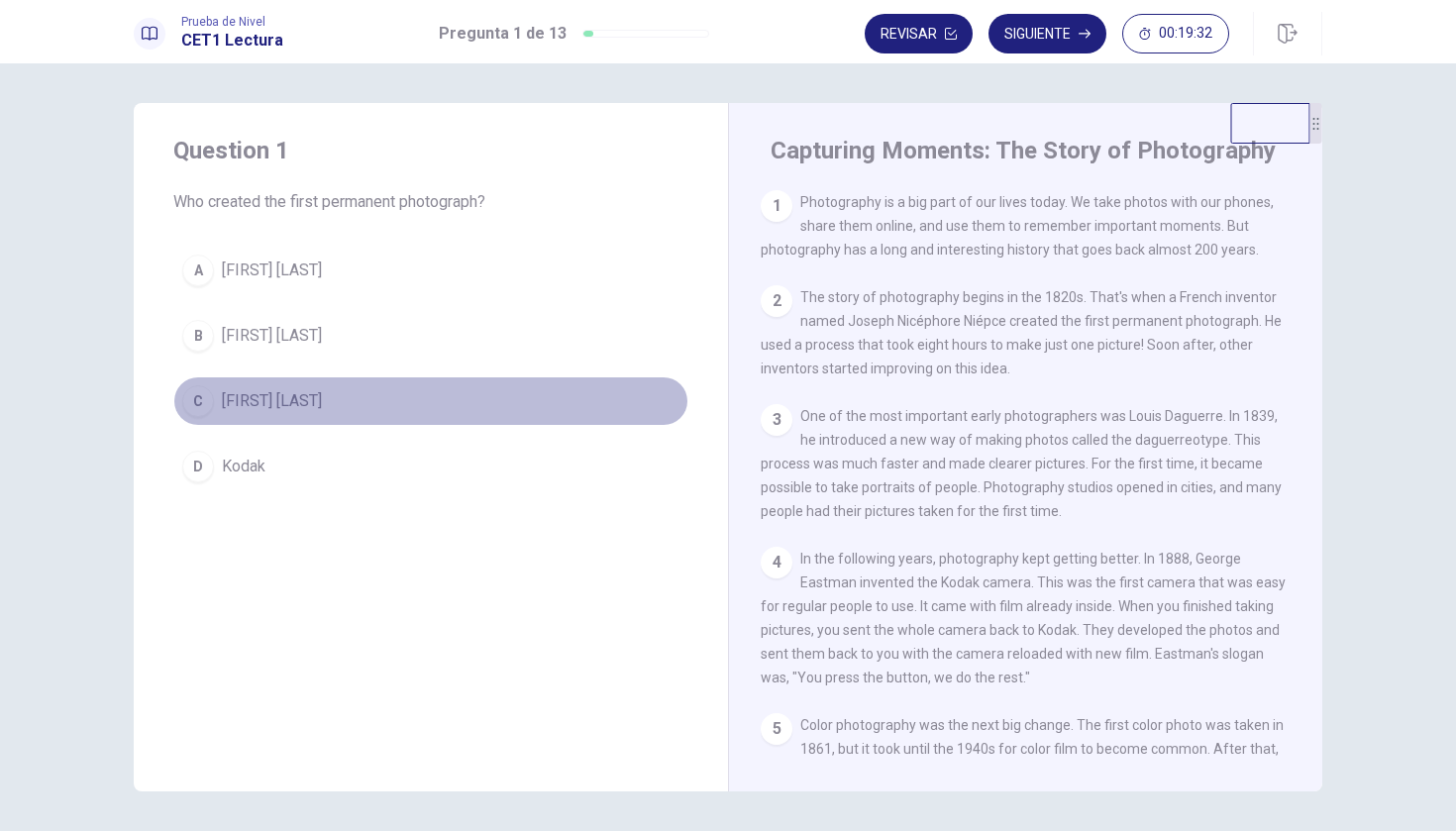 click on "[FIRST] [LAST]" at bounding box center (271, 270) 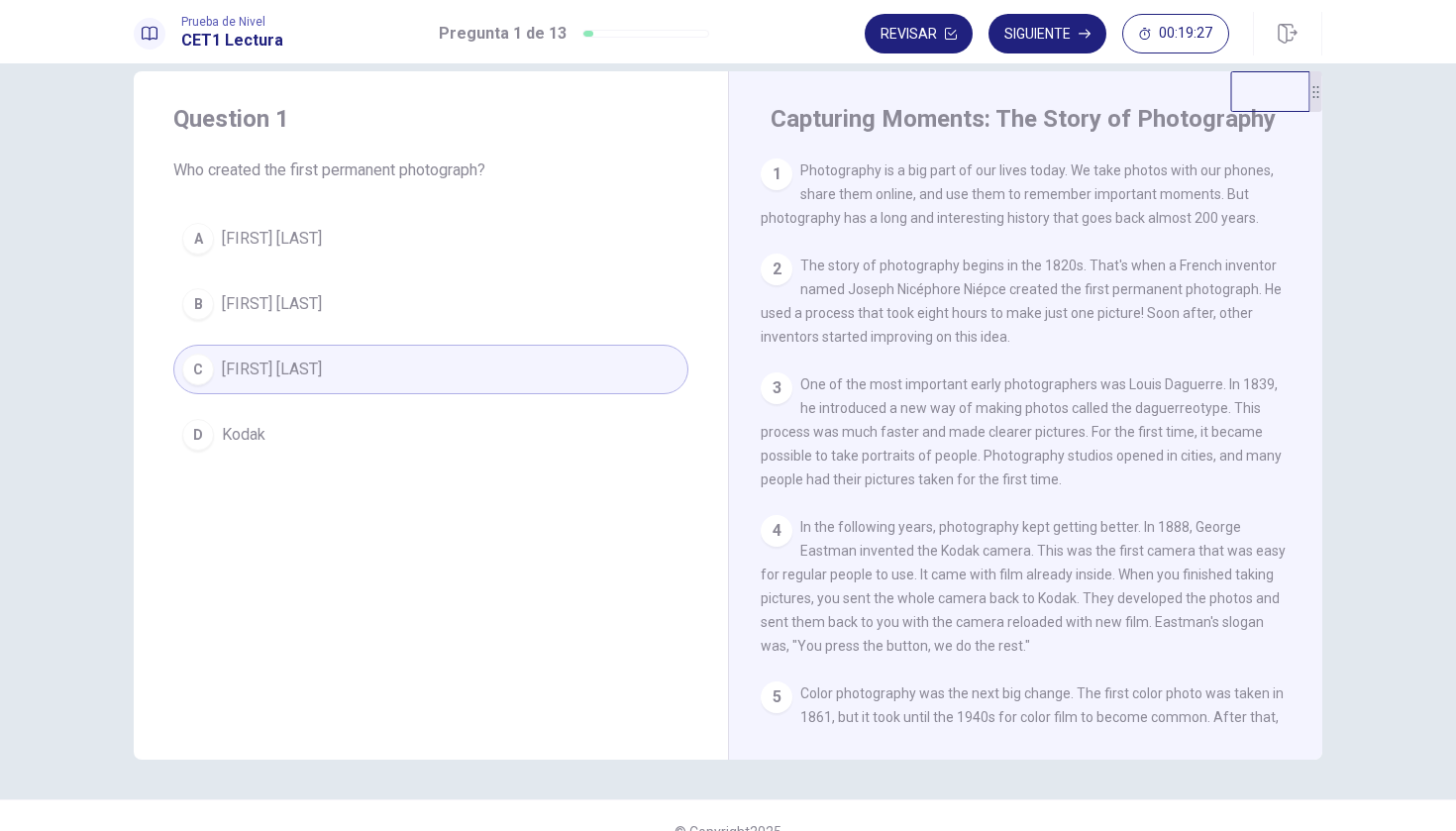 scroll, scrollTop: 43, scrollLeft: 0, axis: vertical 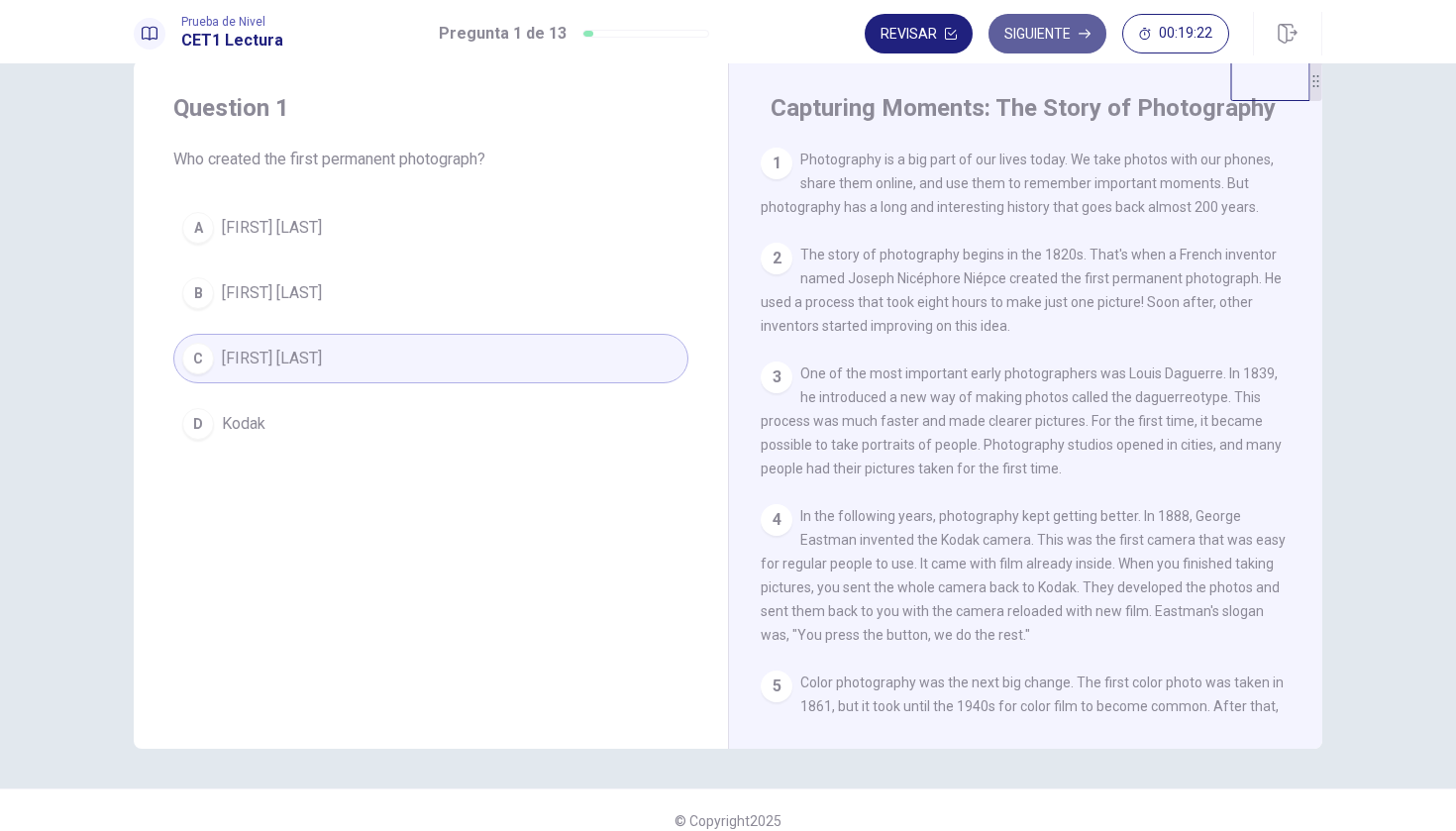 click on "Siguiente" at bounding box center (1047, 34) 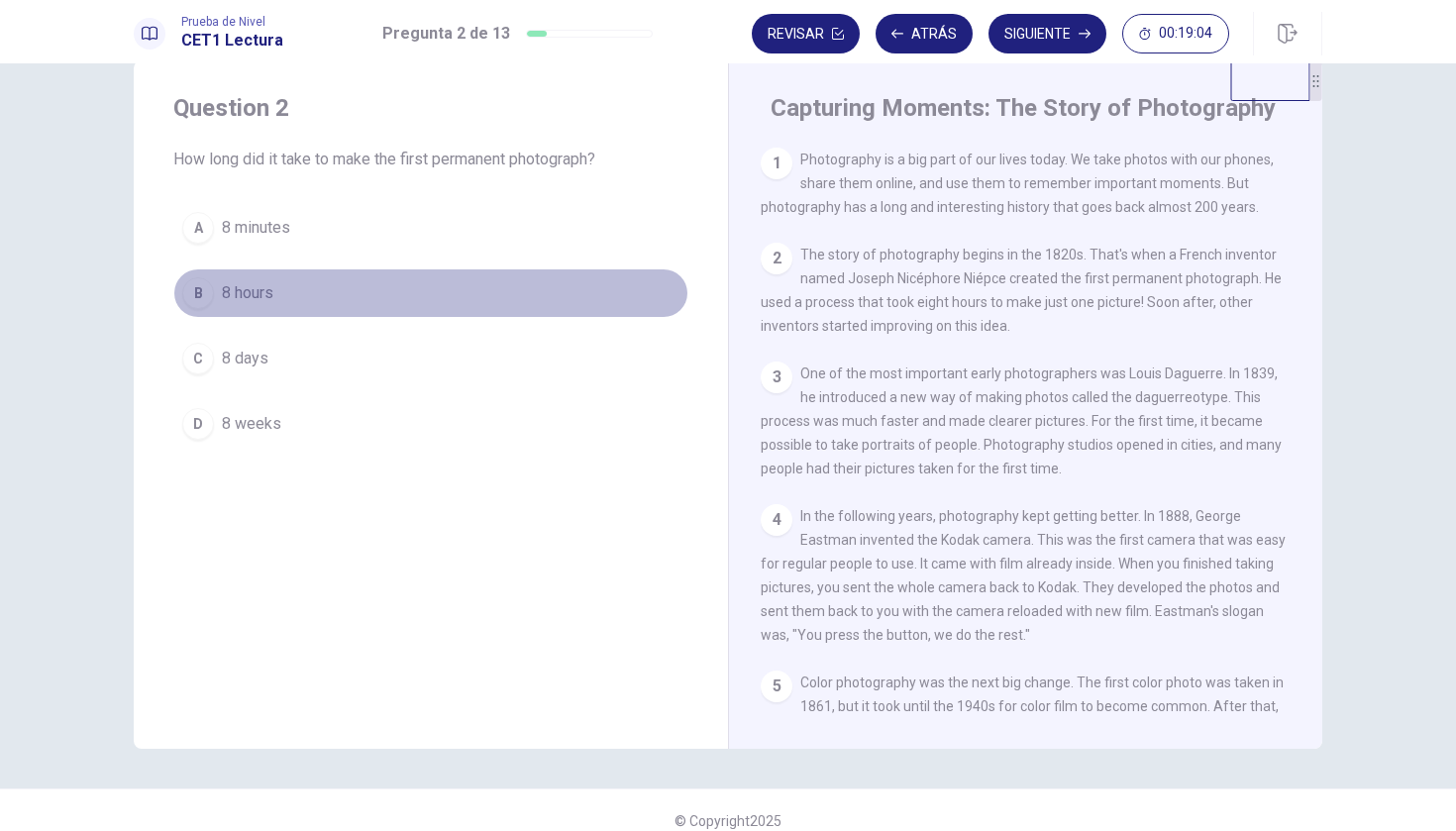 click on "8 hours" at bounding box center [256, 228] 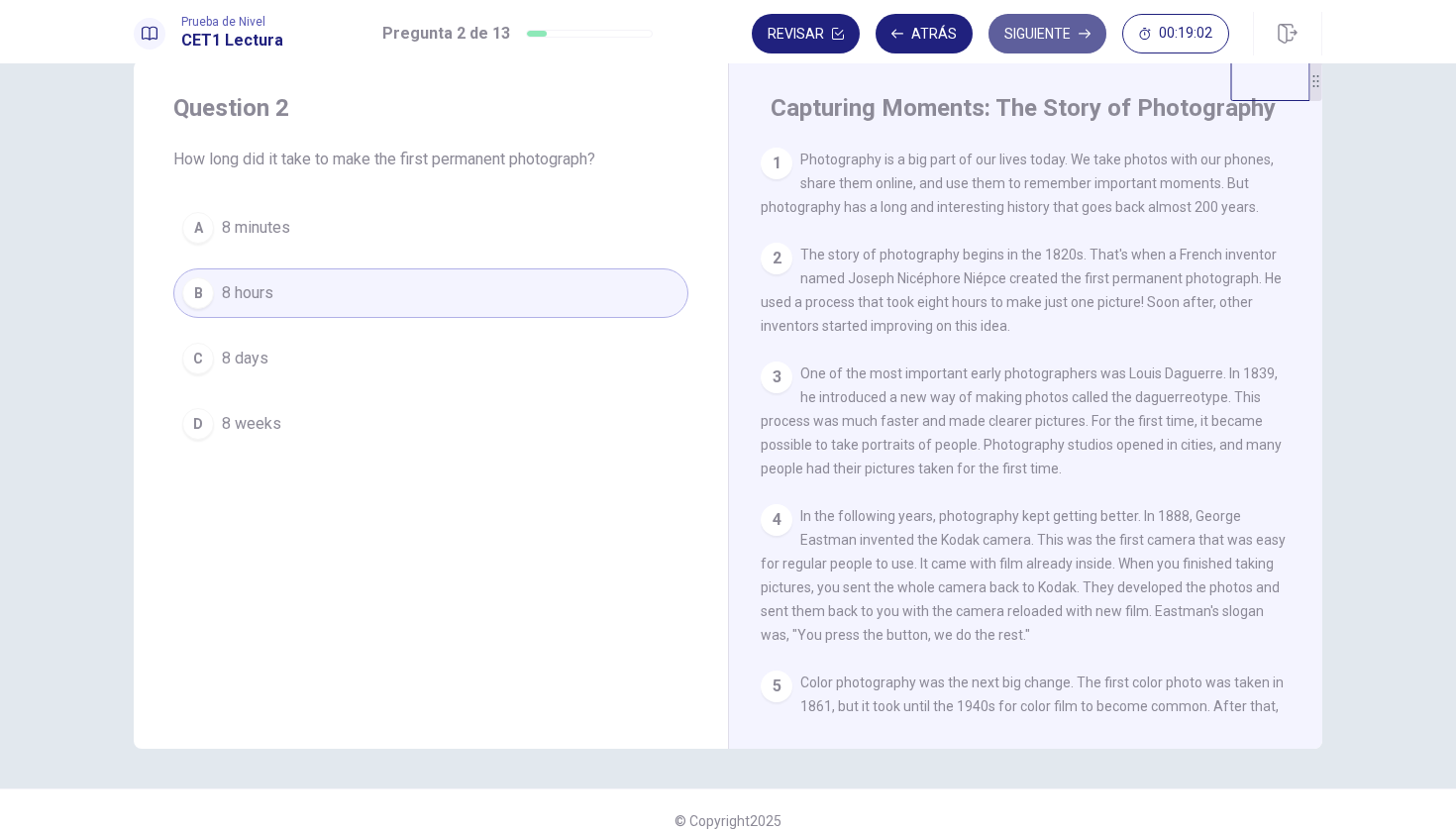 click on "Siguiente" at bounding box center [1047, 34] 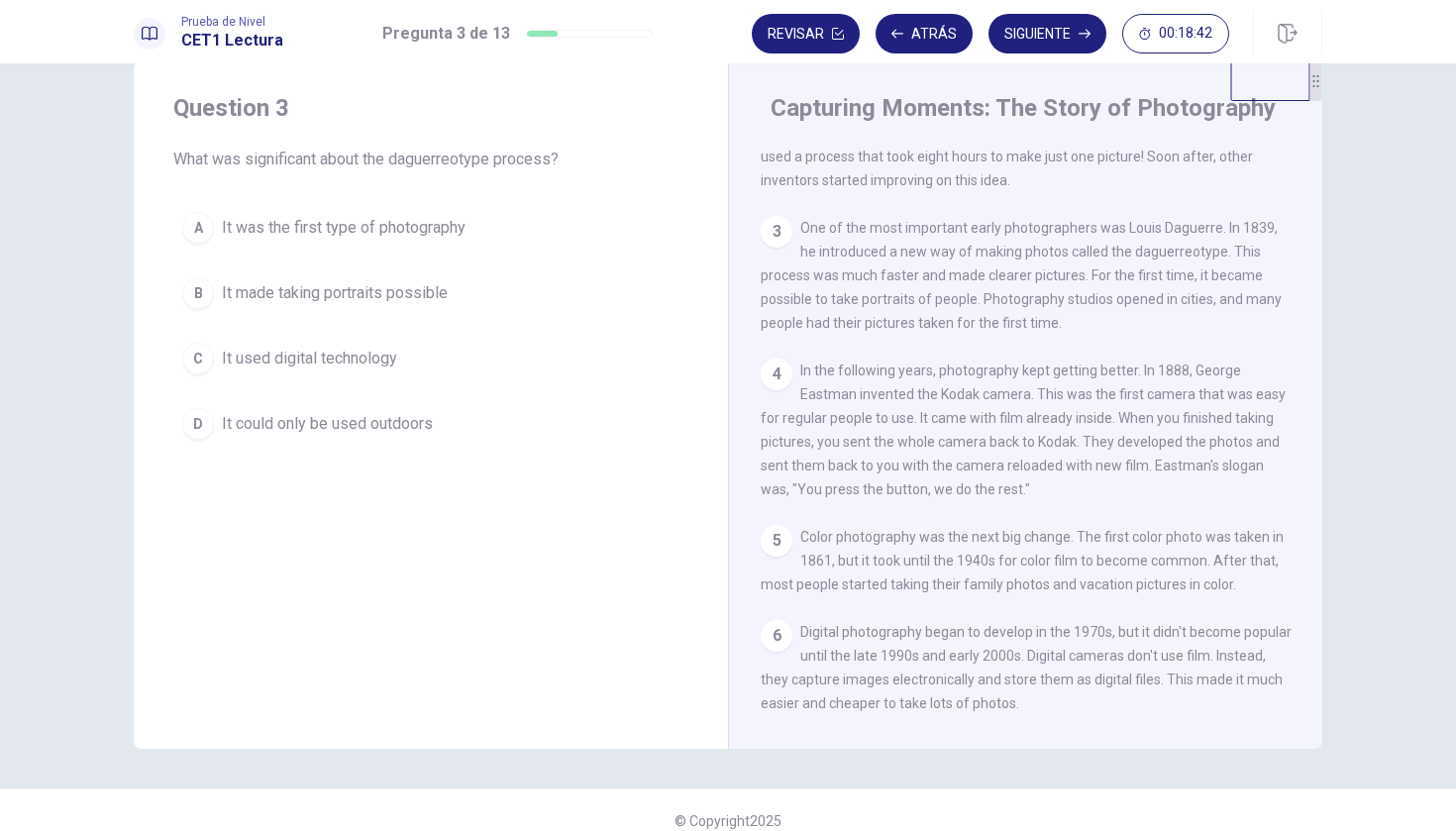 scroll, scrollTop: 151, scrollLeft: 0, axis: vertical 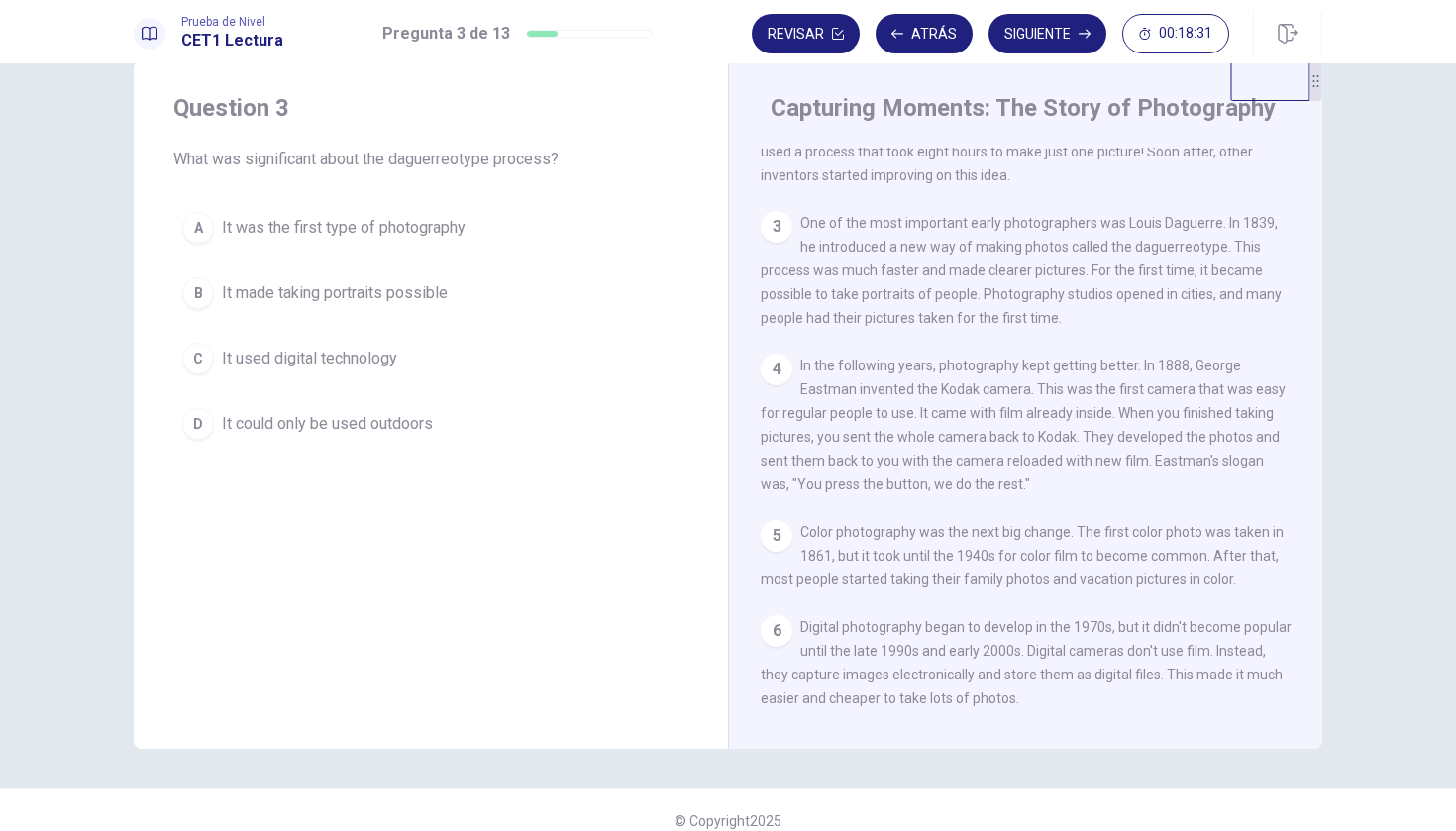 click on "It was the first type of photography" at bounding box center (344, 228) 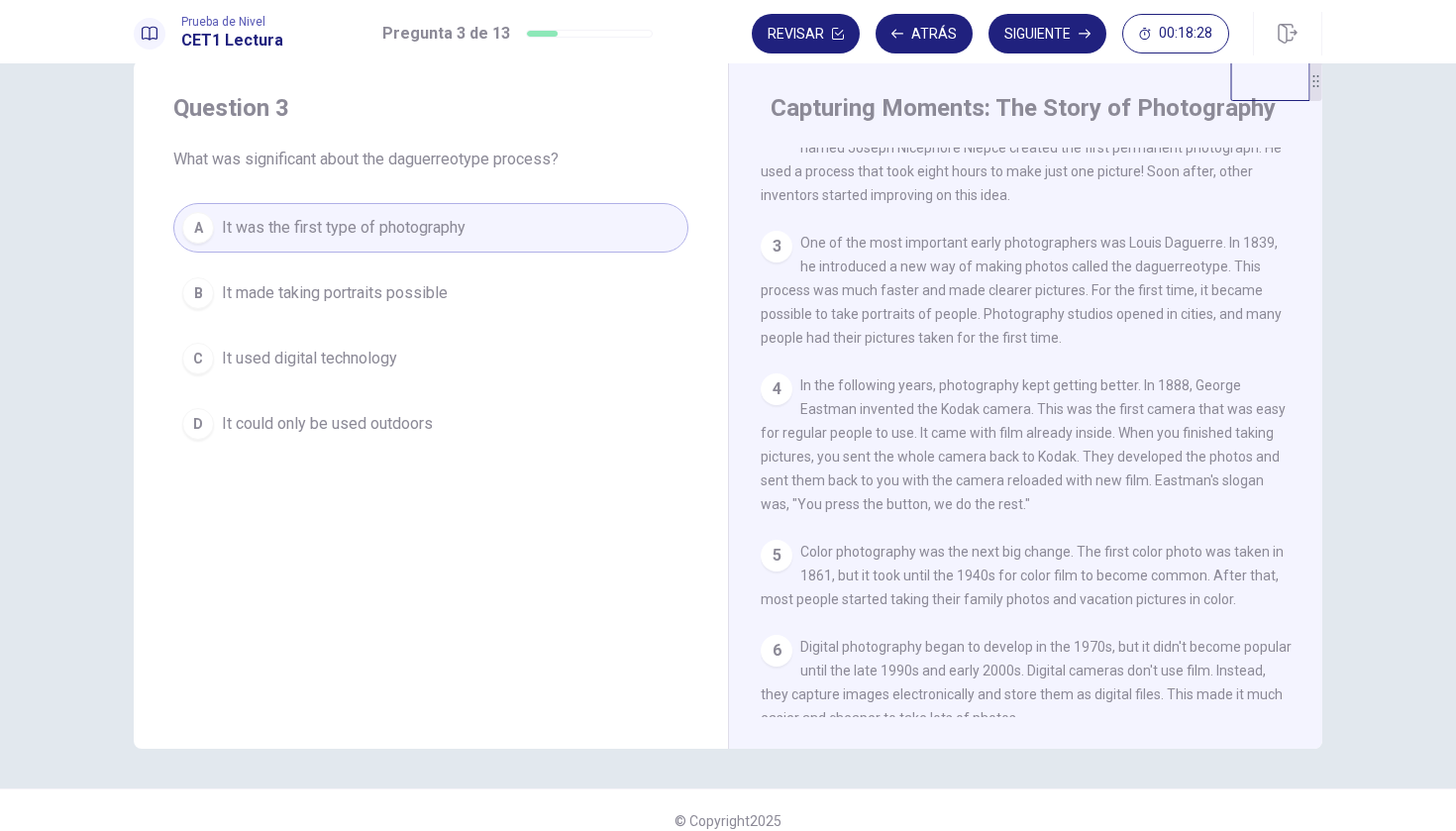scroll, scrollTop: 130, scrollLeft: 0, axis: vertical 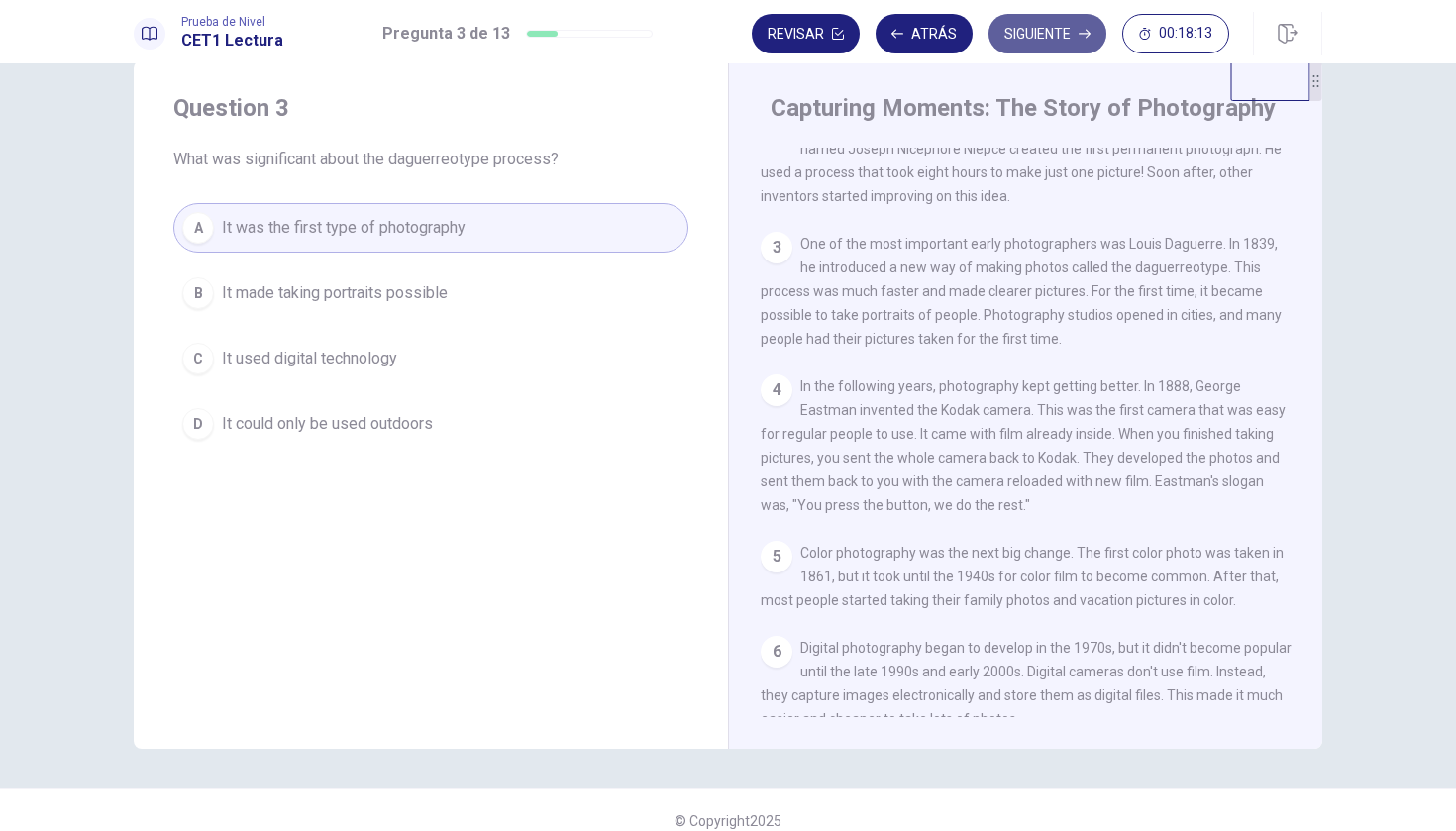 click on "Siguiente" at bounding box center (1047, 34) 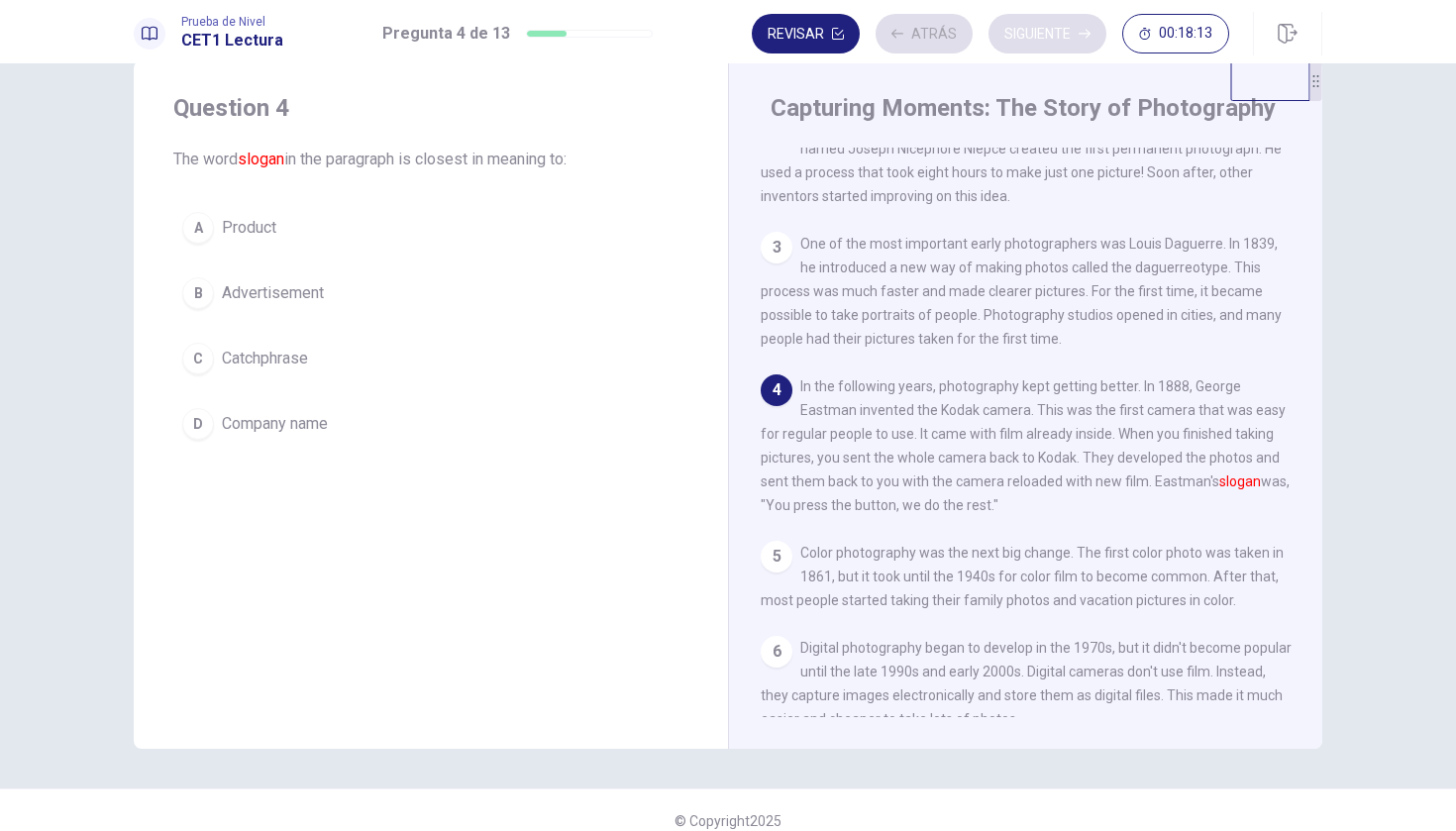 scroll, scrollTop: 128, scrollLeft: 0, axis: vertical 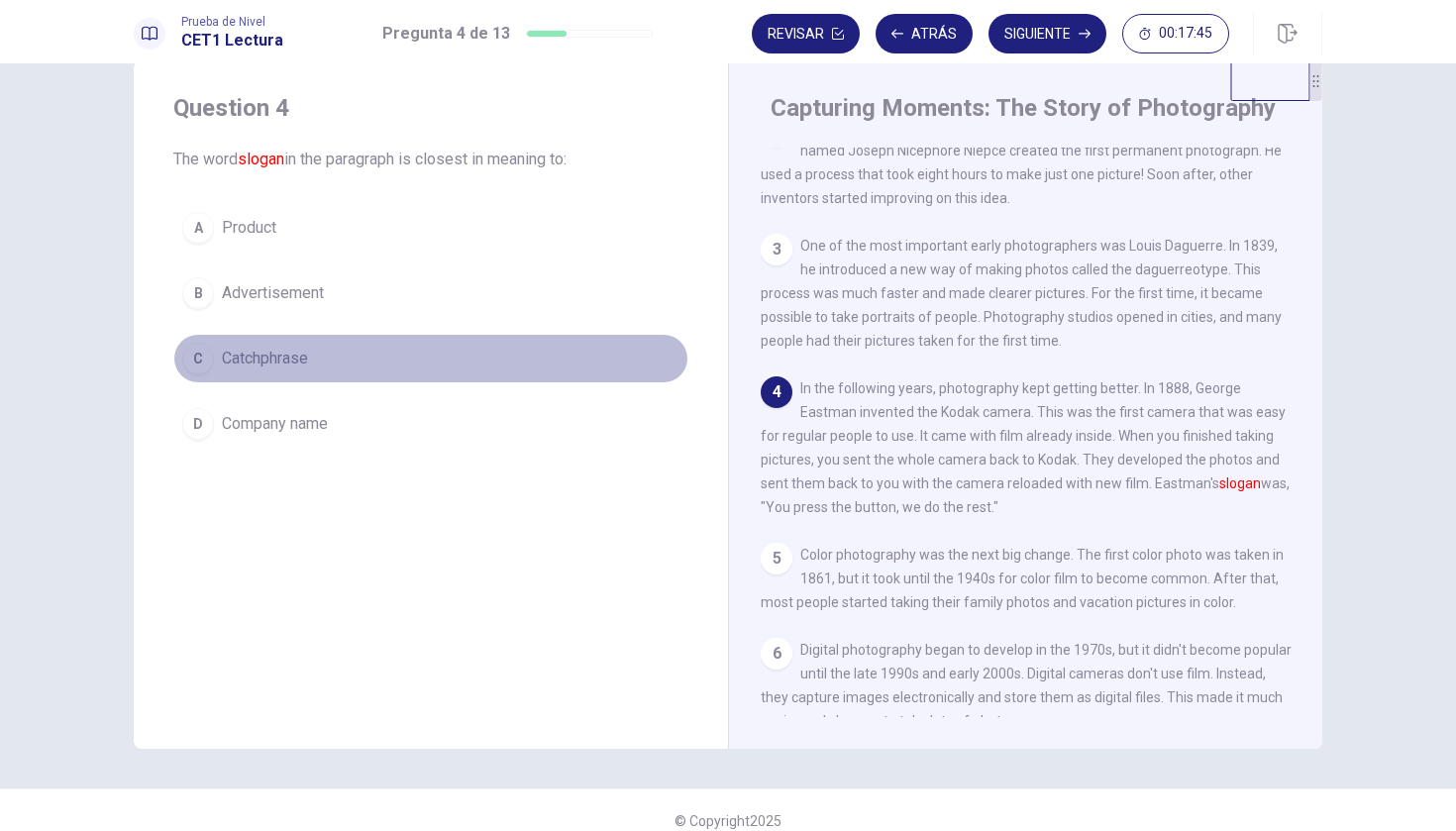 click on "C Catchphrase" at bounding box center (431, 359) 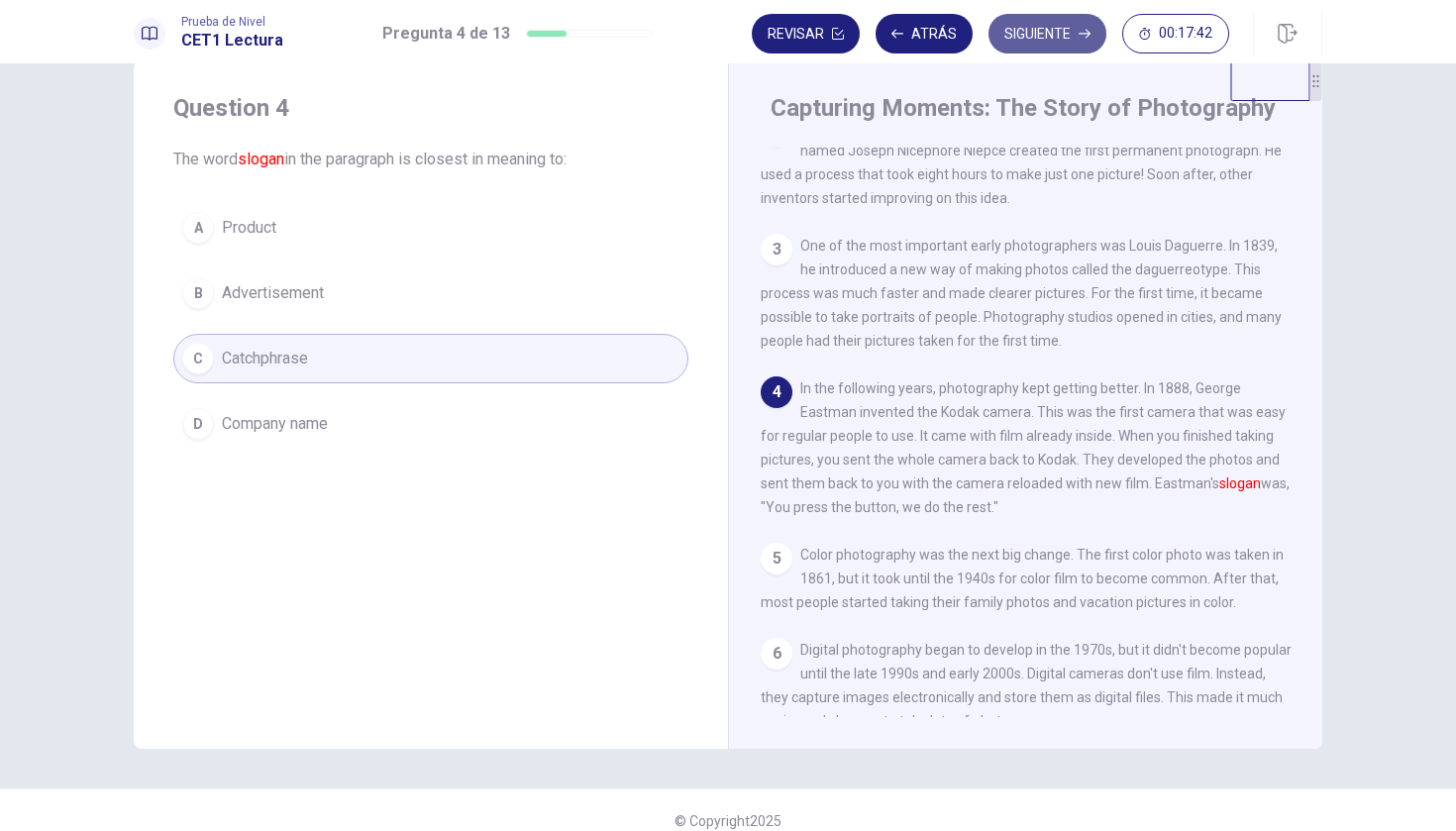 click on "Siguiente" at bounding box center [1047, 34] 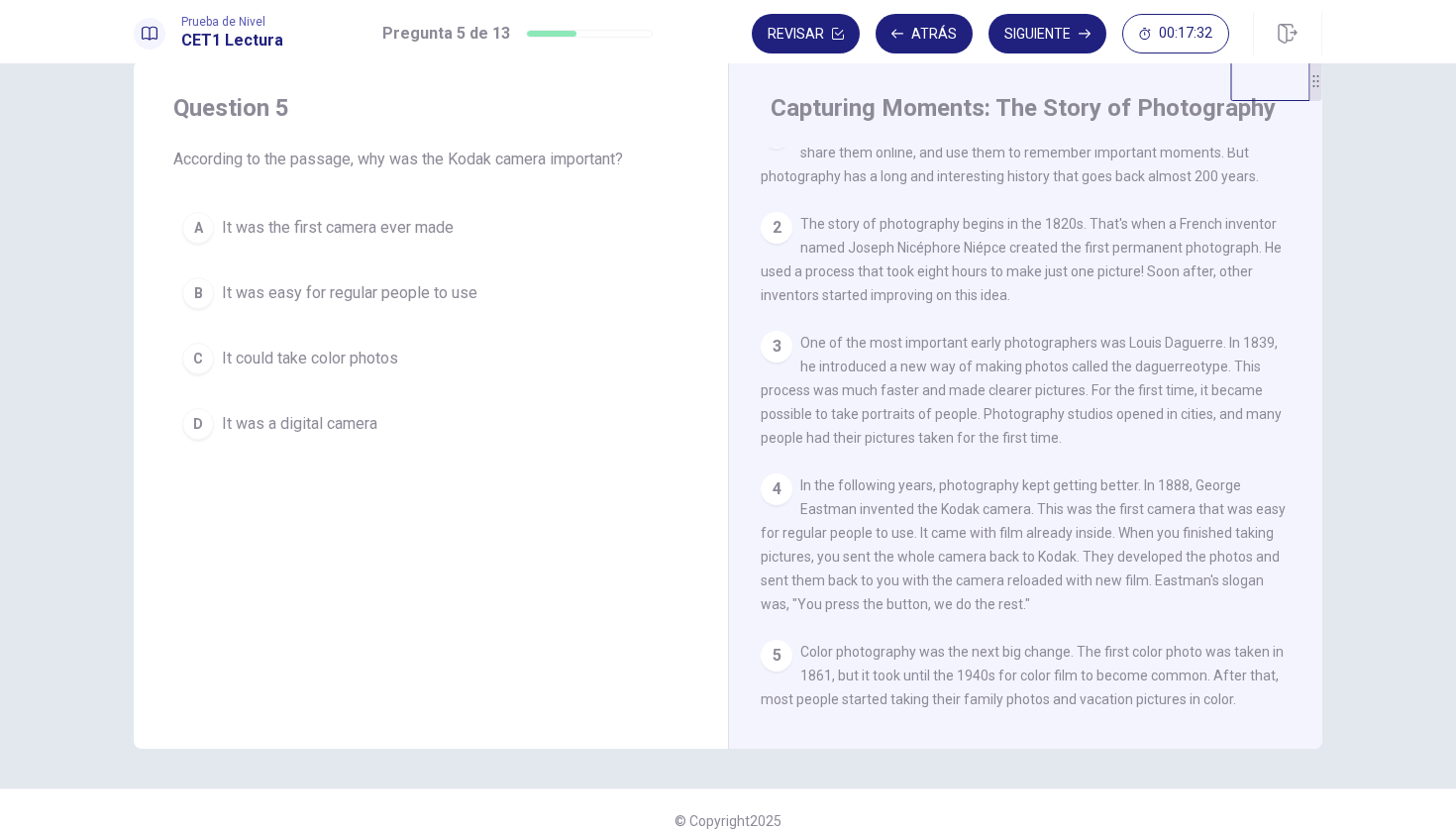 scroll, scrollTop: 40, scrollLeft: 0, axis: vertical 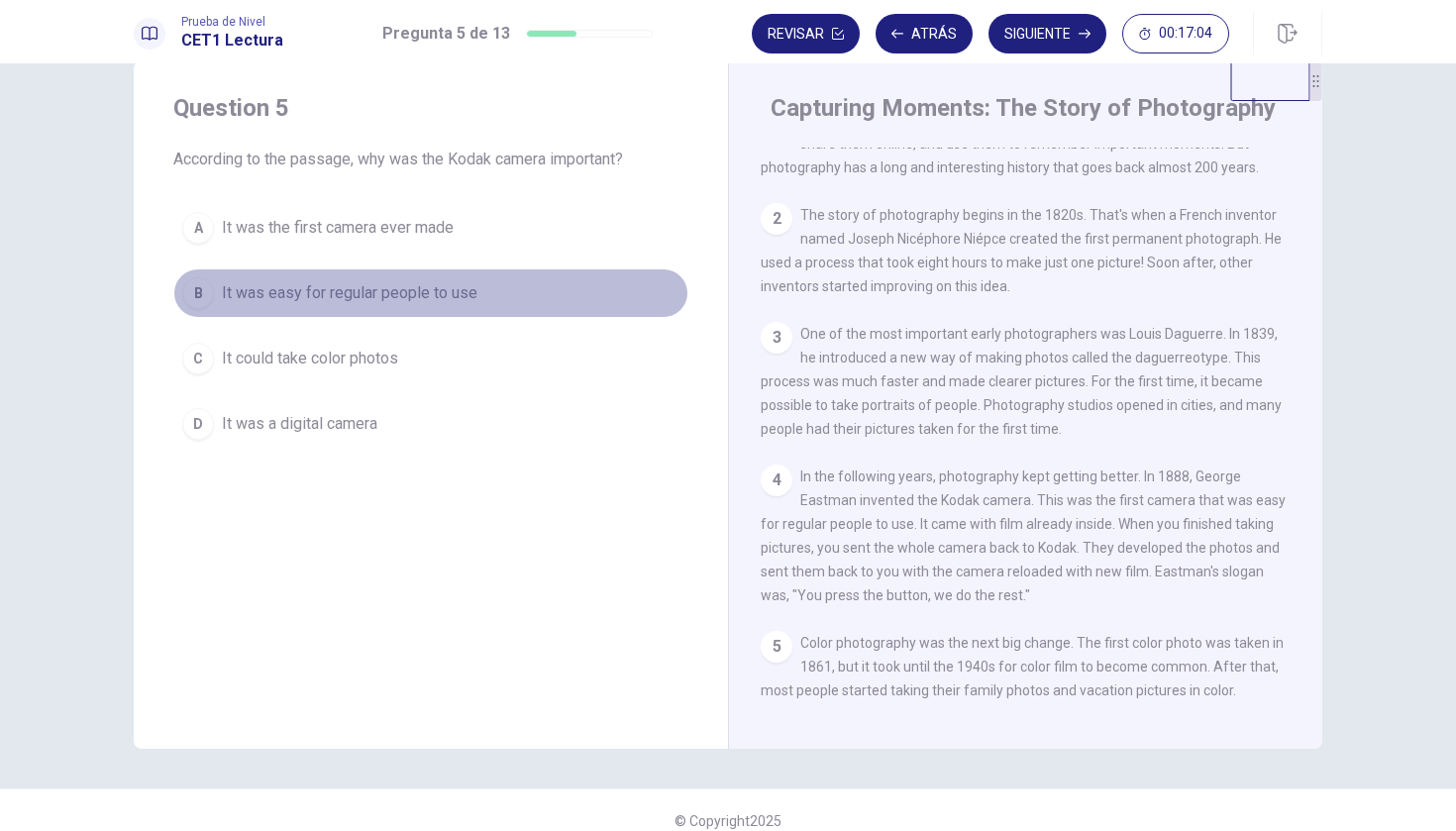 click on "It was easy for regular people to use" at bounding box center (338, 228) 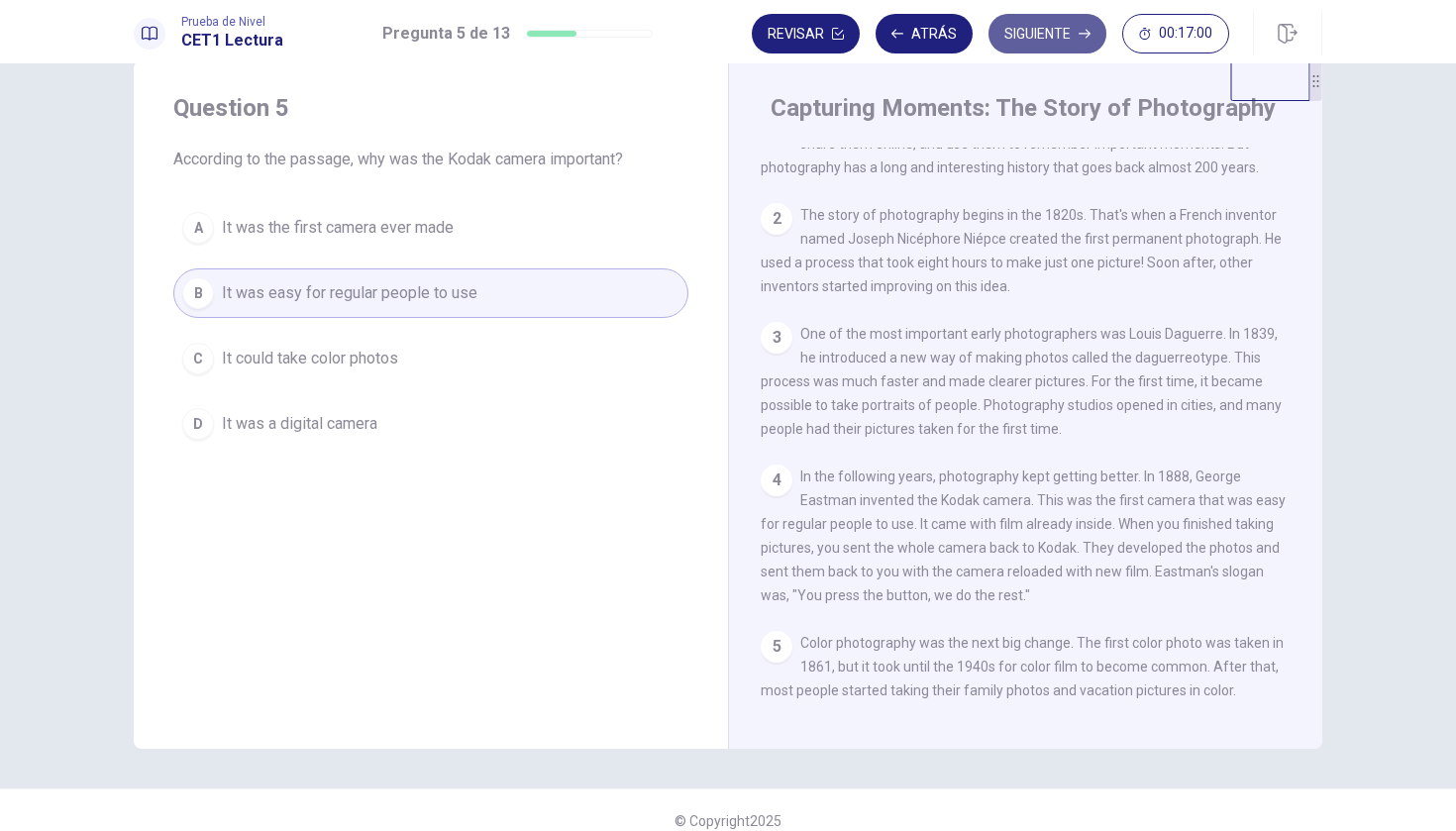 click on "Siguiente" at bounding box center (1047, 34) 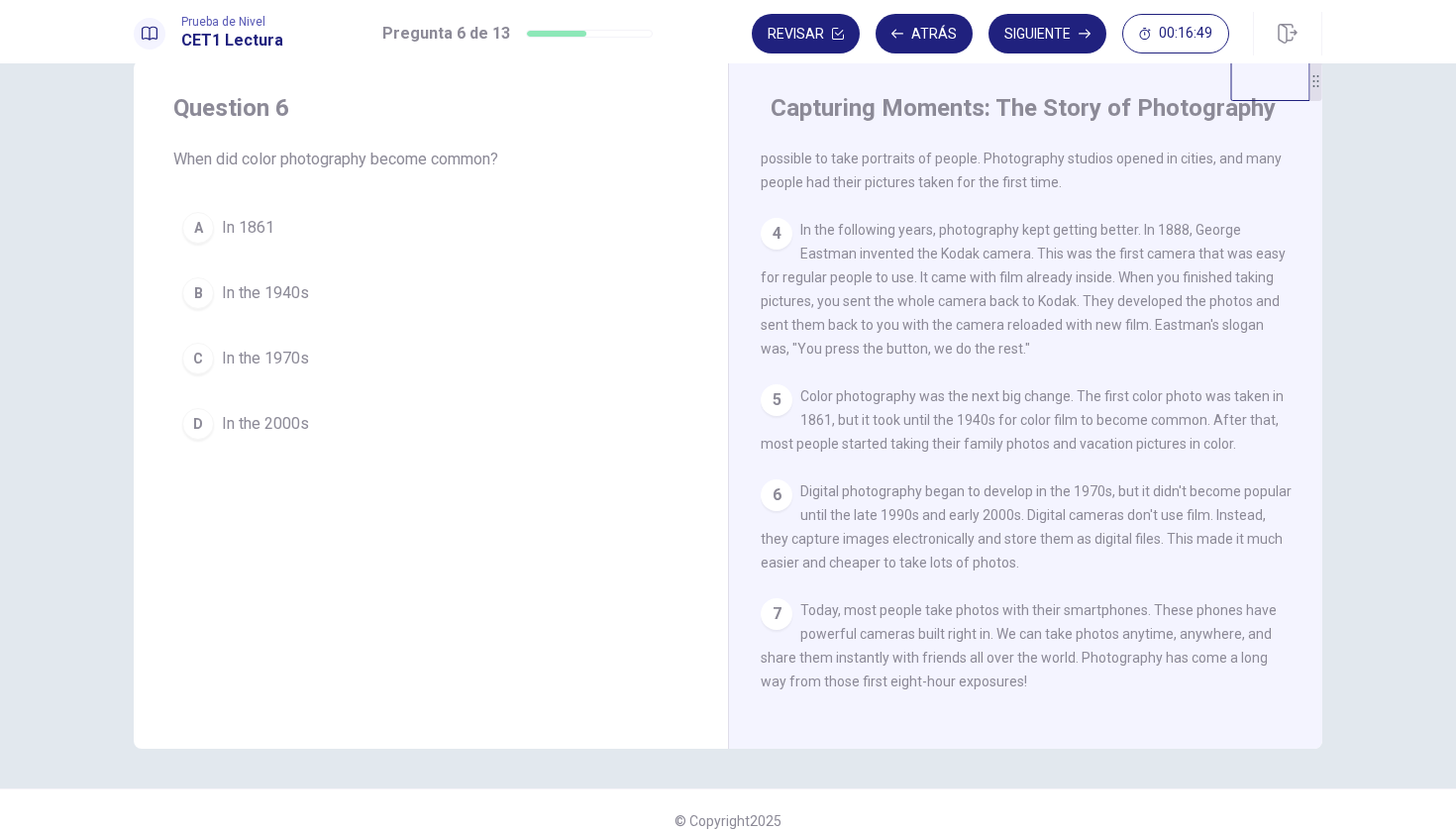 scroll, scrollTop: 286, scrollLeft: 0, axis: vertical 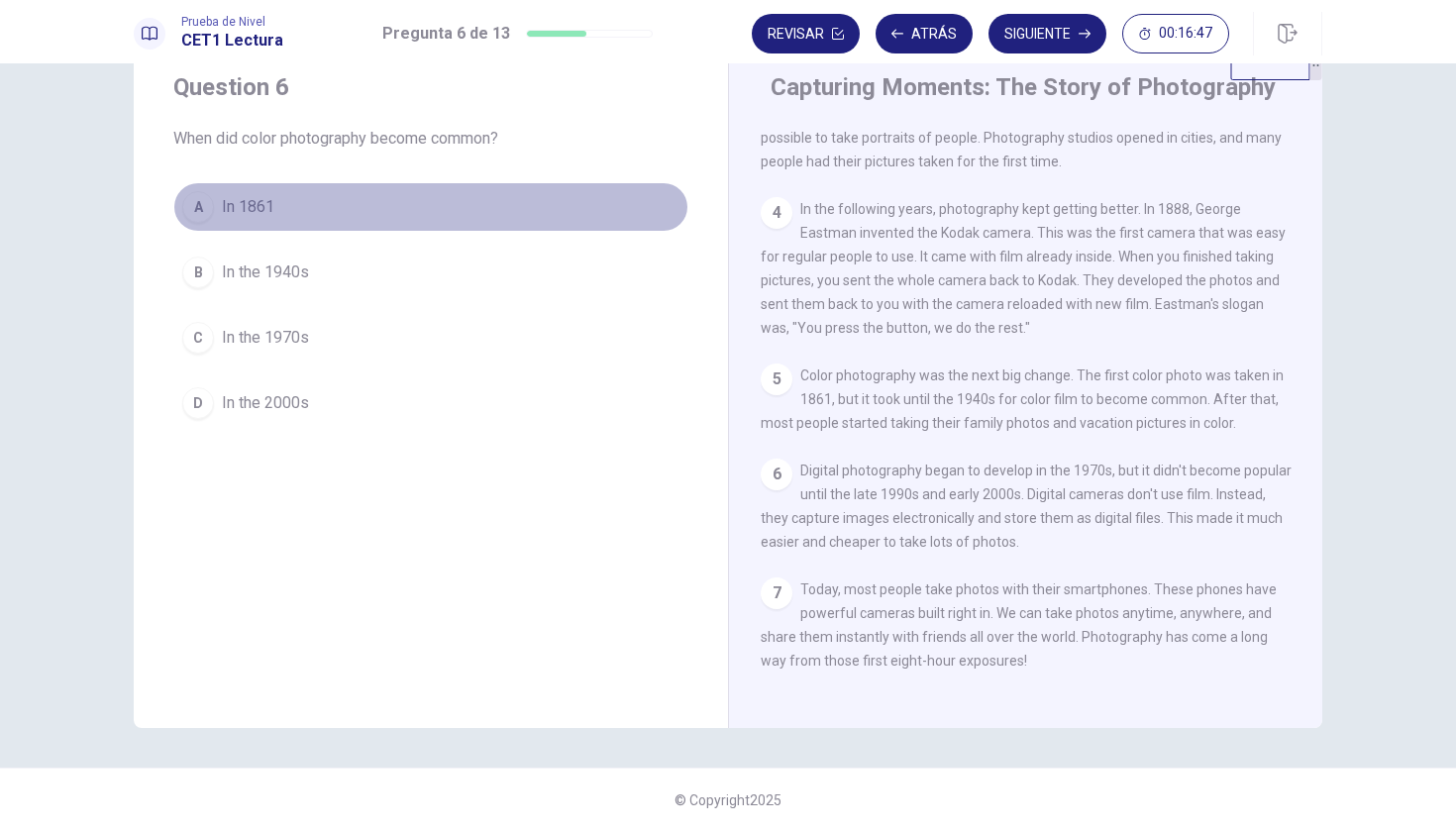 click on "In 1861" at bounding box center (248, 207) 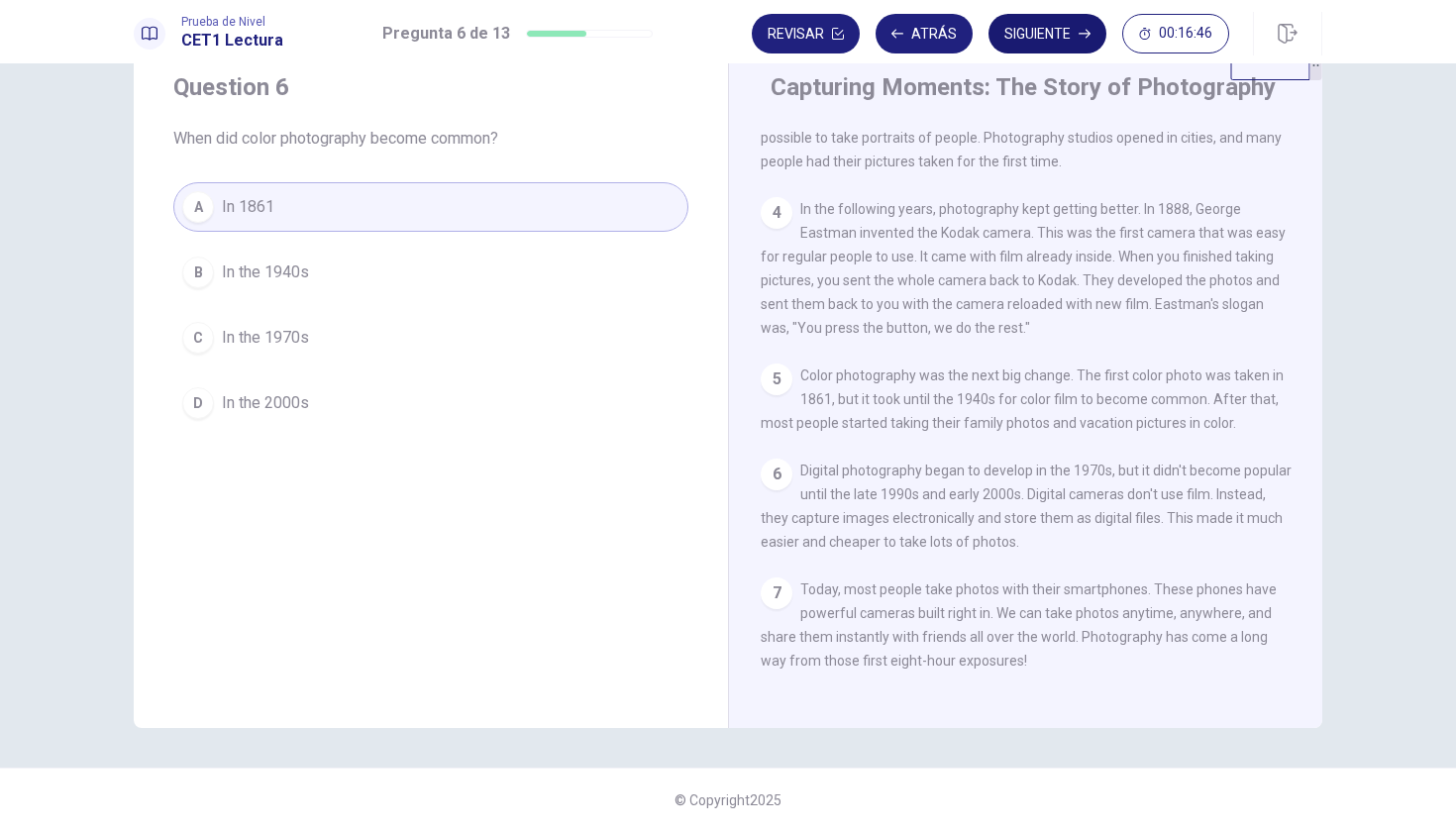 click at bounding box center (838, 34) 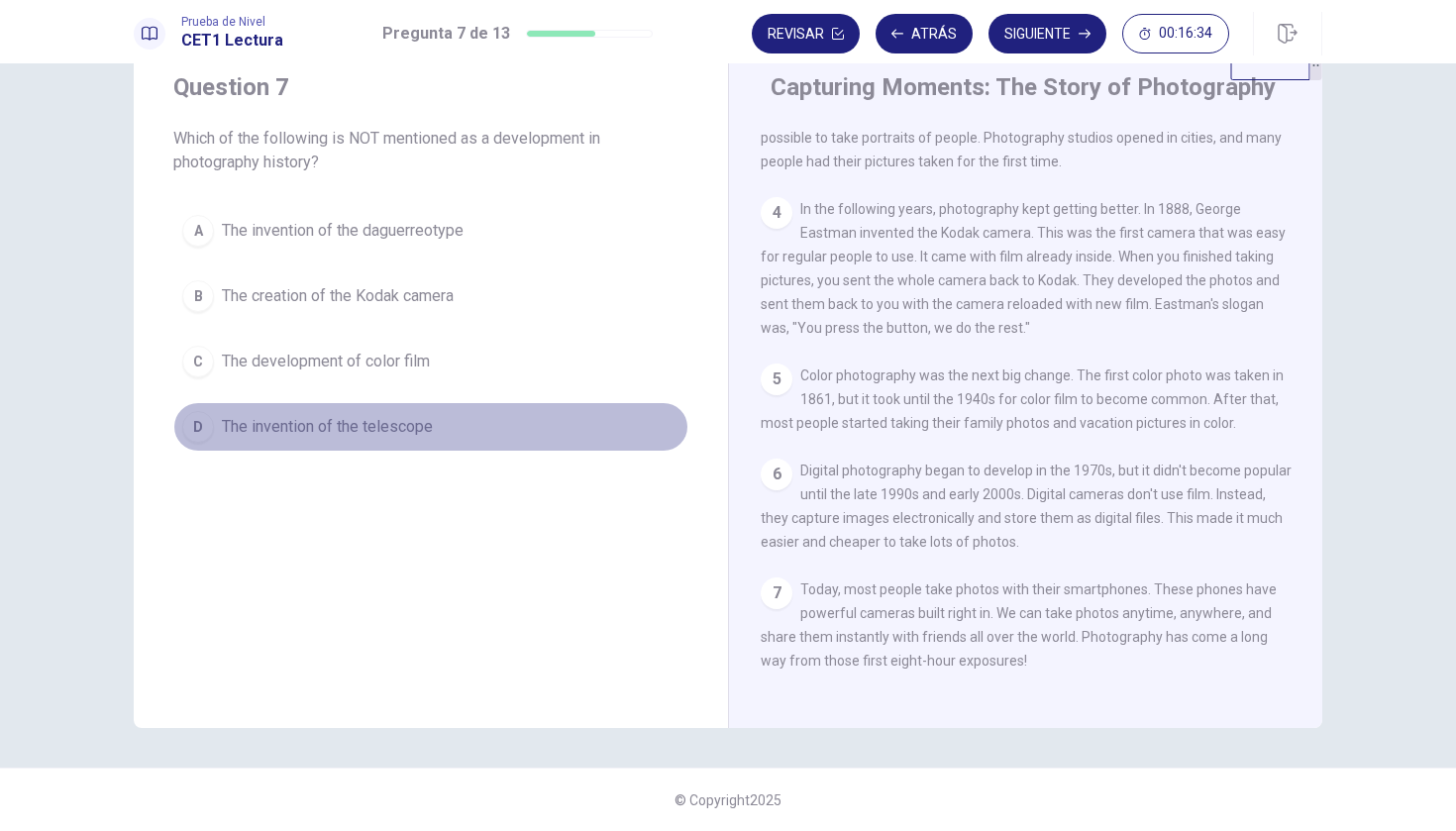 click on "The invention of the telescope" at bounding box center [343, 231] 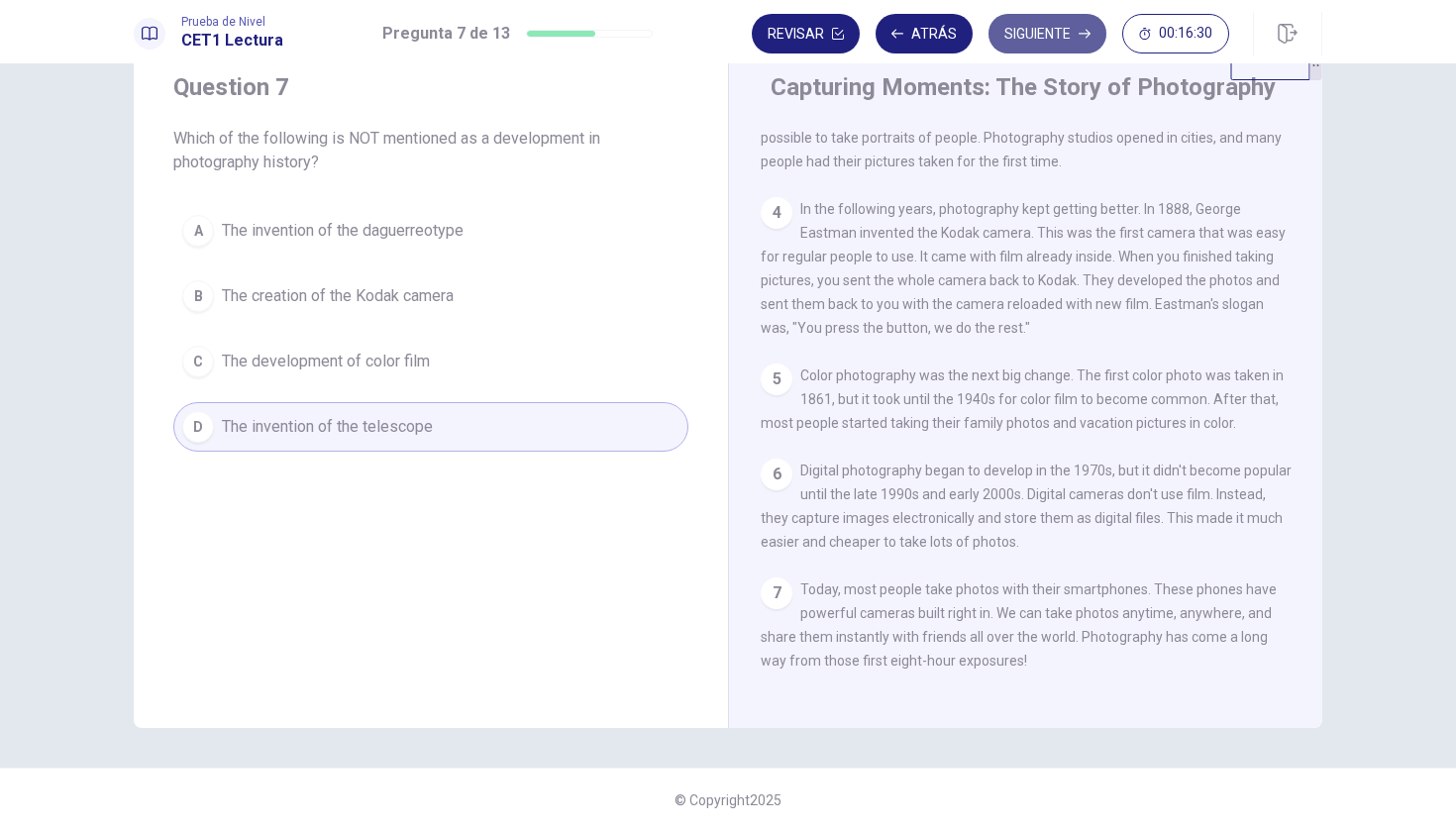 click on "Siguiente" at bounding box center [1047, 34] 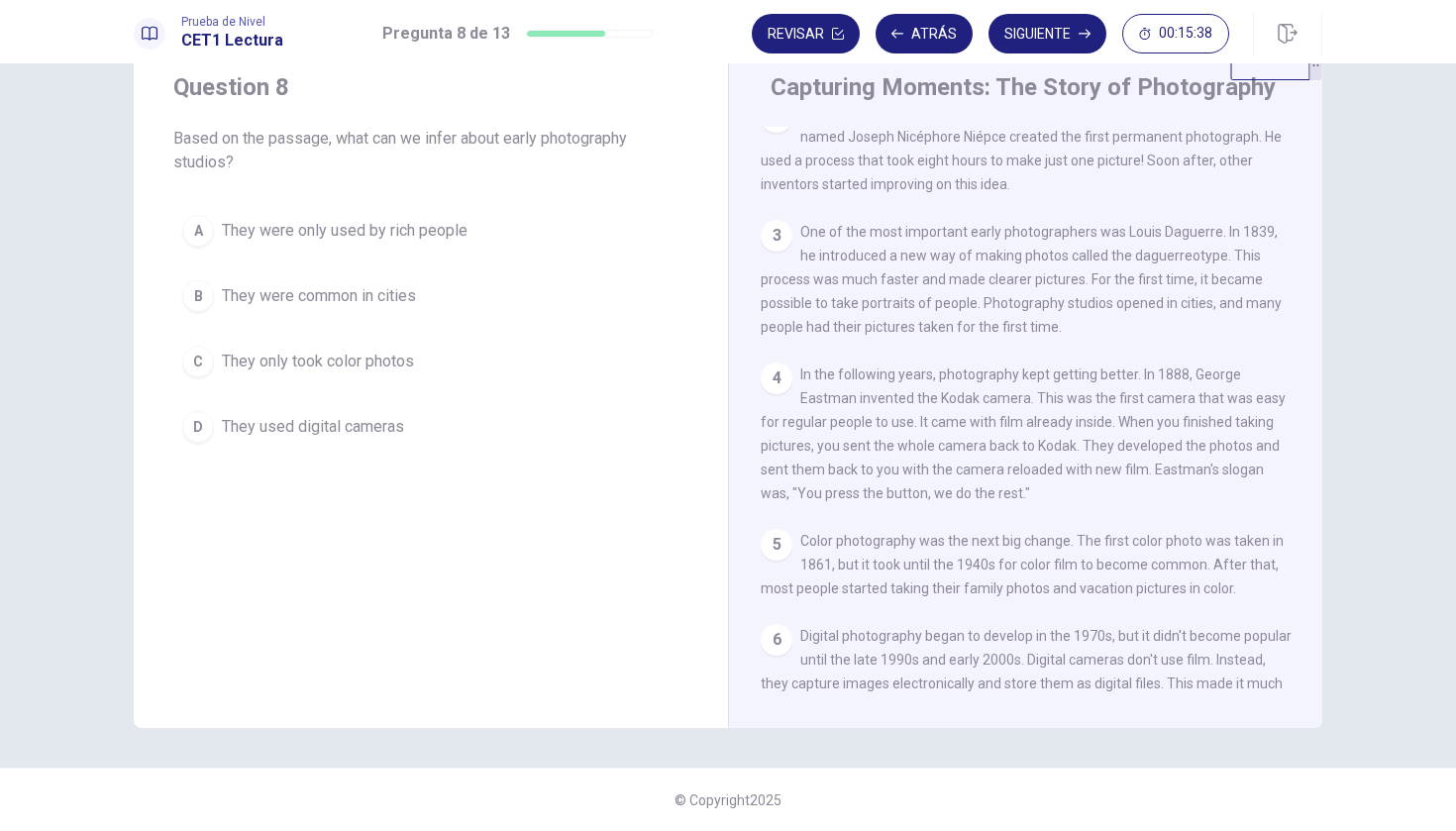 scroll, scrollTop: 115, scrollLeft: 0, axis: vertical 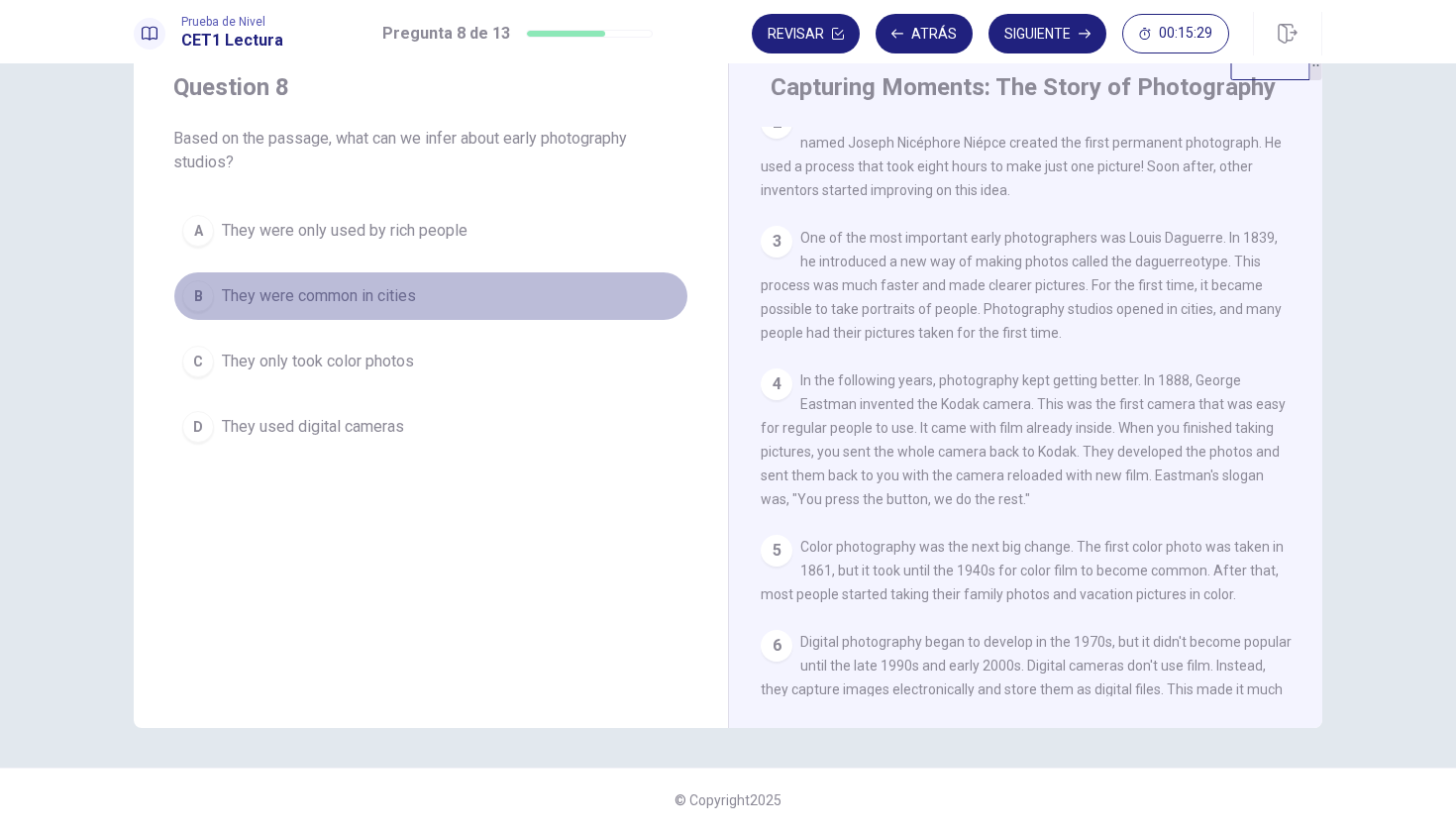 click on "B They were common in cities" at bounding box center (431, 296) 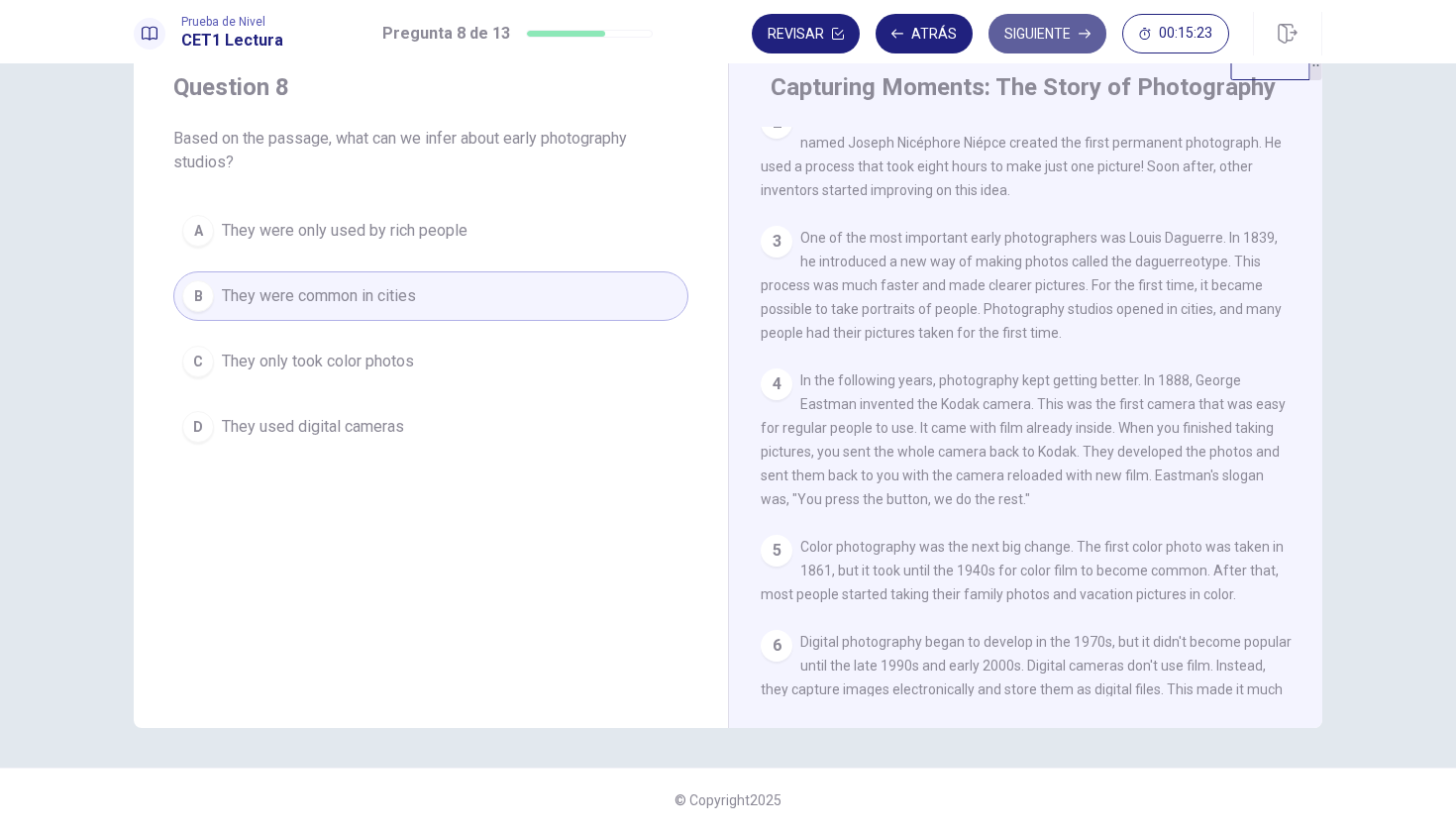 click on "Siguiente" at bounding box center (1047, 34) 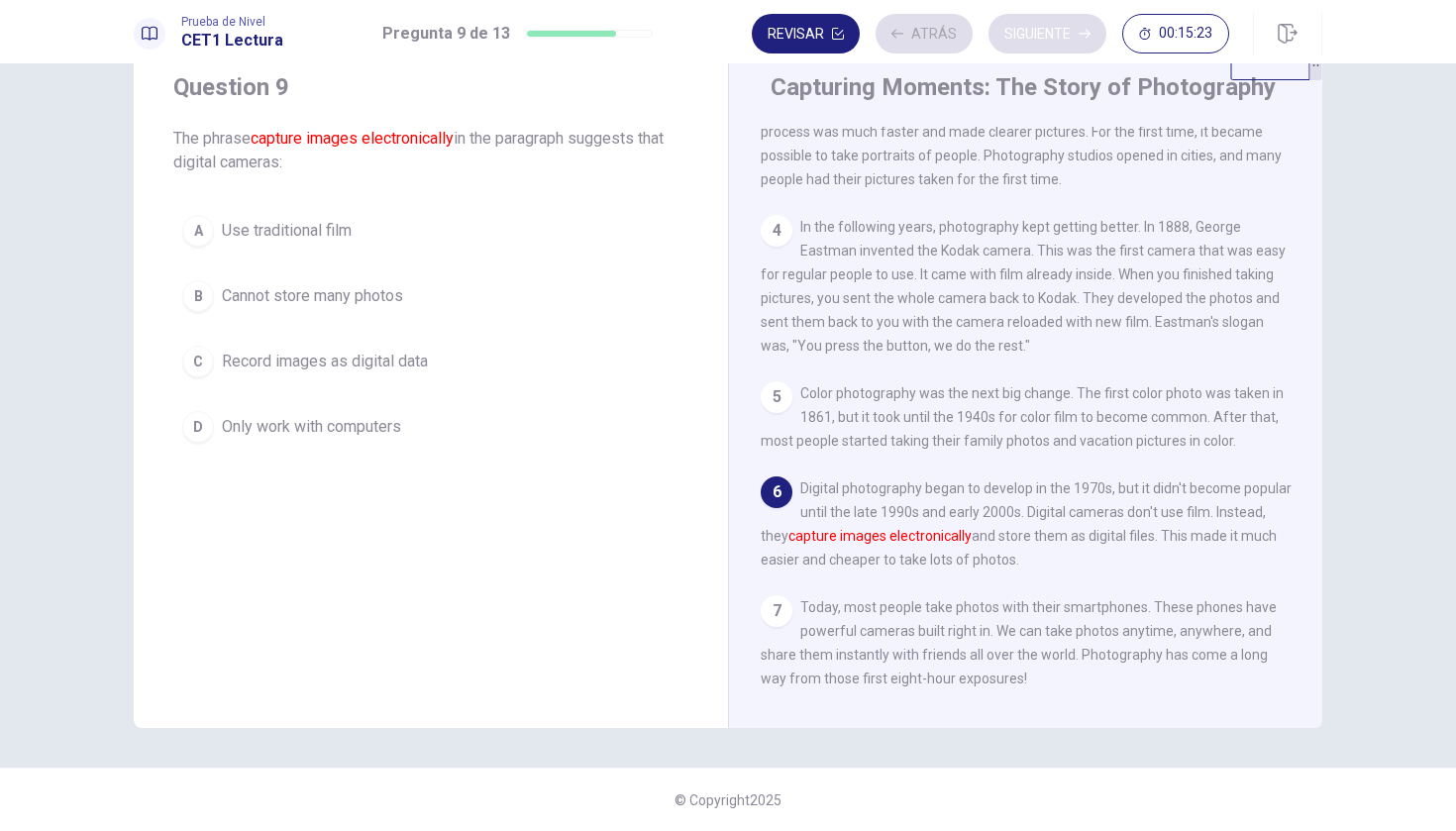 scroll, scrollTop: 286, scrollLeft: 0, axis: vertical 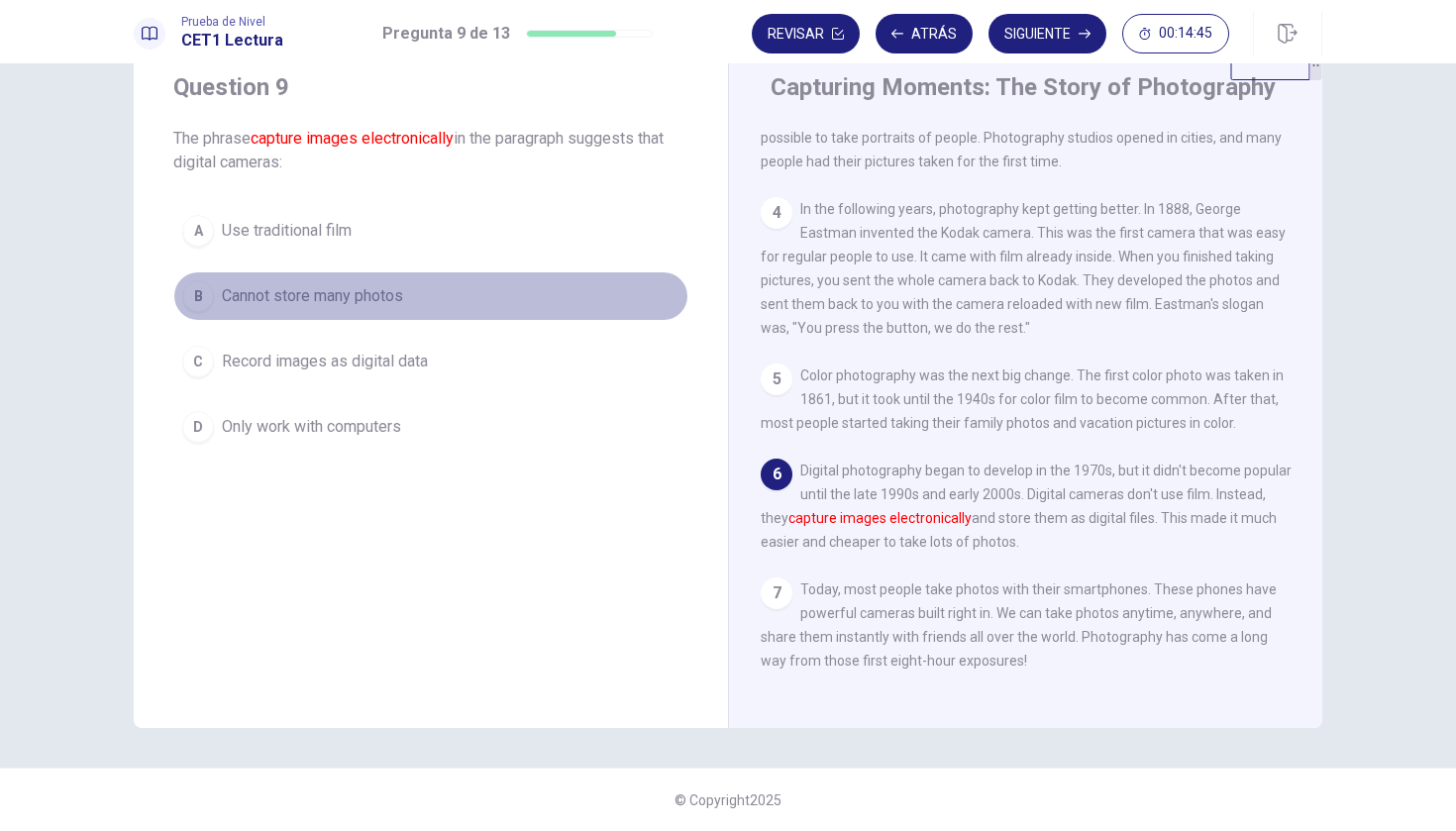 click on "Cannot store many photos" at bounding box center (286, 231) 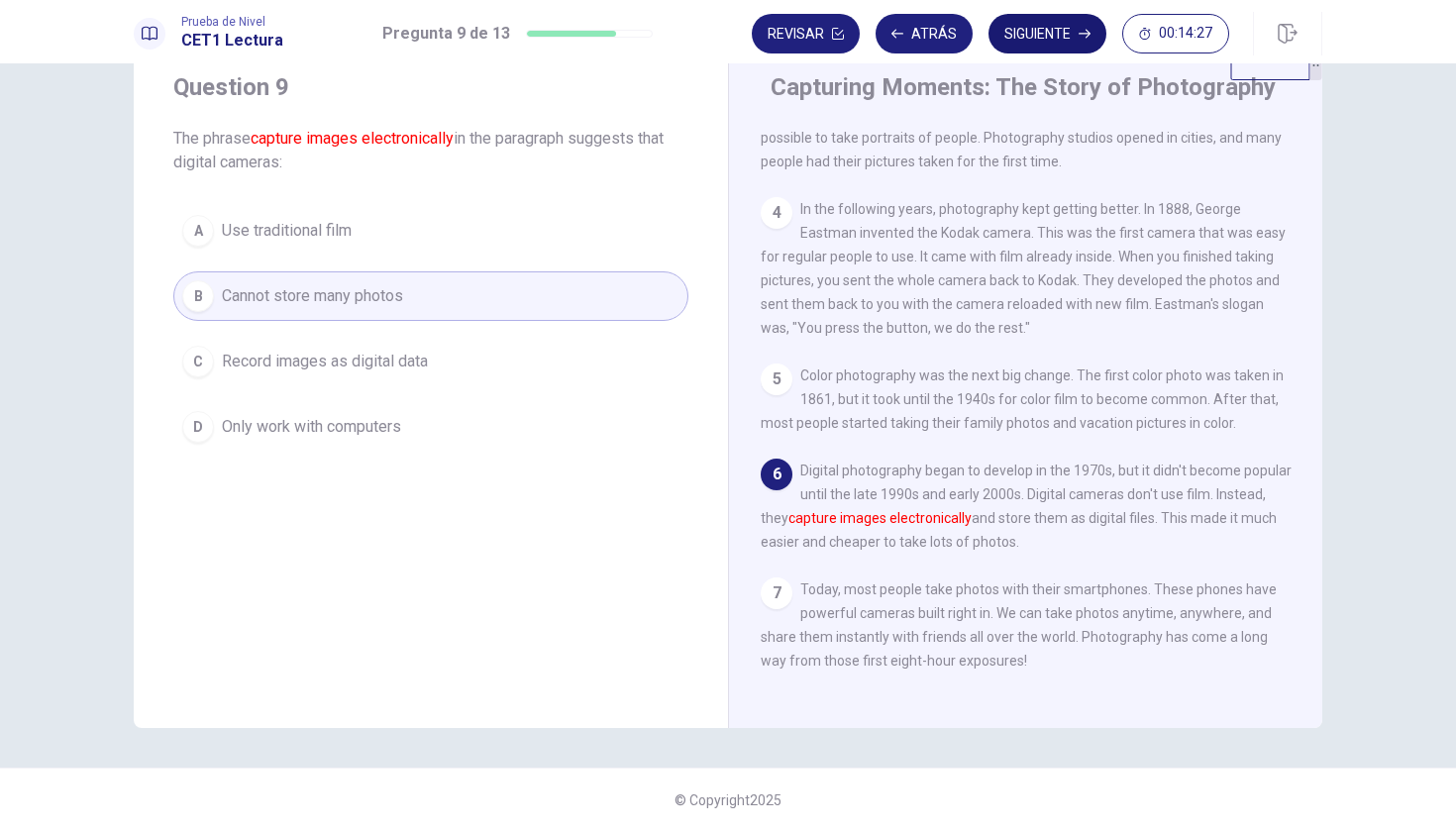 click at bounding box center [838, 34] 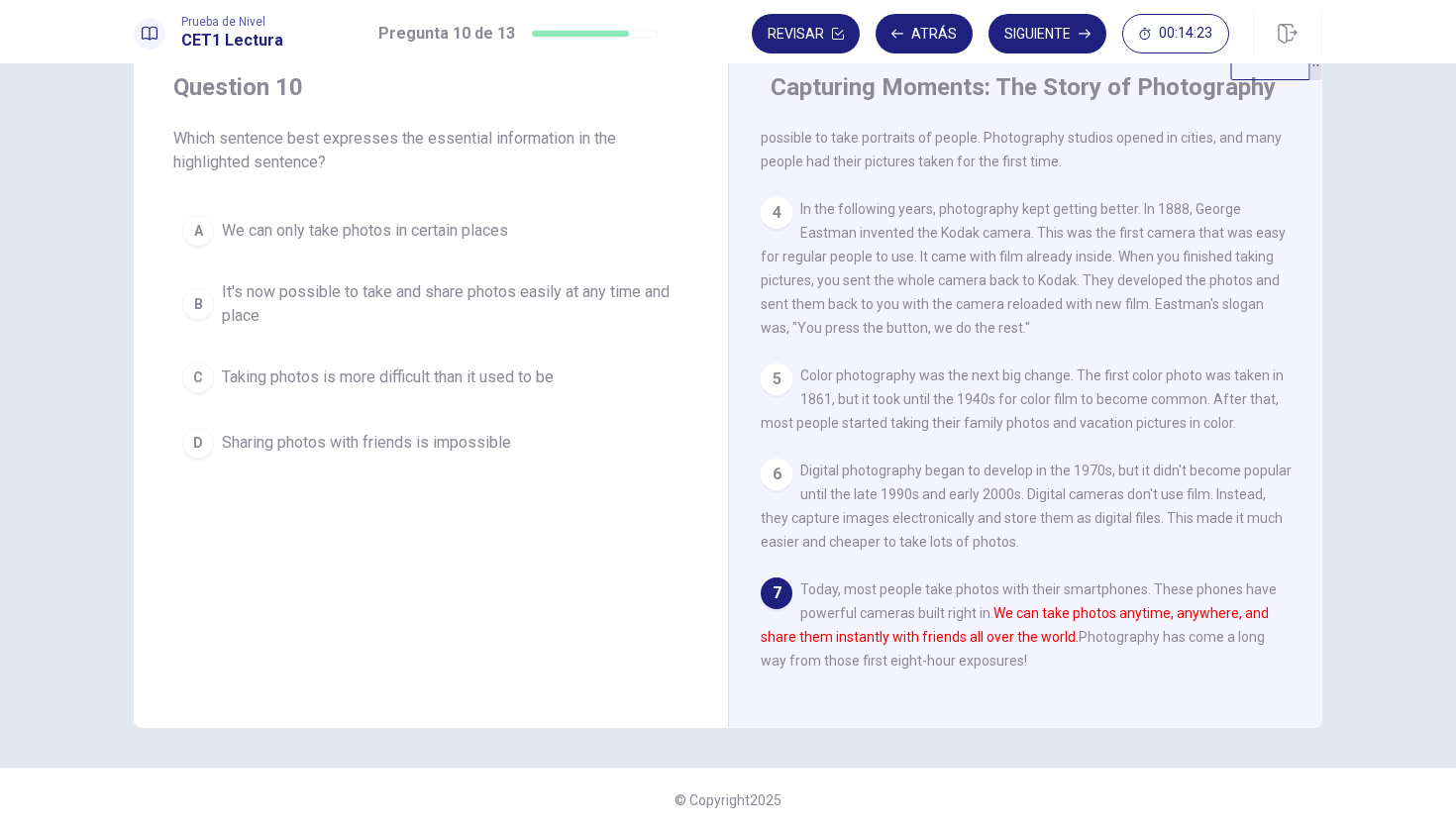 scroll, scrollTop: 0, scrollLeft: 0, axis: both 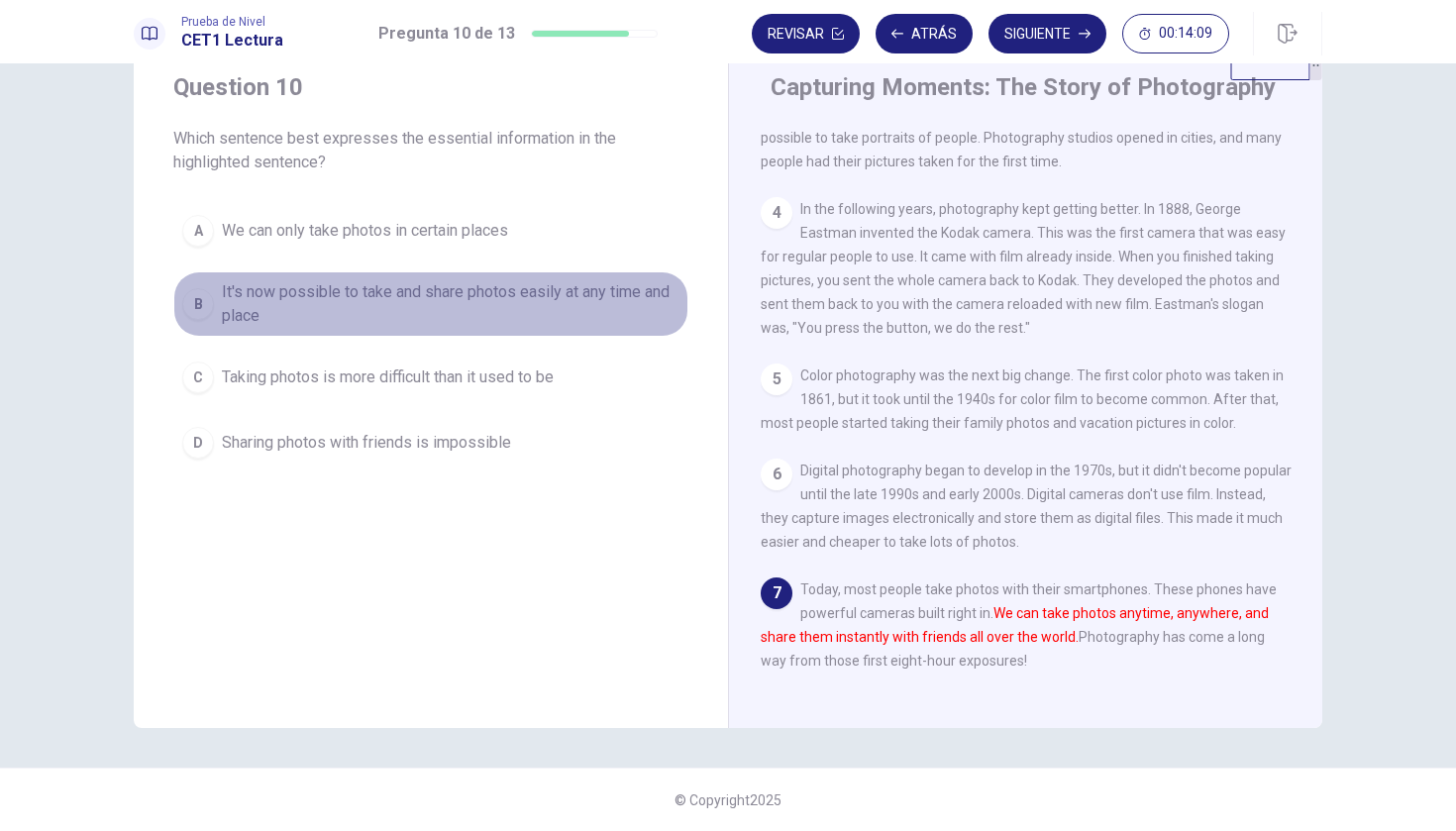 click on "It's now possible to take and share photos easily at any time and place" at bounding box center [364, 231] 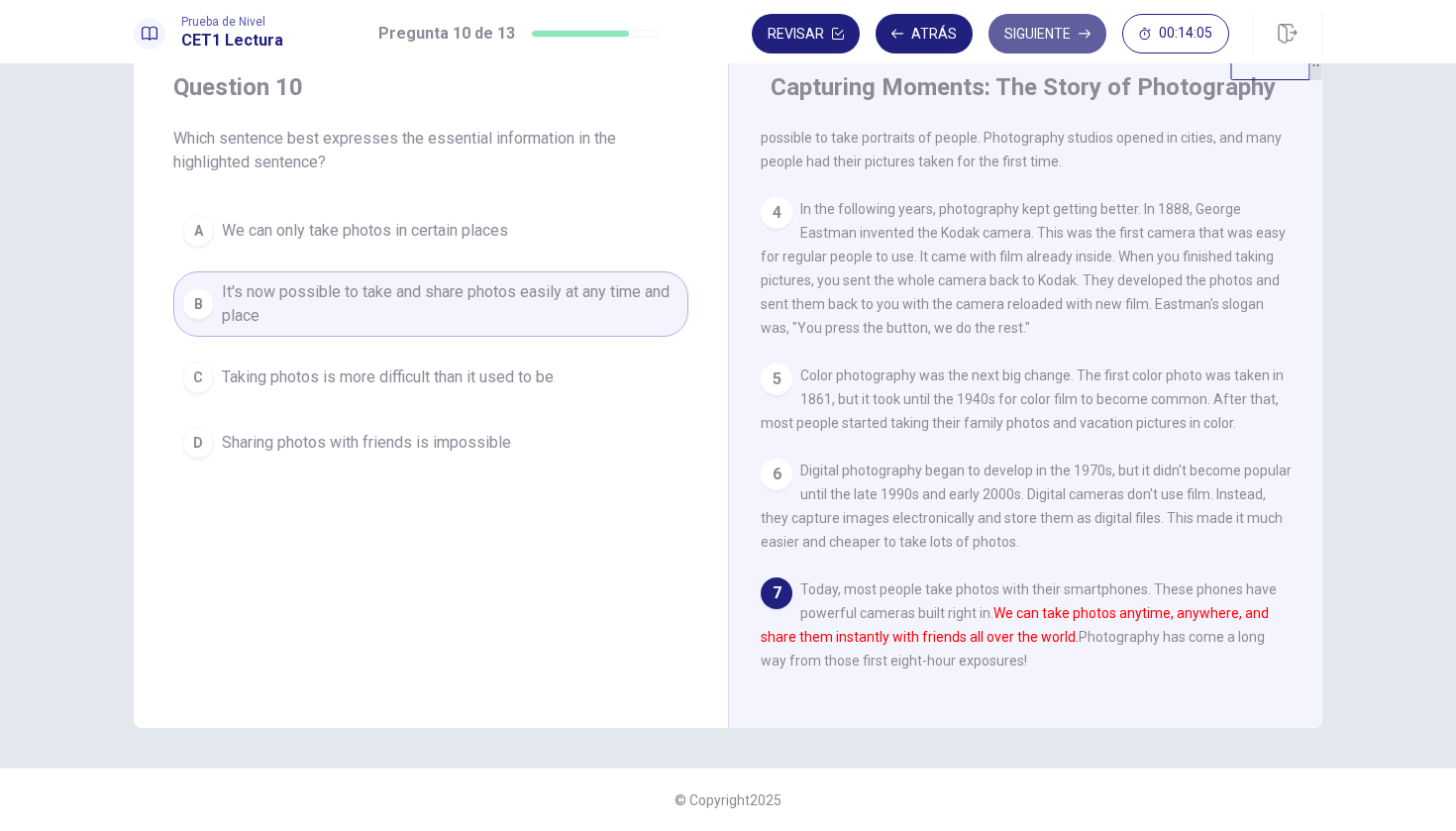 click on "Siguiente" at bounding box center [1047, 34] 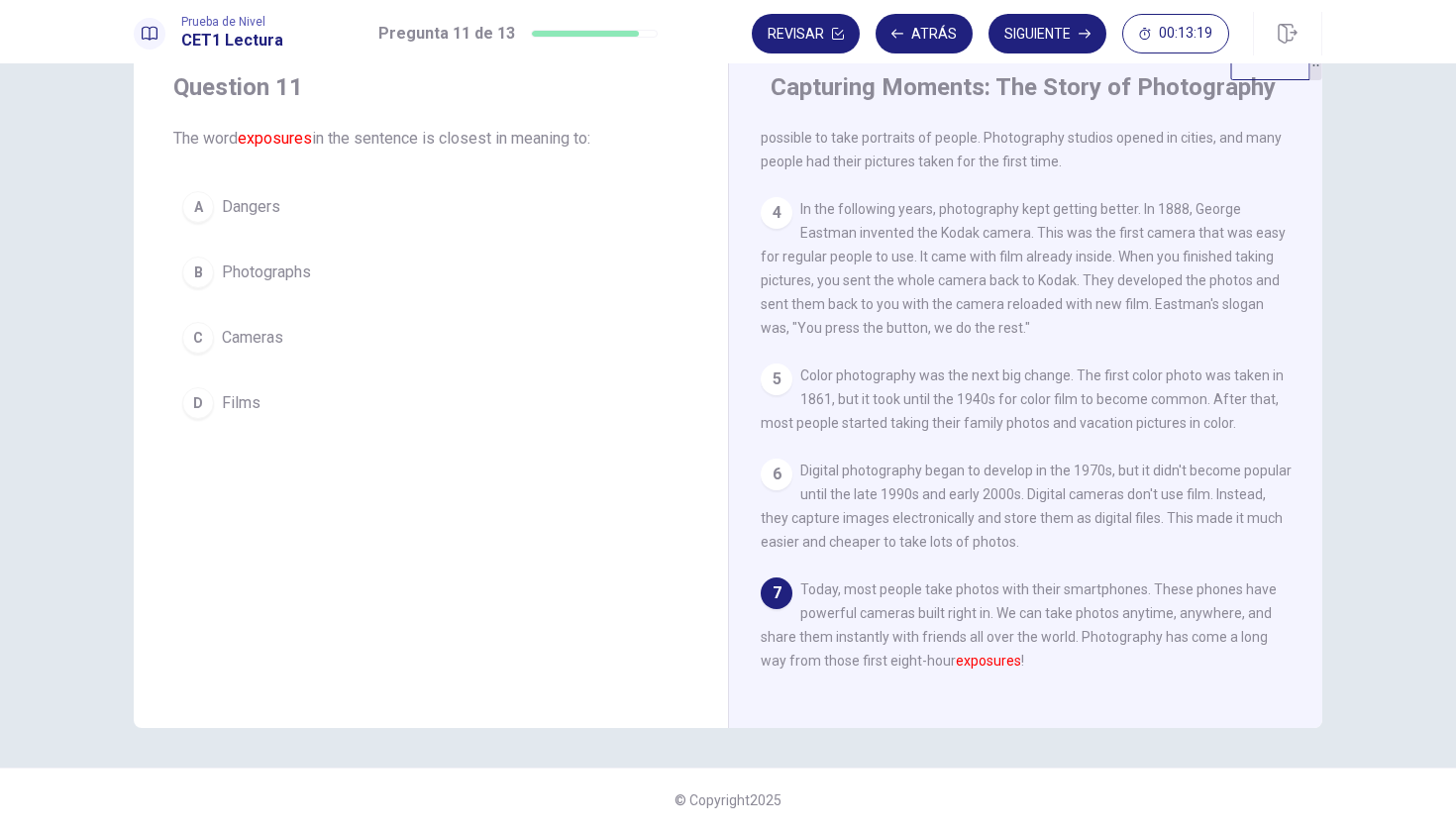 scroll, scrollTop: 286, scrollLeft: 0, axis: vertical 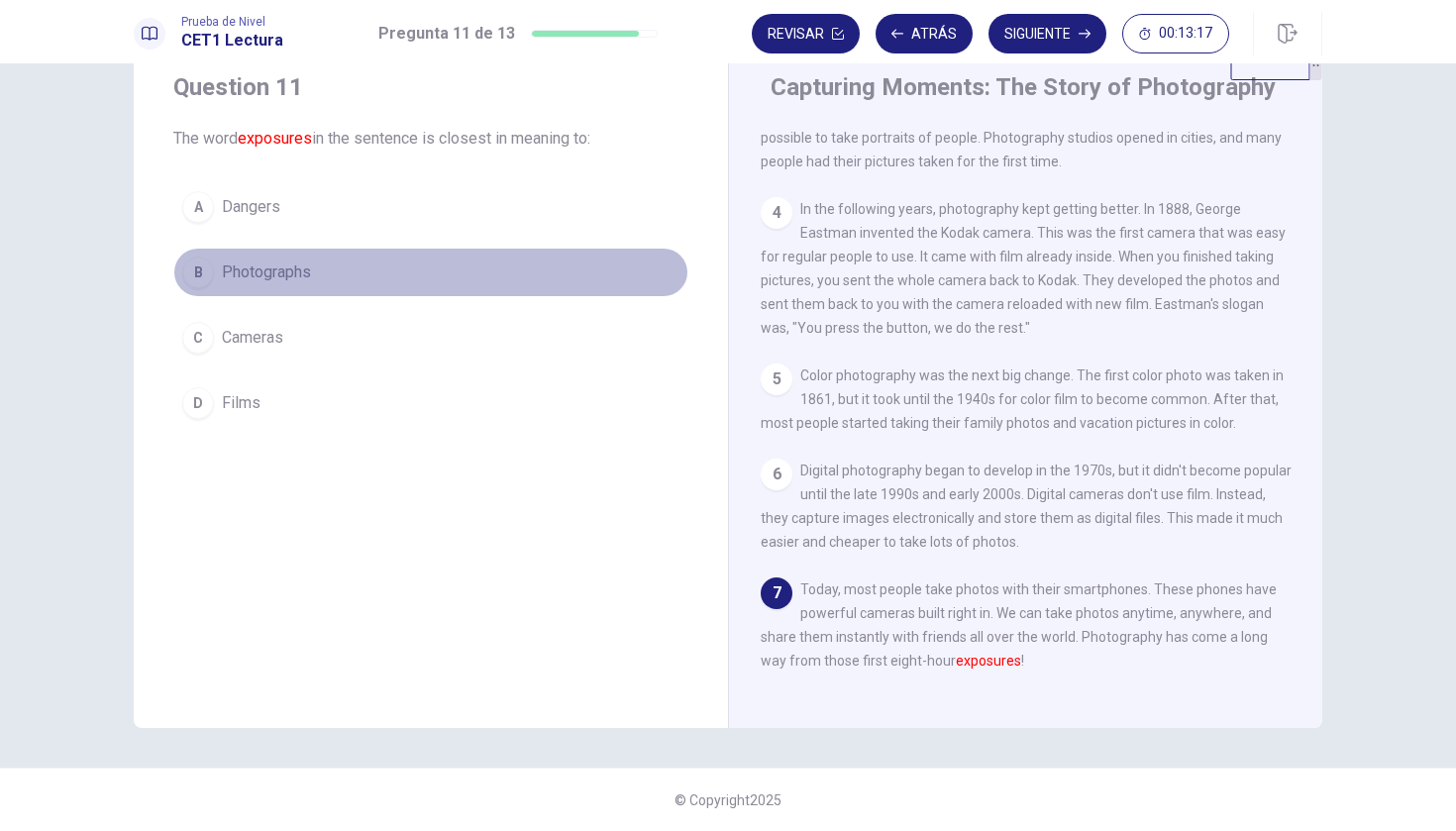click on "B Photographs" at bounding box center (431, 272) 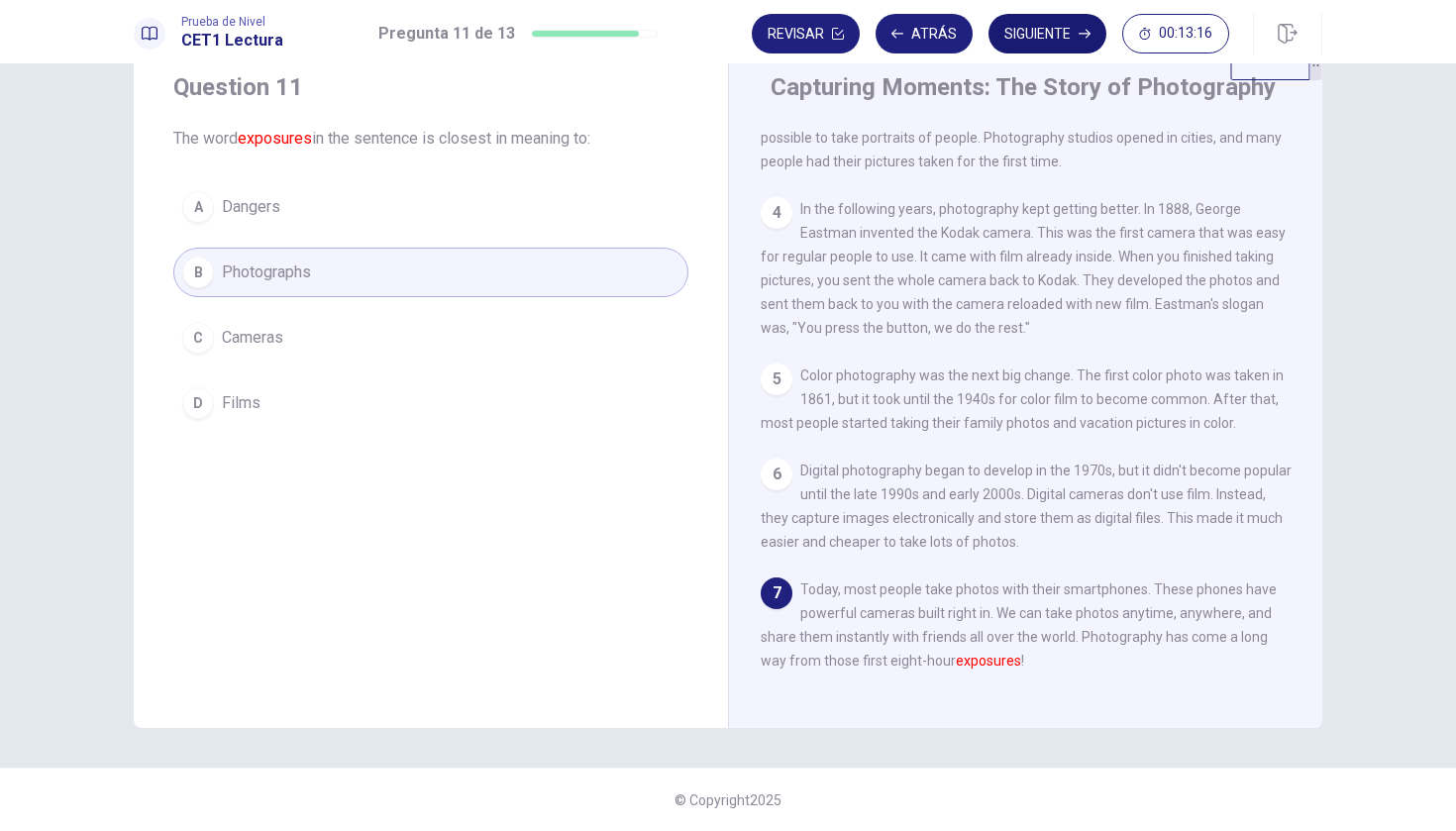 click at bounding box center [838, 34] 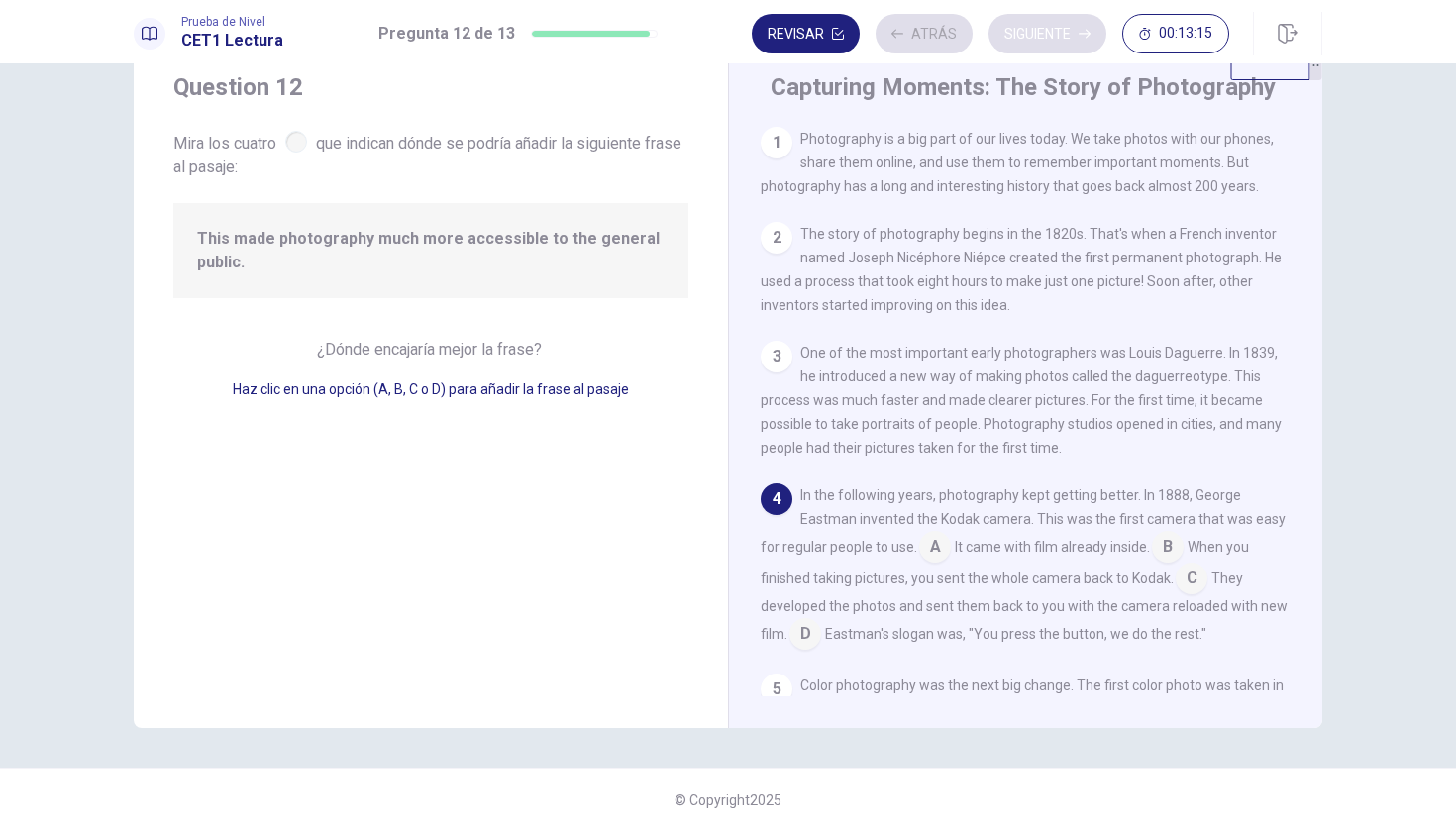 scroll, scrollTop: 152, scrollLeft: 0, axis: vertical 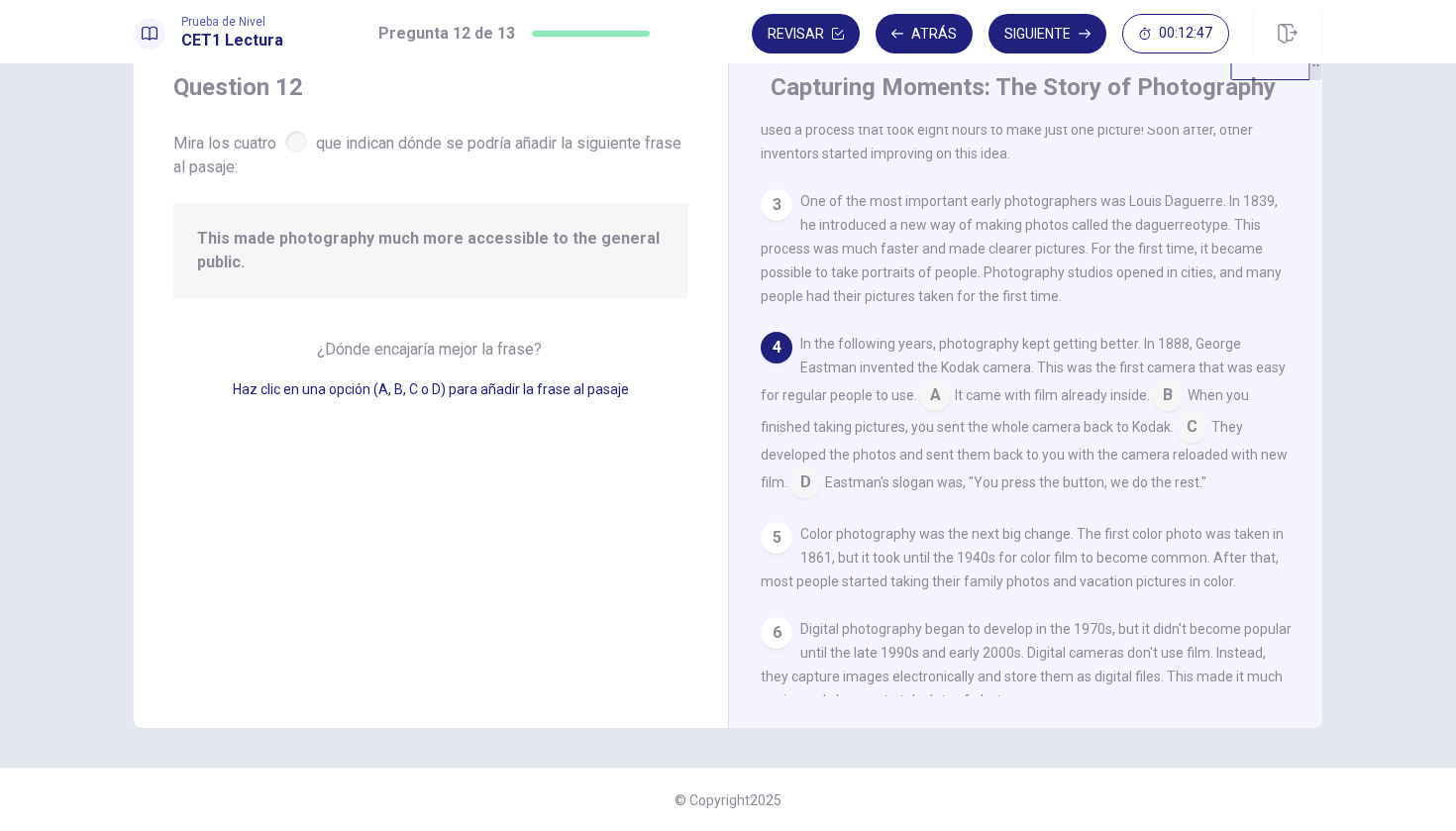 click at bounding box center [935, 397] 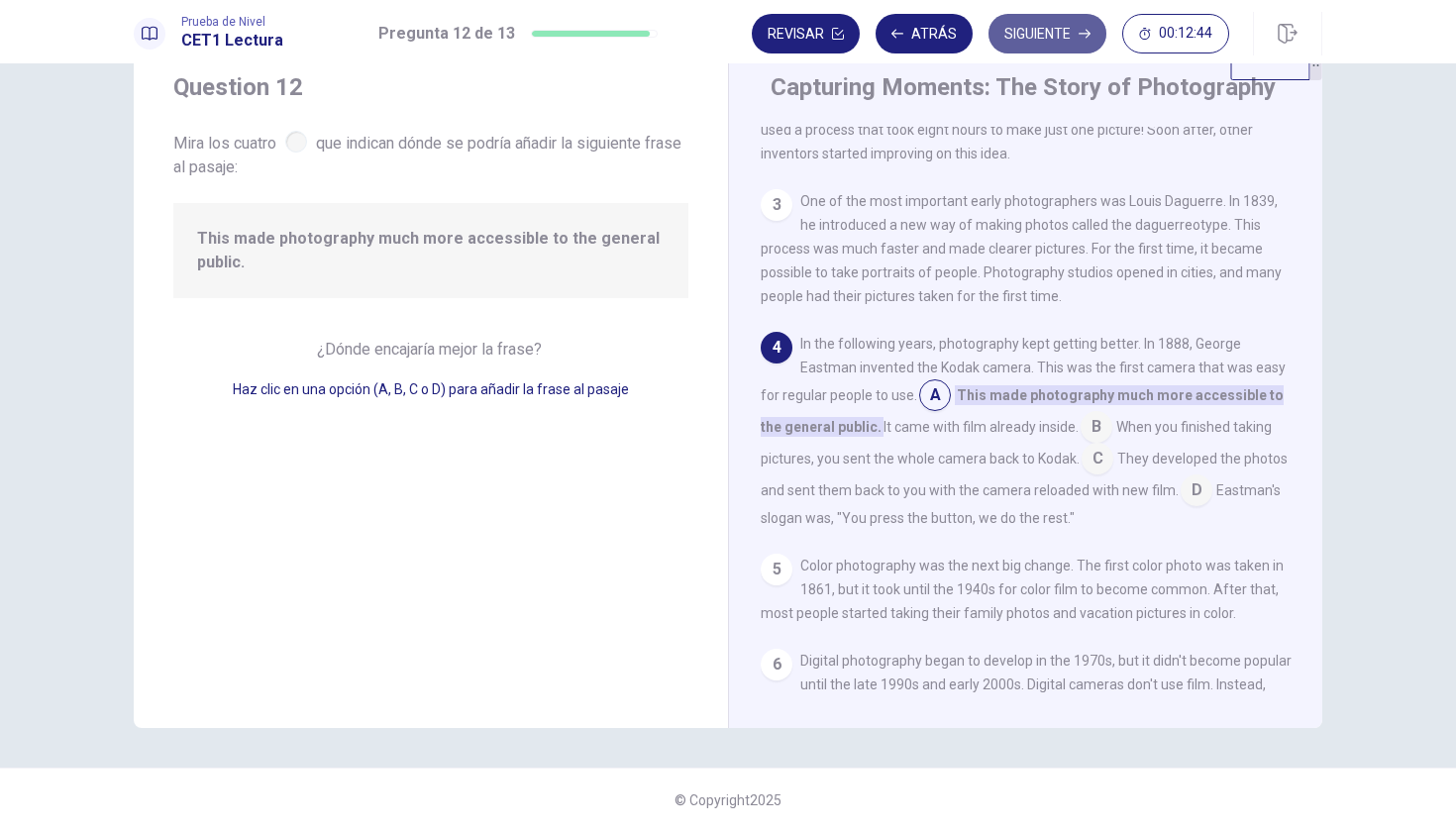click on "Siguiente" at bounding box center (1047, 34) 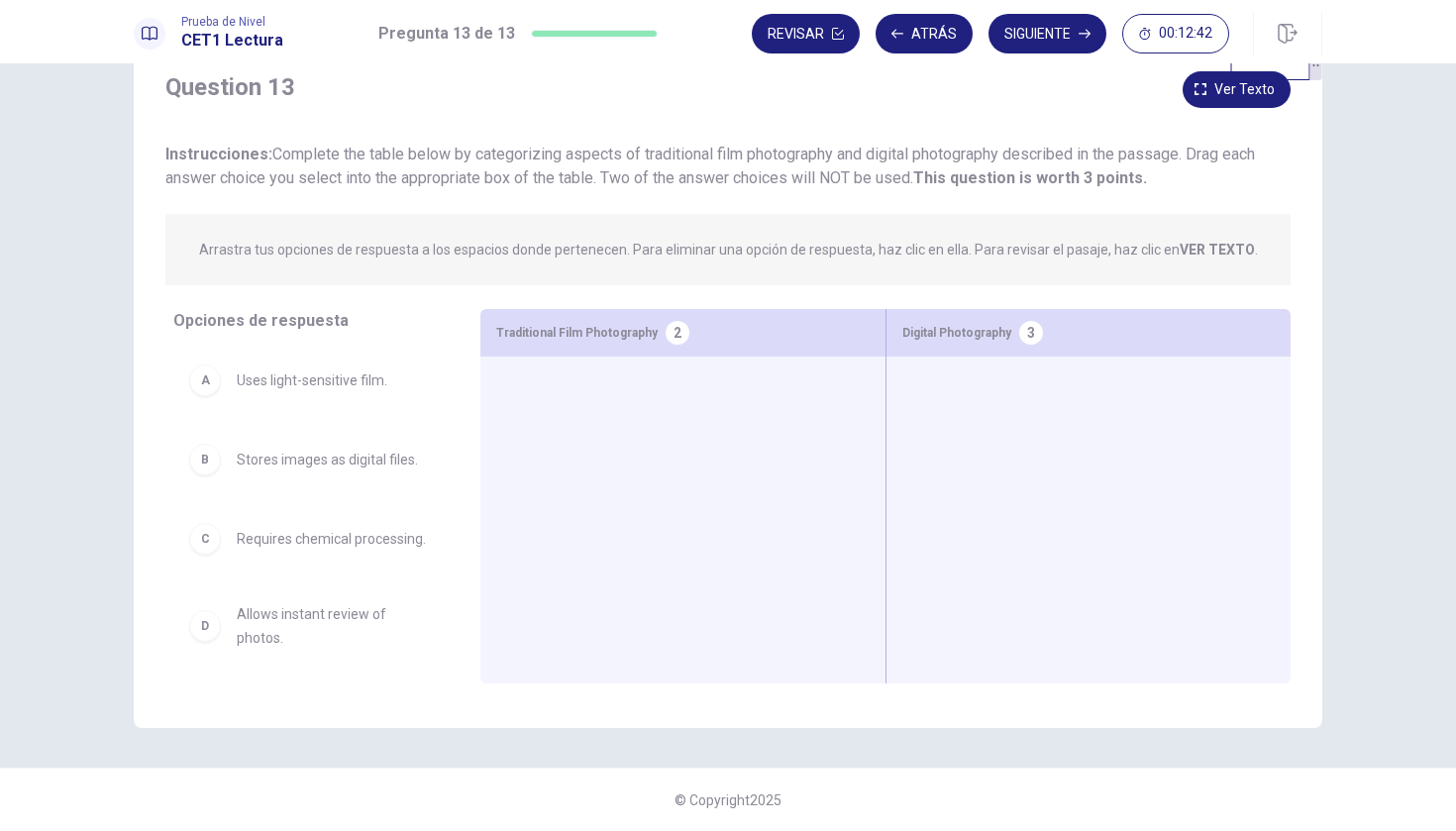 scroll, scrollTop: 0, scrollLeft: 0, axis: both 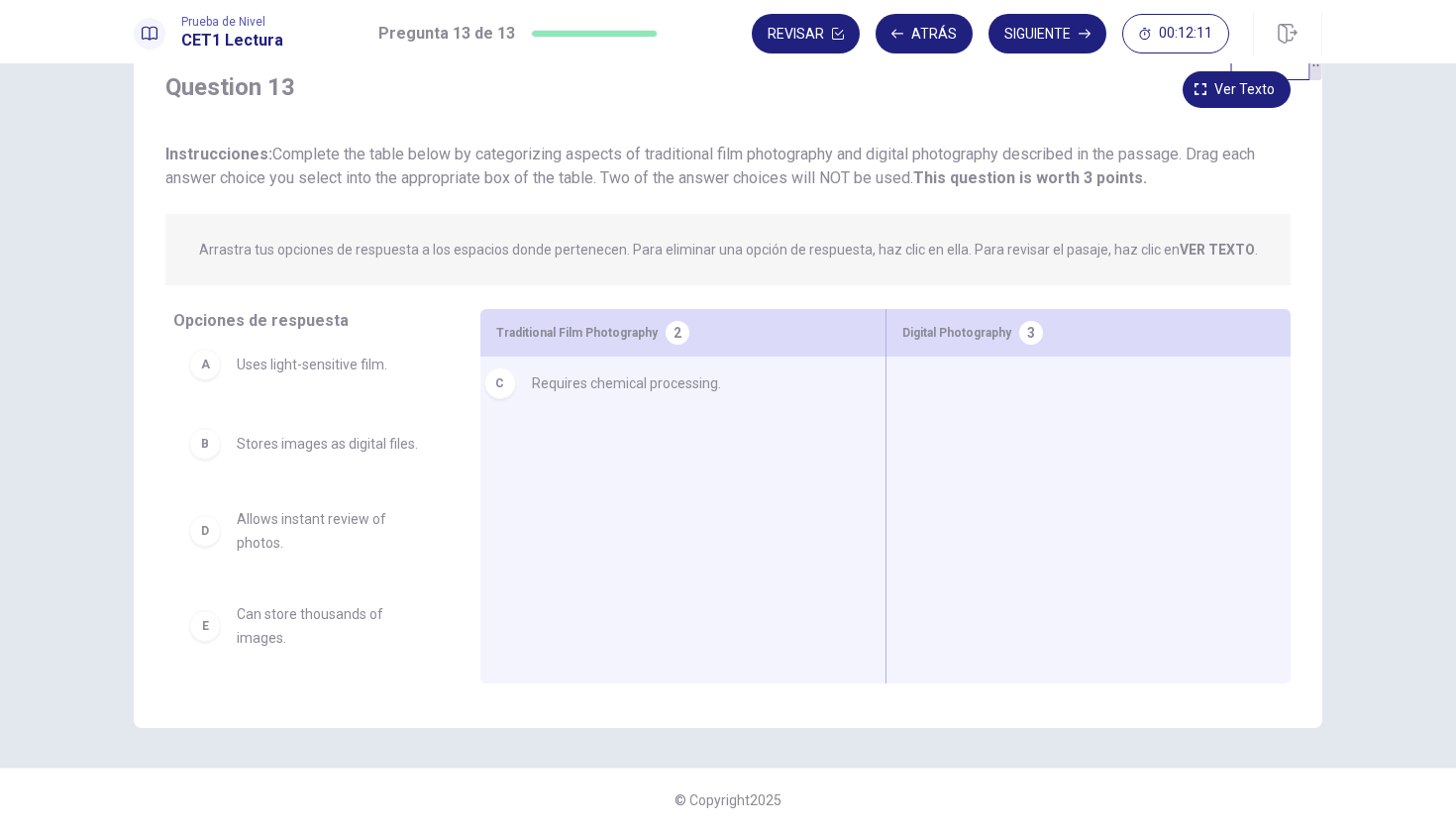 drag, startPoint x: 374, startPoint y: 521, endPoint x: 676, endPoint y: 378, distance: 334.14518 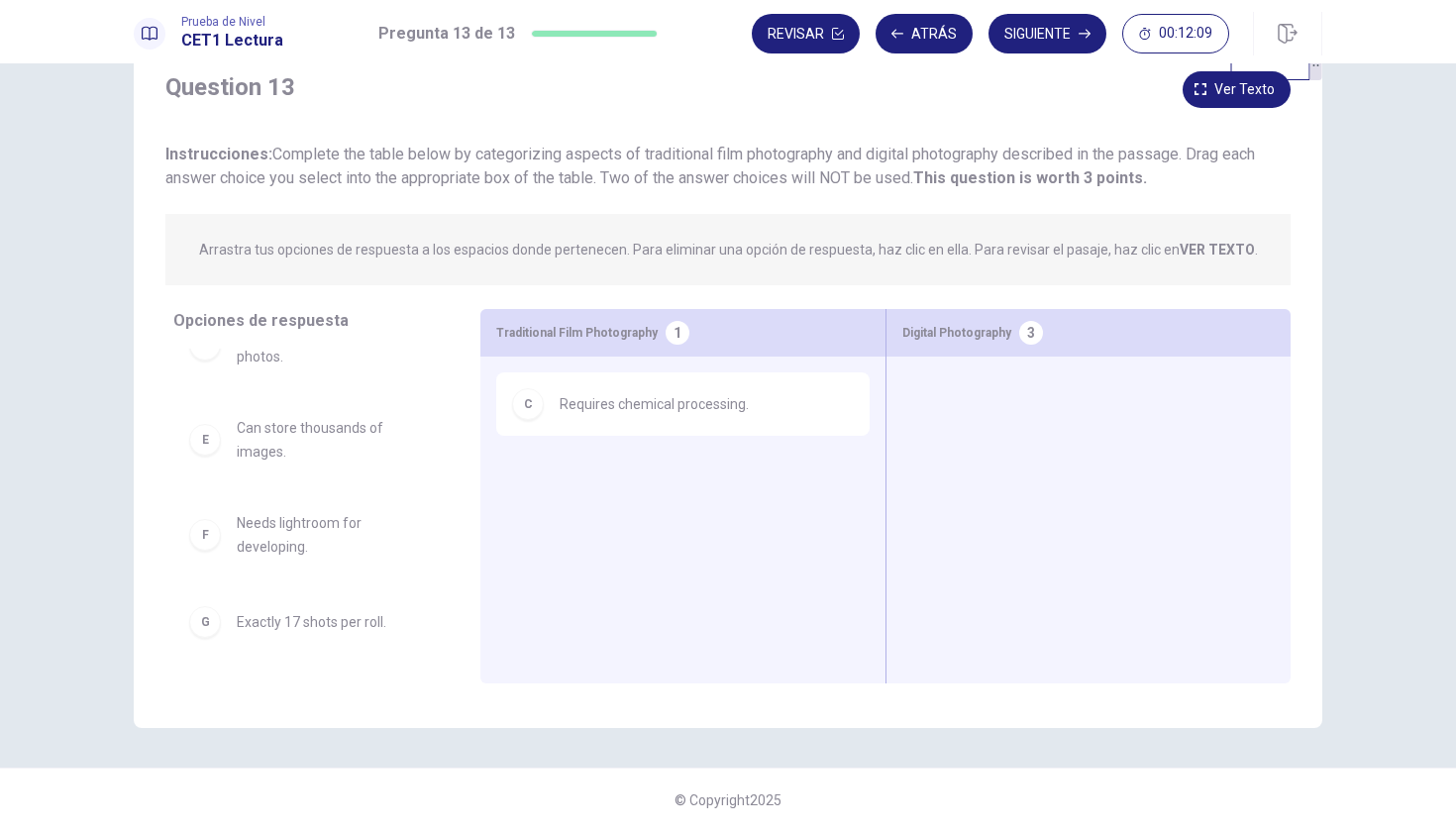 scroll, scrollTop: 202, scrollLeft: 0, axis: vertical 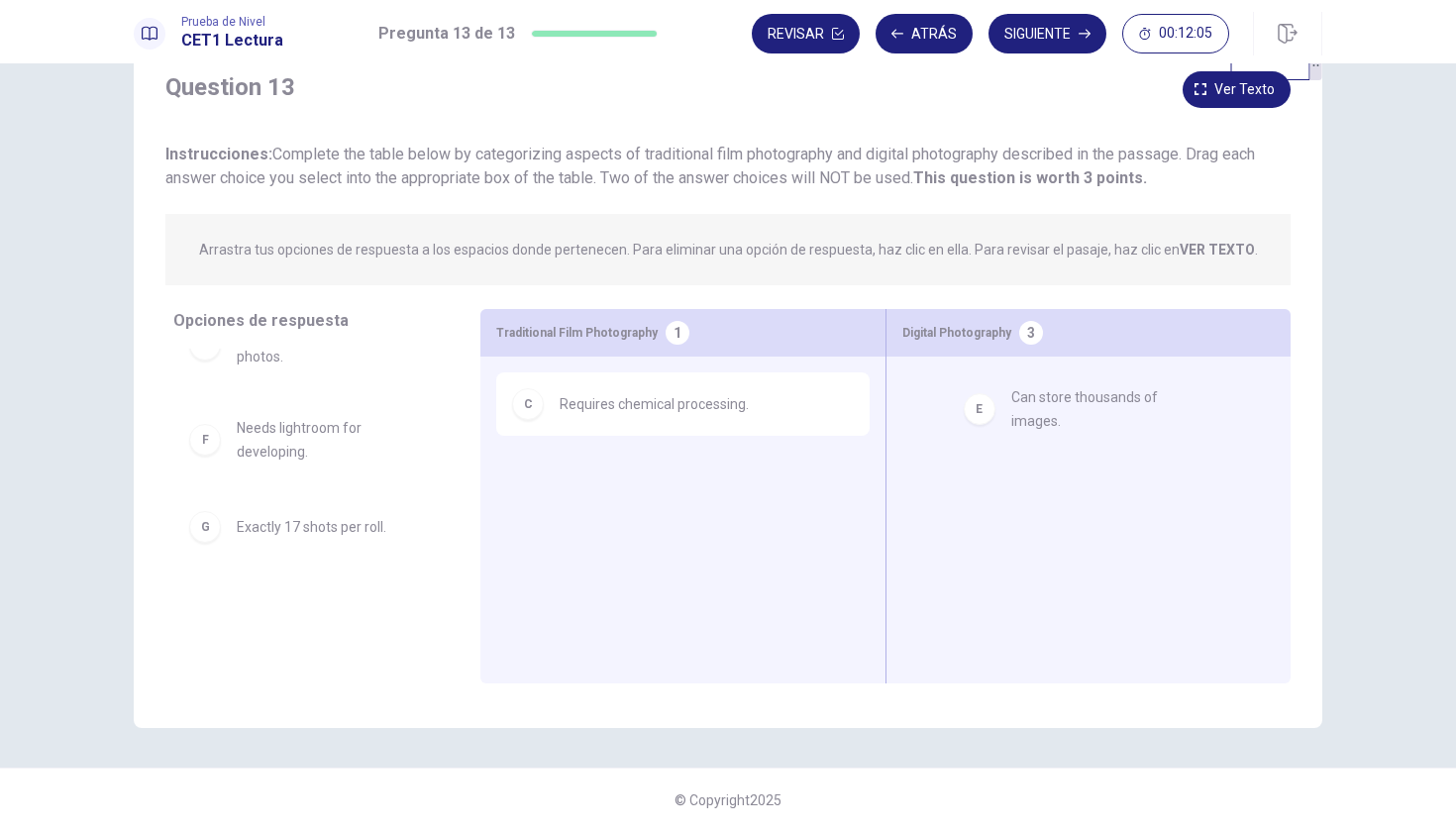 drag, startPoint x: 331, startPoint y: 448, endPoint x: 1096, endPoint y: 411, distance: 765.894 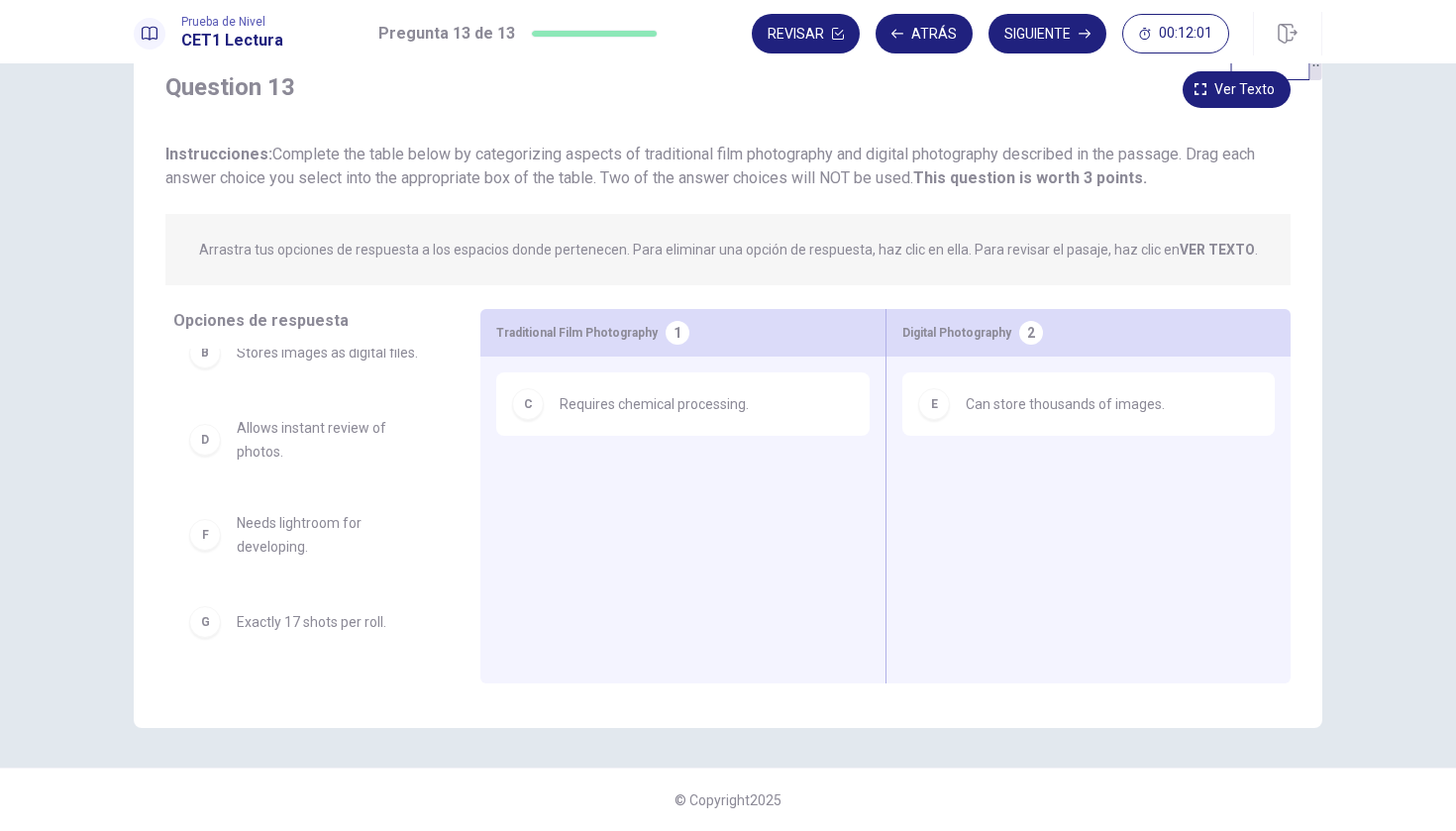 scroll, scrollTop: 107, scrollLeft: 0, axis: vertical 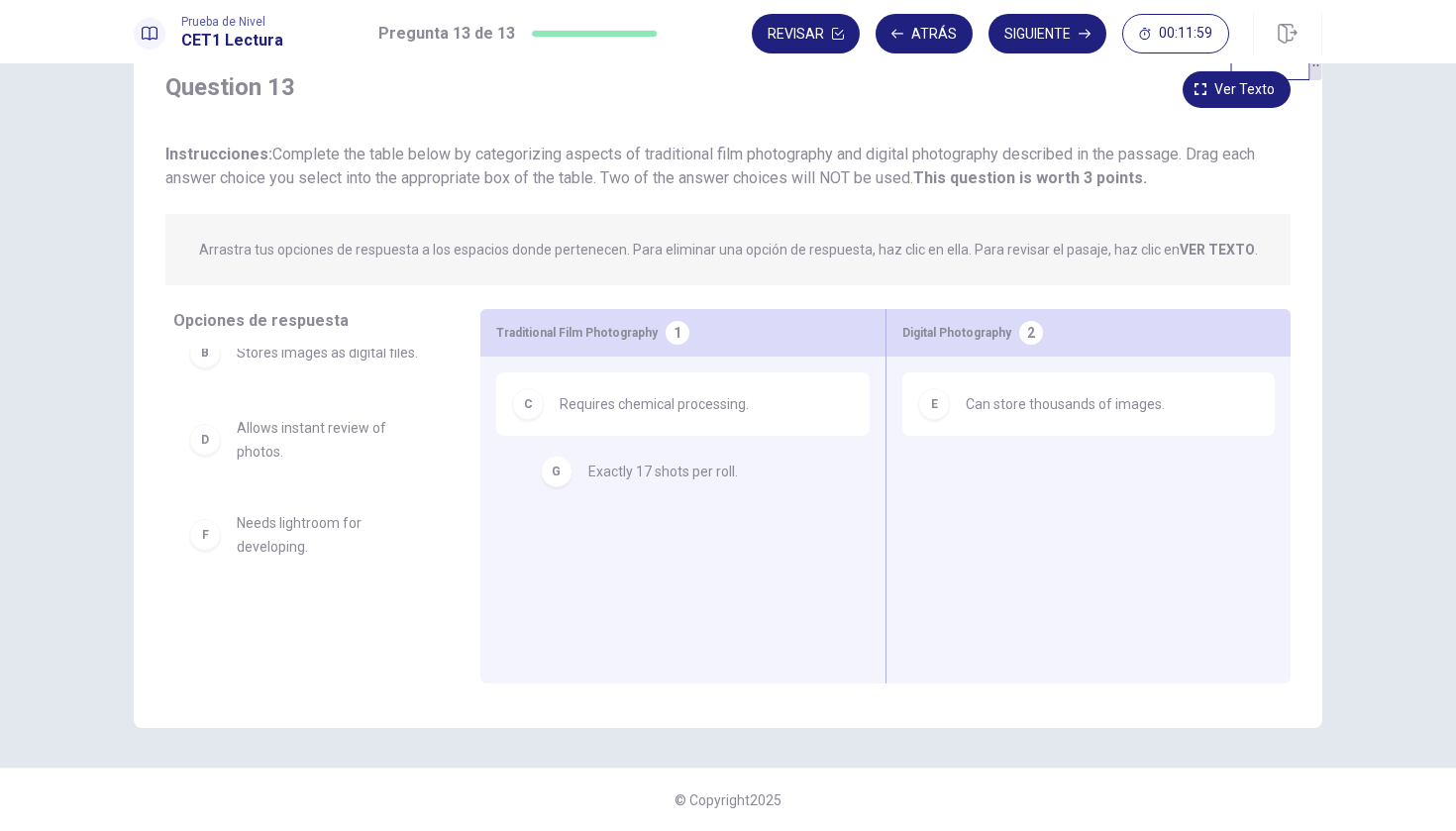 drag, startPoint x: 340, startPoint y: 638, endPoint x: 698, endPoint y: 484, distance: 389.71785 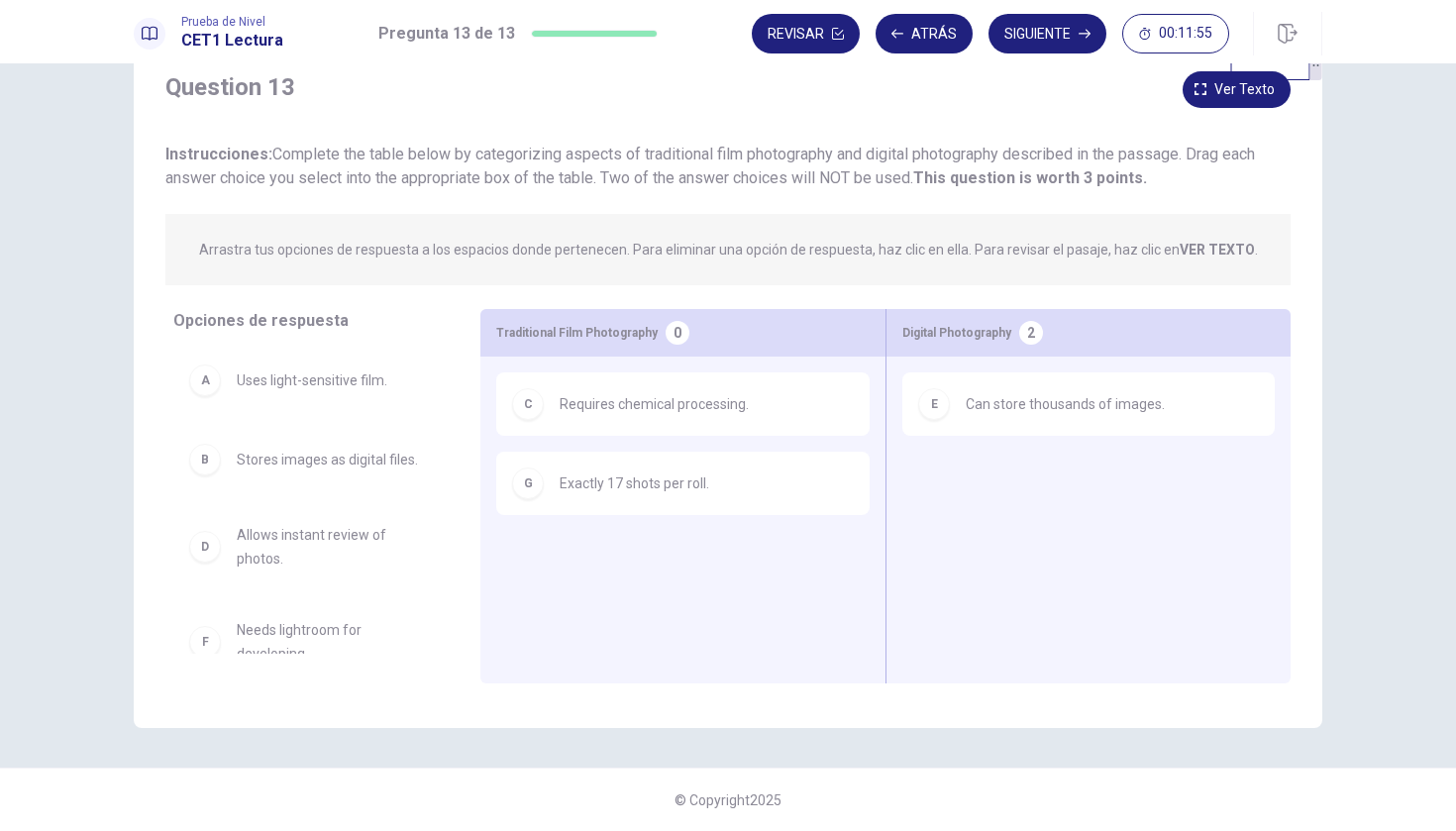 scroll, scrollTop: 0, scrollLeft: 0, axis: both 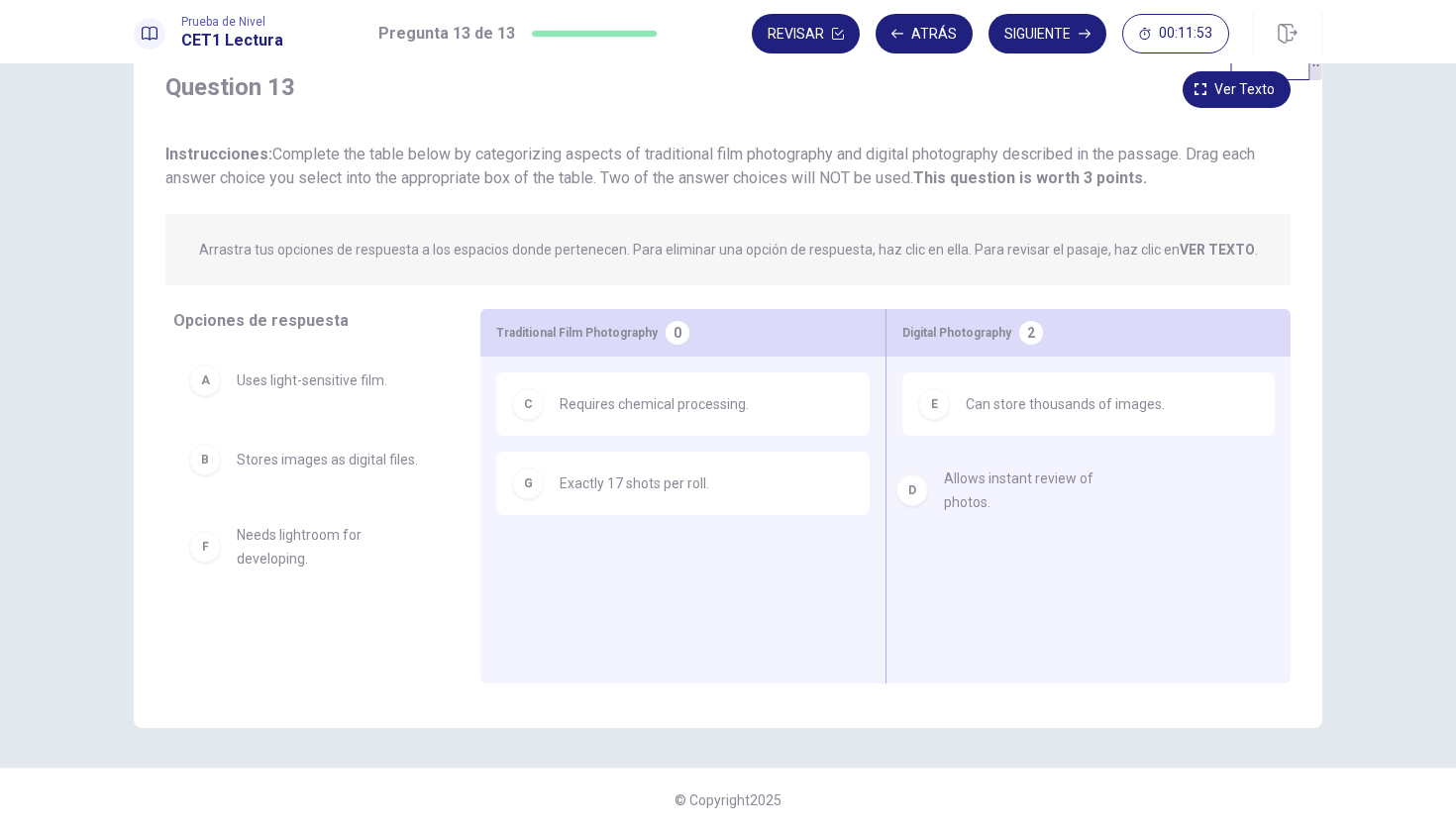 drag, startPoint x: 332, startPoint y: 549, endPoint x: 1046, endPoint y: 486, distance: 716.774 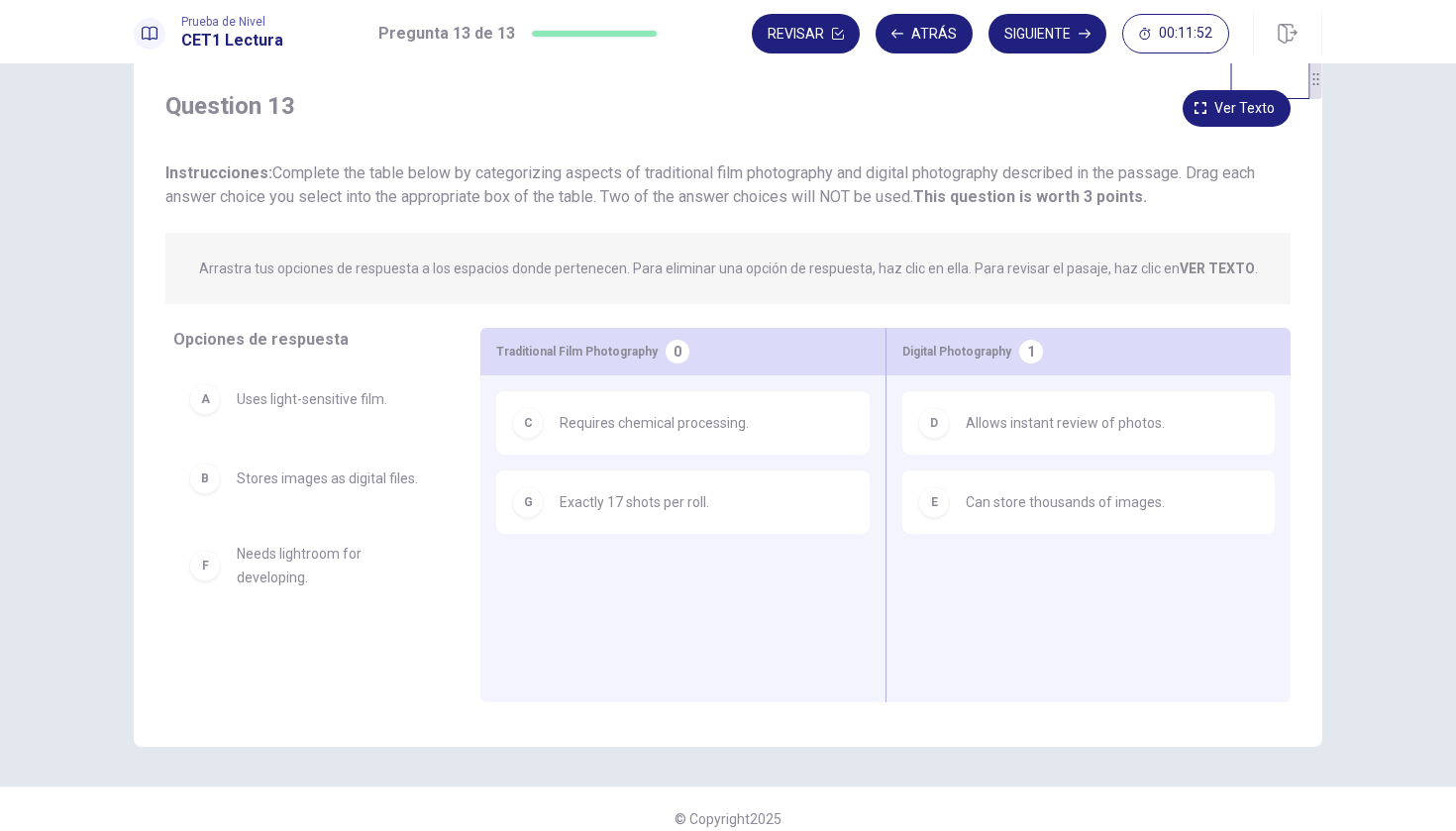 scroll, scrollTop: 47, scrollLeft: 0, axis: vertical 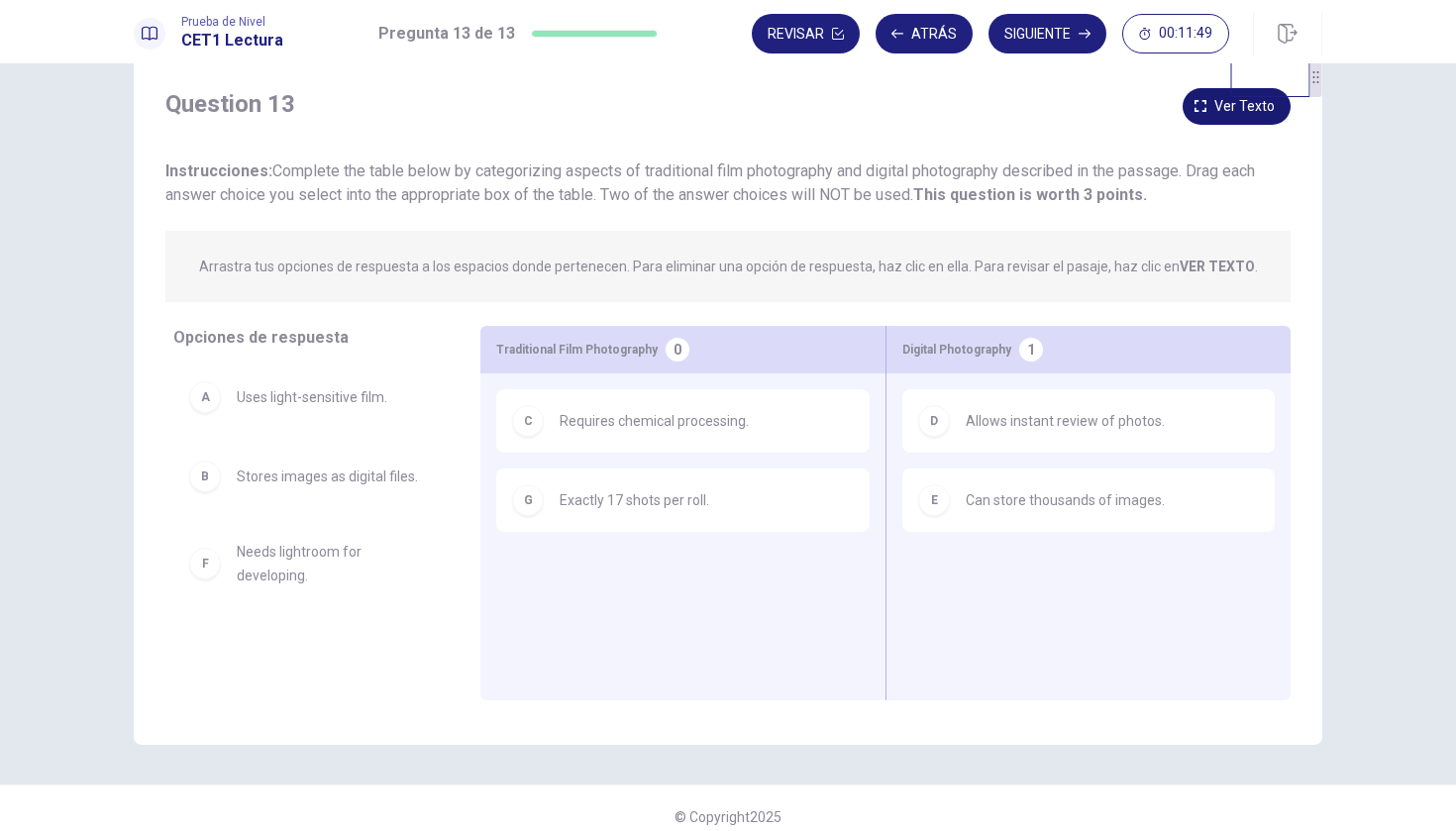 click at bounding box center [1200, 106] 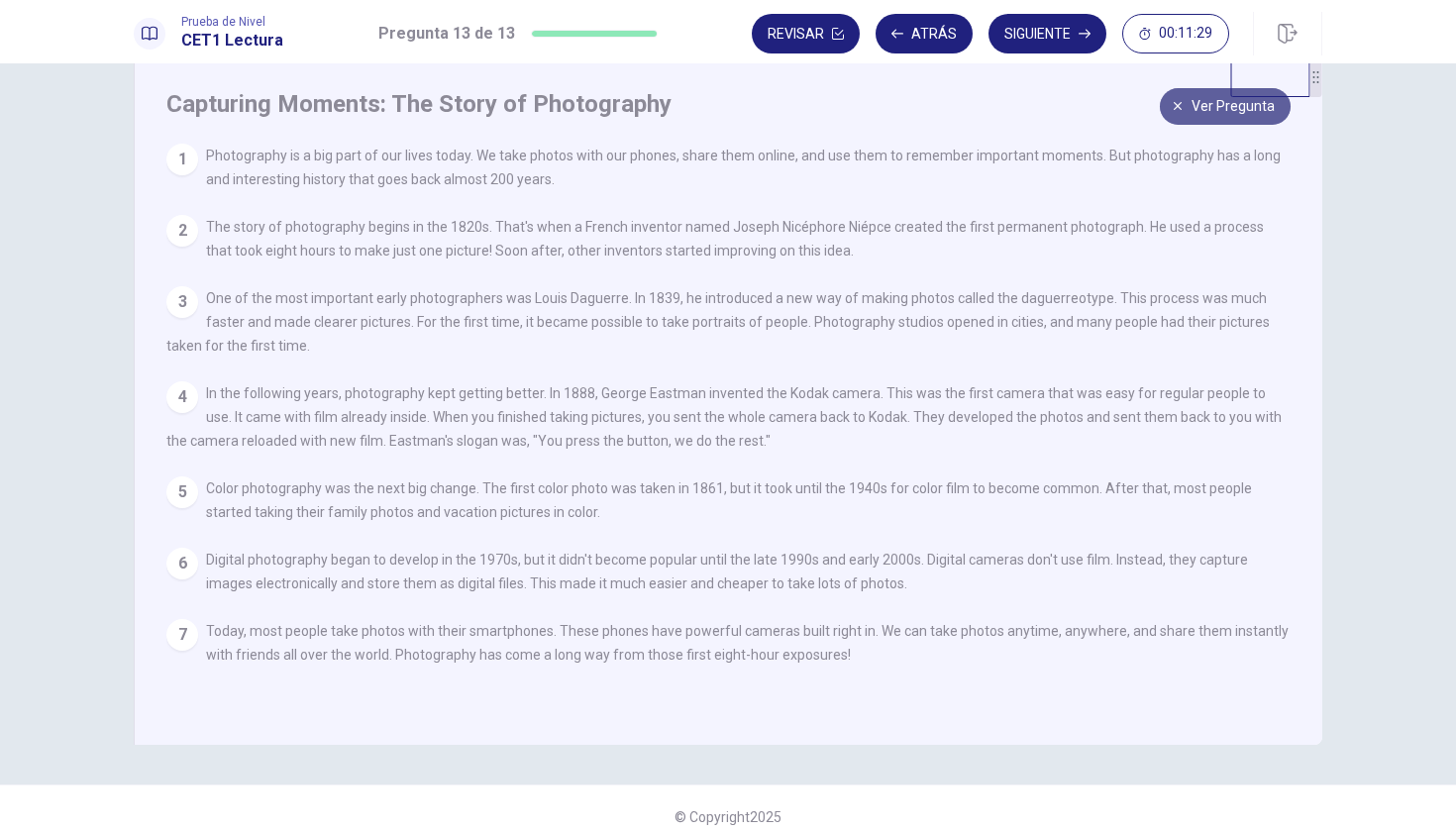 click at bounding box center [1178, 106] 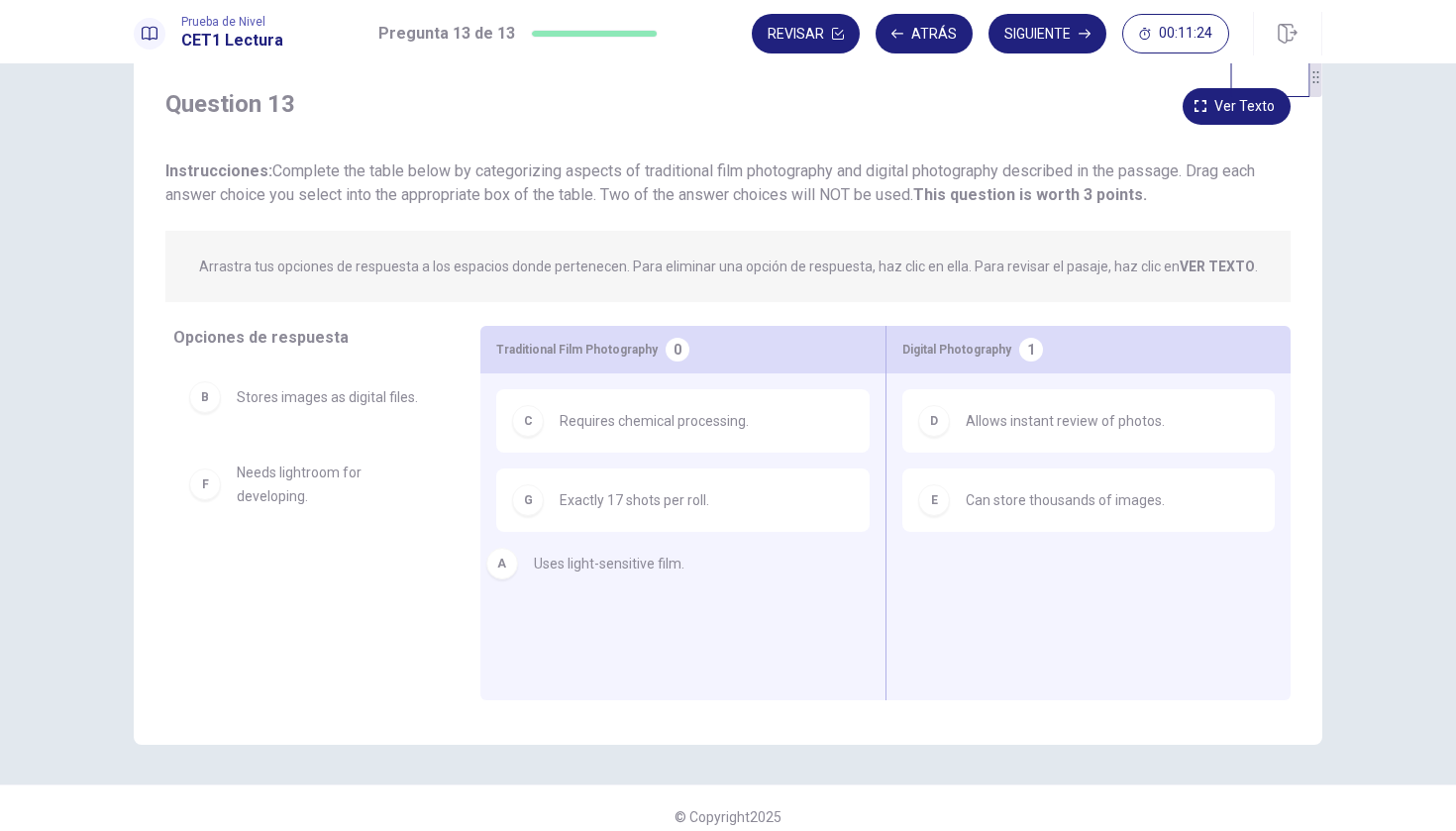 drag, startPoint x: 316, startPoint y: 408, endPoint x: 617, endPoint y: 570, distance: 341.82598 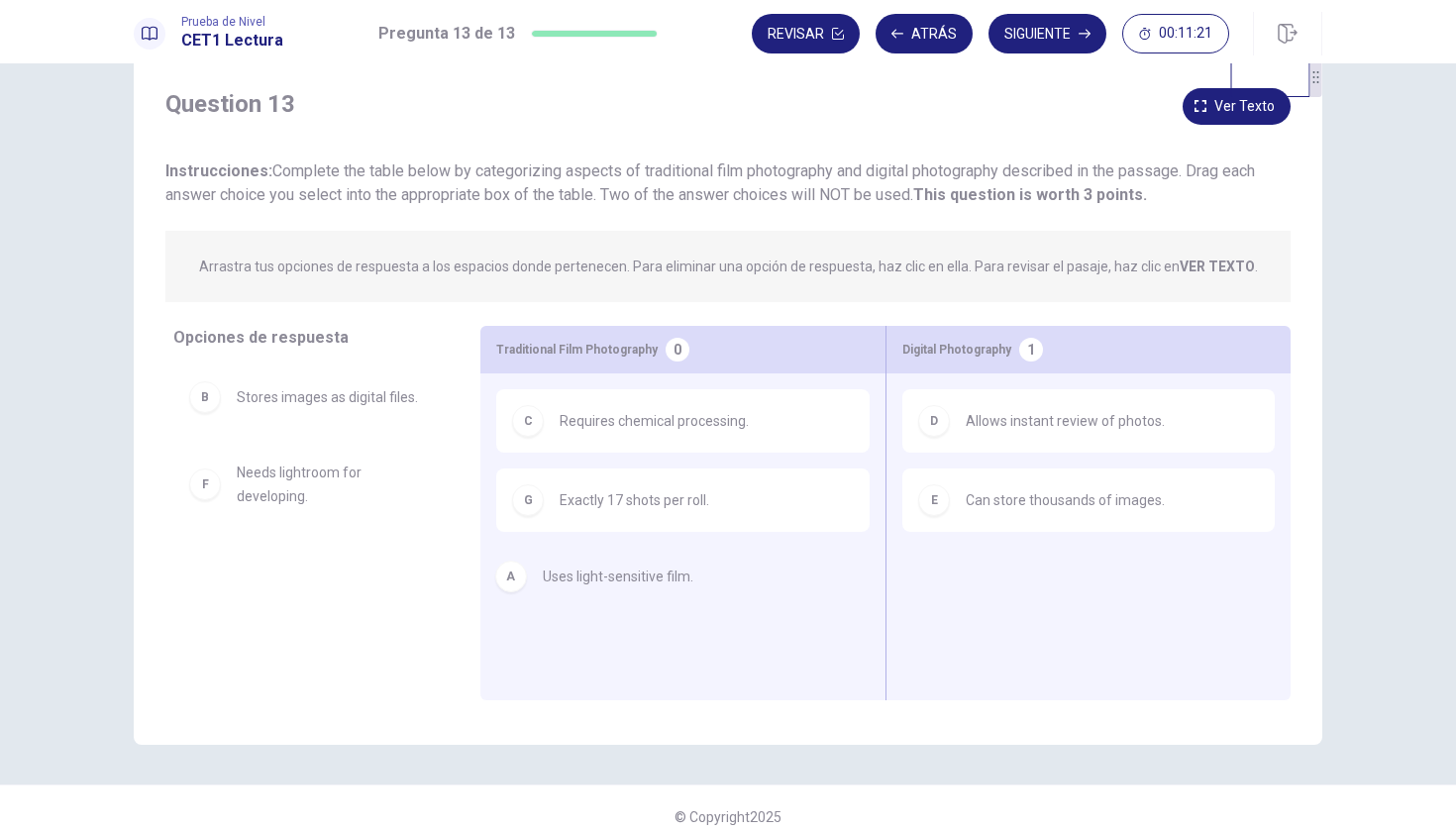 drag, startPoint x: 331, startPoint y: 390, endPoint x: 647, endPoint y: 567, distance: 362.1947 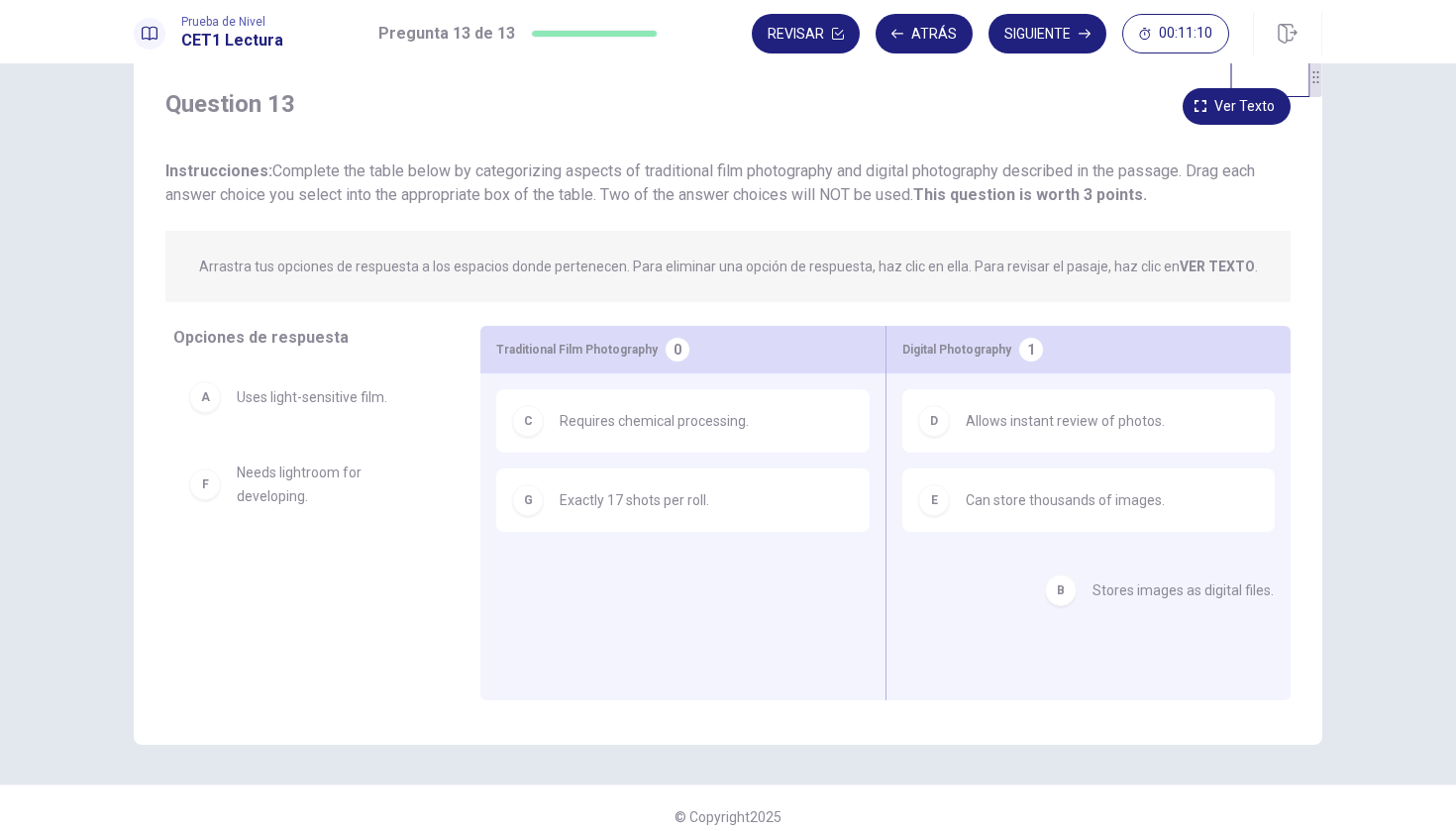 drag, startPoint x: 376, startPoint y: 485, endPoint x: 1220, endPoint y: 581, distance: 849.4422 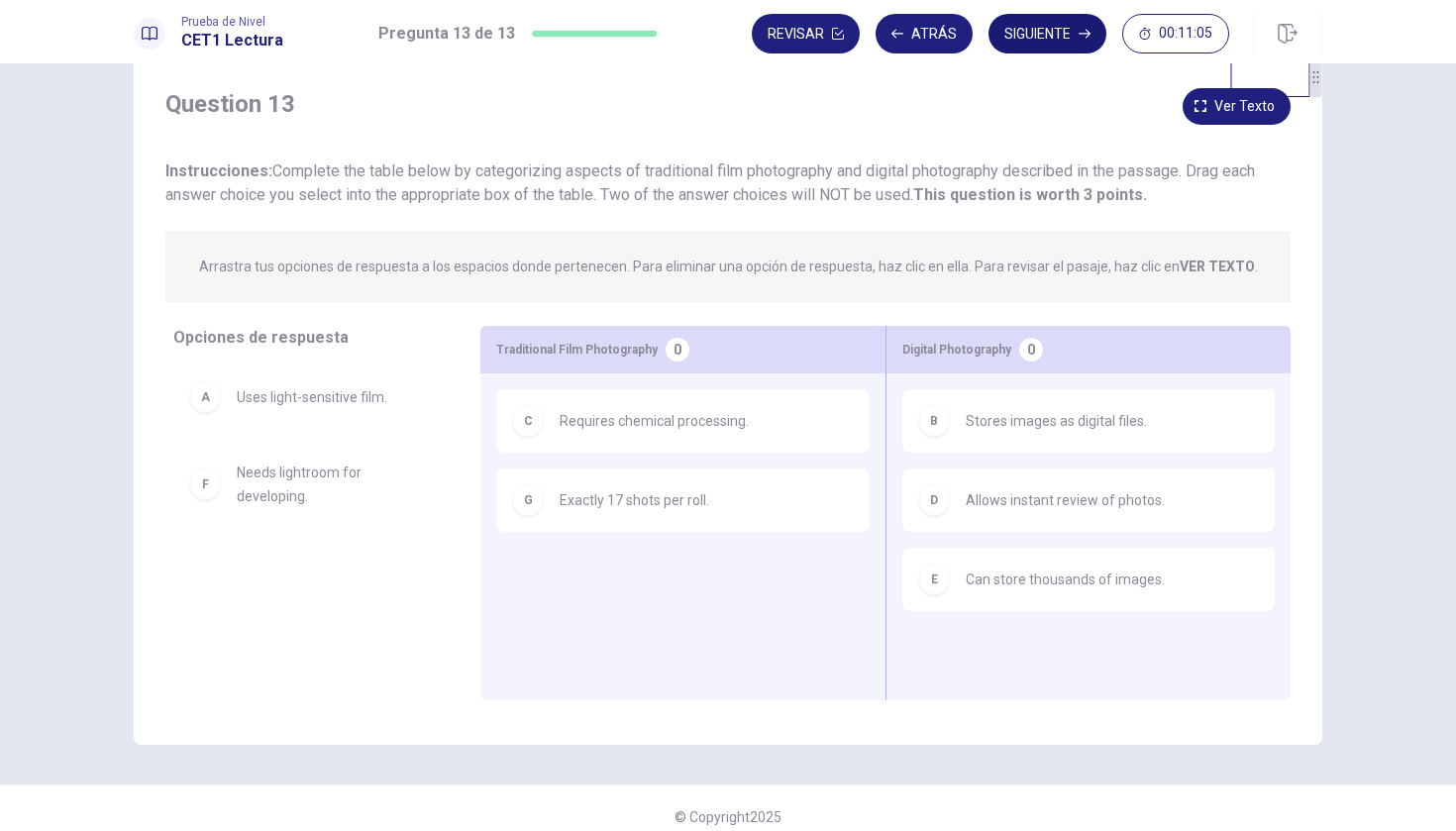 click on "Siguiente" at bounding box center (1047, 34) 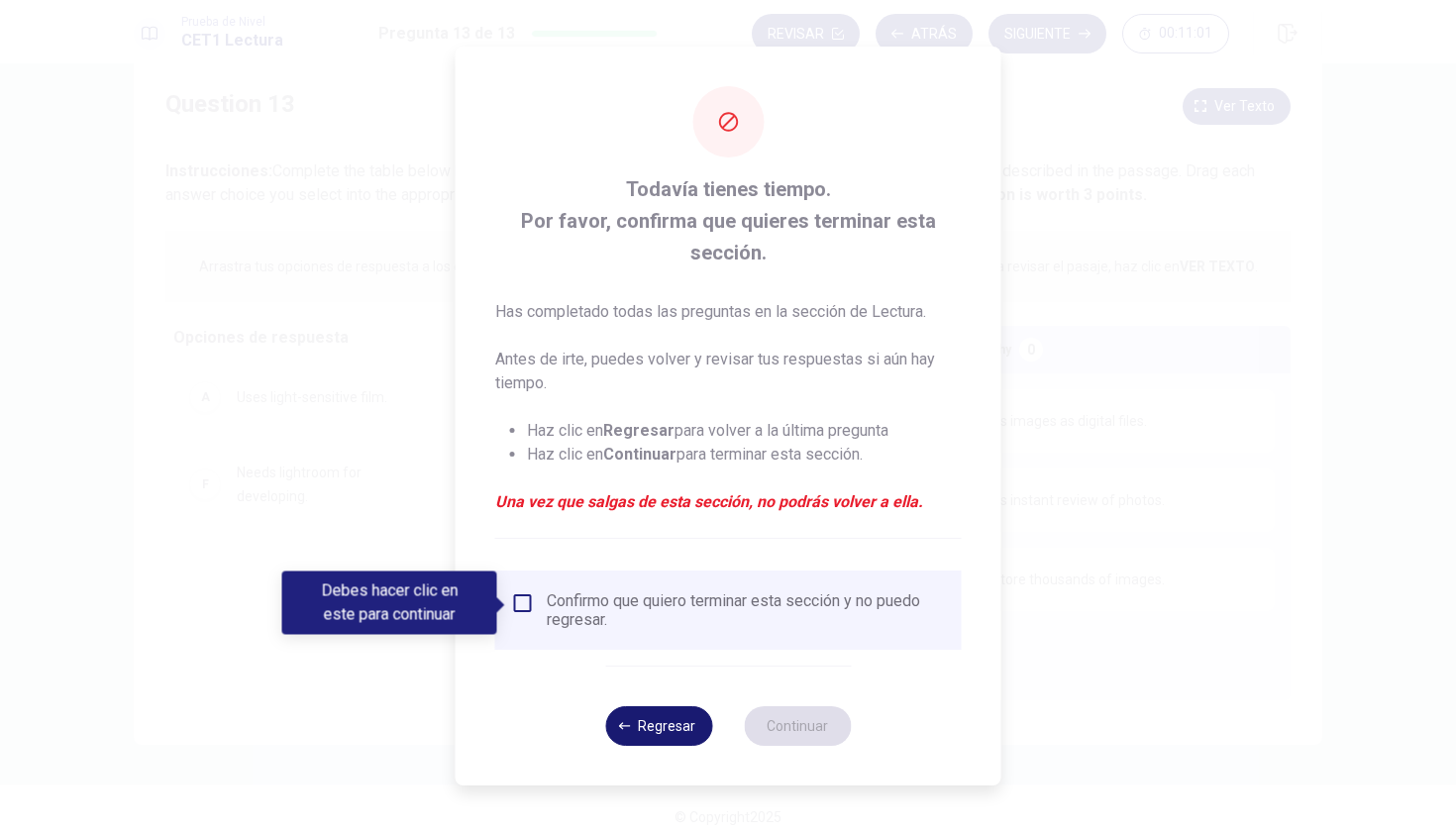 click on "Regresar" at bounding box center (659, 726) 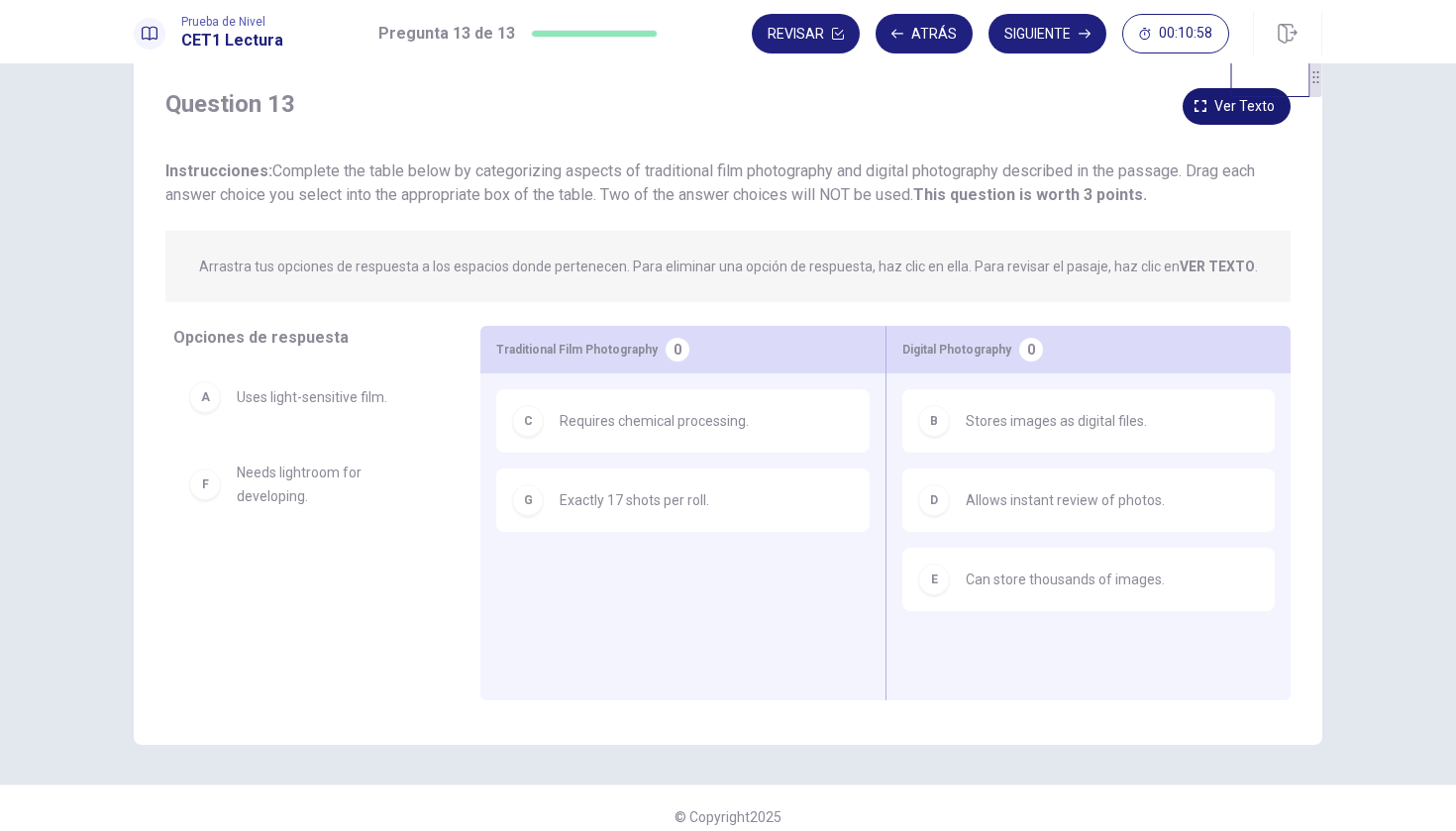 click at bounding box center [1200, 106] 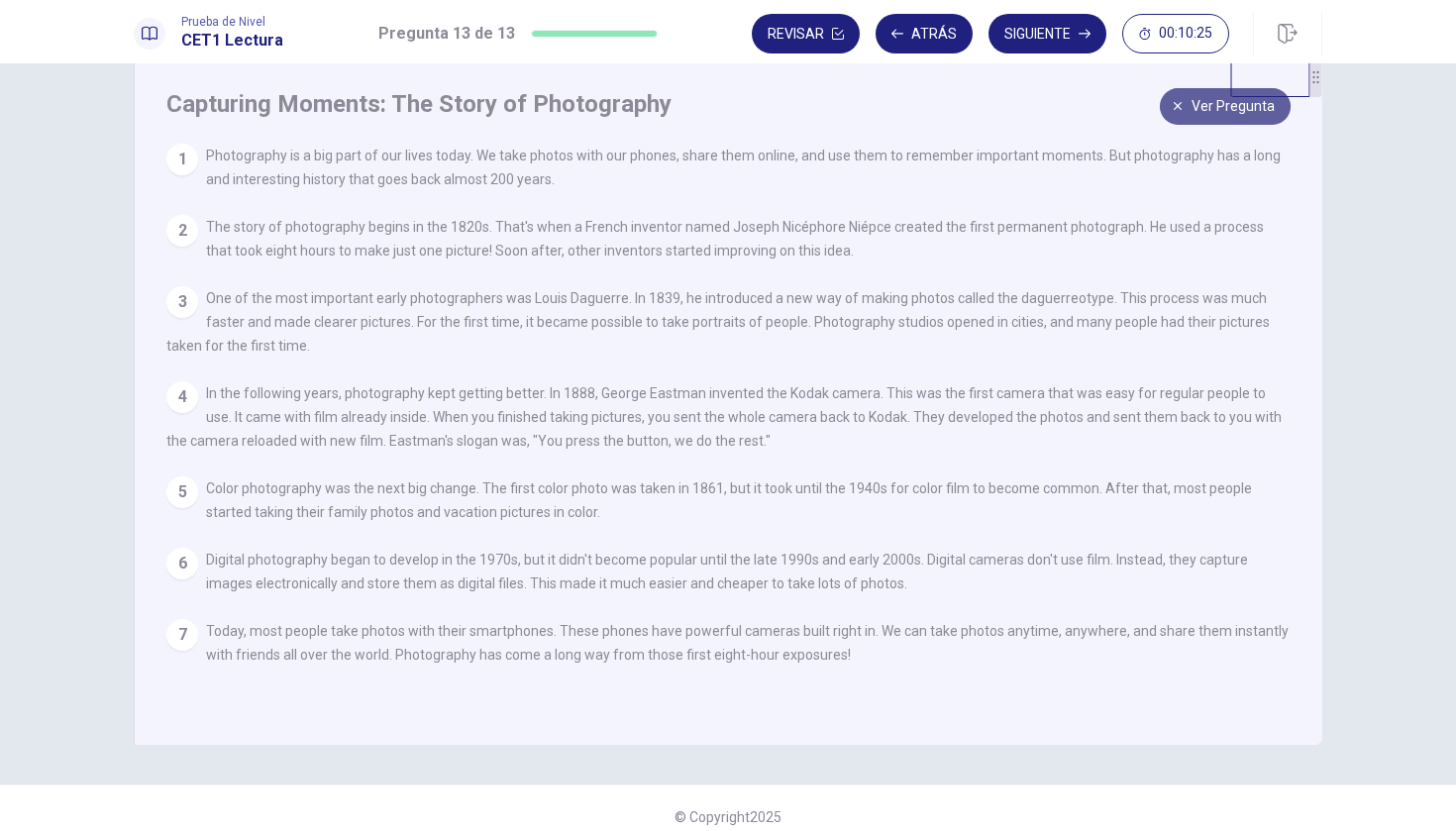 click on "Ver pregunta" at bounding box center [1225, 106] 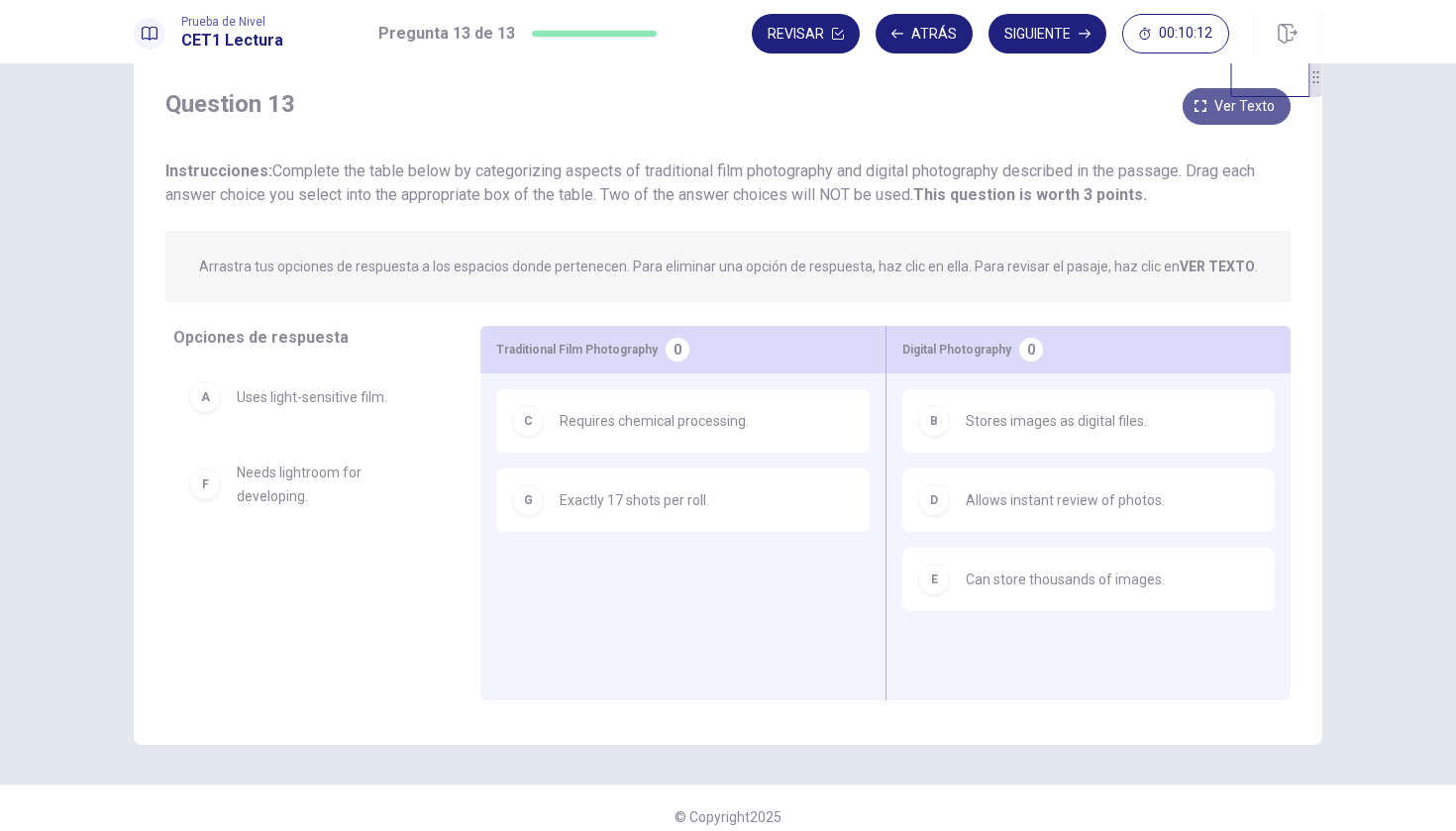 click at bounding box center [1200, 106] 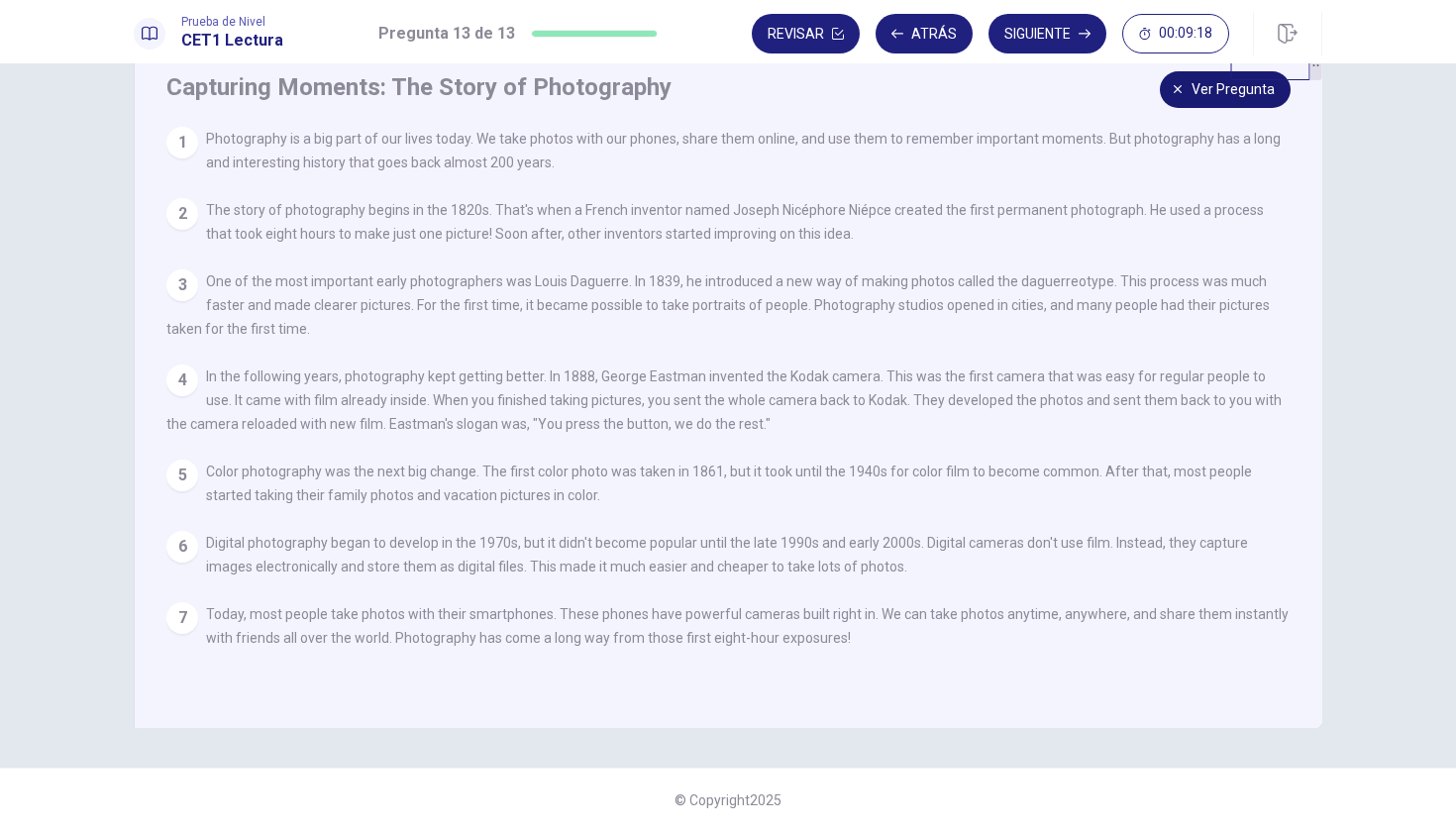 scroll, scrollTop: 63, scrollLeft: 0, axis: vertical 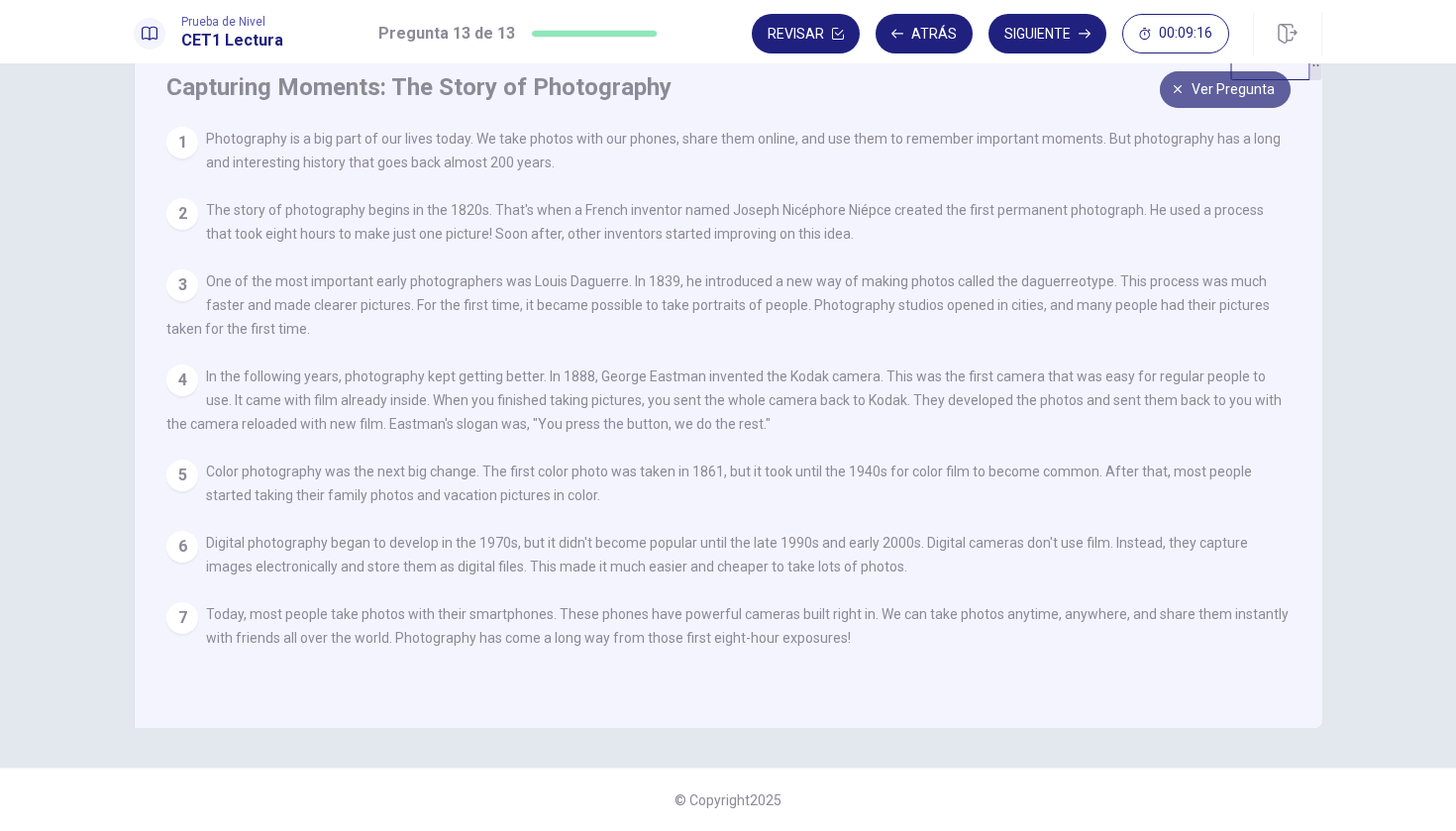 click on "Ver pregunta" at bounding box center (1233, 89) 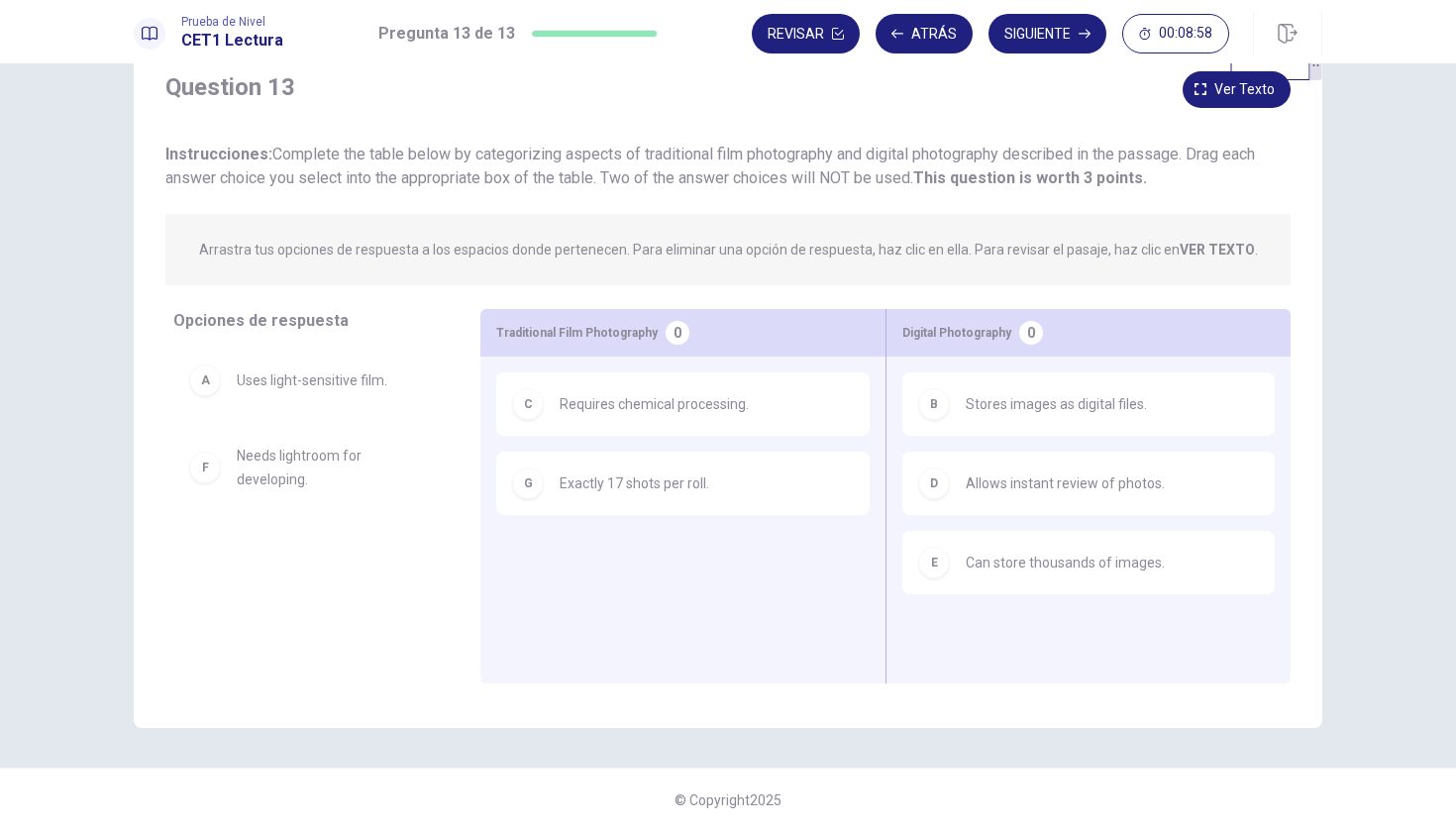 click at bounding box center (1200, 89) 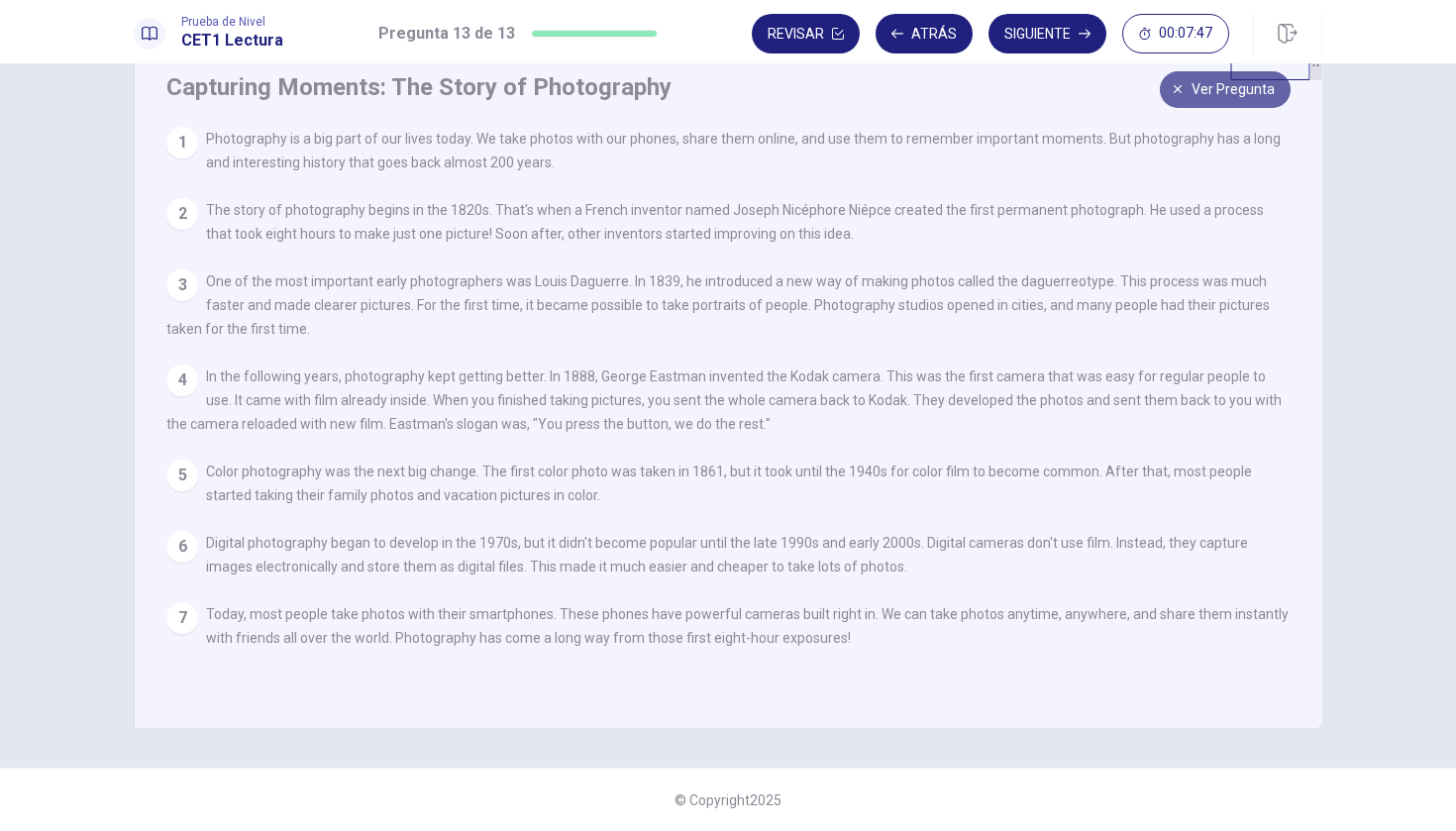 click on "Ver pregunta" at bounding box center (1233, 89) 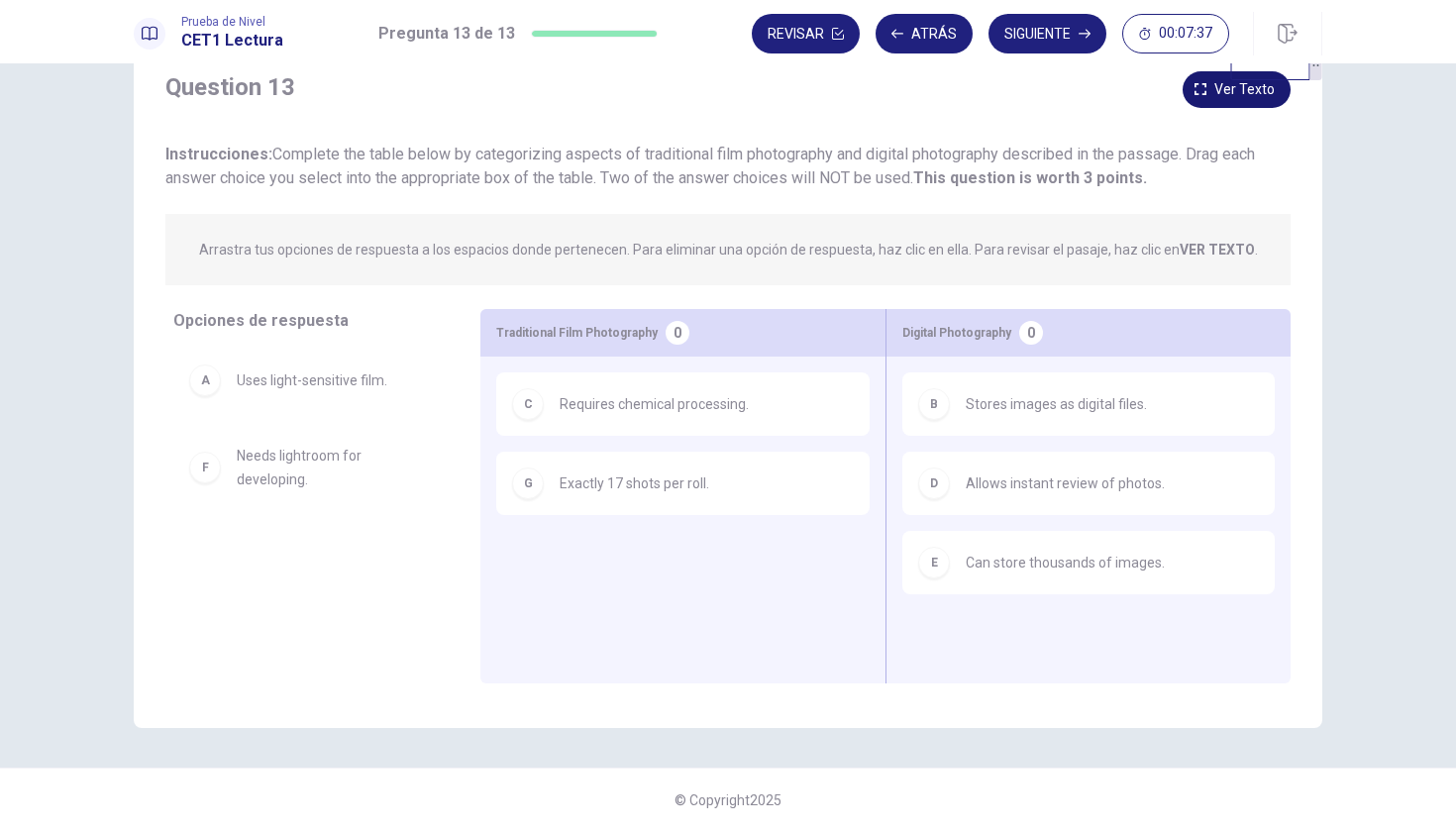 click on "Ver texto" at bounding box center [1236, 89] 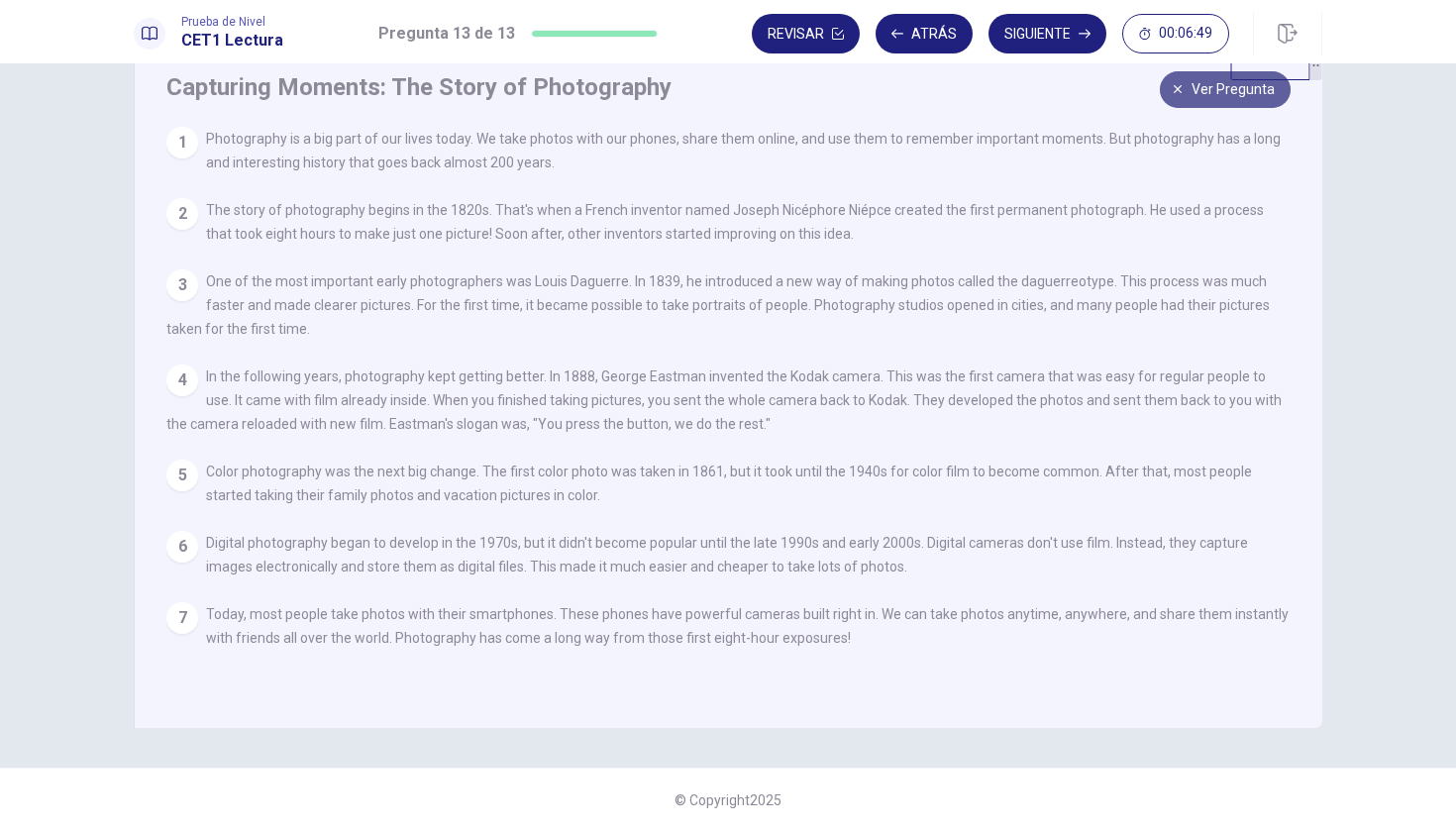 click on "Ver pregunta" at bounding box center (1225, 89) 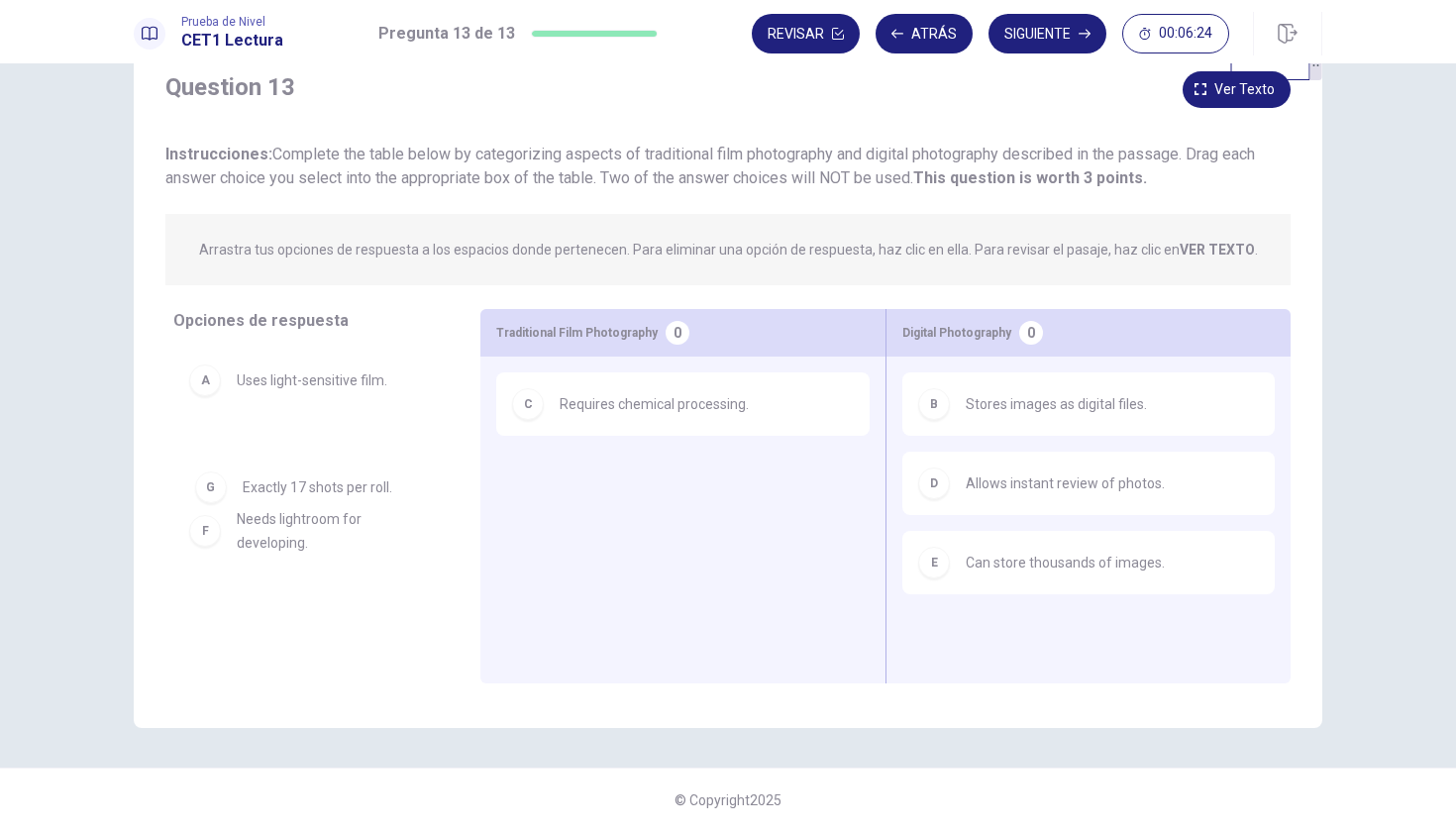 drag, startPoint x: 676, startPoint y: 488, endPoint x: 357, endPoint y: 492, distance: 319.02508 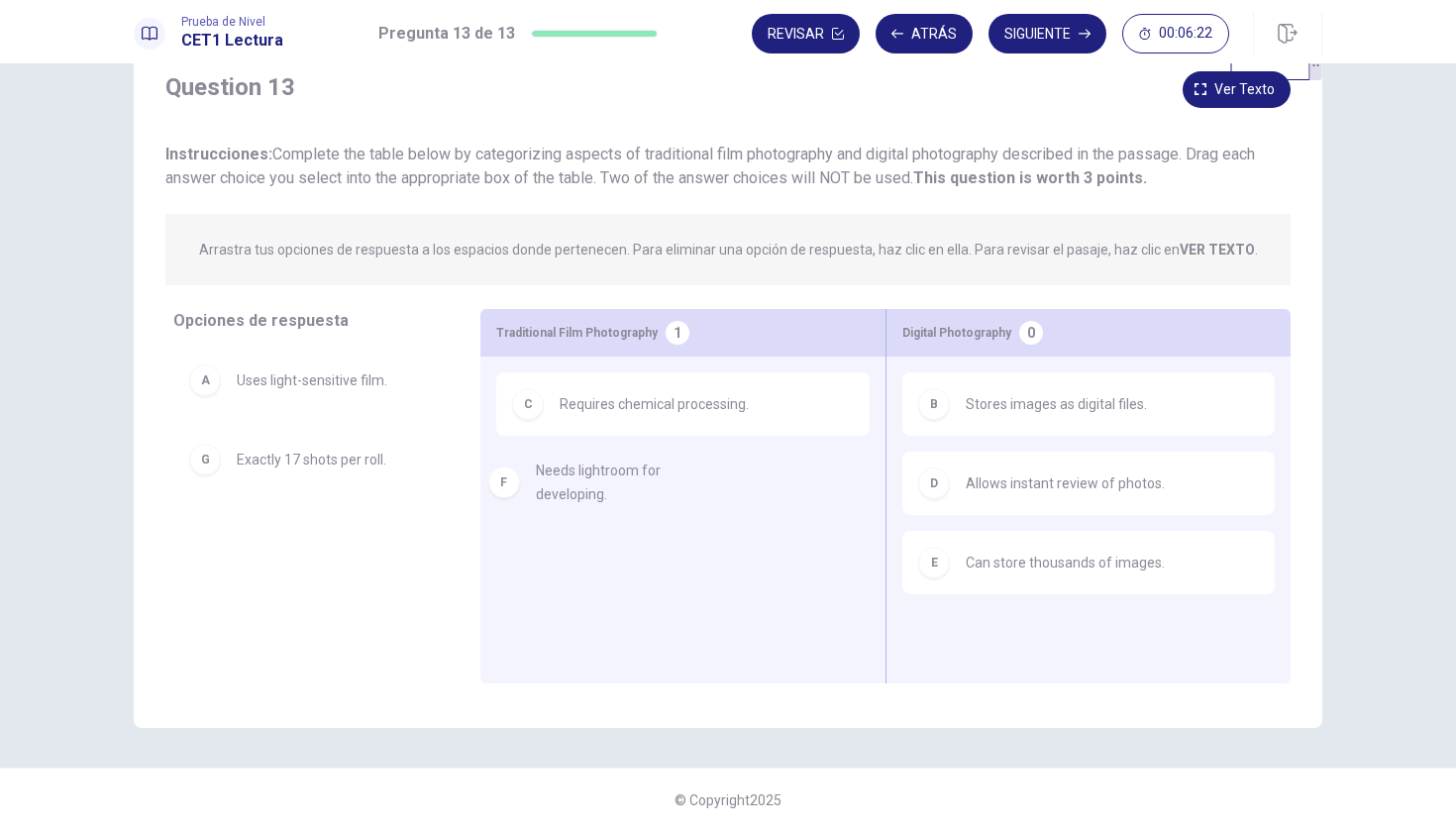 drag, startPoint x: 317, startPoint y: 472, endPoint x: 624, endPoint y: 487, distance: 307.3662 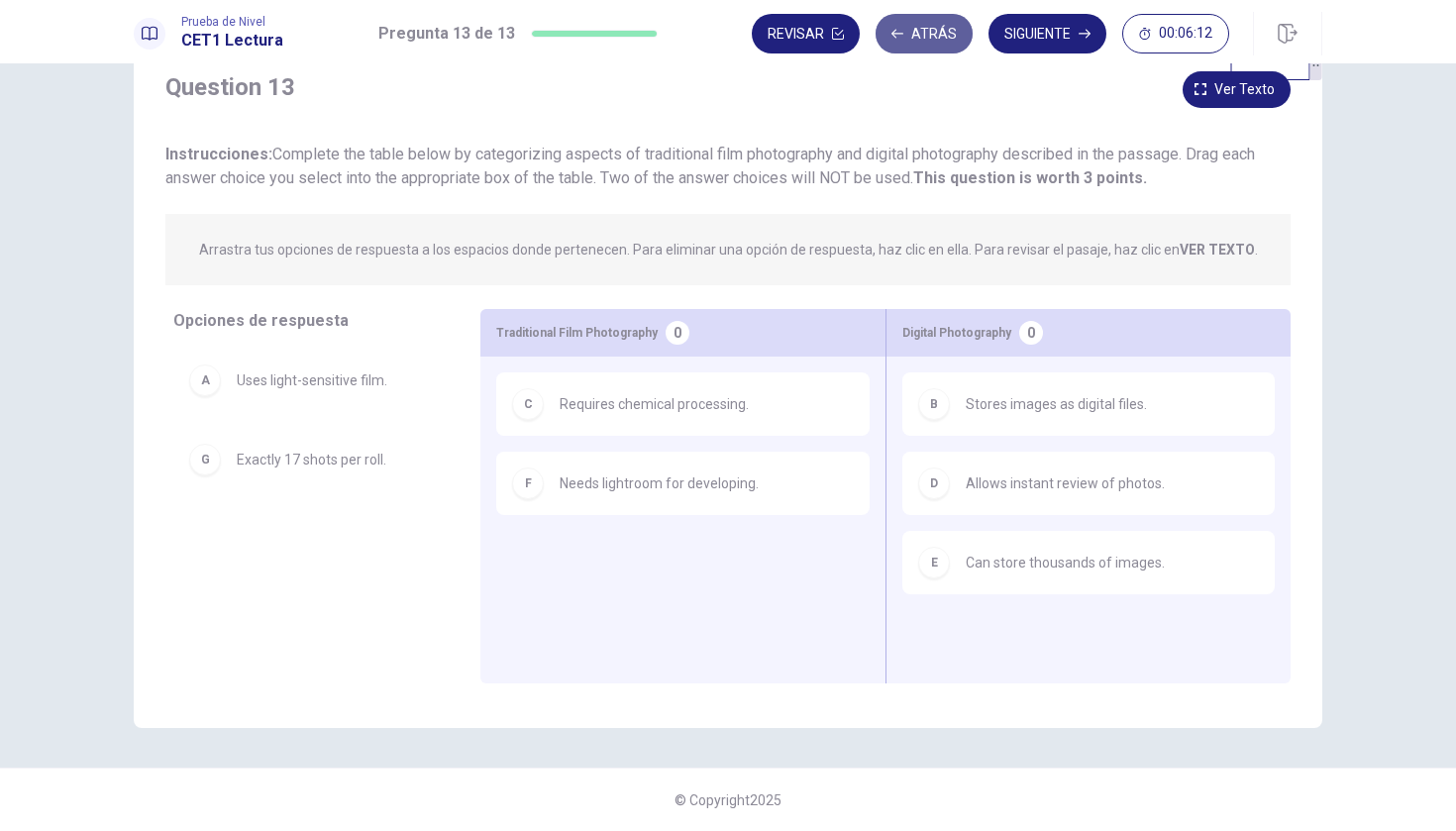 click on "Atrás" at bounding box center [924, 34] 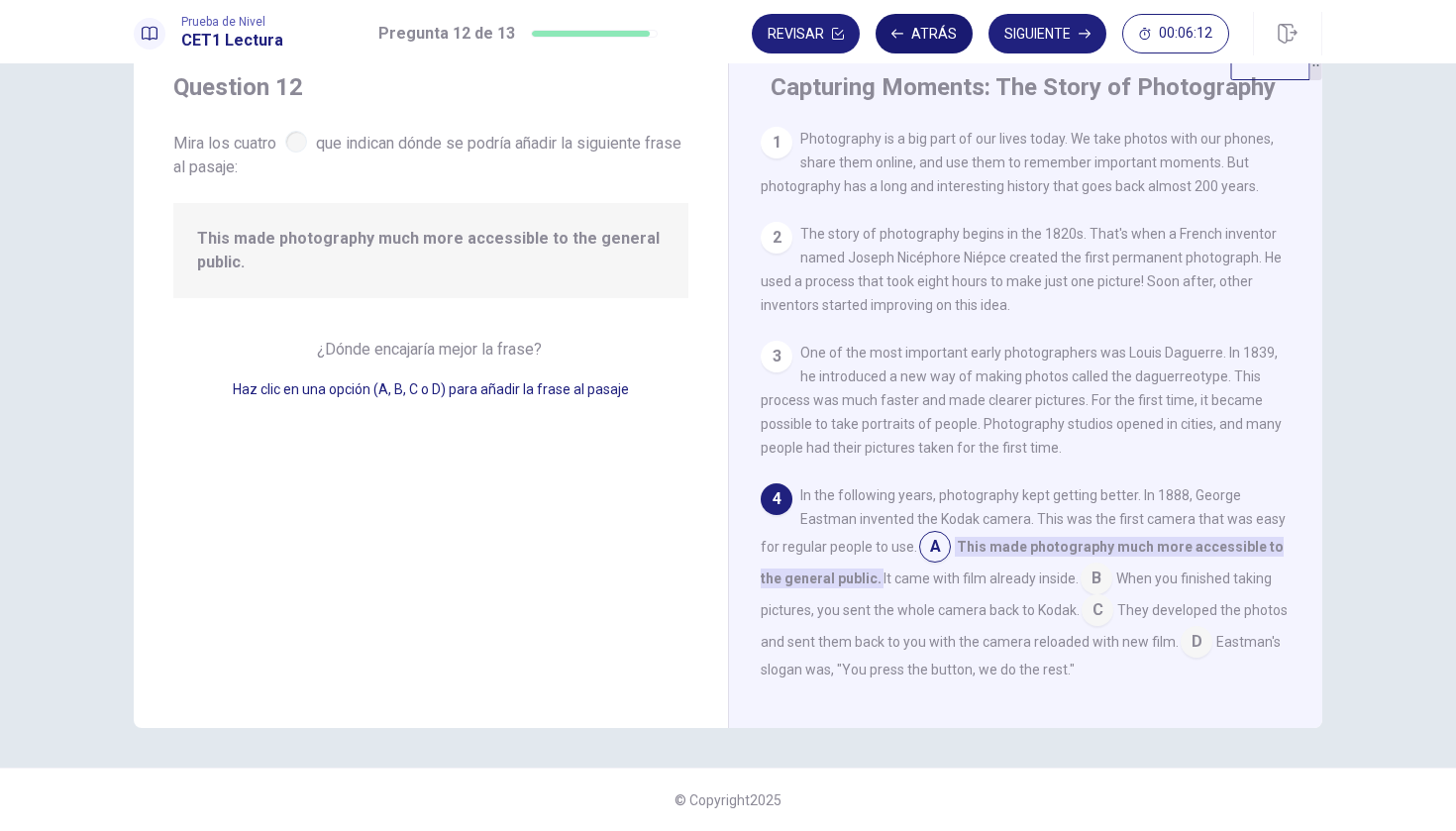scroll, scrollTop: 183, scrollLeft: 0, axis: vertical 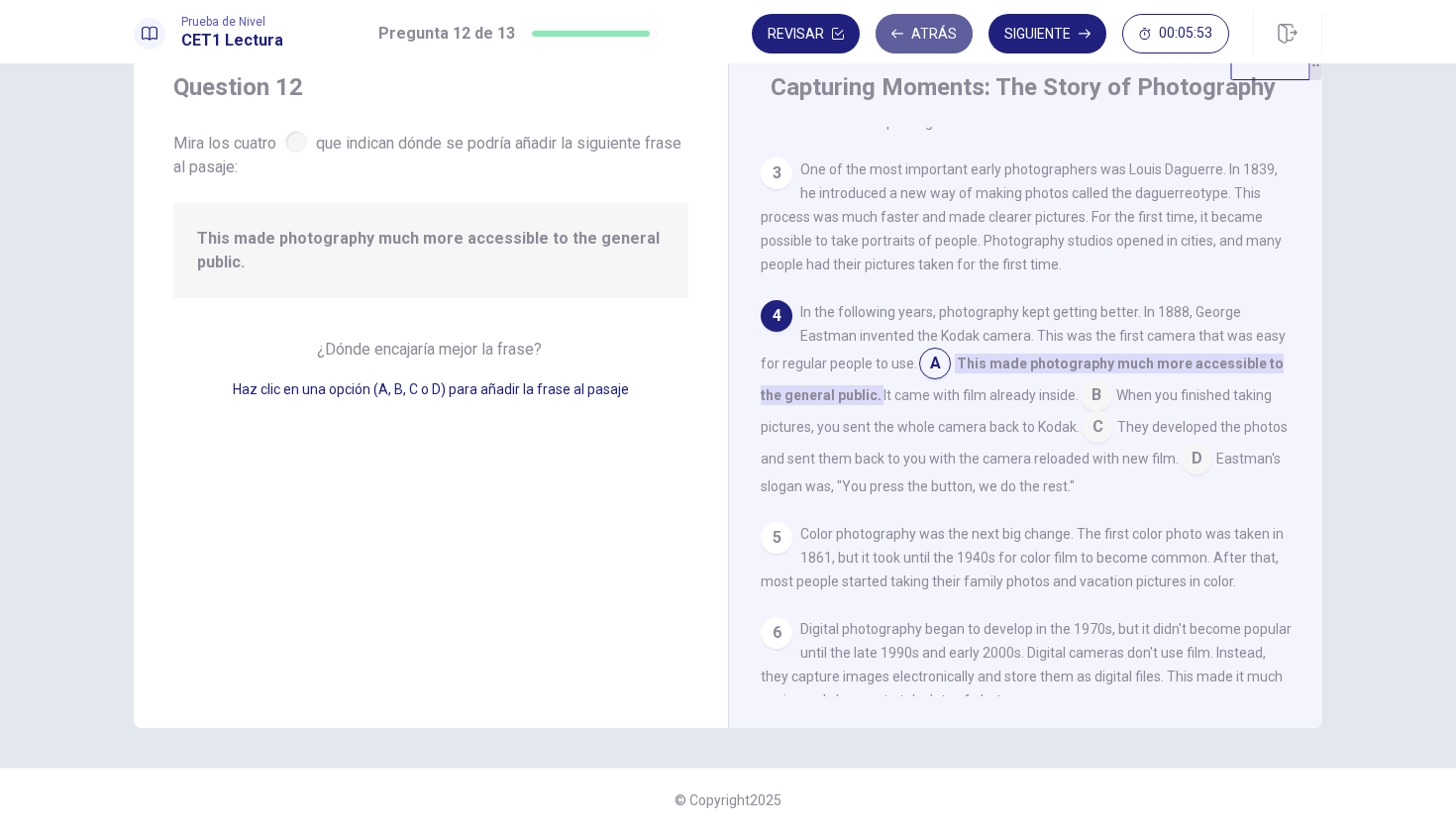 click on "Atrás" at bounding box center (924, 34) 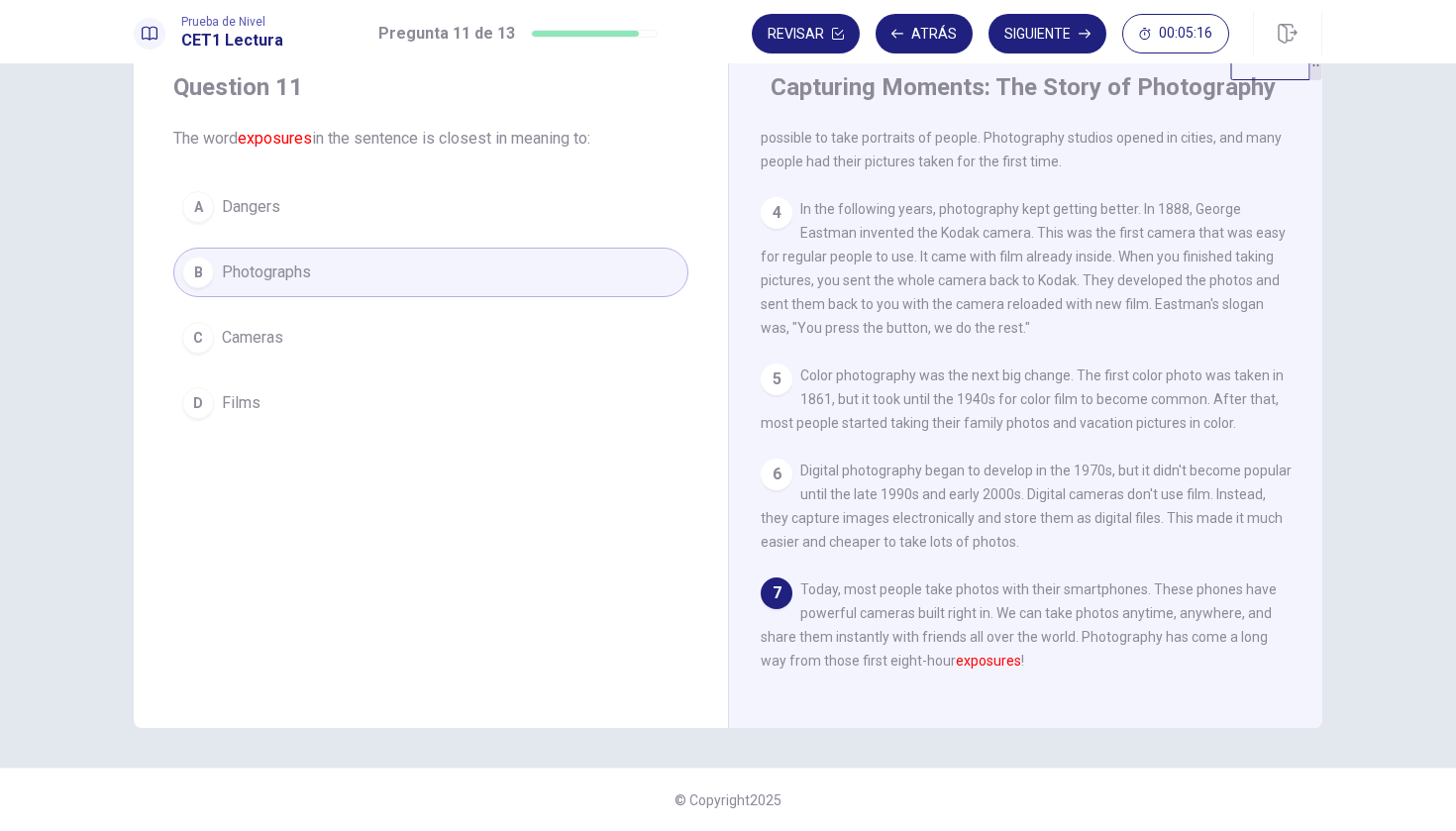 scroll, scrollTop: 286, scrollLeft: 0, axis: vertical 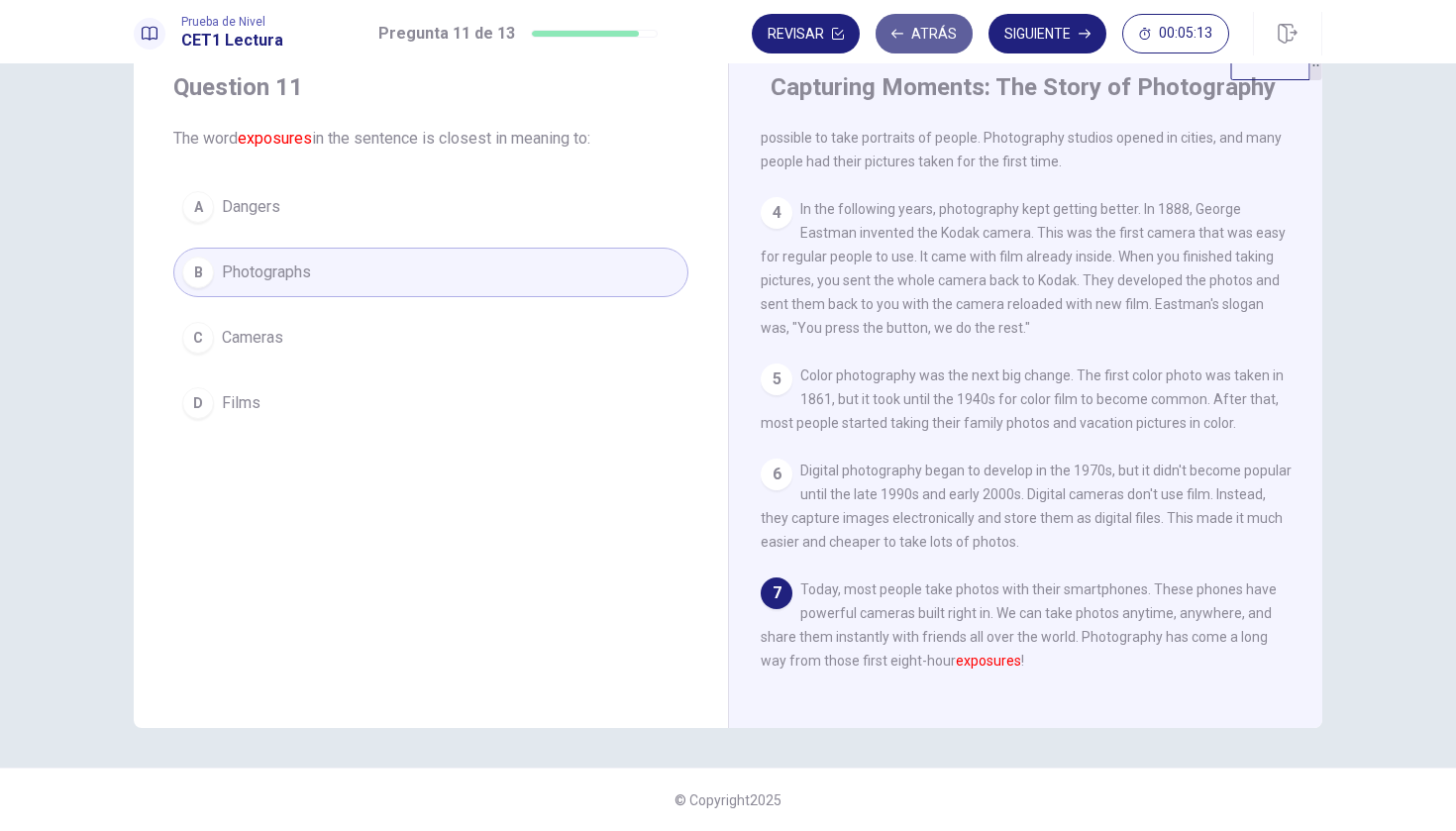 click on "Atrás" at bounding box center [924, 34] 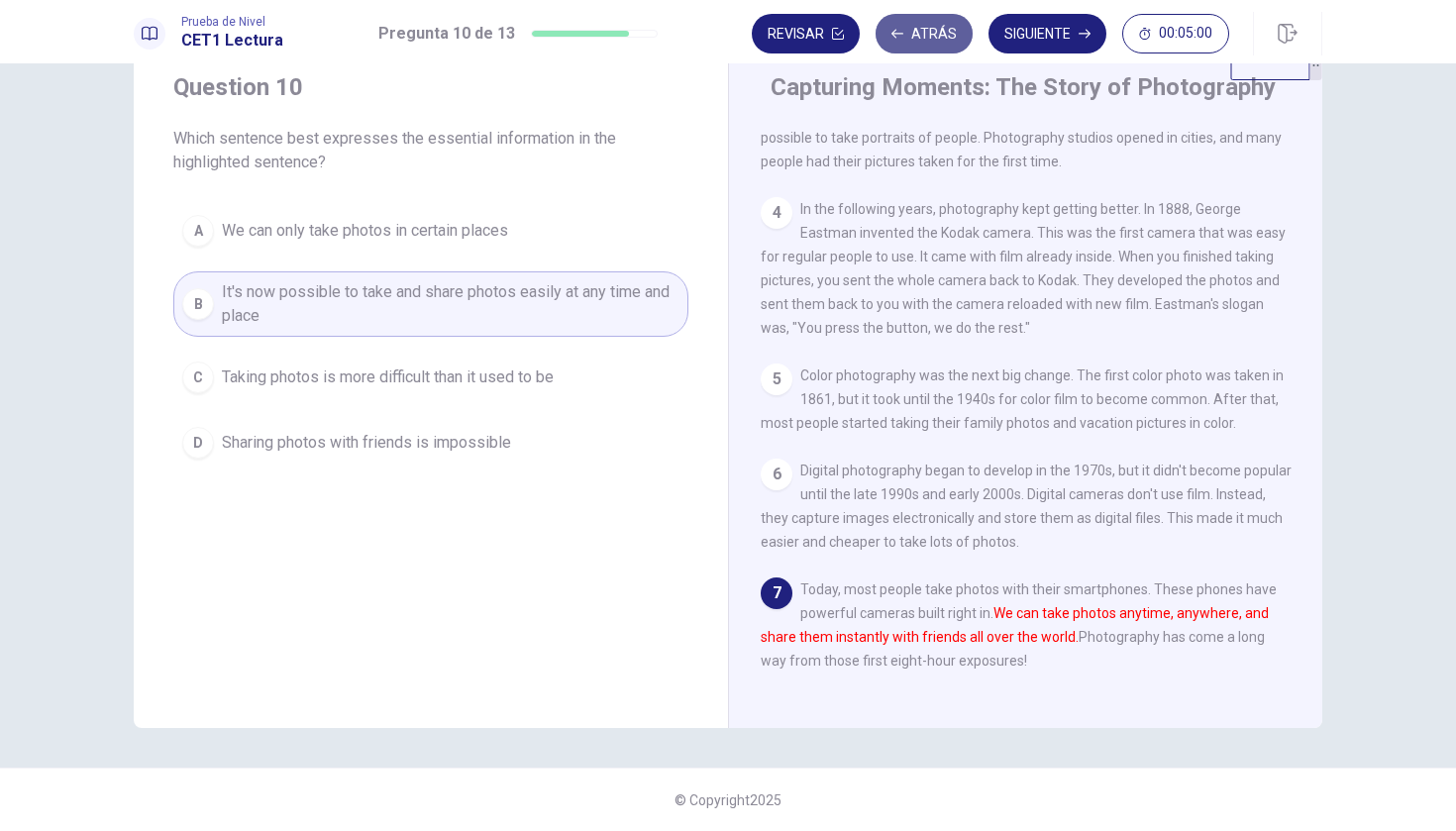 click at bounding box center (897, 34) 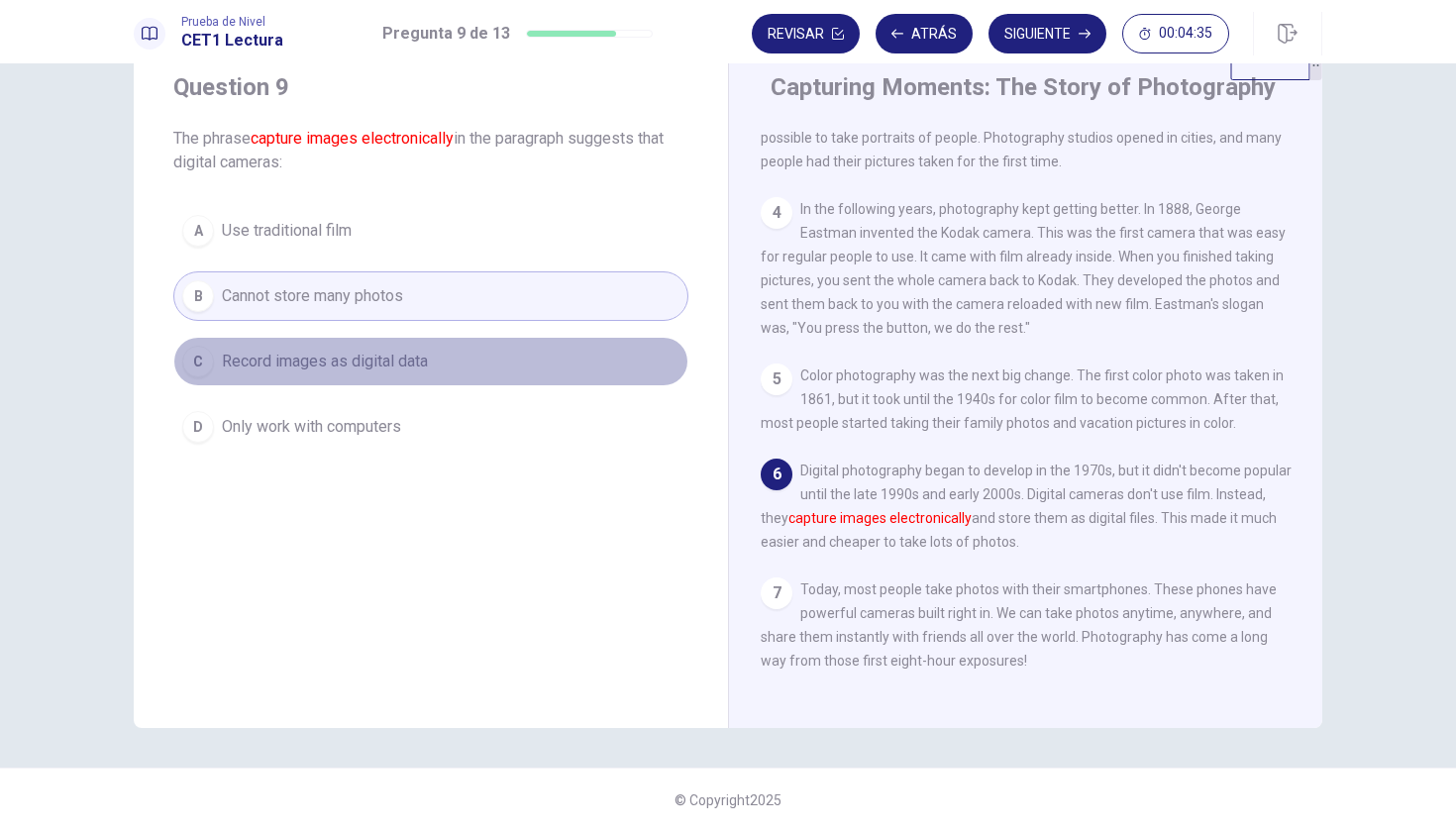 click on "Record images as digital data" at bounding box center [286, 231] 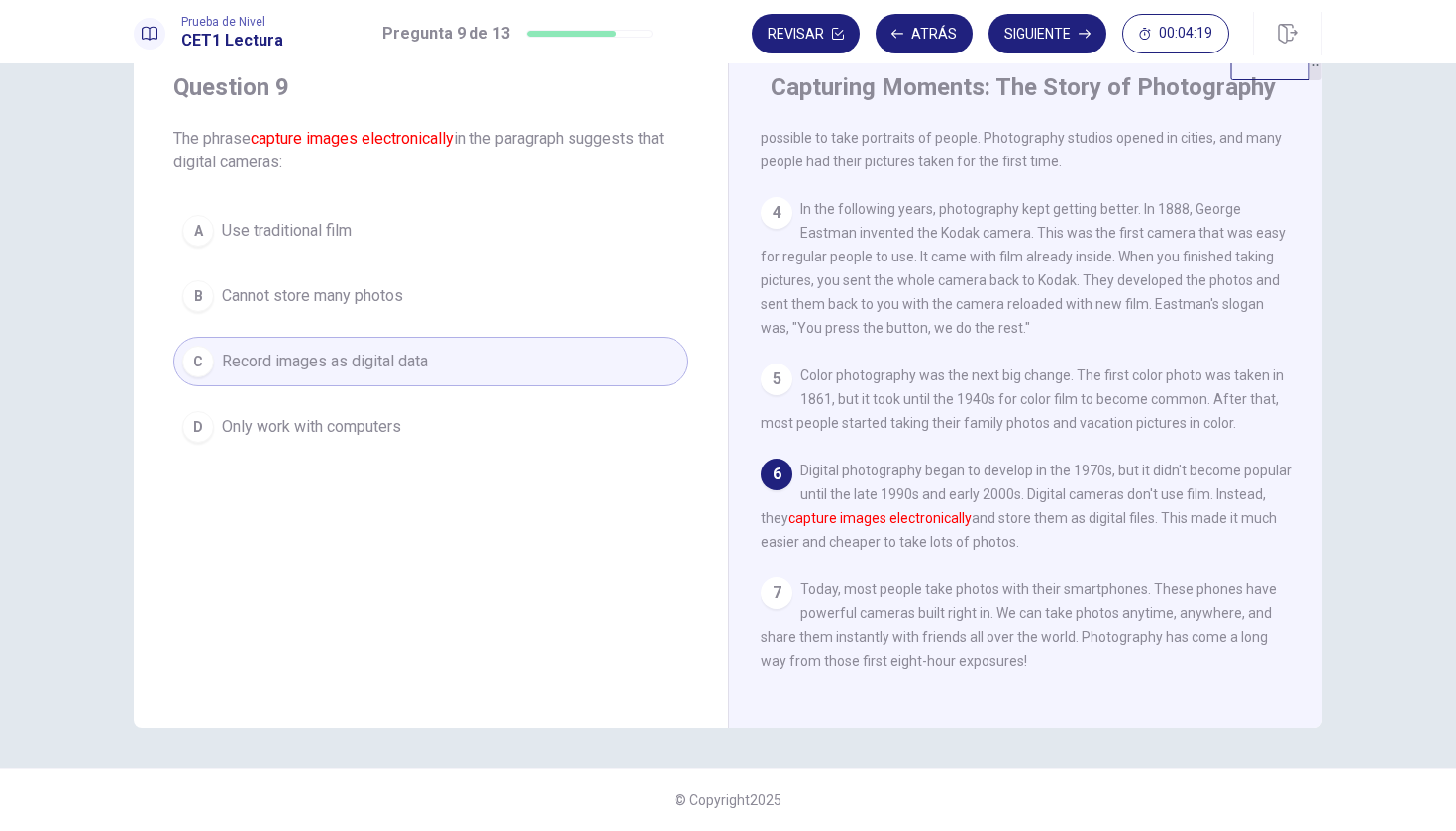 scroll, scrollTop: 0, scrollLeft: 0, axis: both 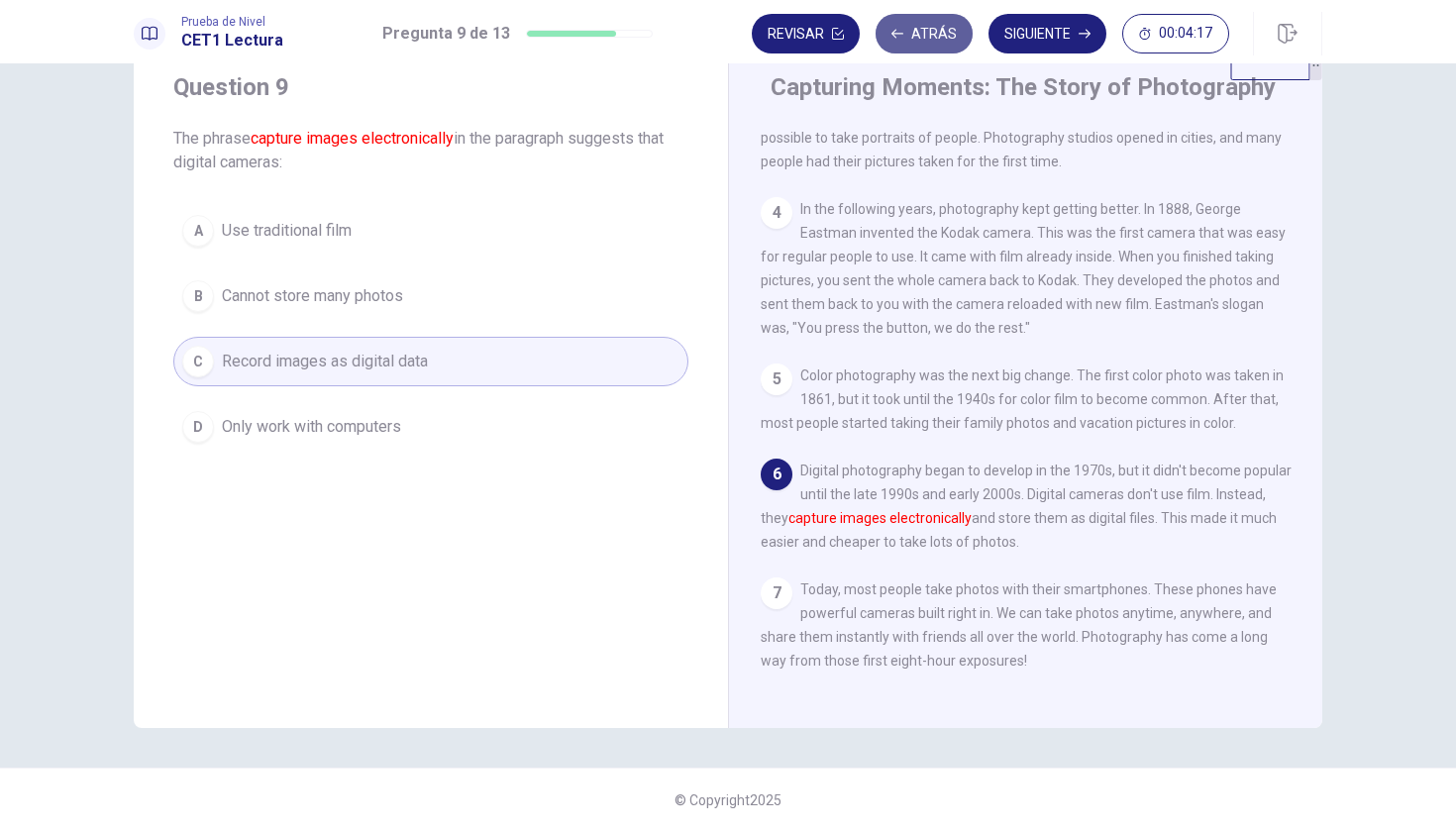 click on "Atrás" at bounding box center [924, 34] 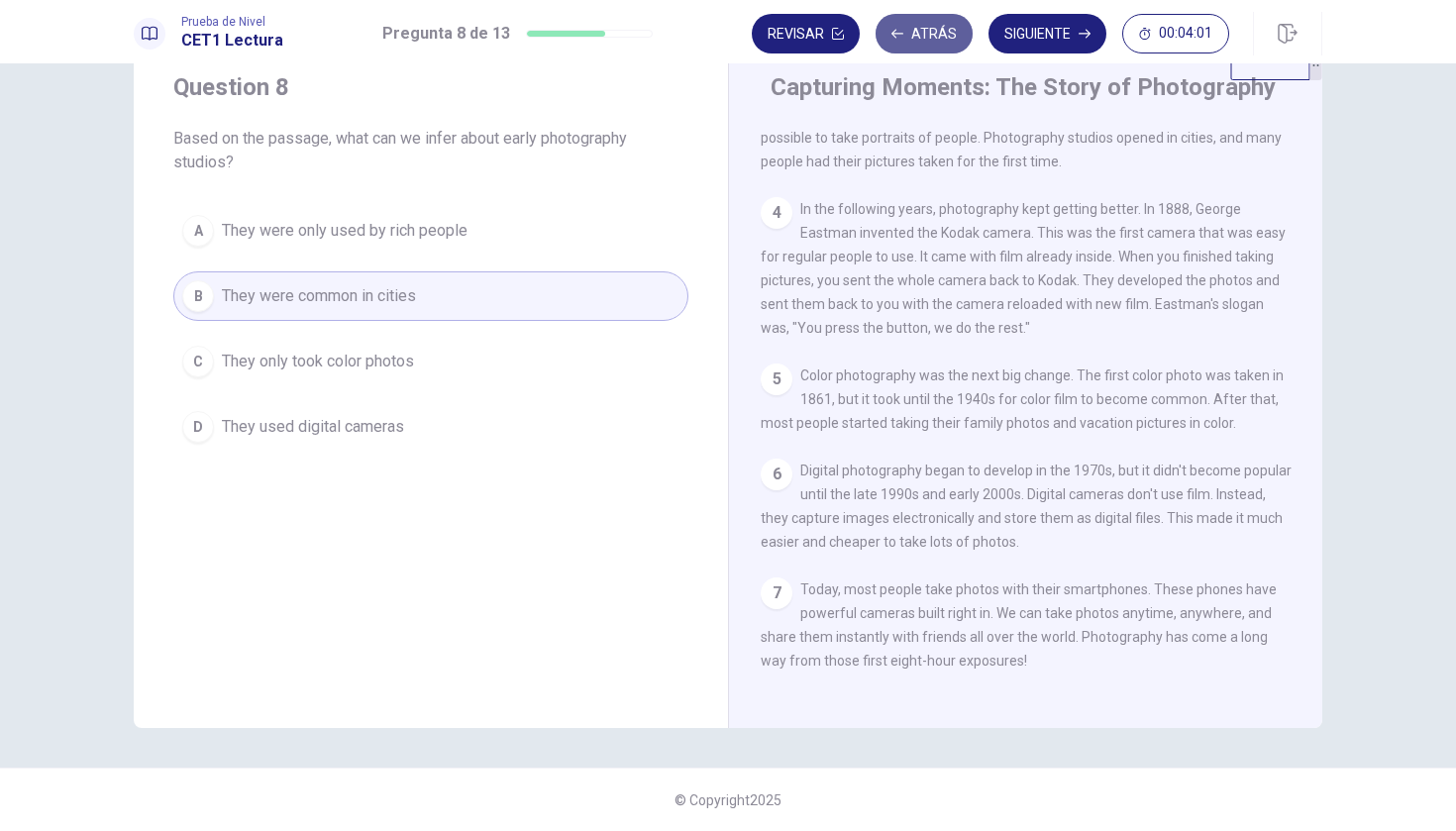 click on "Atrás" at bounding box center [924, 34] 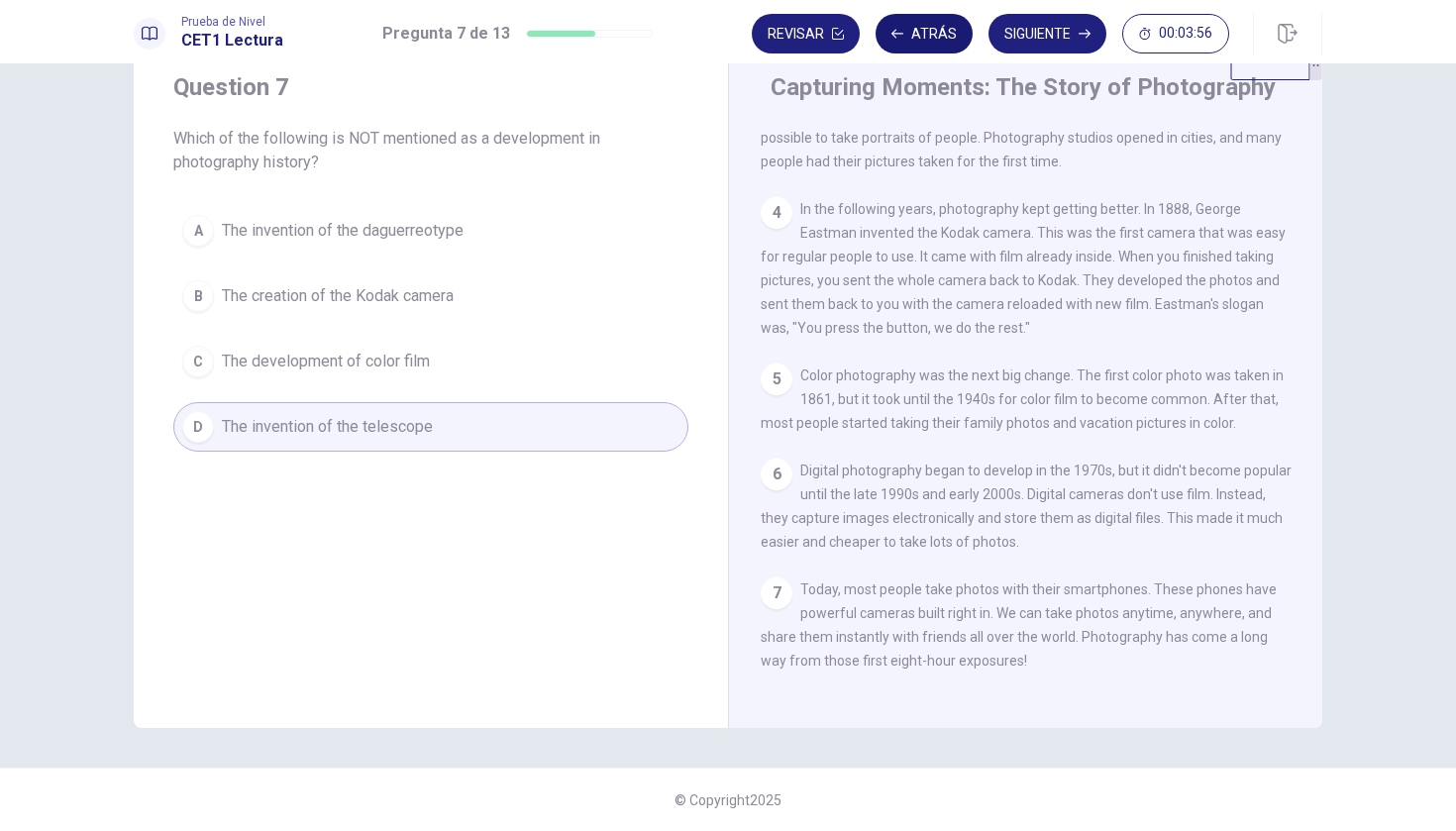 click on "Atrás" at bounding box center (924, 34) 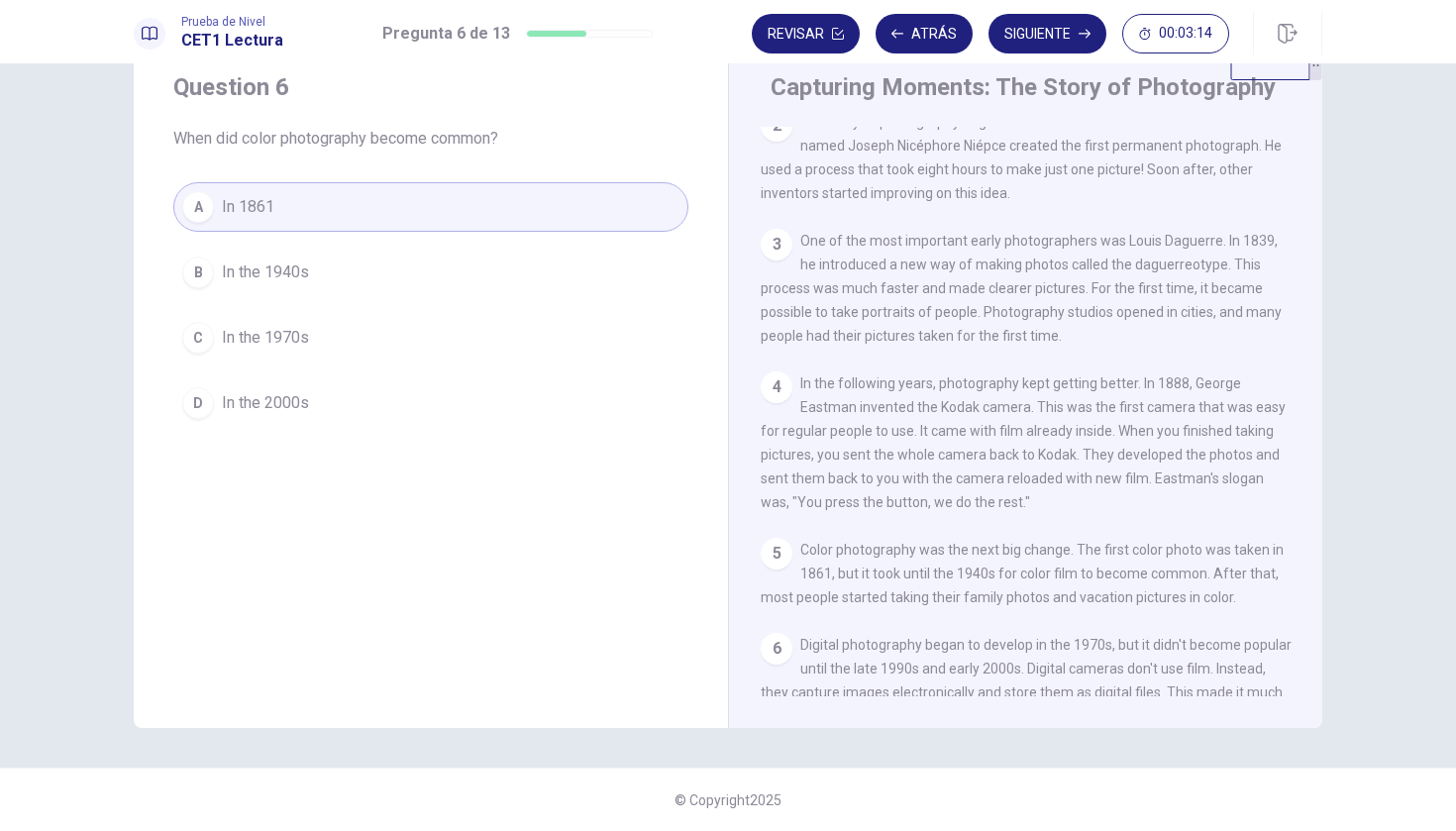 scroll, scrollTop: 117, scrollLeft: 0, axis: vertical 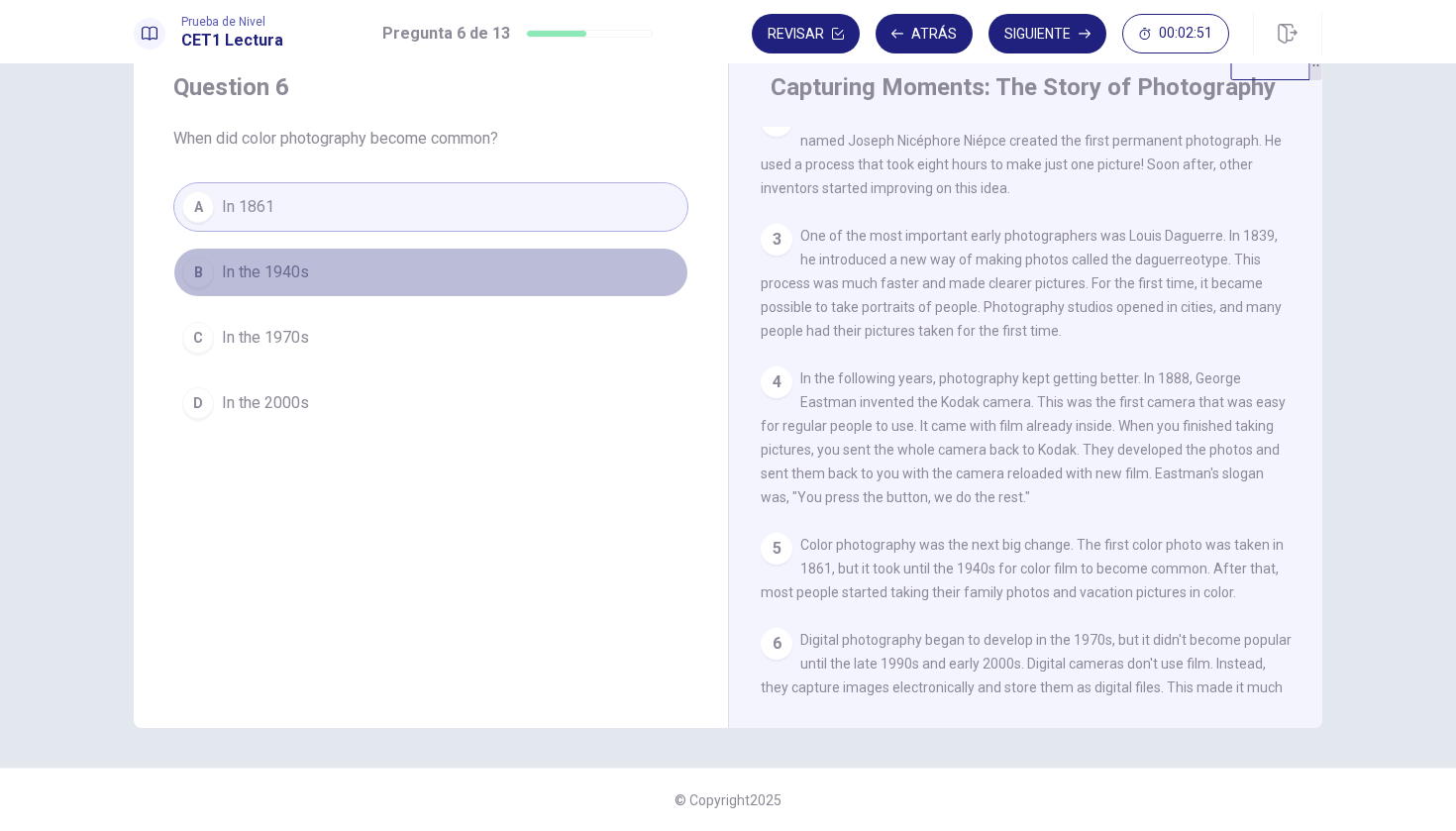 click on "B In the 1940s" at bounding box center [431, 272] 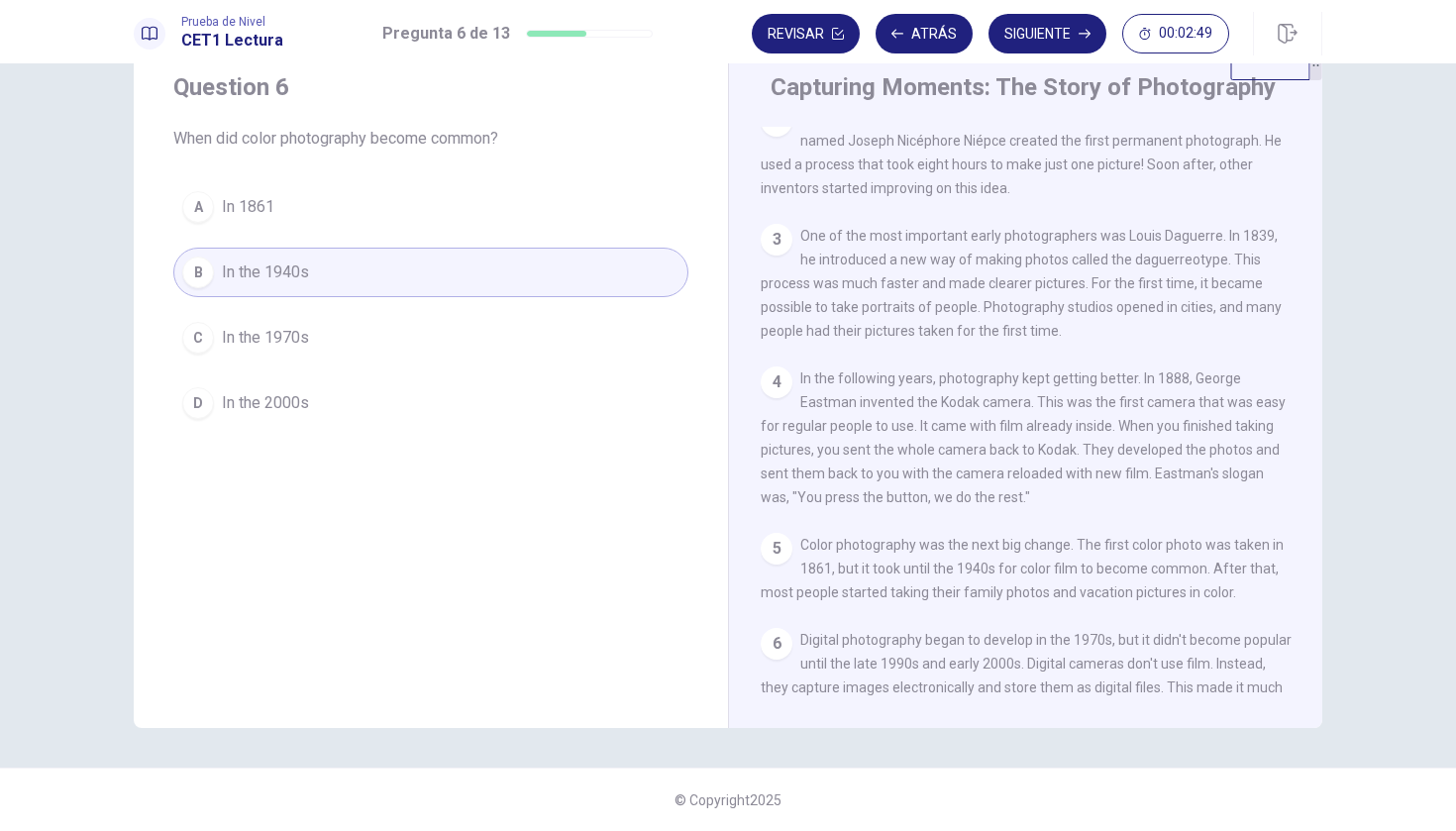 scroll, scrollTop: 0, scrollLeft: 0, axis: both 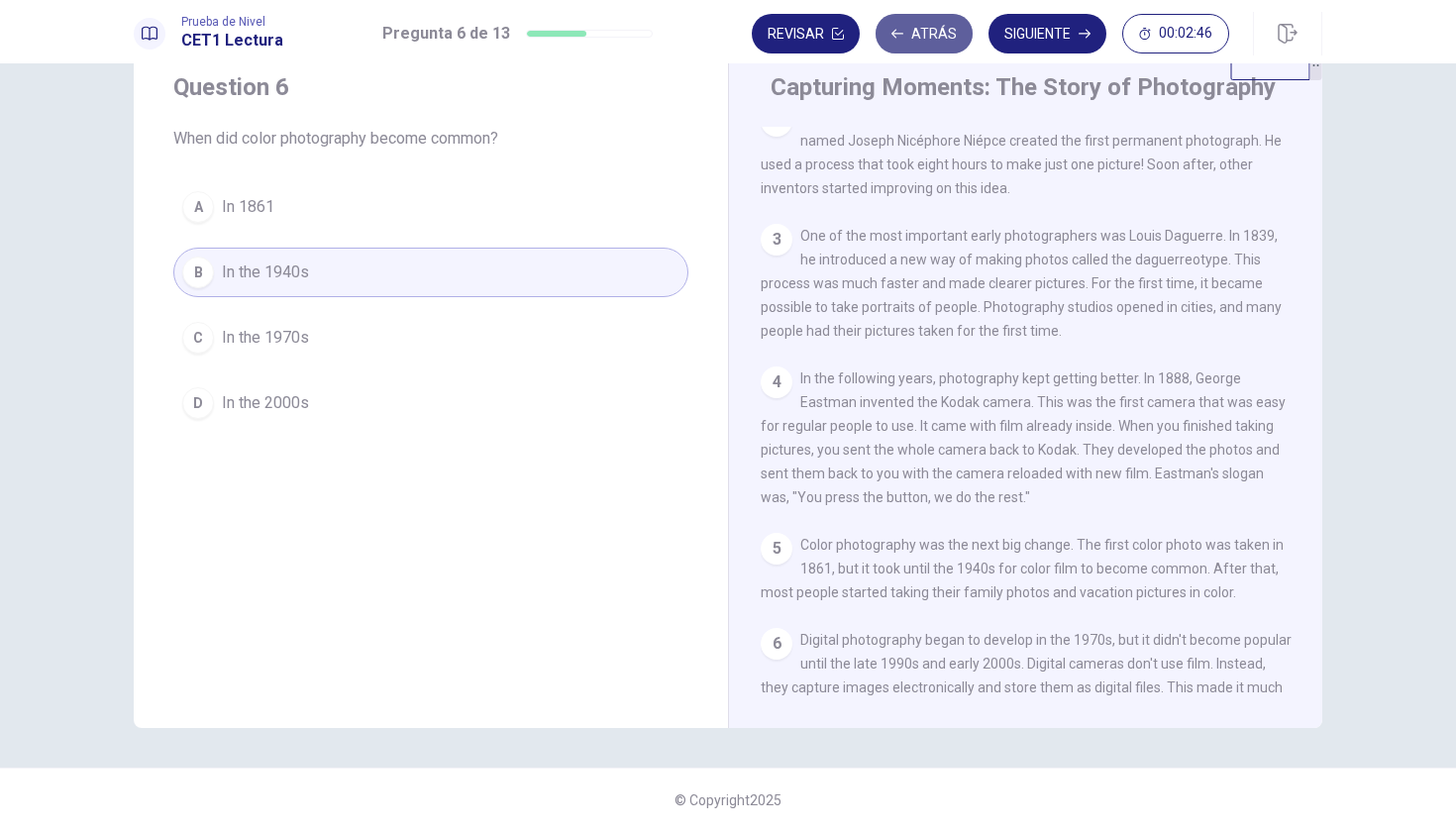 click on "Atrás" at bounding box center (924, 34) 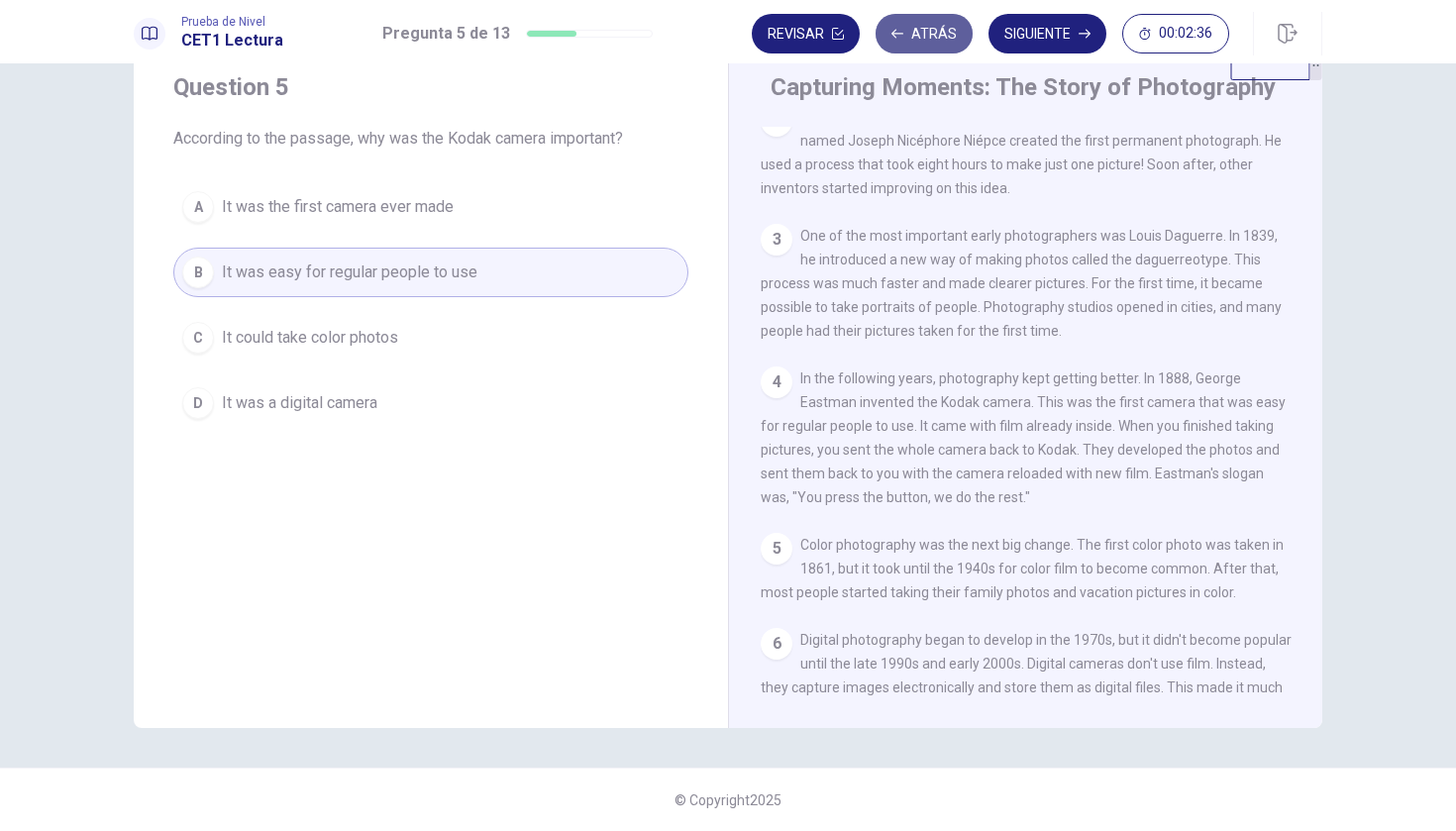 click on "Atrás" at bounding box center (924, 34) 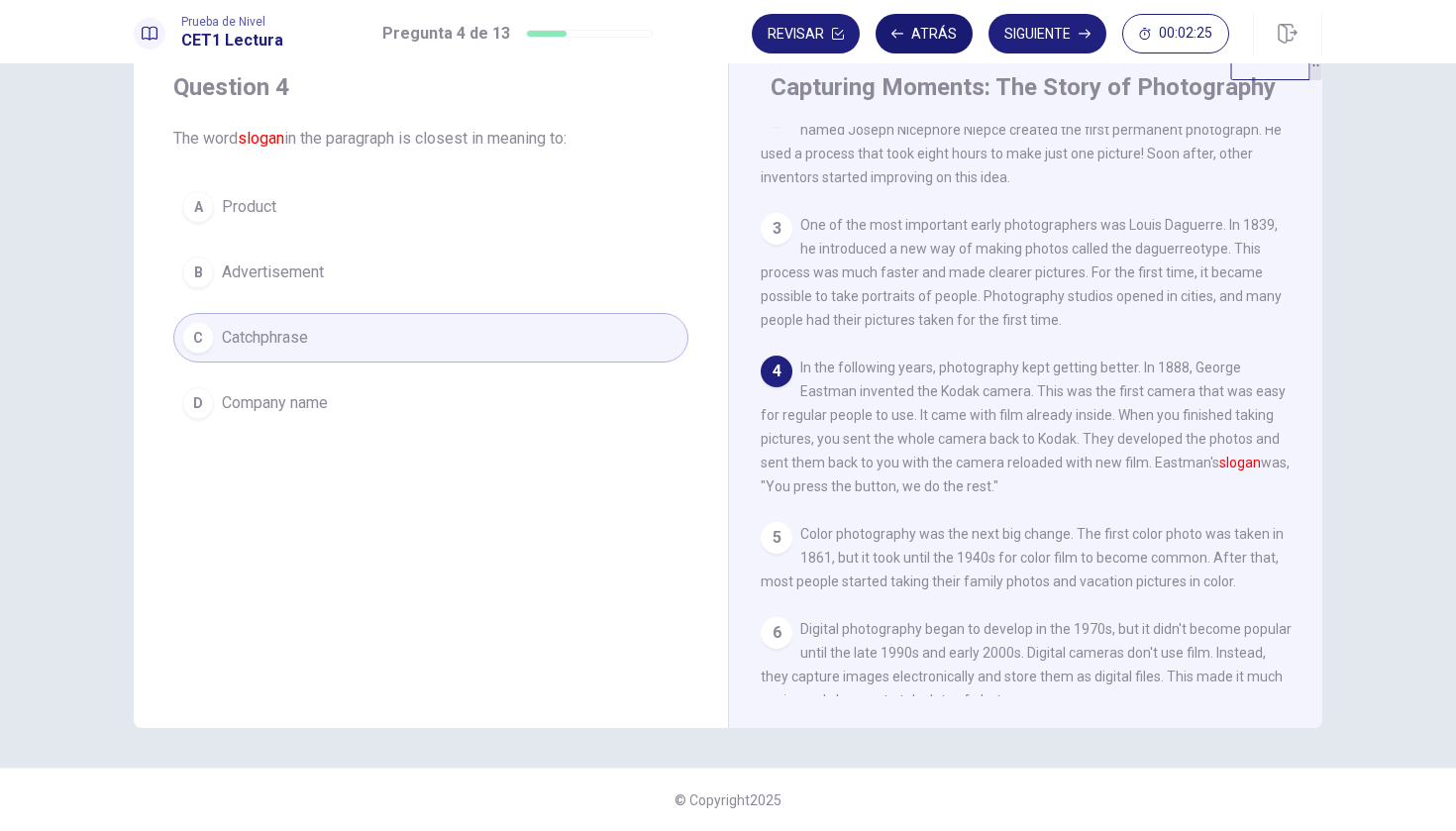 click on "Atrás" at bounding box center (924, 34) 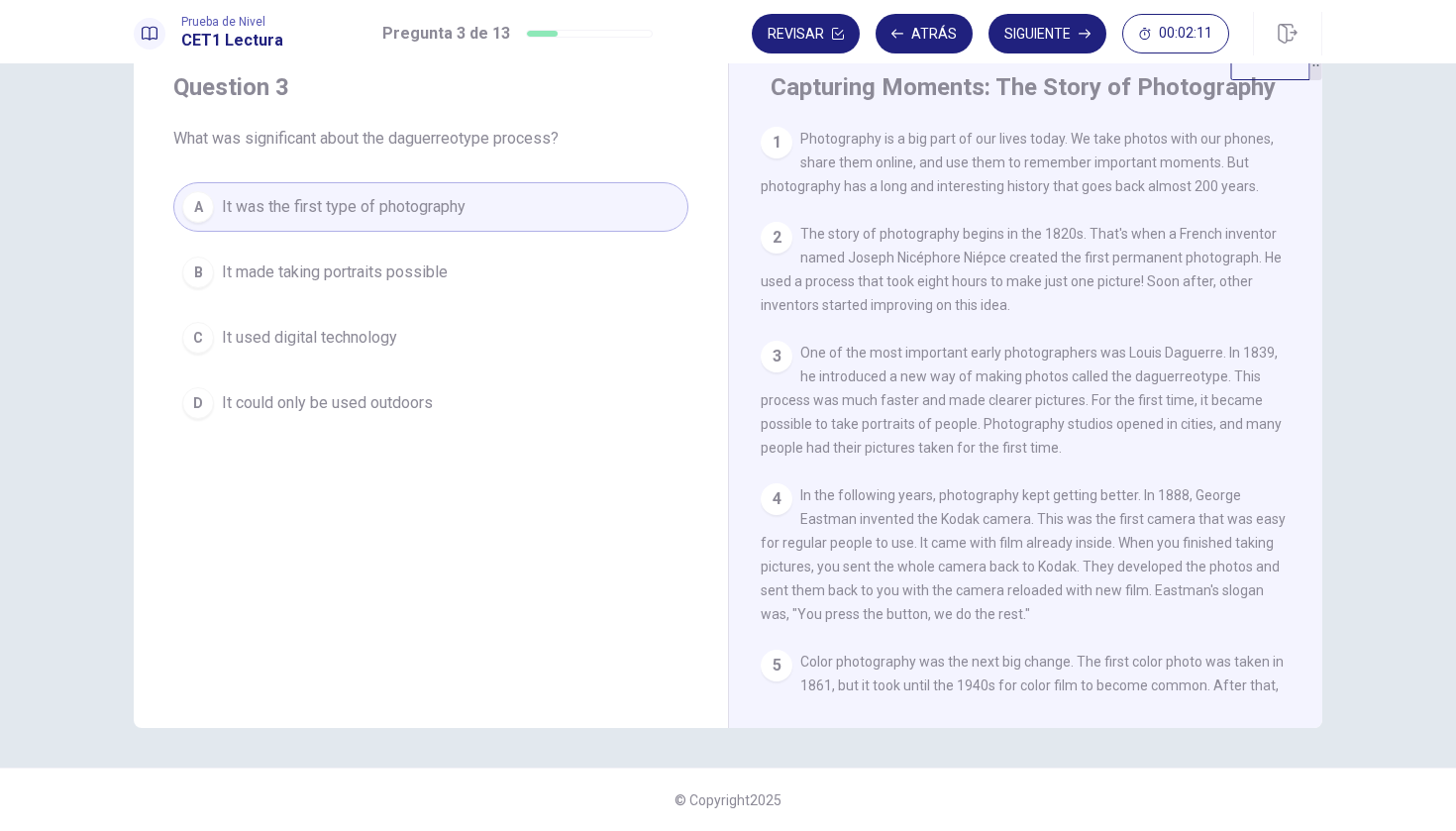 scroll, scrollTop: 0, scrollLeft: 0, axis: both 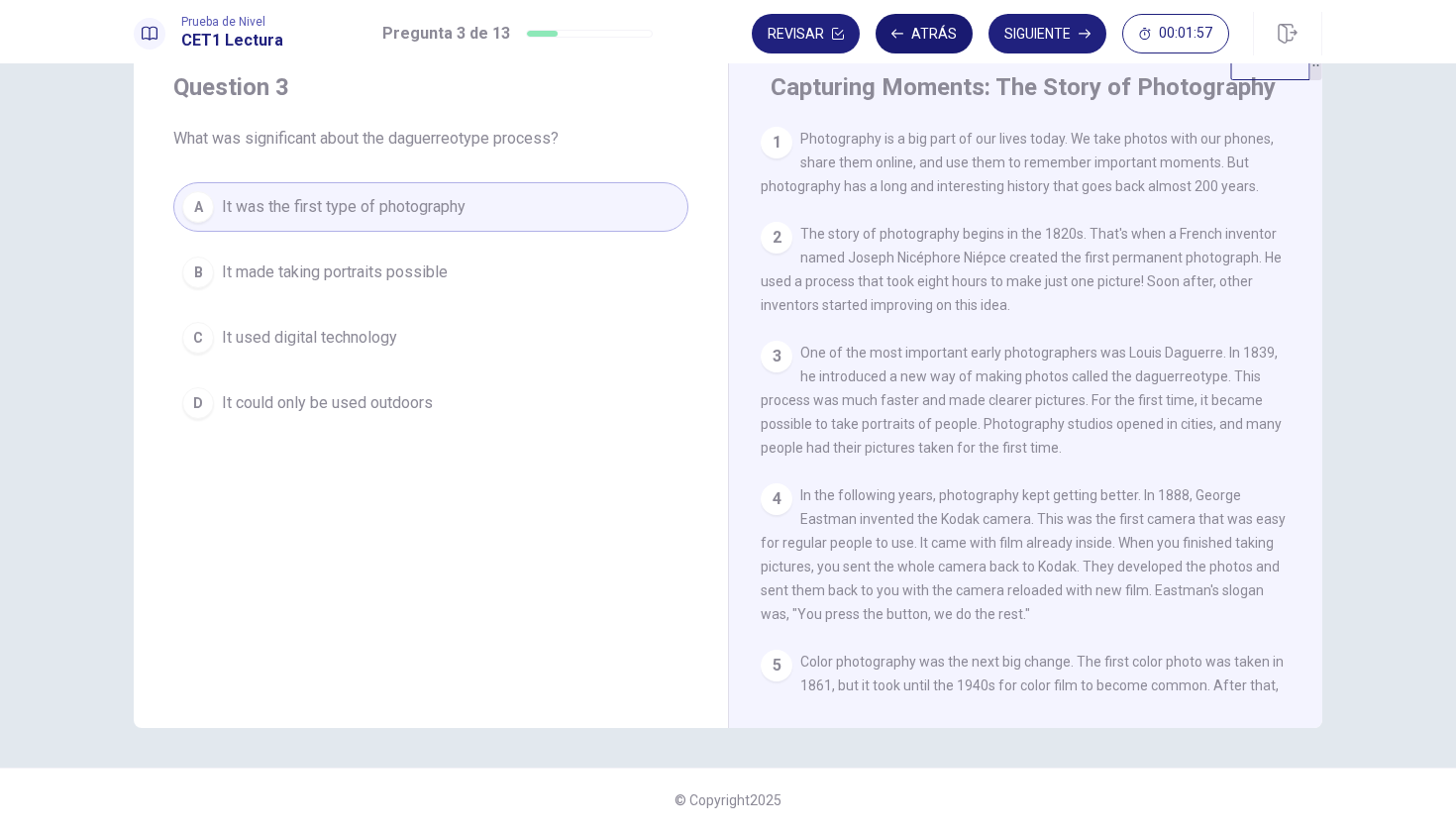 click on "Atrás" at bounding box center (924, 34) 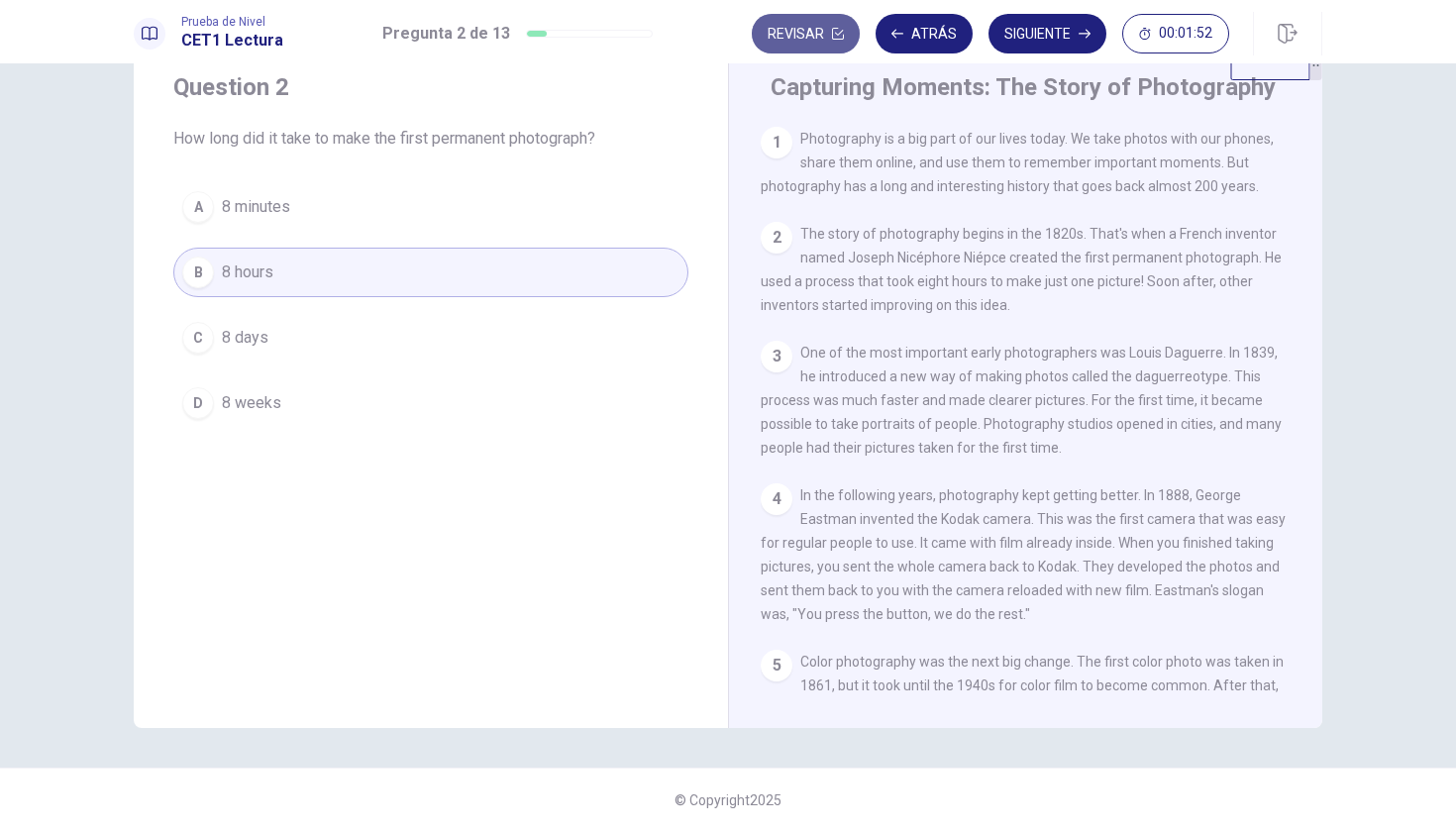click at bounding box center [838, 34] 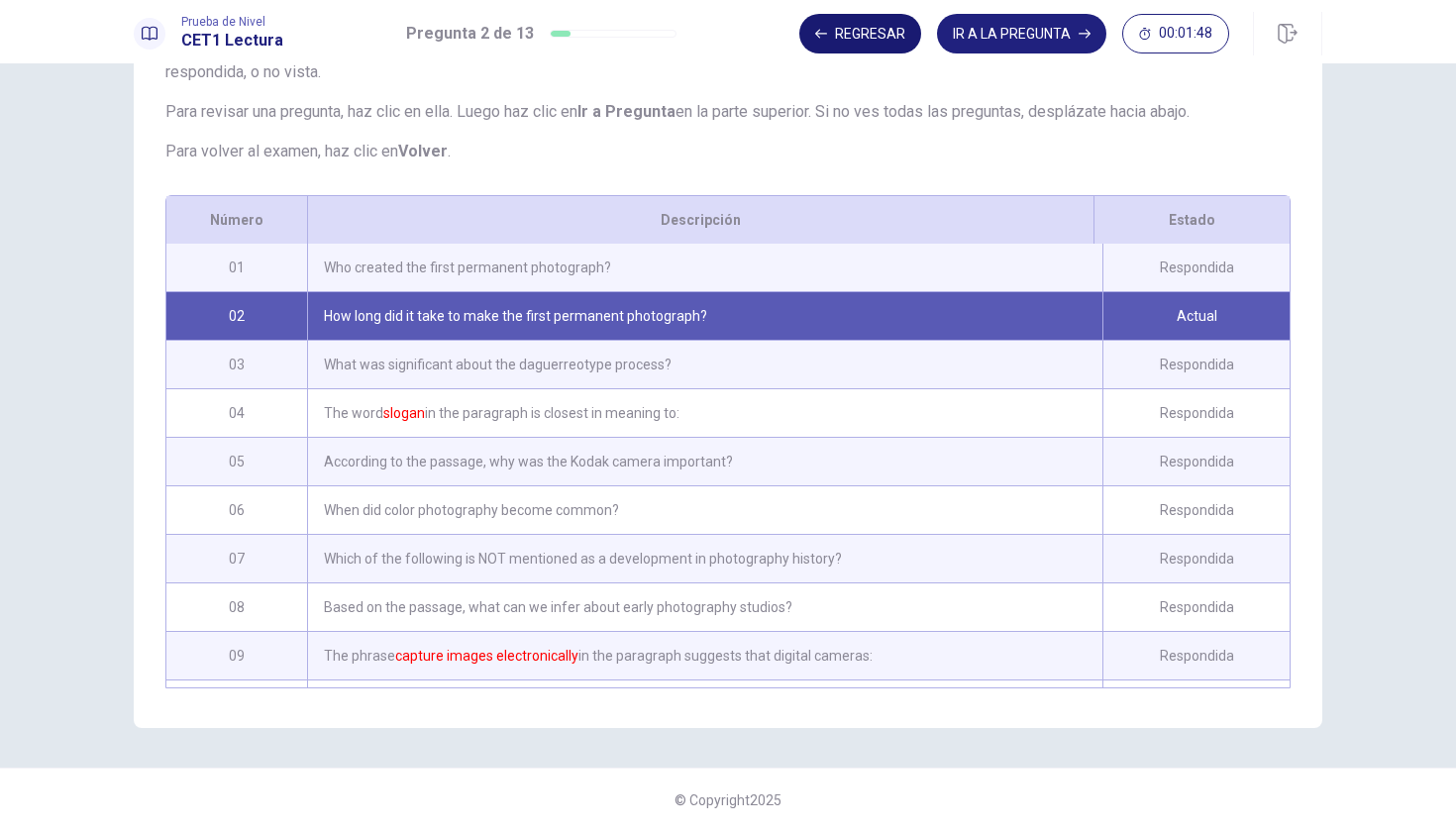 scroll, scrollTop: 0, scrollLeft: 0, axis: both 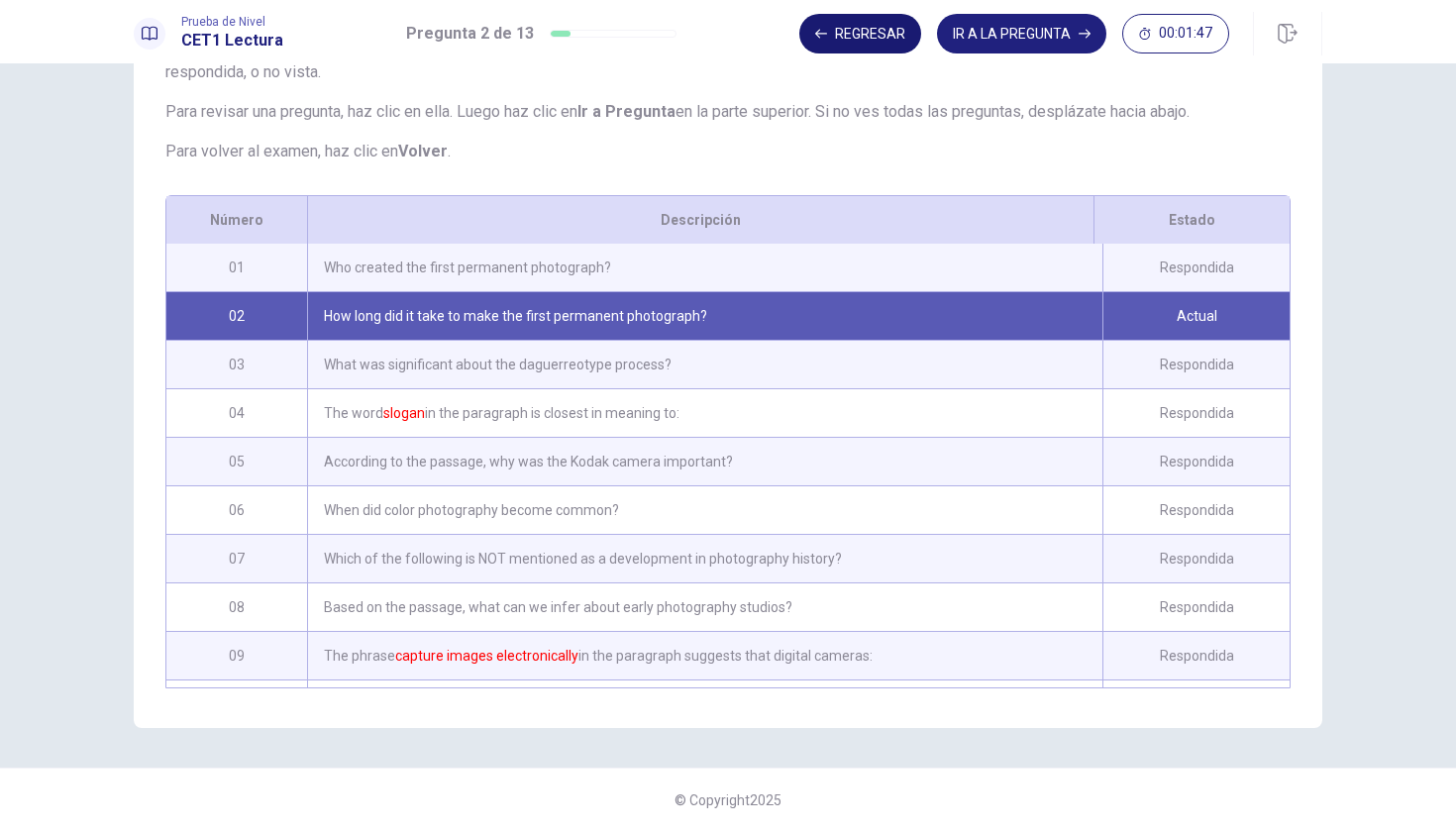 click on "Regresar" at bounding box center (860, 34) 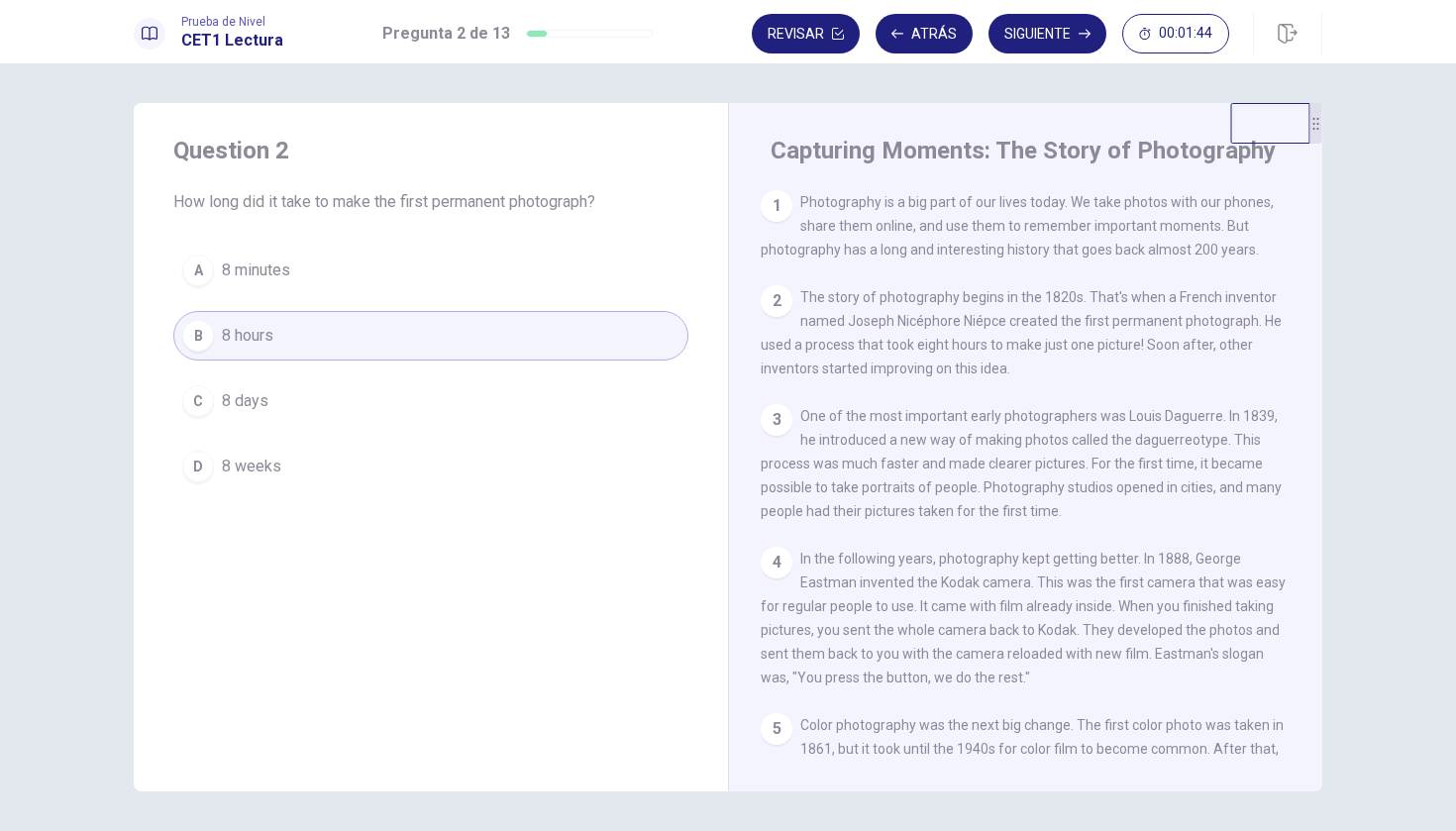 scroll, scrollTop: 0, scrollLeft: 0, axis: both 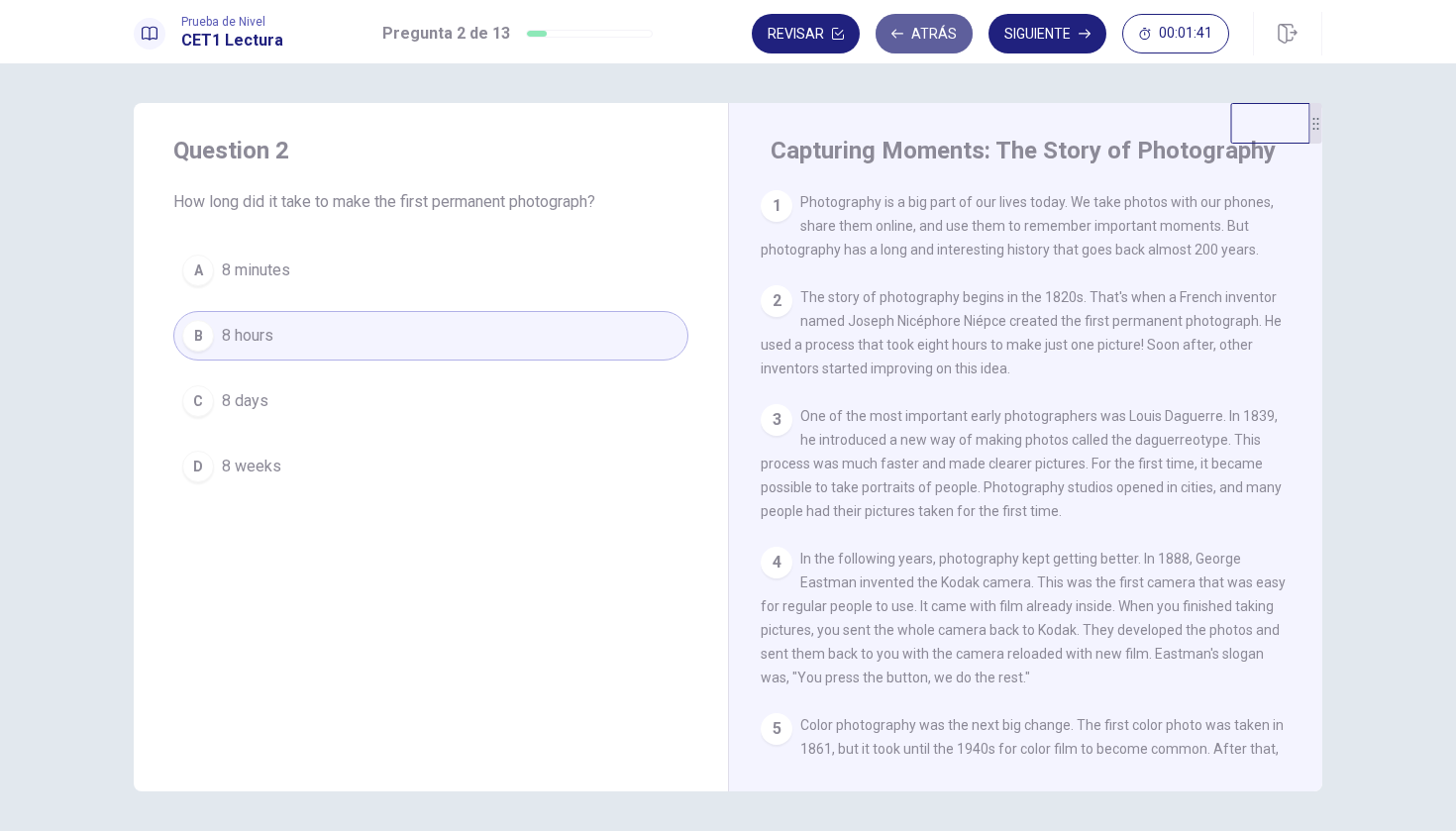 click on "Atrás" at bounding box center (924, 34) 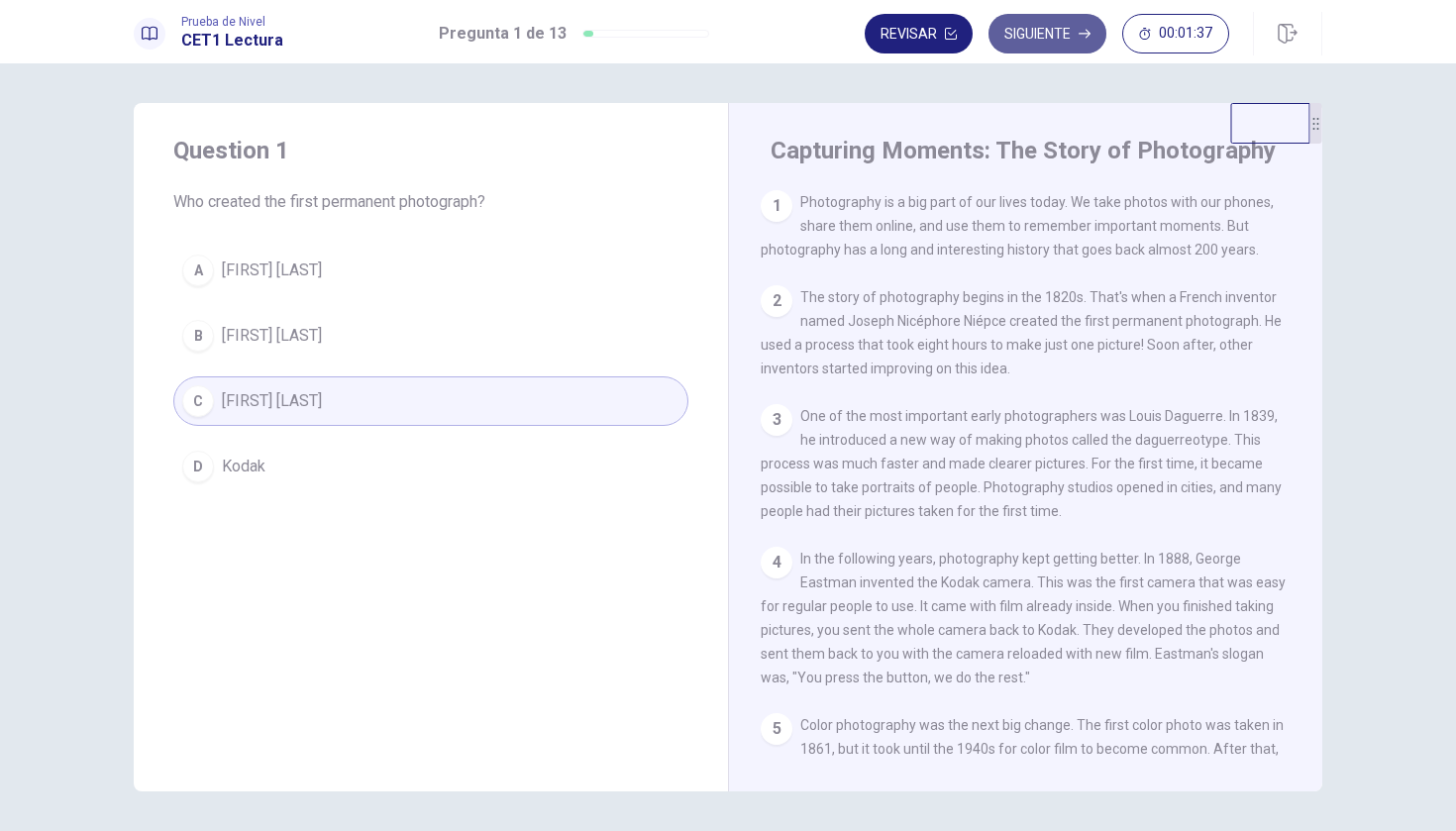 click on "Siguiente" at bounding box center (1047, 34) 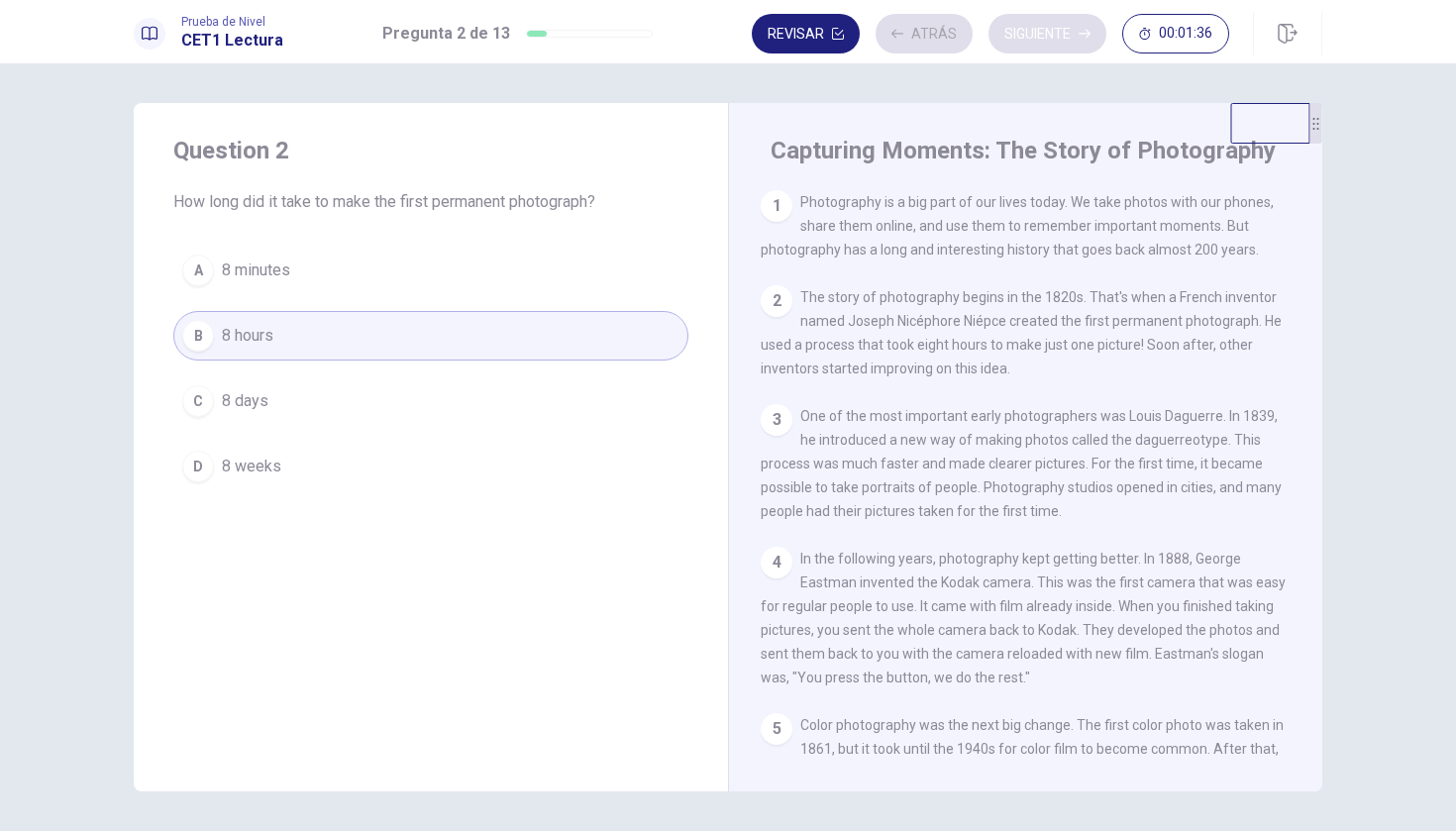 click on "Revisar Atrás Siguiente 00:01:36" at bounding box center (990, 34) 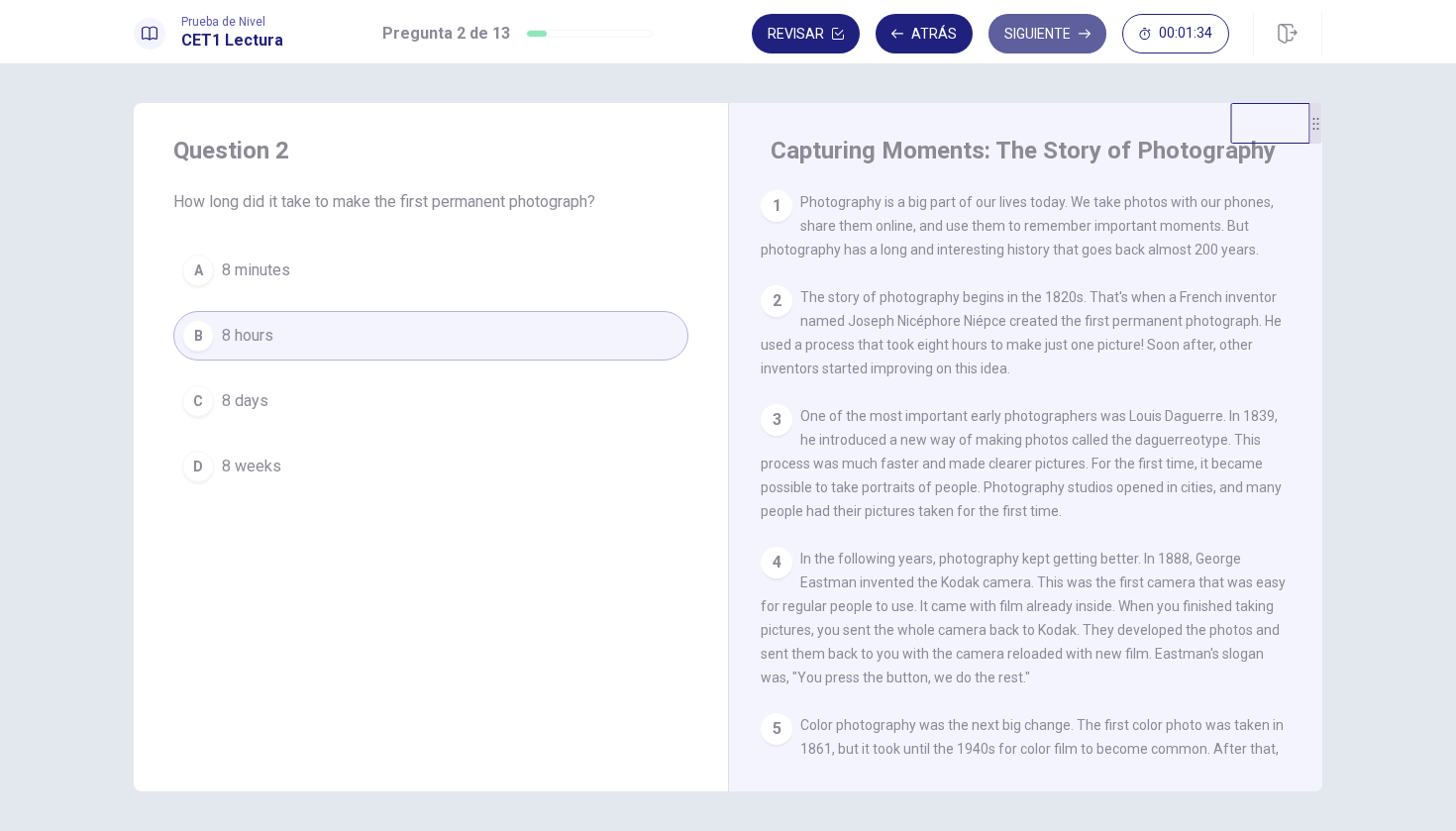 click on "Siguiente" at bounding box center (1047, 34) 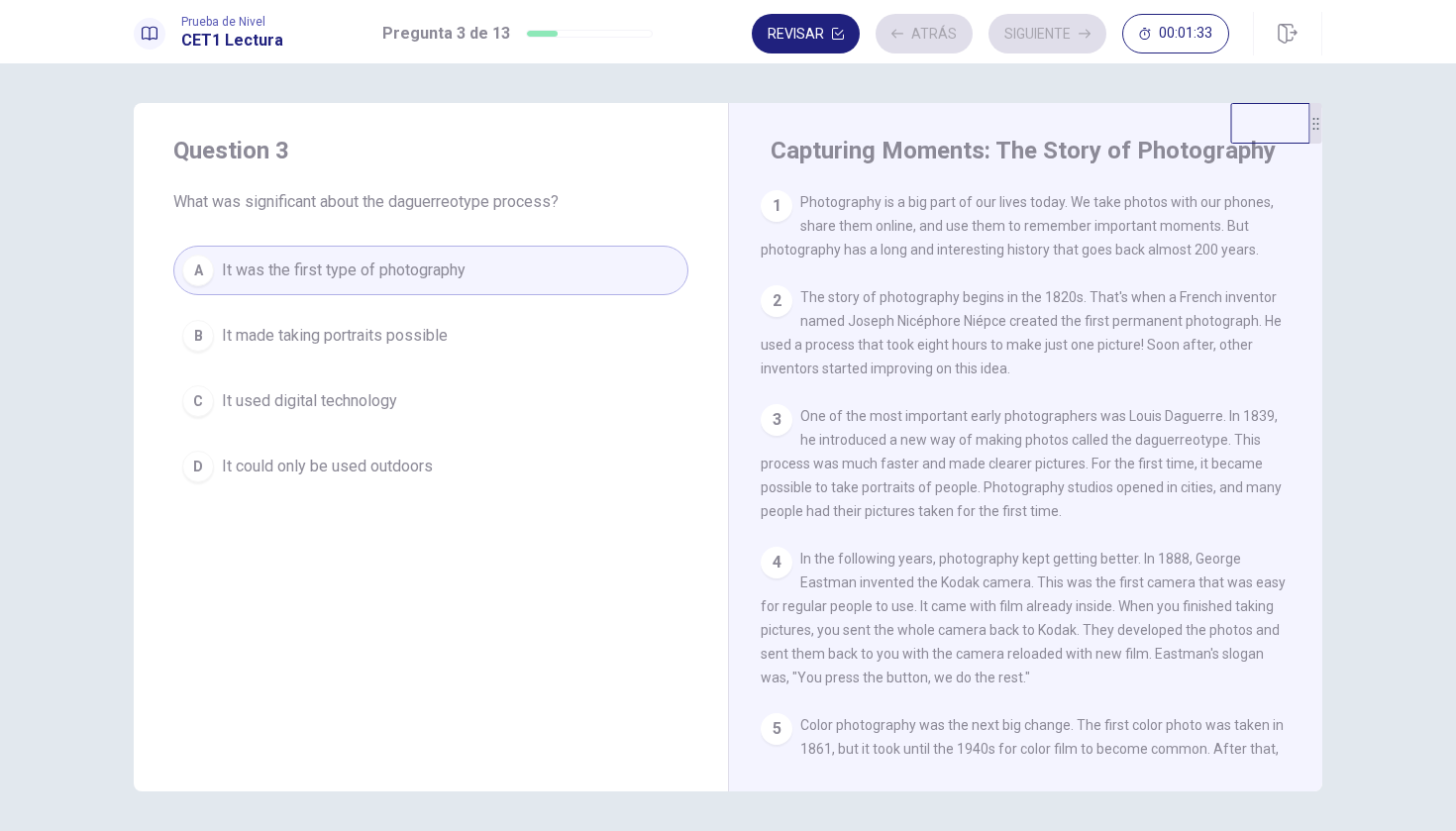 click on "Revisar Atrás Siguiente 00:01:33" at bounding box center (990, 34) 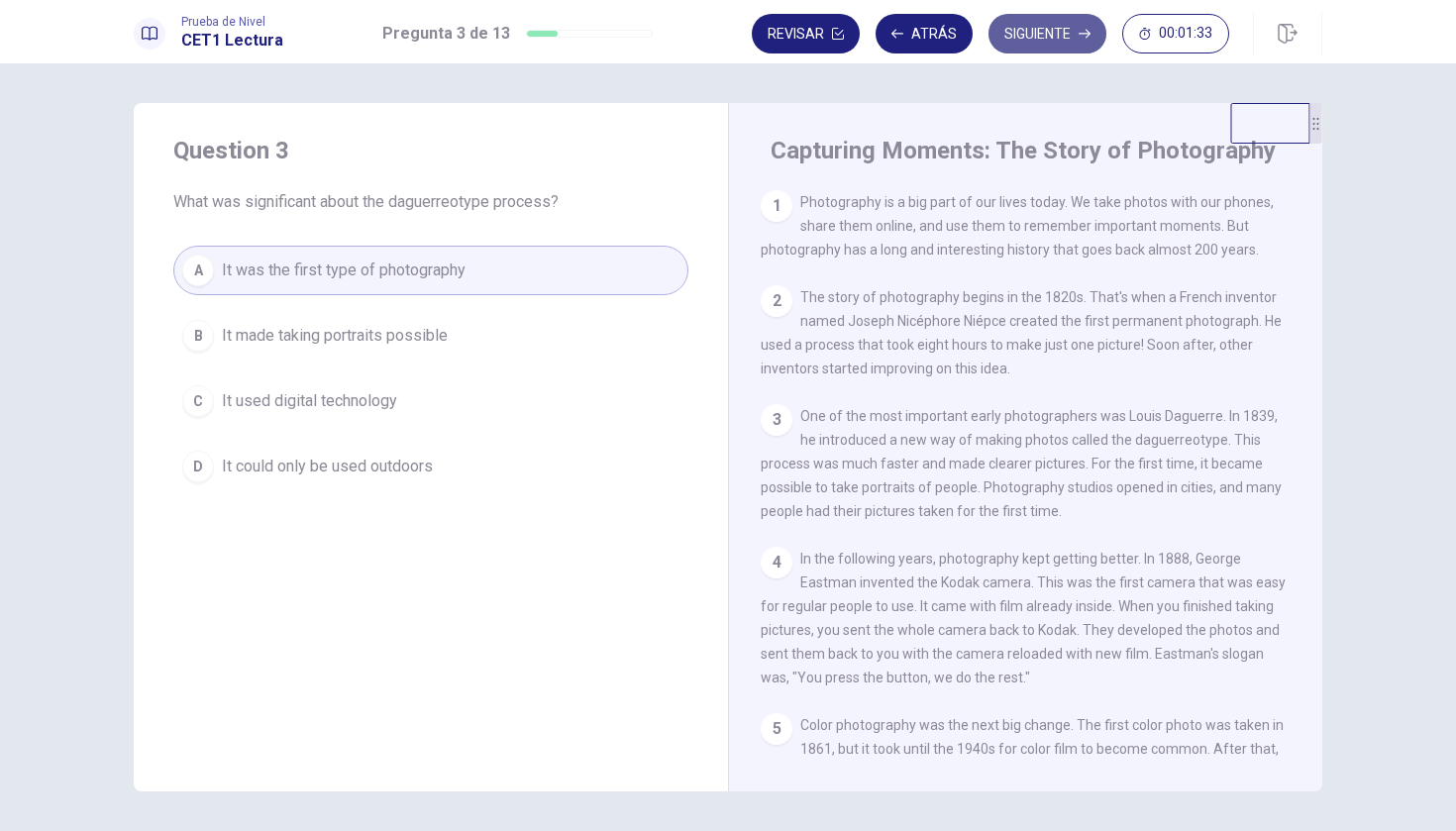 click on "Siguiente" at bounding box center [1047, 34] 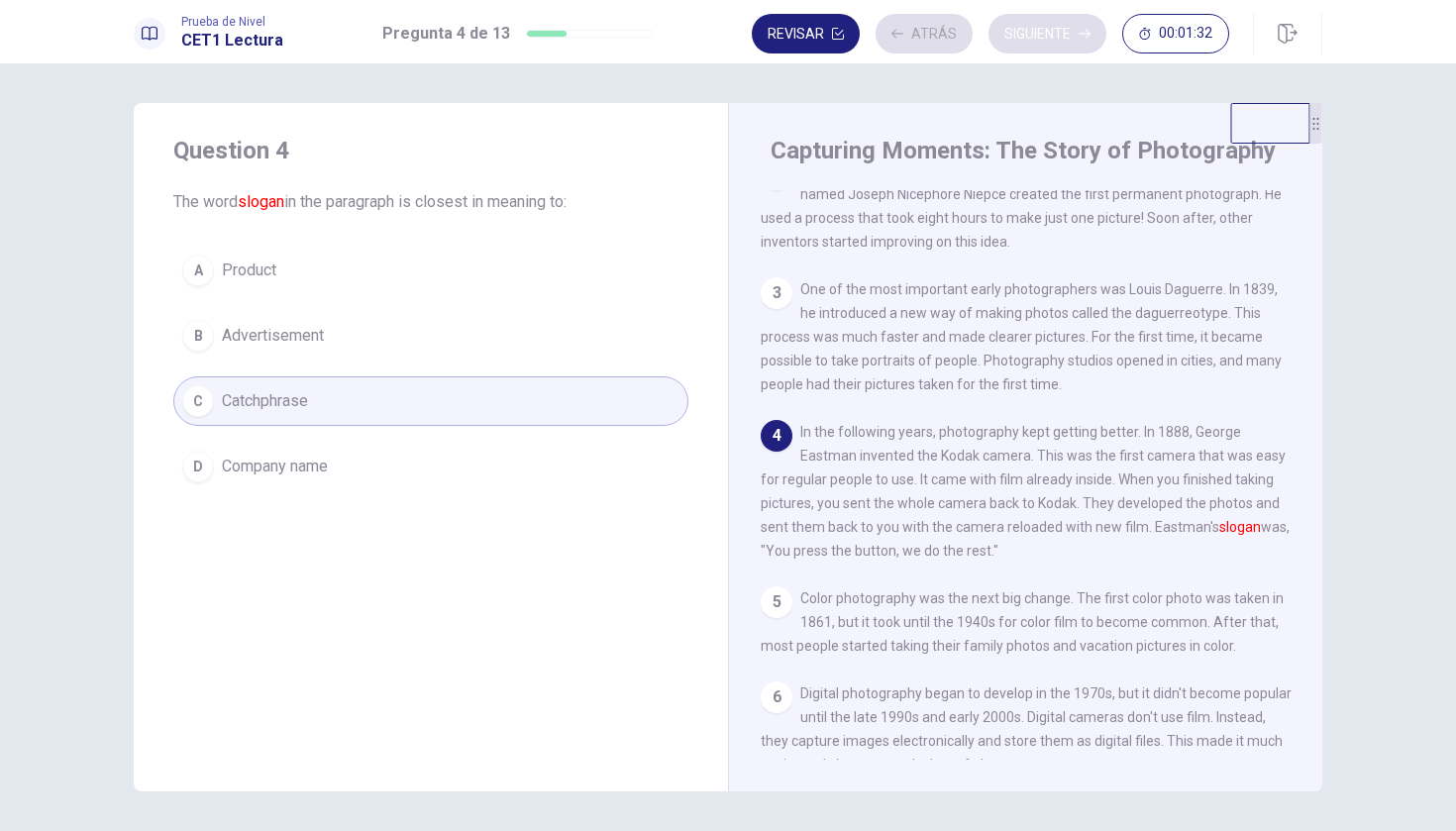 scroll, scrollTop: 128, scrollLeft: 0, axis: vertical 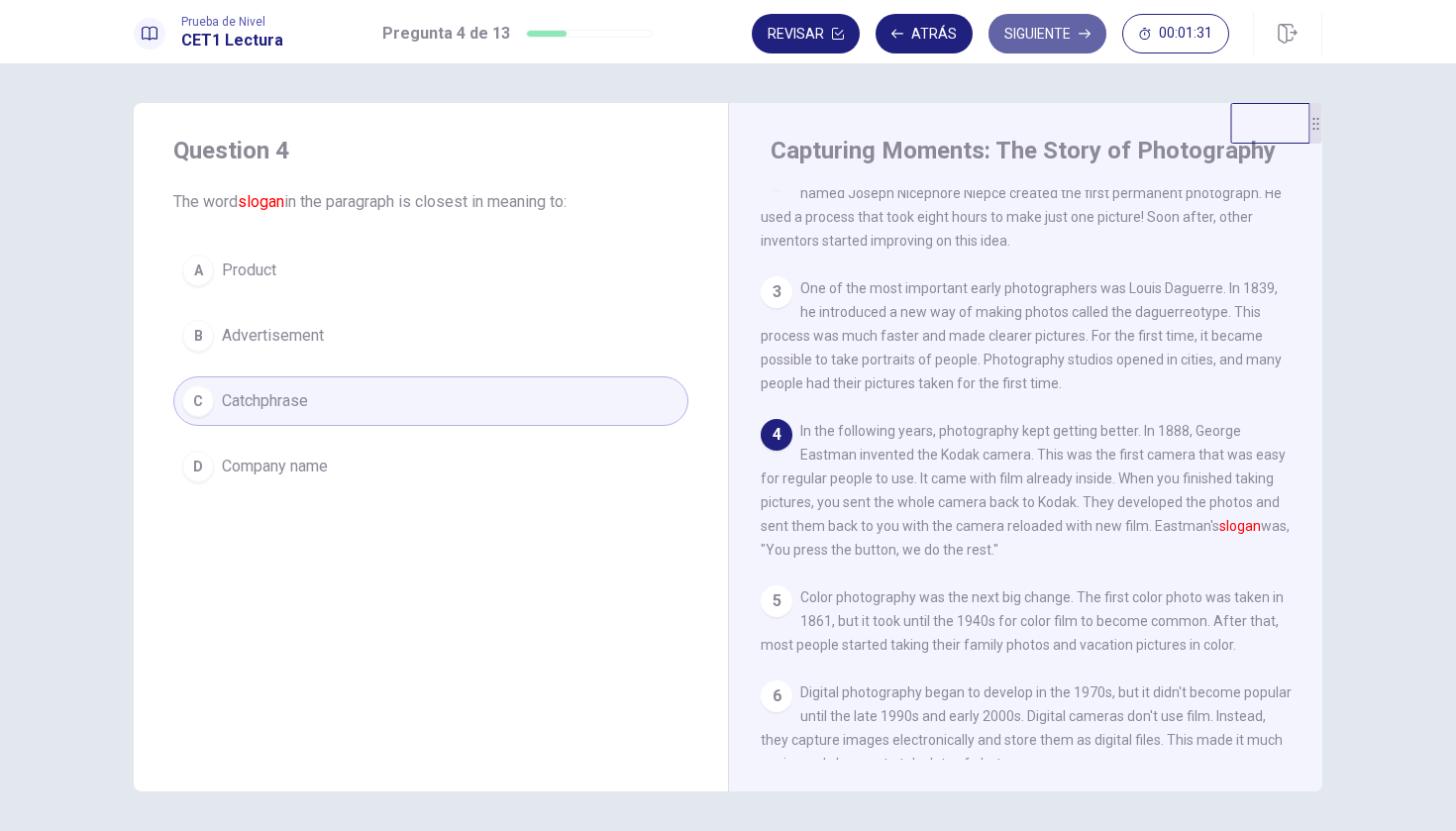 click on "Siguiente" at bounding box center [1047, 34] 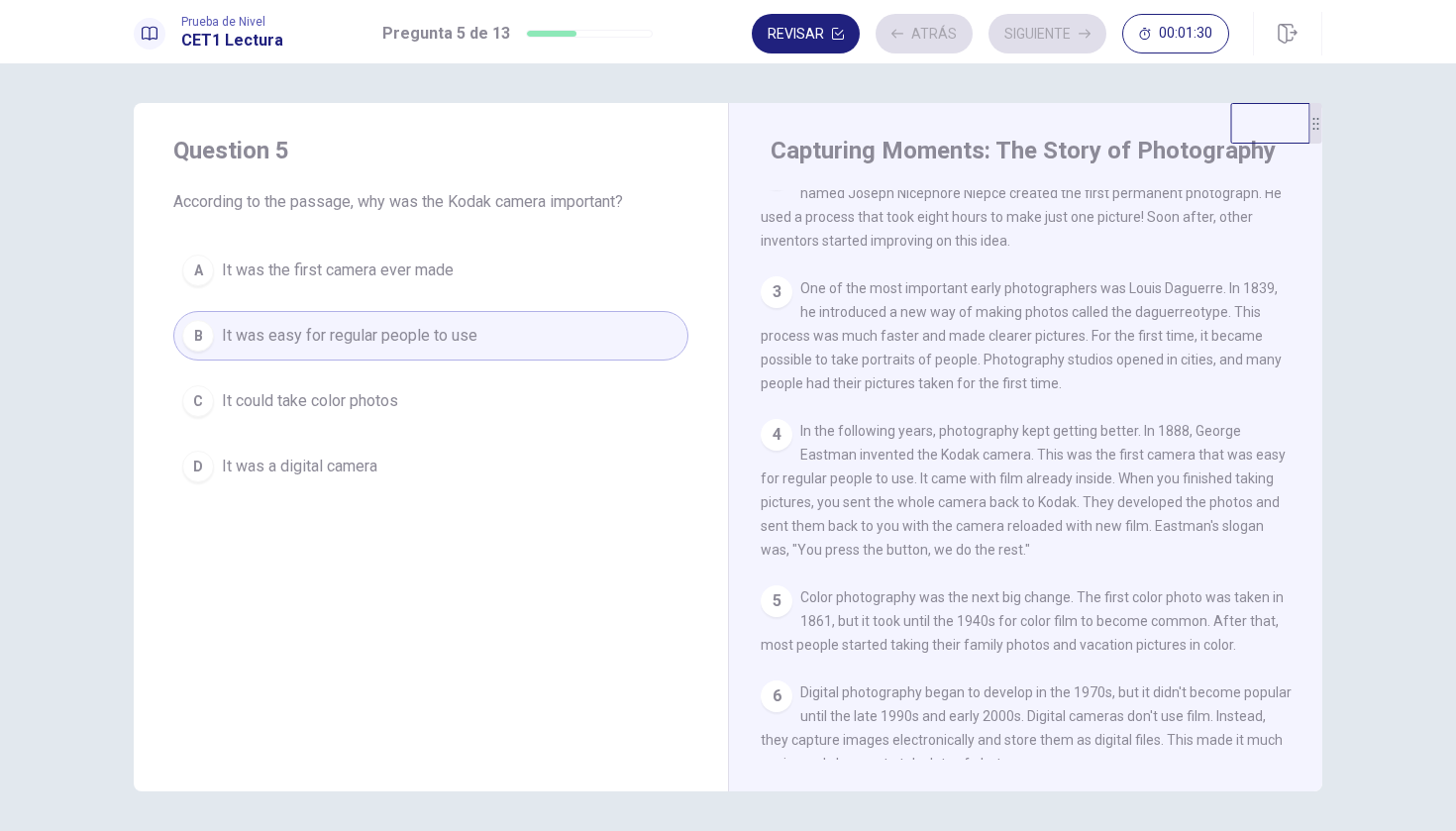 click on "Revisar Atrás Siguiente 00:01:30" at bounding box center [990, 34] 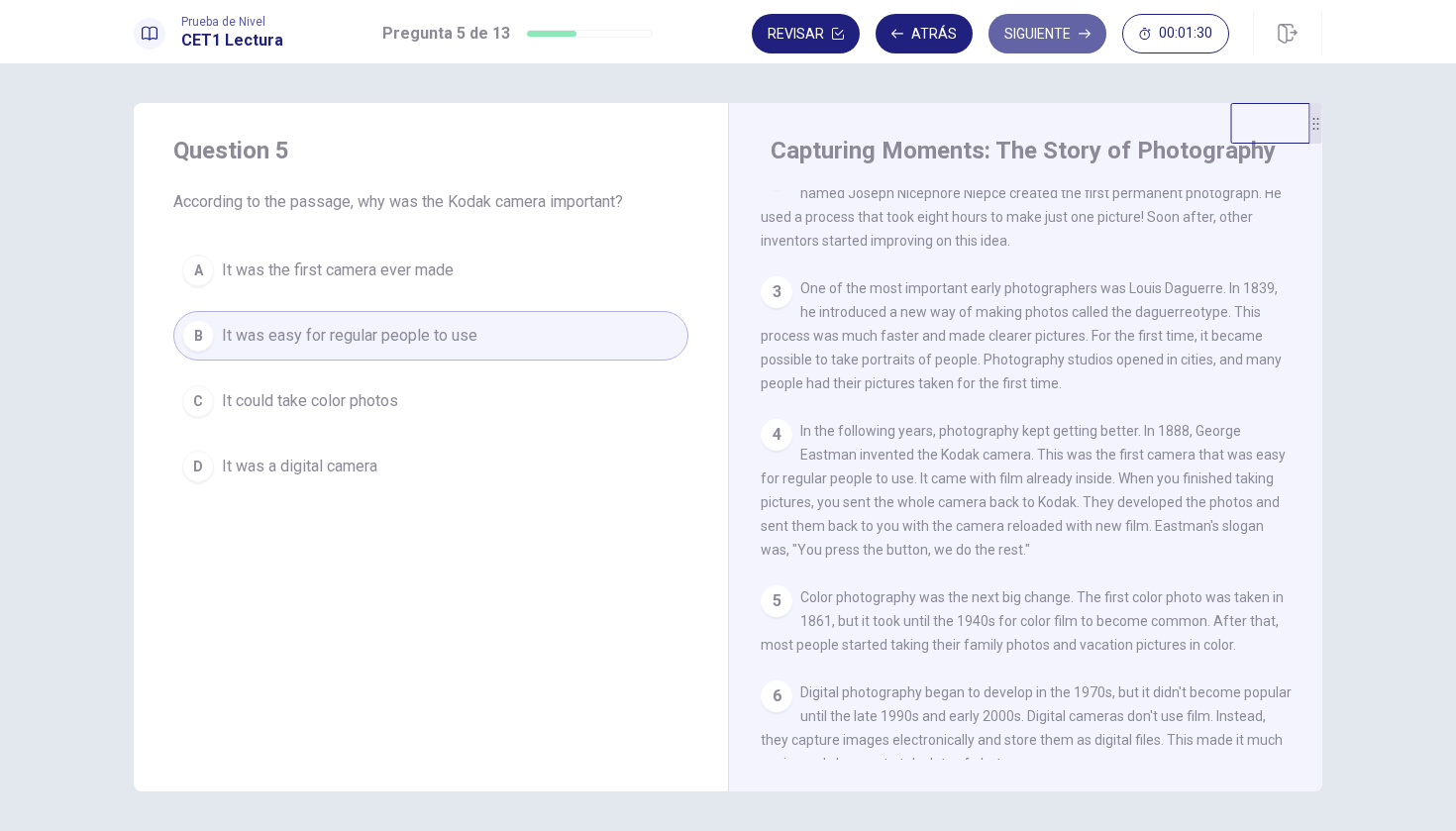 click on "Siguiente" at bounding box center [1047, 34] 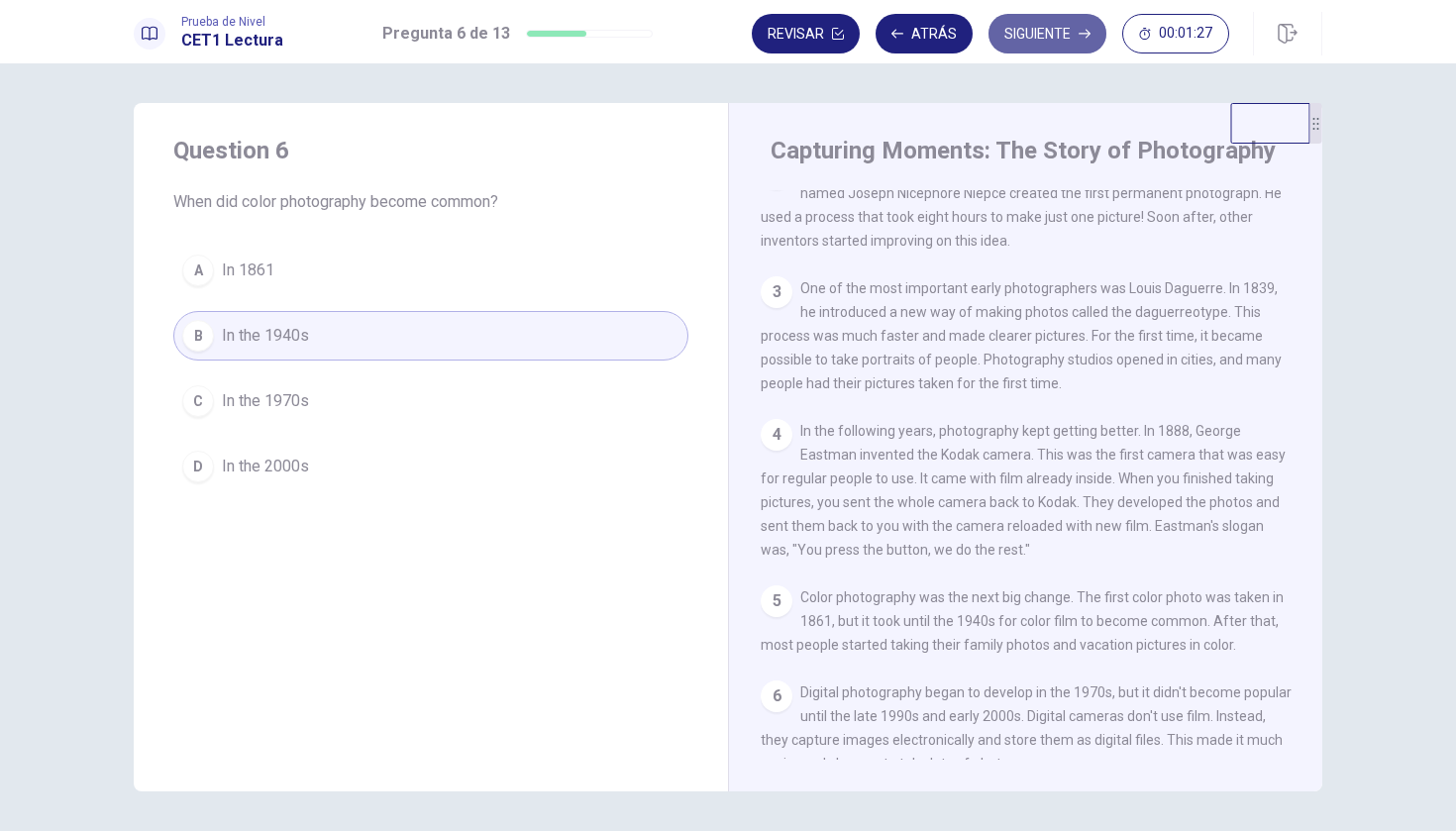 click on "Siguiente" at bounding box center [1047, 34] 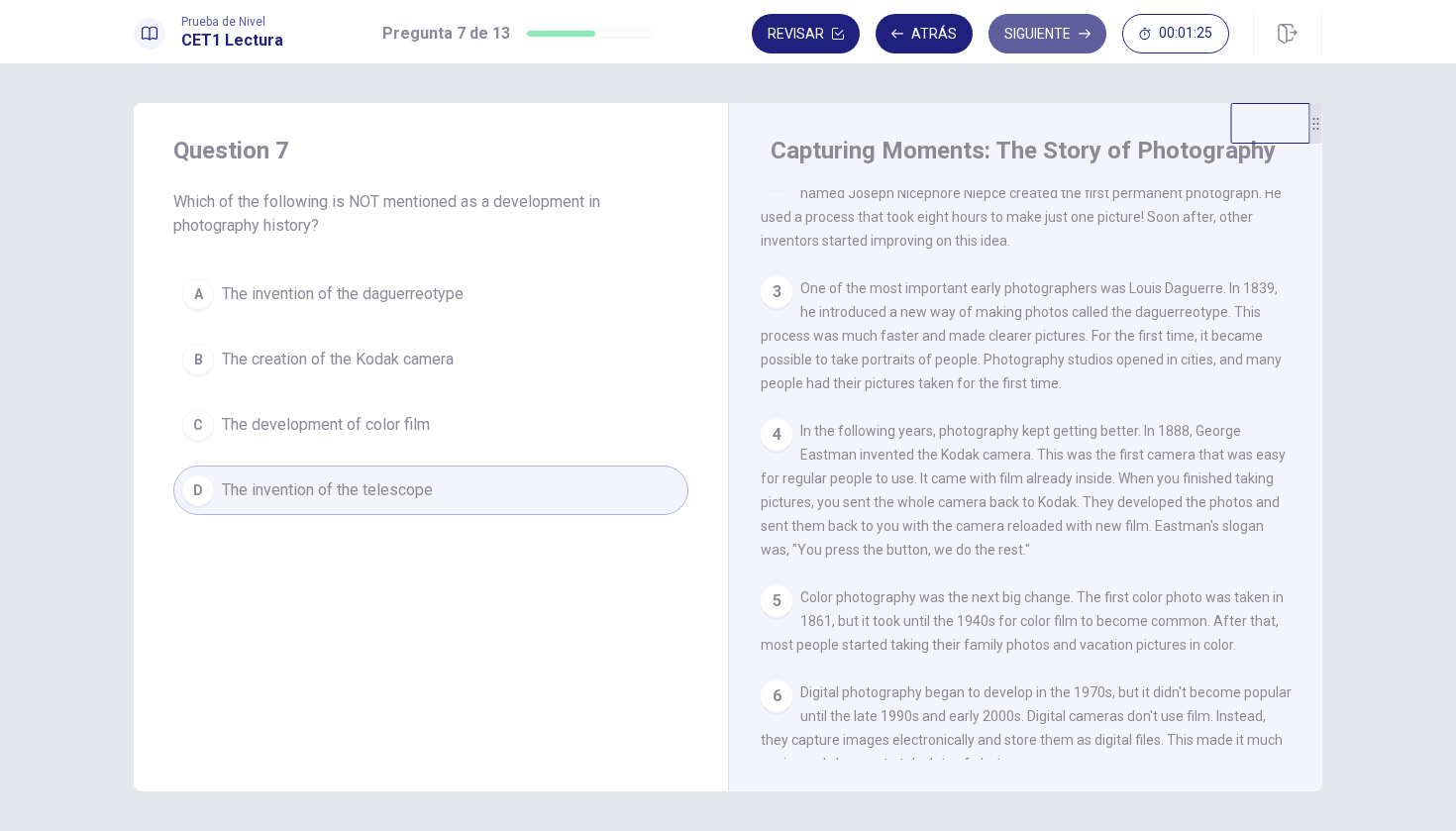 click on "Siguiente" at bounding box center [1047, 34] 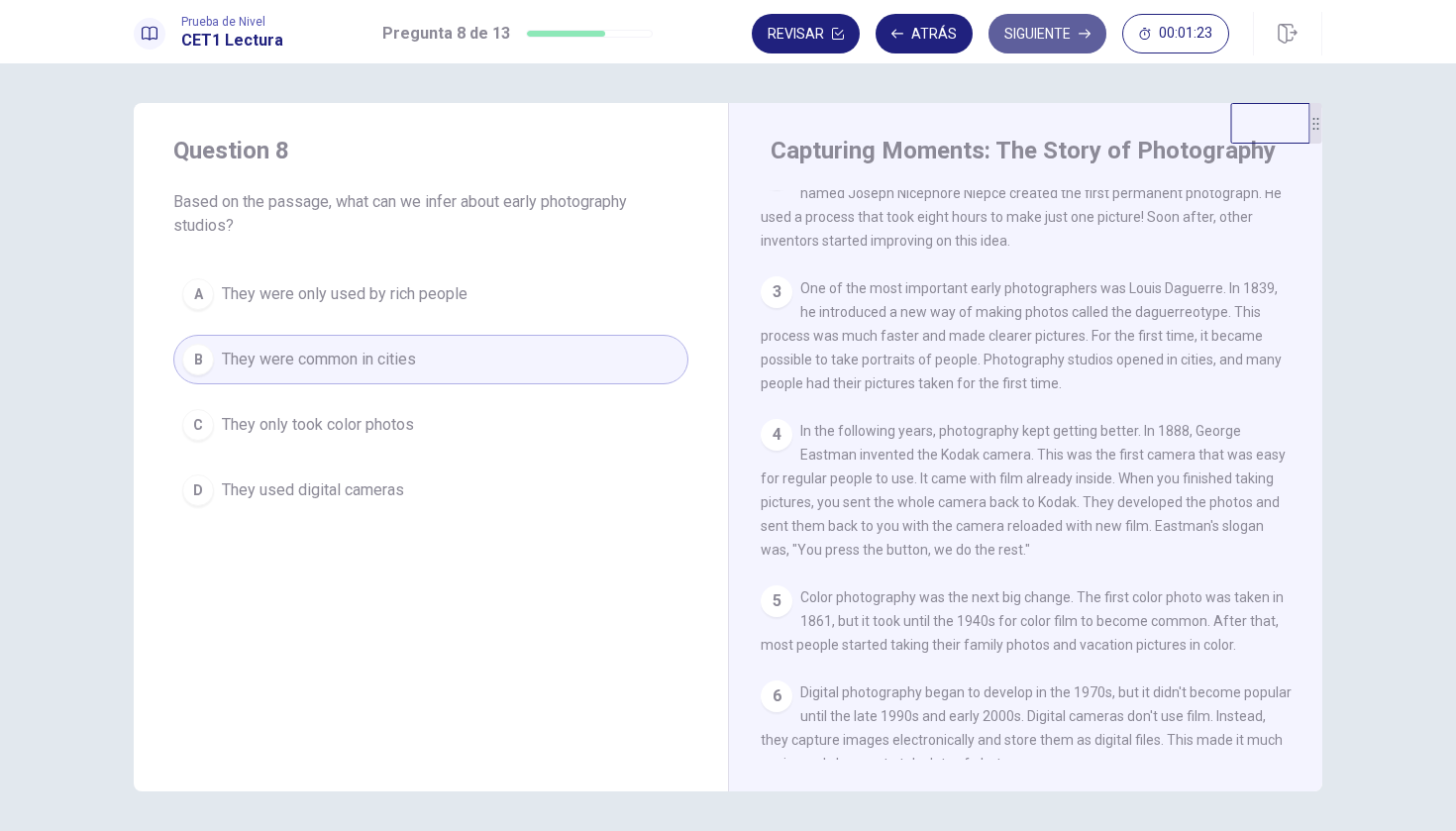 click on "Siguiente" at bounding box center [1047, 34] 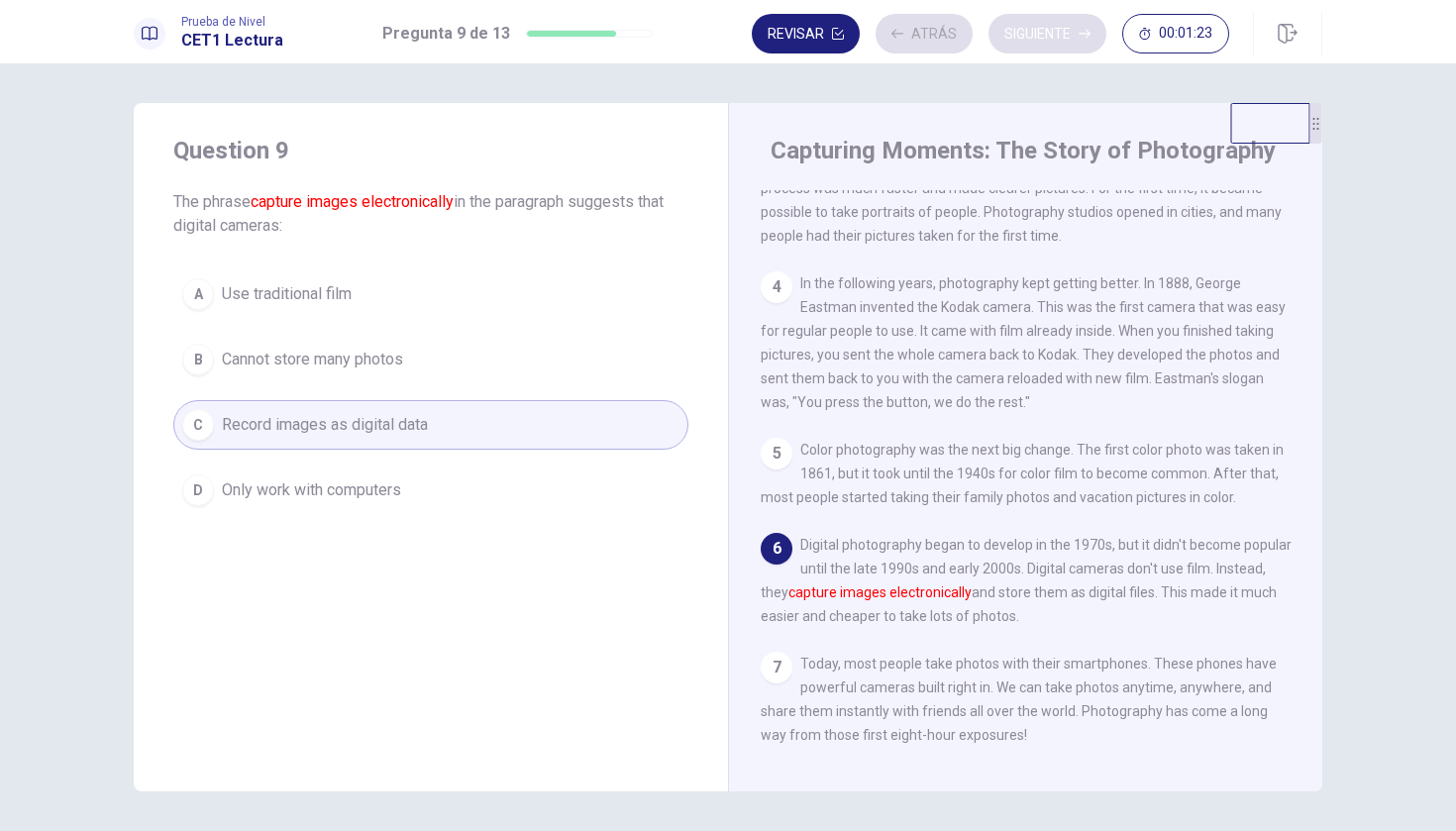scroll, scrollTop: 286, scrollLeft: 0, axis: vertical 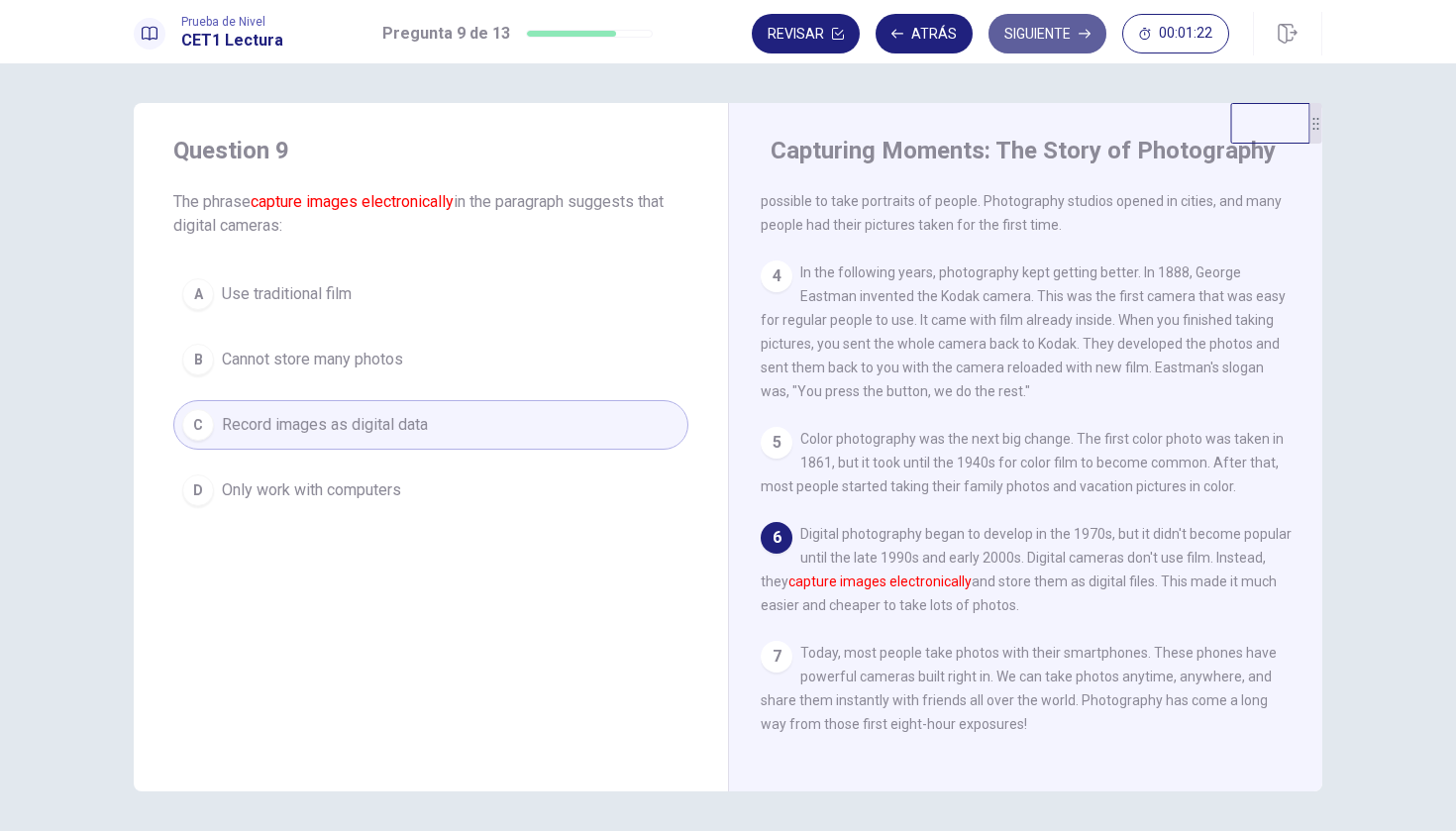click on "Siguiente" at bounding box center [1047, 34] 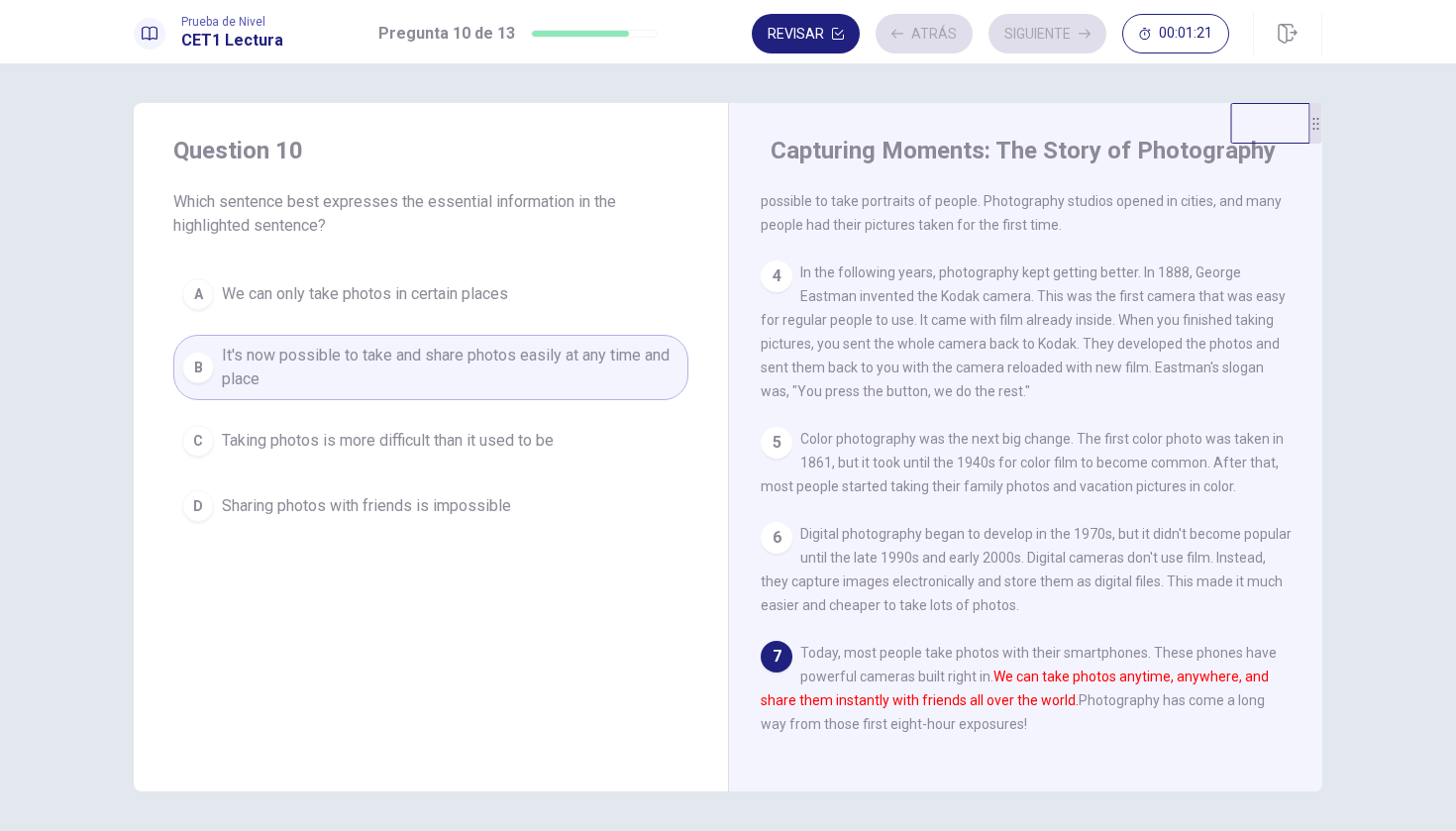 click on "Revisar Atrás Siguiente 00:01:21" at bounding box center (990, 34) 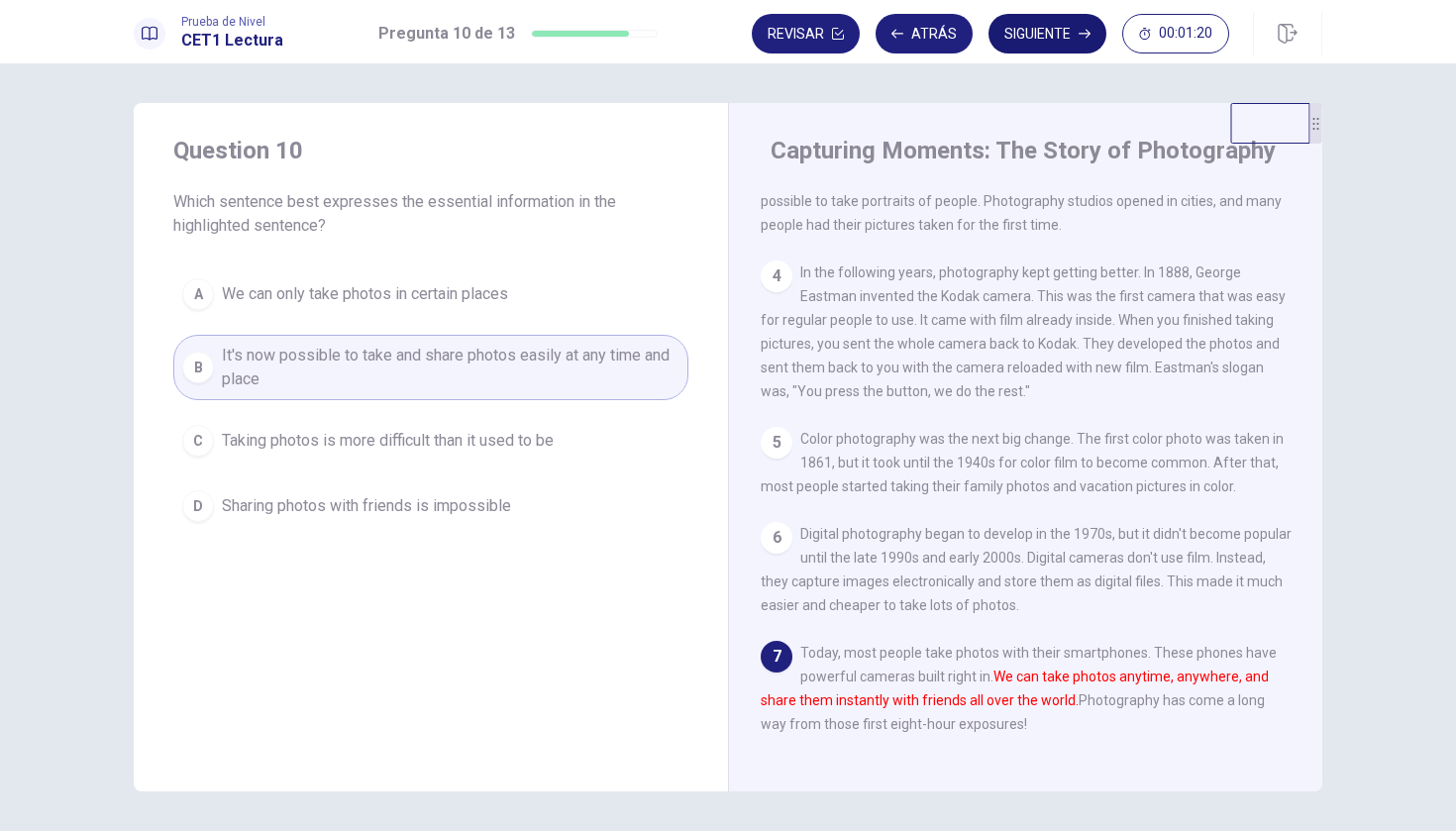 click on "Siguiente" at bounding box center [1047, 34] 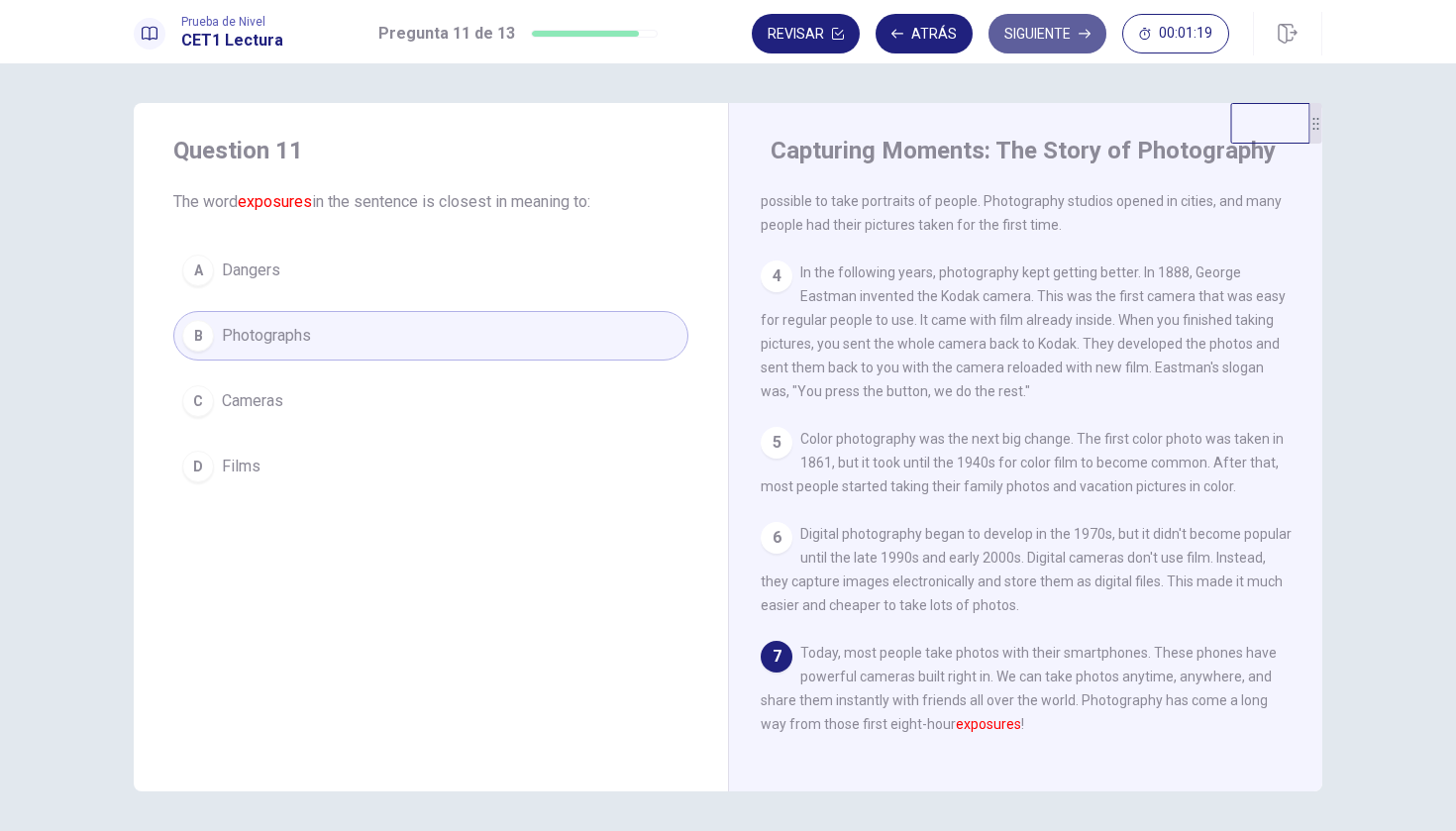 click on "Siguiente" at bounding box center (1047, 34) 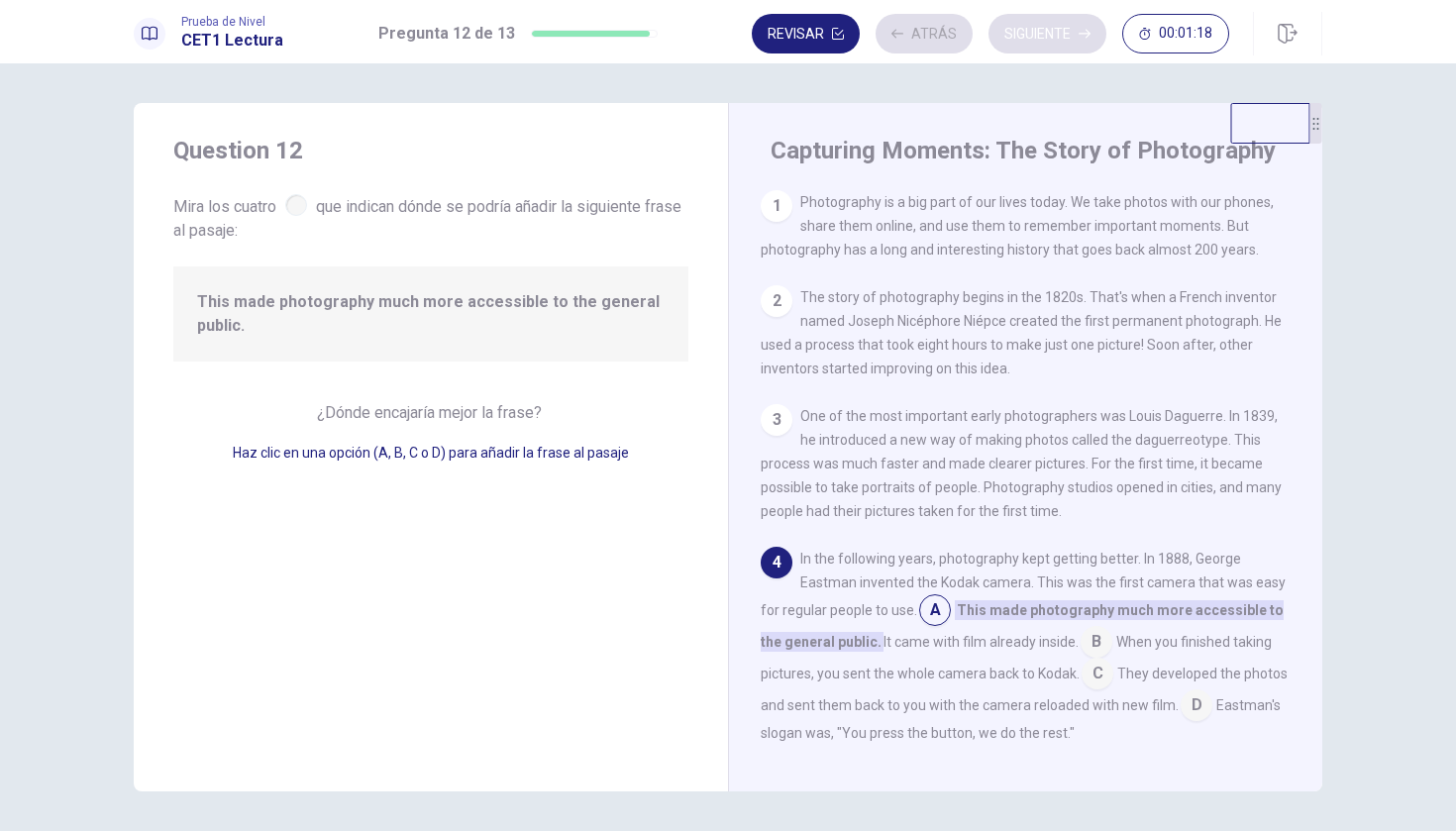 scroll, scrollTop: 183, scrollLeft: 0, axis: vertical 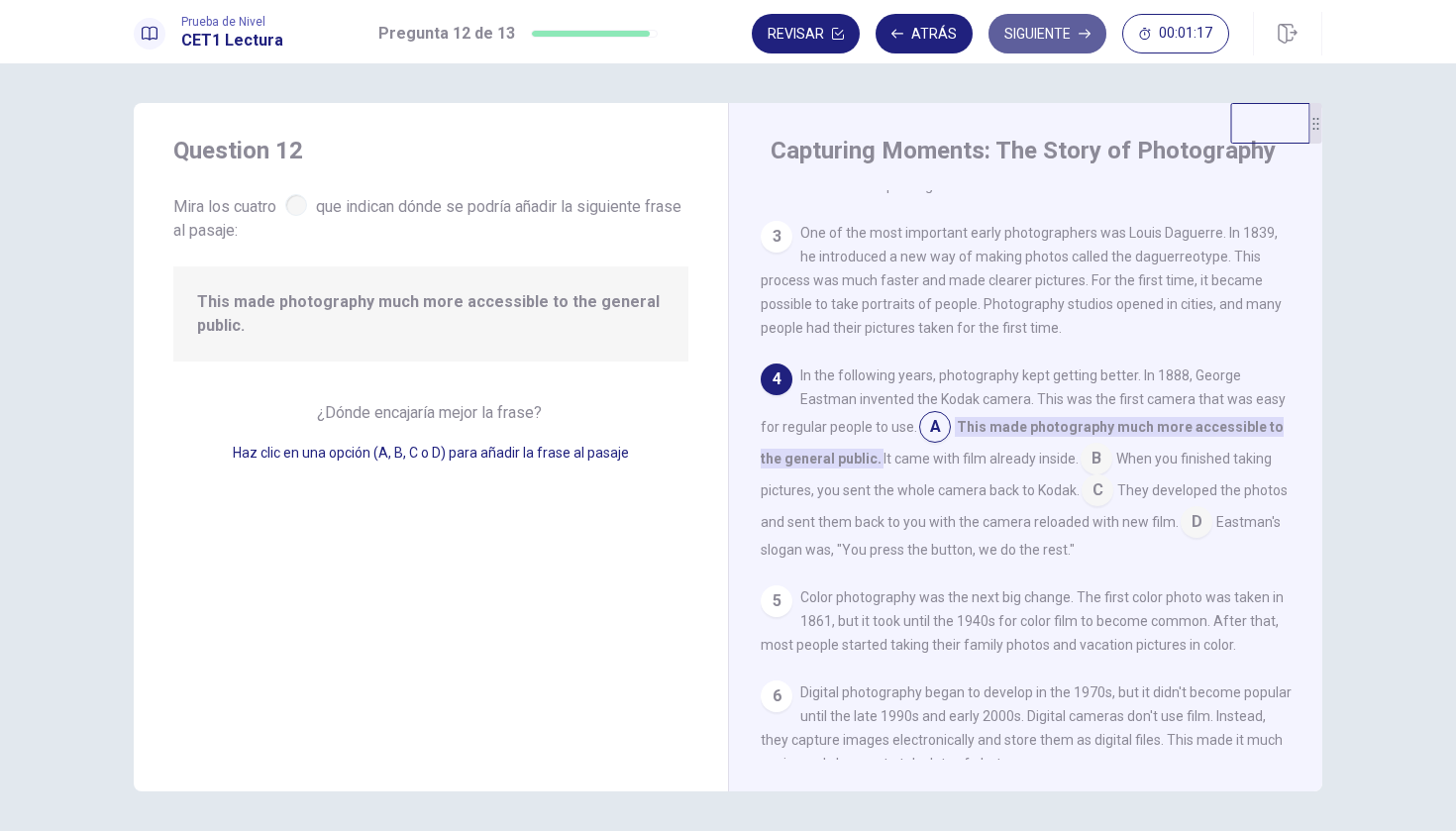 click on "Siguiente" at bounding box center [1047, 34] 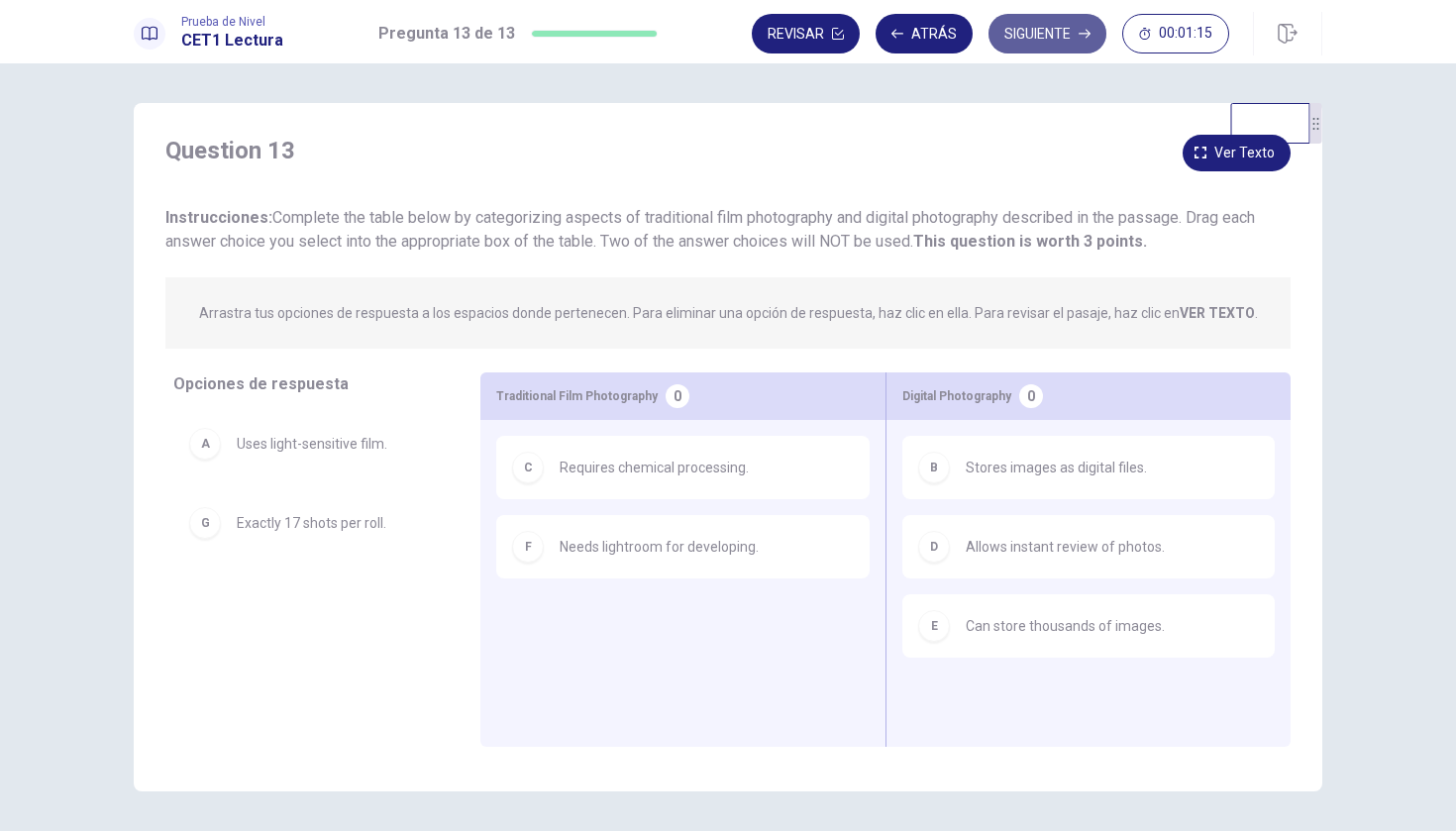 click on "Siguiente" at bounding box center (1047, 34) 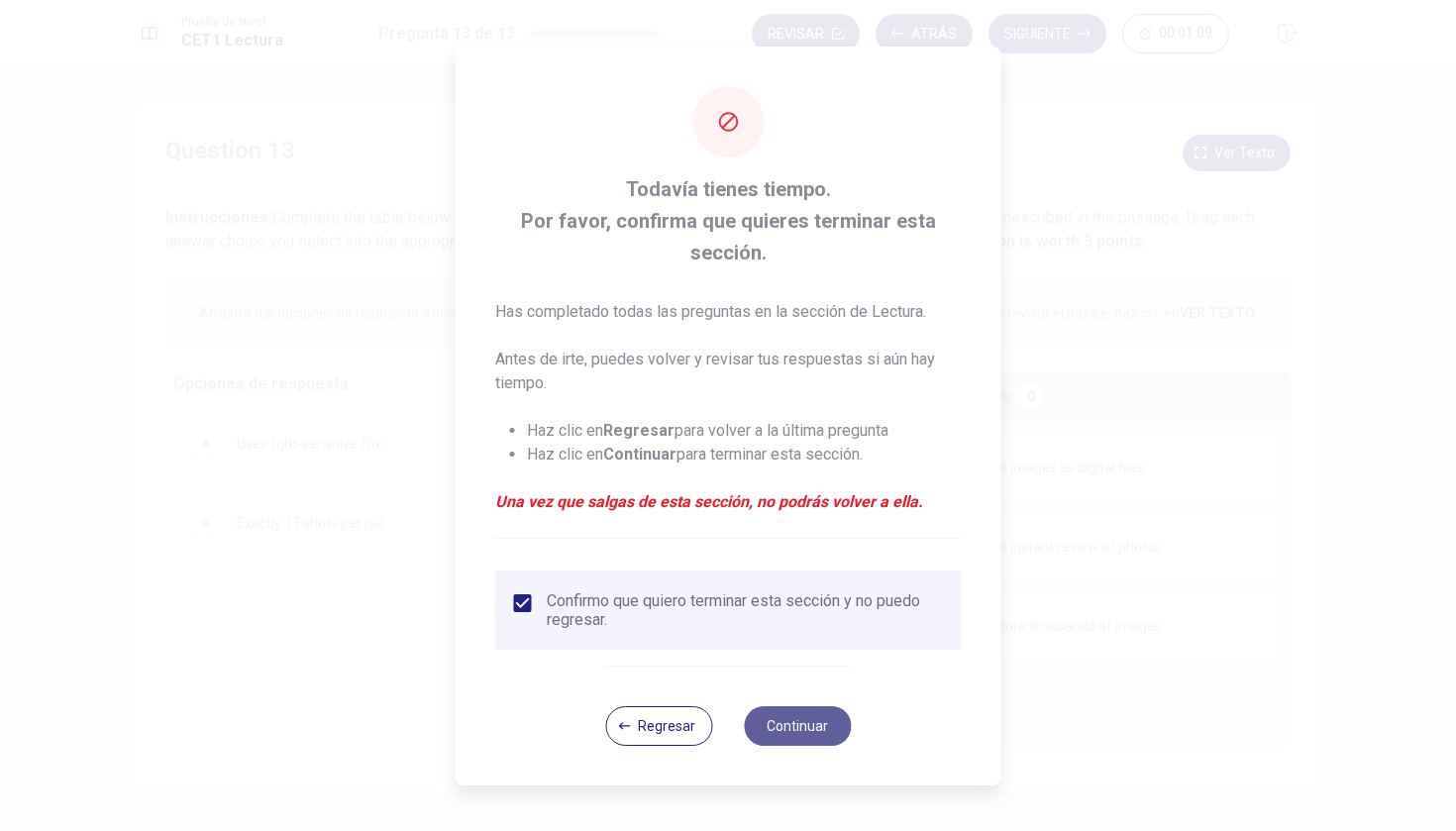 click on "Continuar" at bounding box center (797, 726) 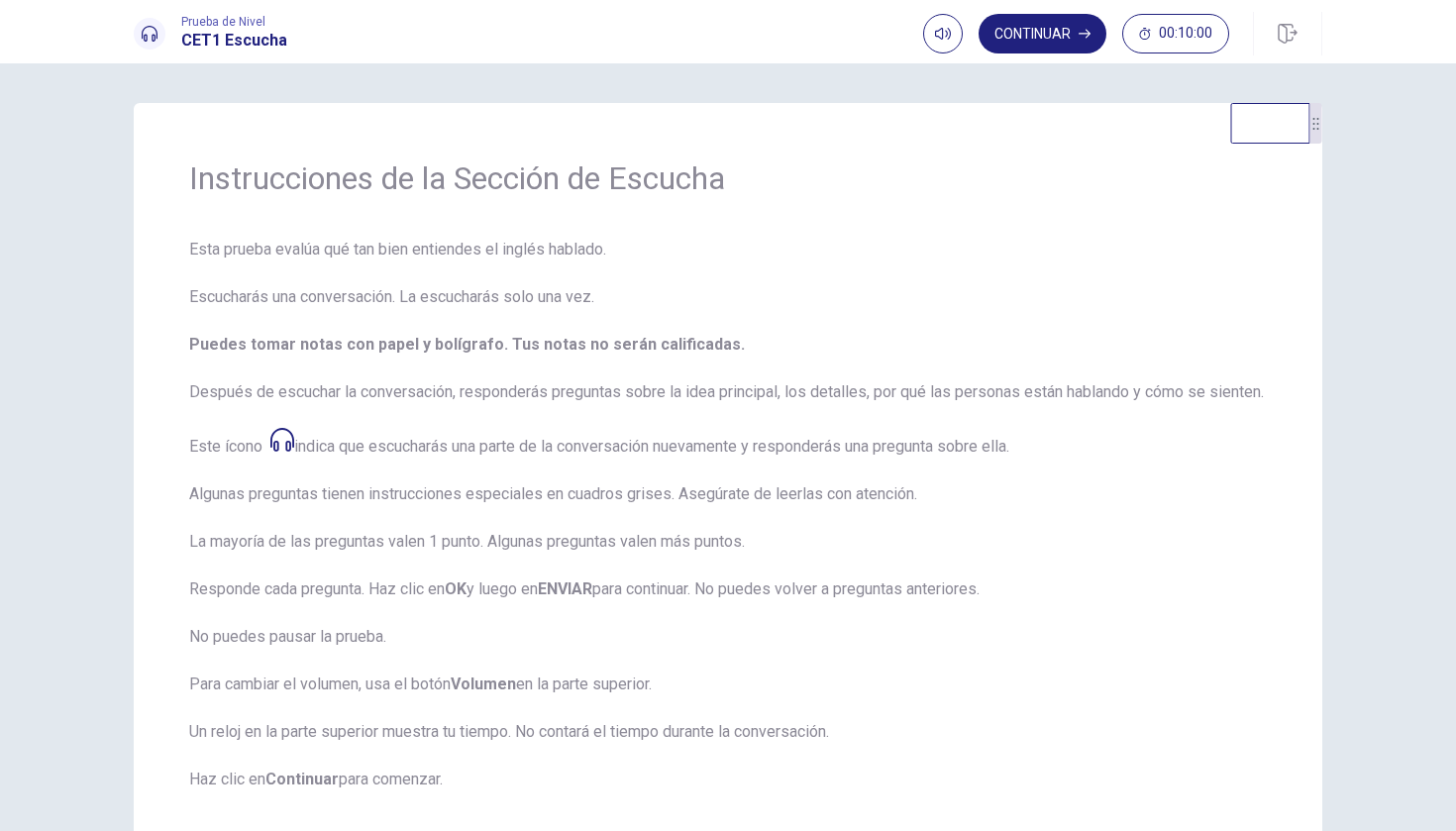 scroll, scrollTop: 0, scrollLeft: 0, axis: both 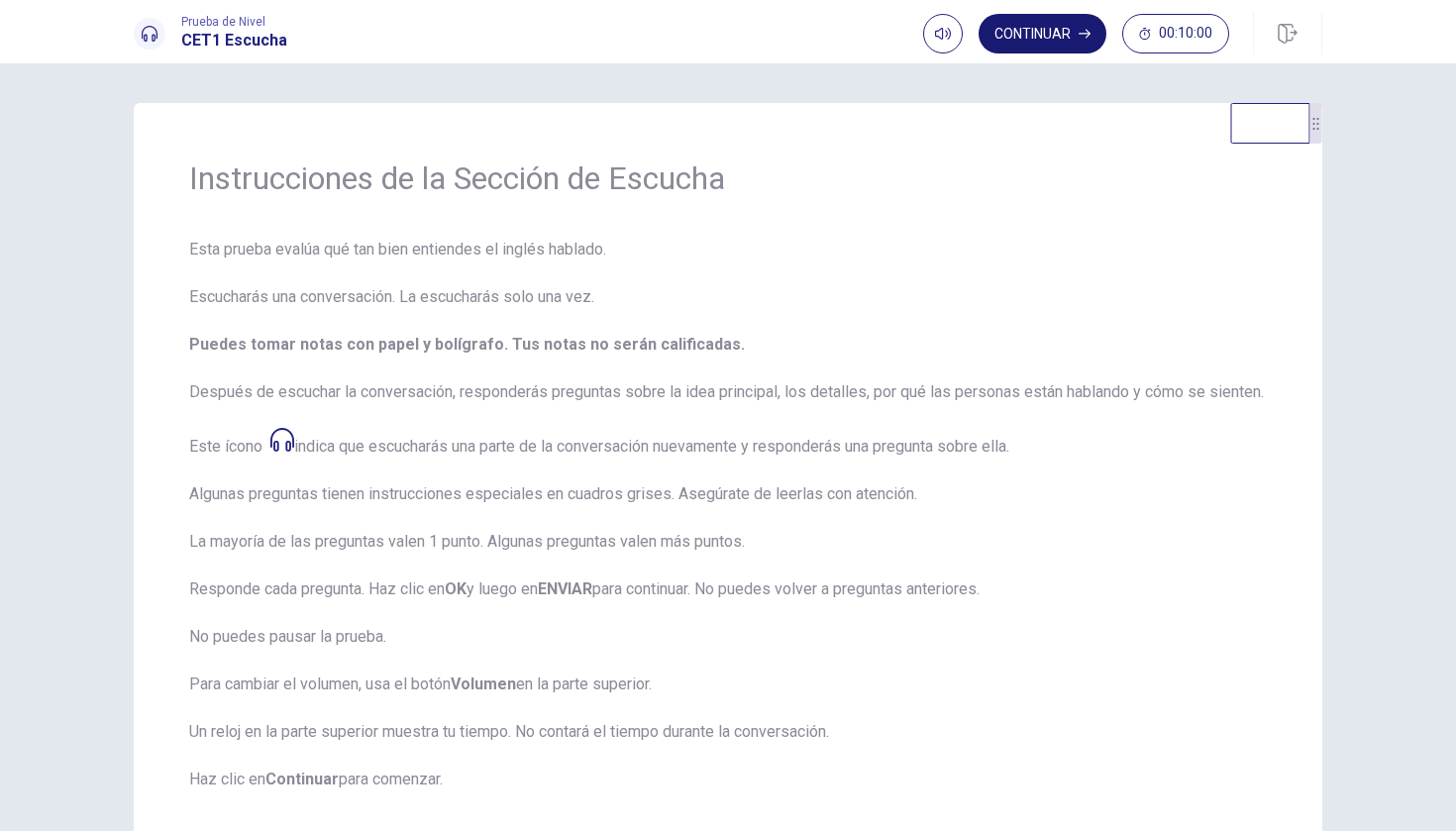 click on "Continuar" at bounding box center [1042, 34] 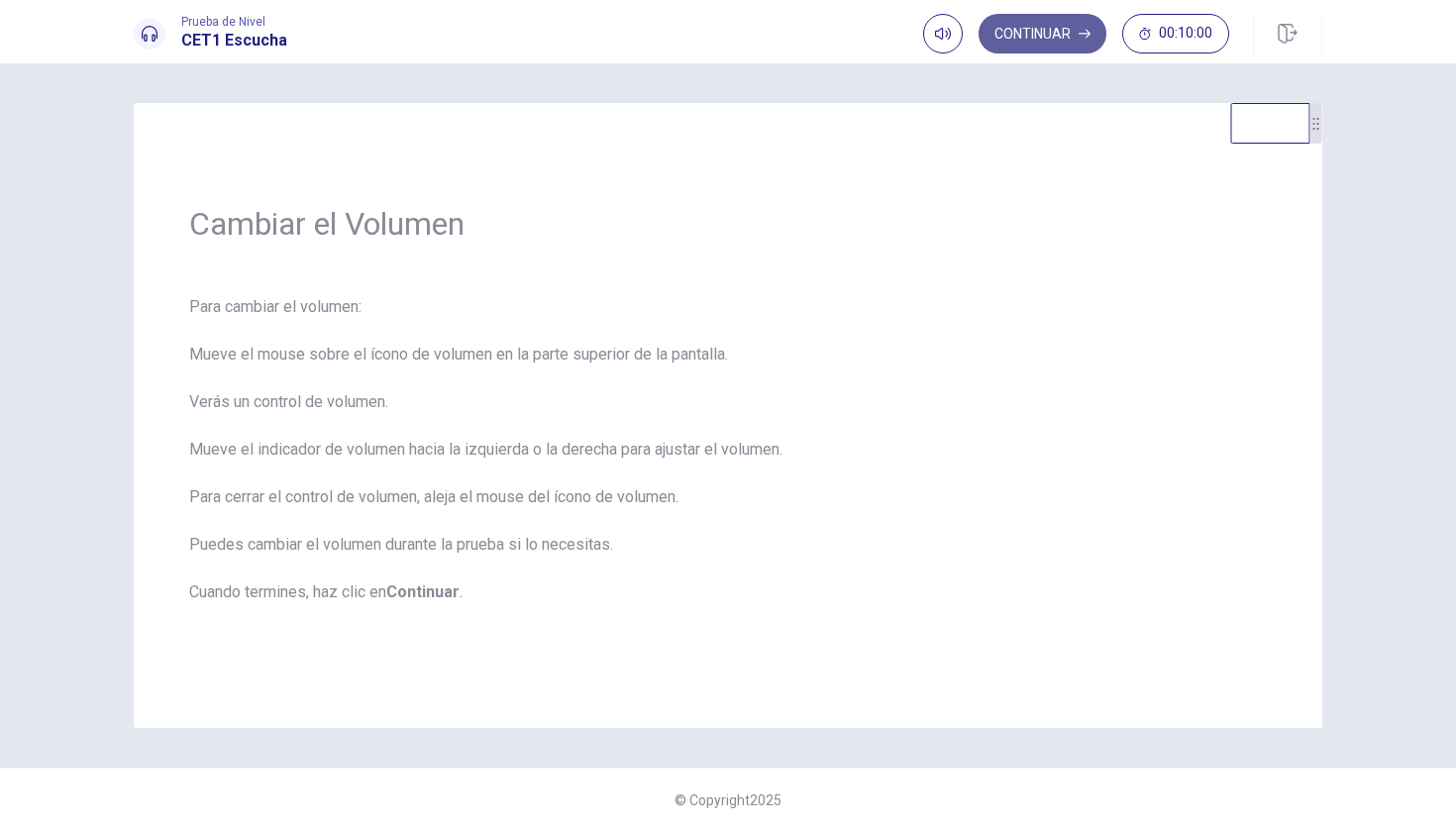 click on "Continuar" at bounding box center (1042, 34) 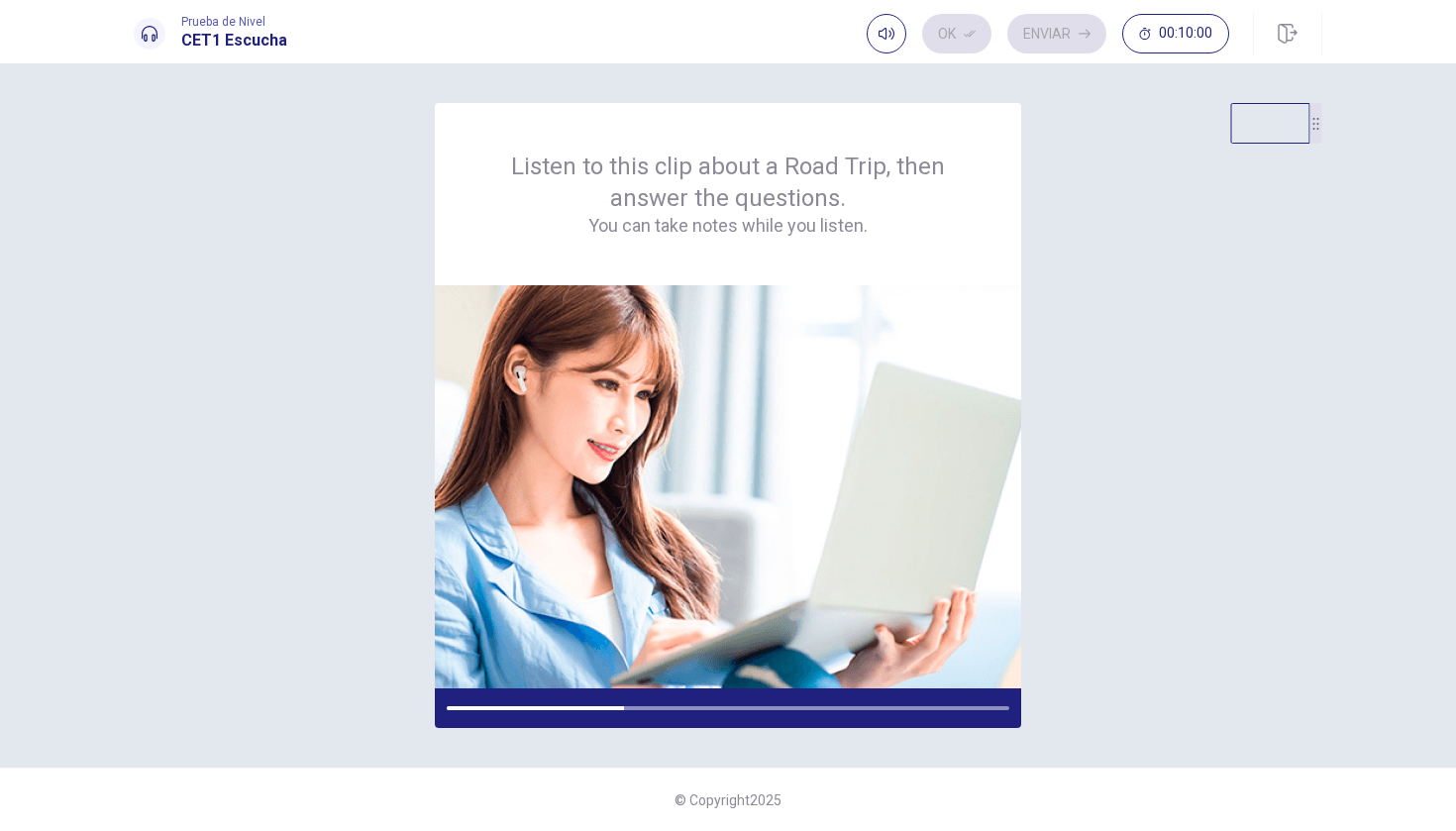 scroll, scrollTop: 0, scrollLeft: 0, axis: both 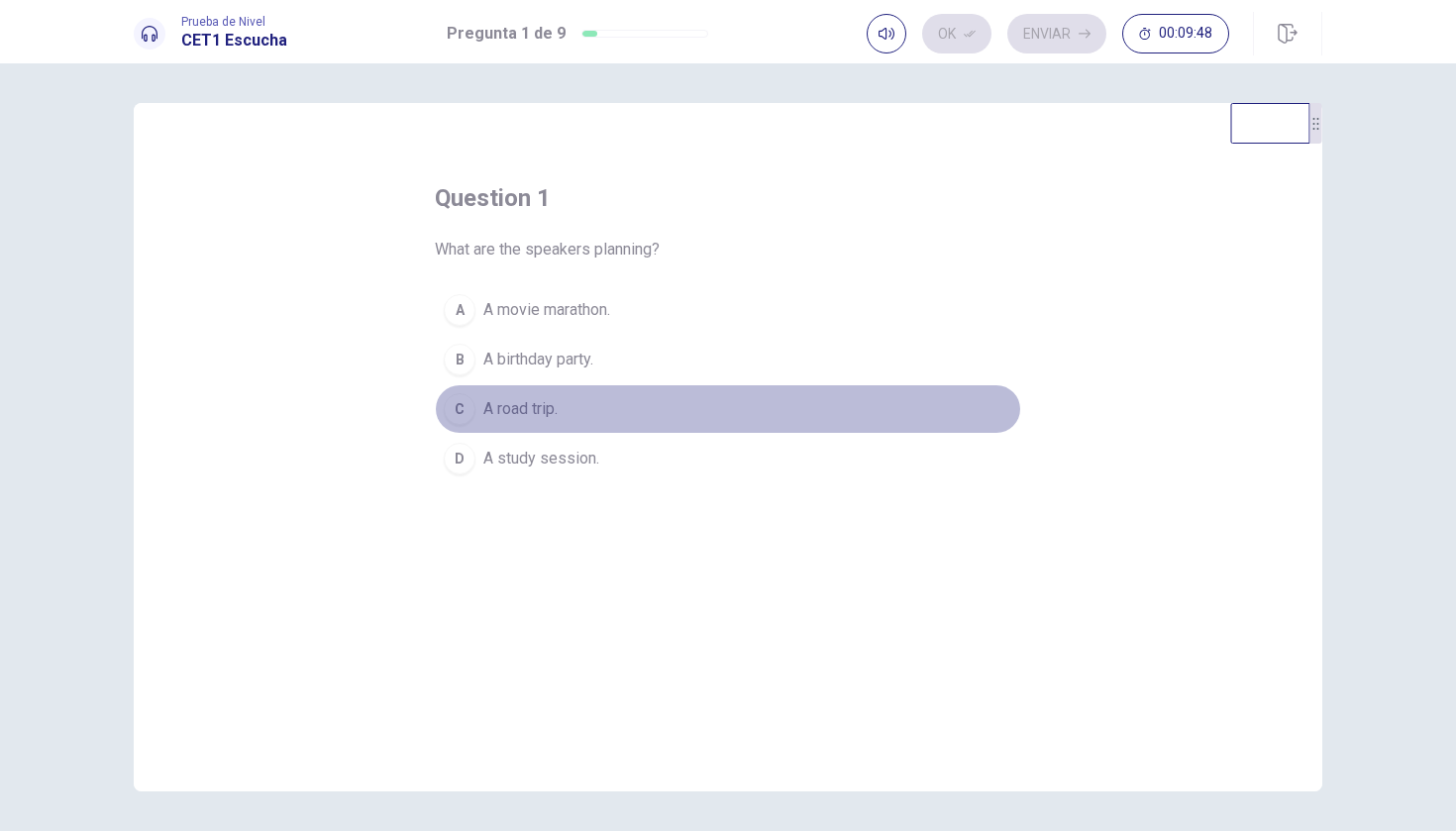 click on "C A road trip." at bounding box center (728, 409) 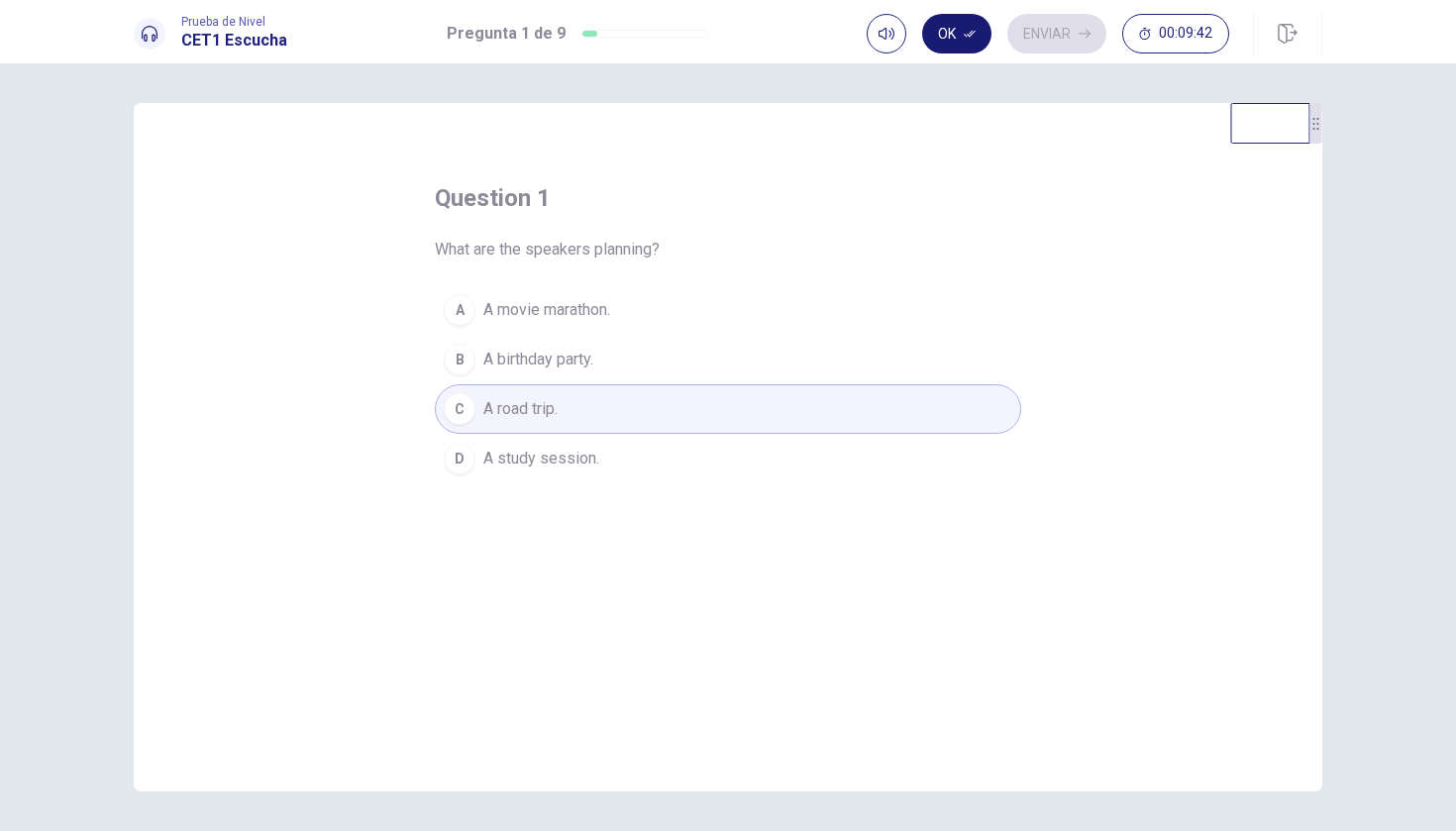 click on "Ok" at bounding box center (957, 34) 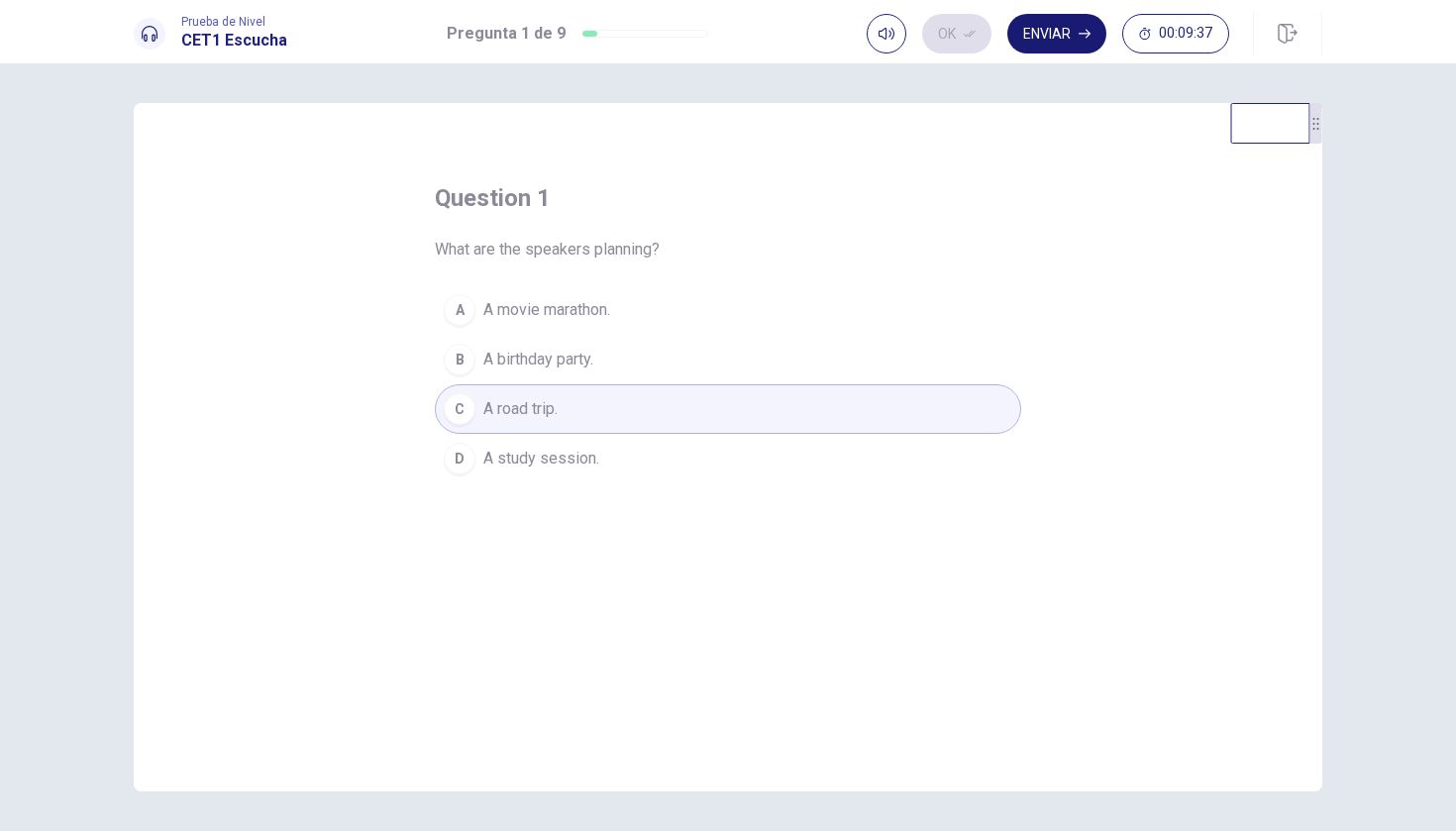 click on "Enviar" at bounding box center (1057, 34) 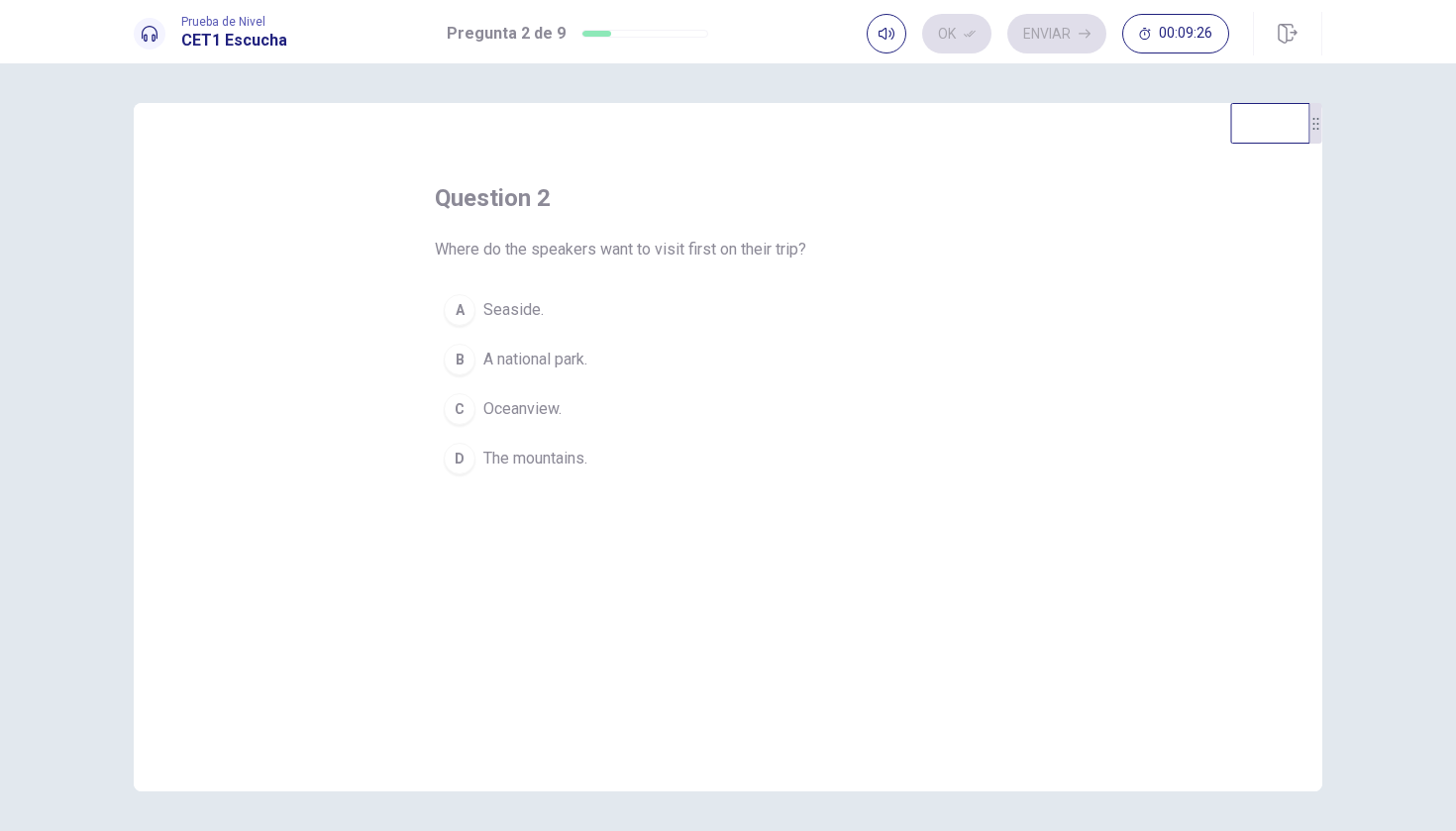 click on "Seaside." at bounding box center [513, 310] 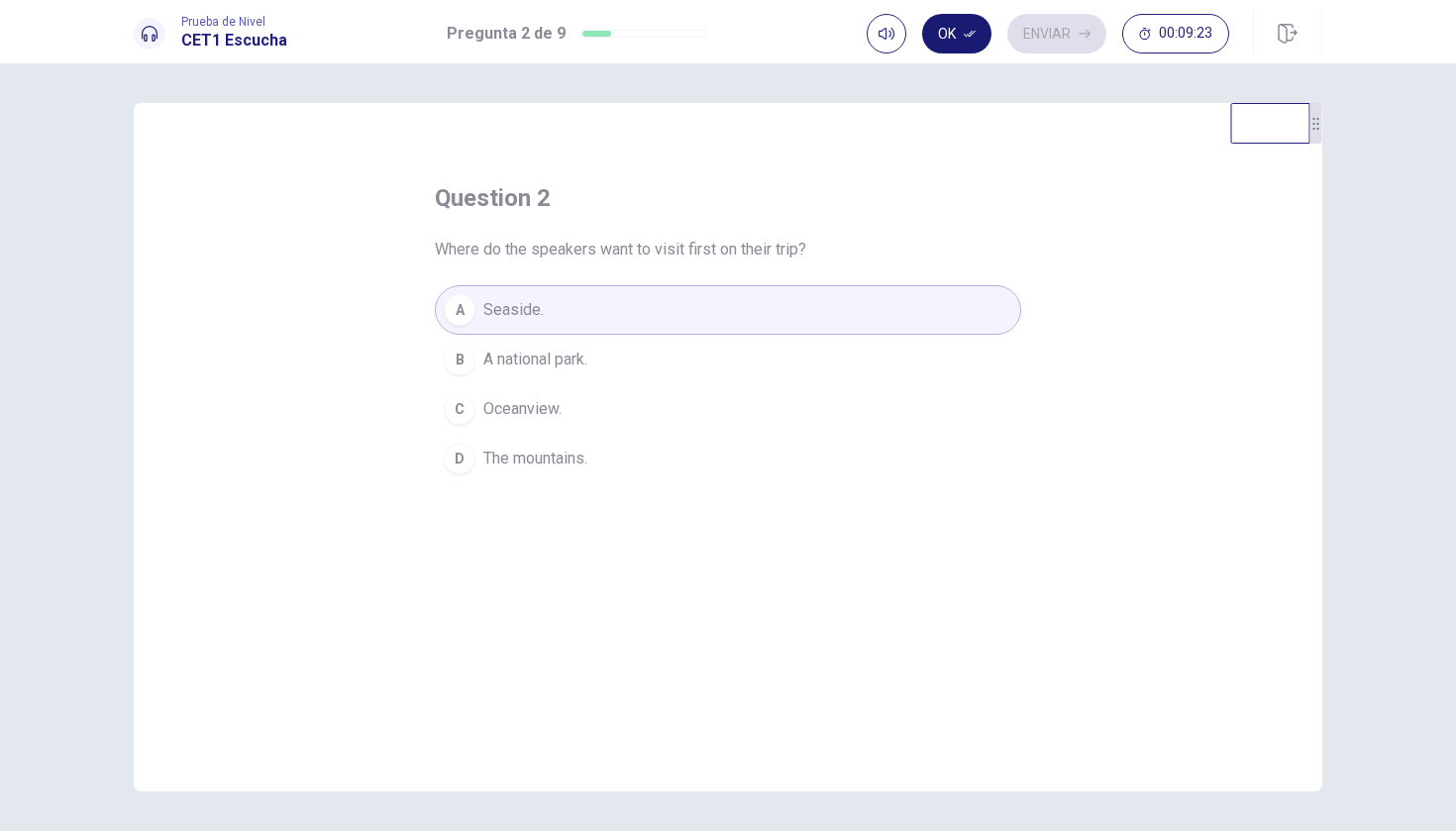 click at bounding box center (970, 34) 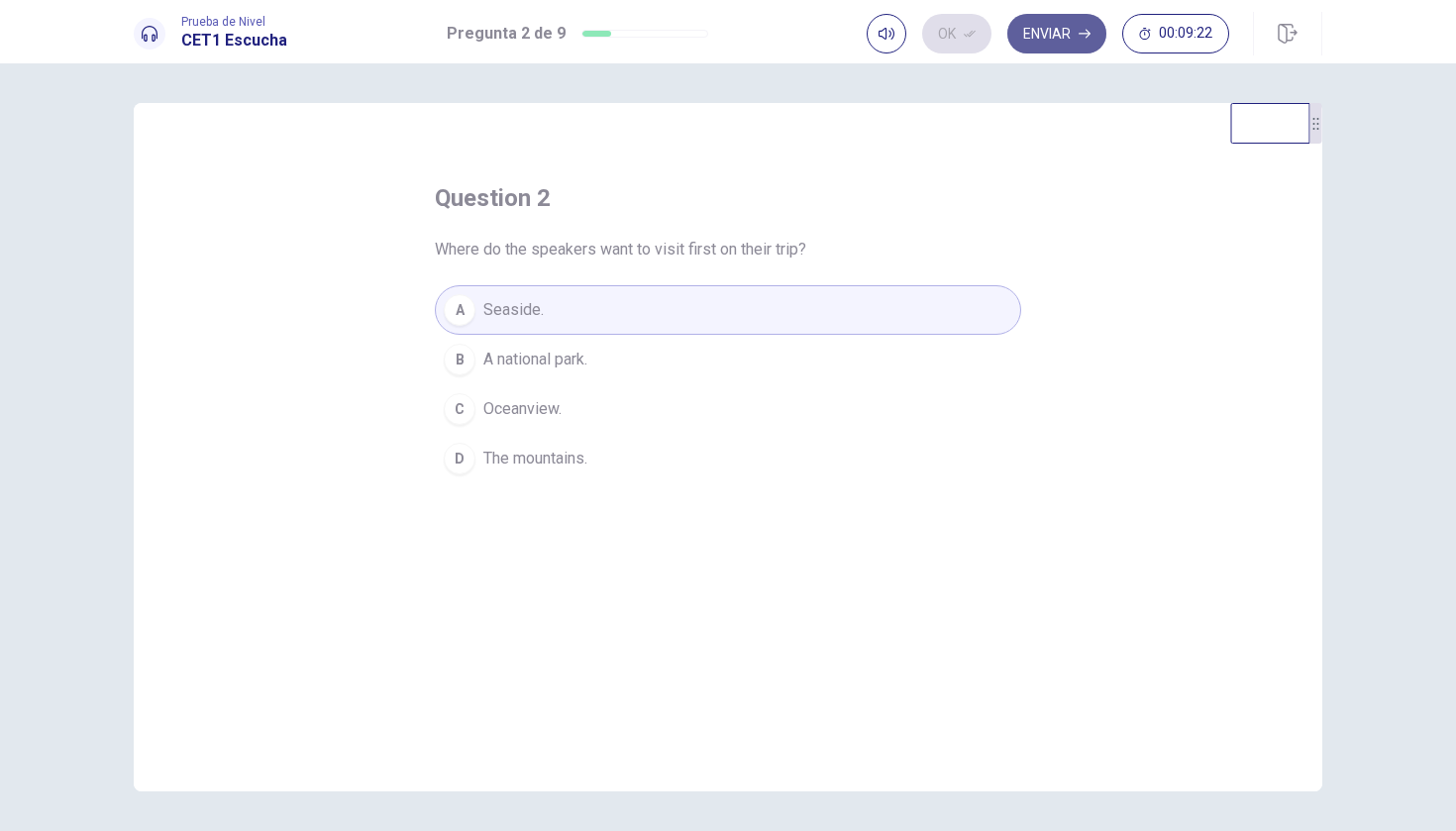 click on "Enviar" at bounding box center [1057, 34] 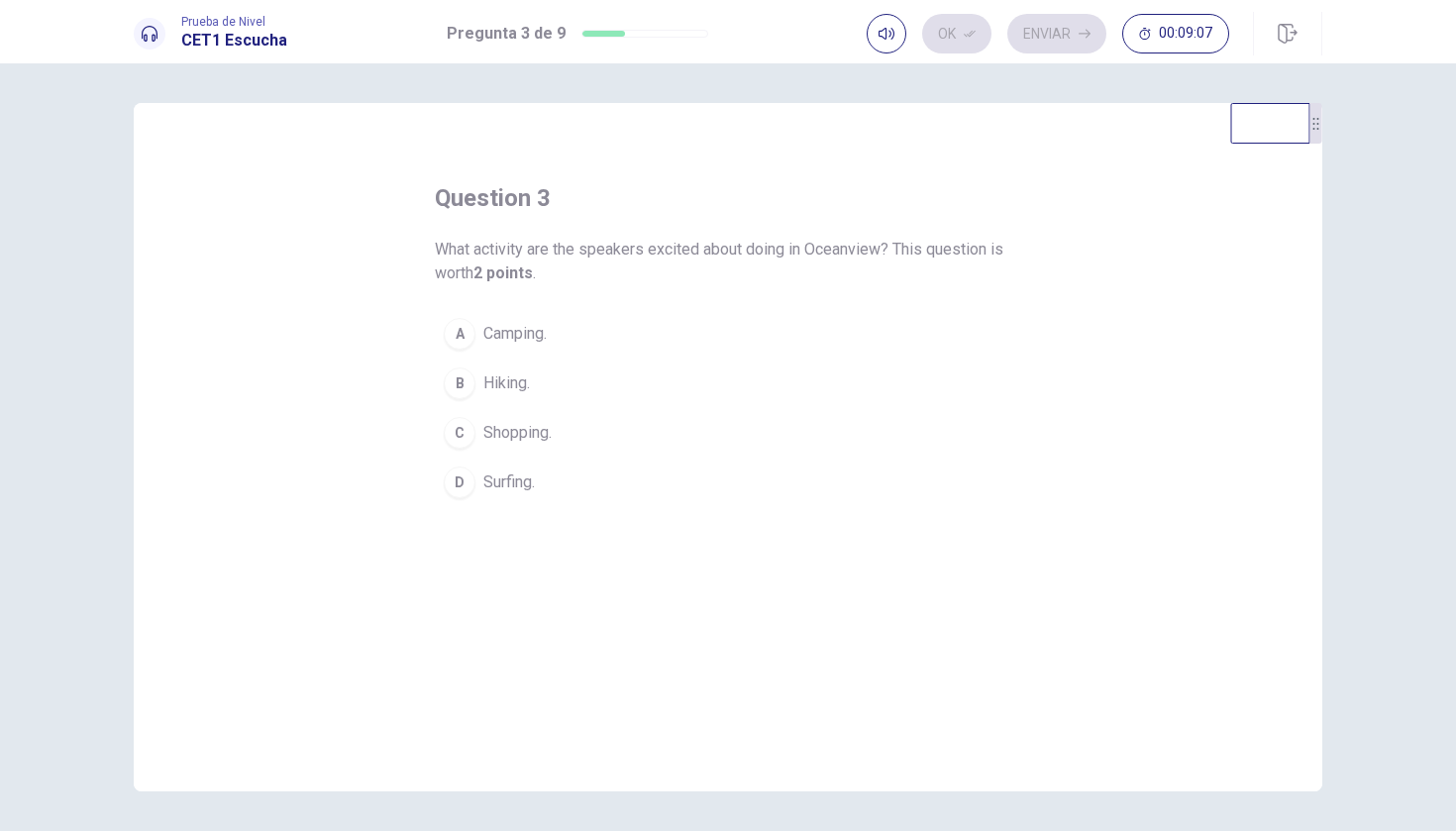 click on "Surfing." at bounding box center (515, 334) 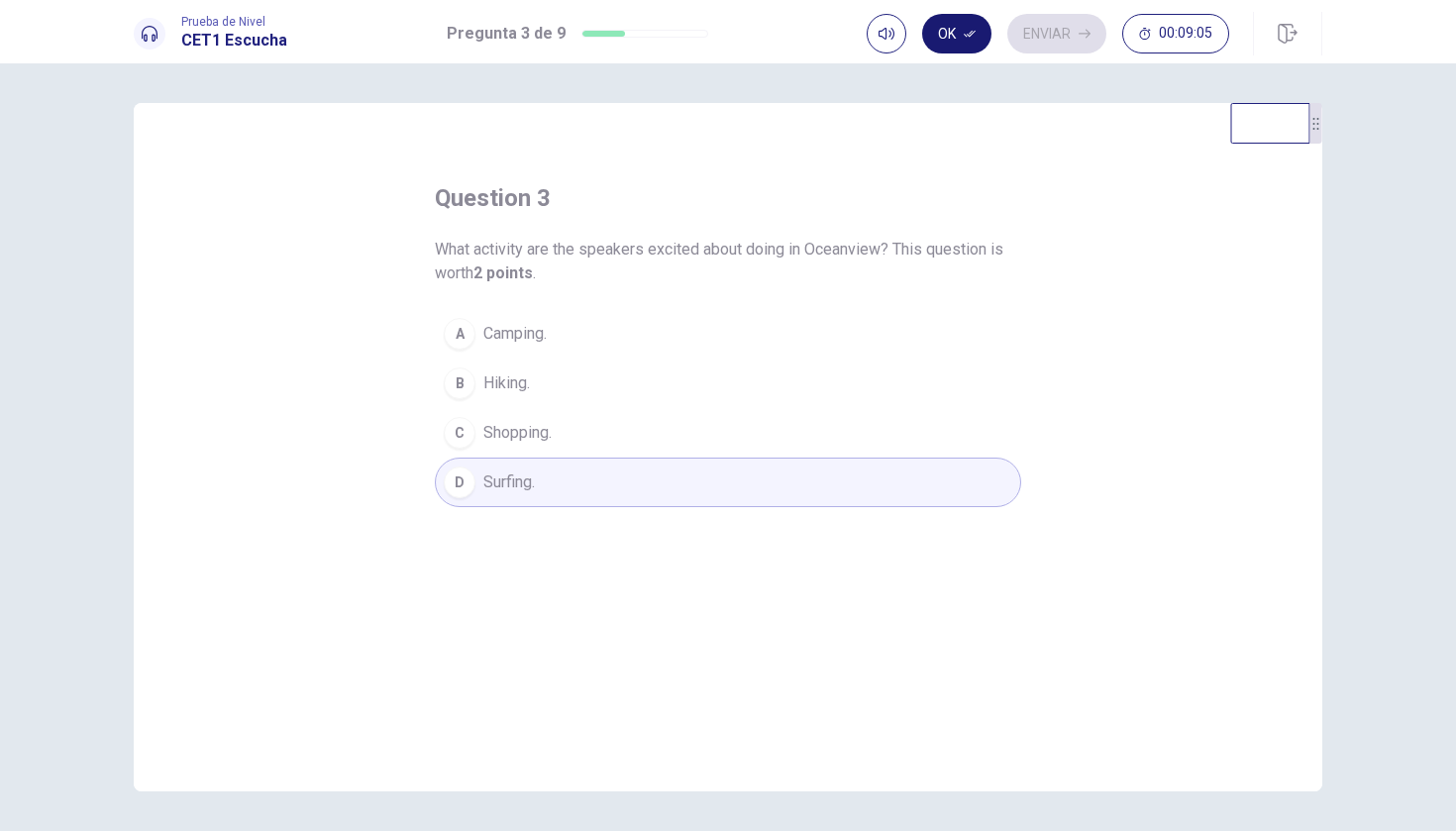click on "Ok" at bounding box center [957, 34] 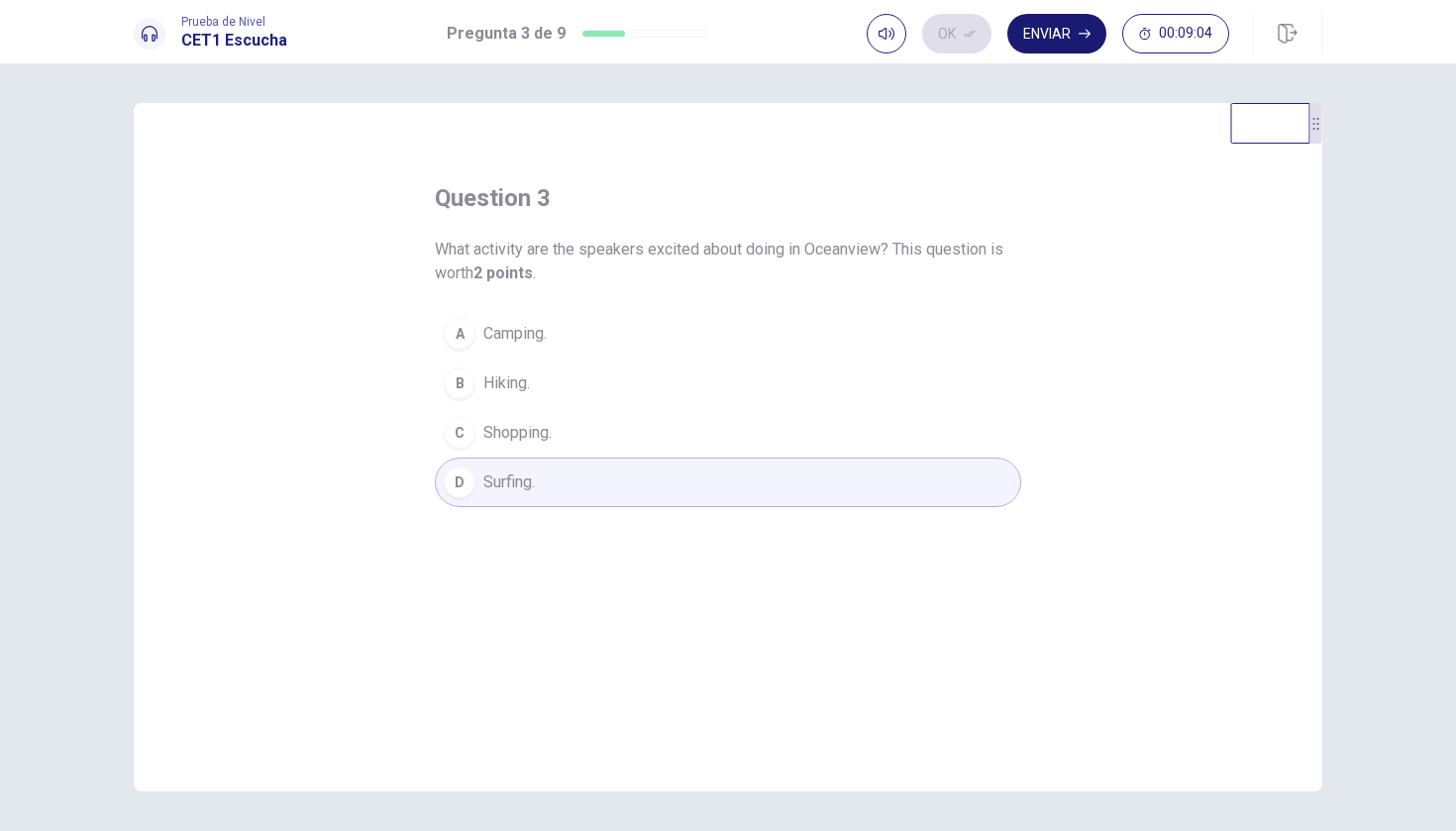 click on "Enviar" at bounding box center (1057, 34) 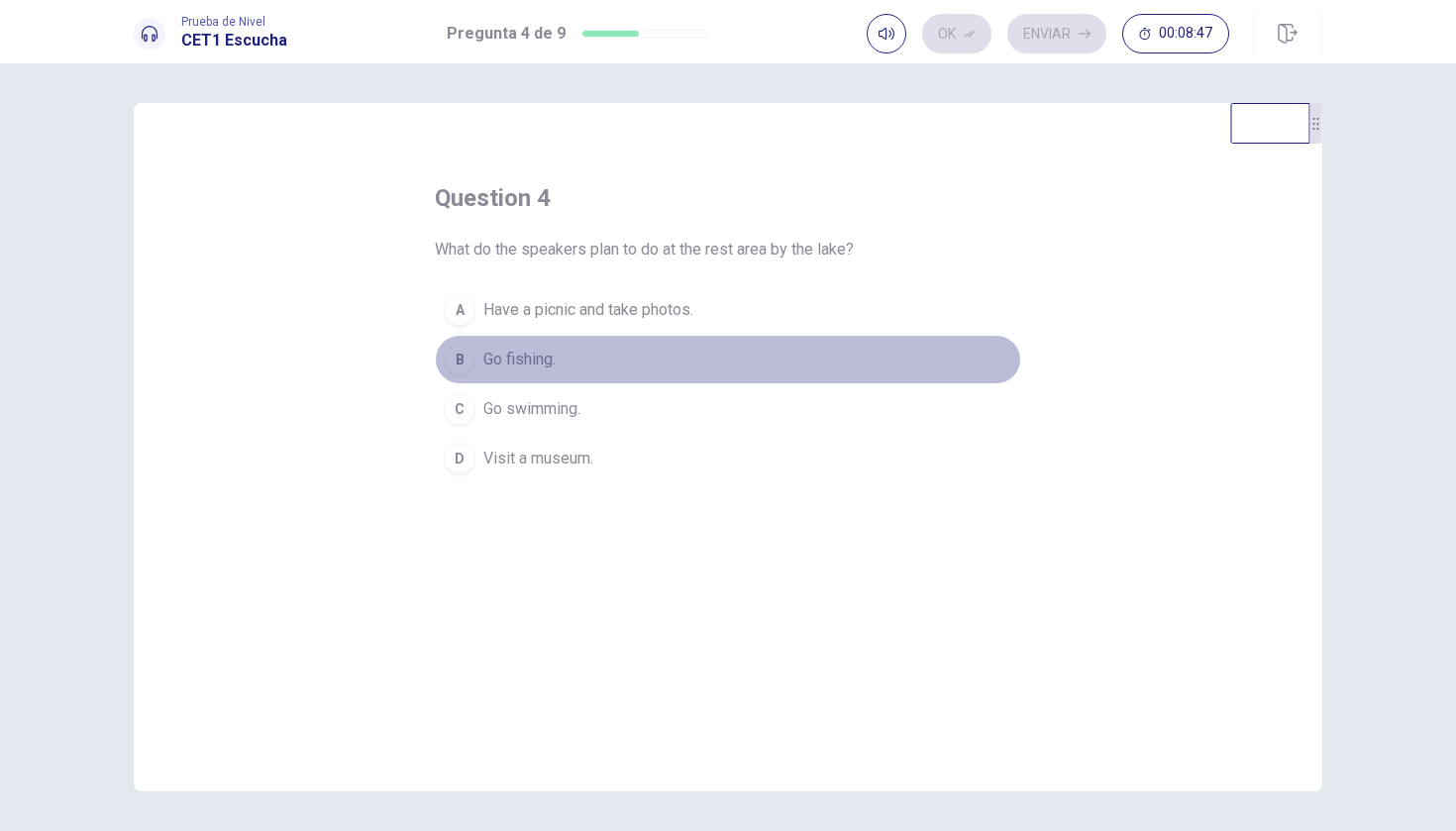 click on "Go fishing." at bounding box center [588, 310] 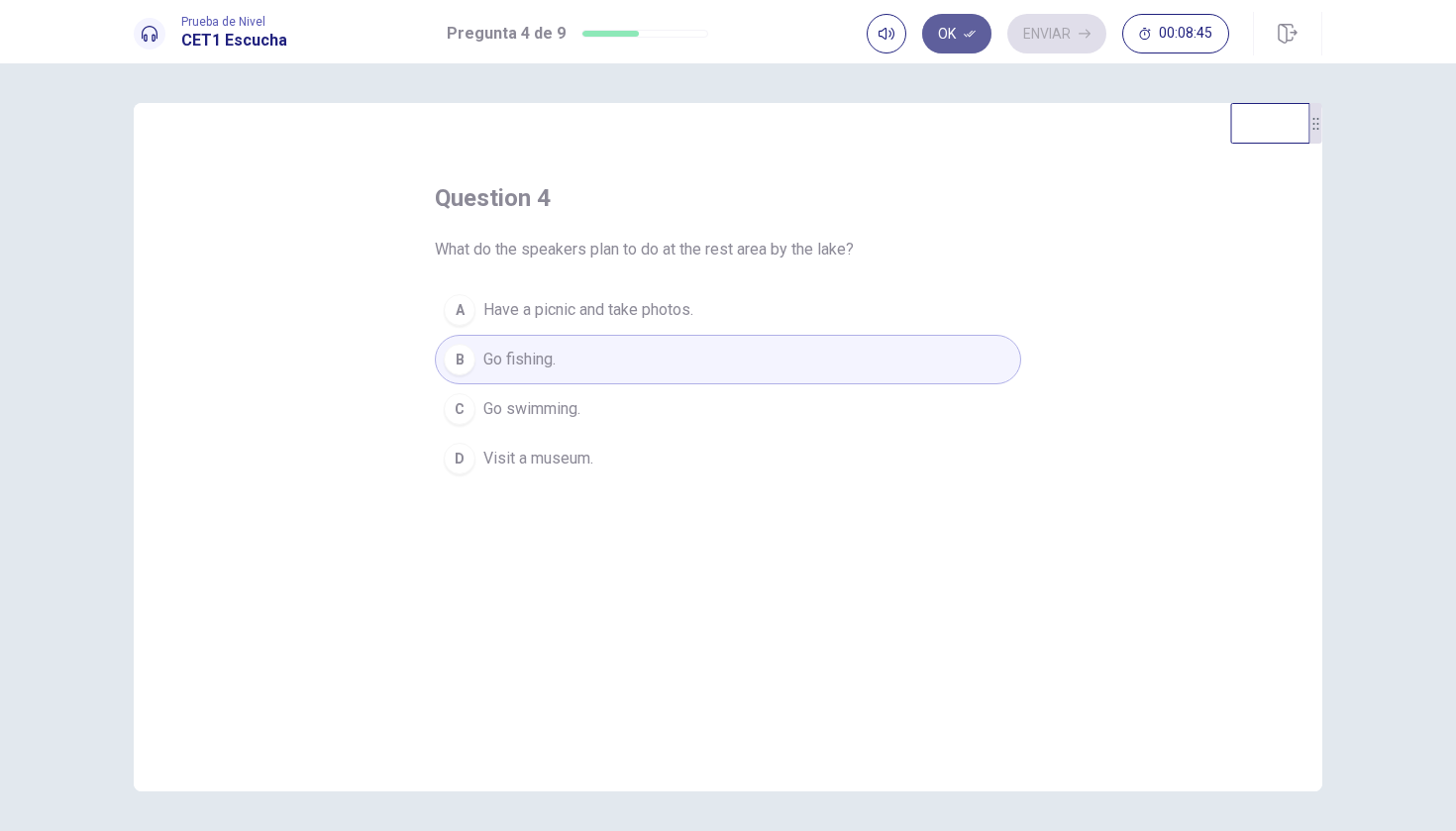 click on "Ok" at bounding box center (957, 34) 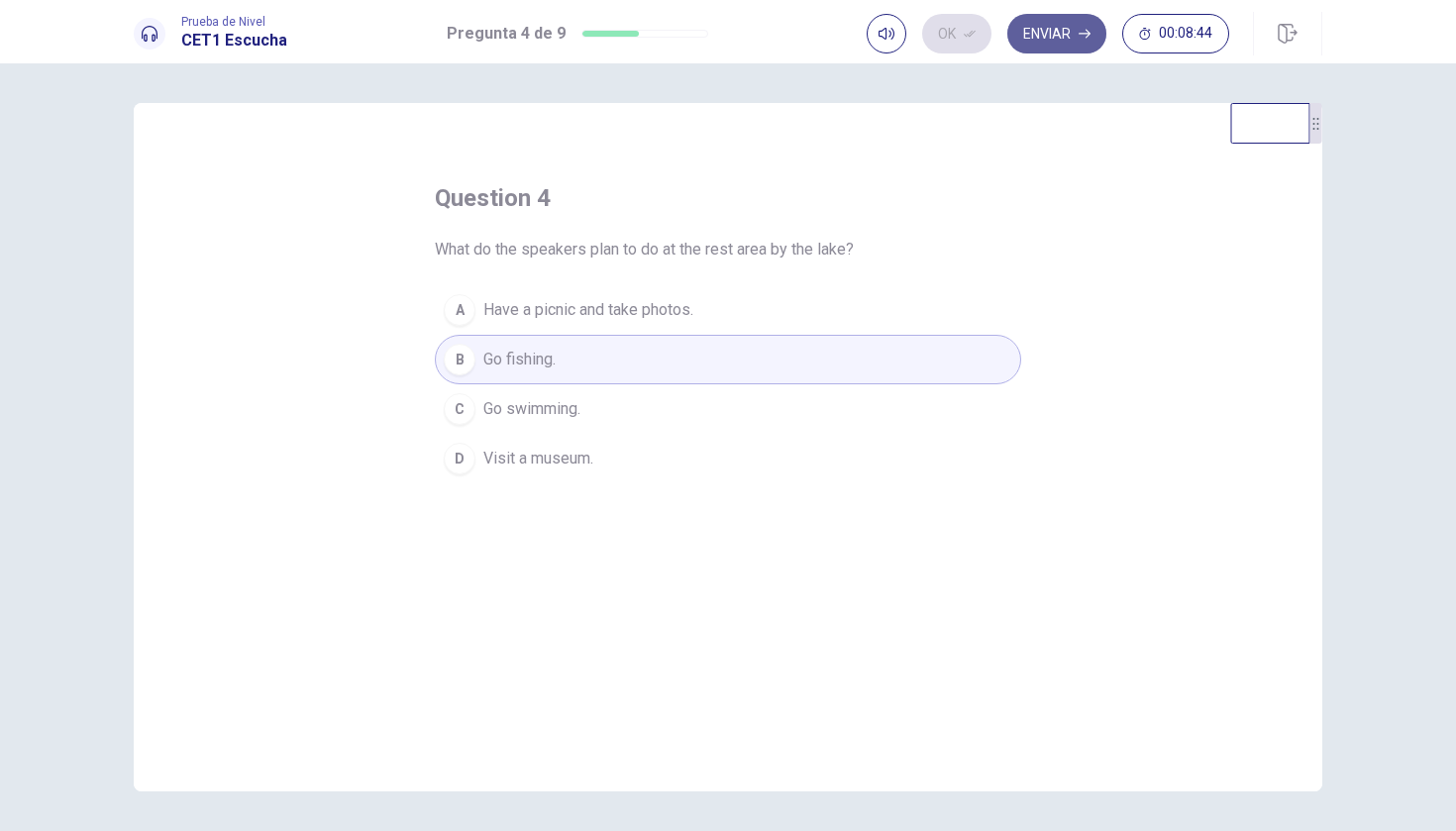 click on "Enviar" at bounding box center (1057, 34) 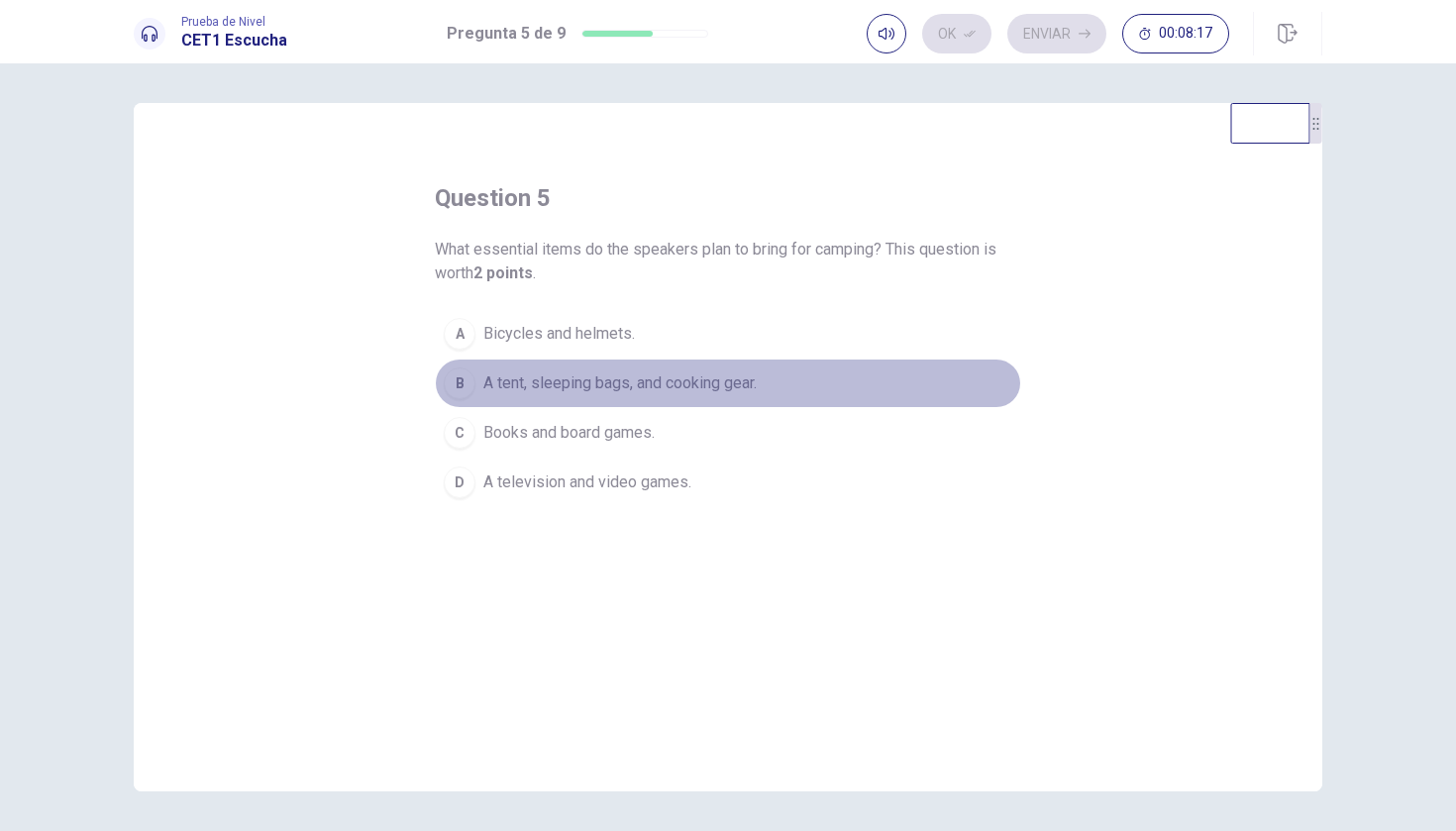 click on "A tent, sleeping bags, and cooking gear." at bounding box center (559, 334) 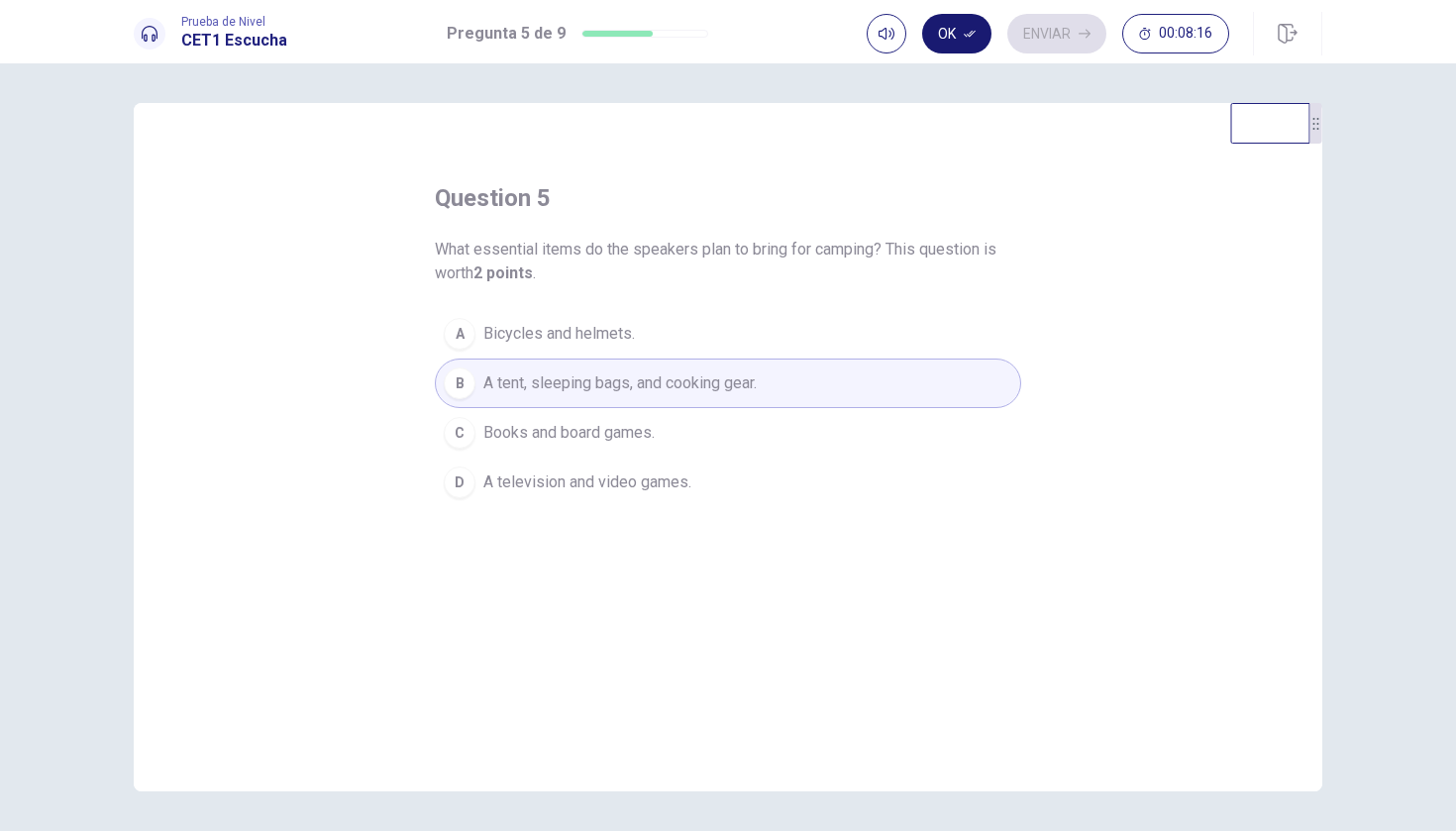 click on "Ok" at bounding box center [957, 34] 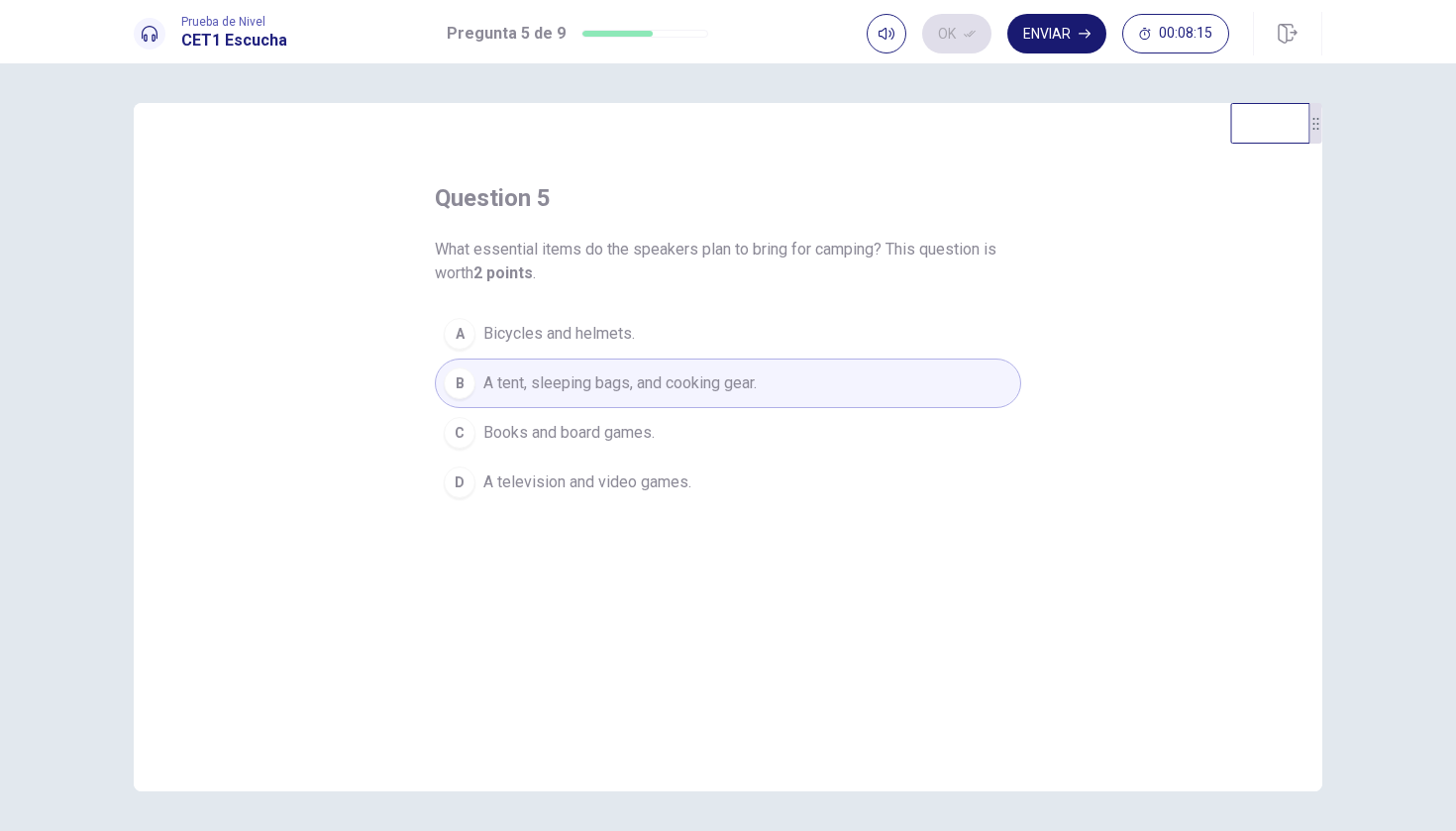 click on "Enviar" at bounding box center (1057, 34) 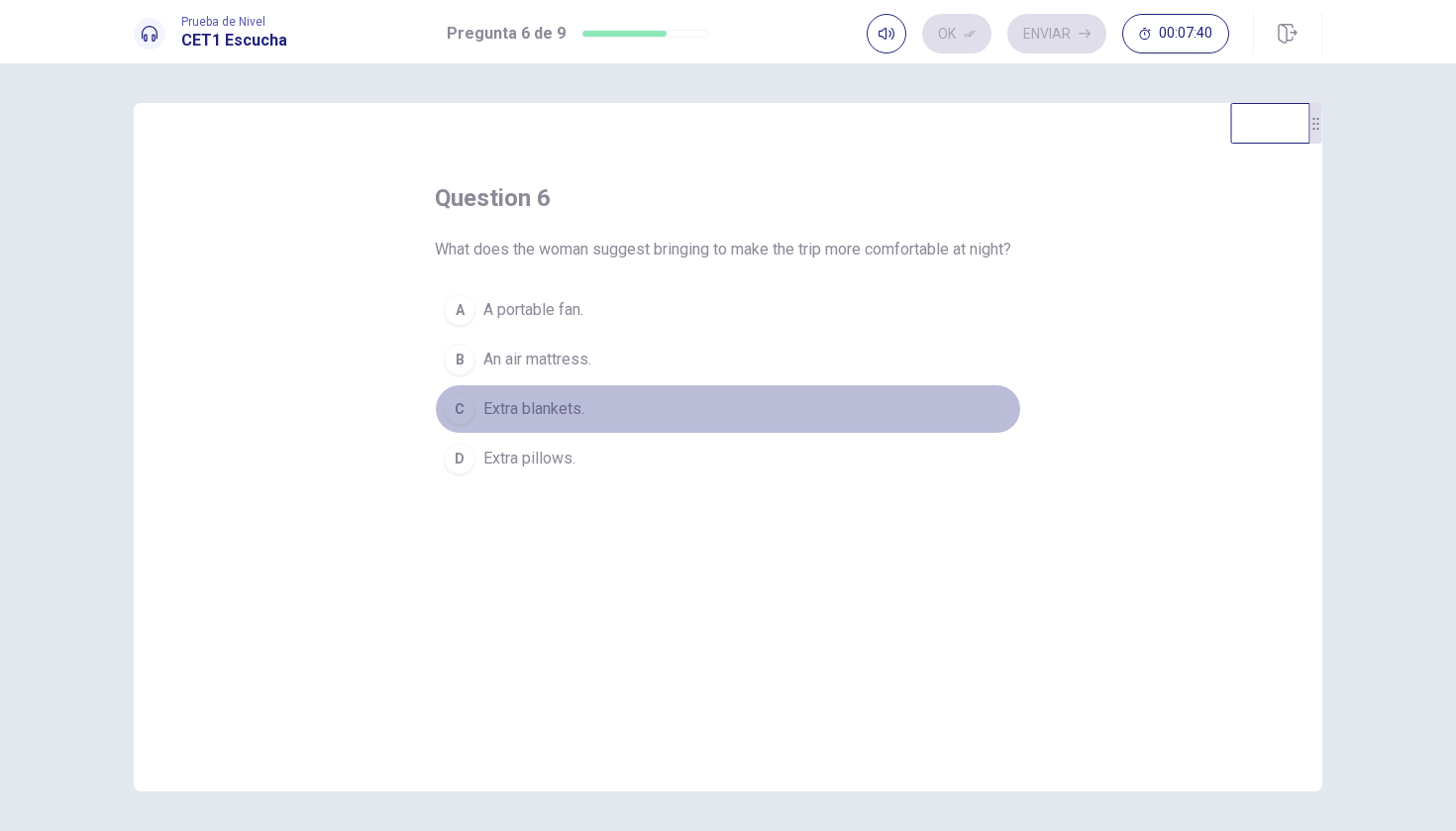 click on "C Extra blankets." at bounding box center (728, 409) 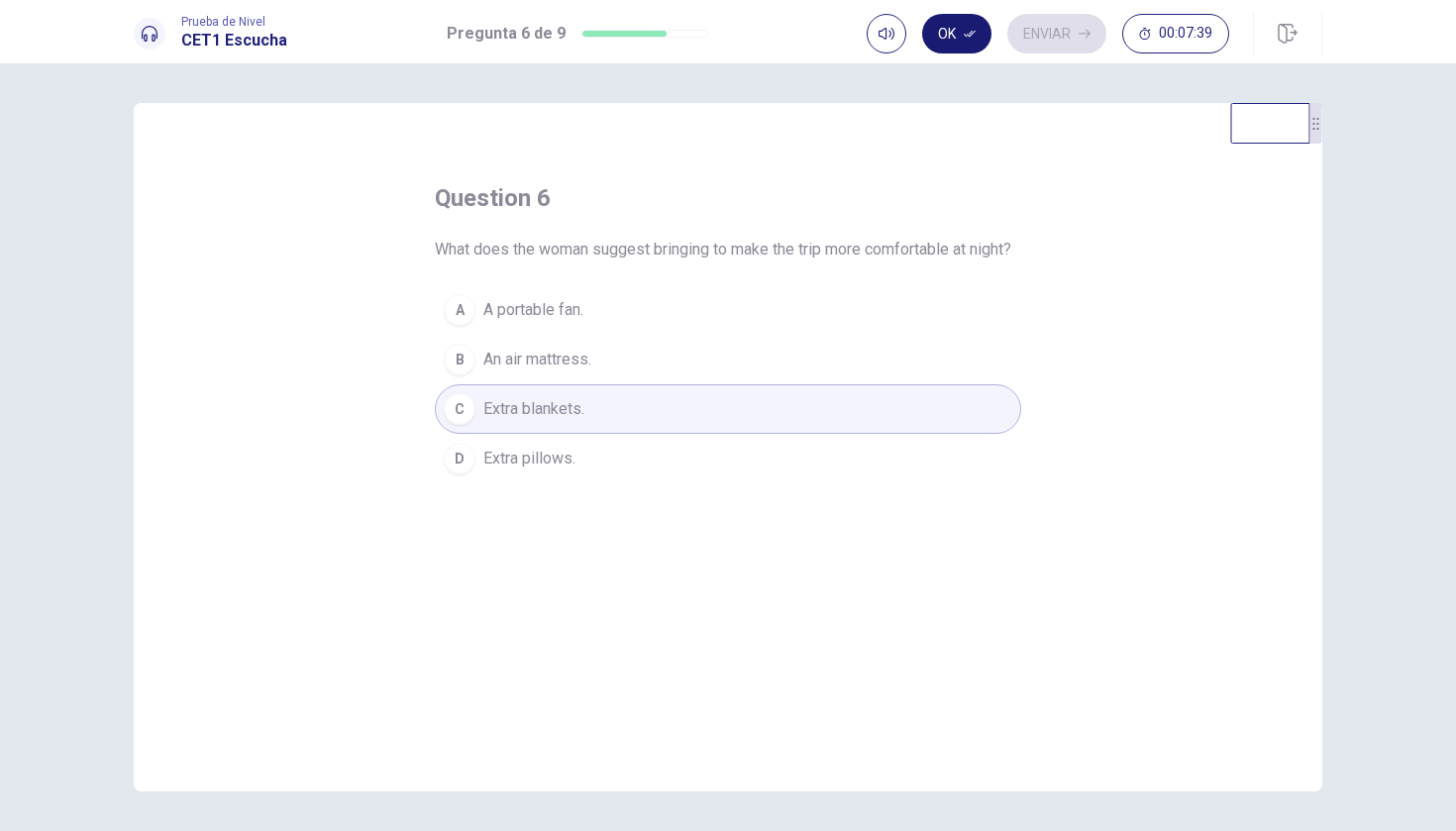 click at bounding box center [970, 34] 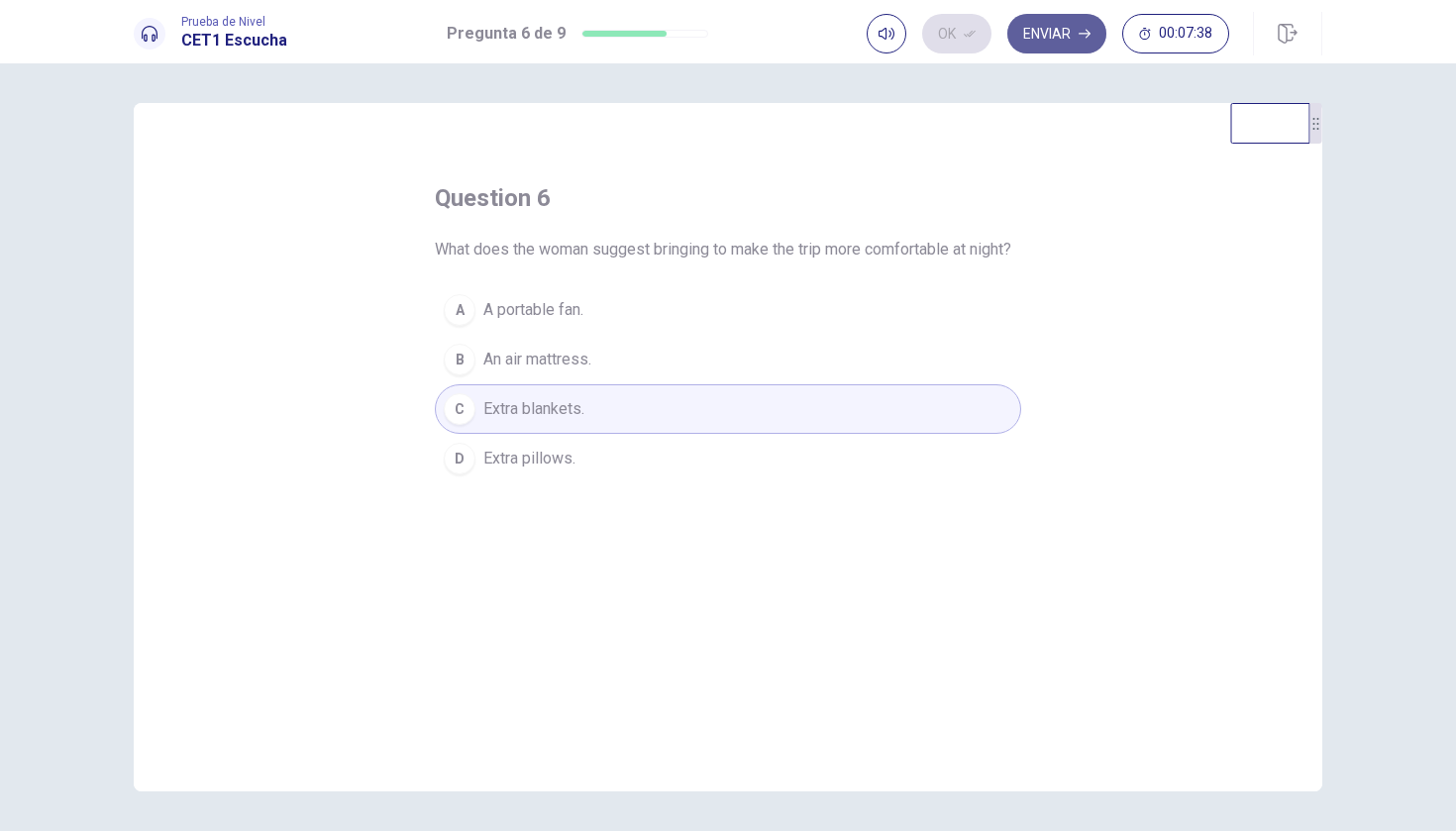 click on "Enviar" at bounding box center [1057, 34] 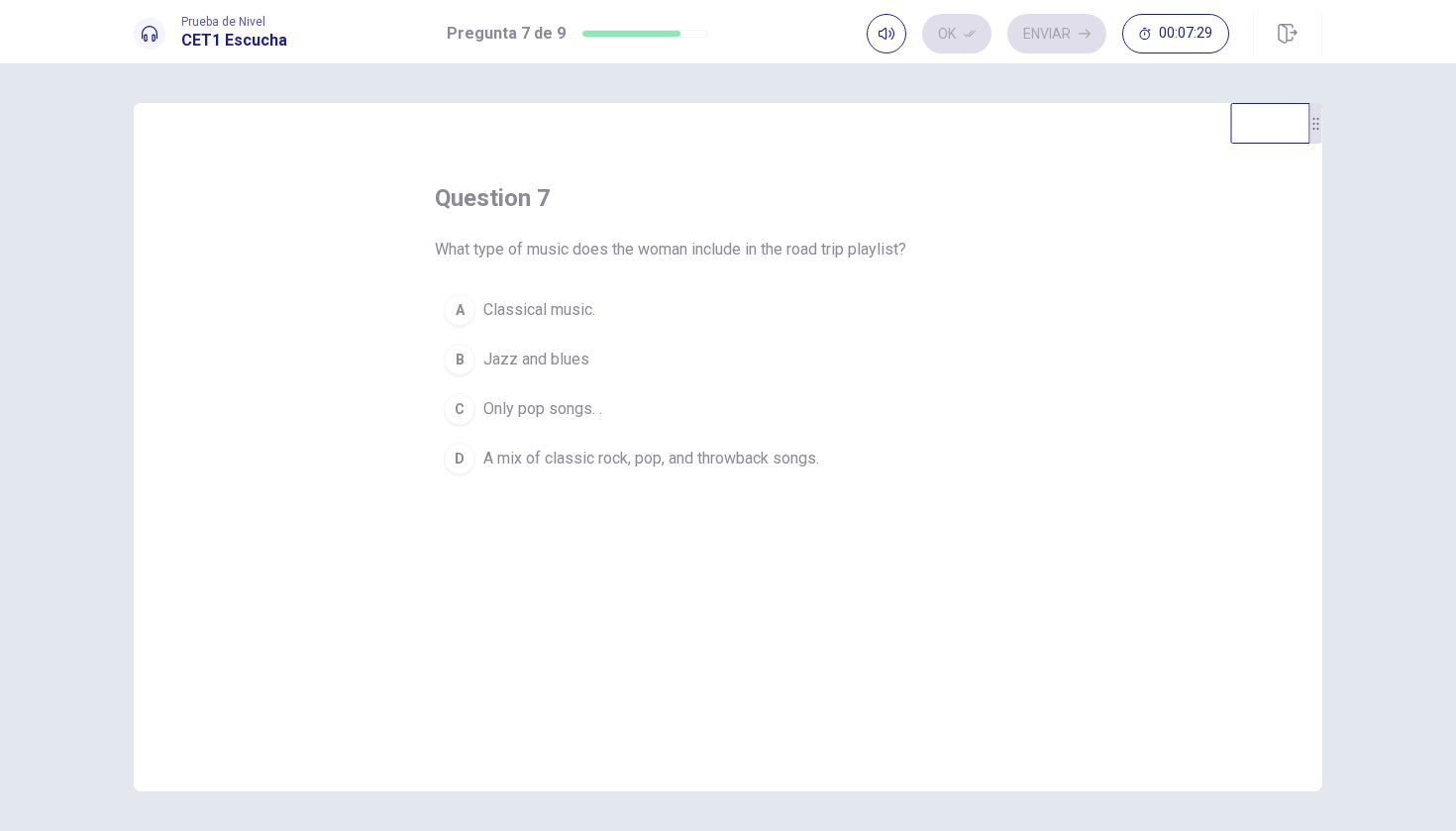 click on "A mix of classic rock, pop, and throwback songs." at bounding box center (539, 310) 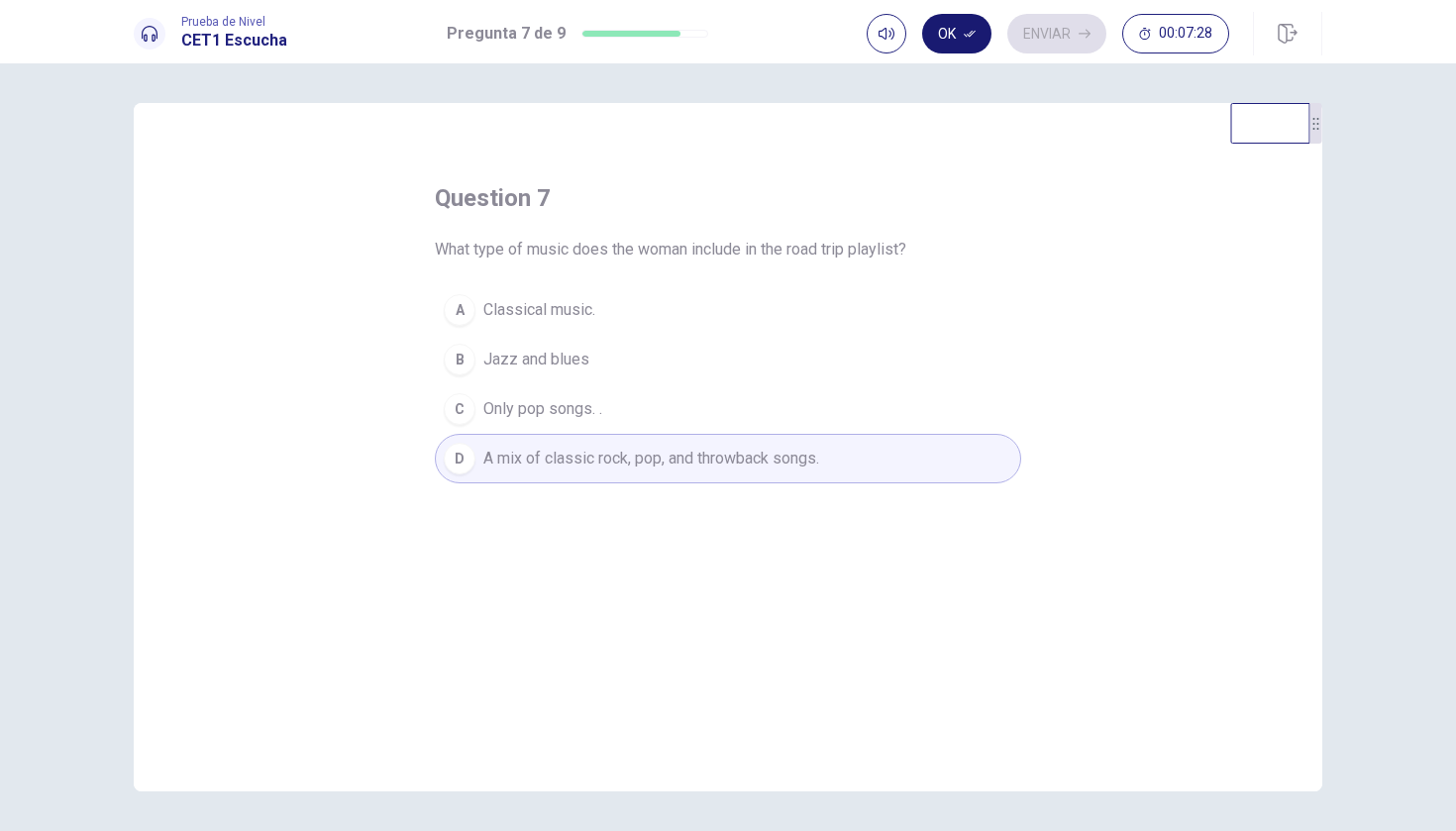 click on "Ok" at bounding box center (957, 34) 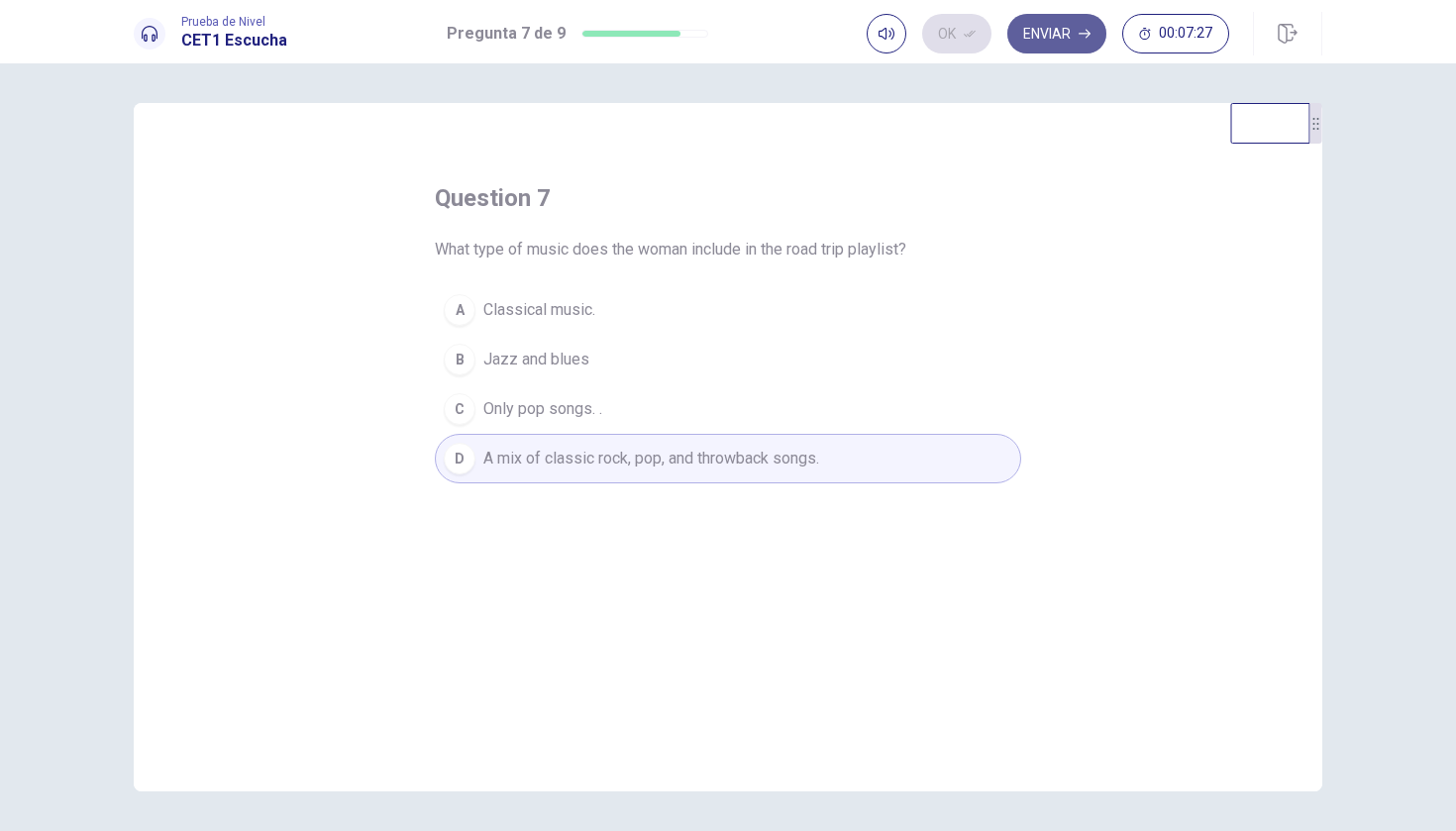 click on "Enviar" at bounding box center [1057, 34] 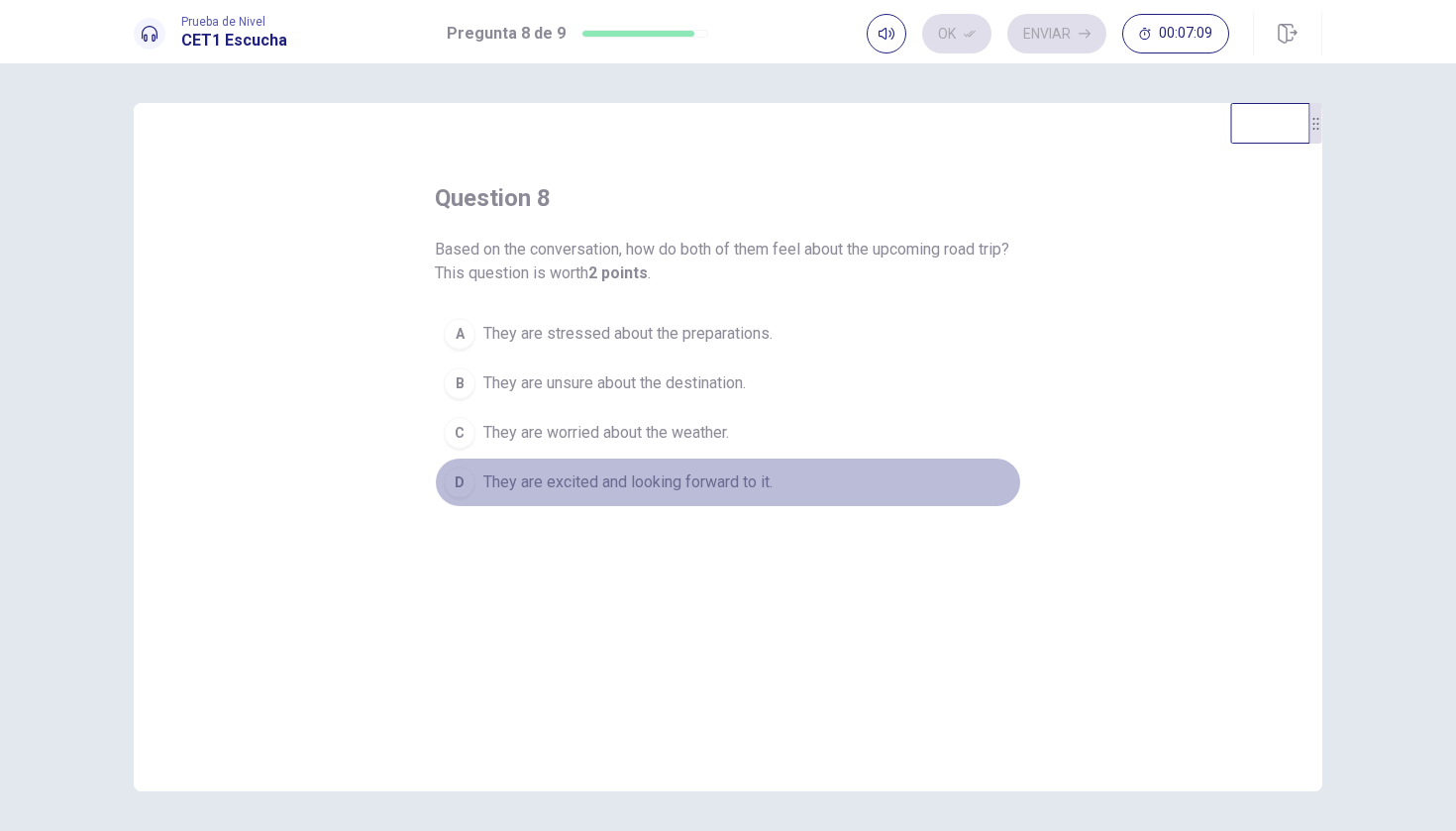 click on "D They are excited and looking forward to it." at bounding box center (728, 482) 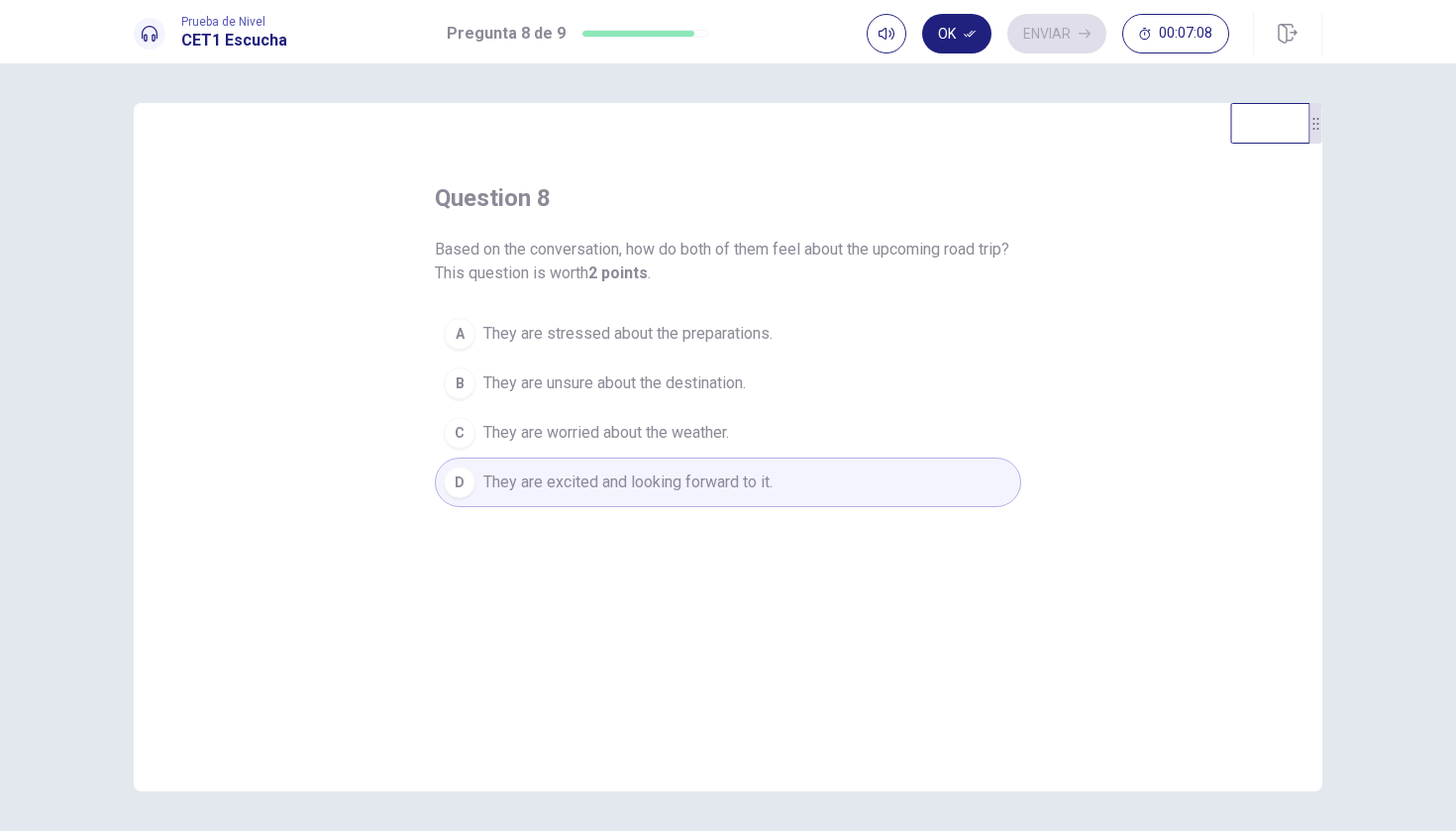 click on "Ok Enviar 00:07:08" at bounding box center (1048, 34) 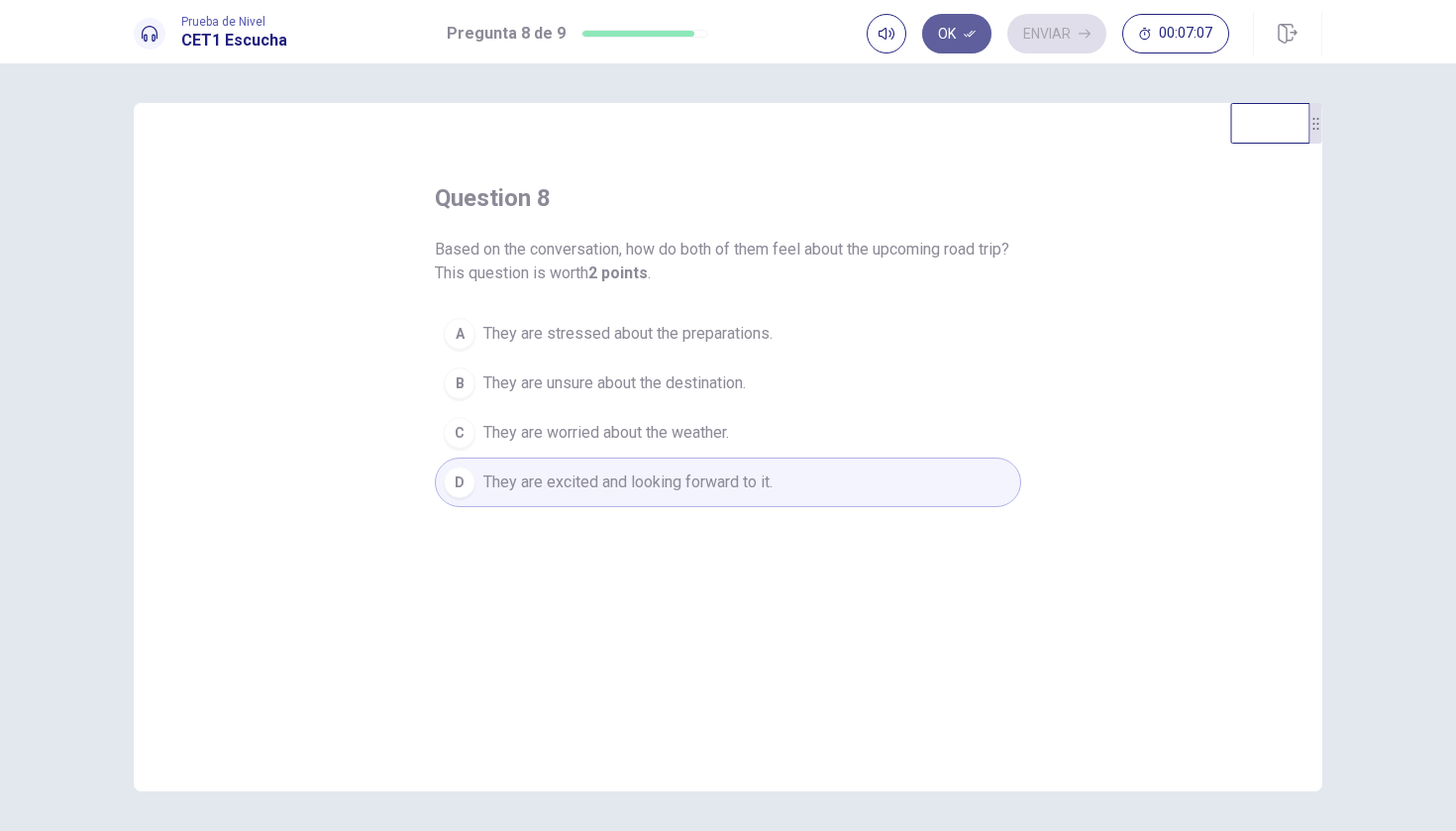 click on "Ok" at bounding box center (957, 34) 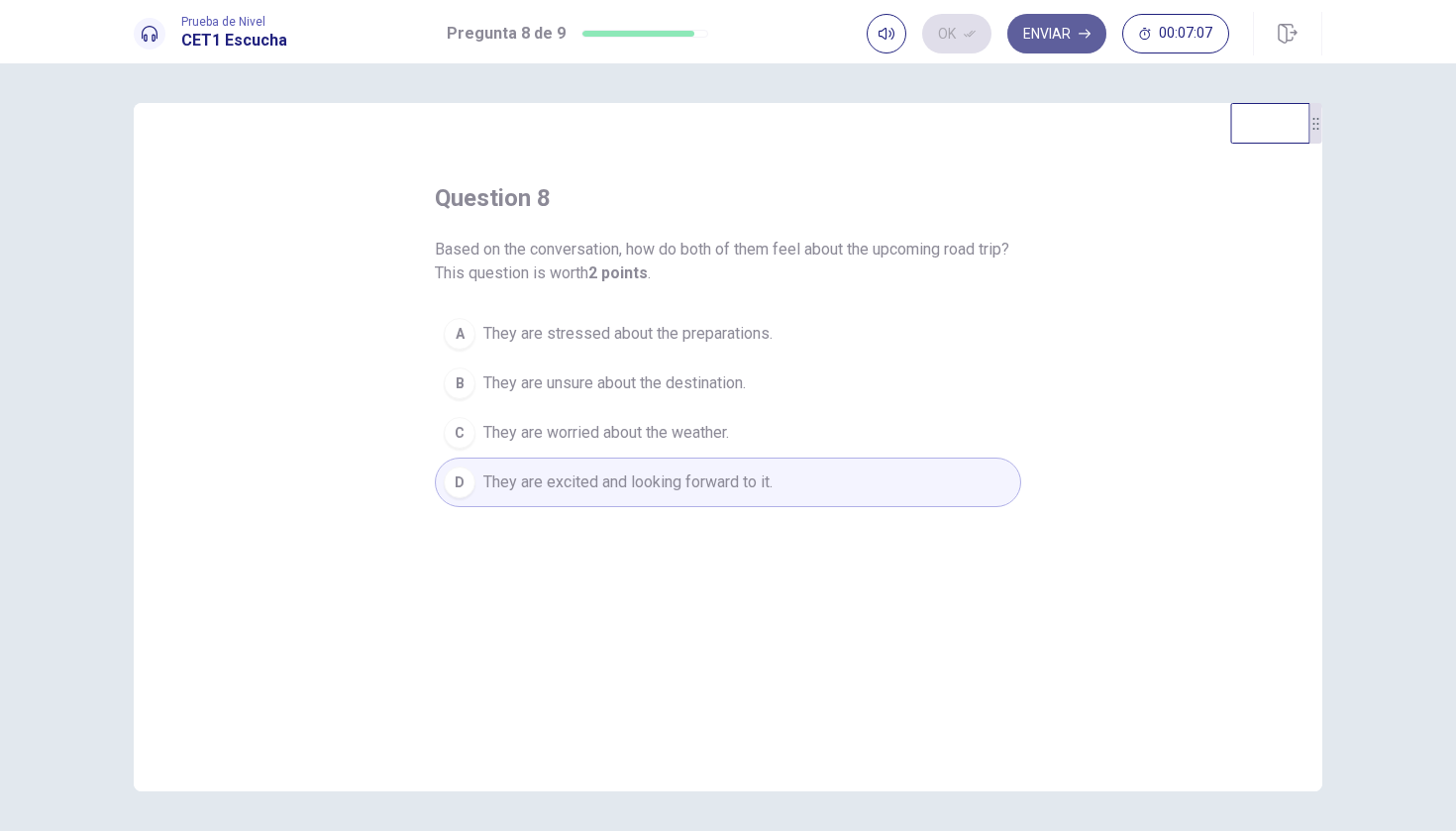 click on "Enviar" at bounding box center (1057, 34) 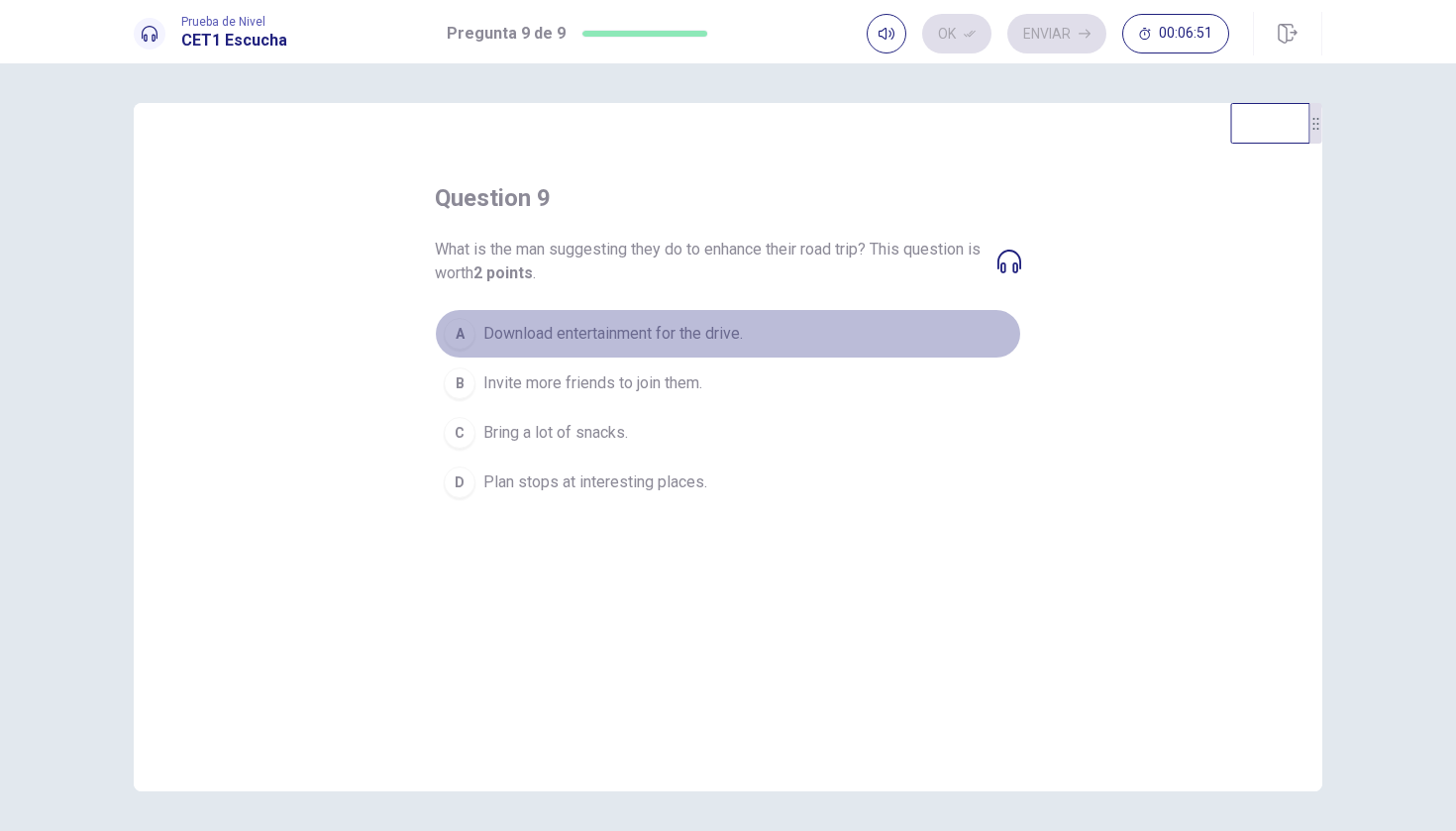 click on "A Download entertainment for the drive." at bounding box center [728, 334] 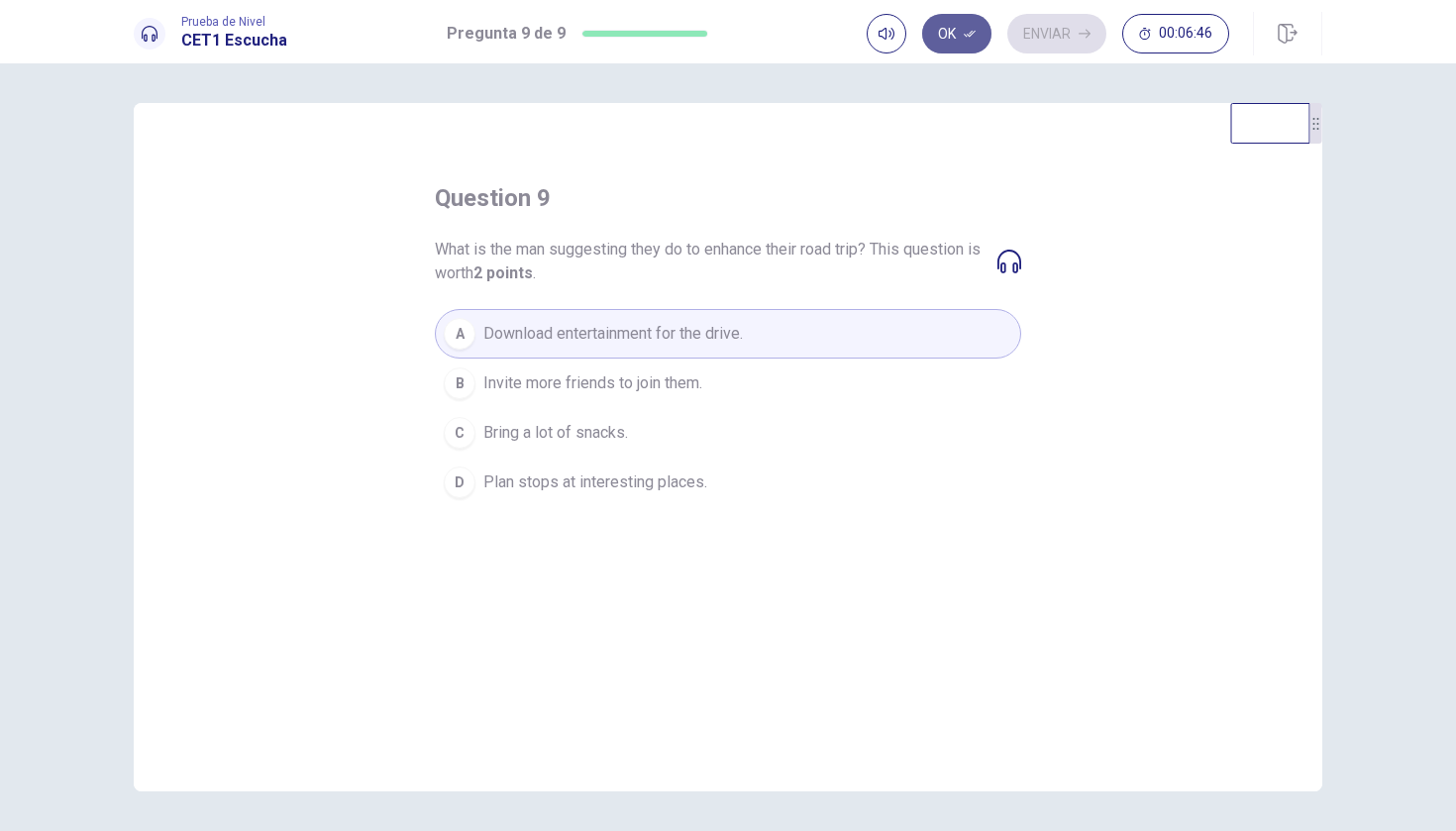 click on "Ok" at bounding box center (957, 34) 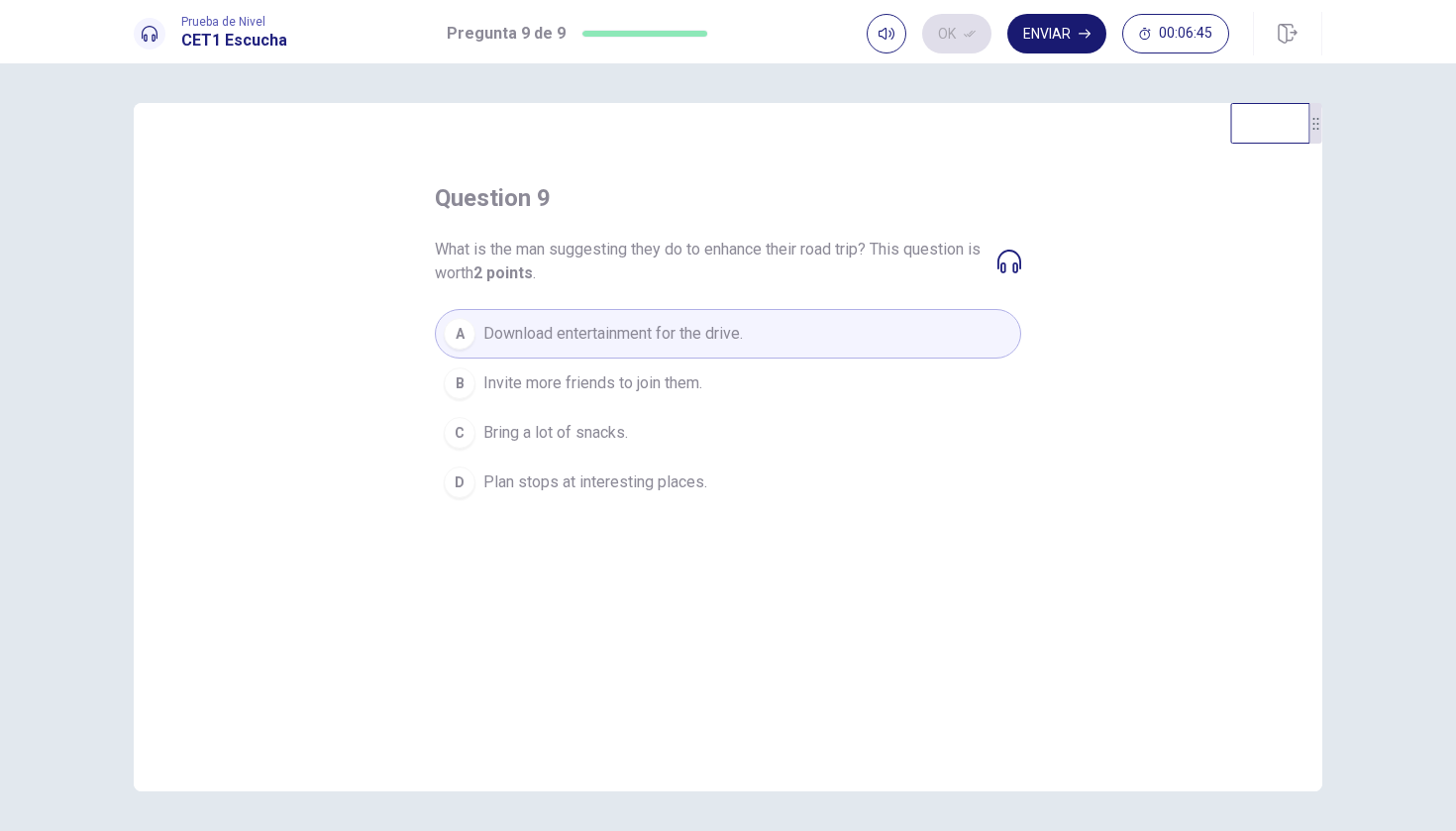 click on "Enviar" at bounding box center [1057, 34] 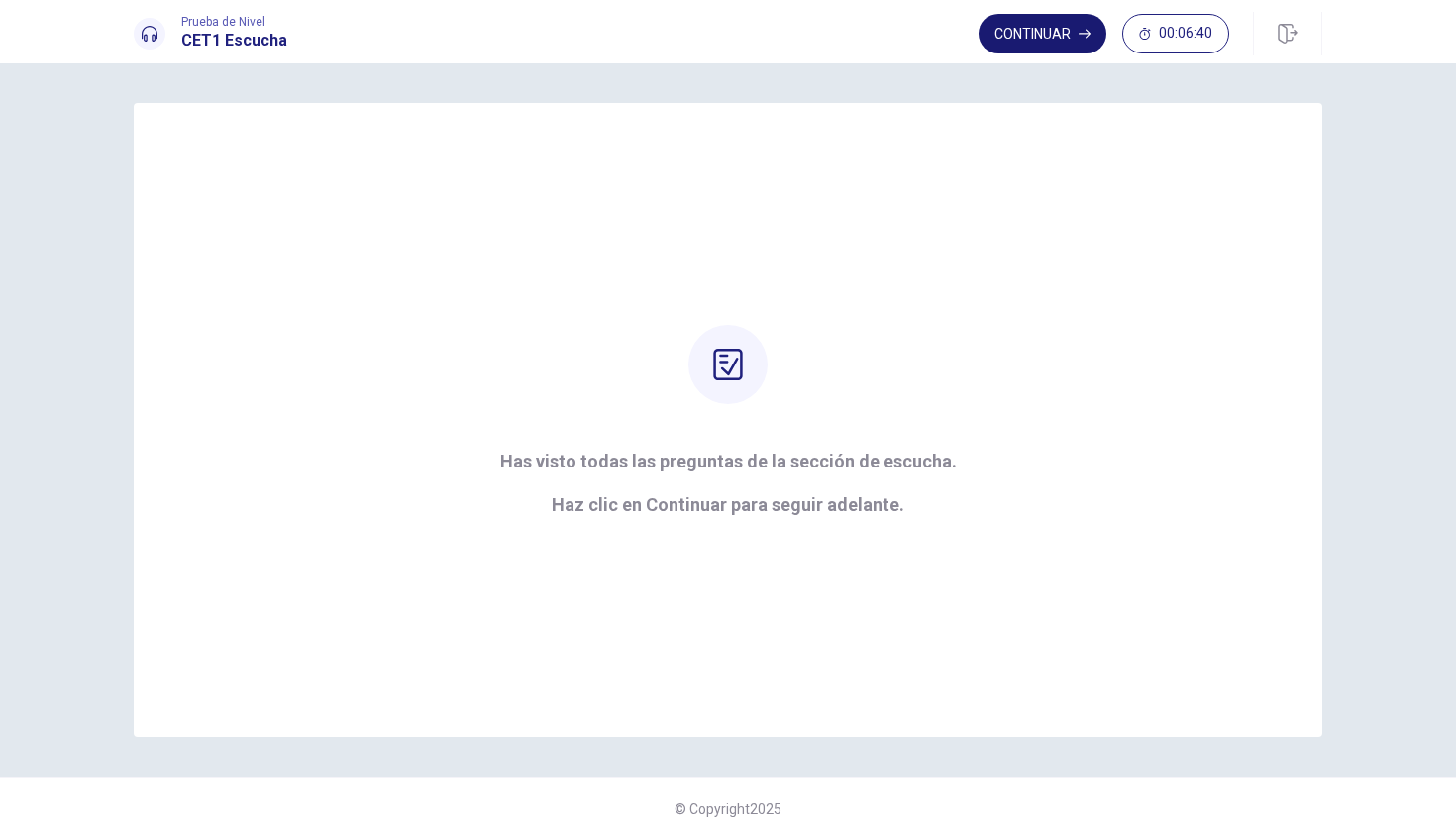 click on "Continuar" at bounding box center (1042, 34) 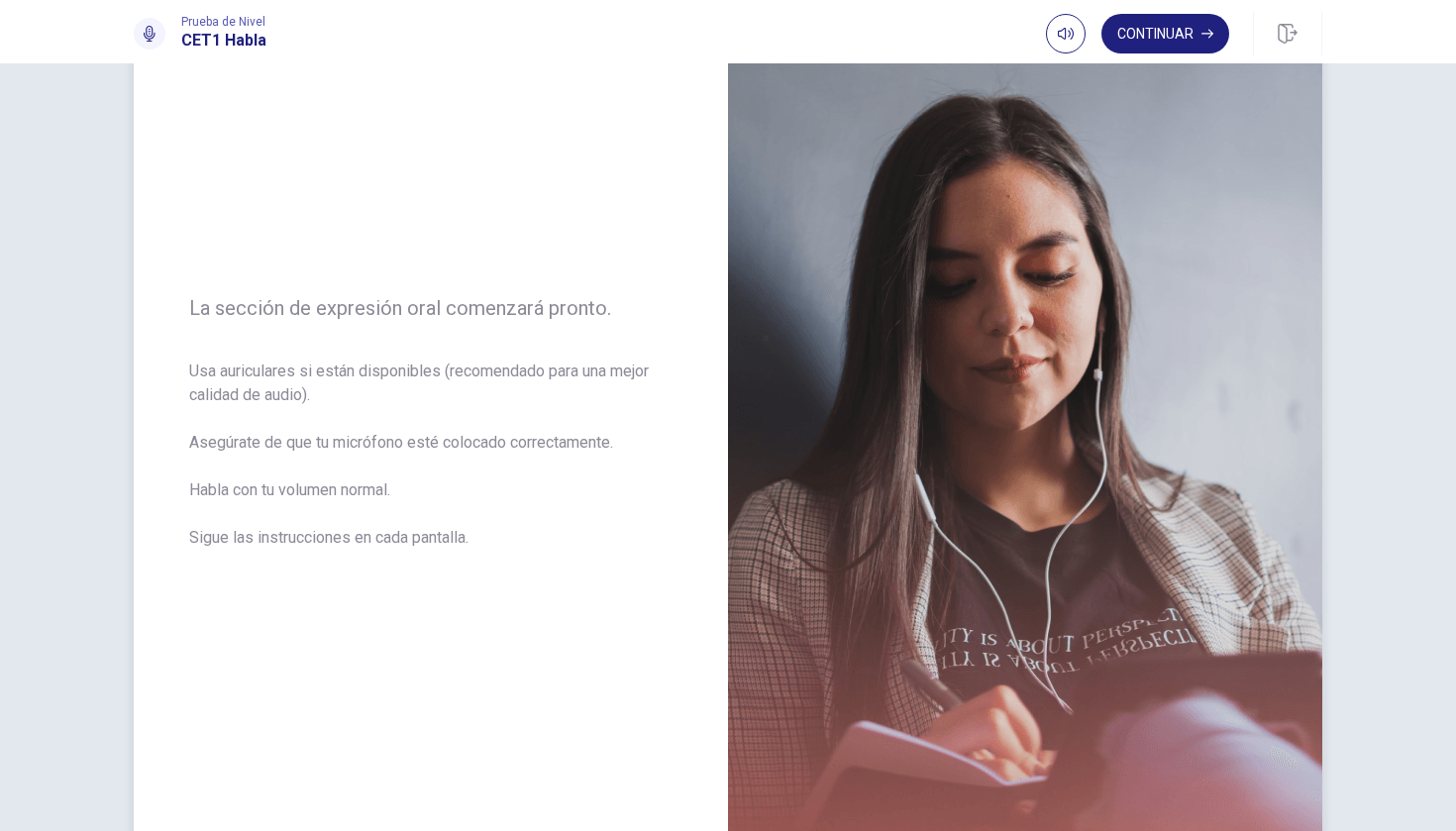 scroll, scrollTop: 106, scrollLeft: 0, axis: vertical 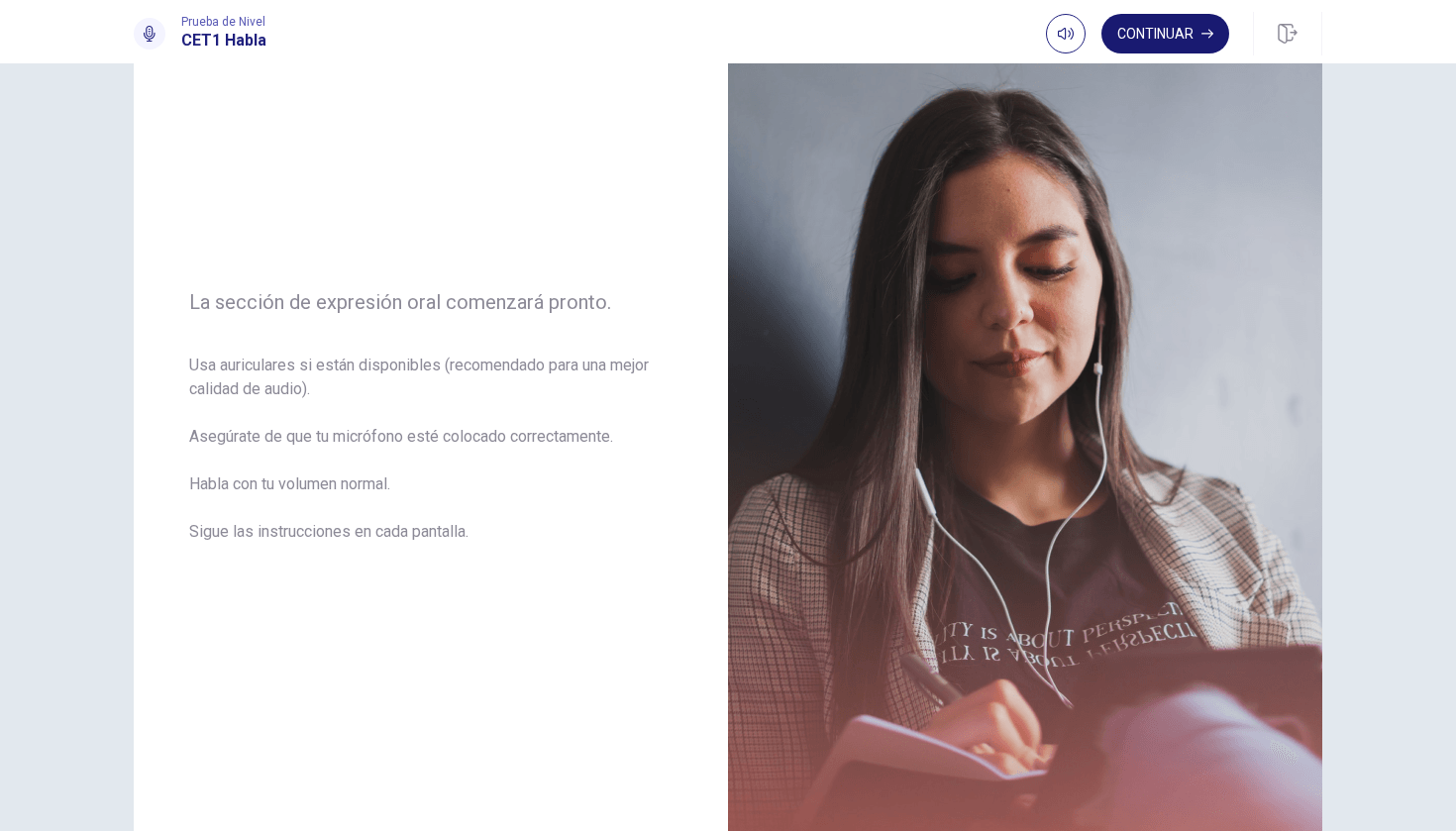 click on "Continuar" at bounding box center (1165, 34) 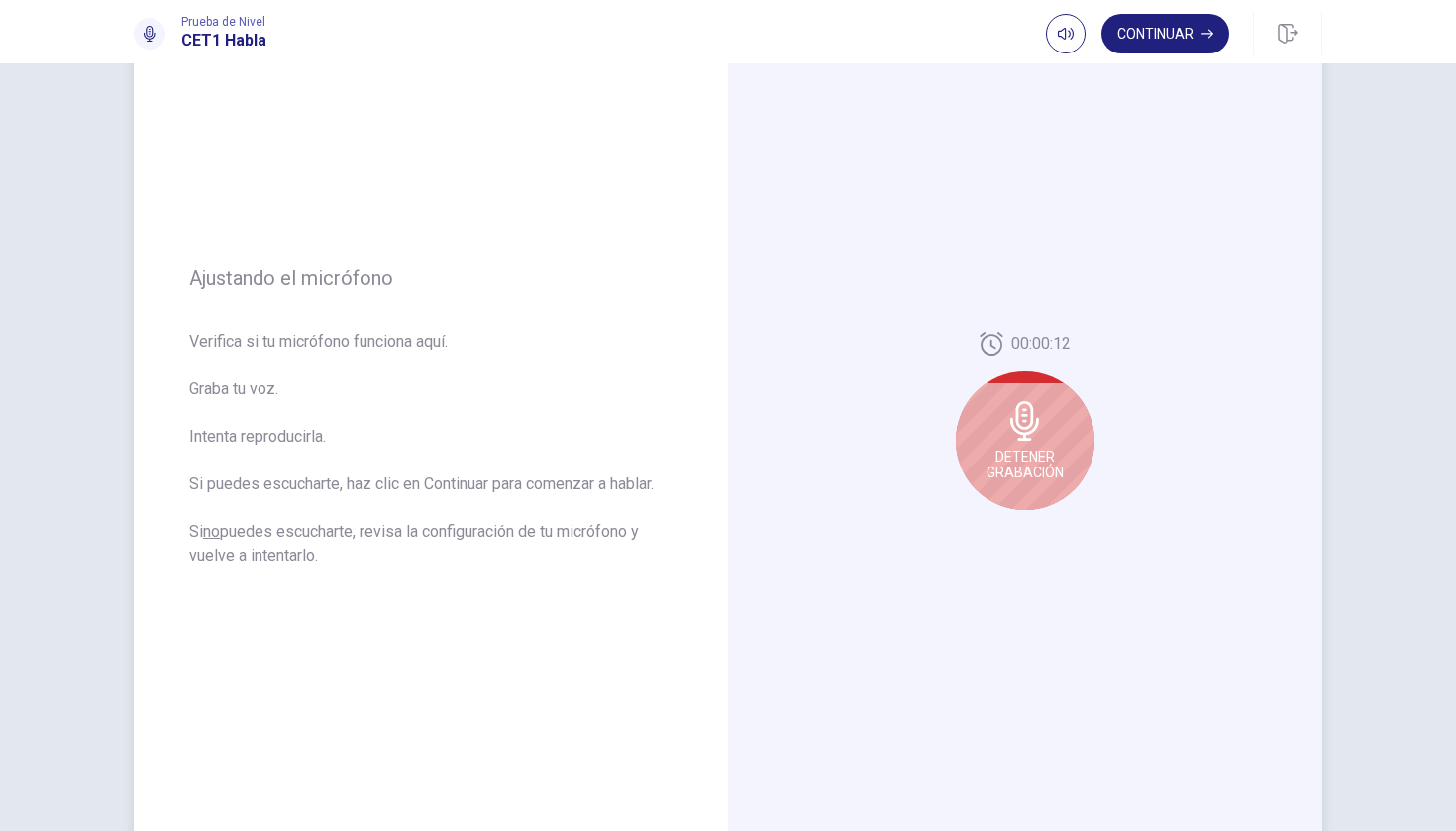 click at bounding box center (1025, 421) 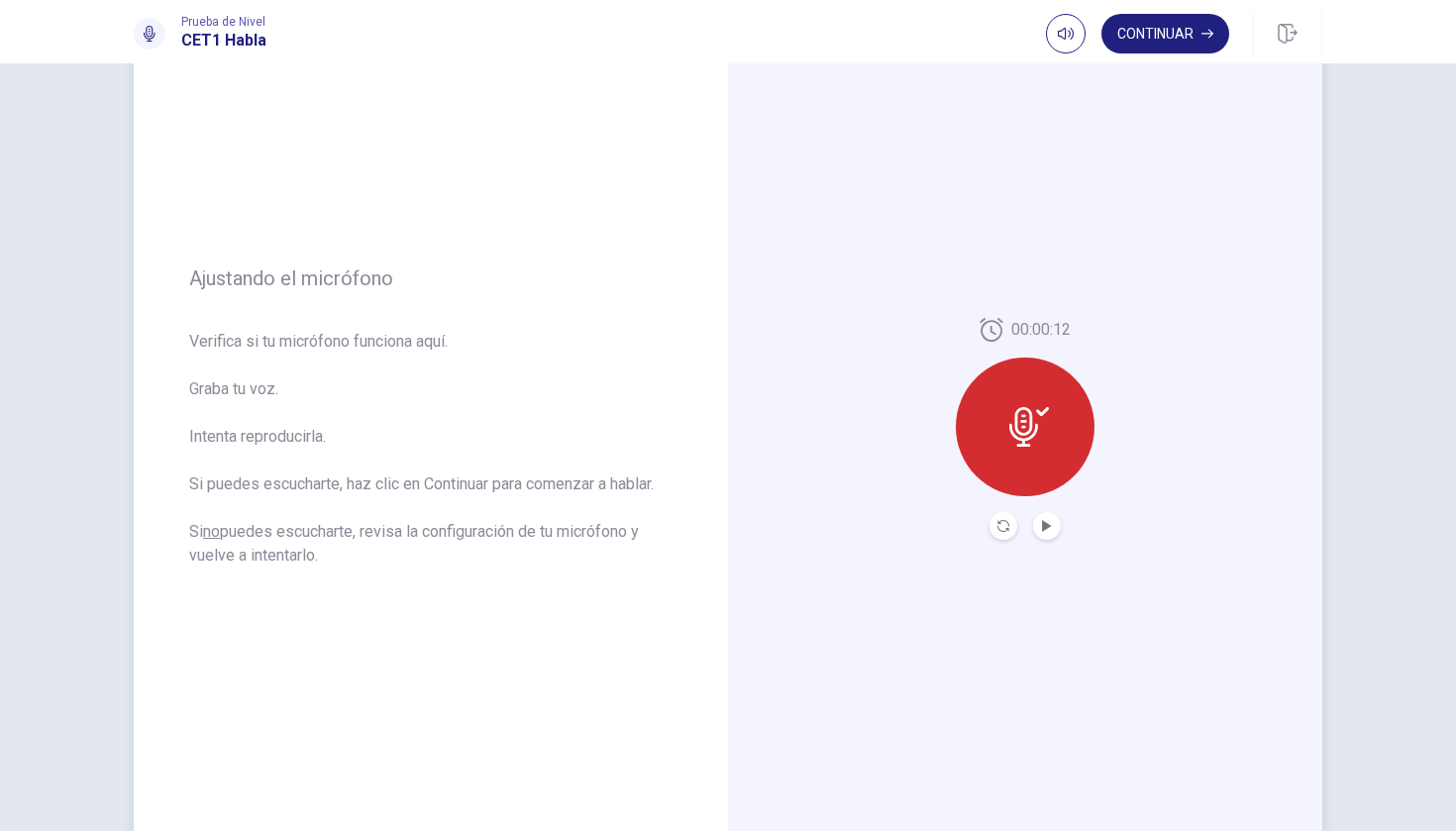click at bounding box center (1003, 526) 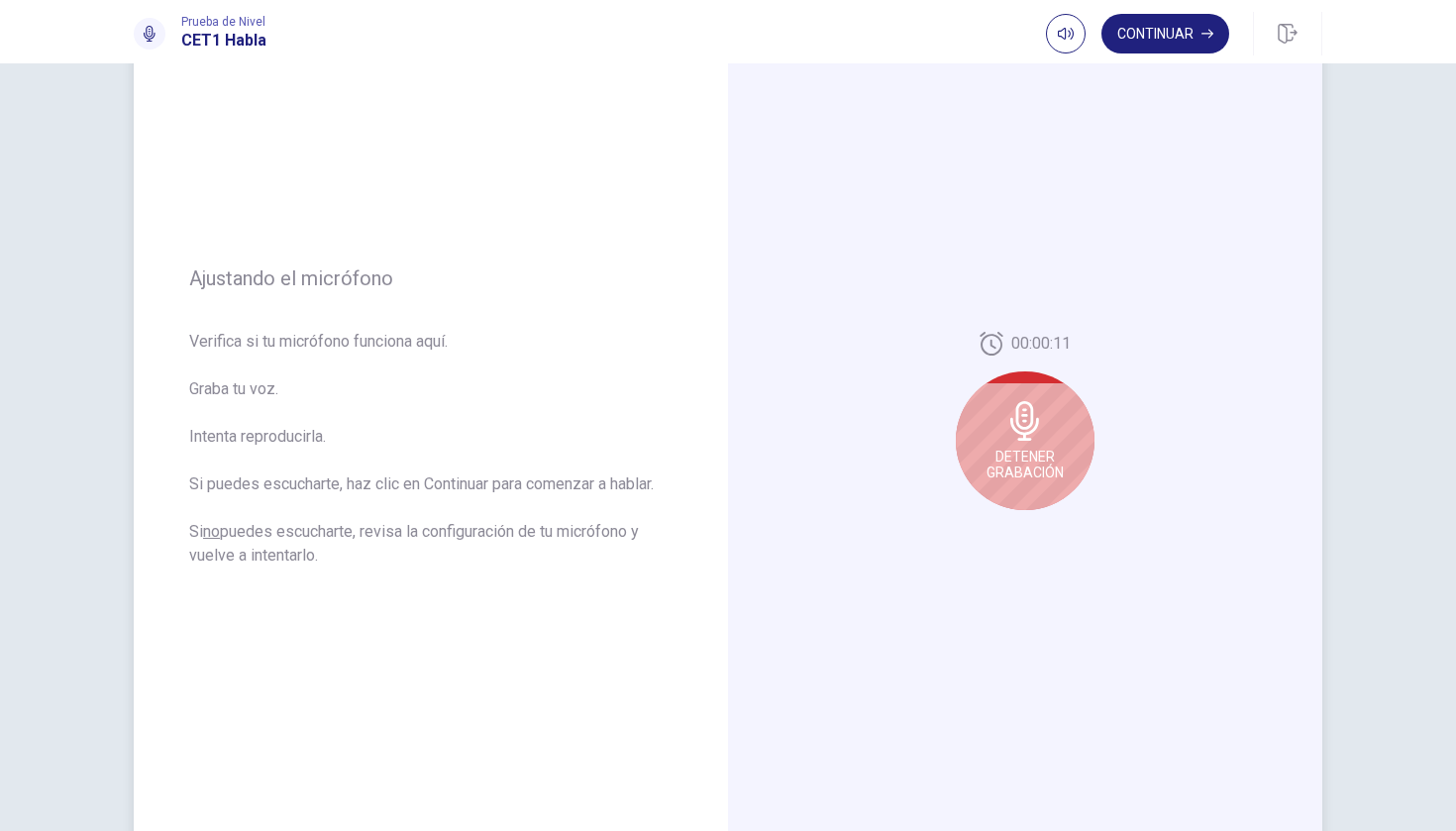 click at bounding box center [1024, 421] 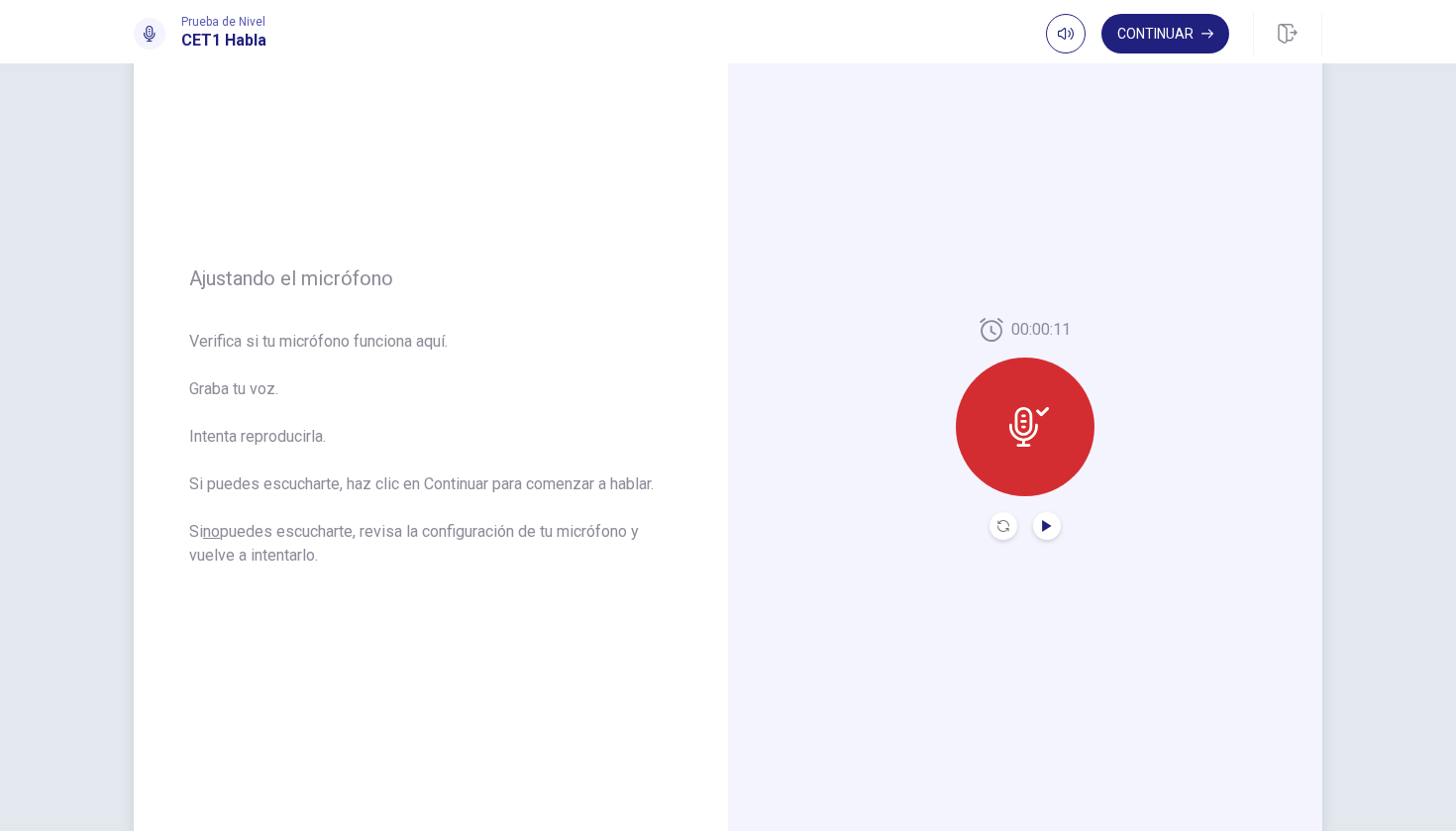 click at bounding box center (1047, 526) 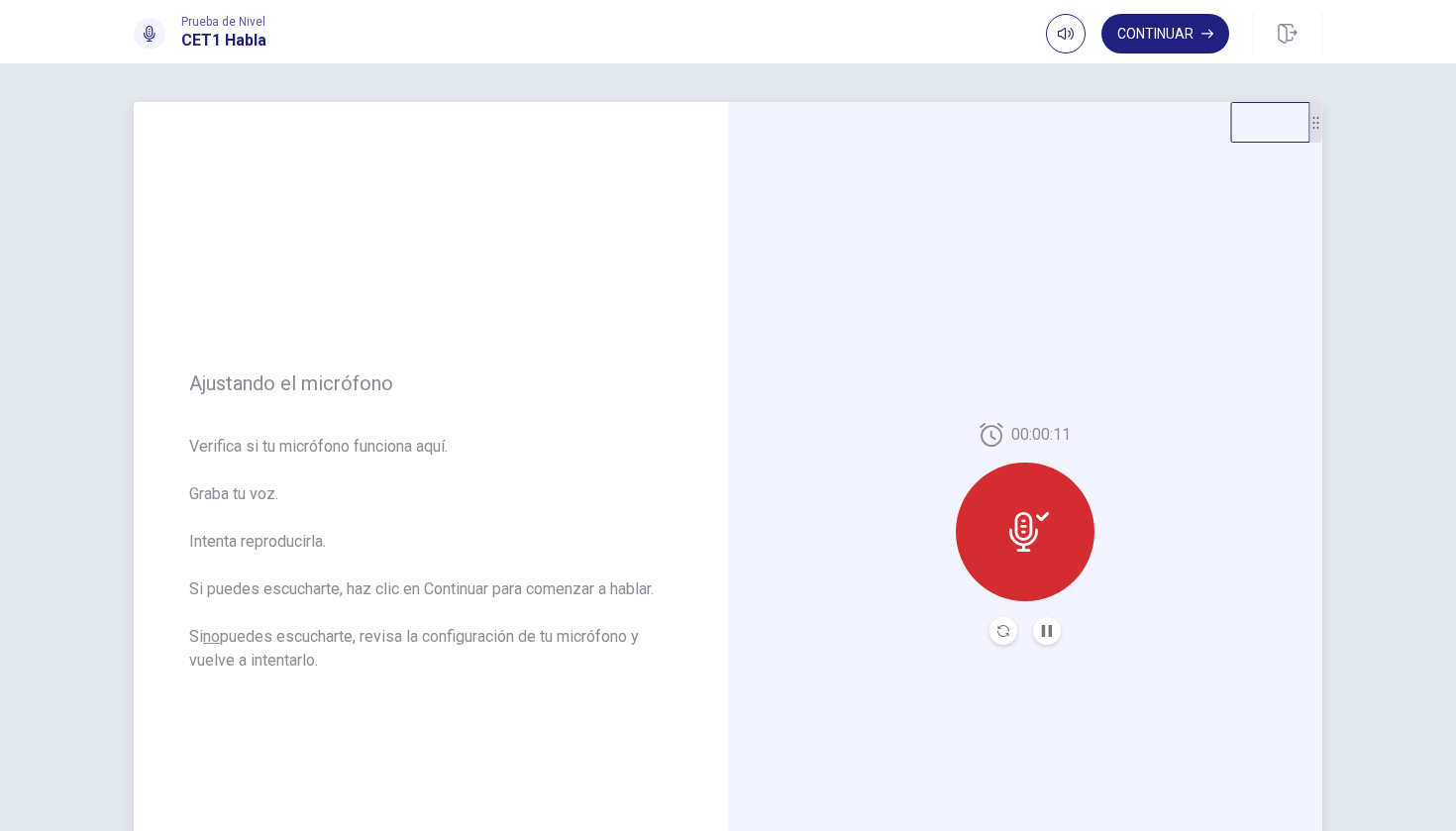 scroll, scrollTop: 0, scrollLeft: 0, axis: both 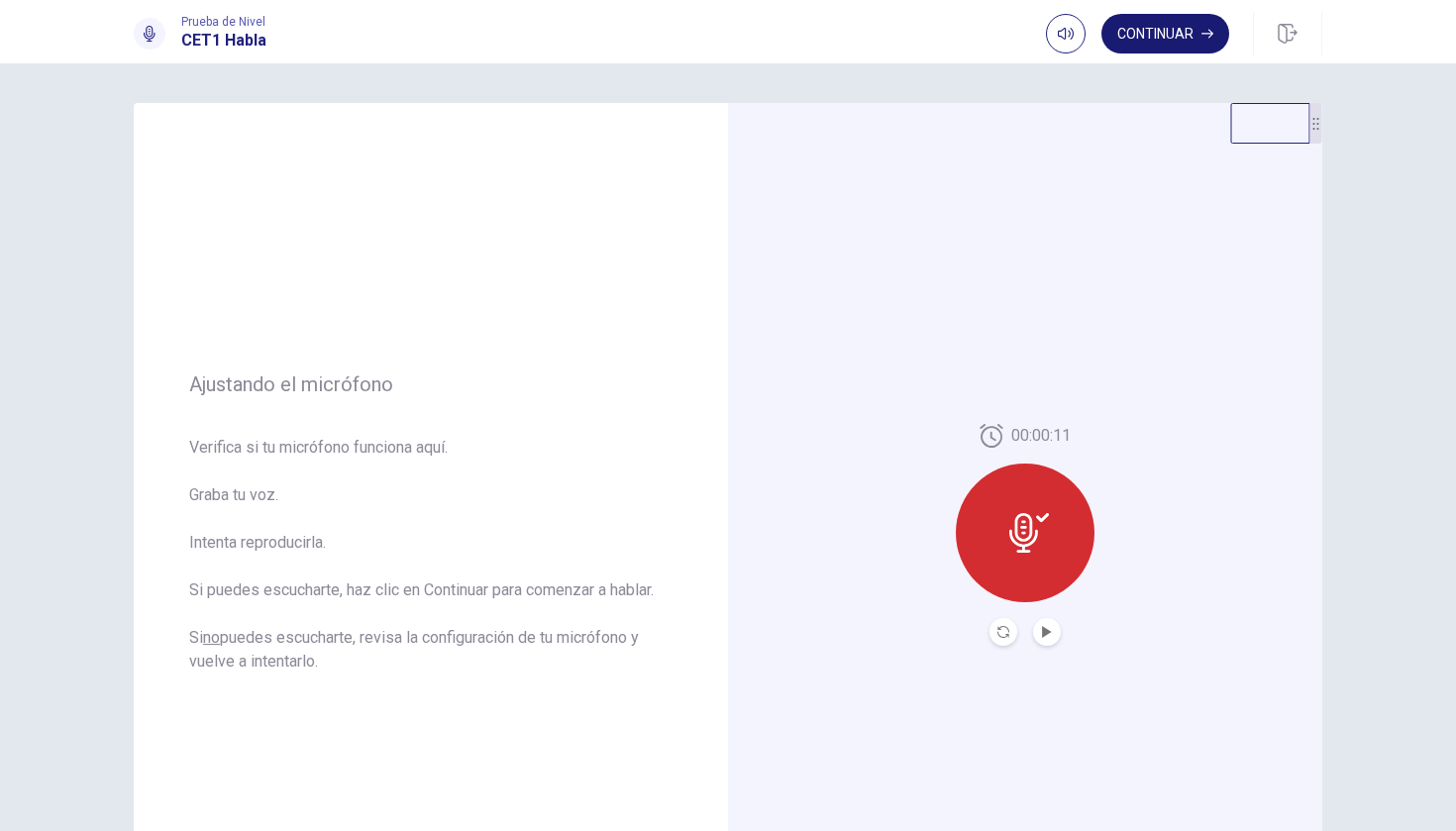 click on "Continuar" at bounding box center [1165, 34] 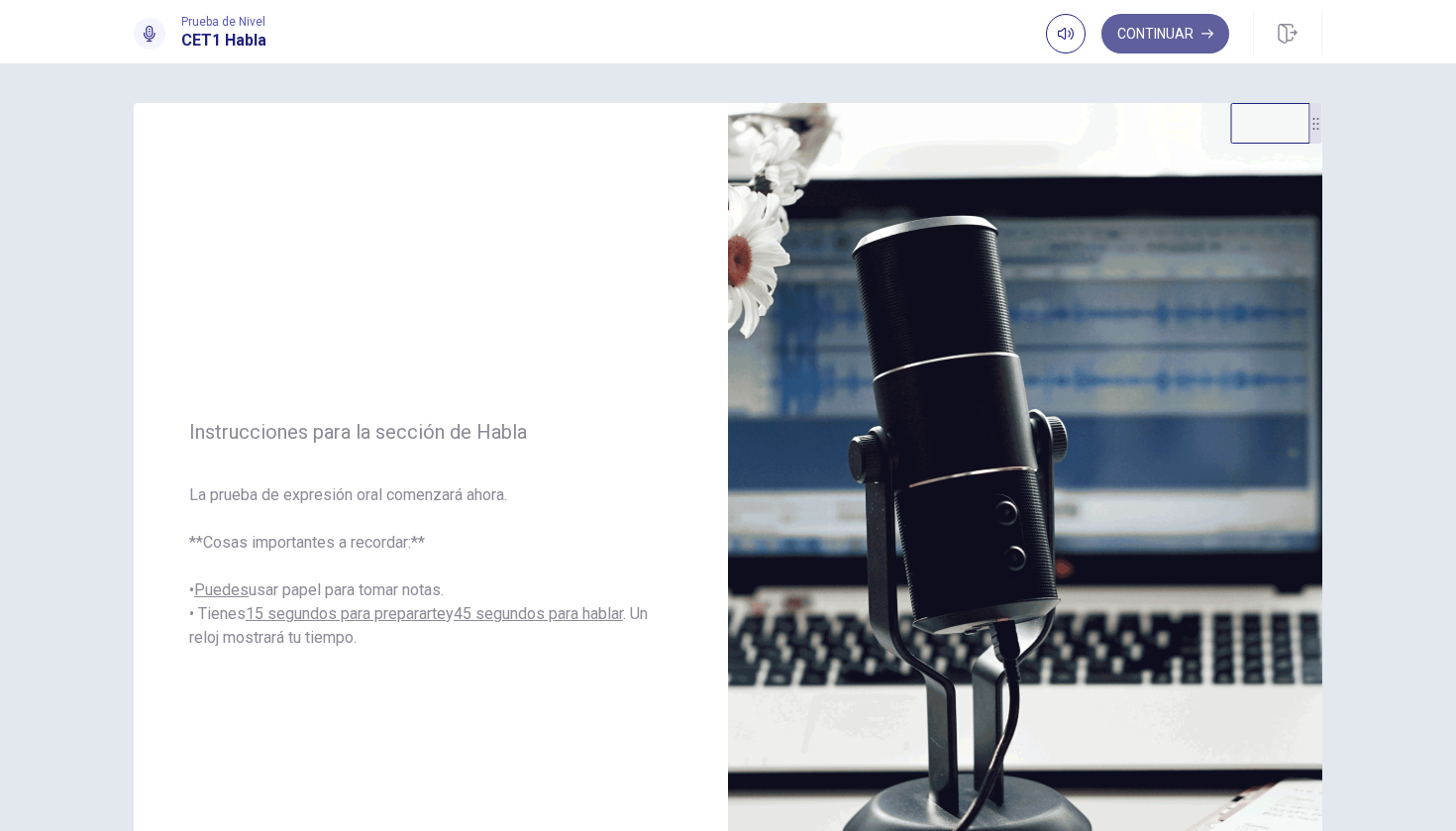 click on "Continuar" at bounding box center (1165, 34) 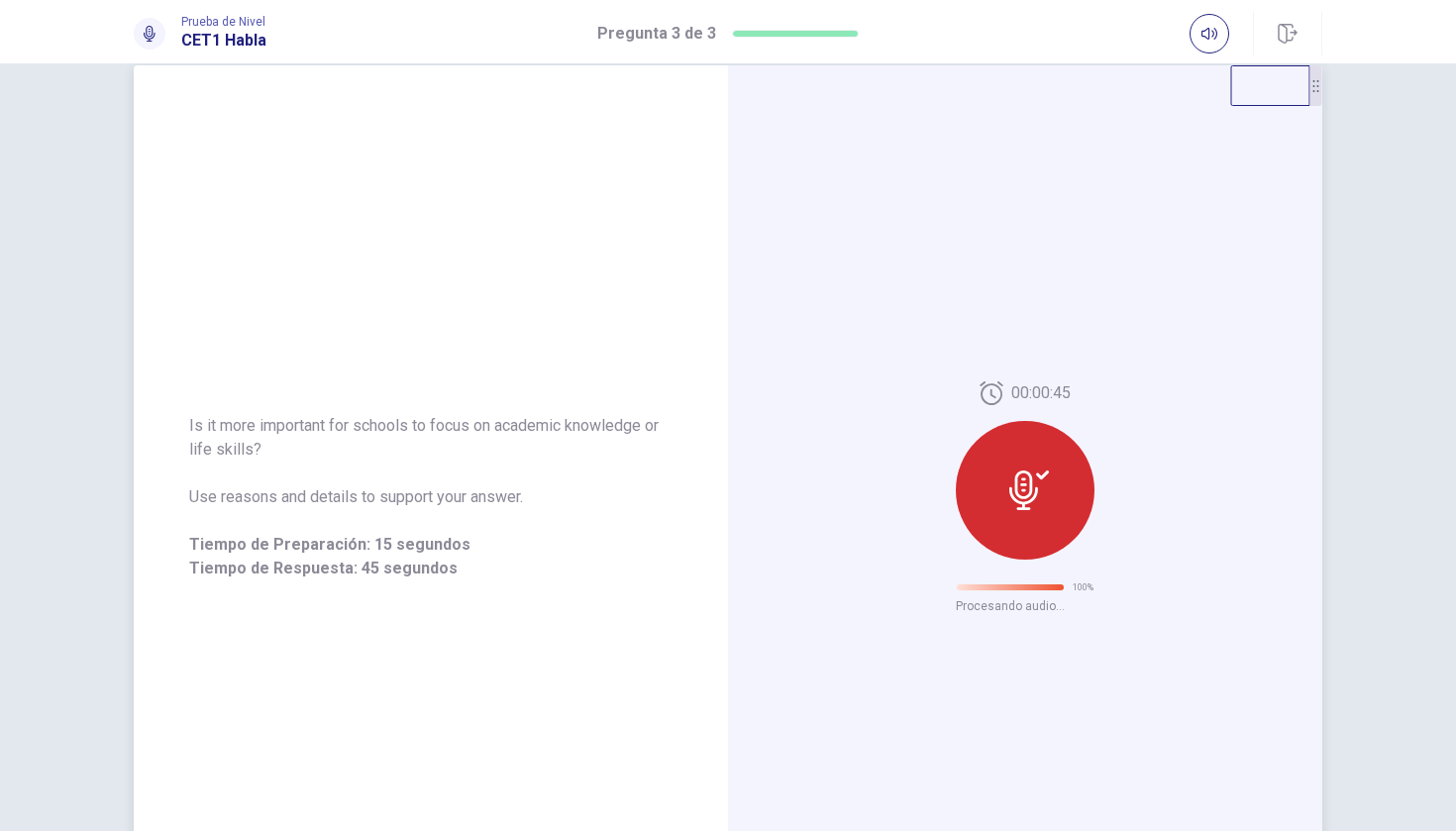 scroll, scrollTop: 0, scrollLeft: 0, axis: both 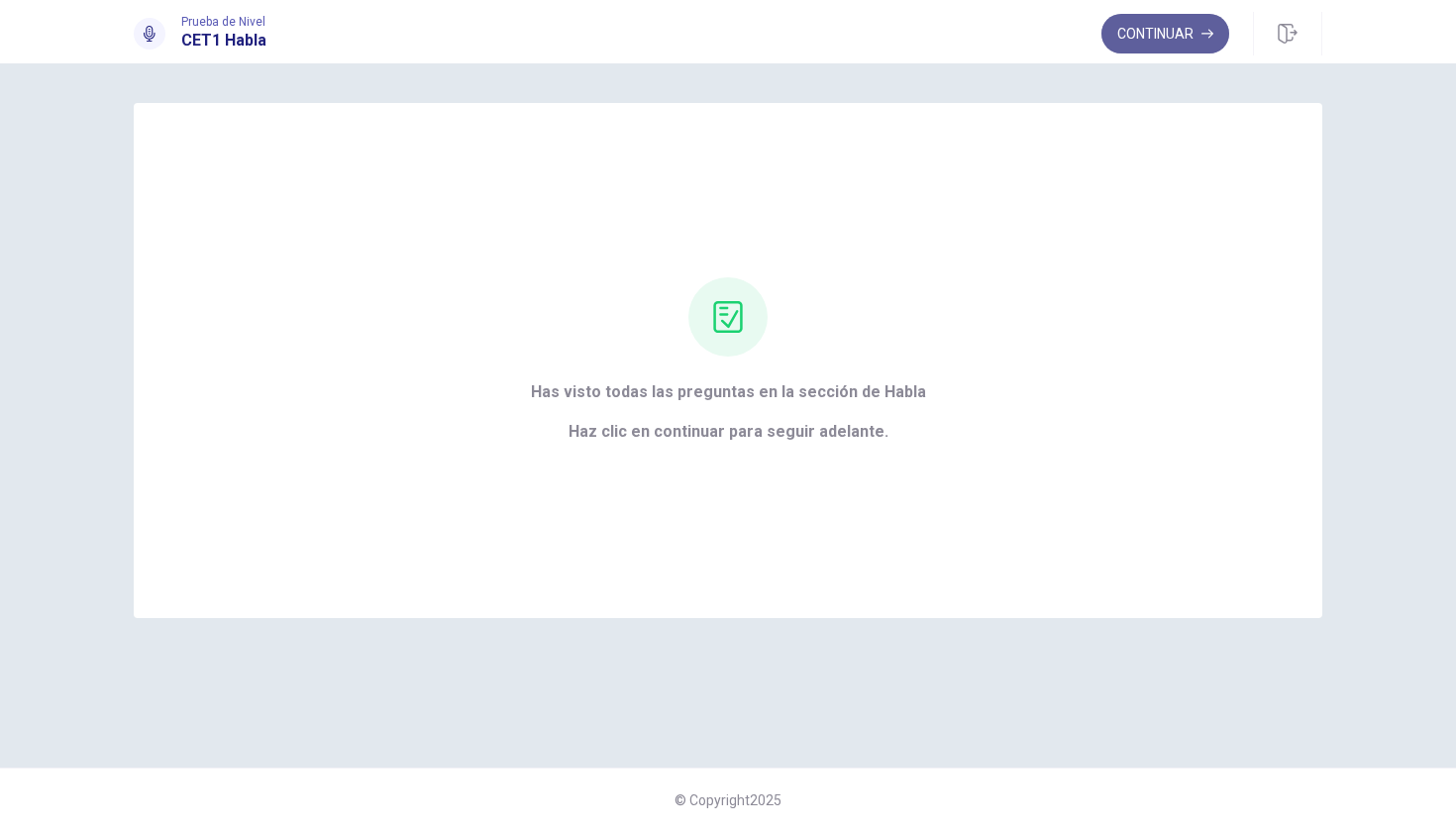 click on "Continuar" at bounding box center [1165, 34] 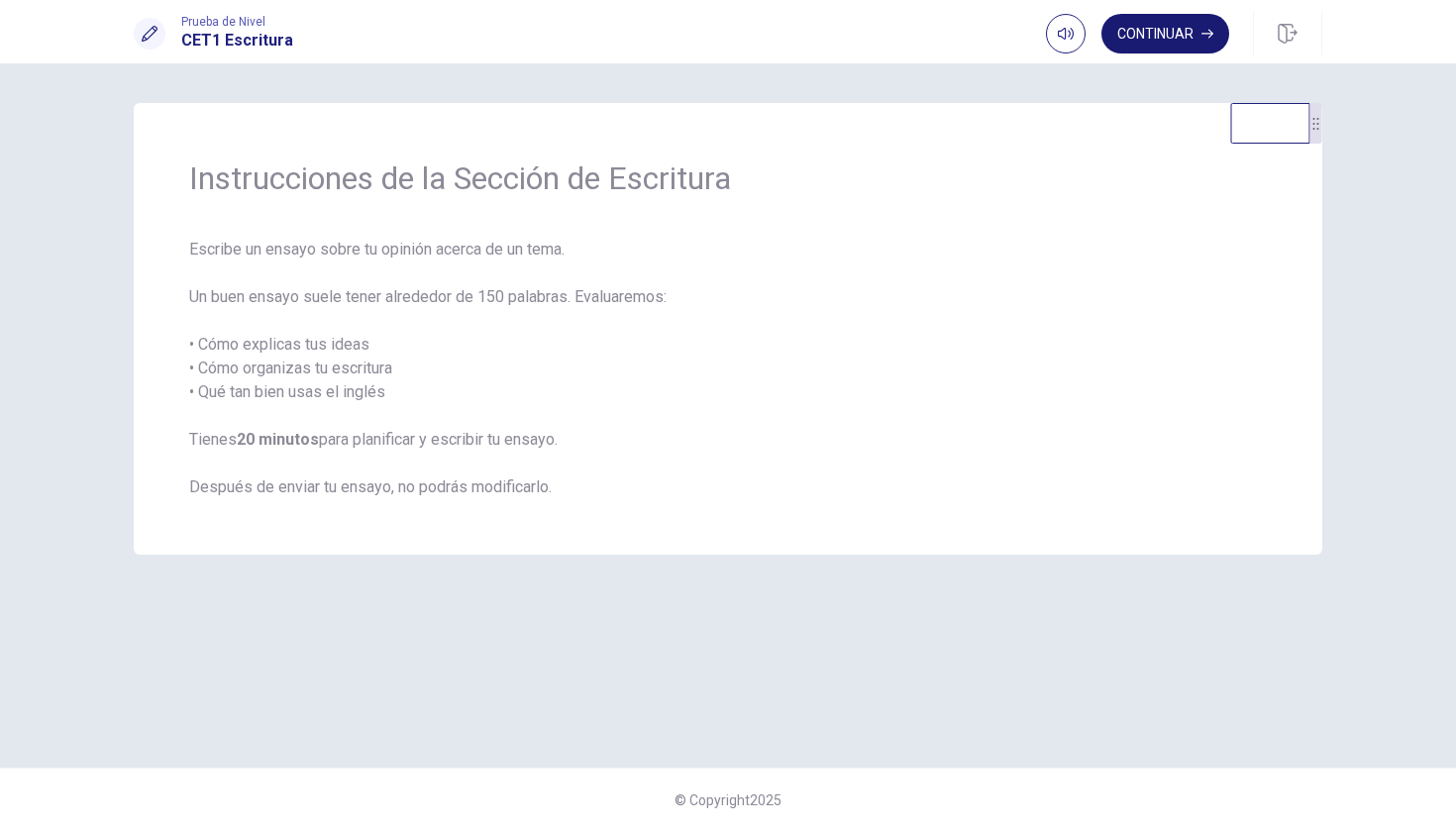 click on "Continuar" at bounding box center (1165, 34) 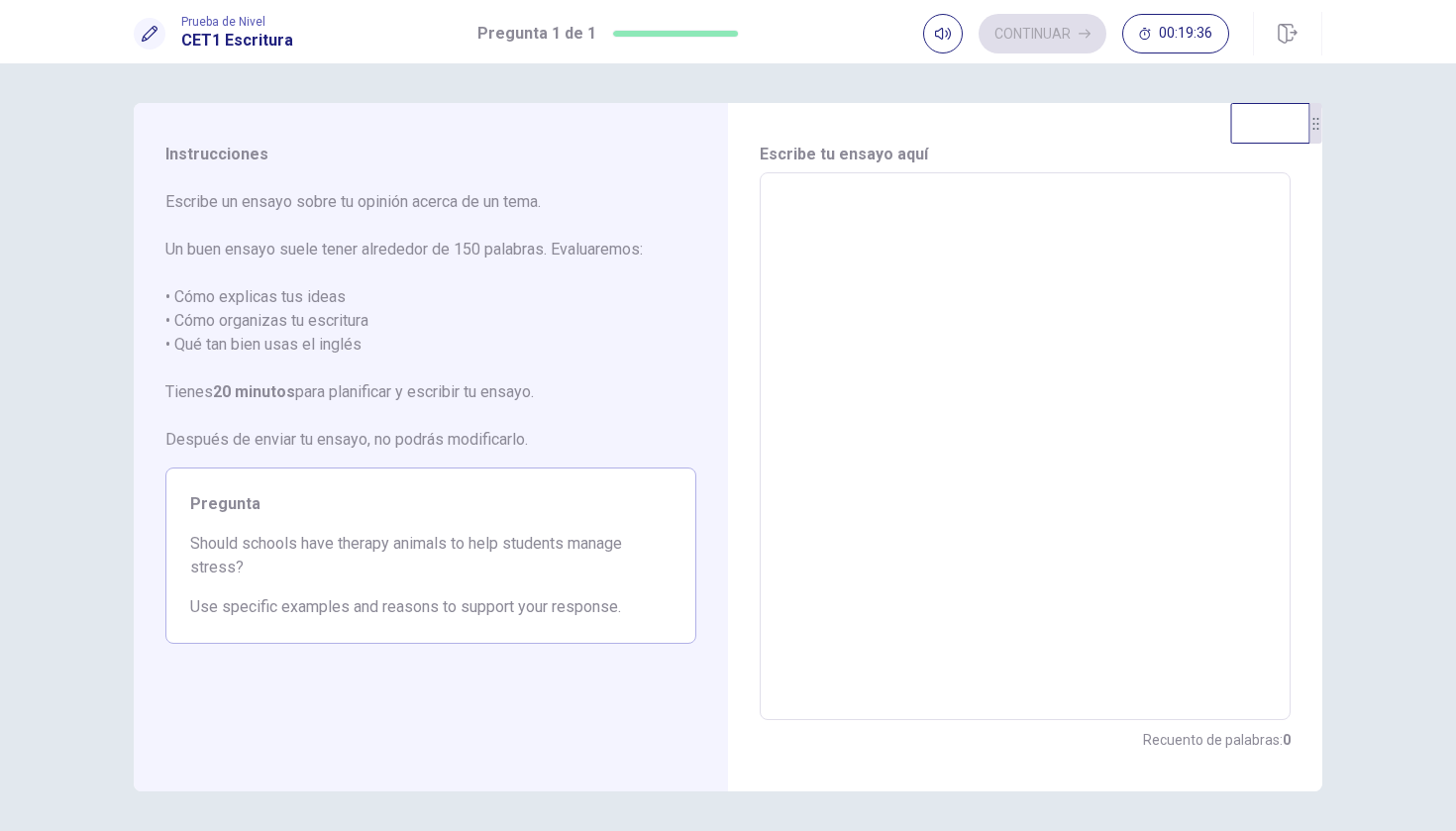 click on "Escribe tu ensayo aquí" at bounding box center (1025, 155) 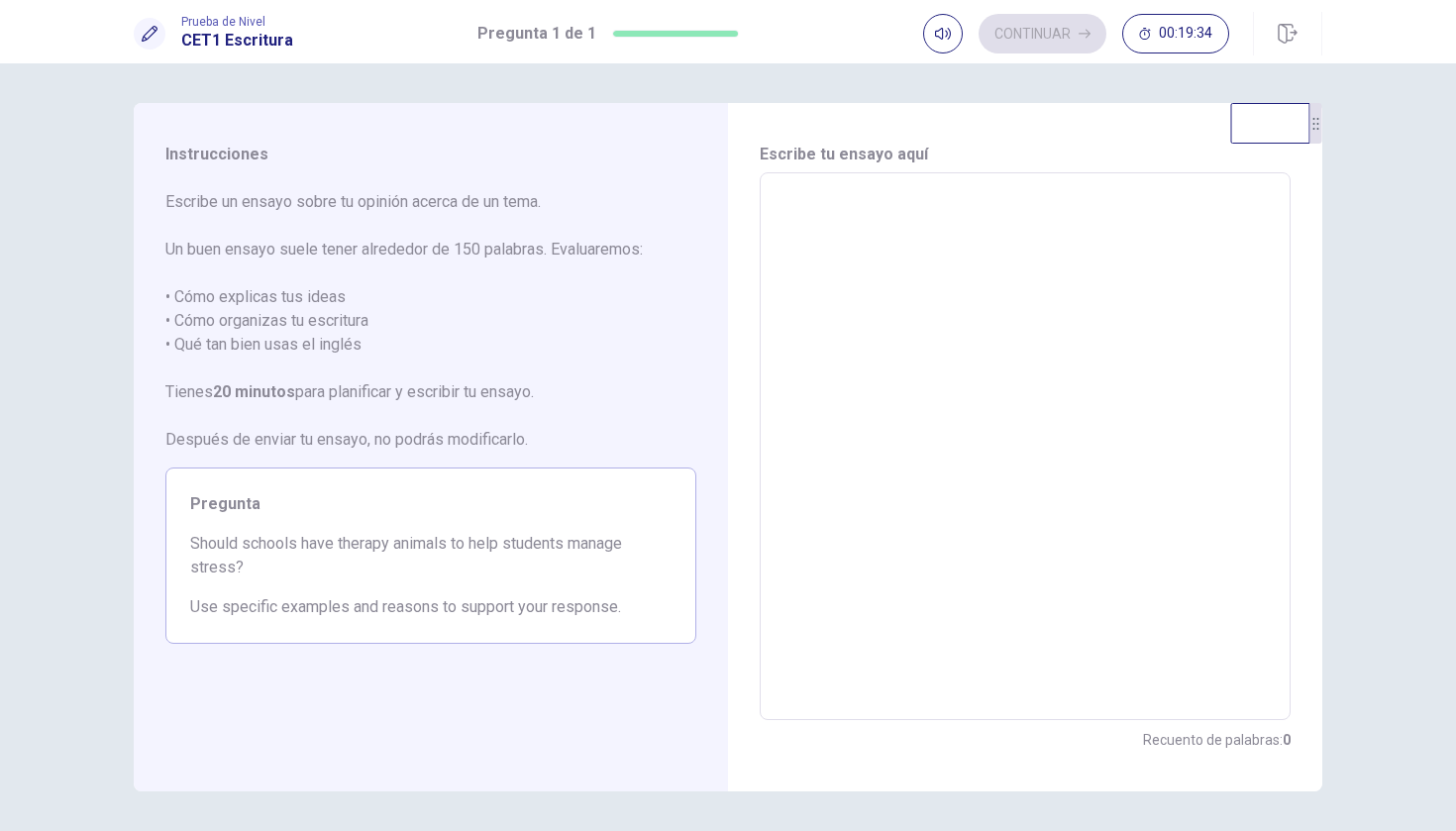 click at bounding box center (1025, 447) 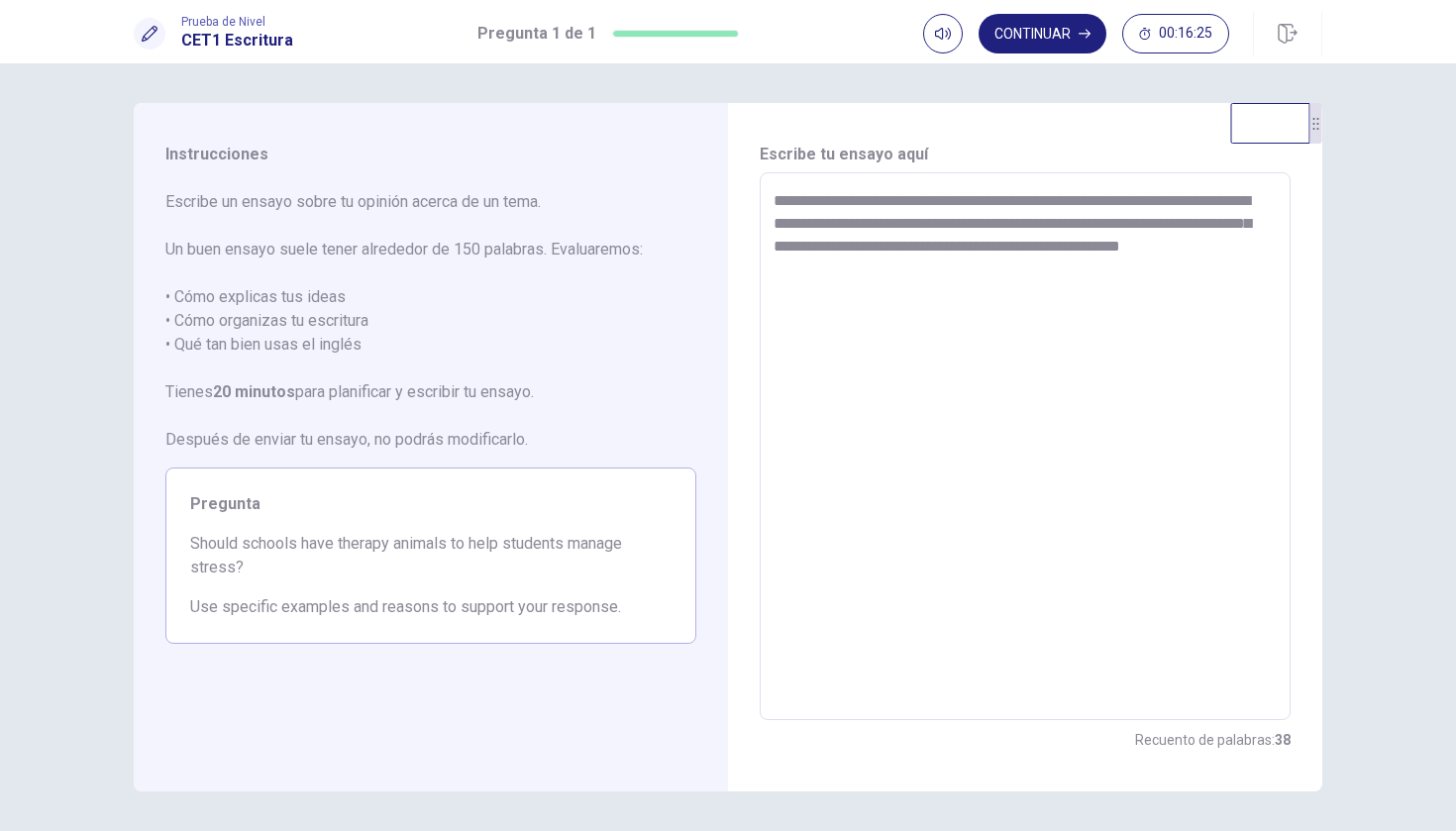 click on "**********" at bounding box center [1025, 447] 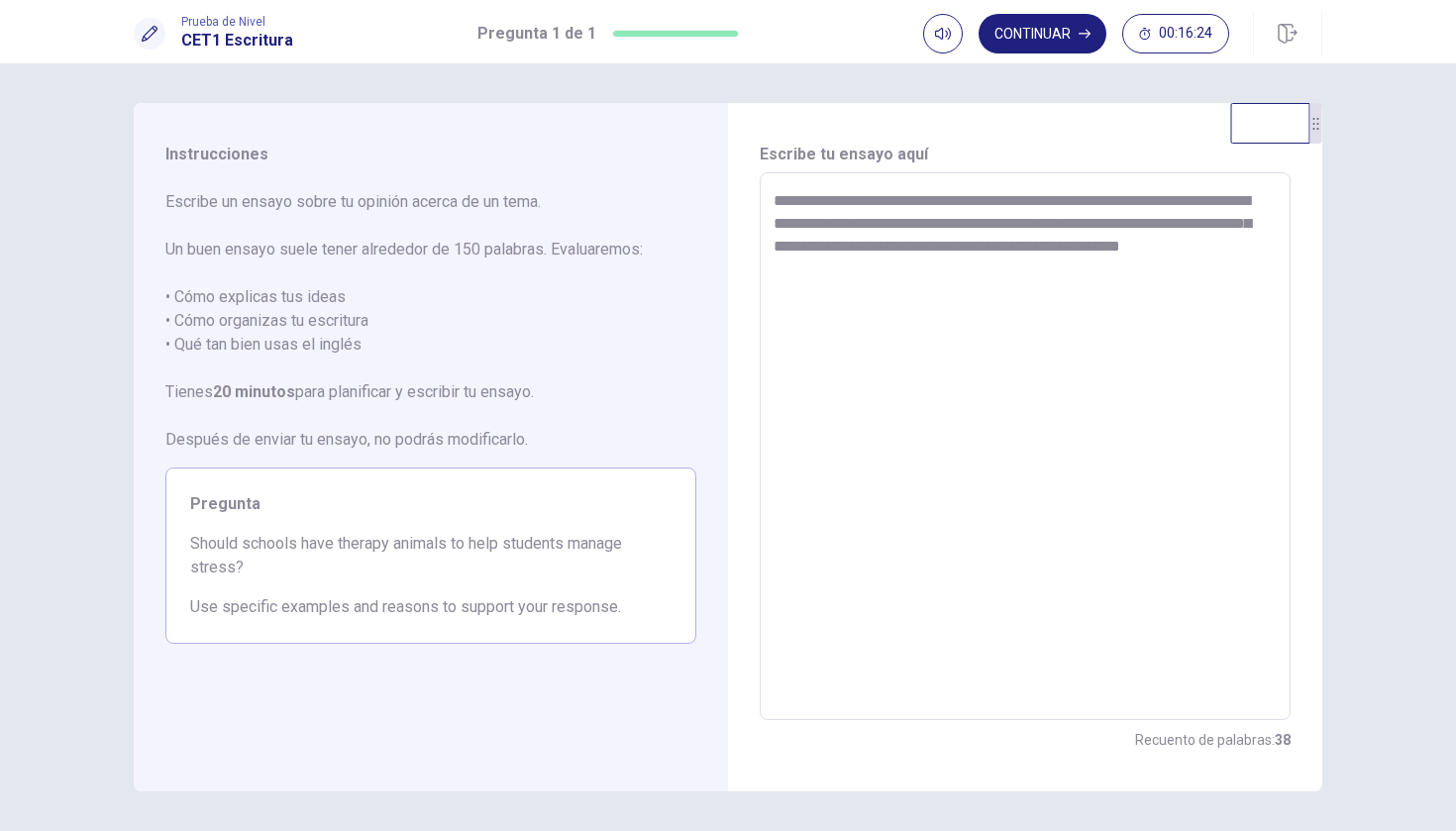 click on "**********" at bounding box center (1025, 447) 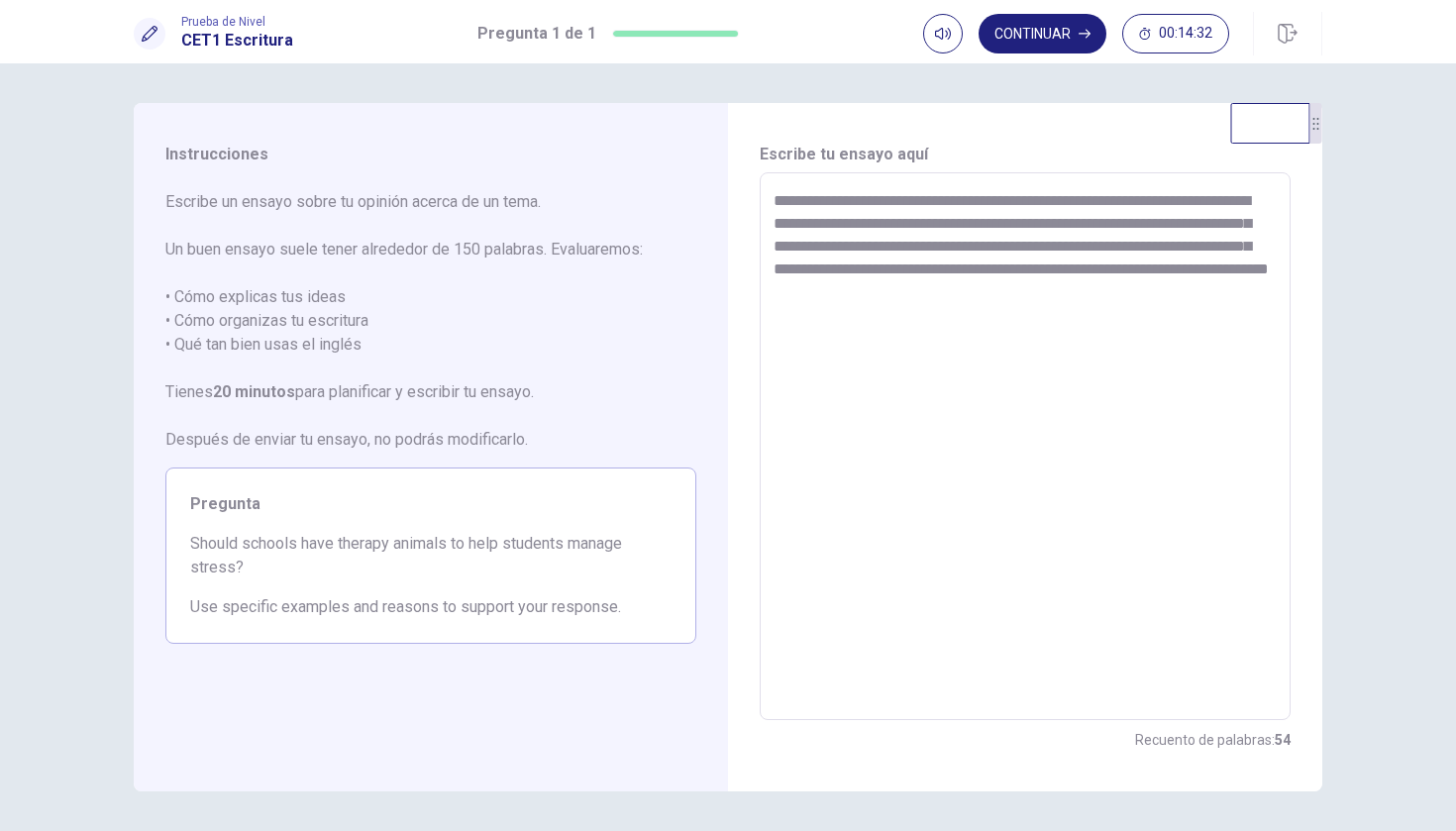 click on "**********" at bounding box center (1025, 447) 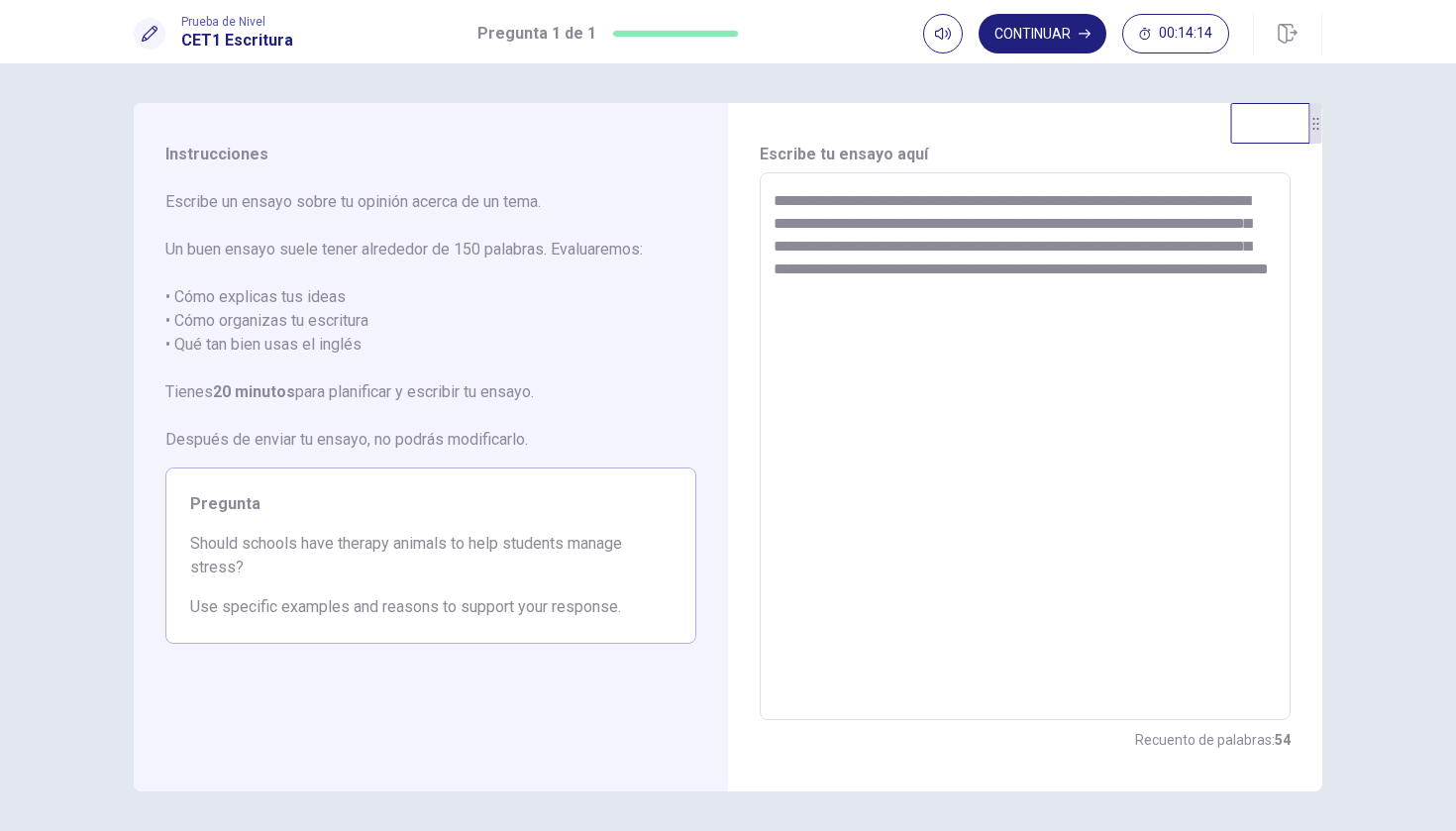 click on "**********" at bounding box center (1025, 447) 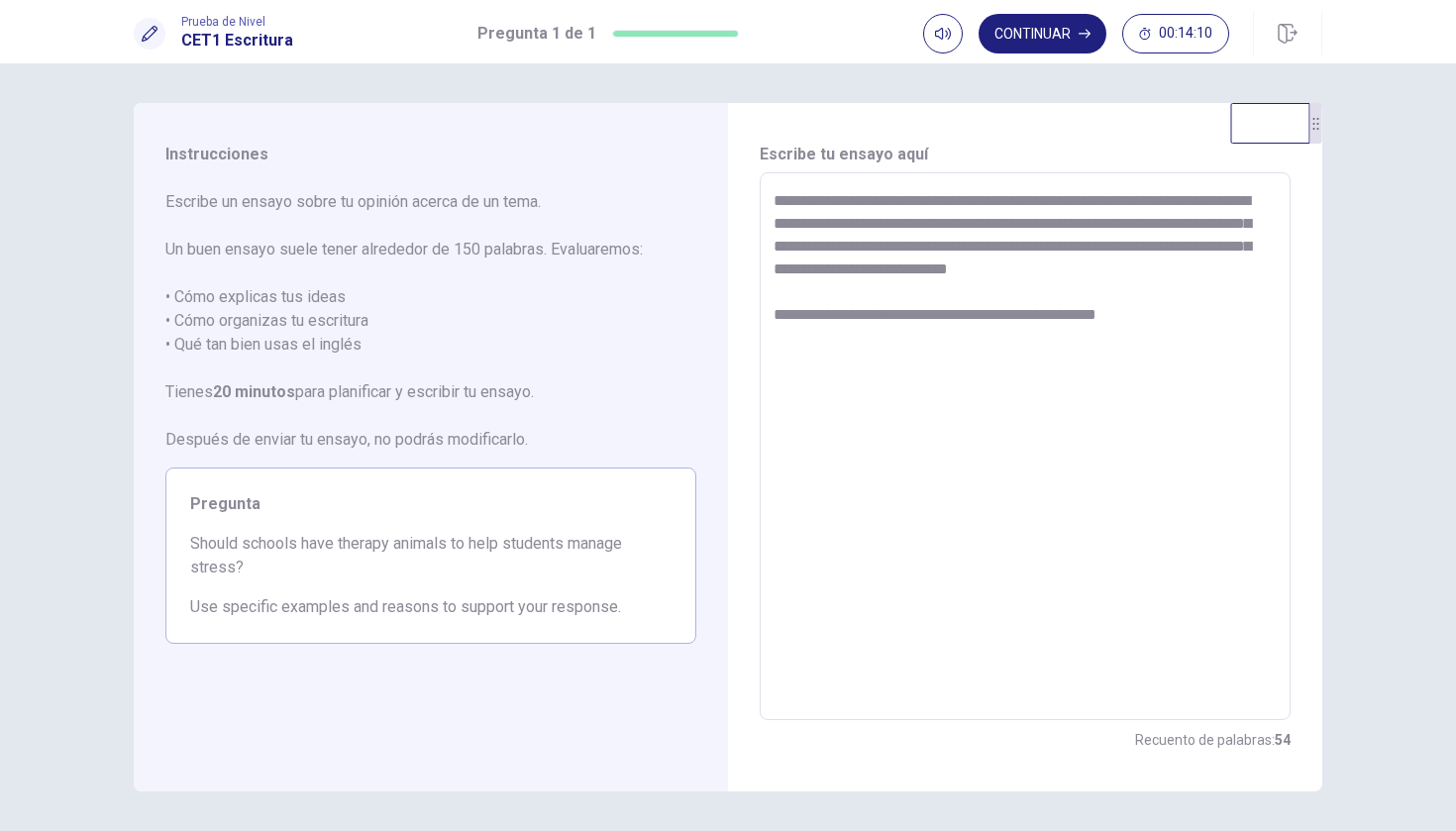 drag, startPoint x: 1165, startPoint y: 310, endPoint x: 750, endPoint y: 316, distance: 415.04337 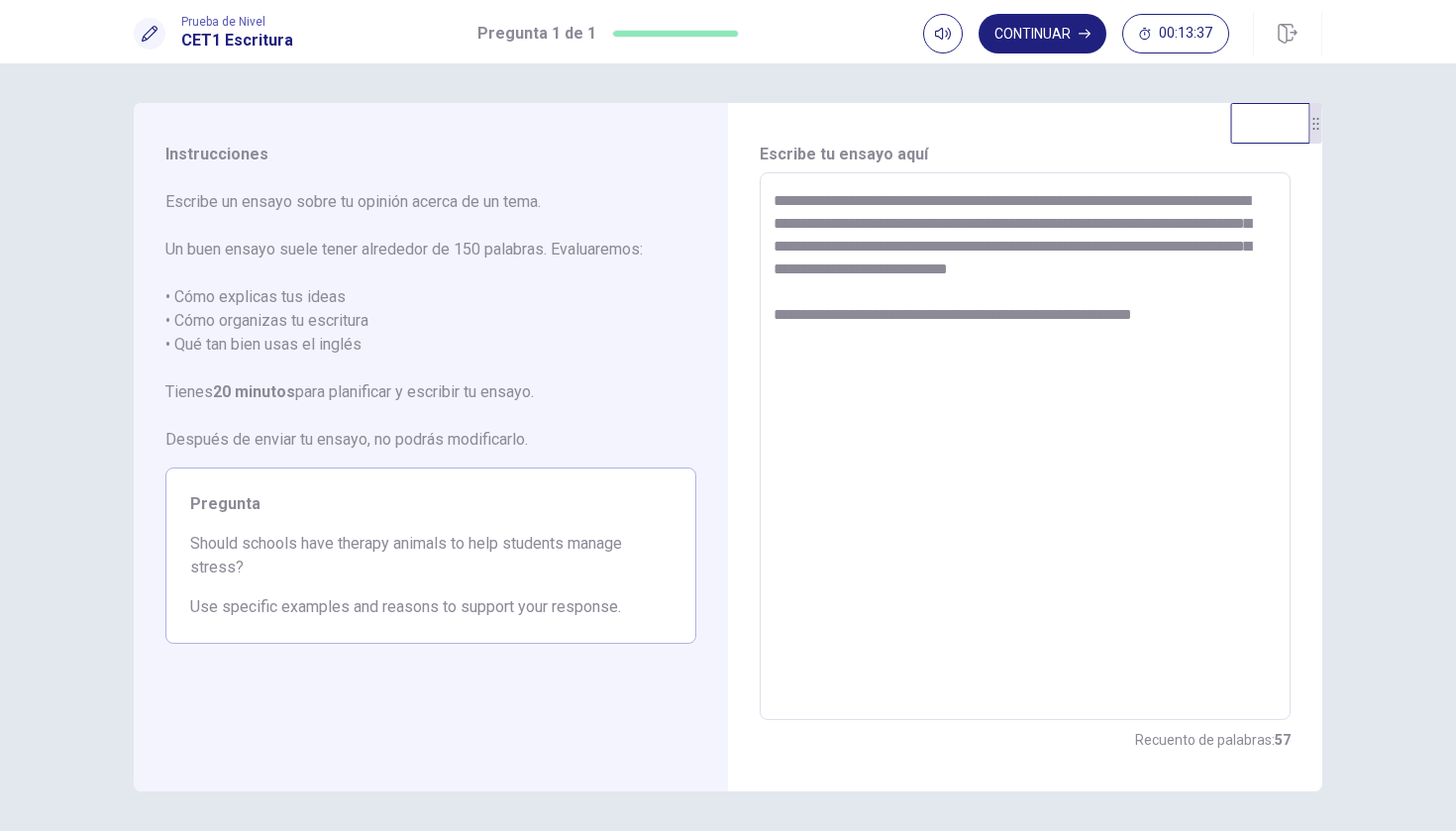 click on "**********" at bounding box center (1025, 447) 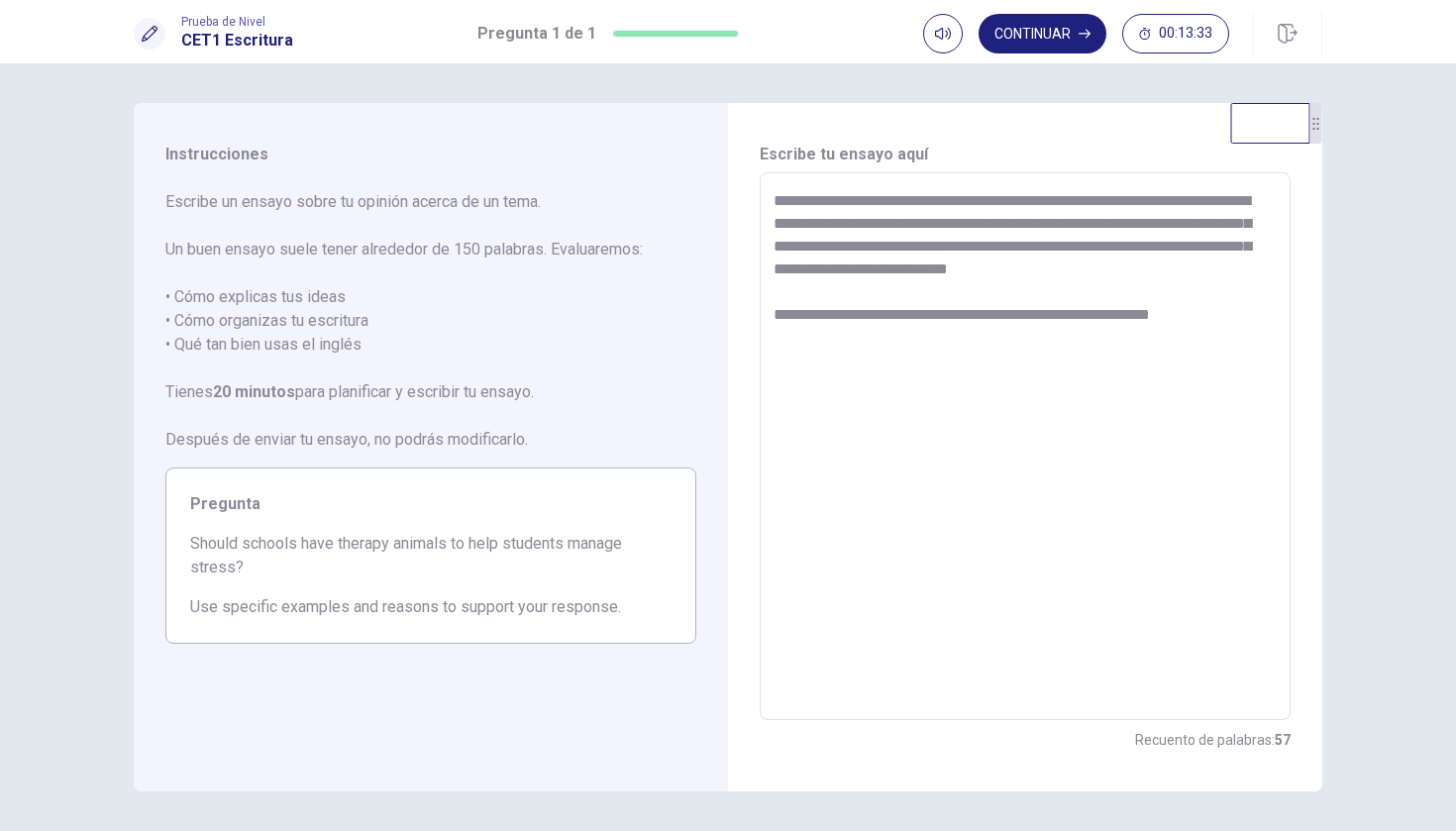 click on "**********" at bounding box center (1025, 447) 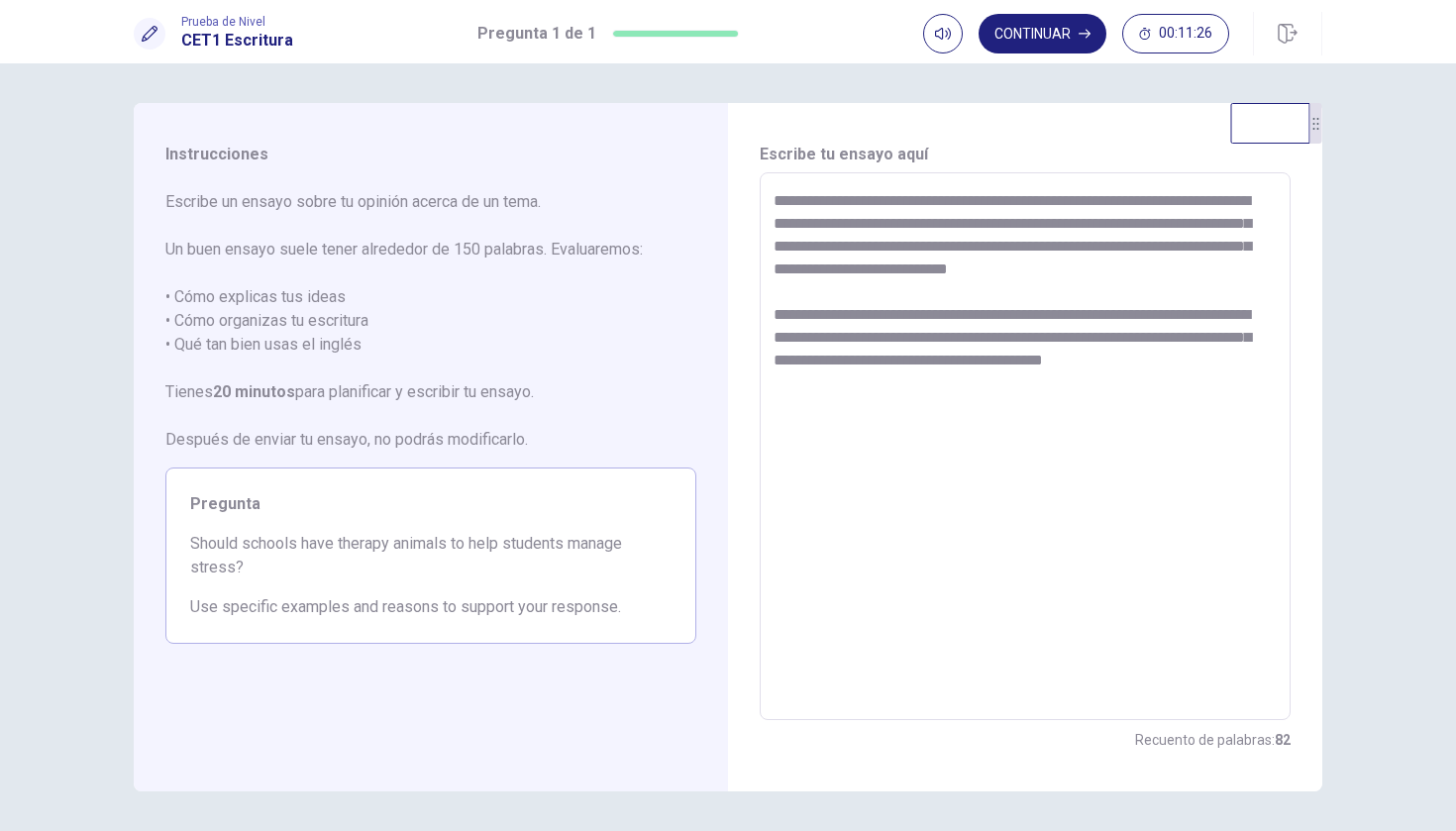 click on "**********" at bounding box center [1025, 447] 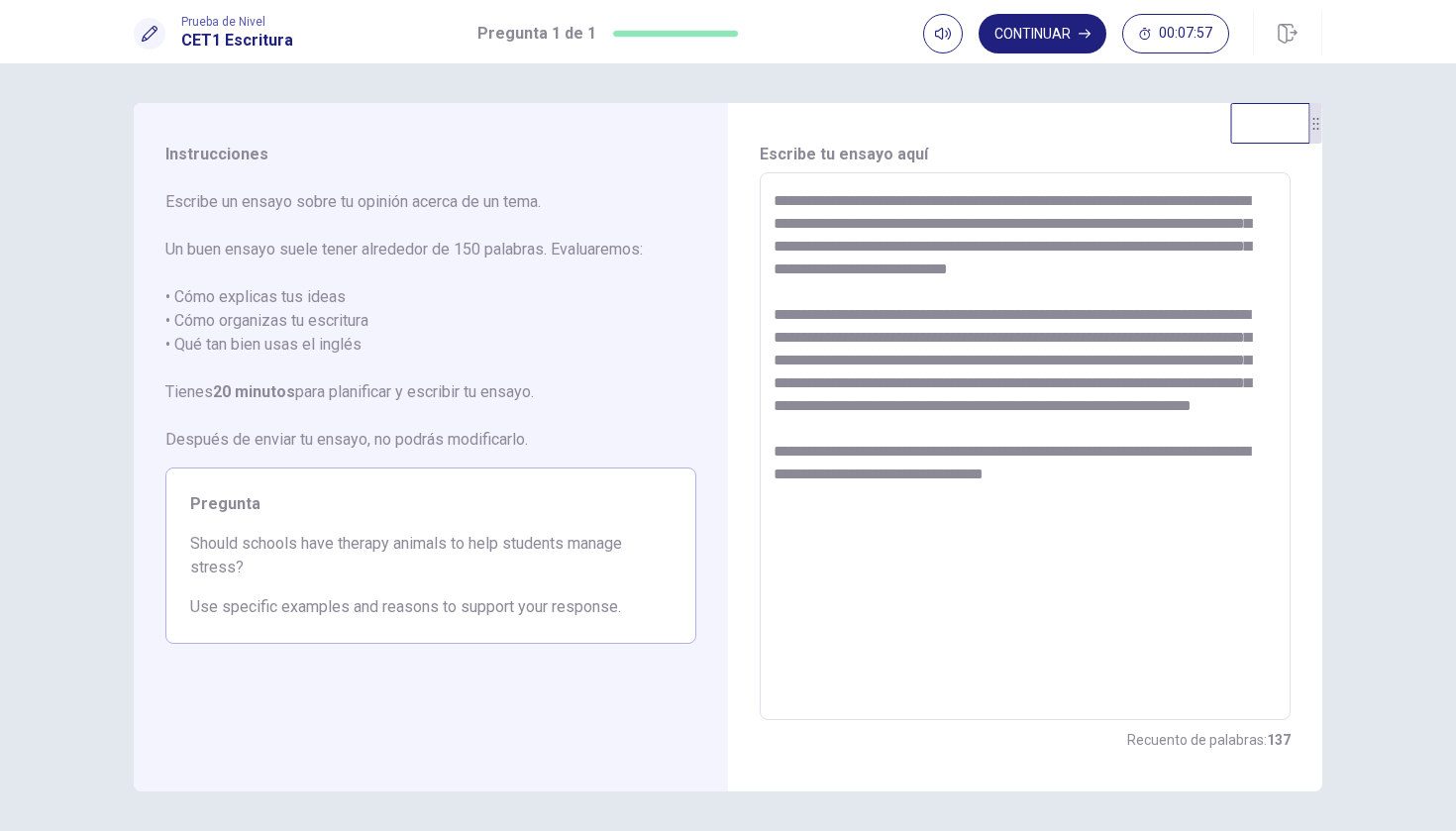 drag, startPoint x: 986, startPoint y: 271, endPoint x: 1163, endPoint y: 269, distance: 177.0113 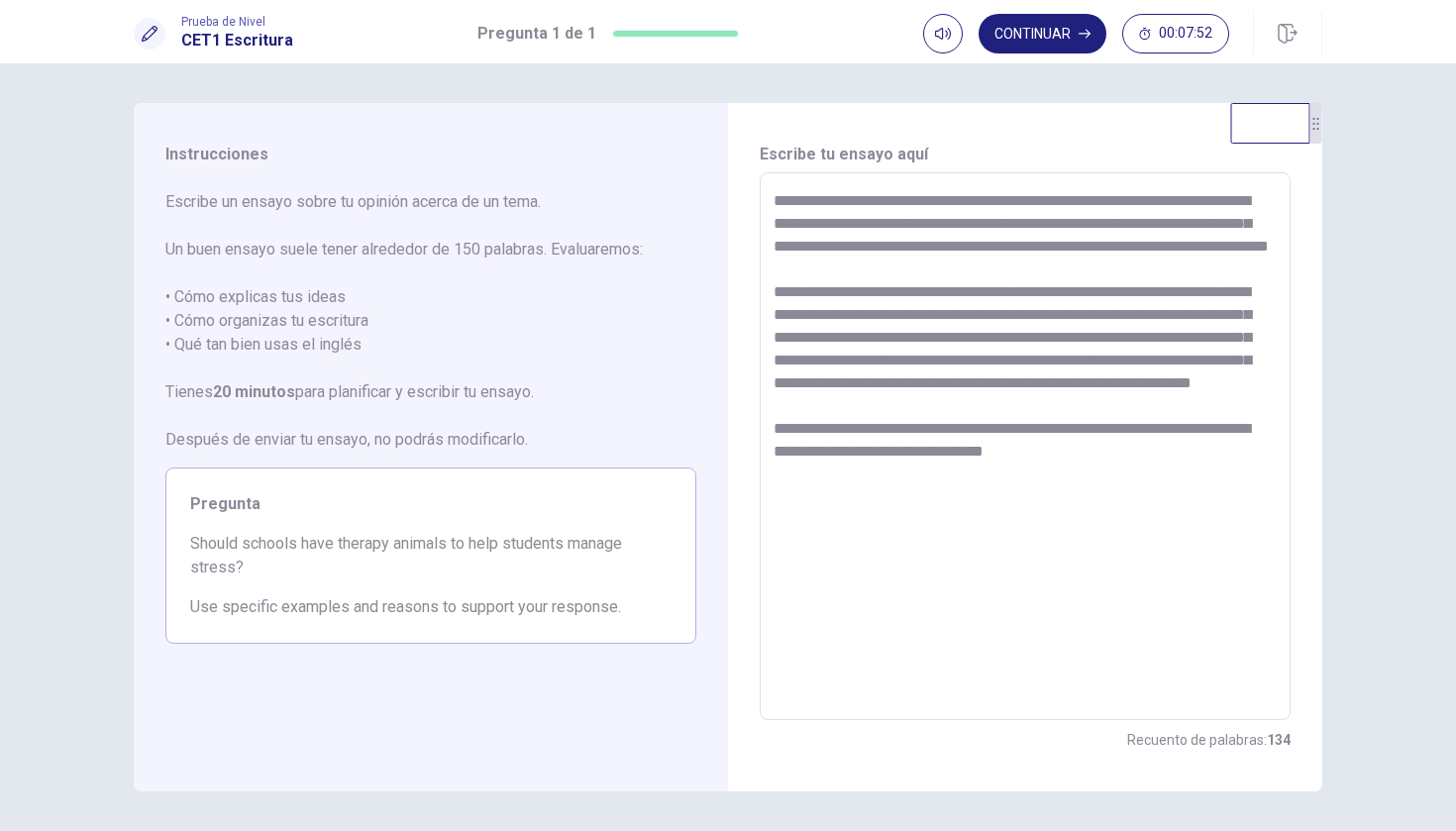 click on "**********" at bounding box center (1025, 447) 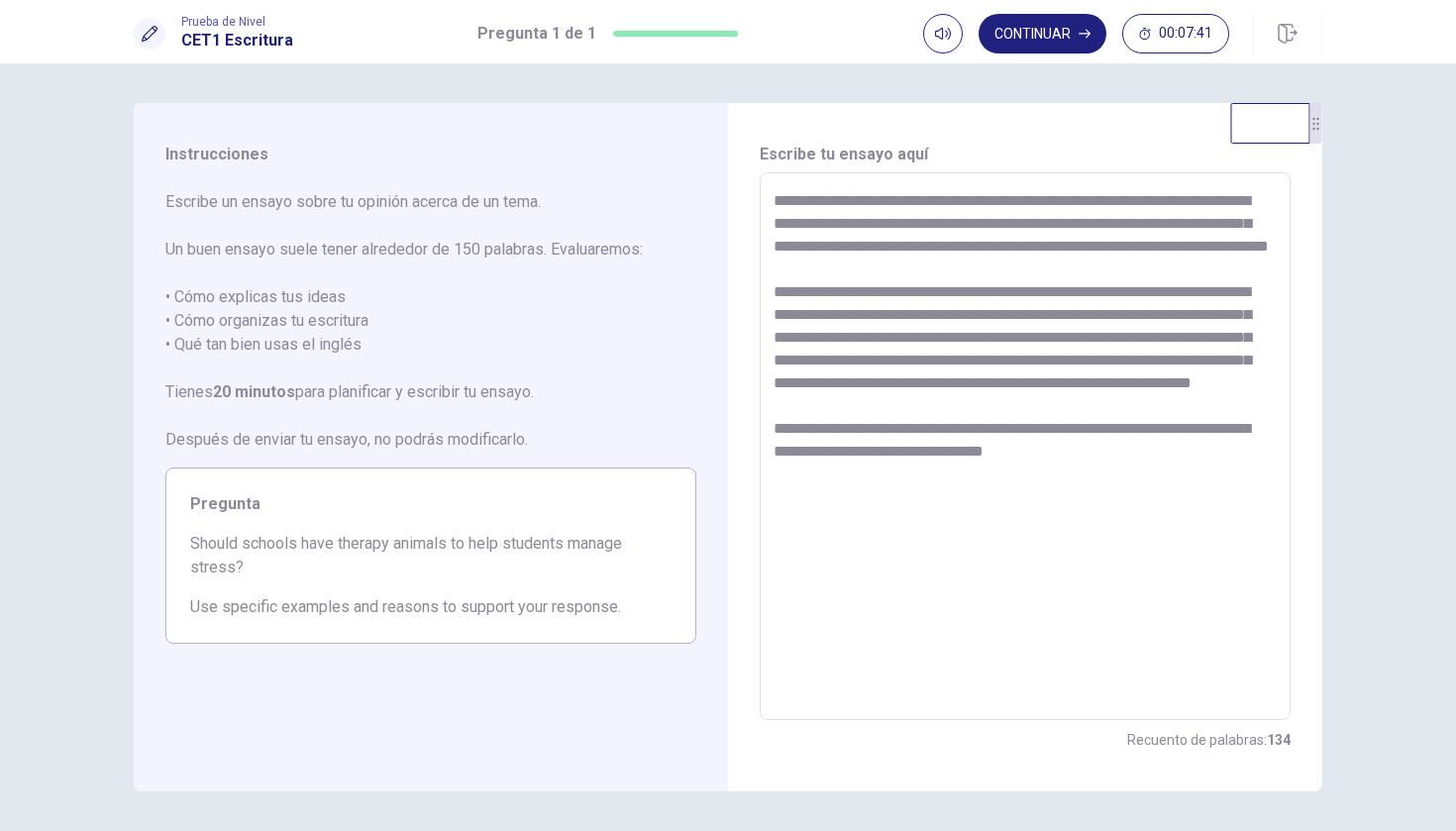 click on "**********" at bounding box center [1025, 447] 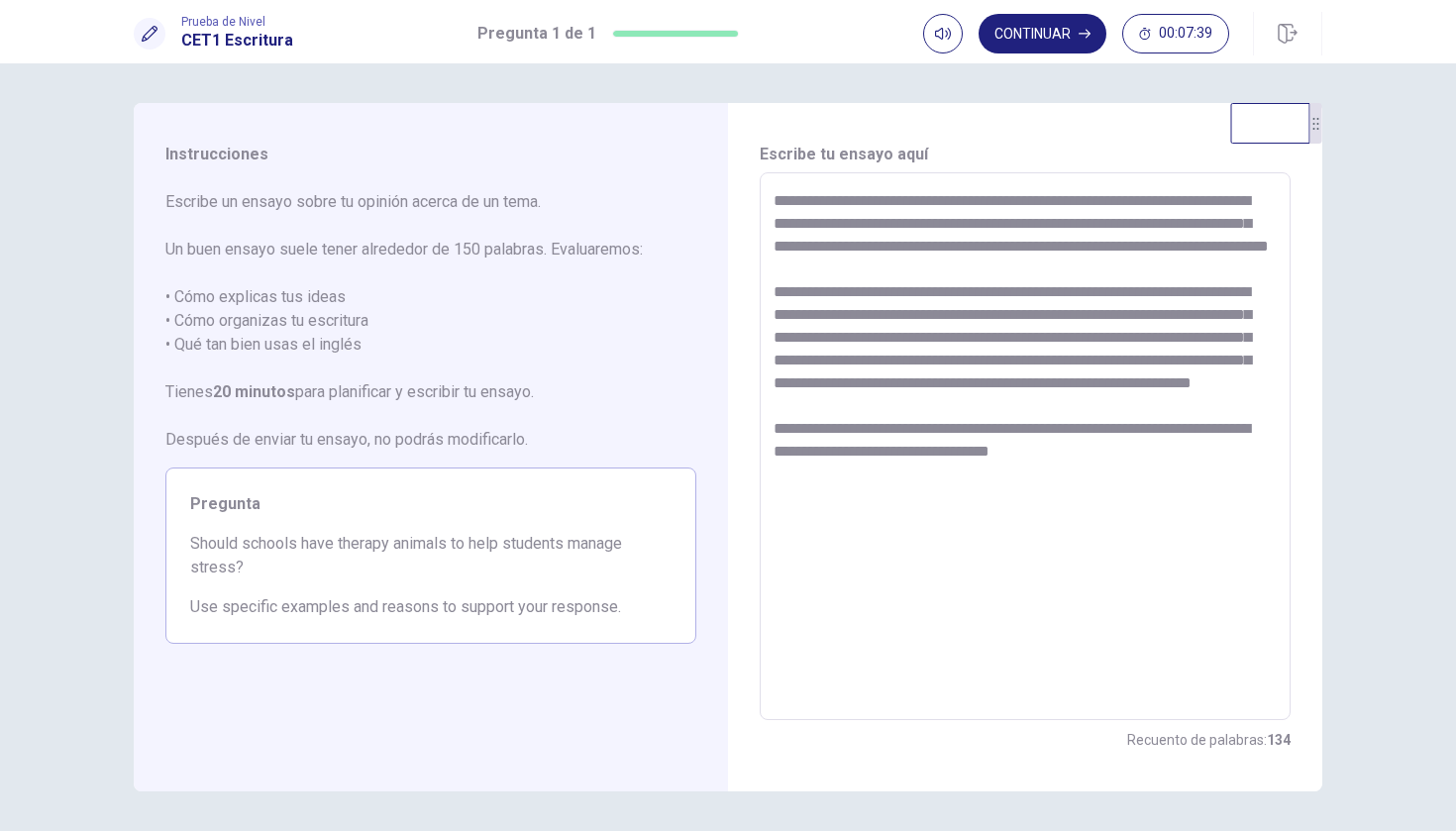 click on "**********" at bounding box center [1025, 447] 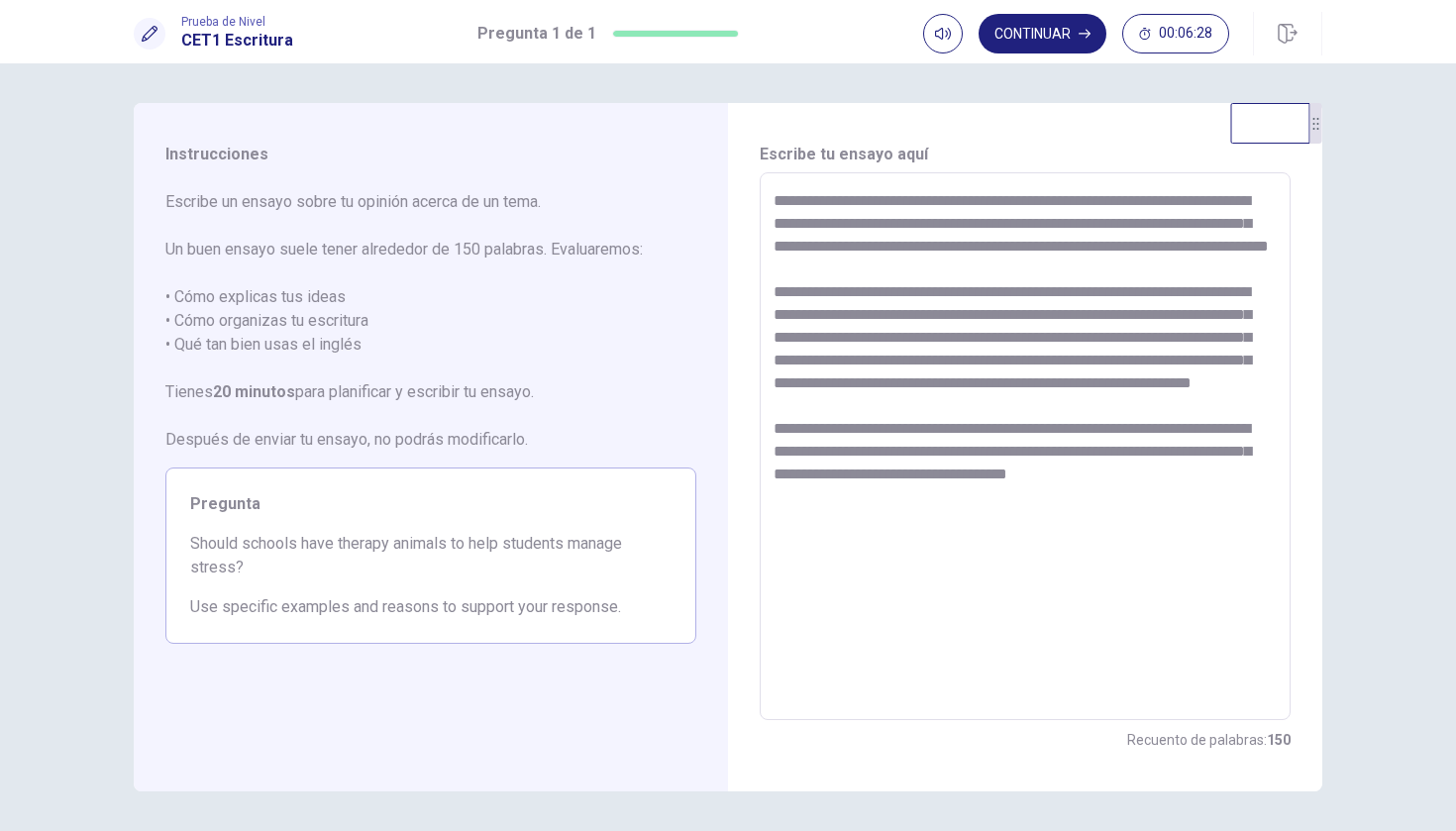 scroll, scrollTop: -1, scrollLeft: 0, axis: vertical 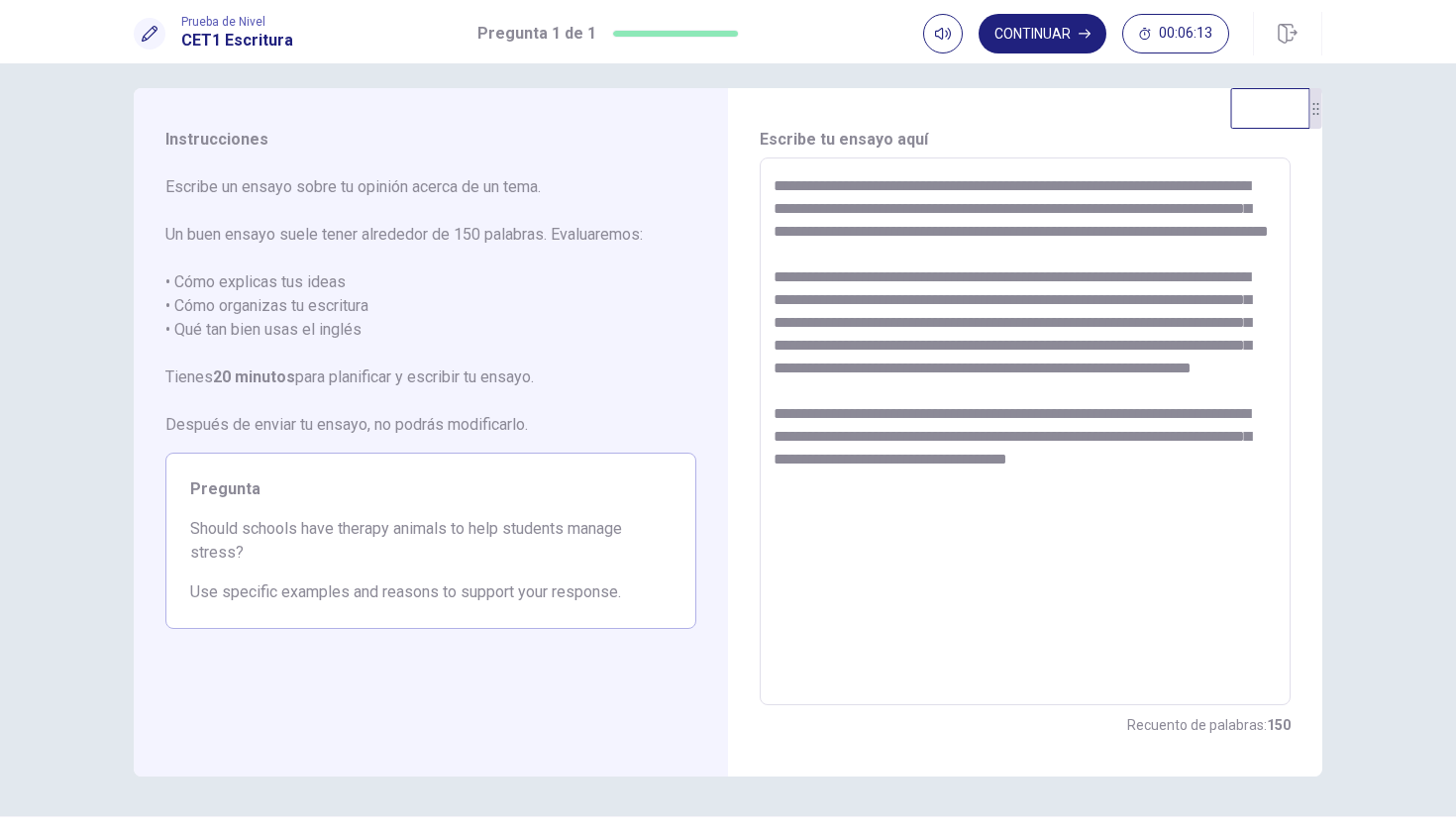 drag, startPoint x: 1158, startPoint y: 211, endPoint x: 1141, endPoint y: 210, distance: 17.029386 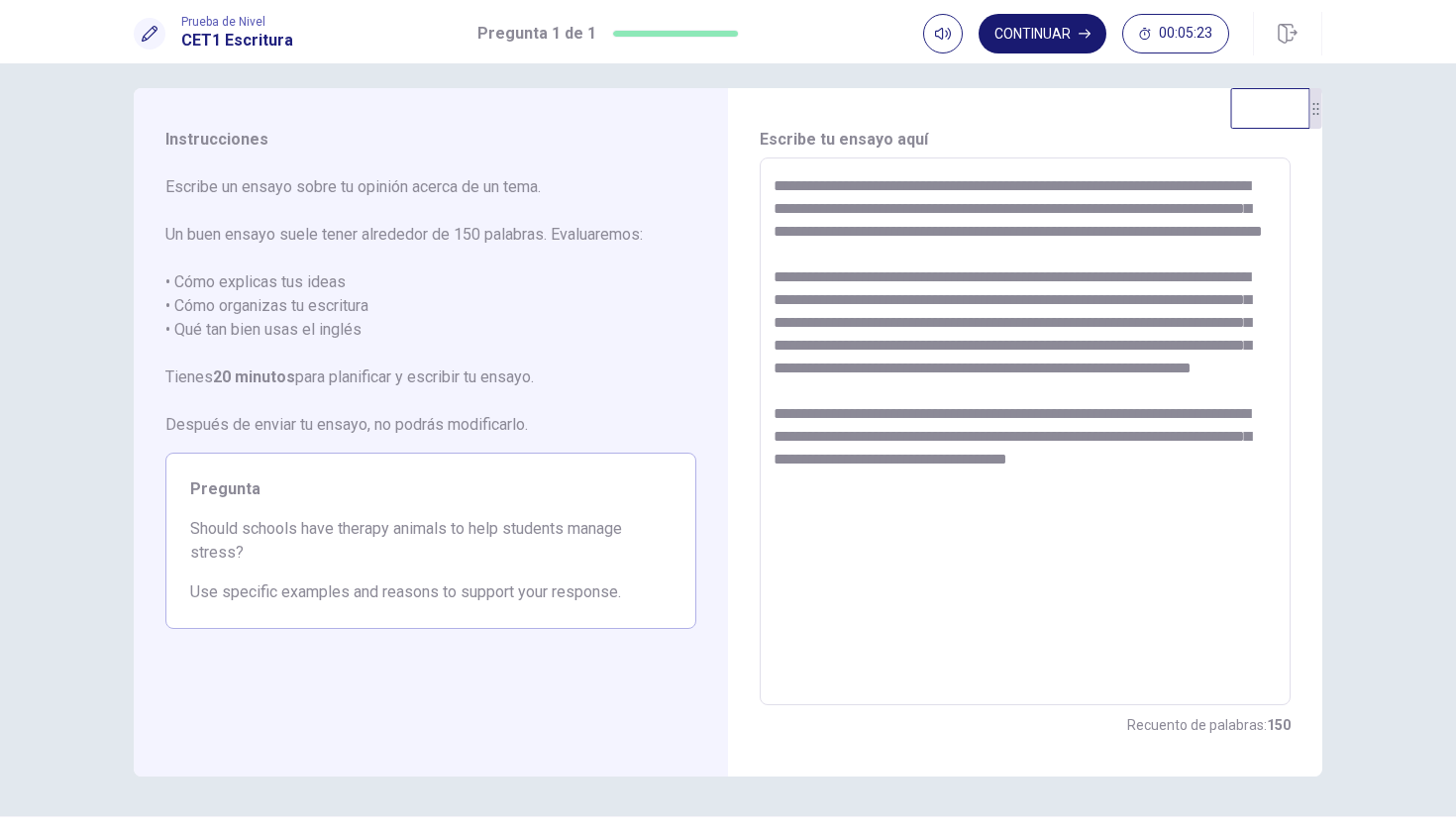 type on "**********" 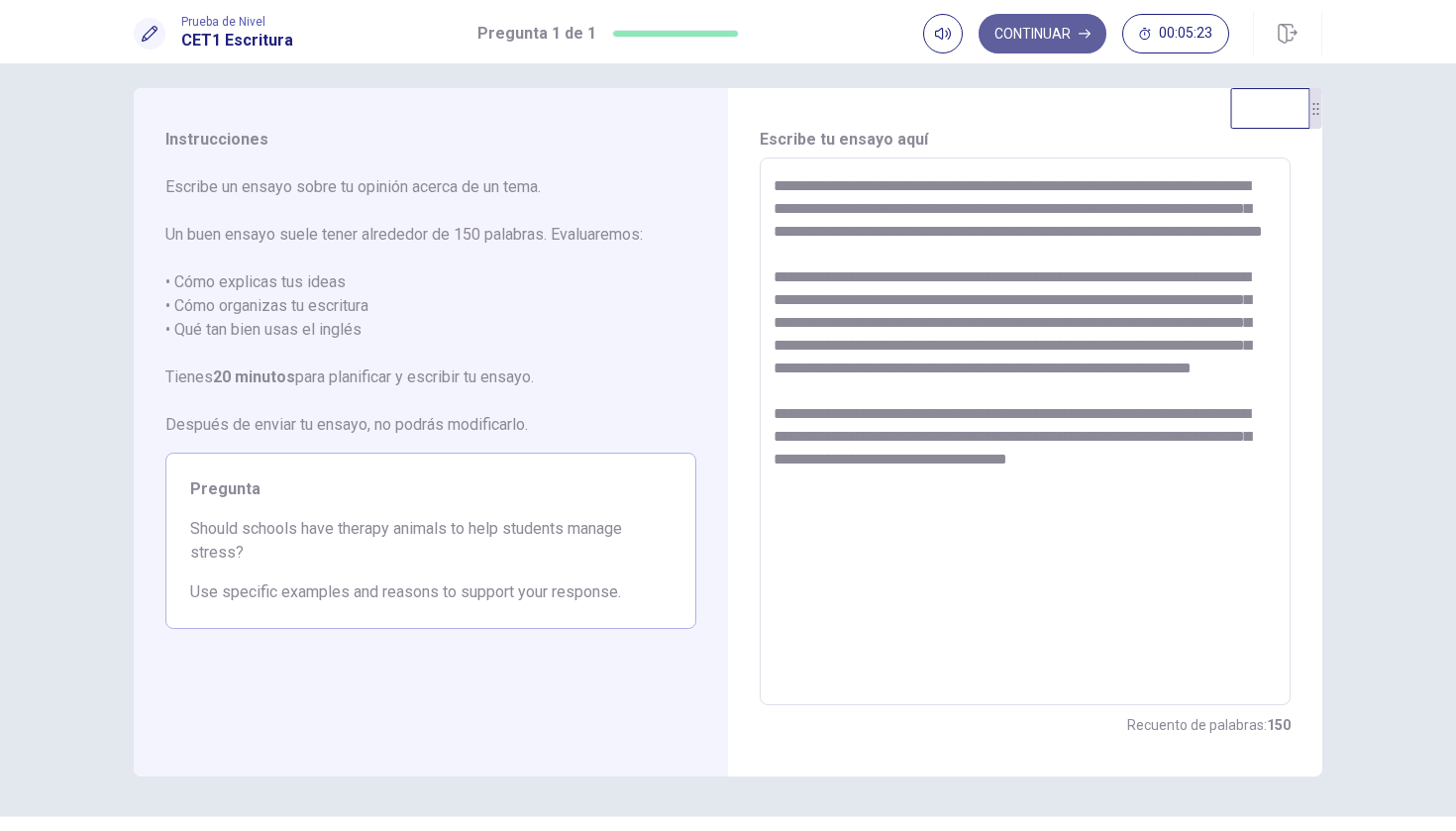 click on "Continuar" at bounding box center [1042, 34] 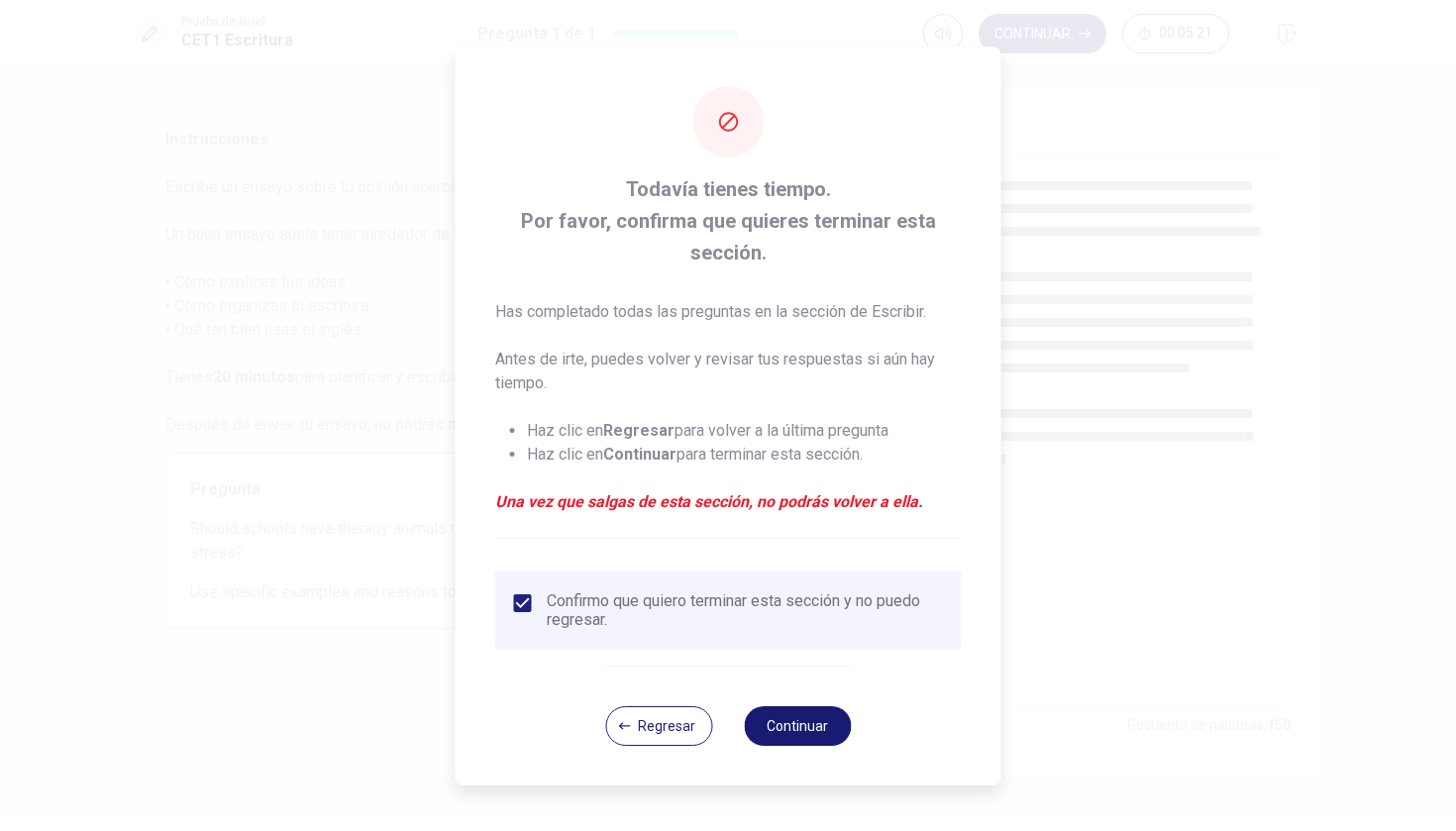 click on "Continuar" at bounding box center [797, 726] 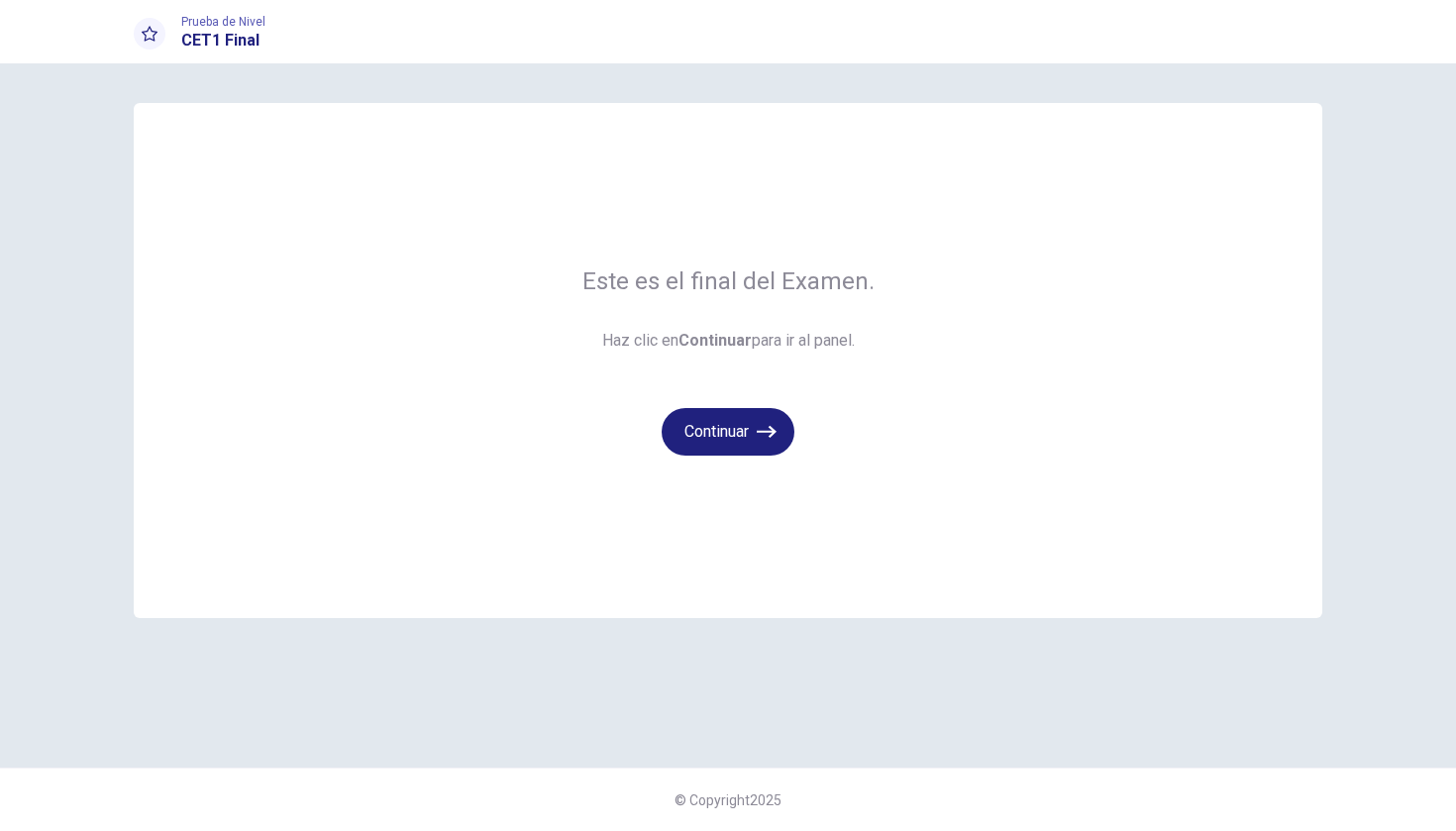 scroll, scrollTop: 0, scrollLeft: 0, axis: both 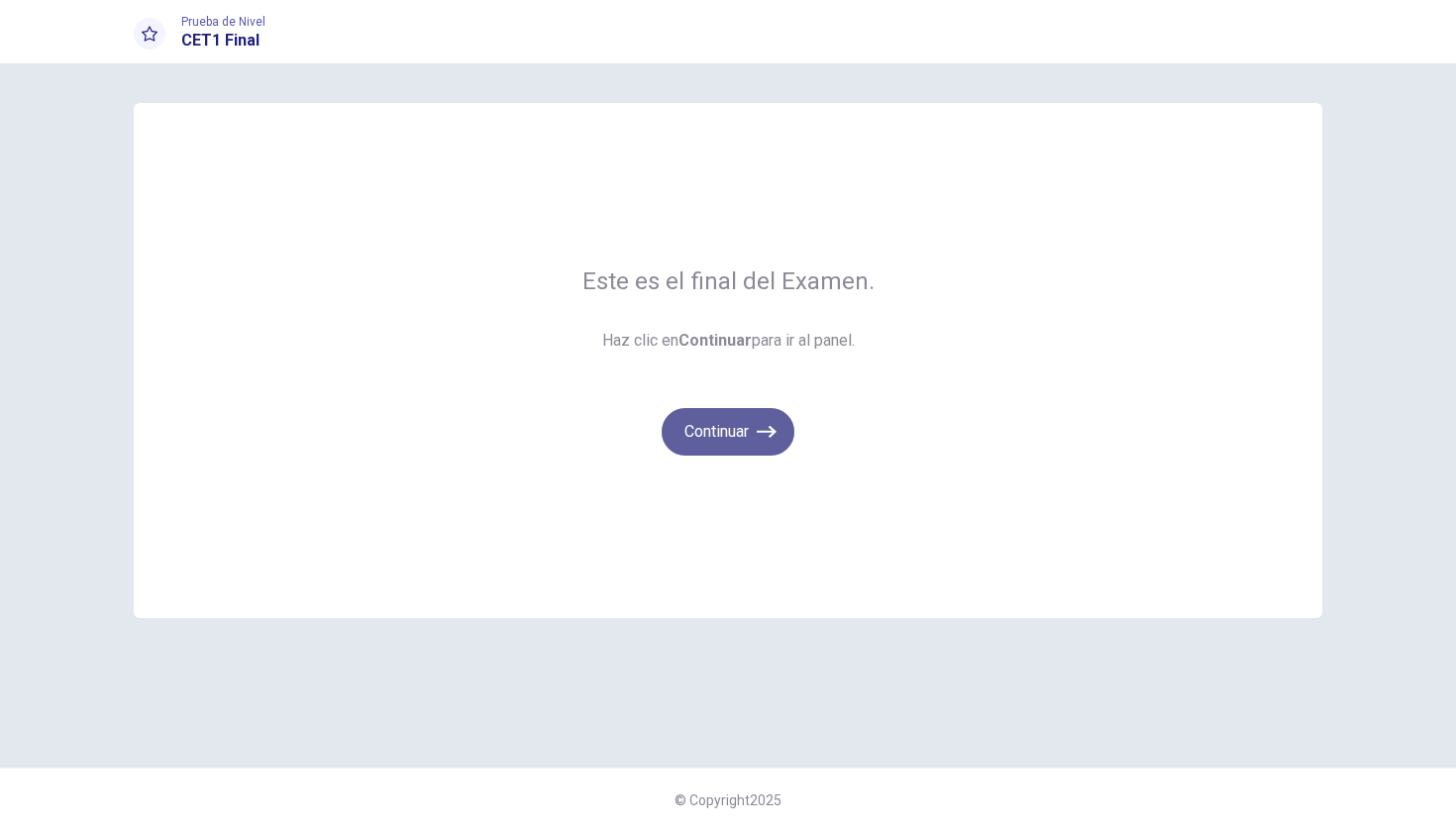 click on "Continuar" at bounding box center (728, 432) 